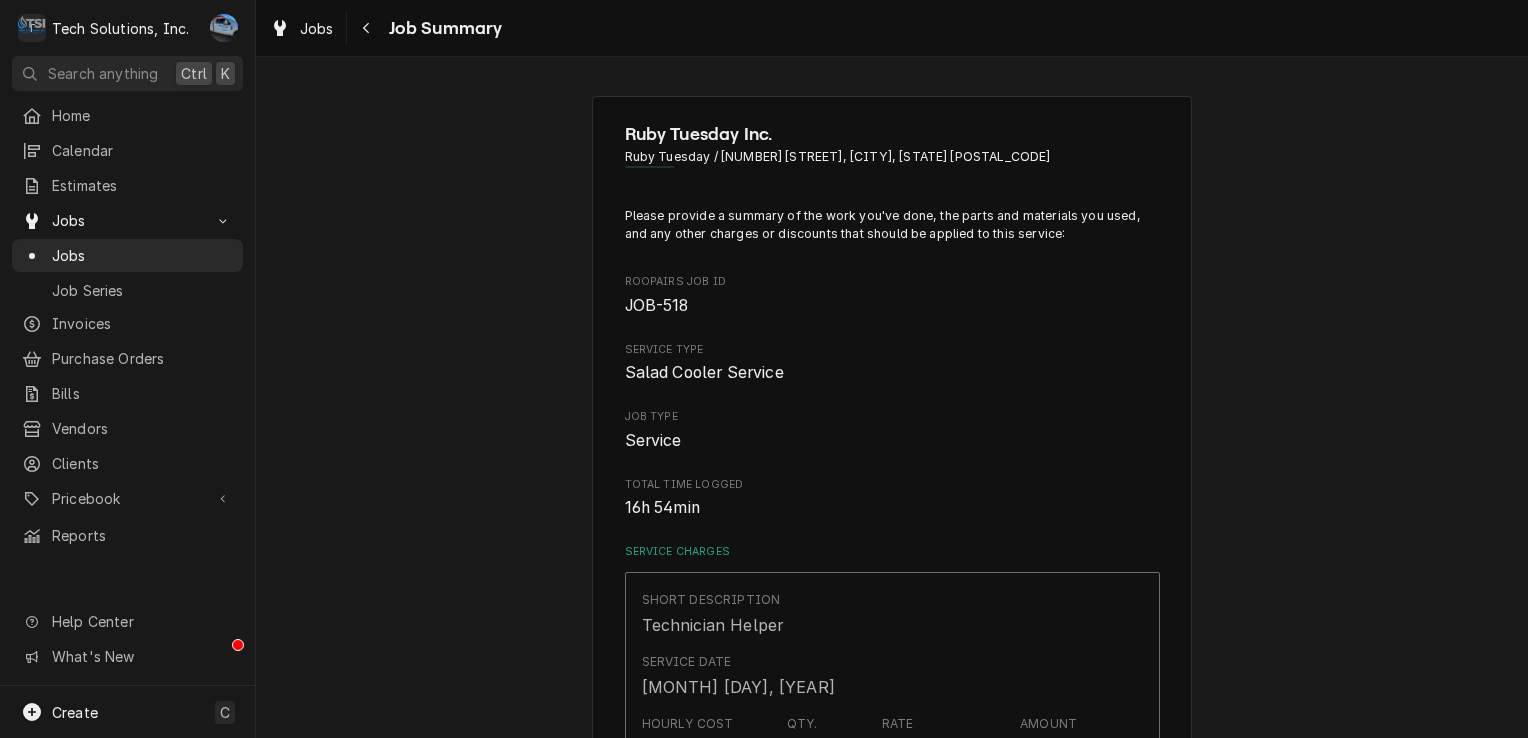 scroll, scrollTop: 0, scrollLeft: 0, axis: both 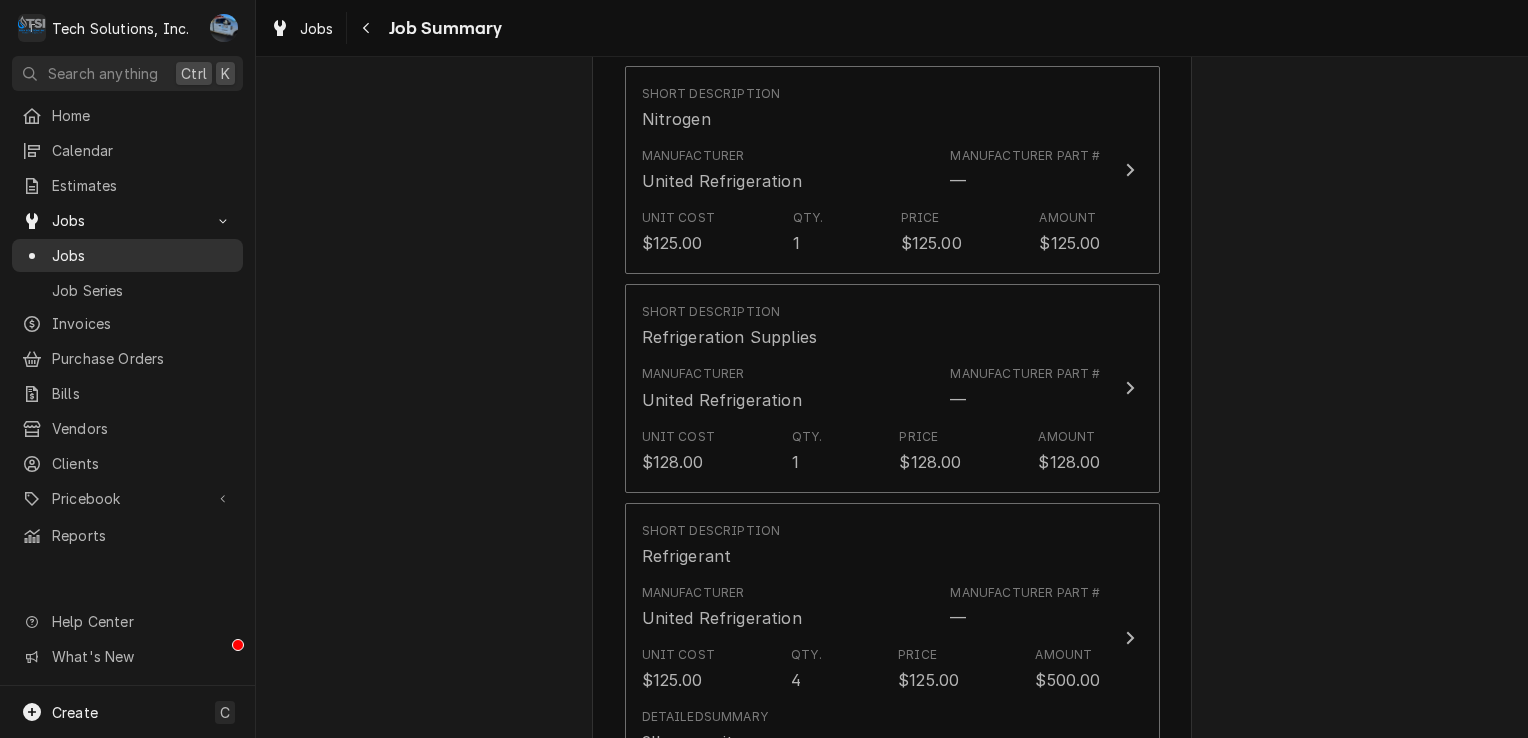 click on "Jobs" at bounding box center (142, 255) 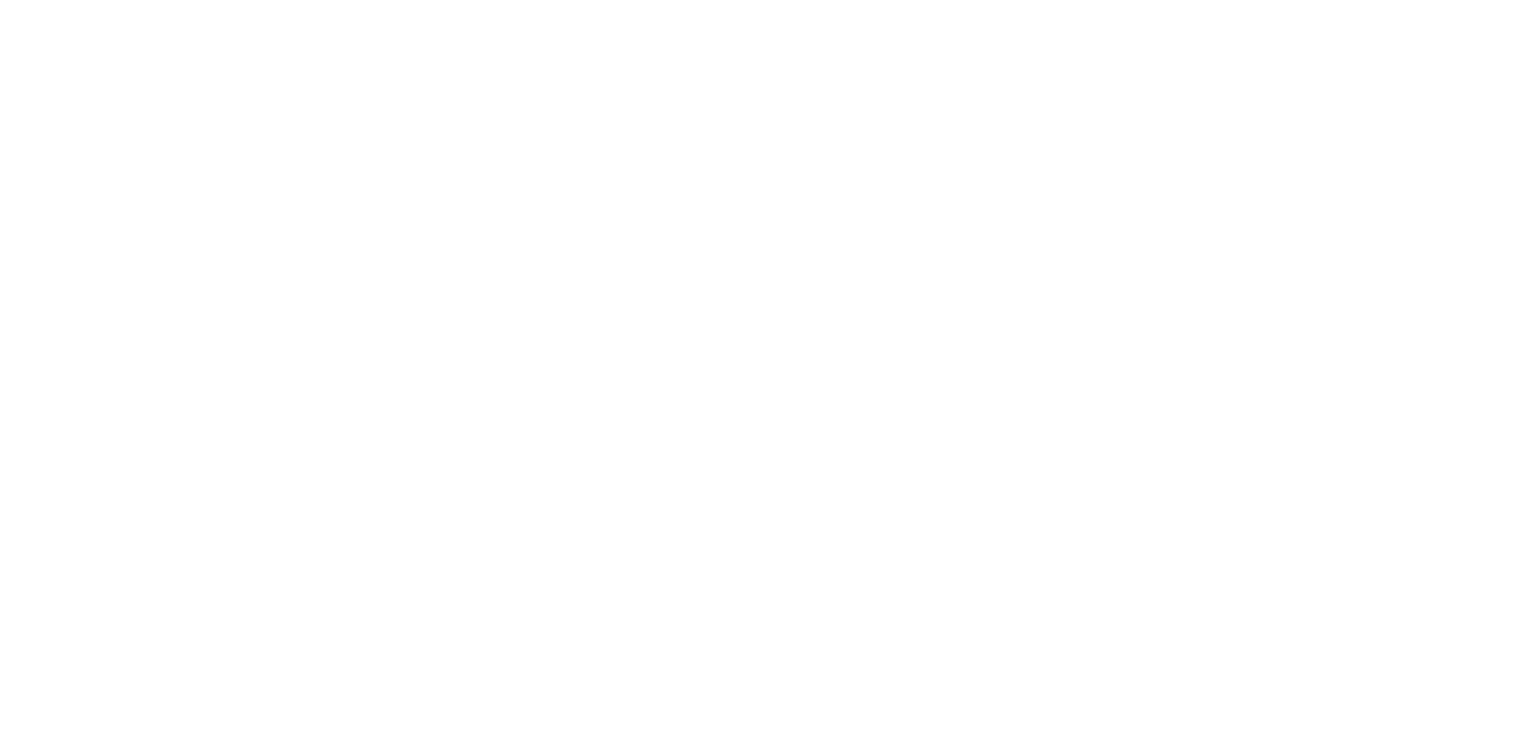scroll, scrollTop: 0, scrollLeft: 0, axis: both 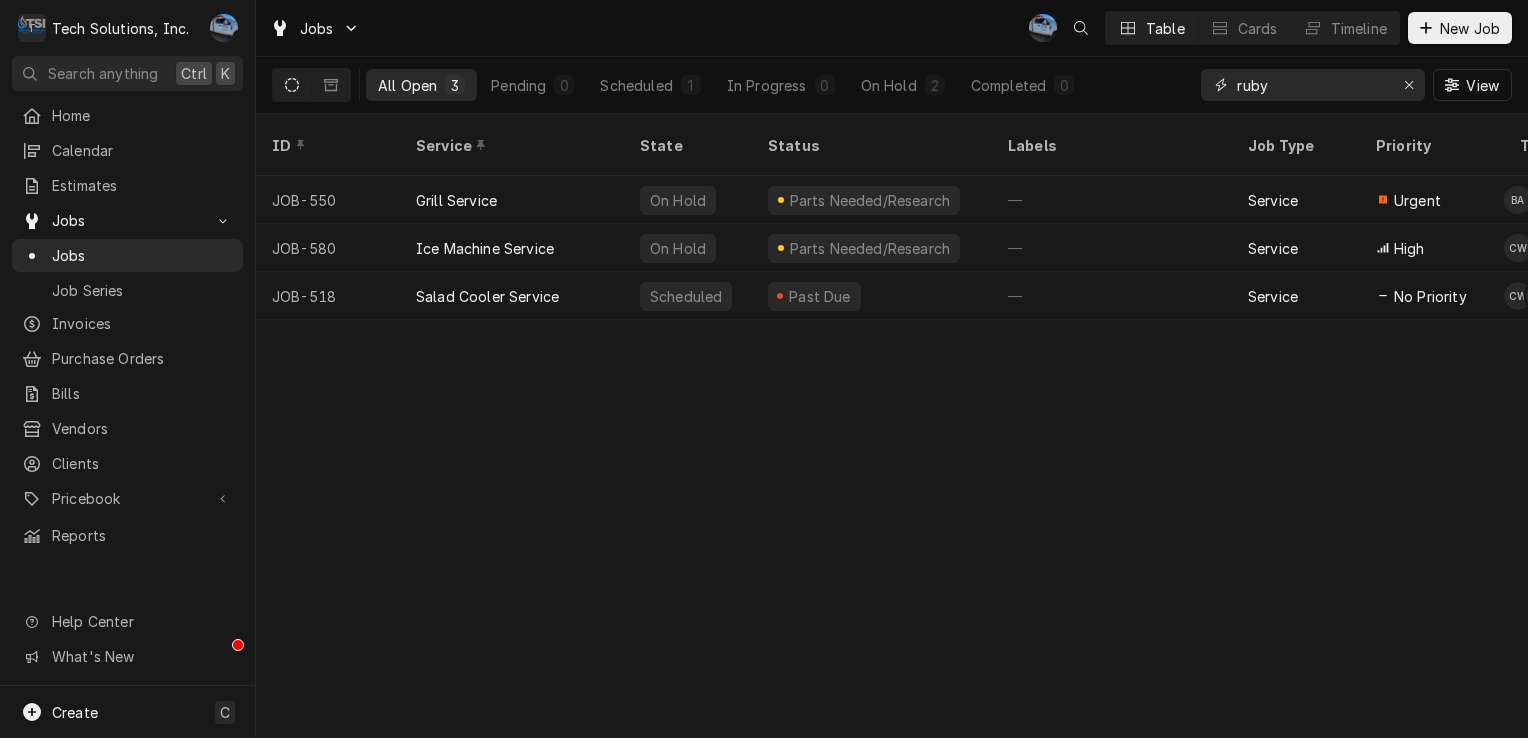click on "ruby" at bounding box center (1312, 85) 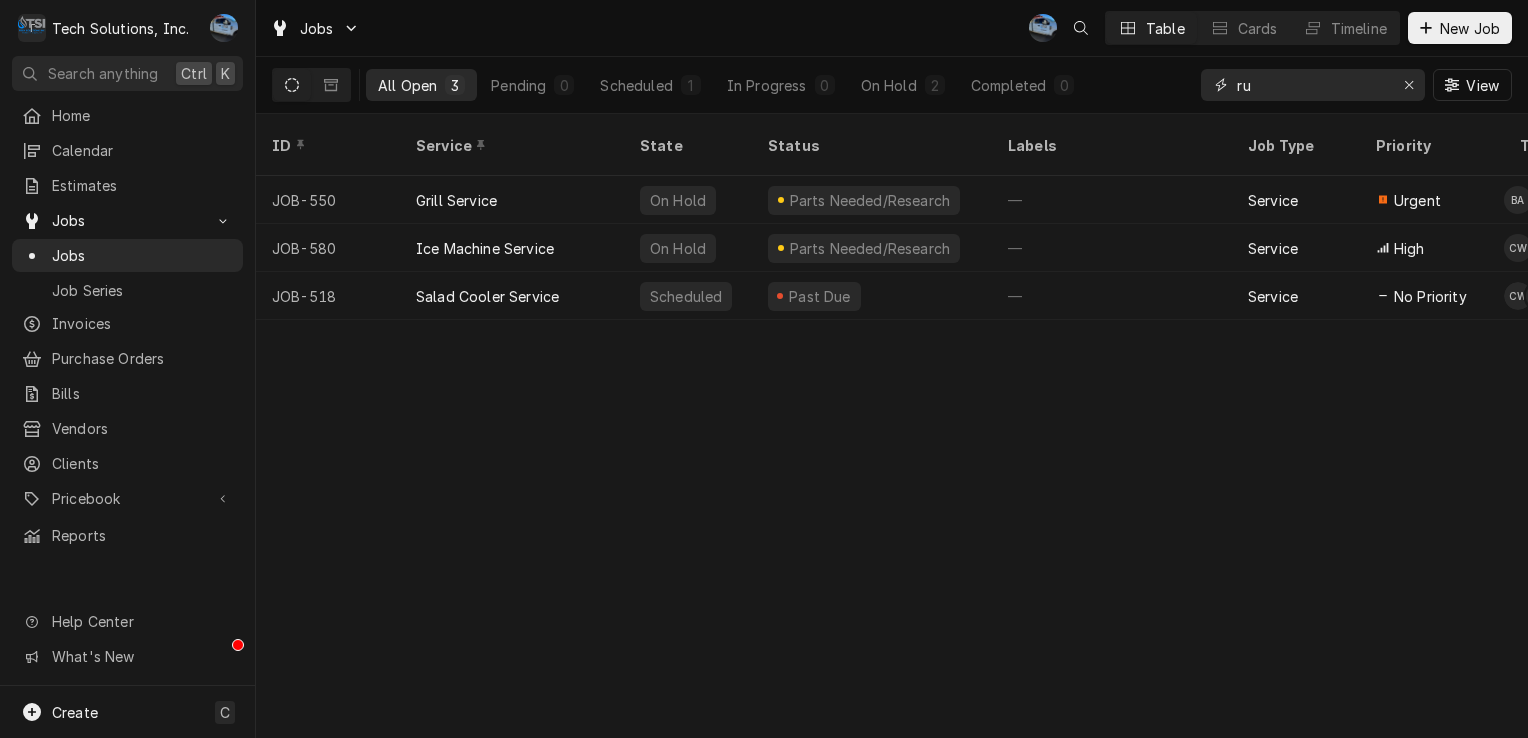 type on "r" 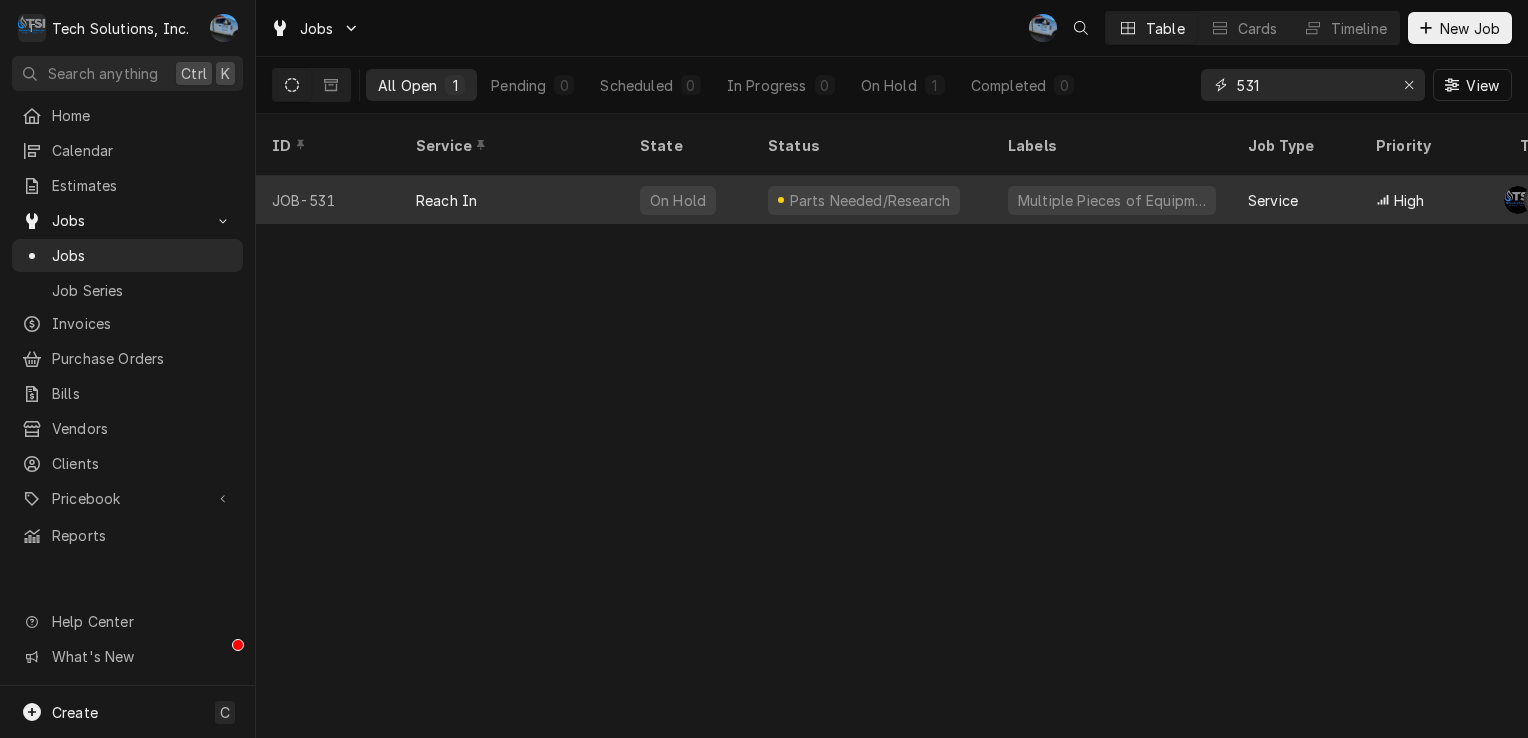 type on "531" 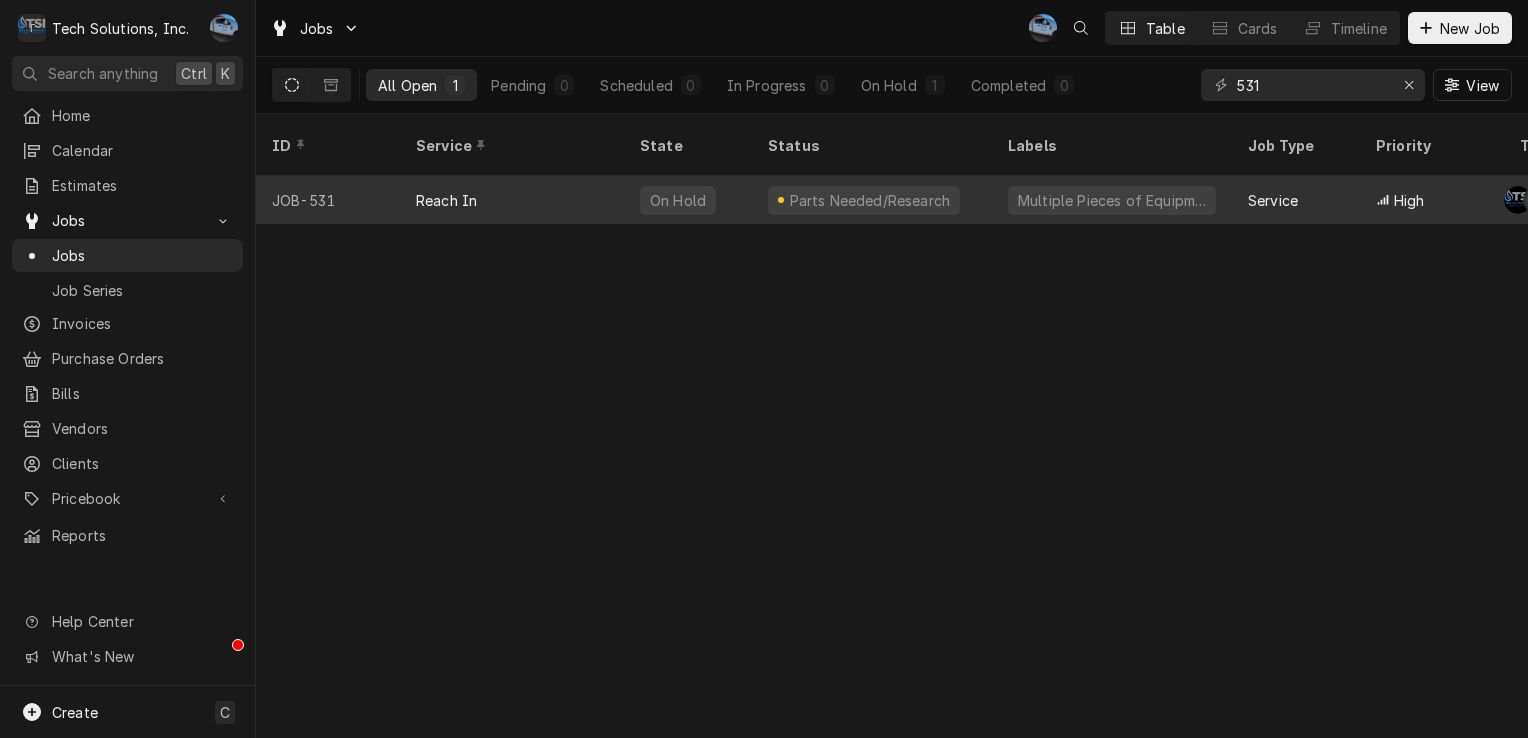 click on "Parts Needed/Research" at bounding box center (869, 200) 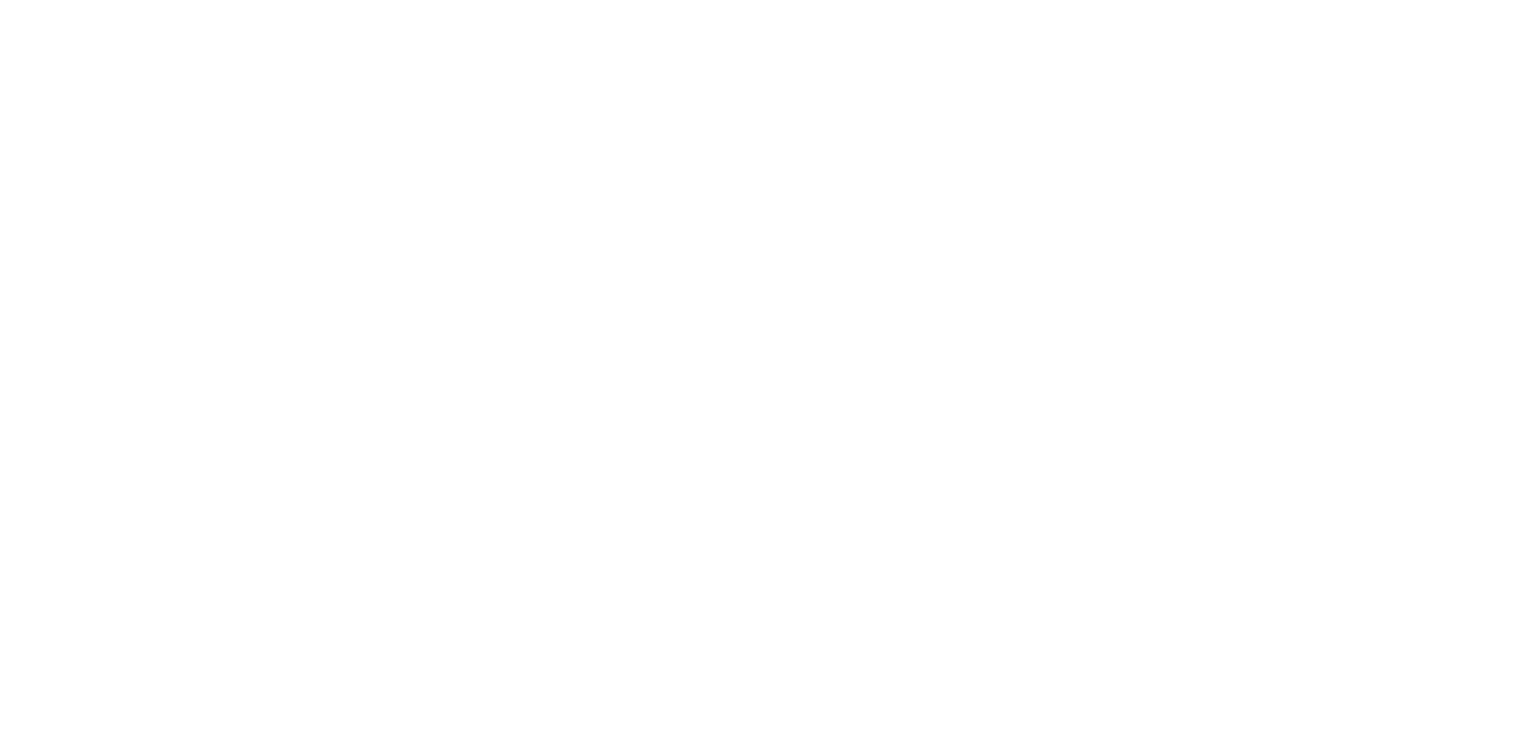scroll, scrollTop: 0, scrollLeft: 0, axis: both 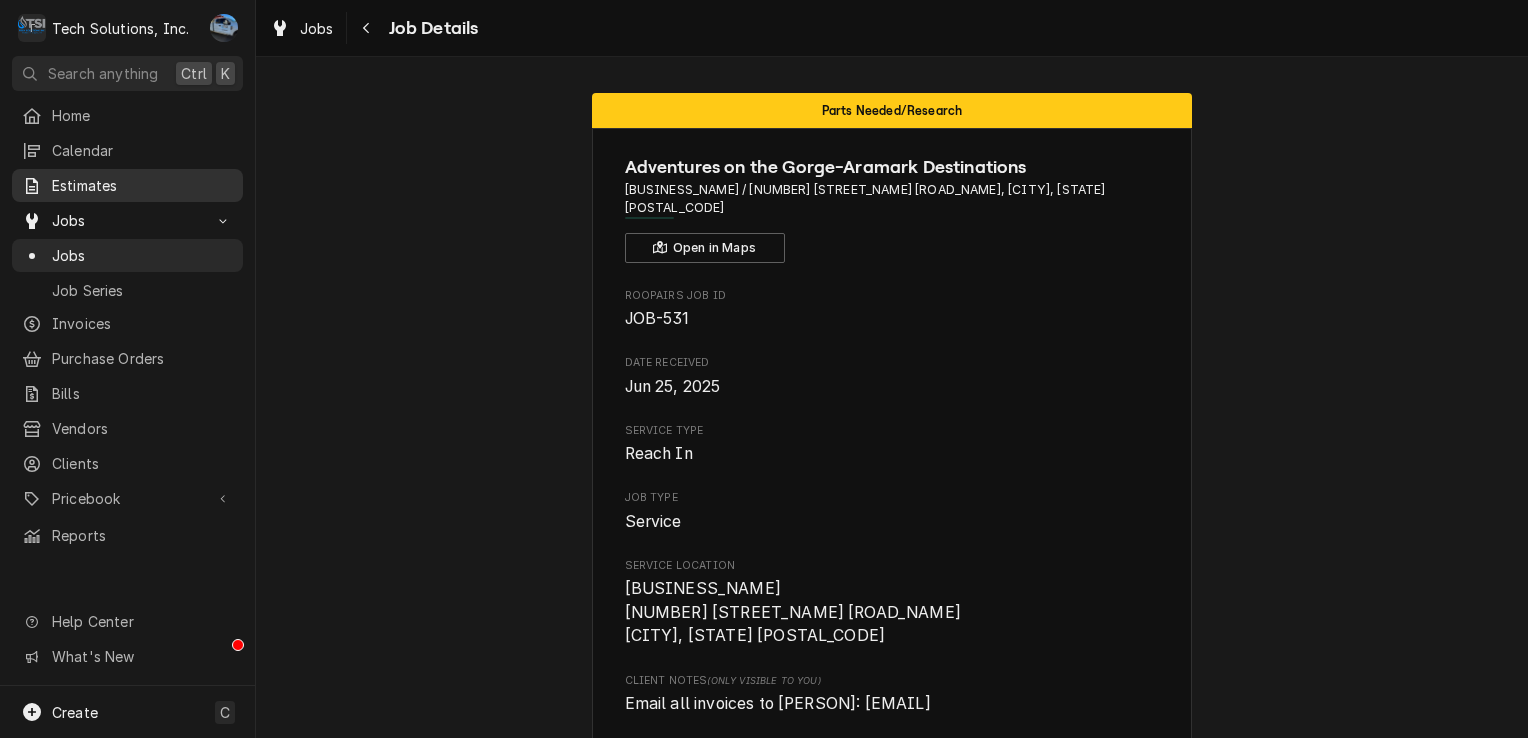 click on "Estimates" at bounding box center [127, 185] 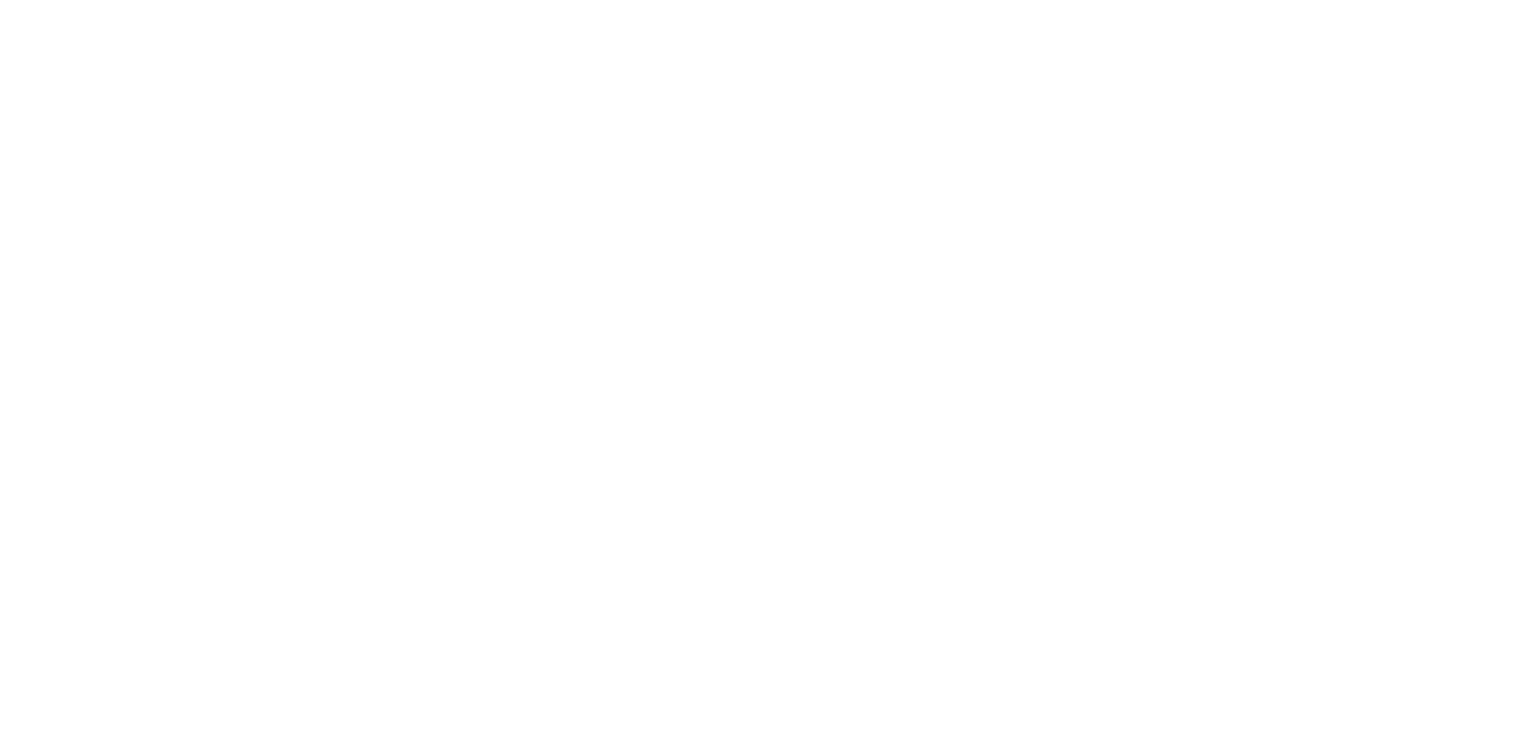 scroll, scrollTop: 0, scrollLeft: 0, axis: both 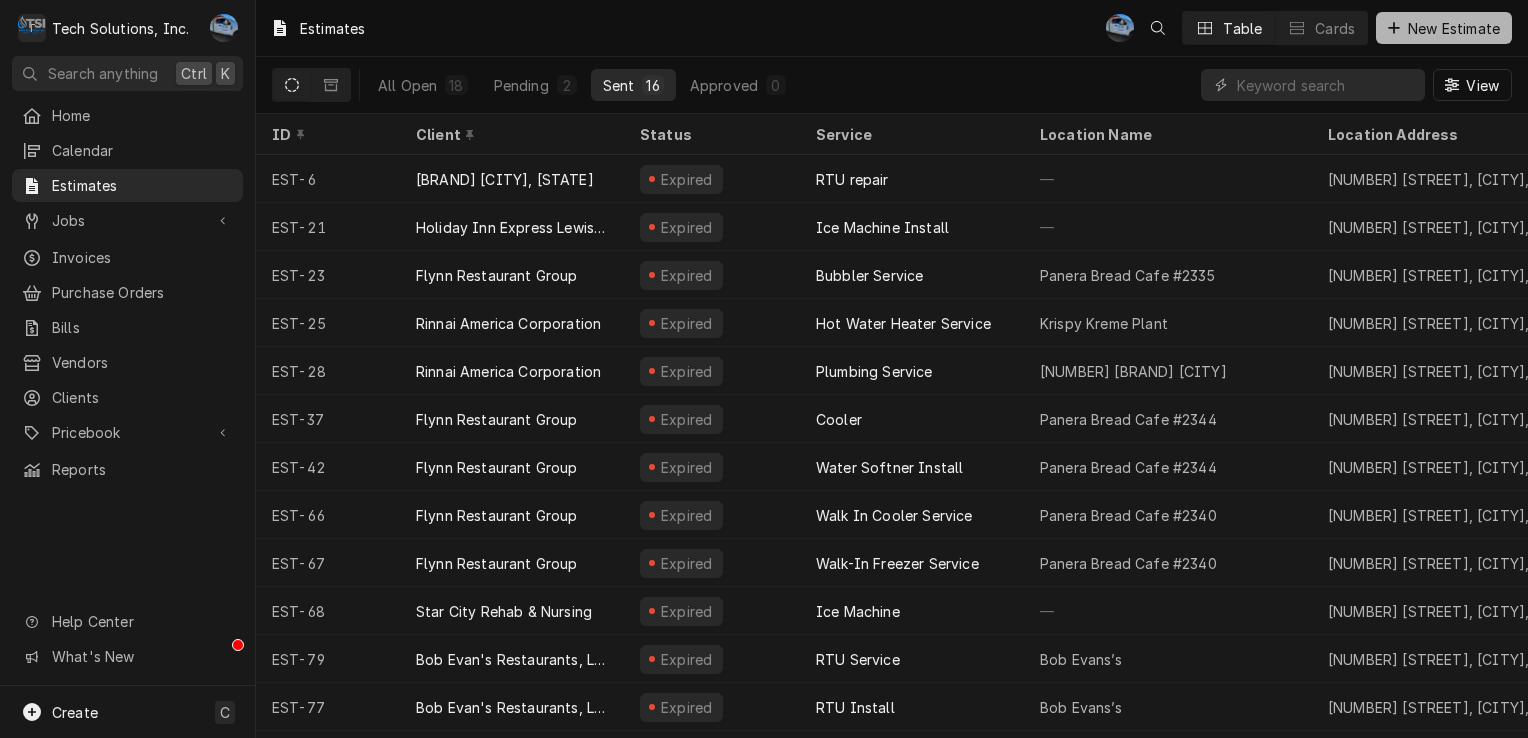click on "New Estimate" at bounding box center [1454, 28] 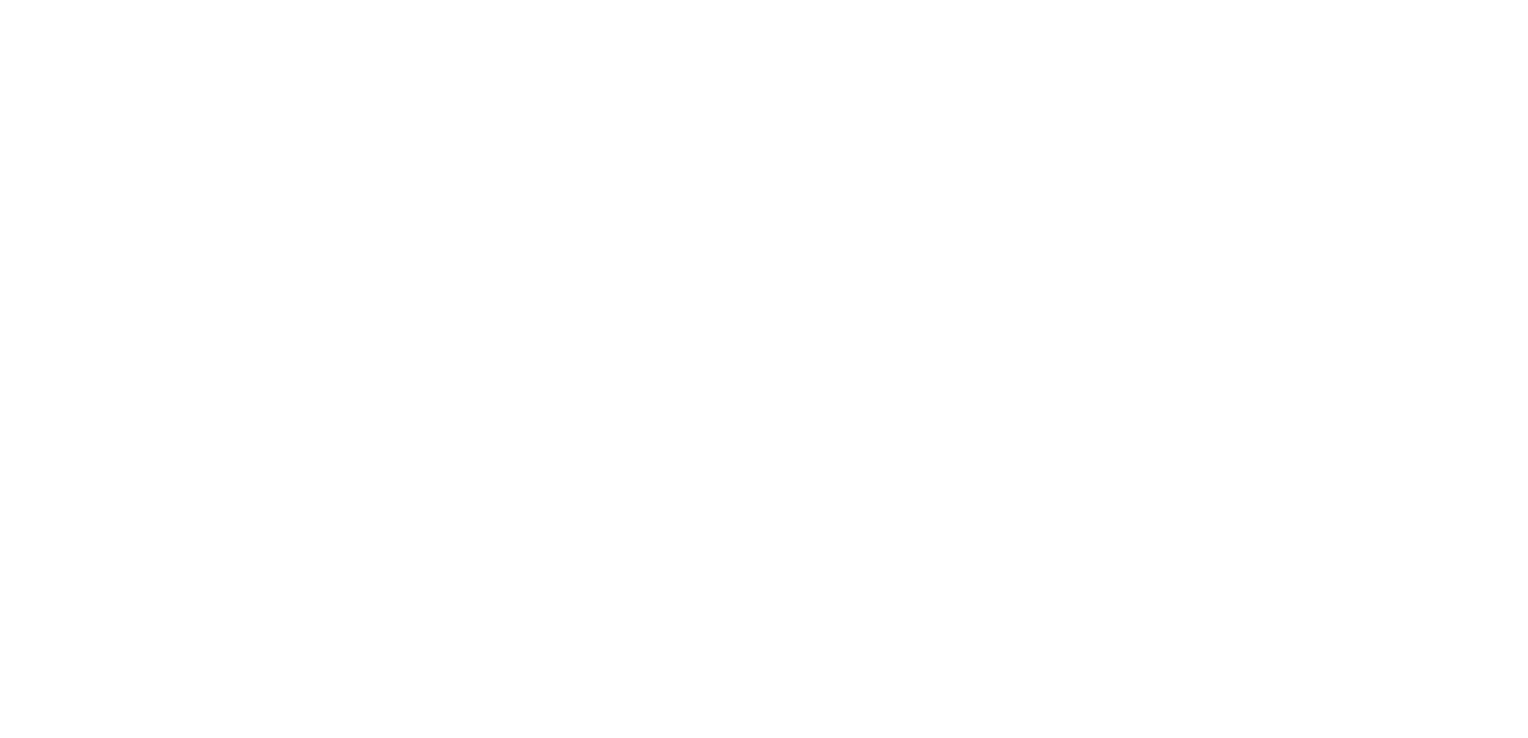 scroll, scrollTop: 0, scrollLeft: 0, axis: both 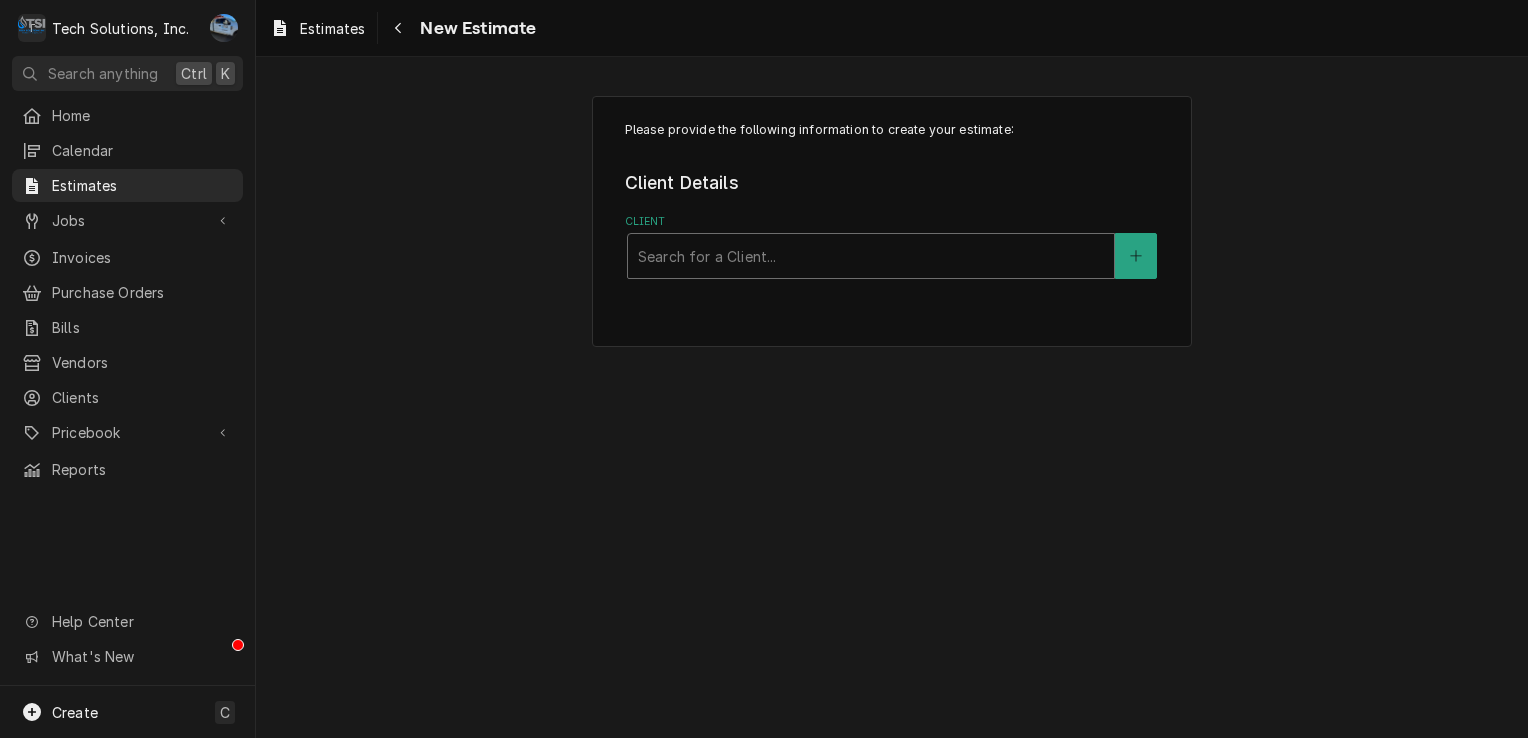 click at bounding box center (871, 256) 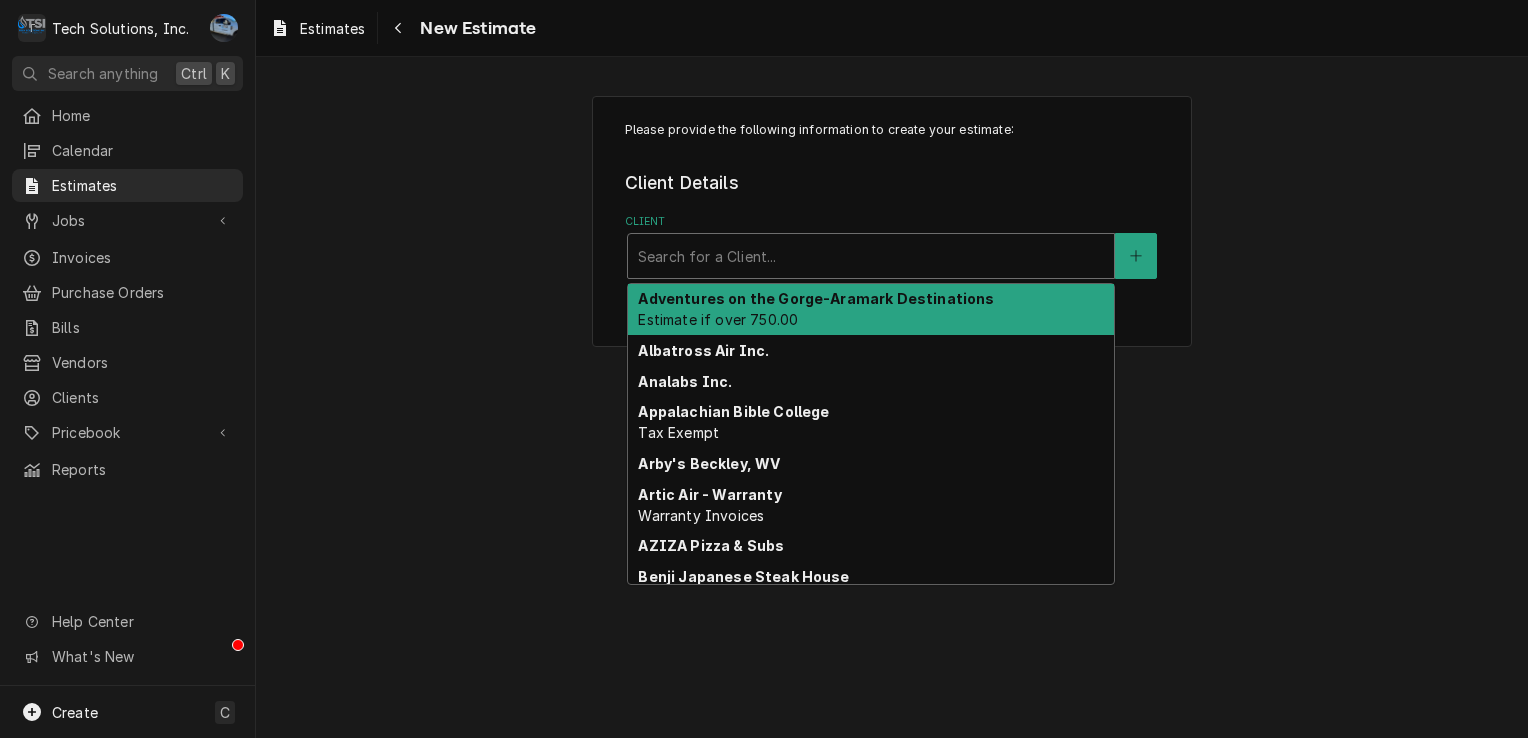 click on "Adventures on the Gorge-Aramark Destinations Estimate if over 750.00" at bounding box center (871, 310) 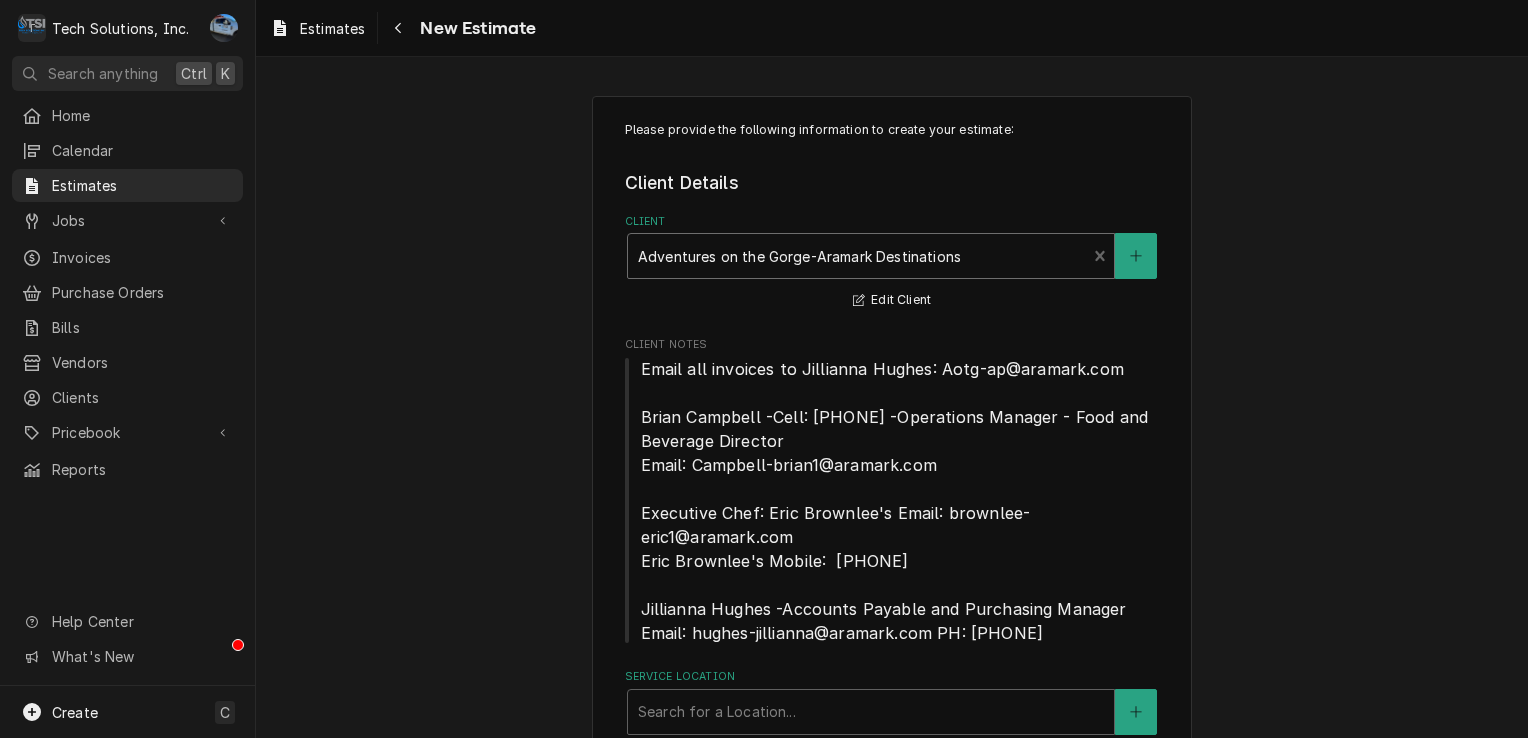 scroll, scrollTop: 80, scrollLeft: 0, axis: vertical 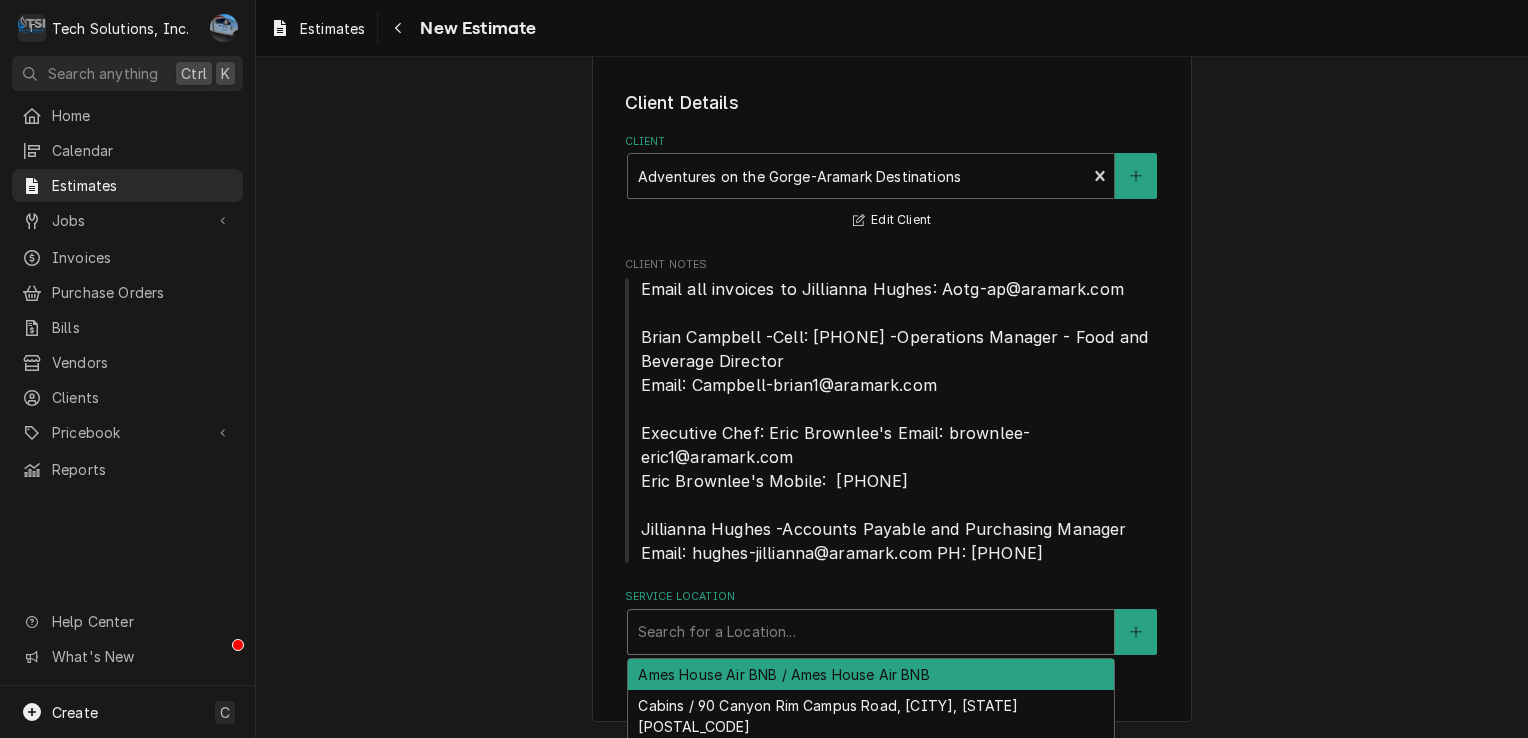 click at bounding box center [871, 632] 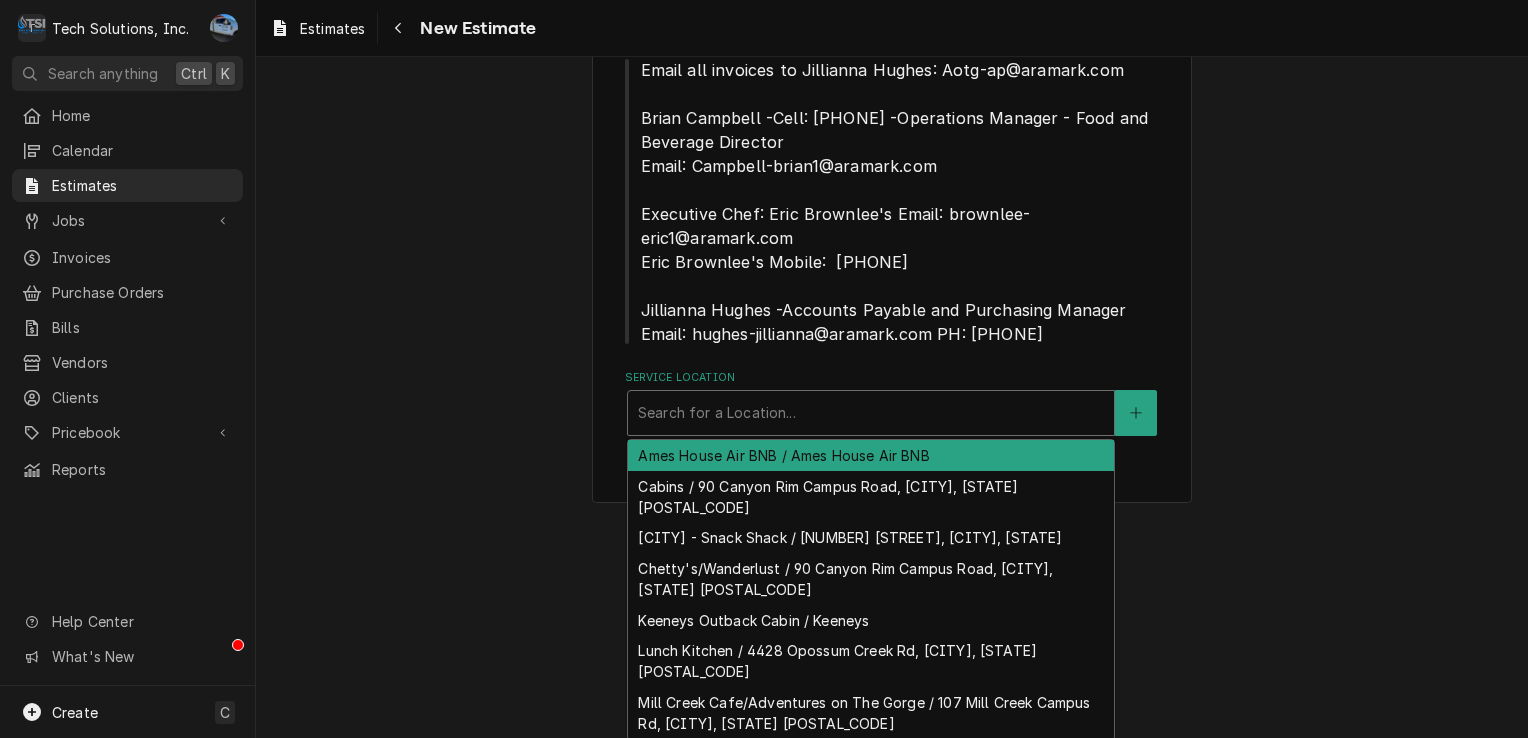 scroll, scrollTop: 300, scrollLeft: 0, axis: vertical 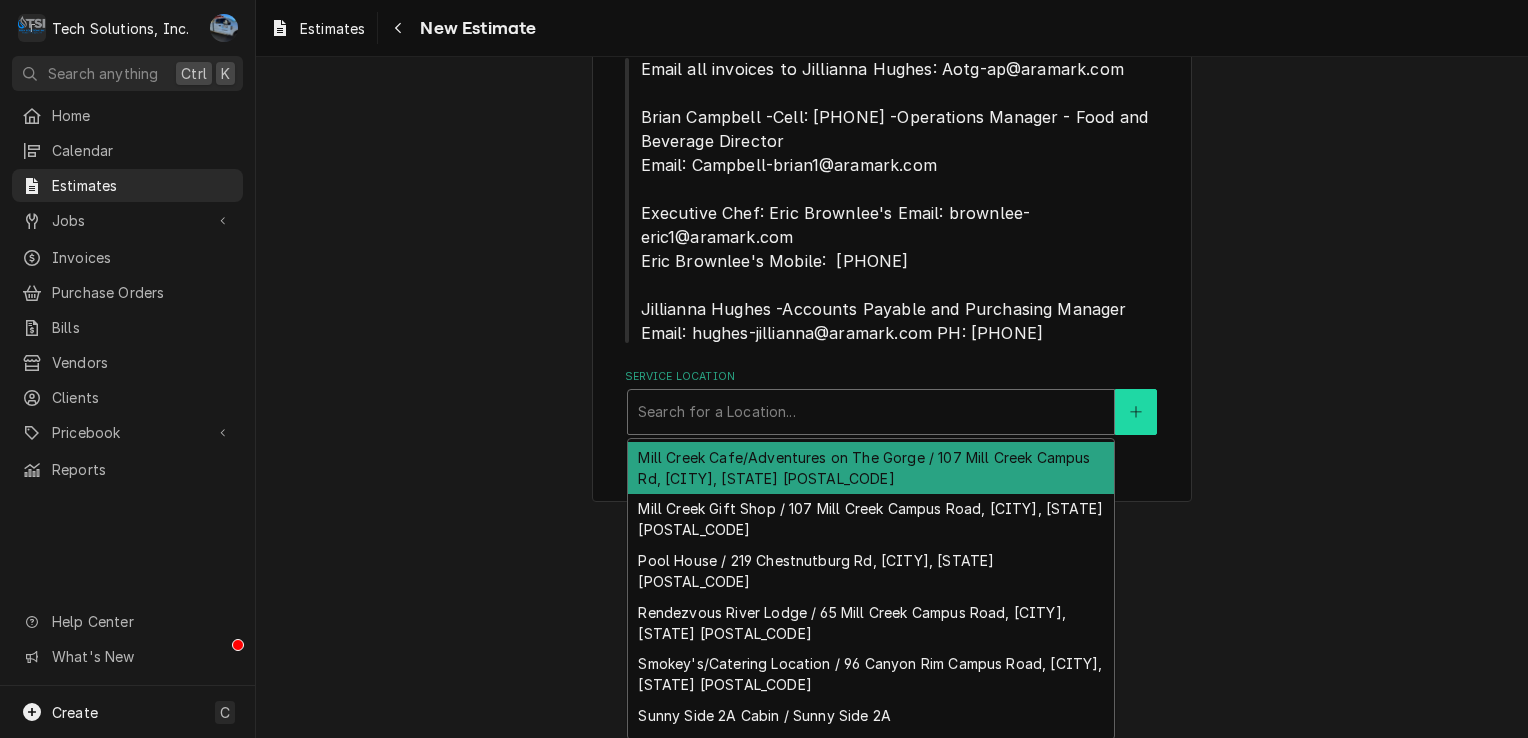 click on "Client Details Client Adventures on the Gorge-Aramark Destinations Estimate if over 750.00 Edit Client Client Notes Email all invoices to Jillianna Hughes: Aotg-ap@aramark.com
Brian Campbell -Cell: 304-640-7082 -Operations Manager - Food and Beverage Director
Email: Campbell-brian1@aramark.com
Executive Chef: Eric Brownlee's Email: brownlee-eric1@aramark.com
Eric Brownlee's Mobile:  843-860-8320
Jillianna Hughes -Accounts Payable and Purchasing Manager
Email: hughes-jillianna@aramark.com PH: 304-574-4446 Service Location 13 results available. Use Up and Down to choose options, press Enter to select the currently focused option, press Escape to exit the menu, press Tab to select the option and exit the menu. Search for a Location... Ames House Air BNB / Ames House Air BNB Cabins / 90 Canyon Rim Campus Road, Lansing, WV 25862 Canyon Falls - Snack Shack / 114 Canyon Rim Campus Road, Lansing, WV 25862 Chetty's/Wanderlust / 90 Canyon Rim Campus Road, Lansing, WV 25862 Keeneys Outback Cabin / Keeneys" at bounding box center [892, 152] 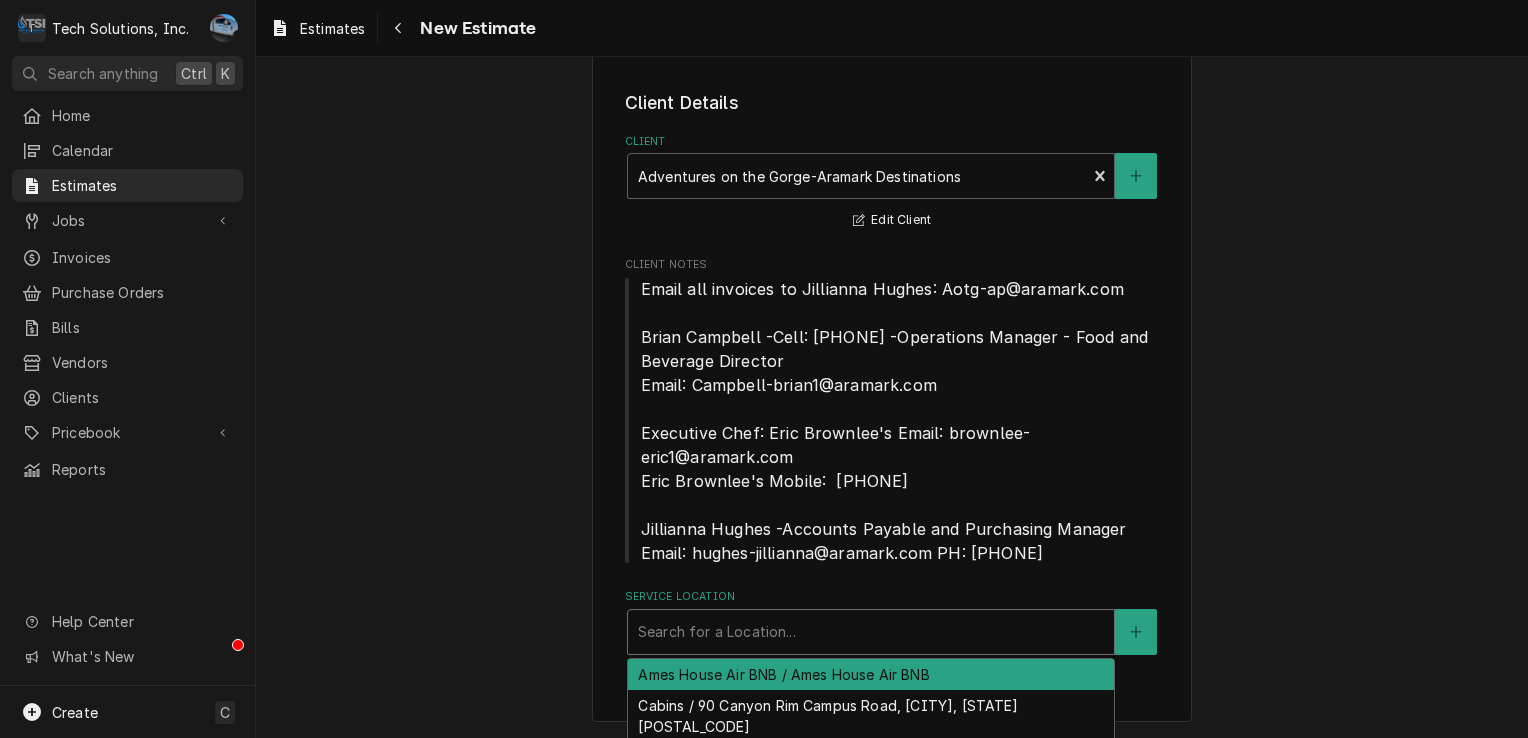 click on "Search for a Location..." at bounding box center [871, 632] 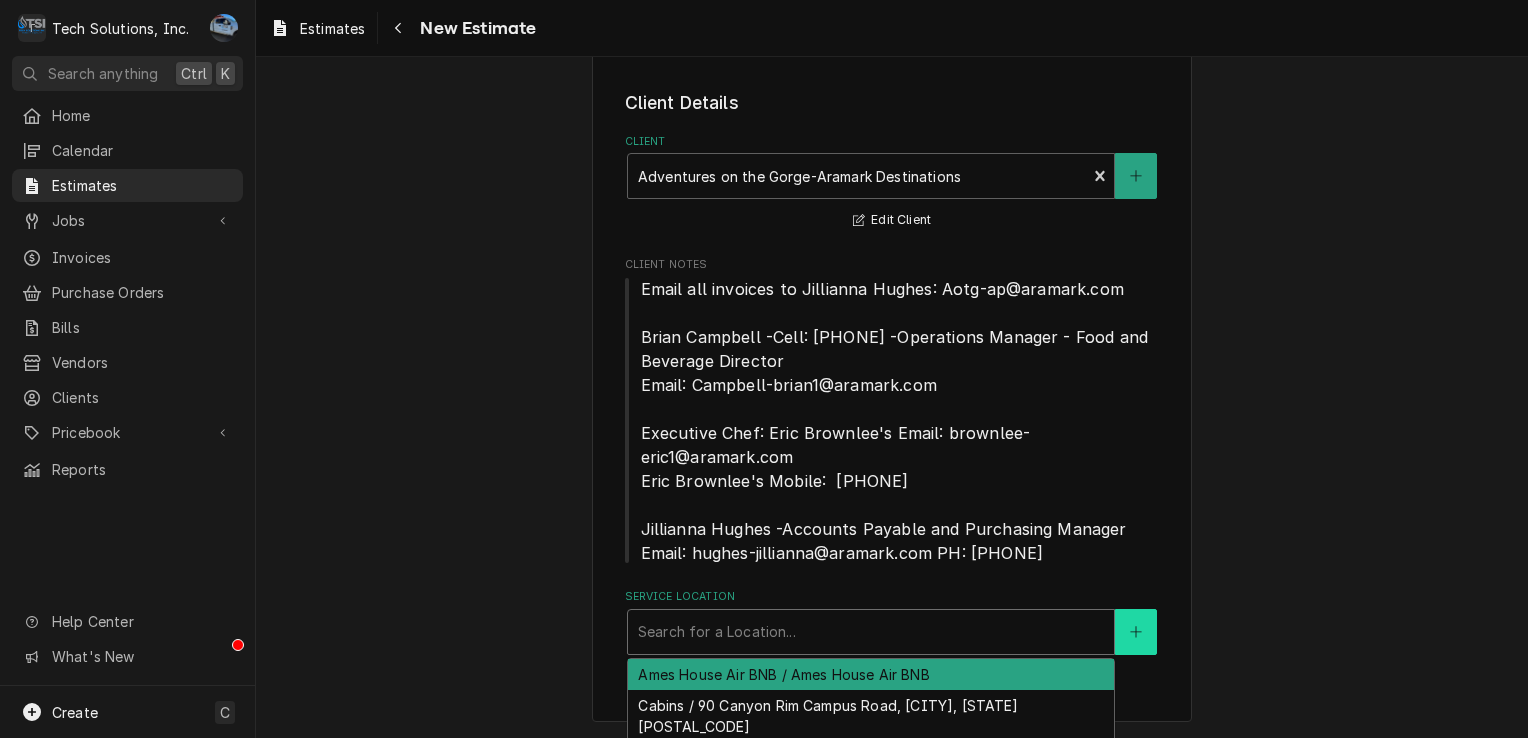 click 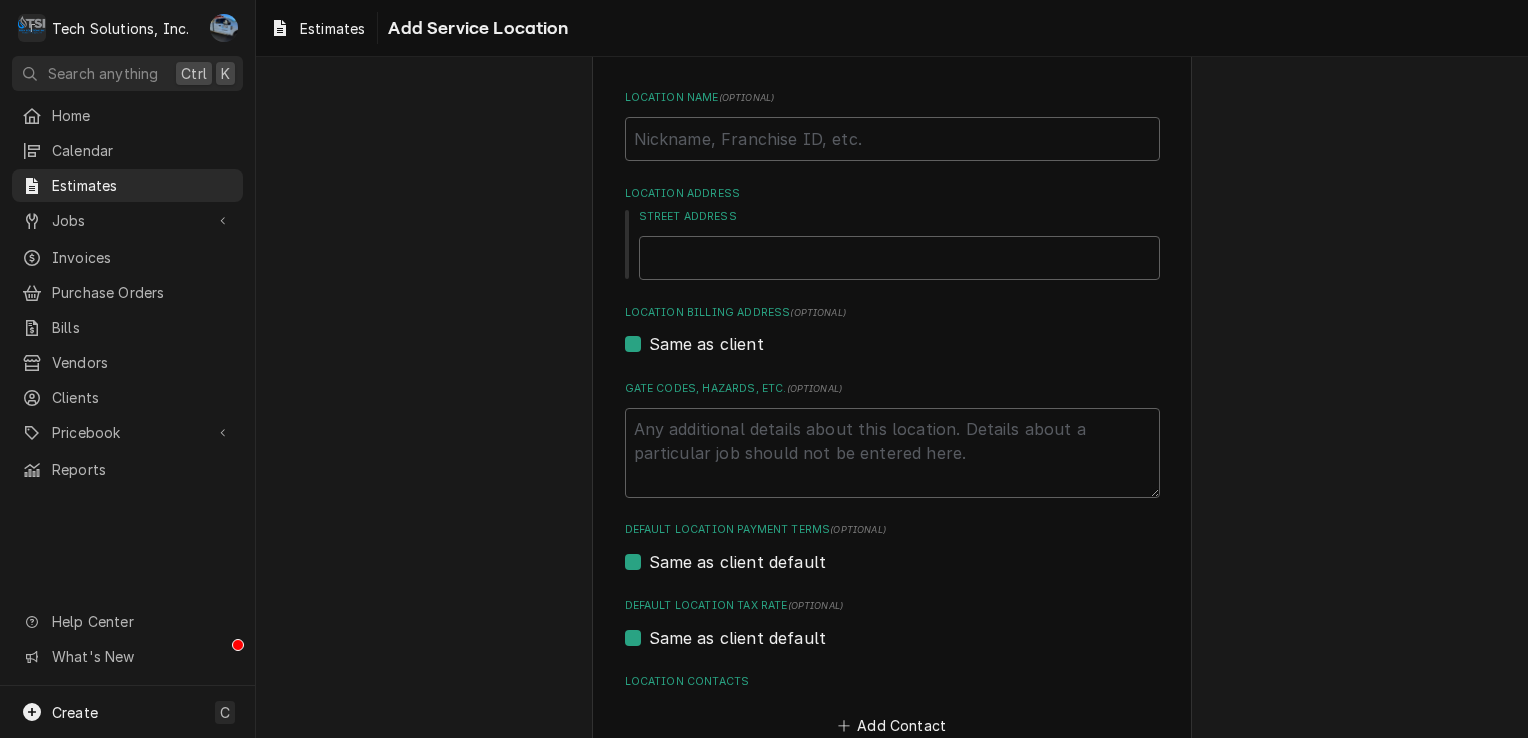 scroll, scrollTop: 0, scrollLeft: 0, axis: both 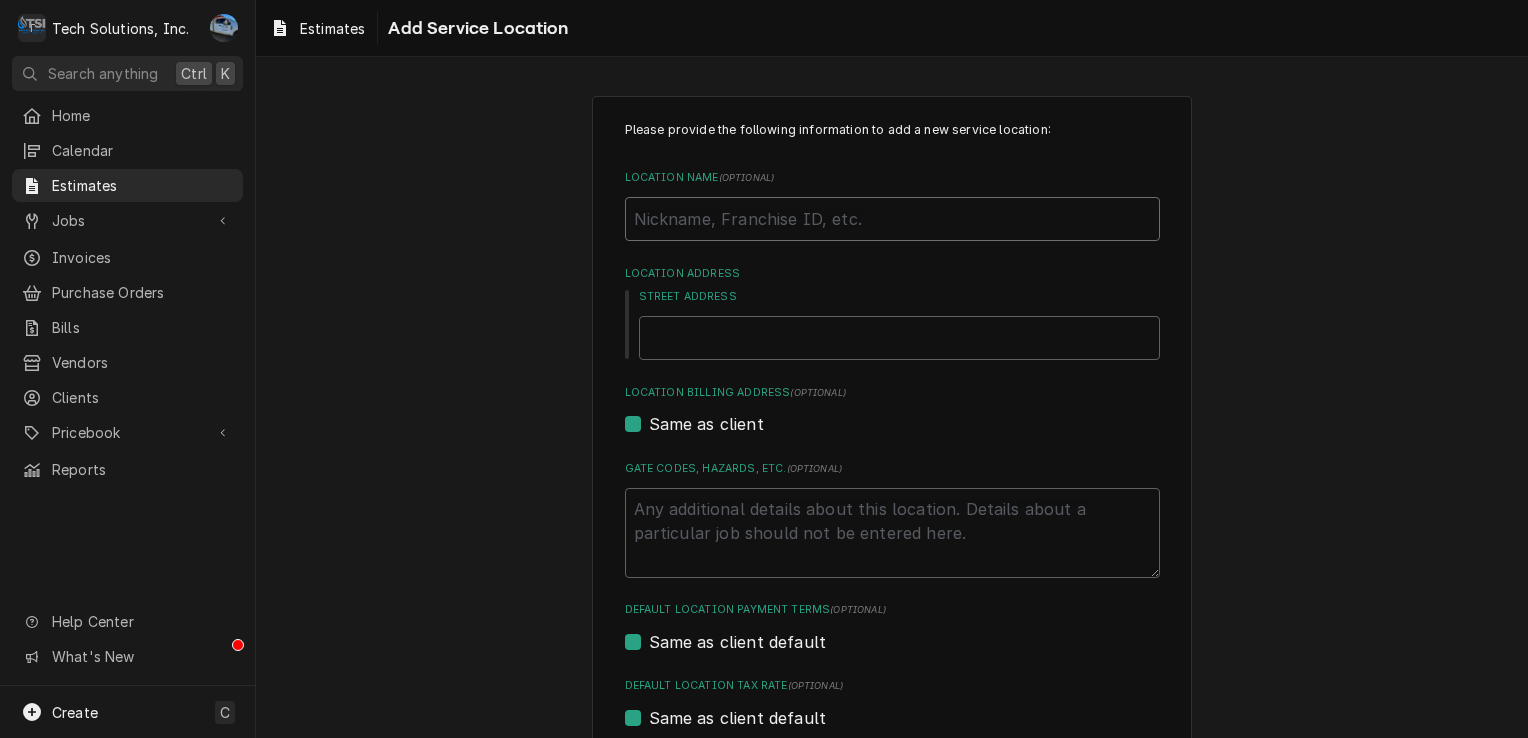click on "Location Name  ( optional )" at bounding box center (892, 219) 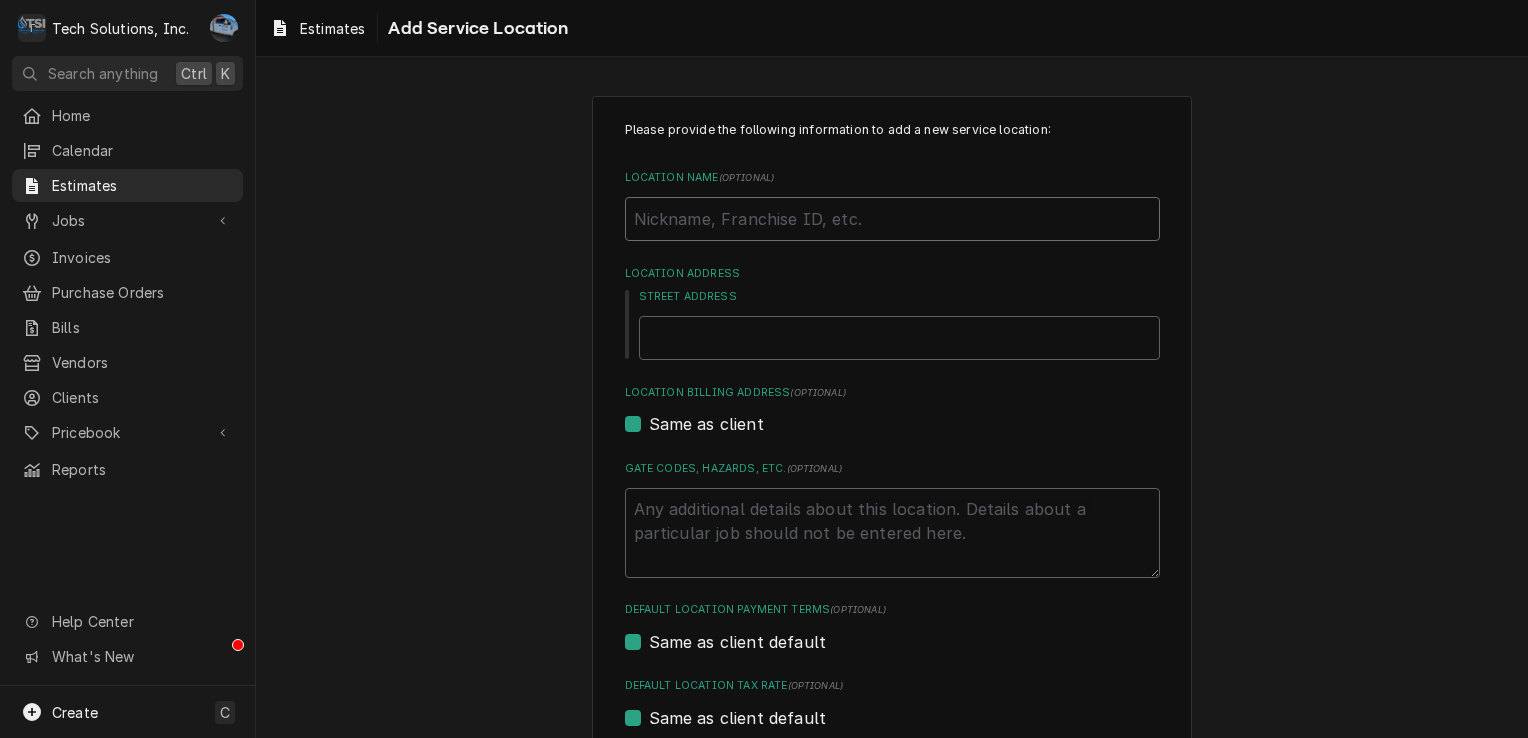 type on "x" 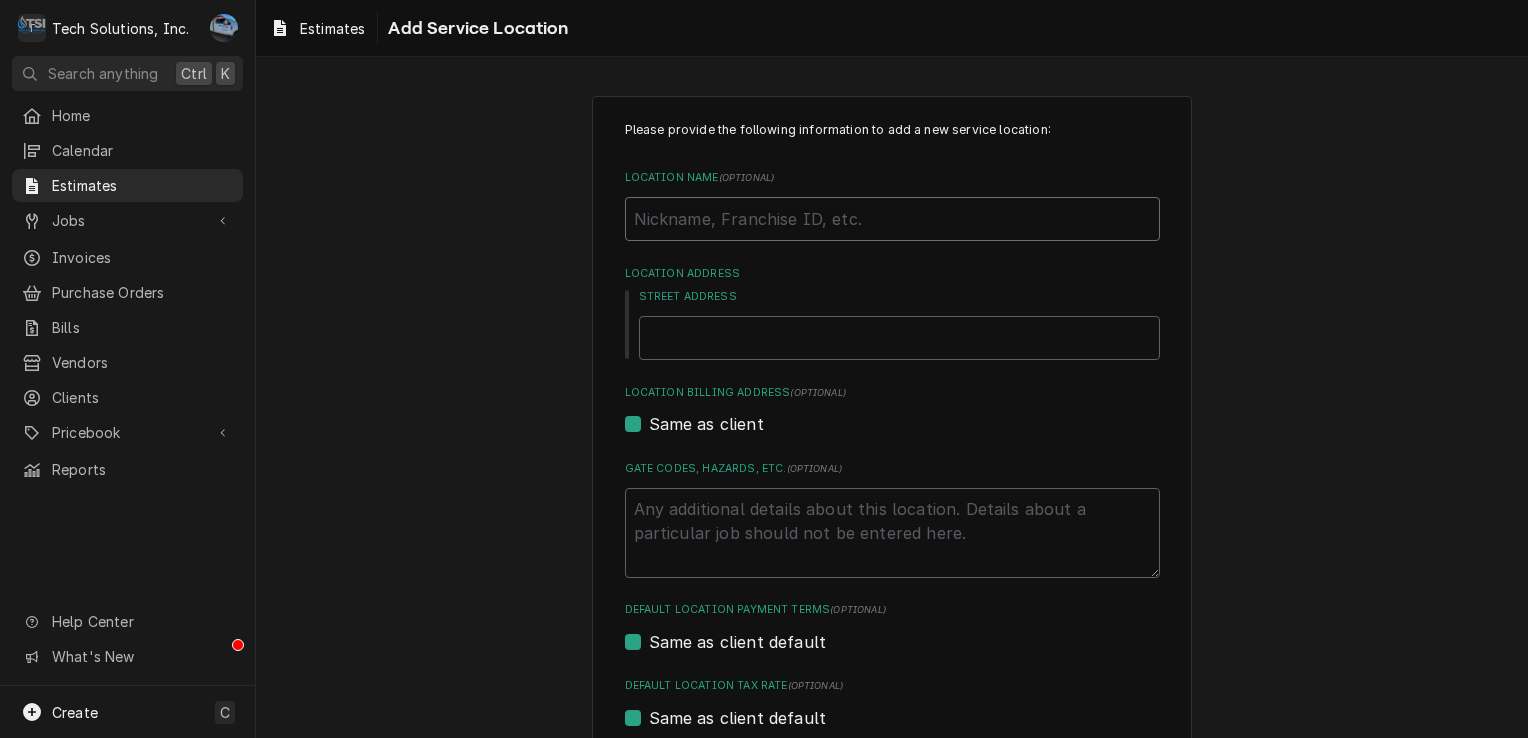 type on "d" 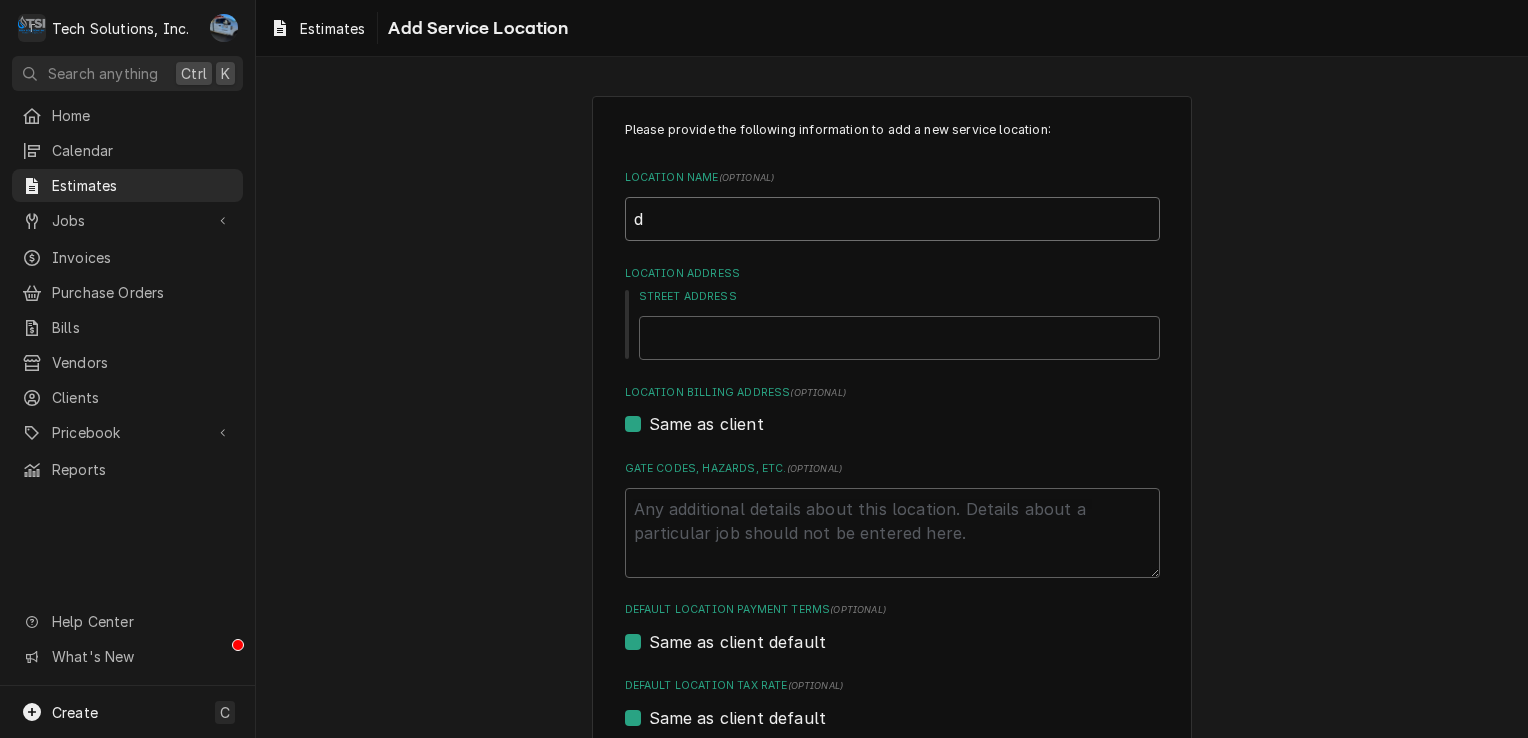 type on "x" 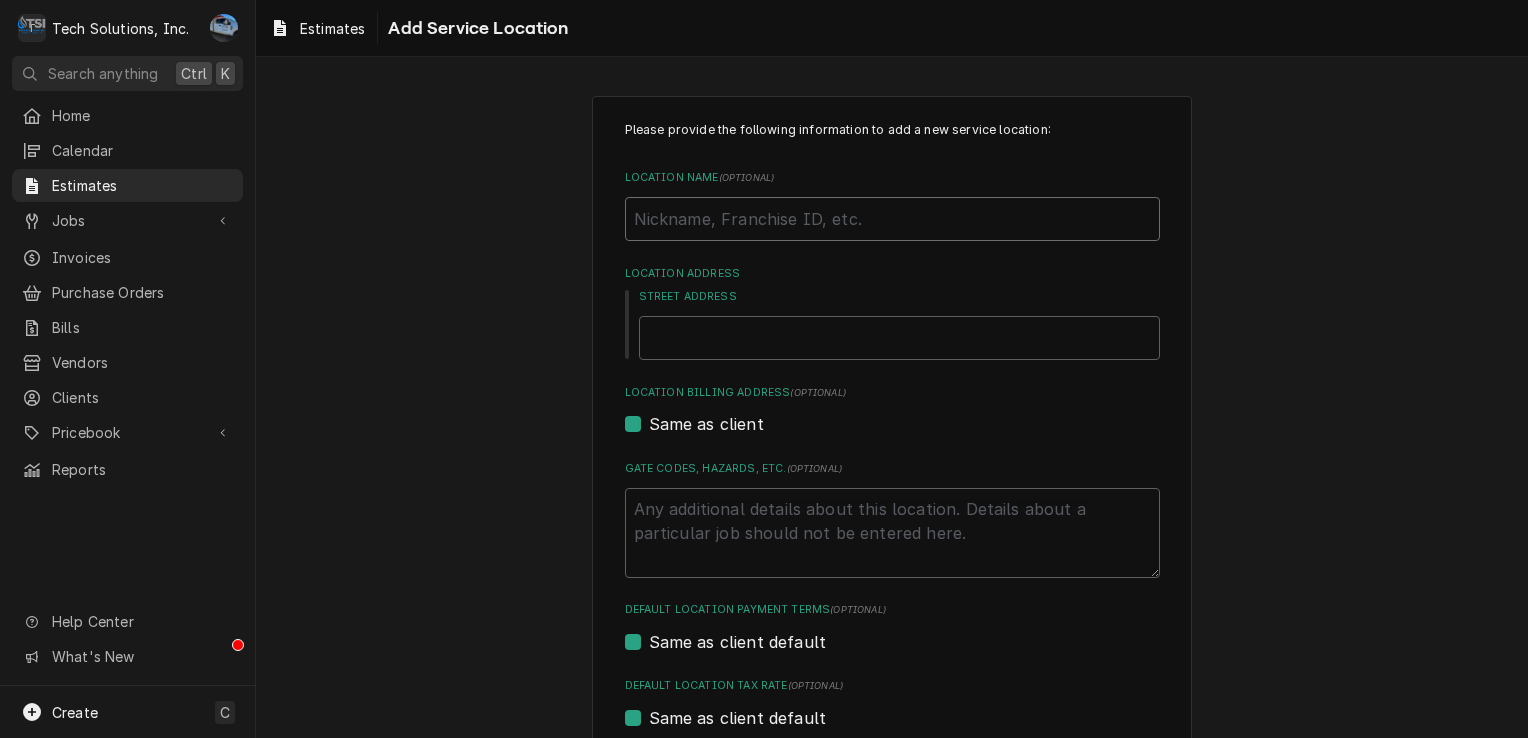 type on "x" 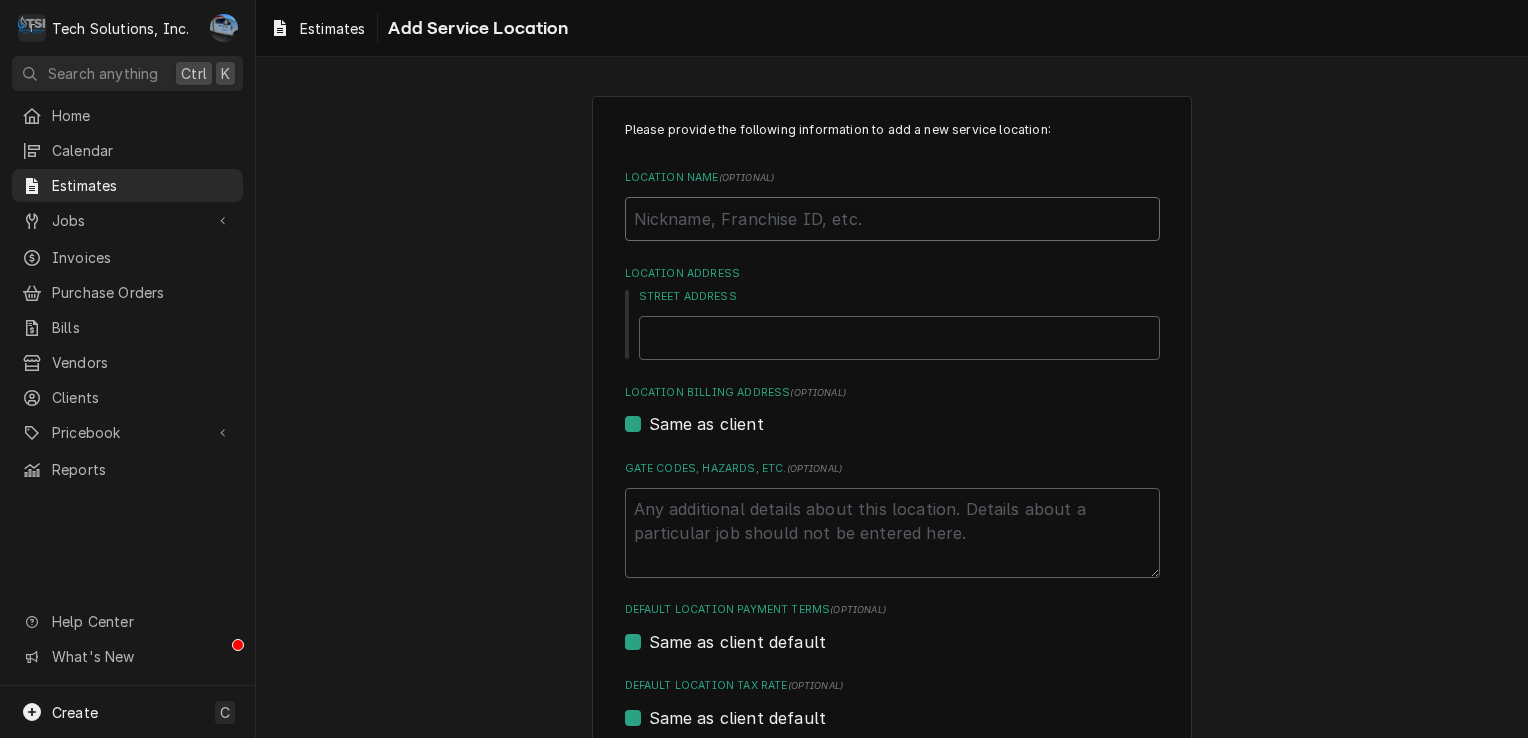 type on "D" 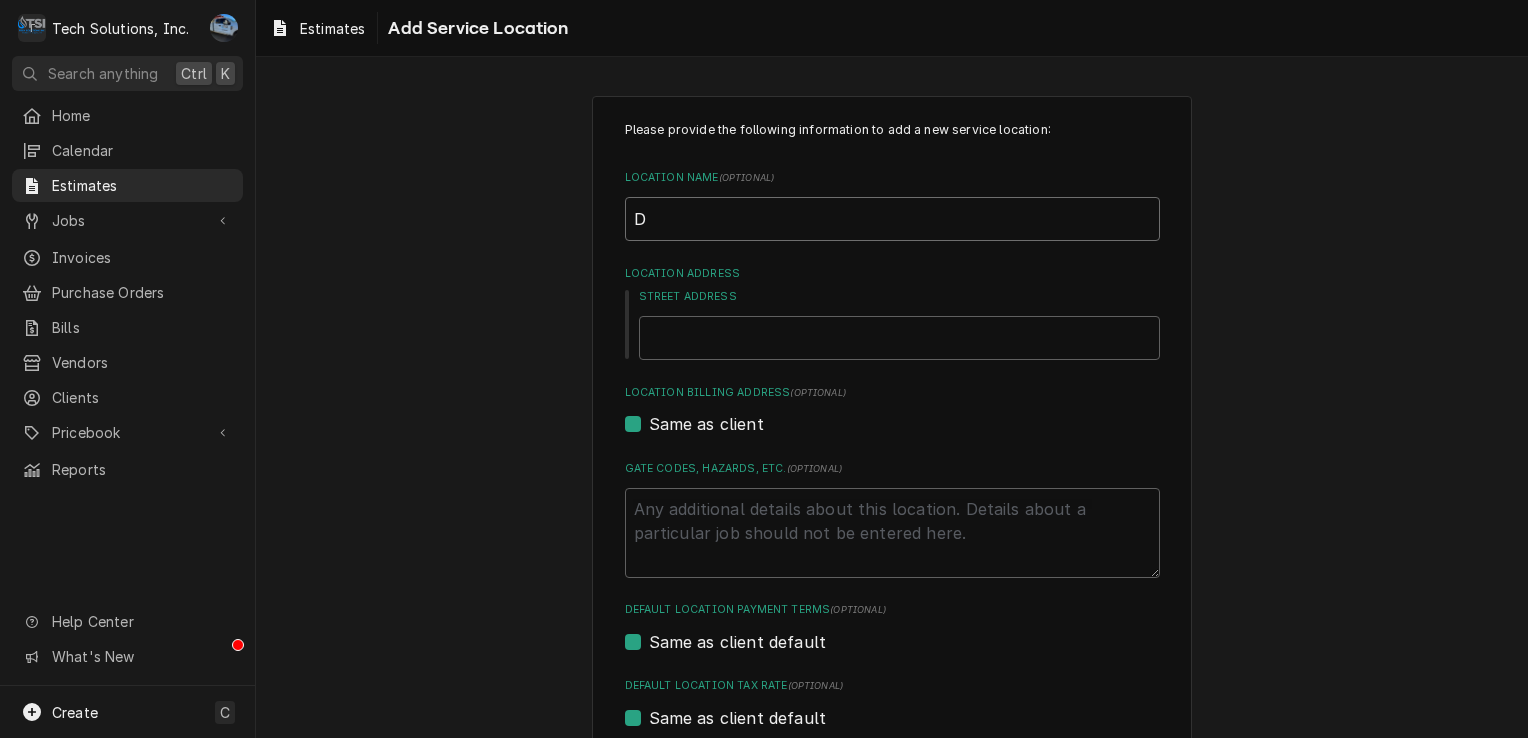 type on "x" 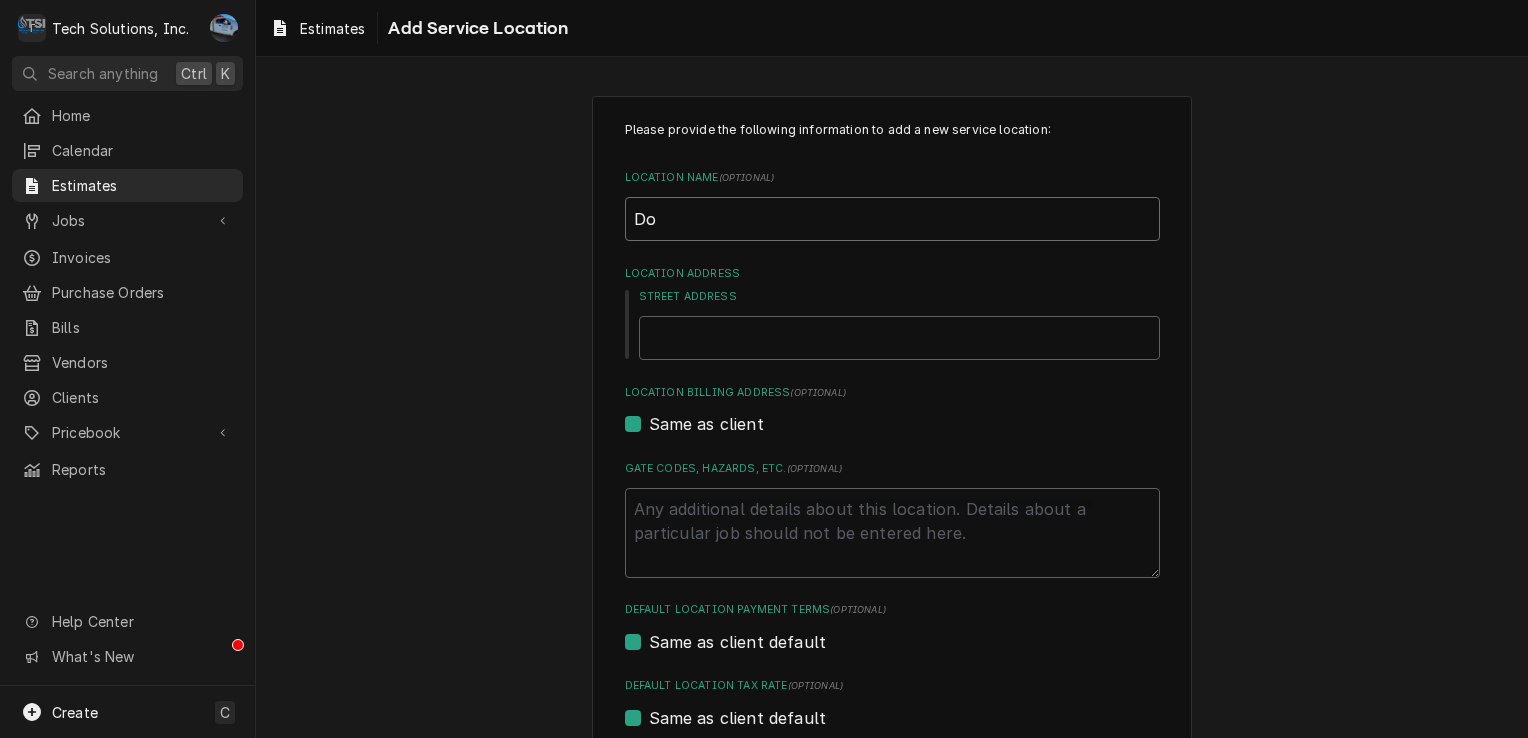 type on "x" 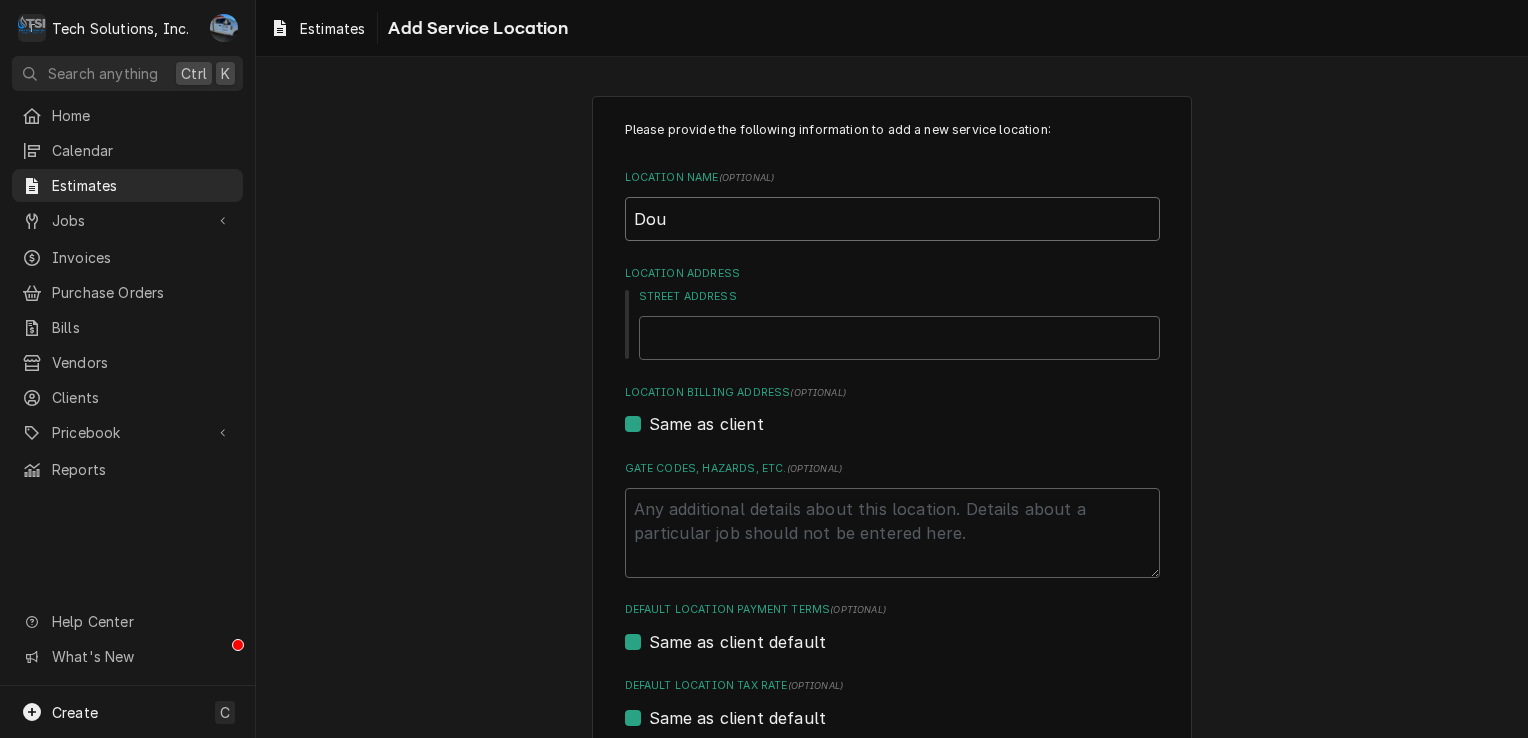 type on "x" 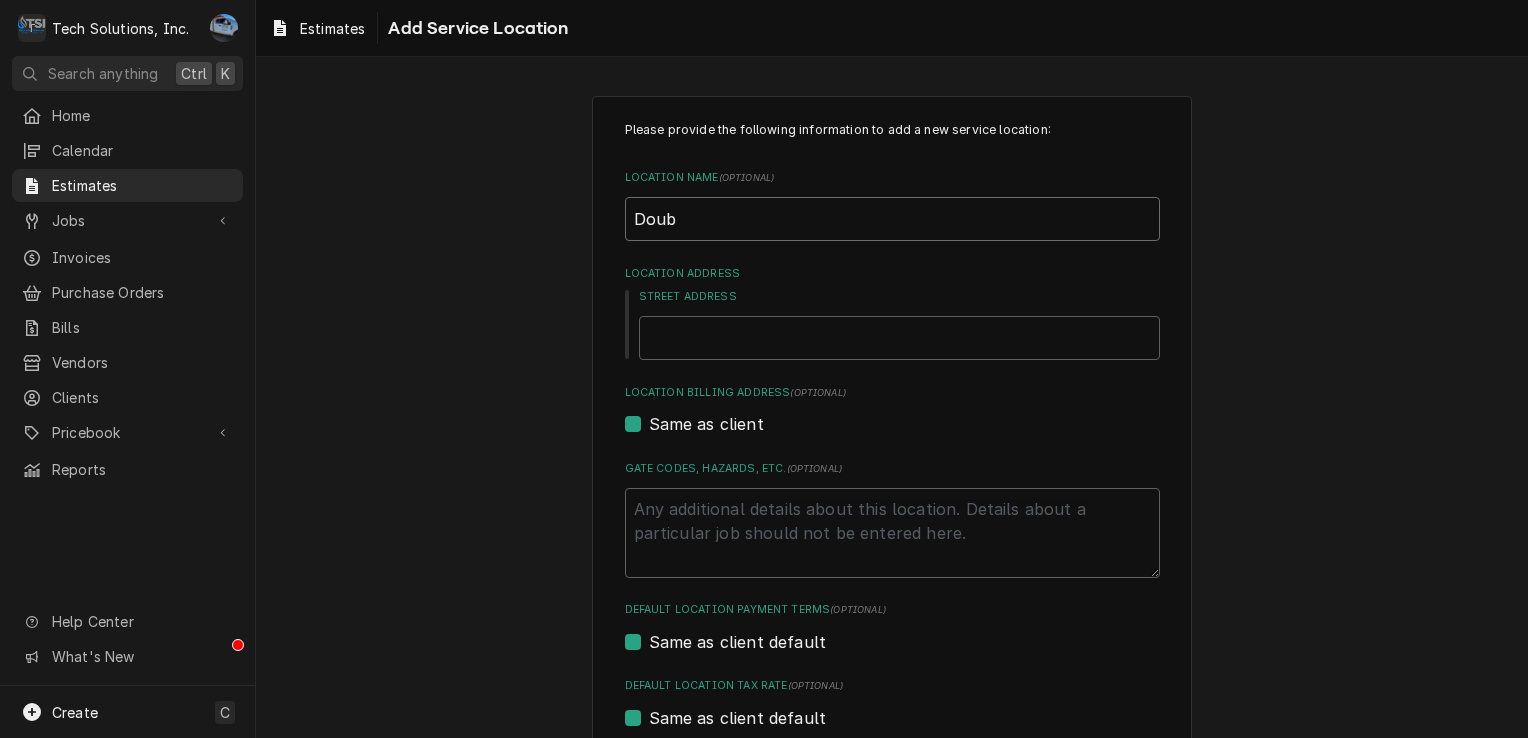 type on "x" 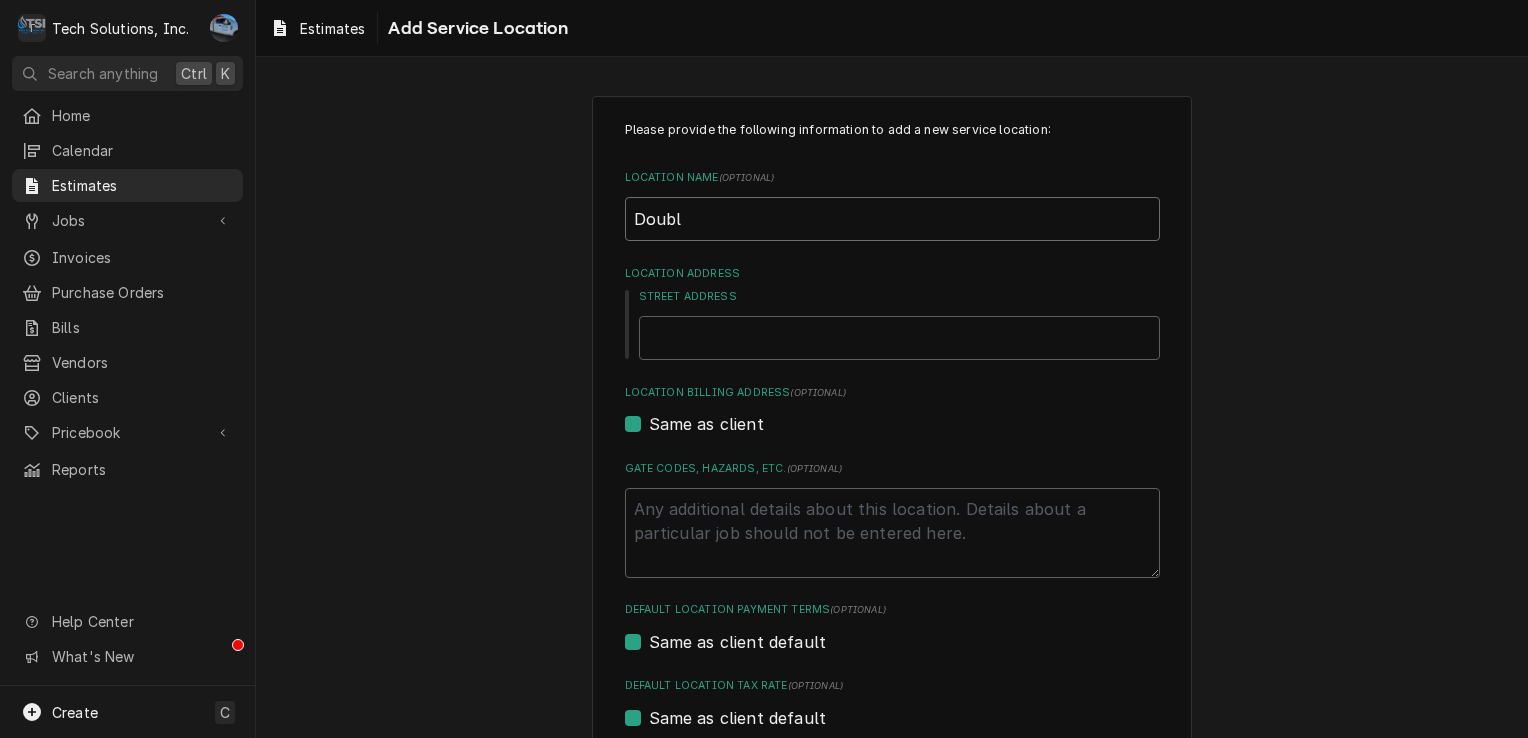 type on "Double" 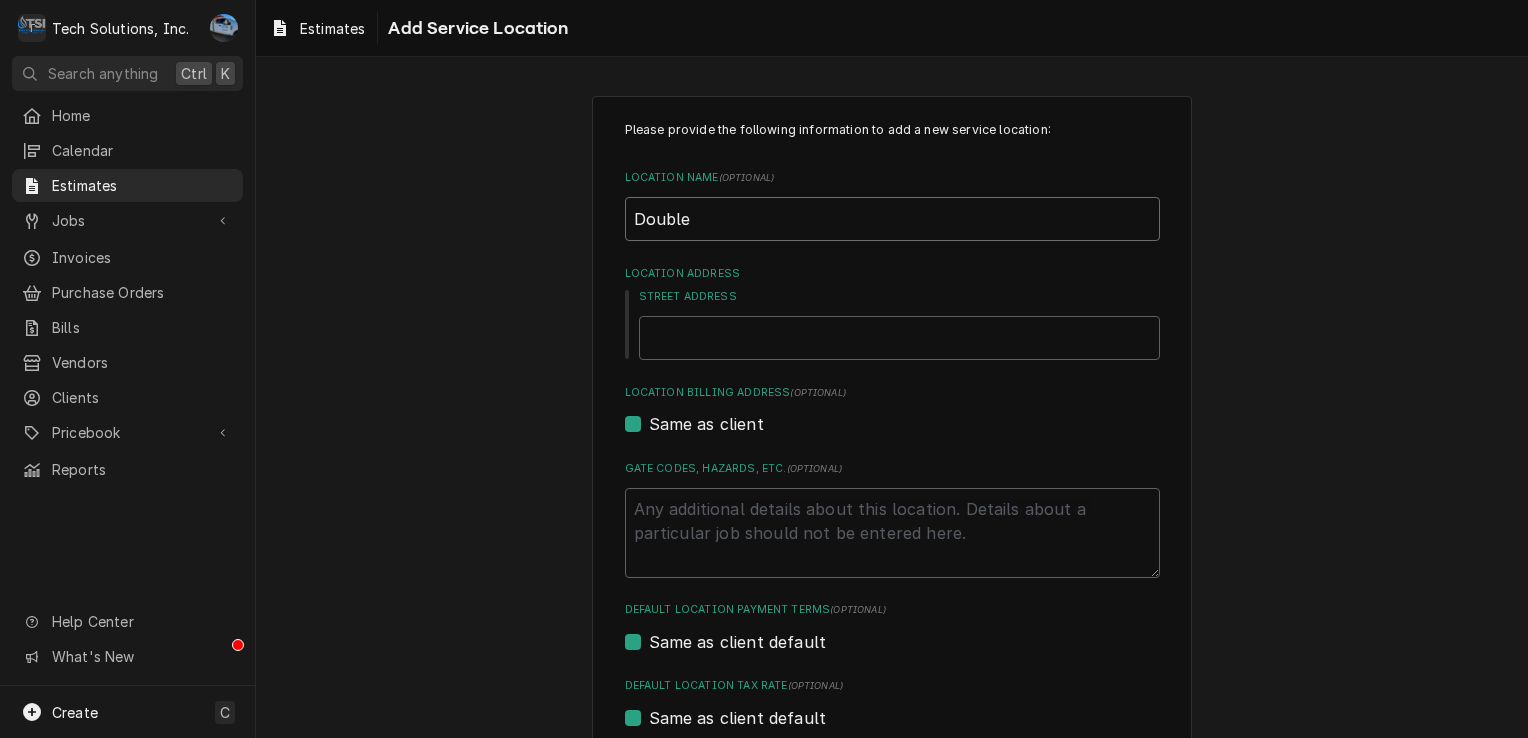 type on "x" 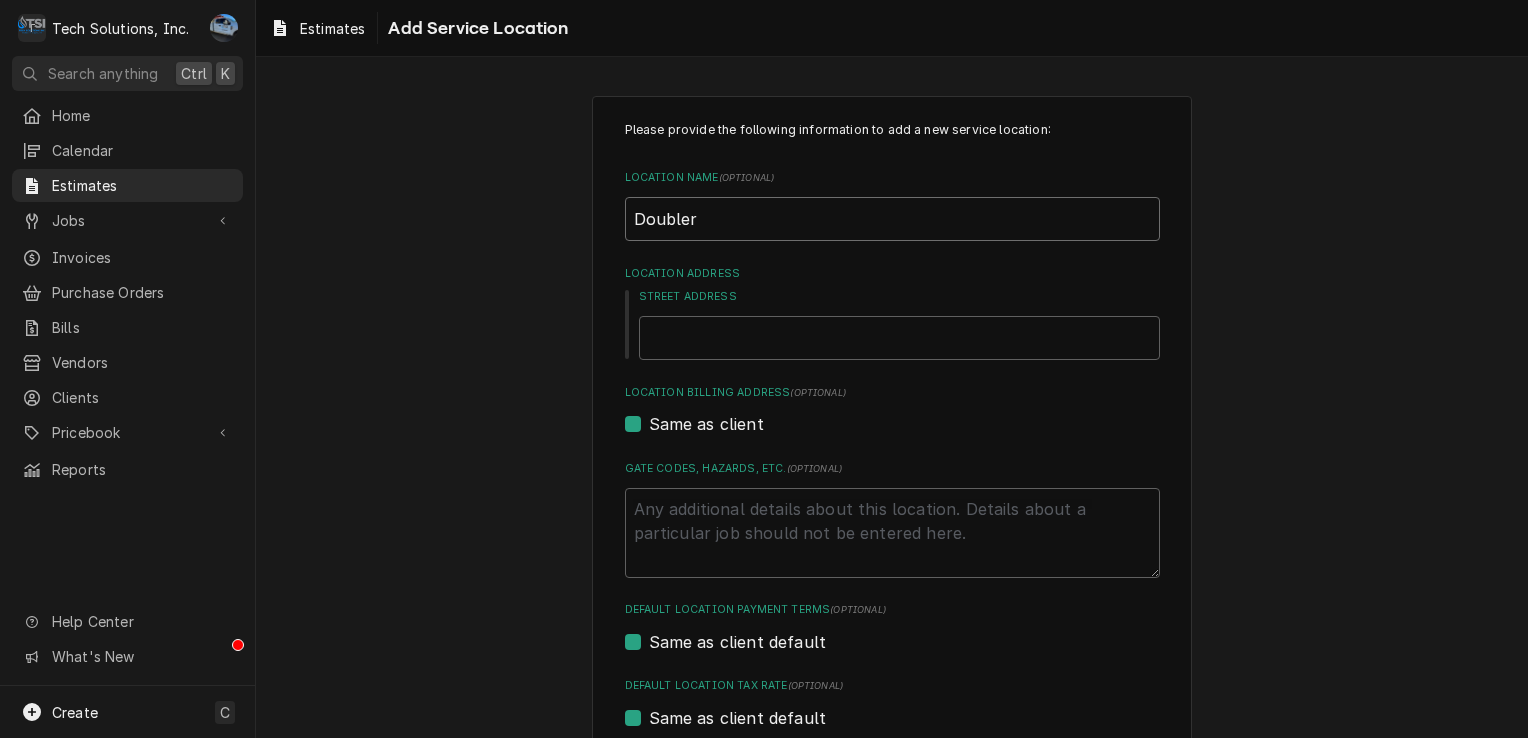 type on "x" 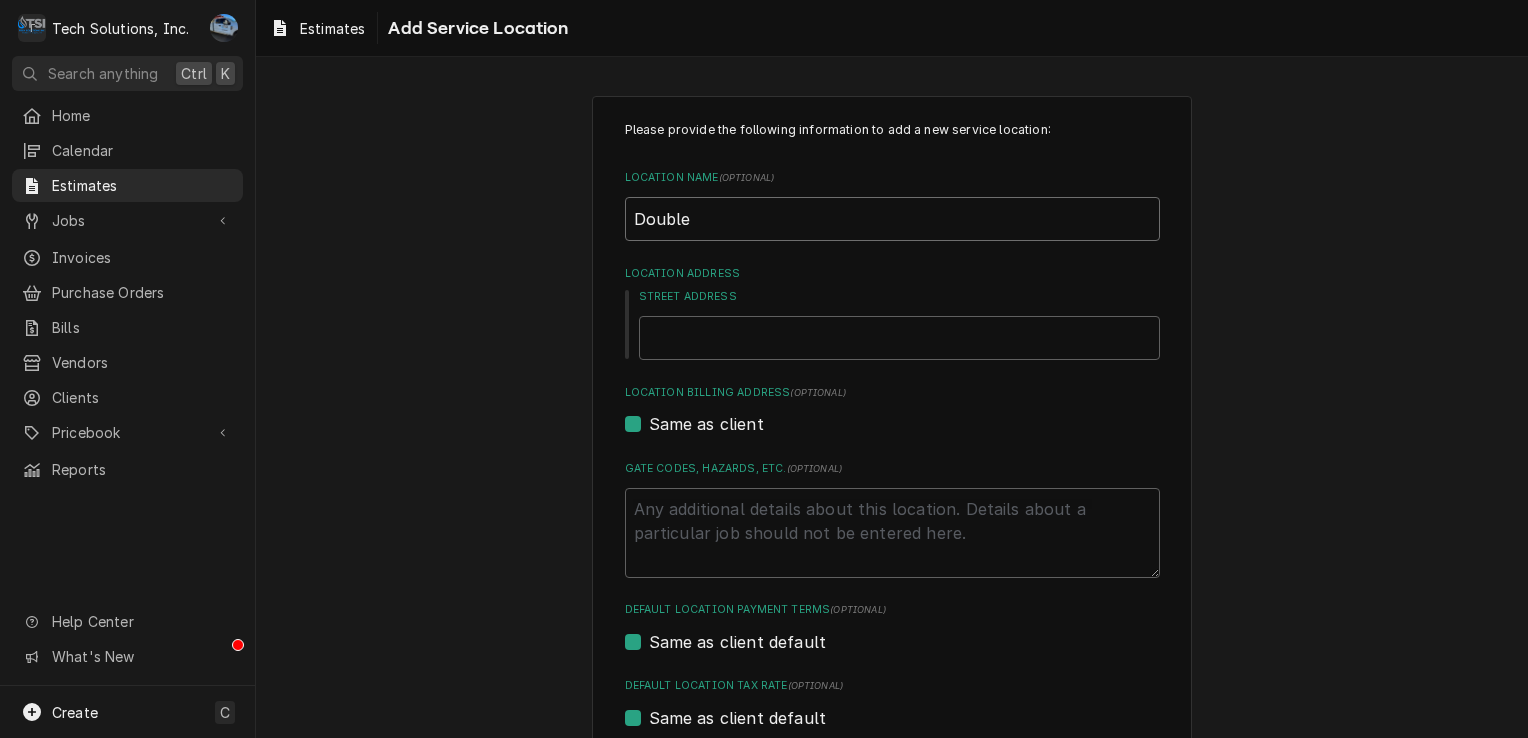 type on "x" 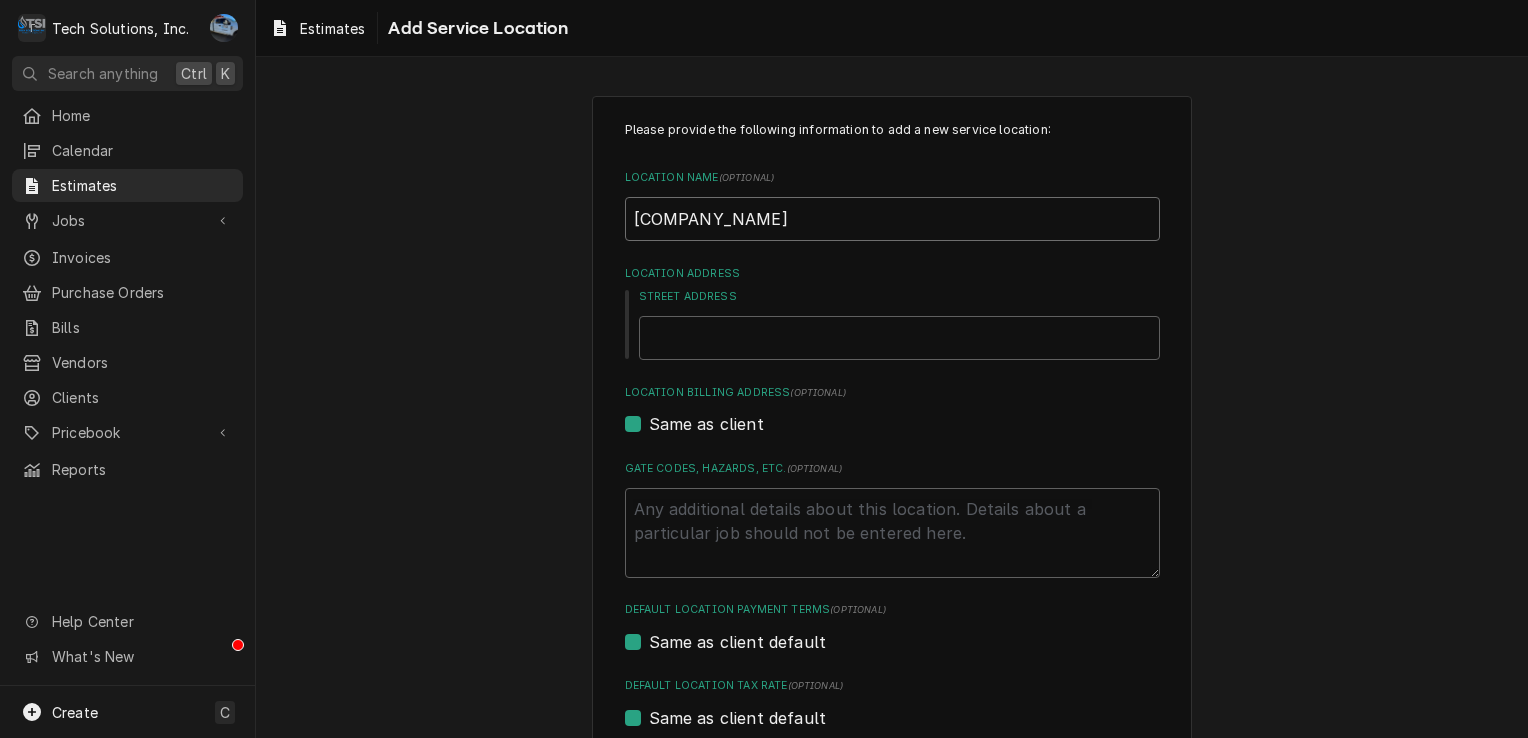 type on "x" 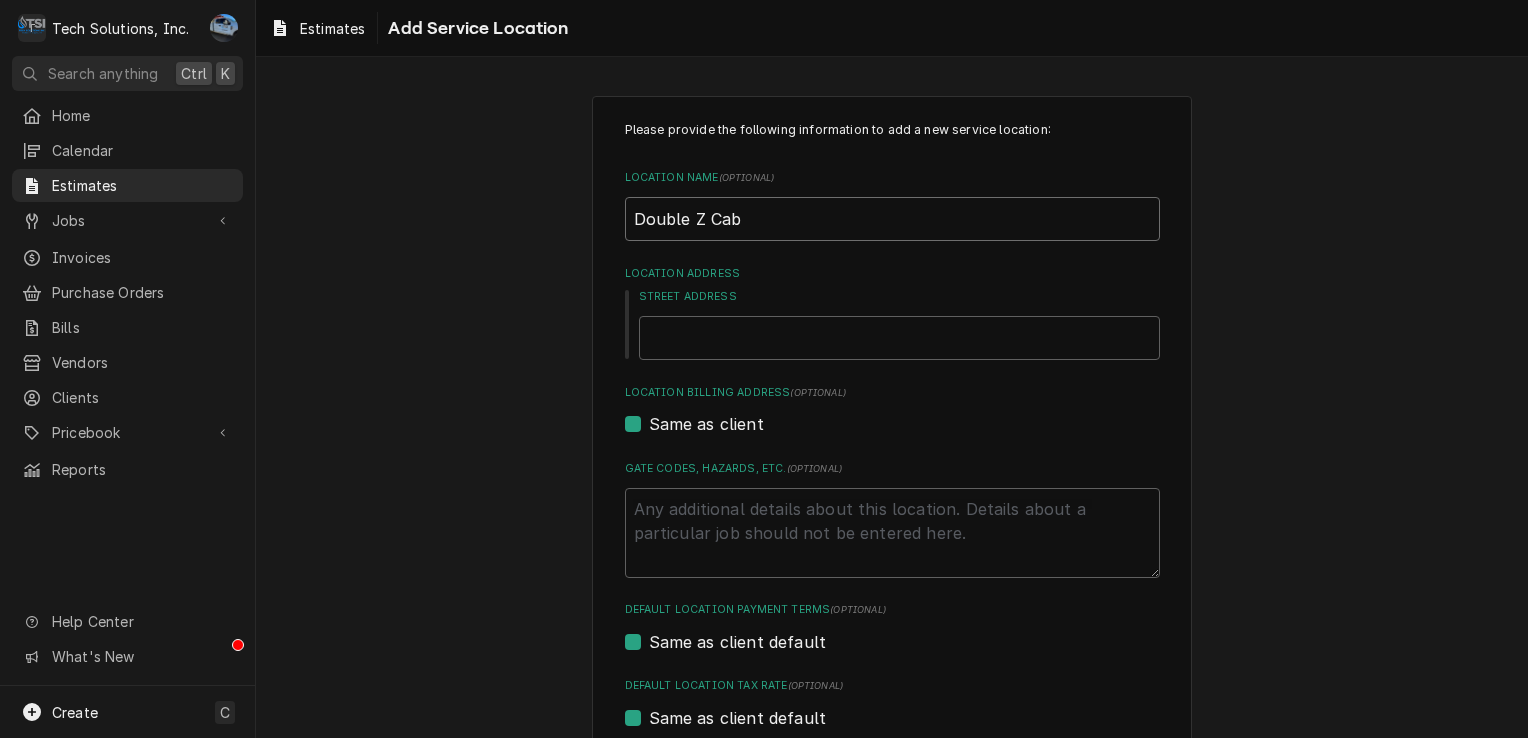 type on "x" 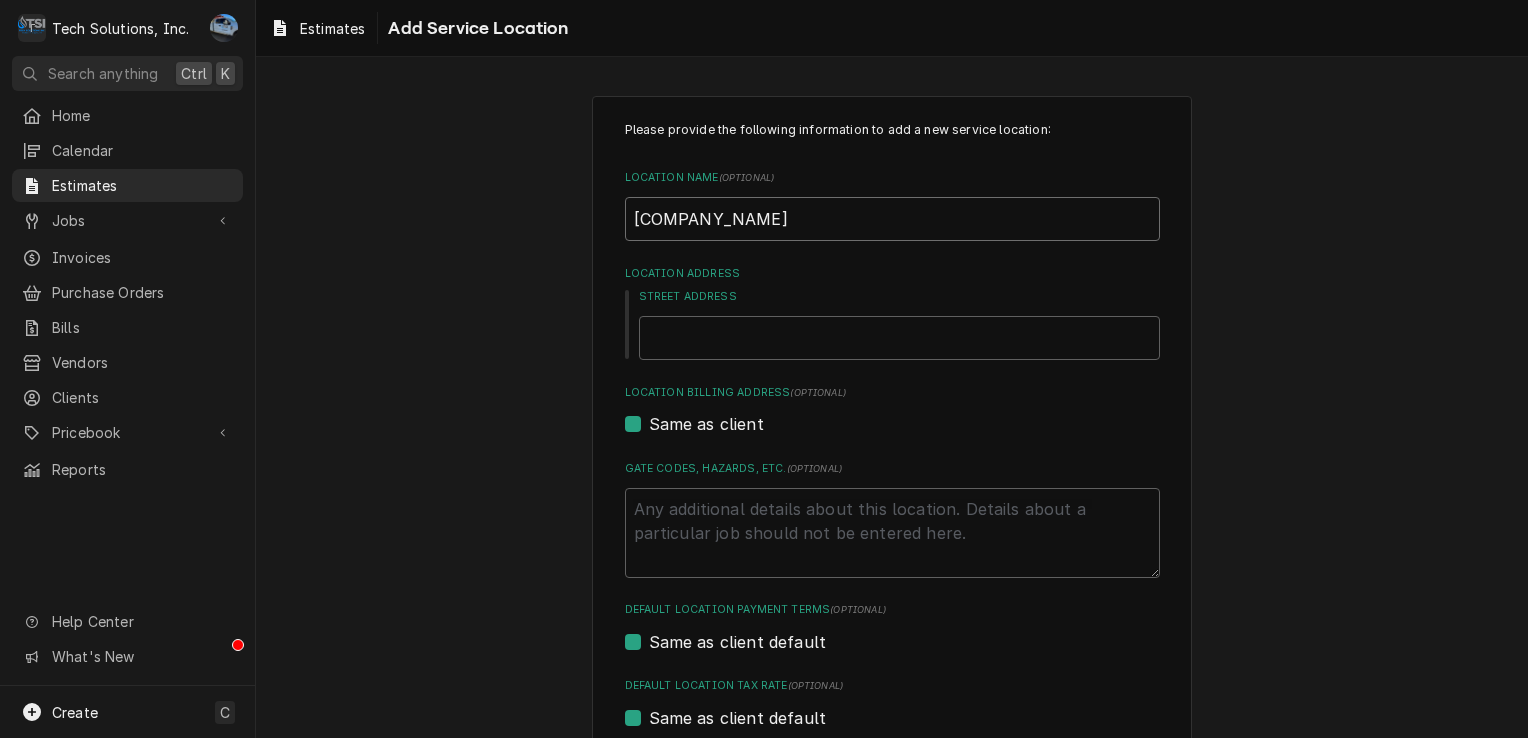 type on "x" 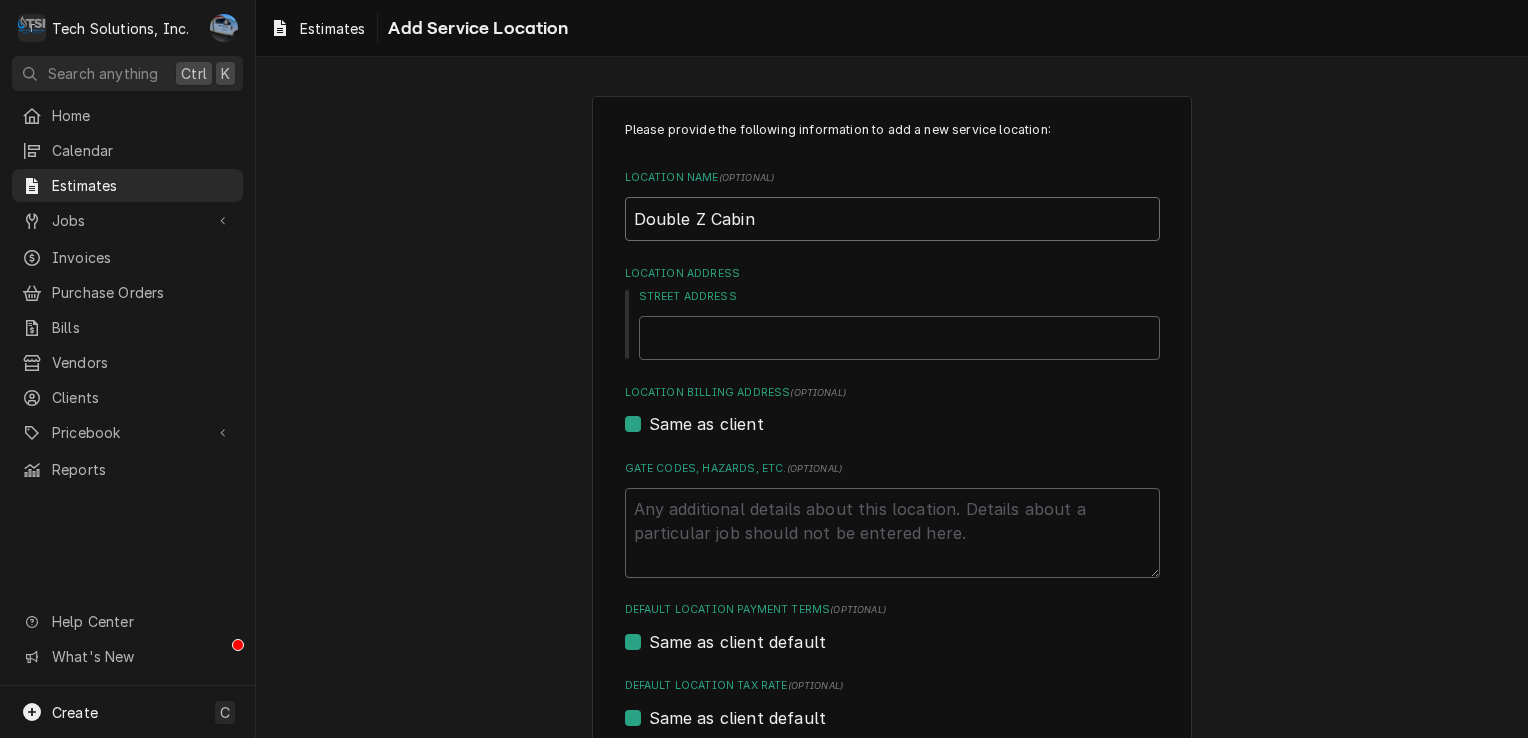 type on "x" 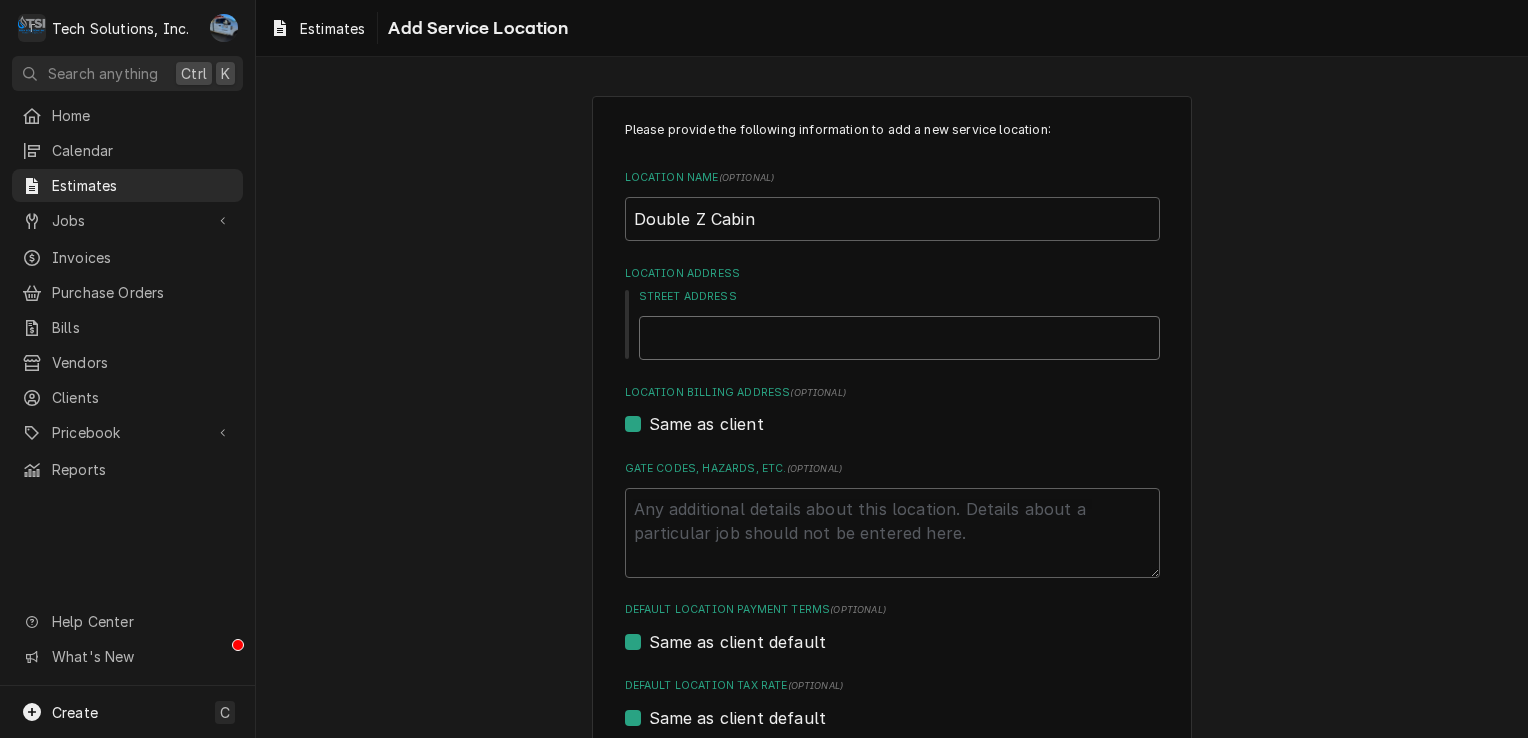 click on "Street Address" at bounding box center (899, 338) 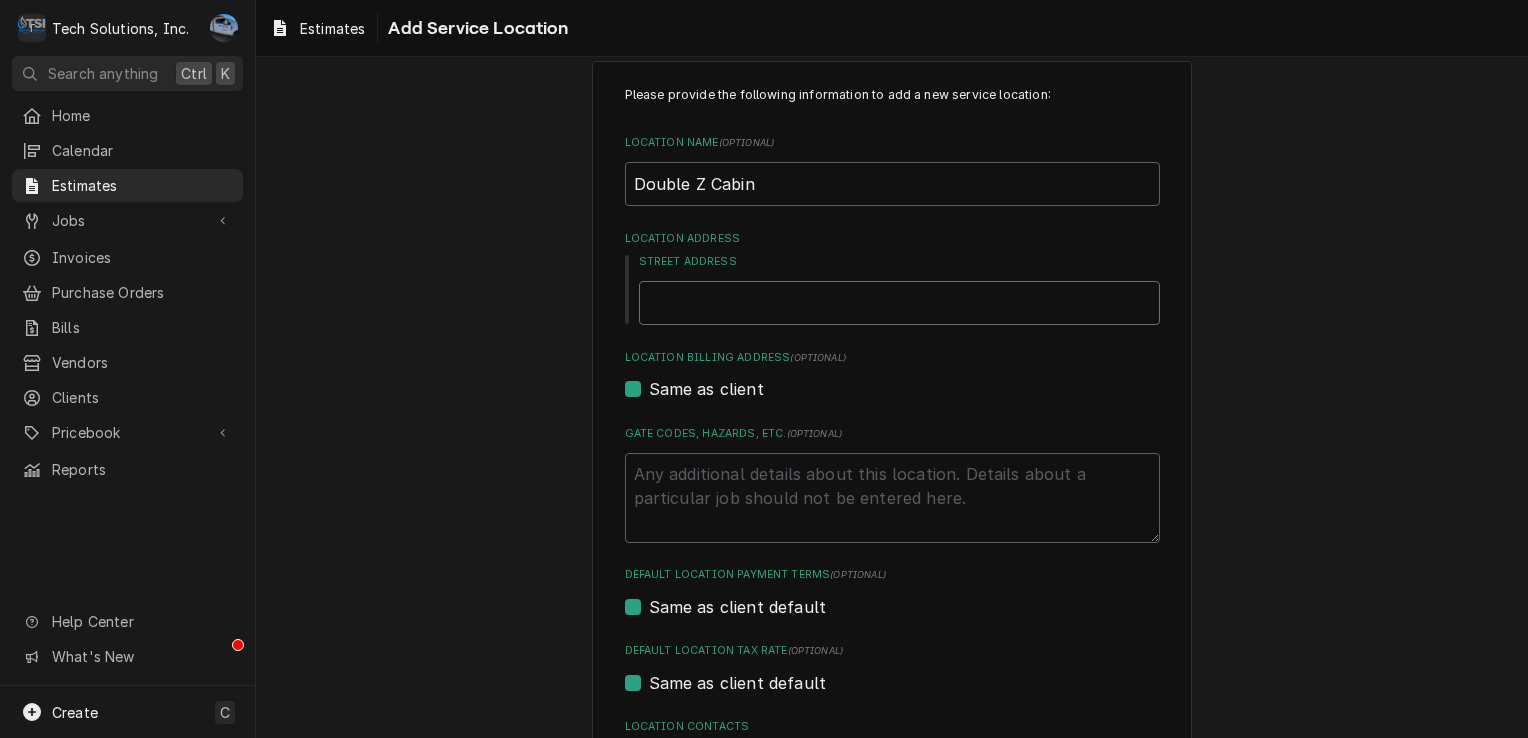 scroll, scrollTop: 0, scrollLeft: 0, axis: both 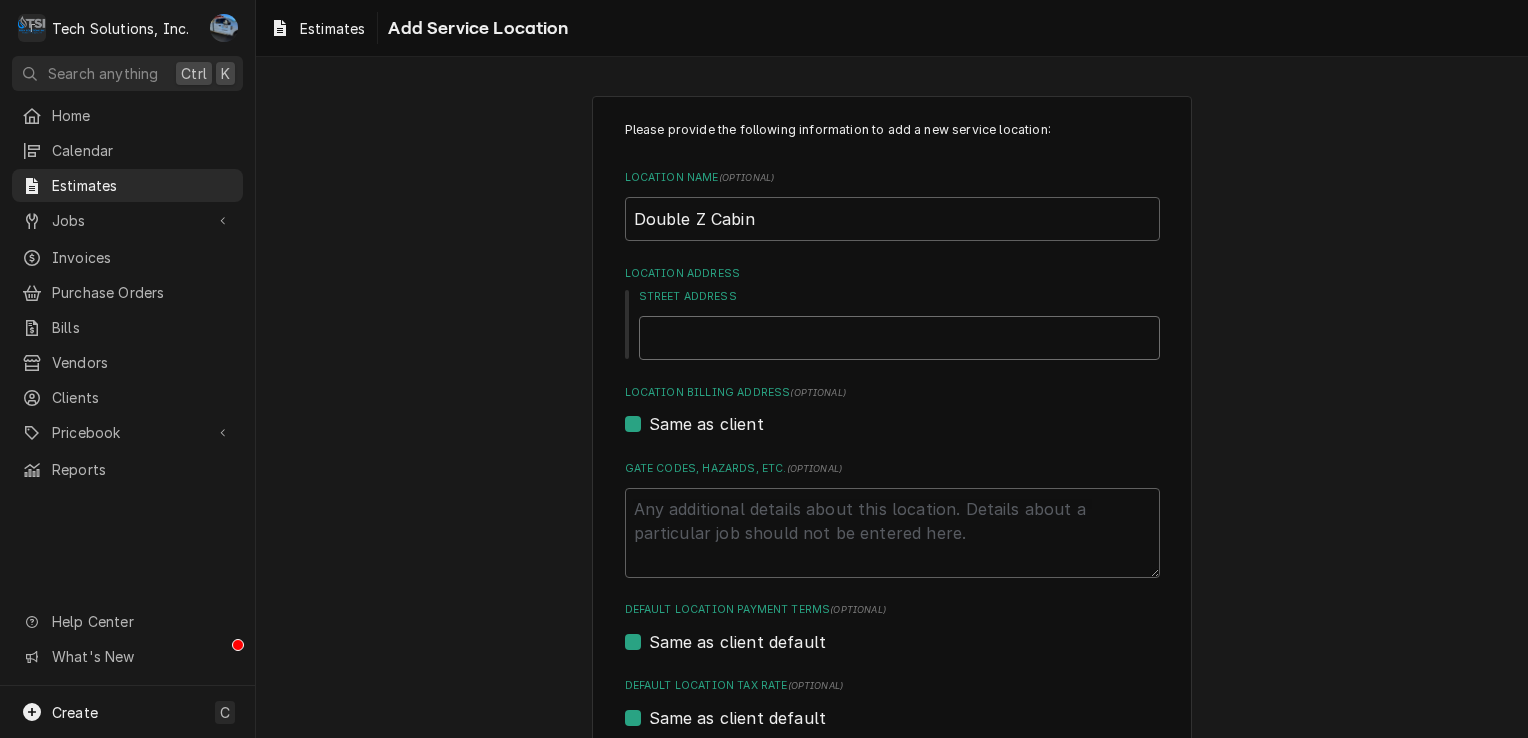 type on "x" 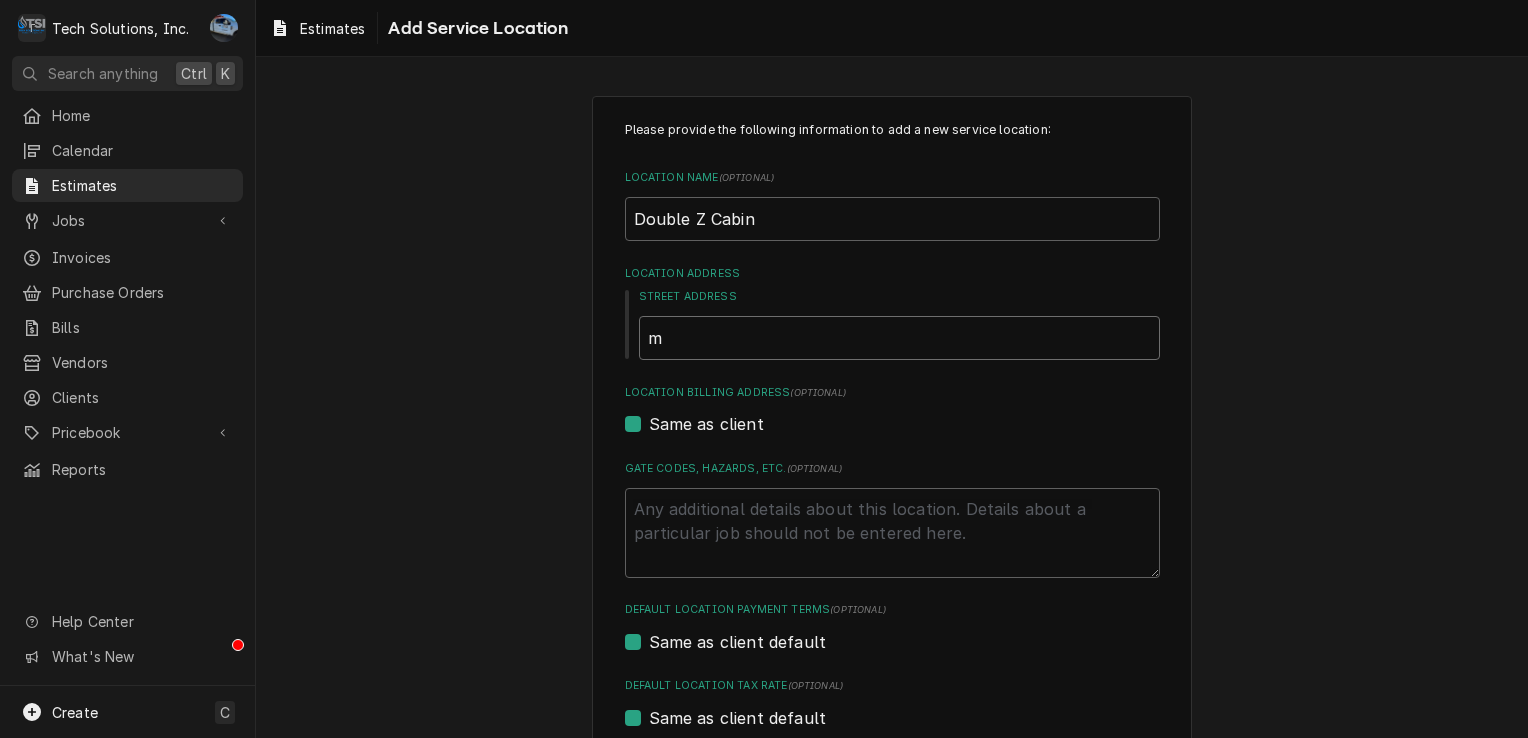 type on "x" 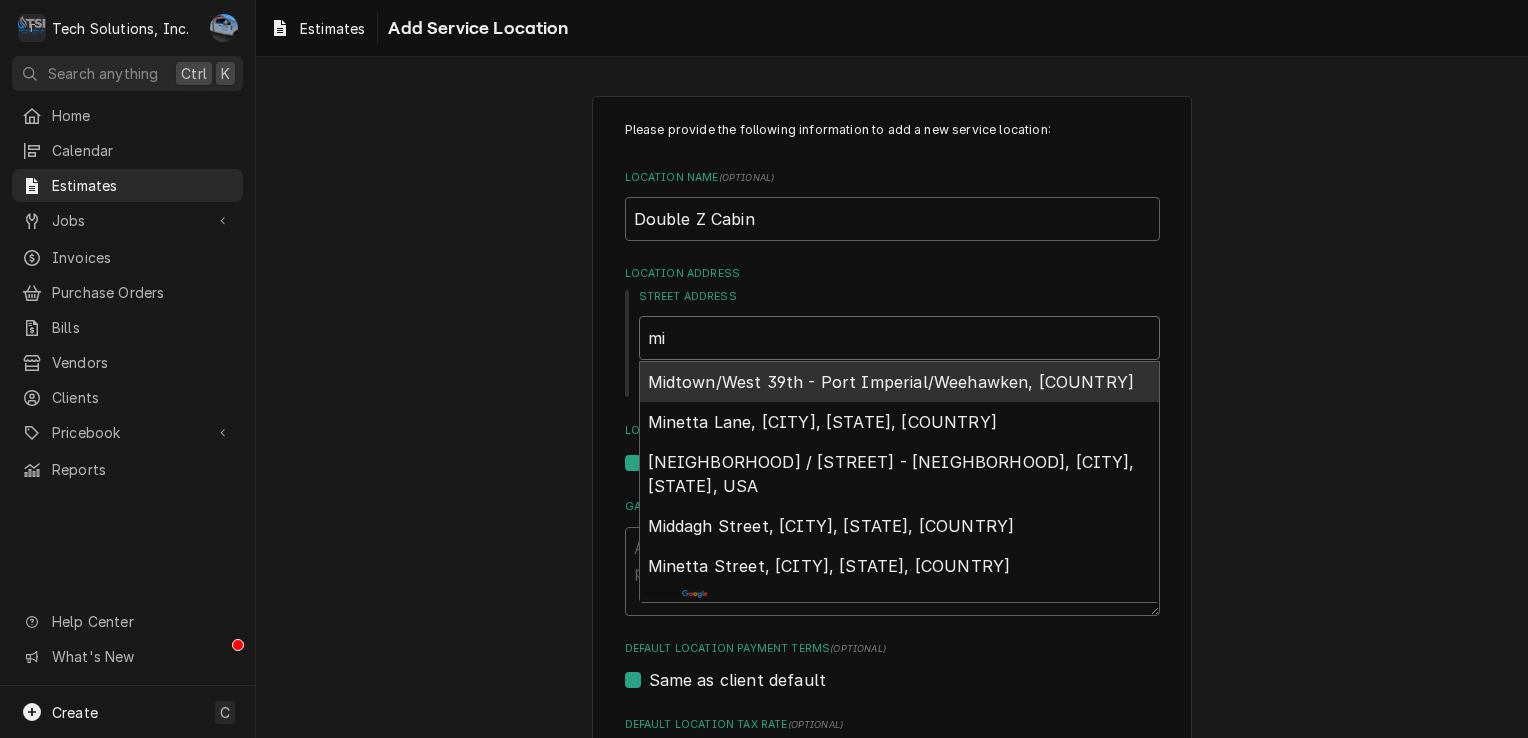 type on "x" 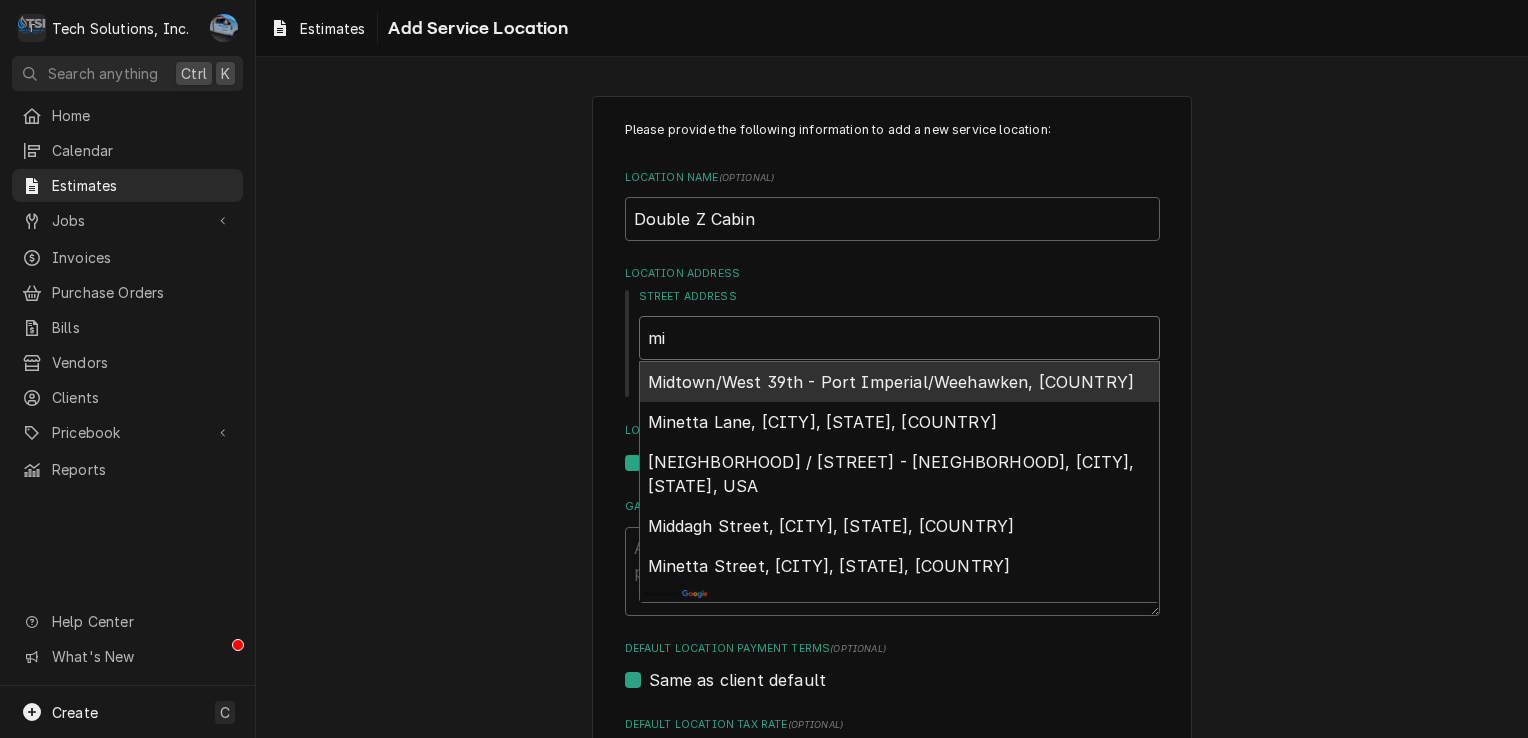 type on "m" 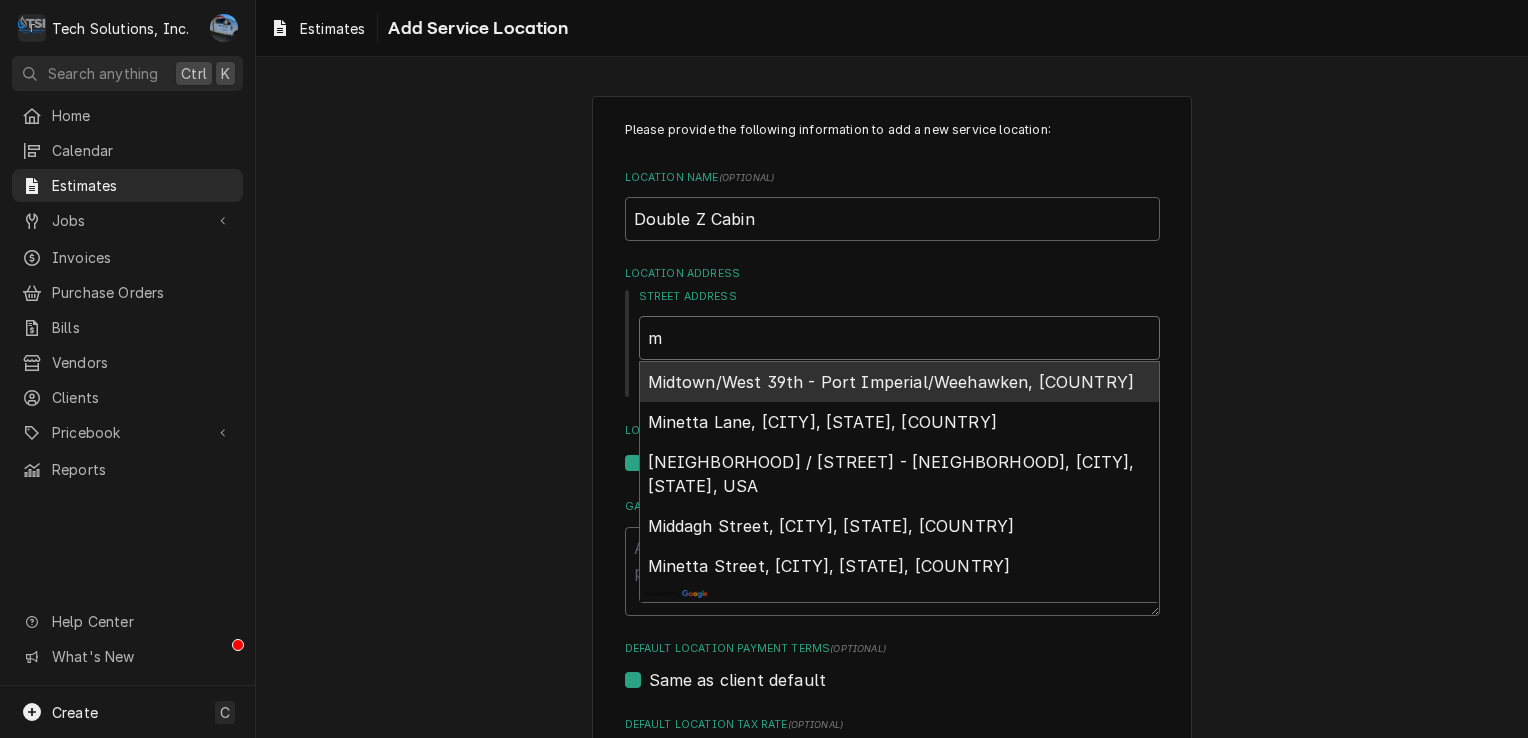 type on "x" 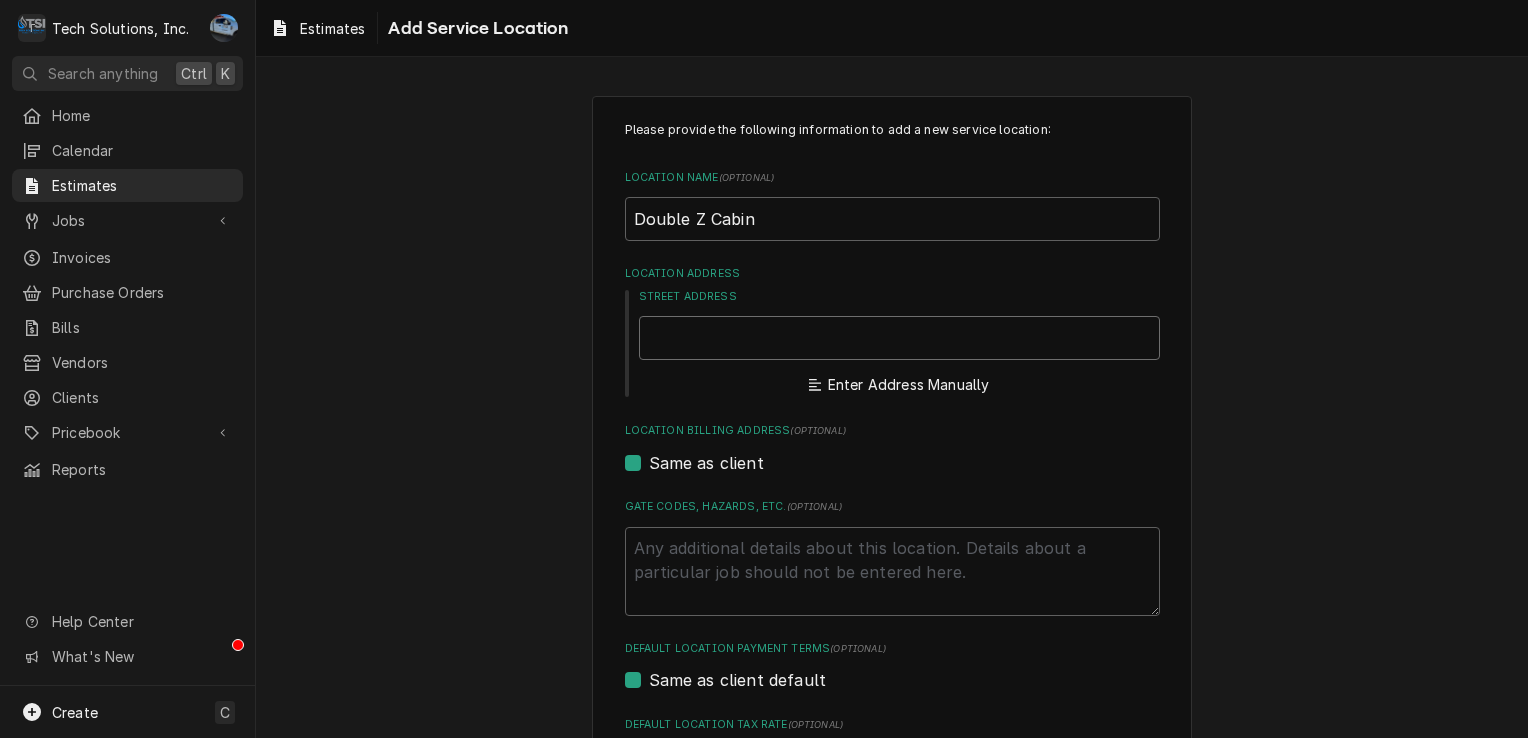 type on "x" 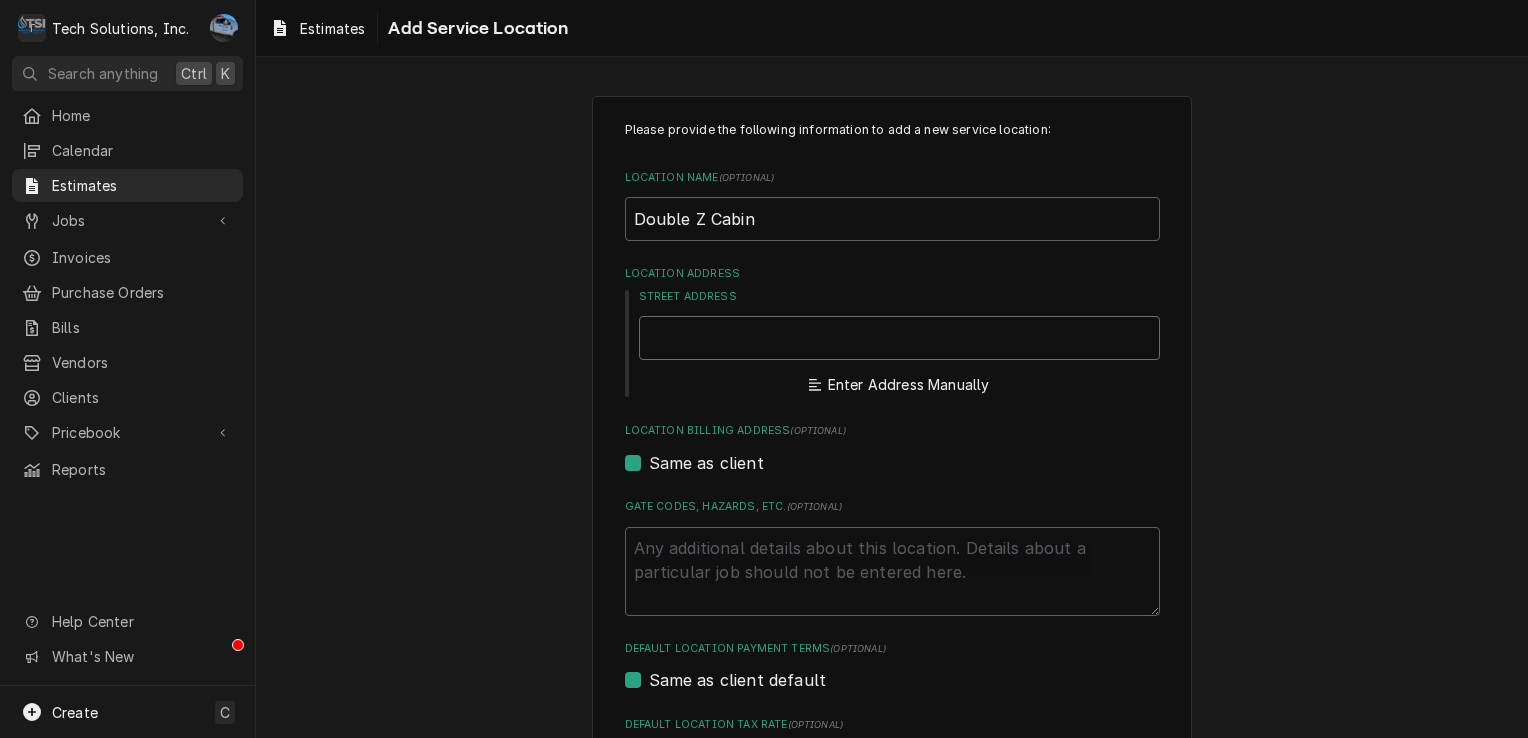 type on "M" 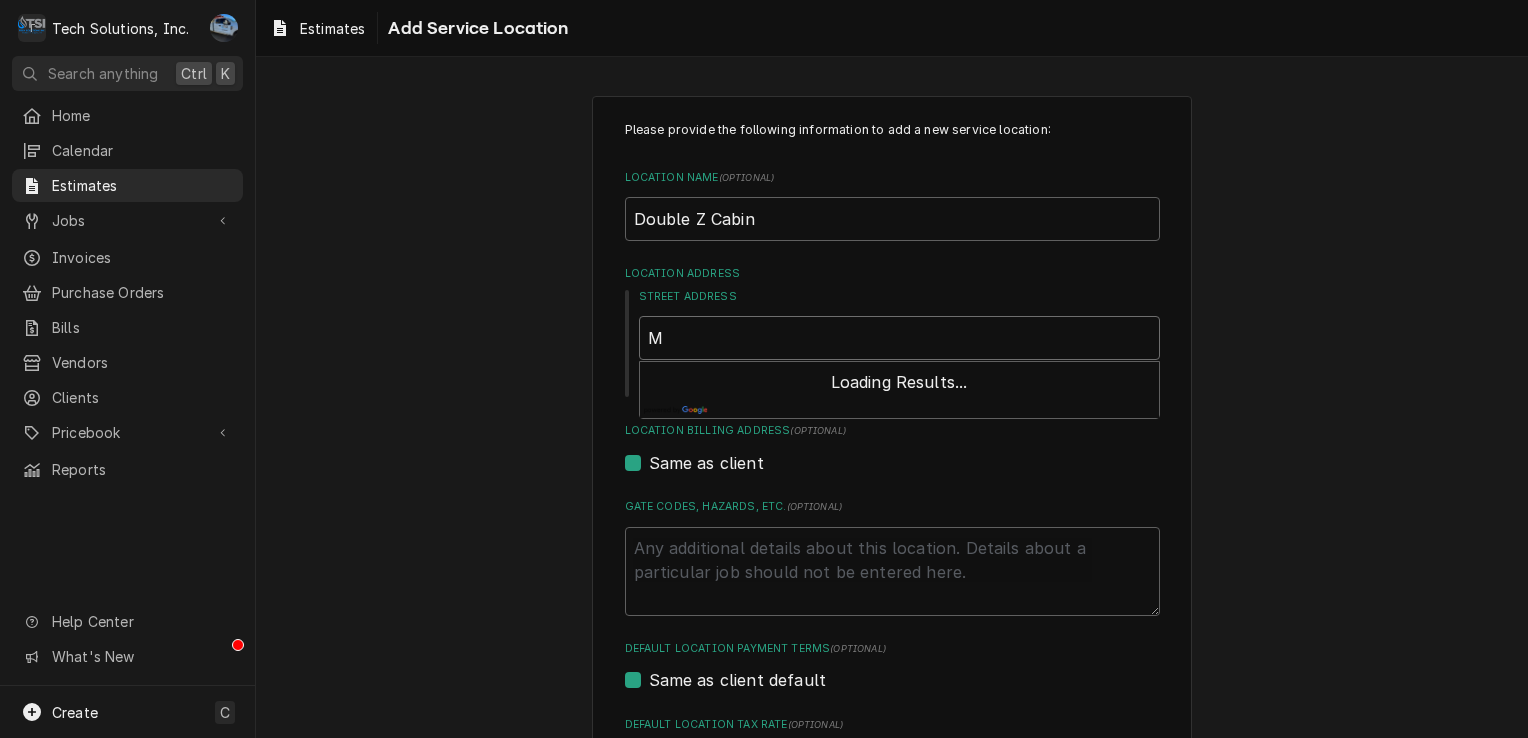 type on "x" 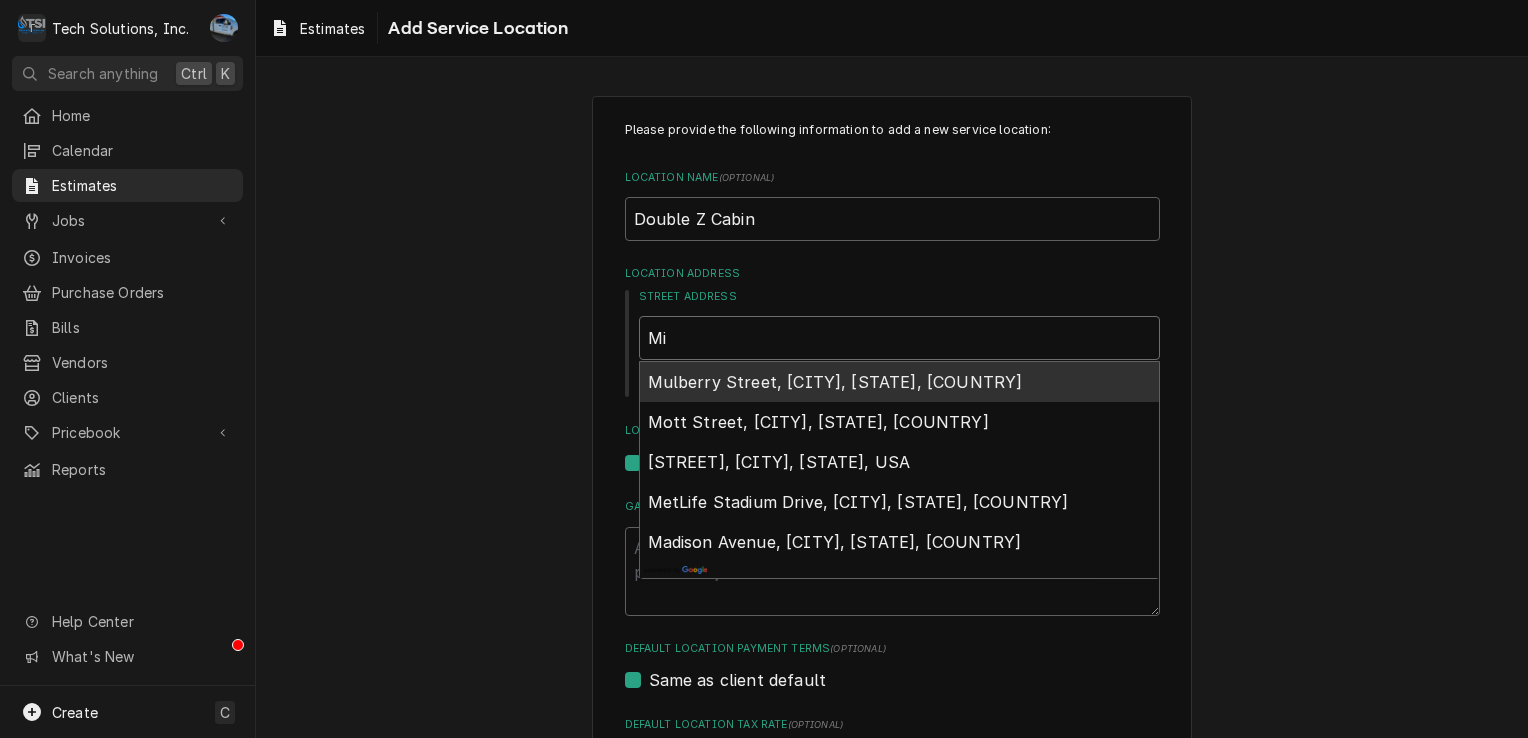 type on "x" 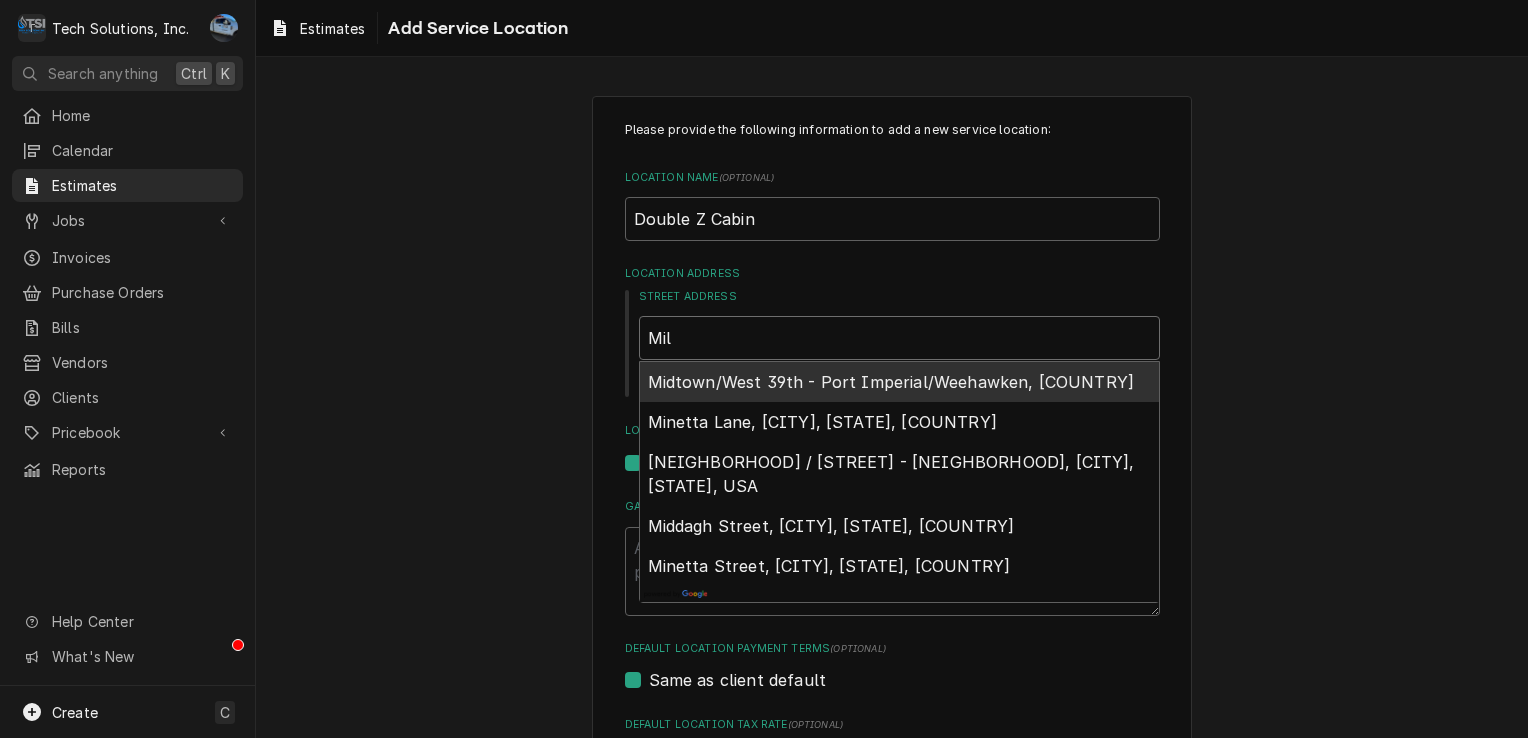 type on "x" 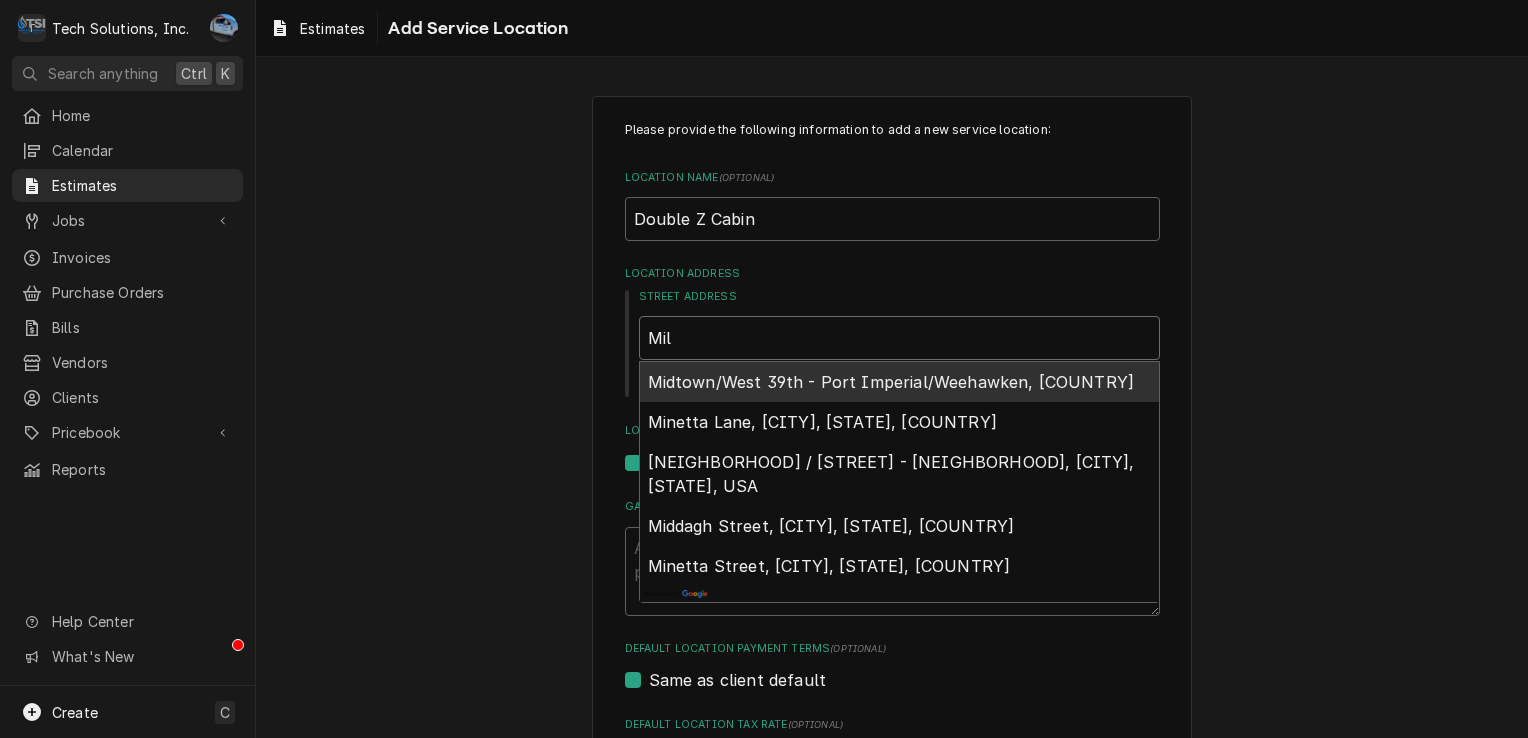 type on "Mill" 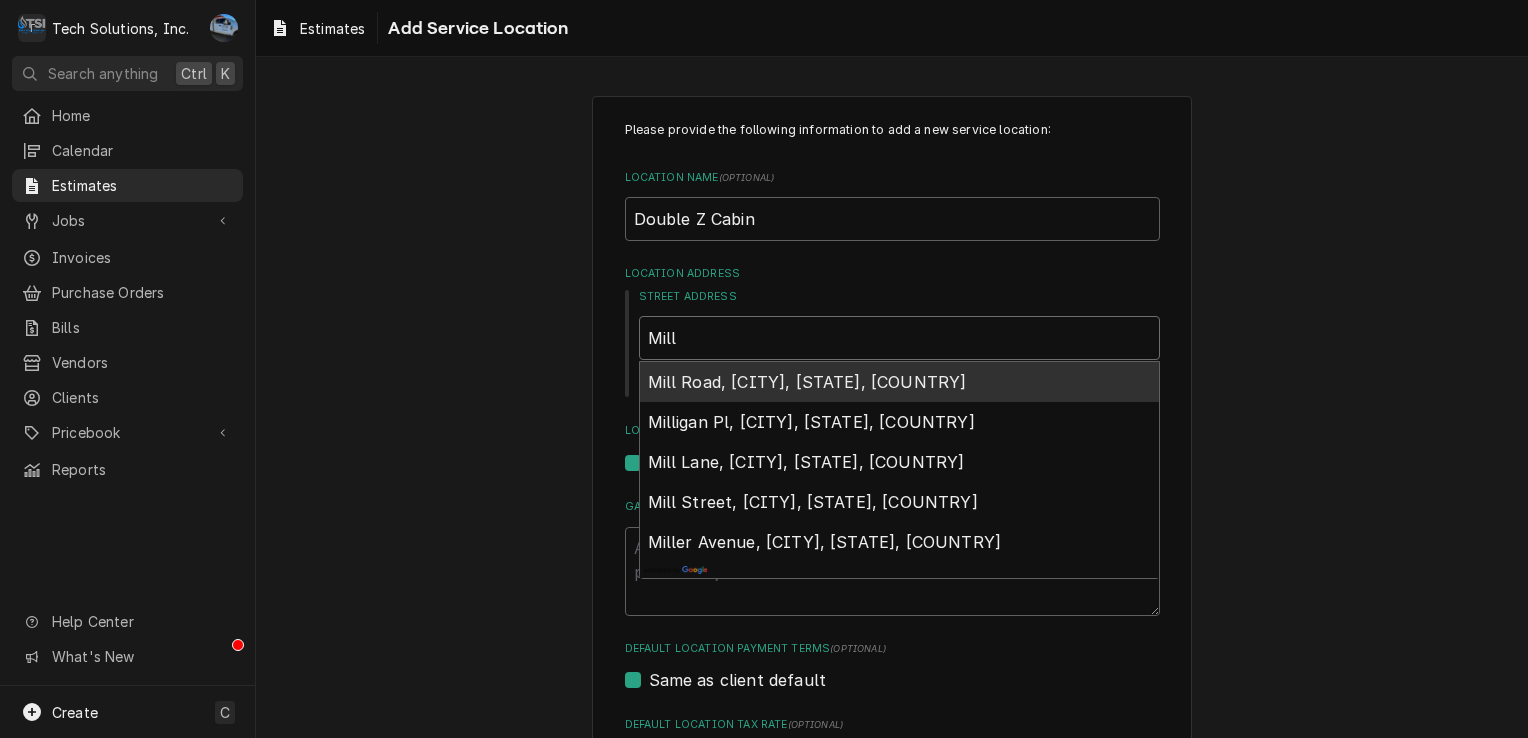 type on "x" 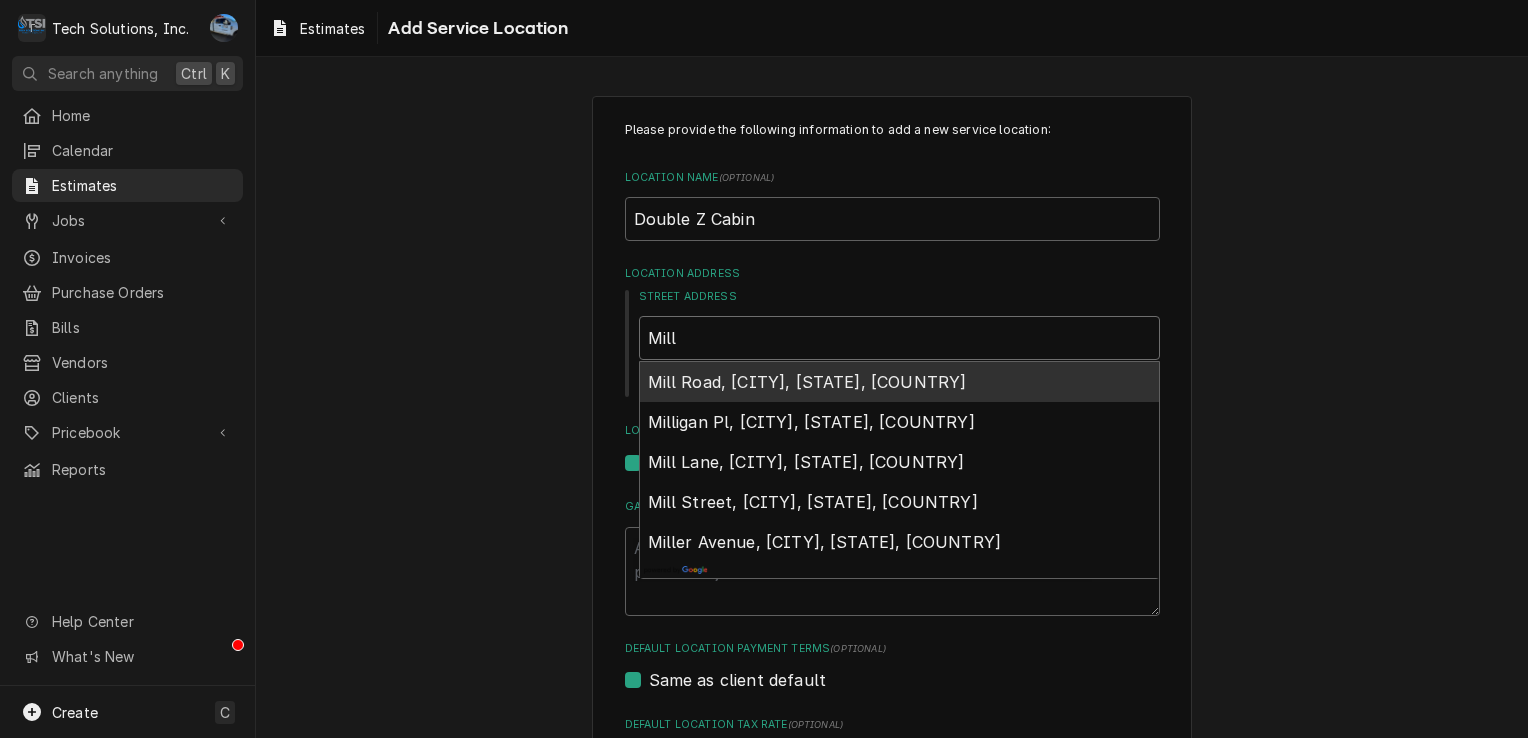 type on "Mill" 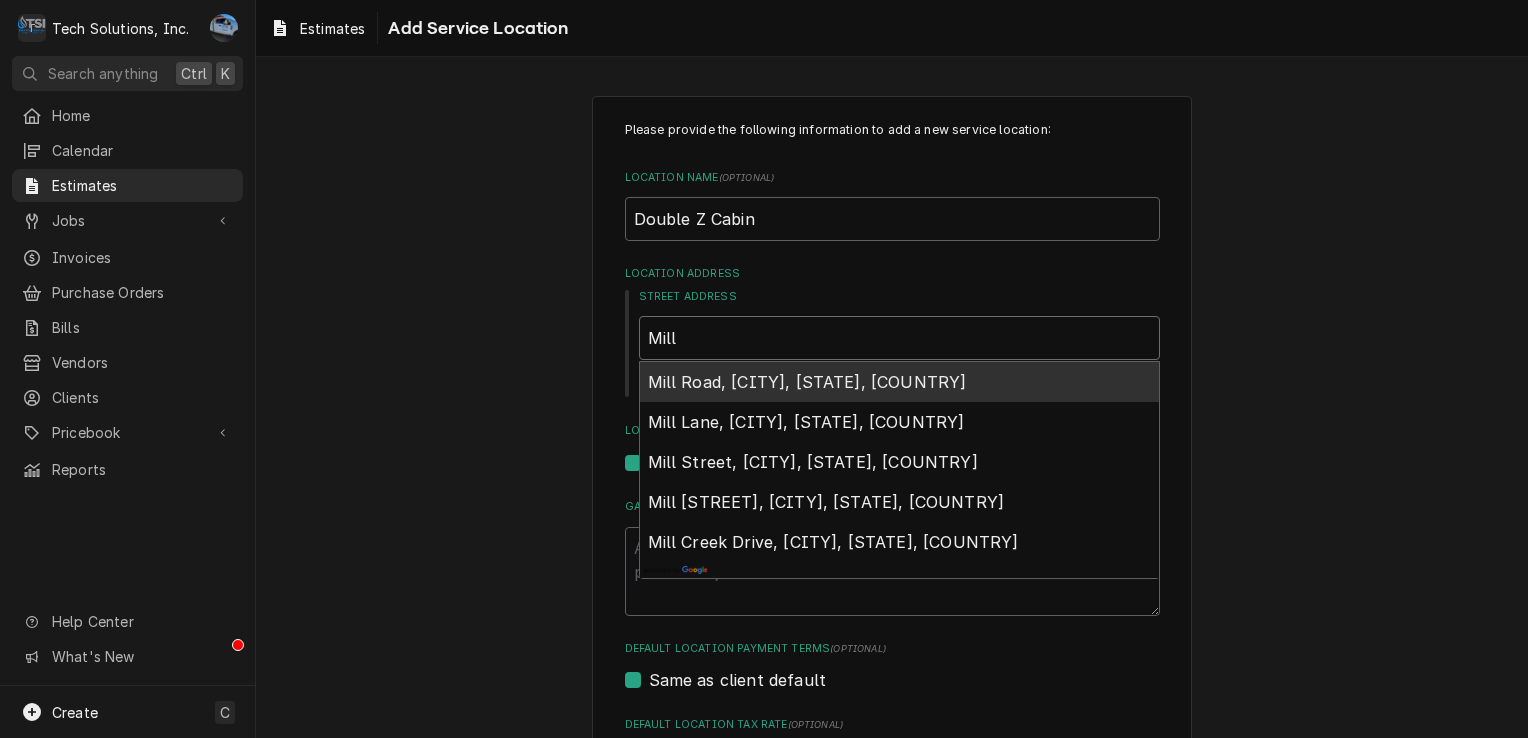 type on "x" 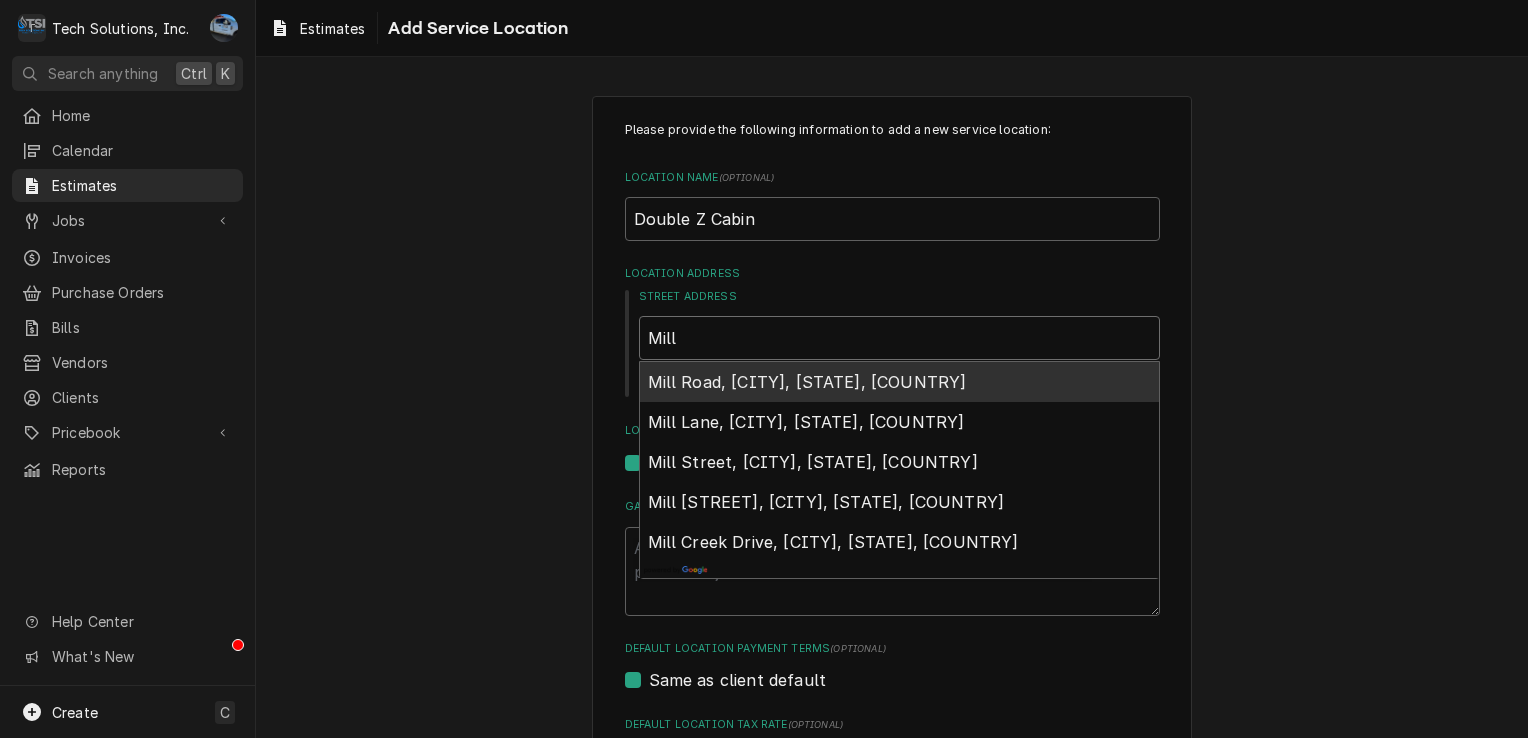 type on "Mill c" 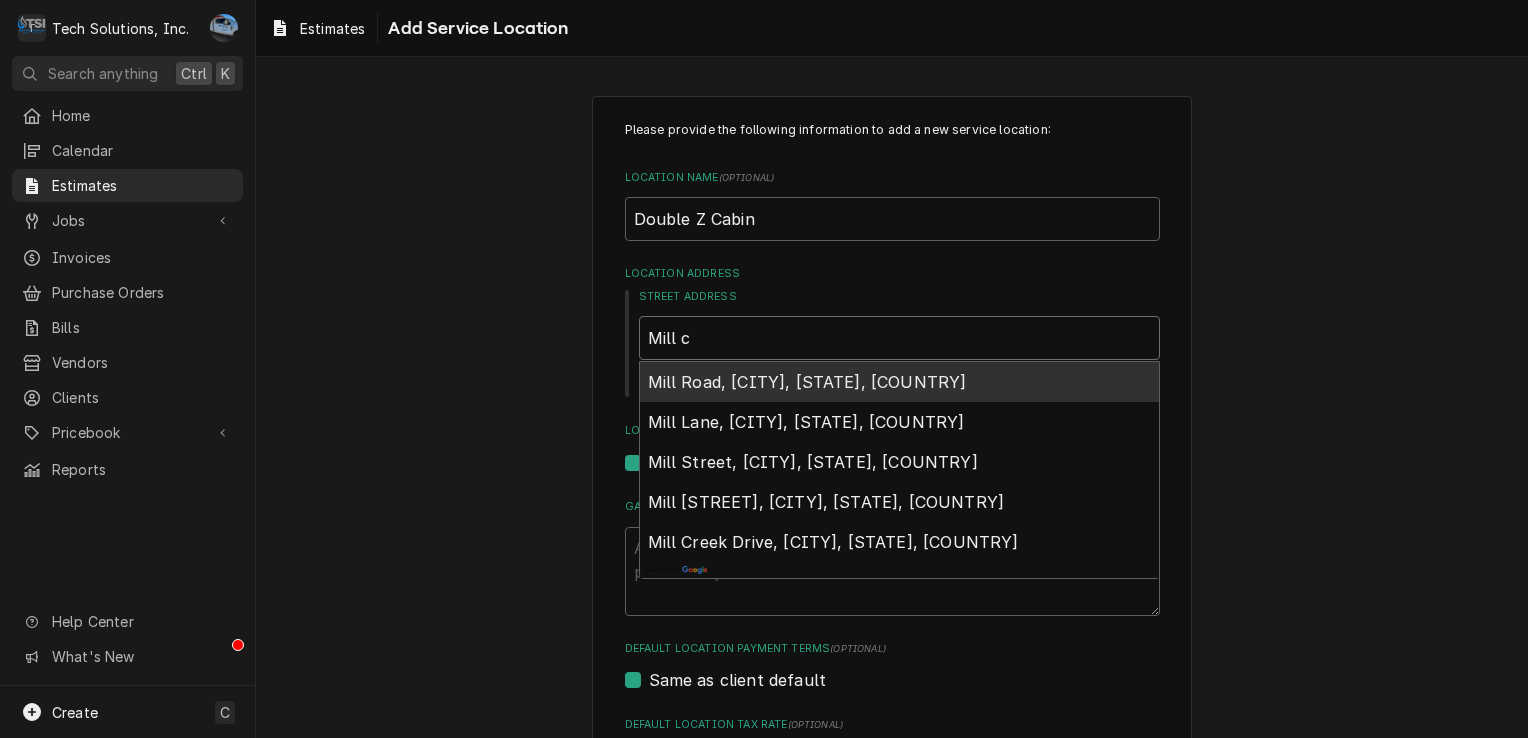type on "x" 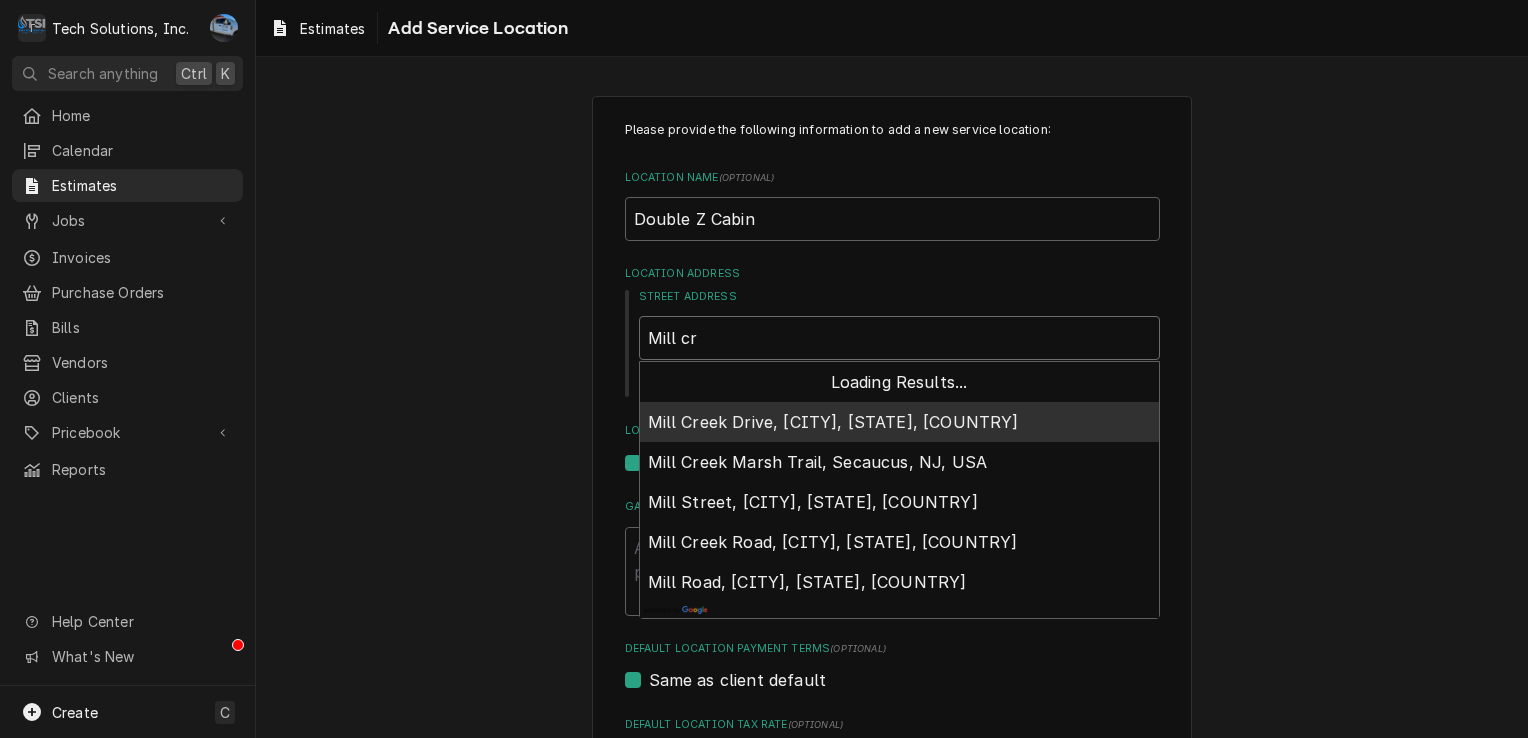 type on "x" 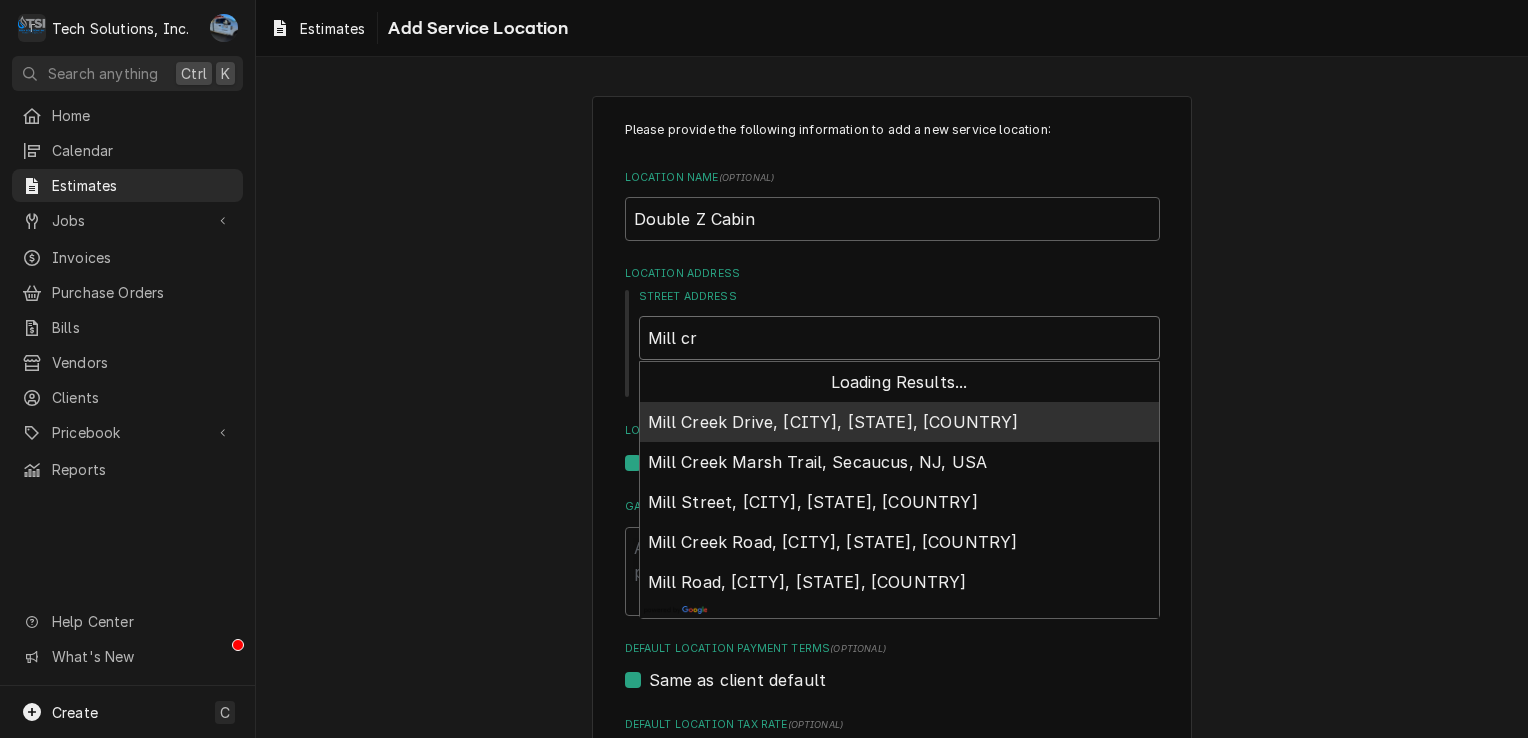 type on "Mill c" 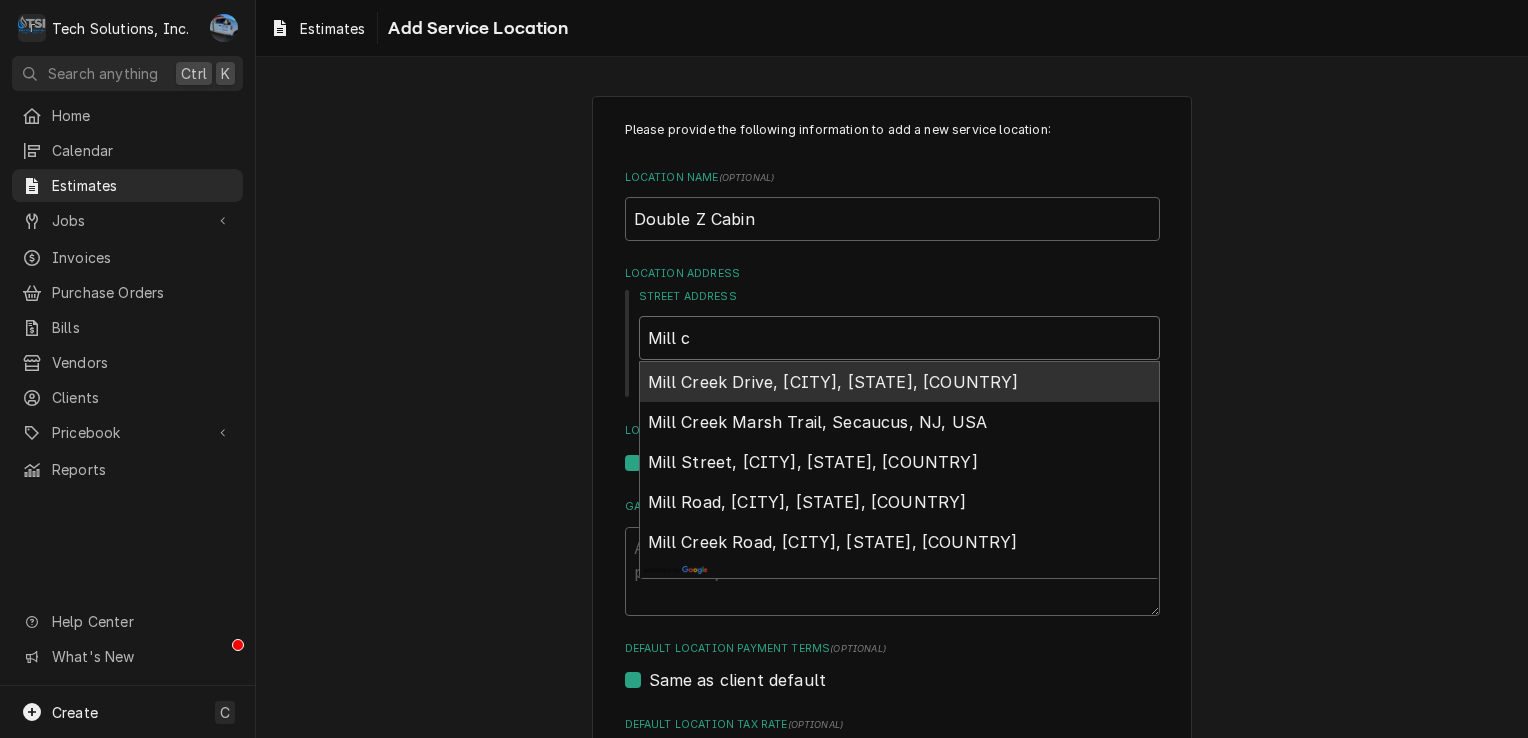 type on "x" 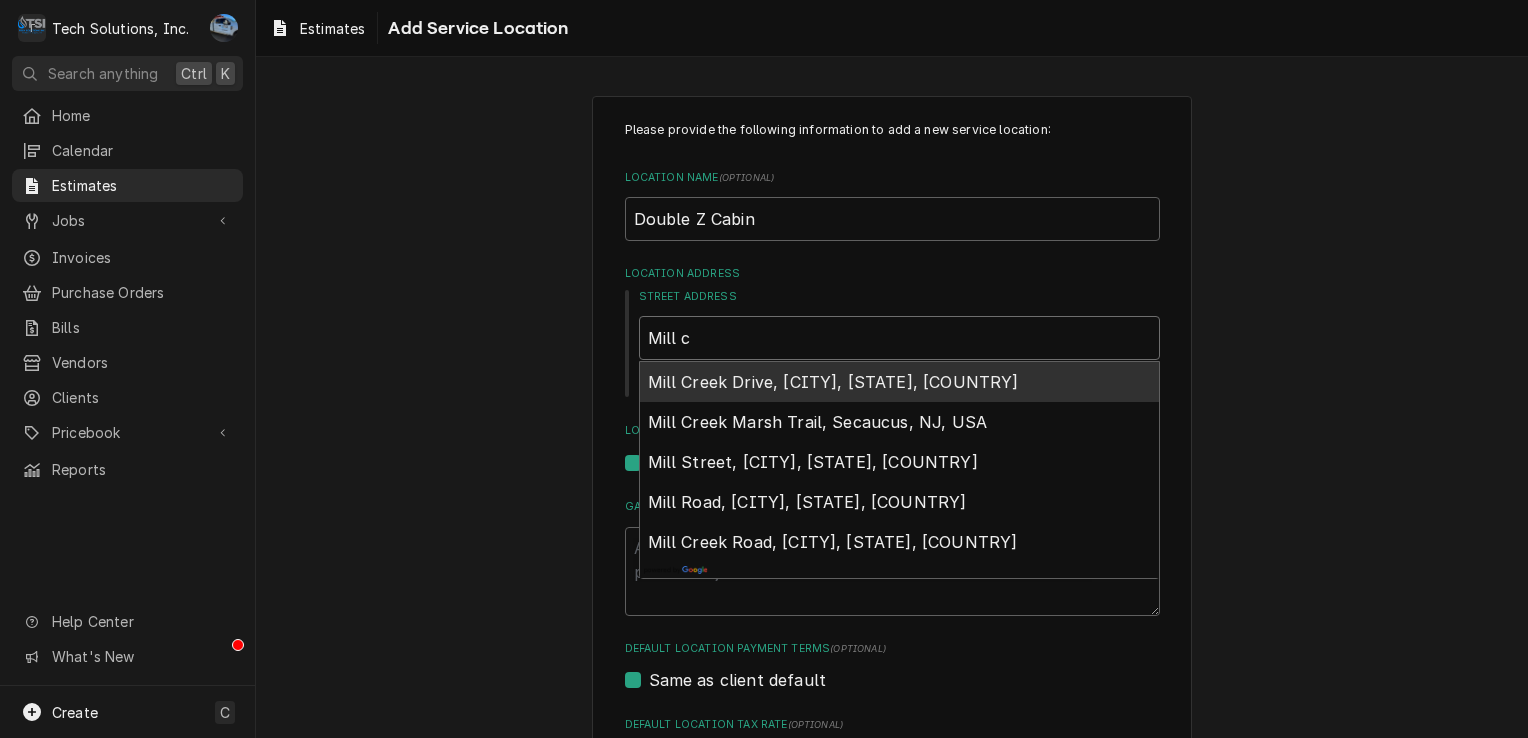 type on "Mill" 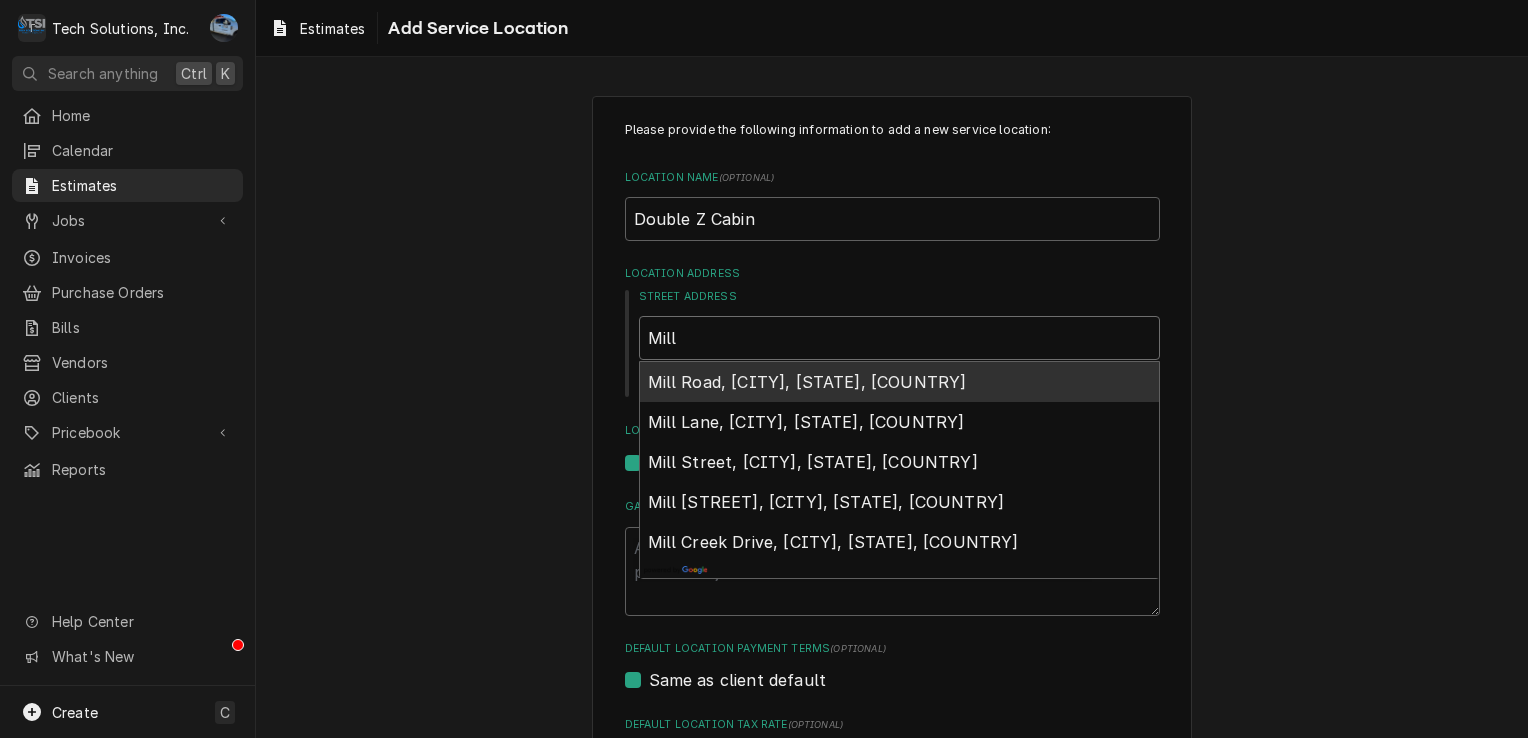 type on "x" 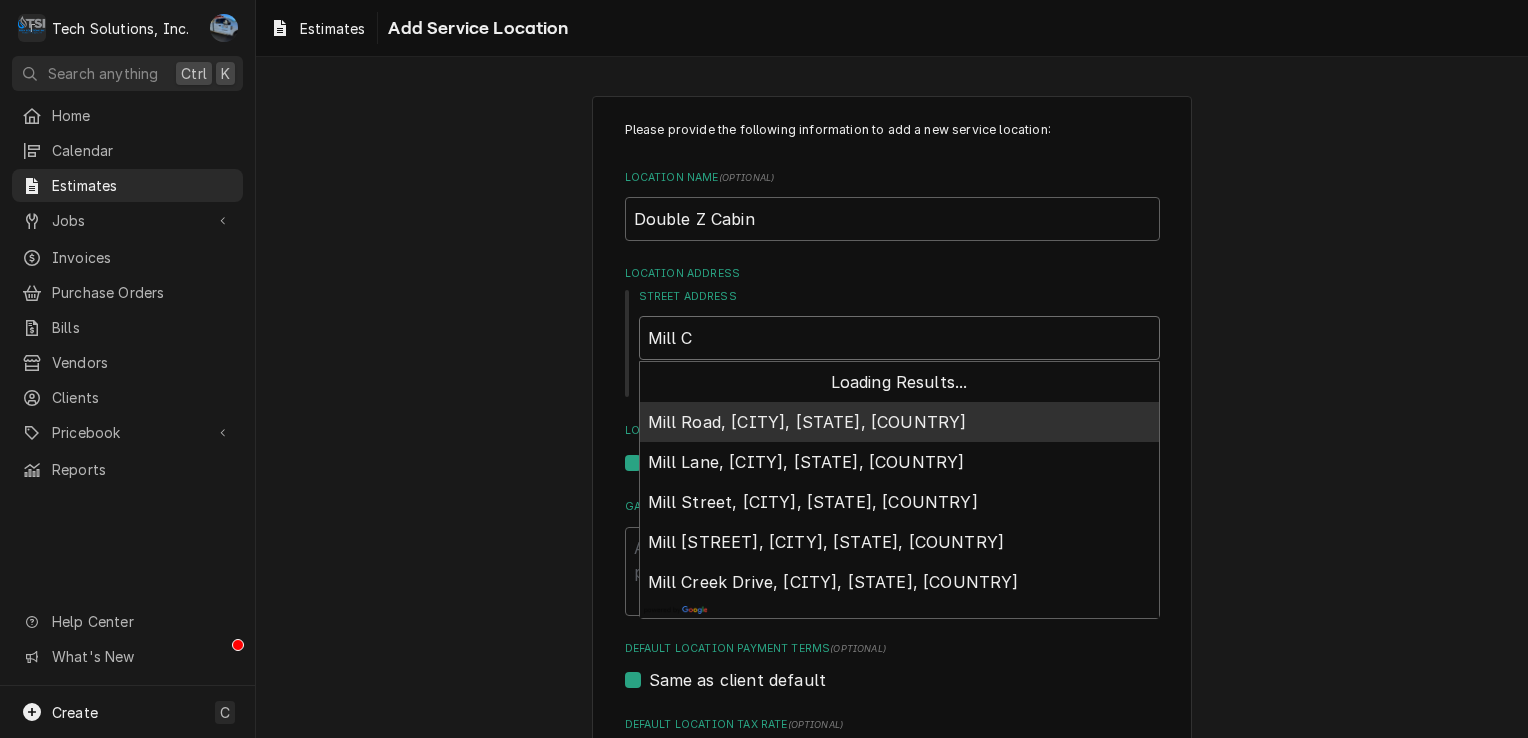 type on "x" 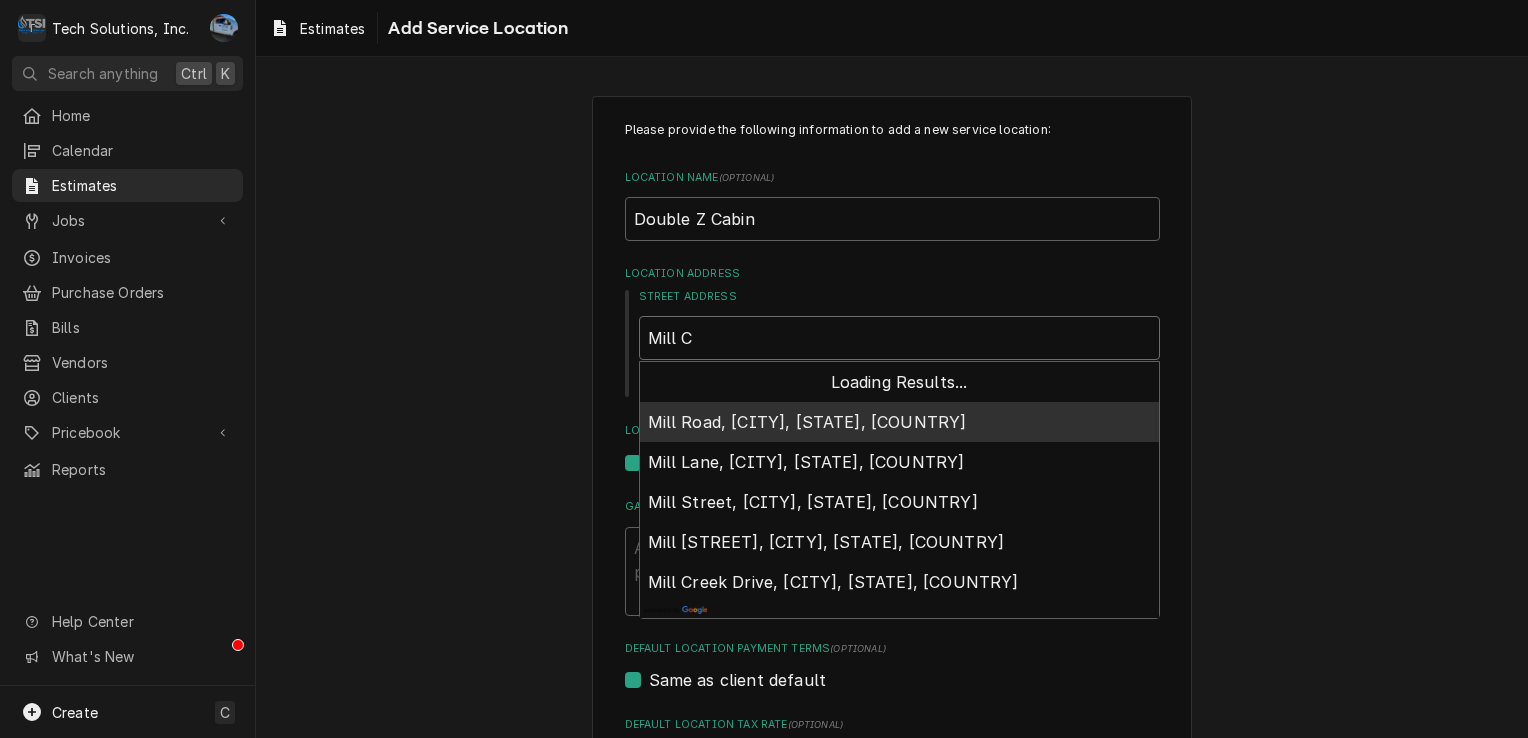 type on "Mill Cr" 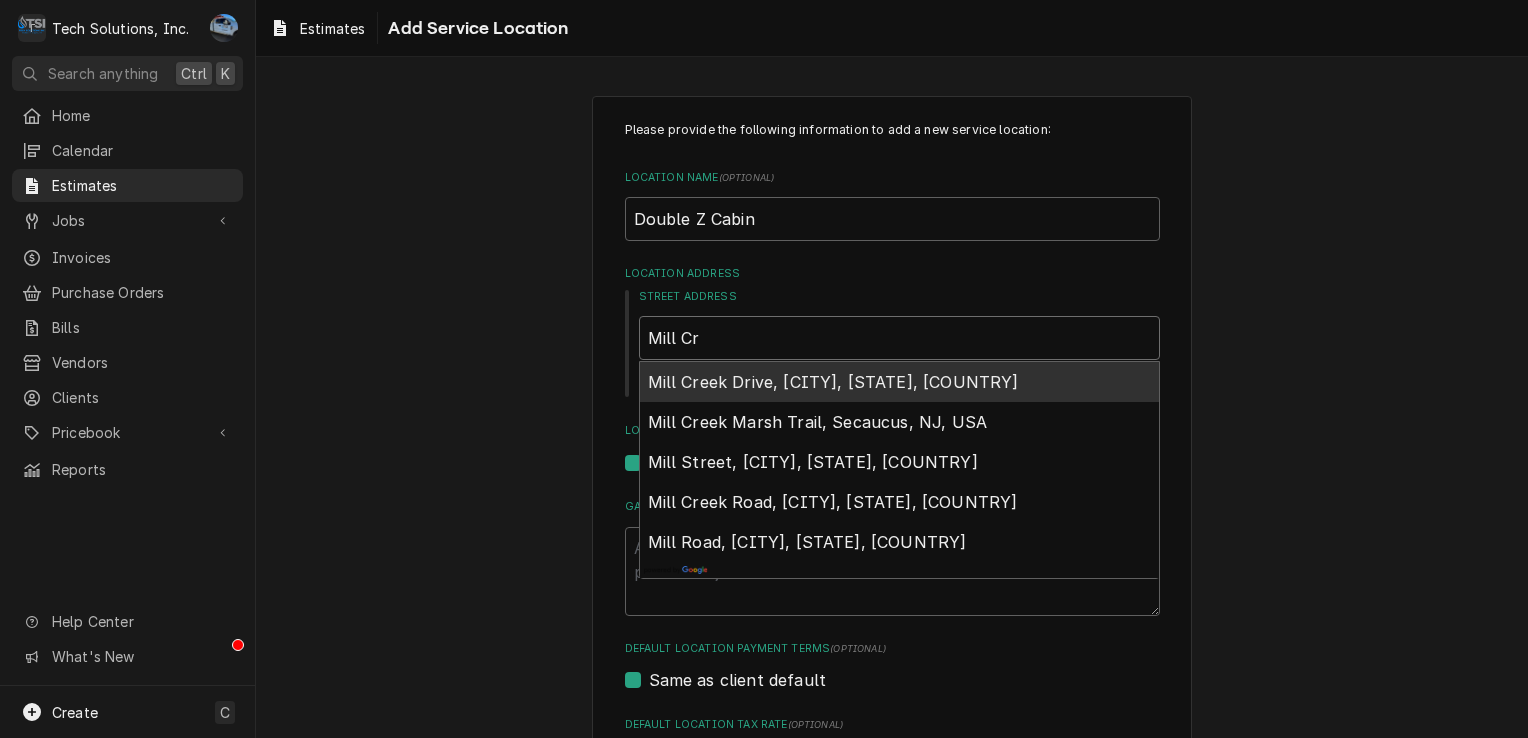 type on "x" 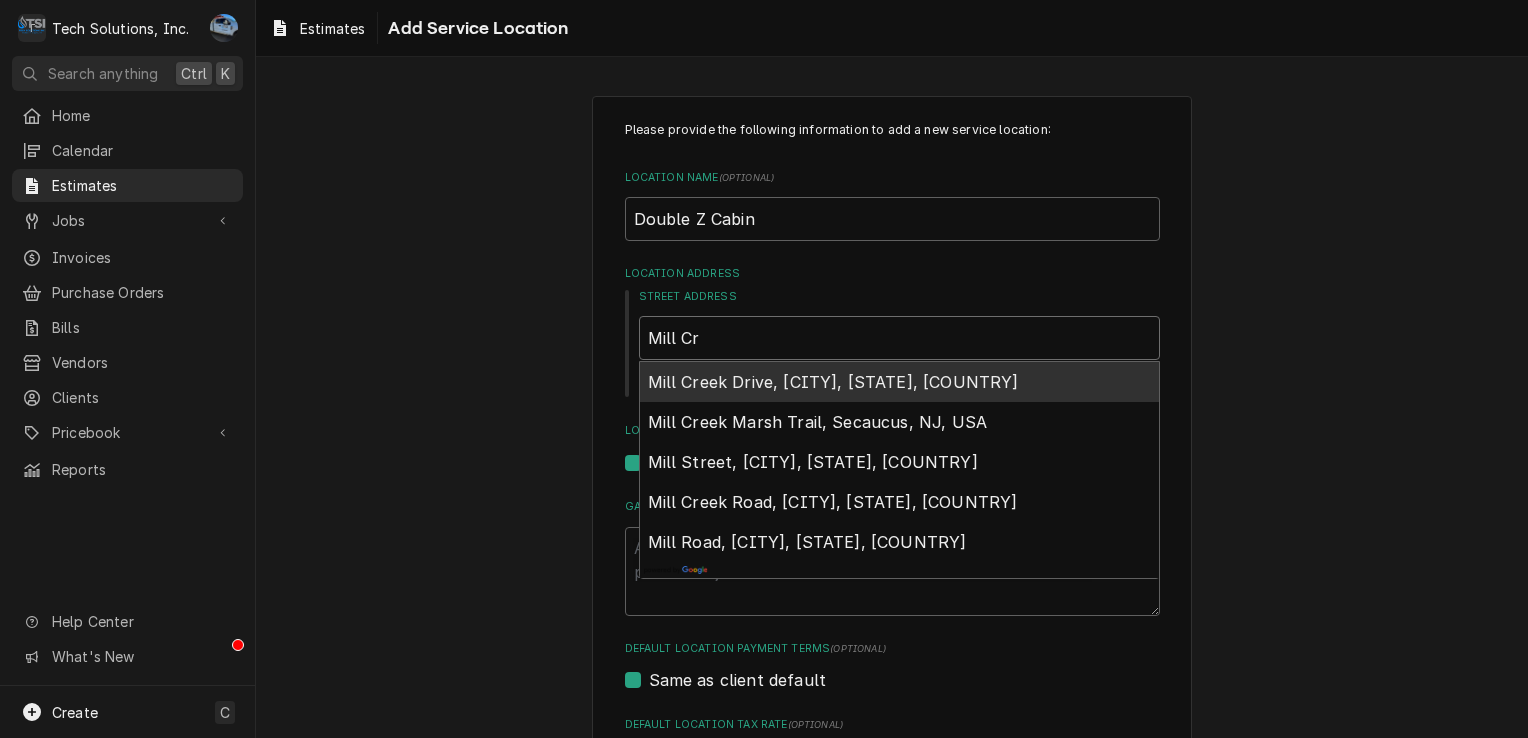 type on "Mill Cre" 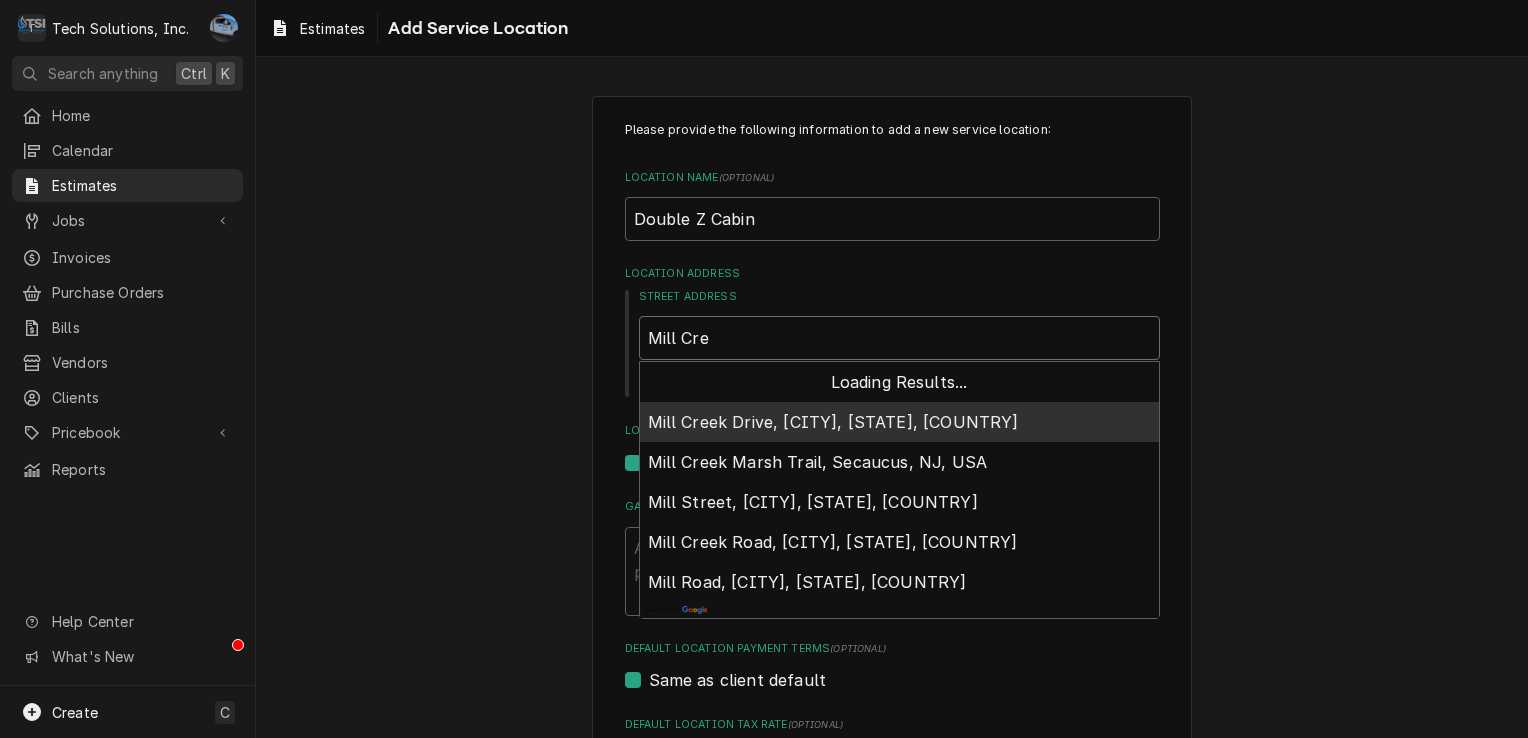 type on "x" 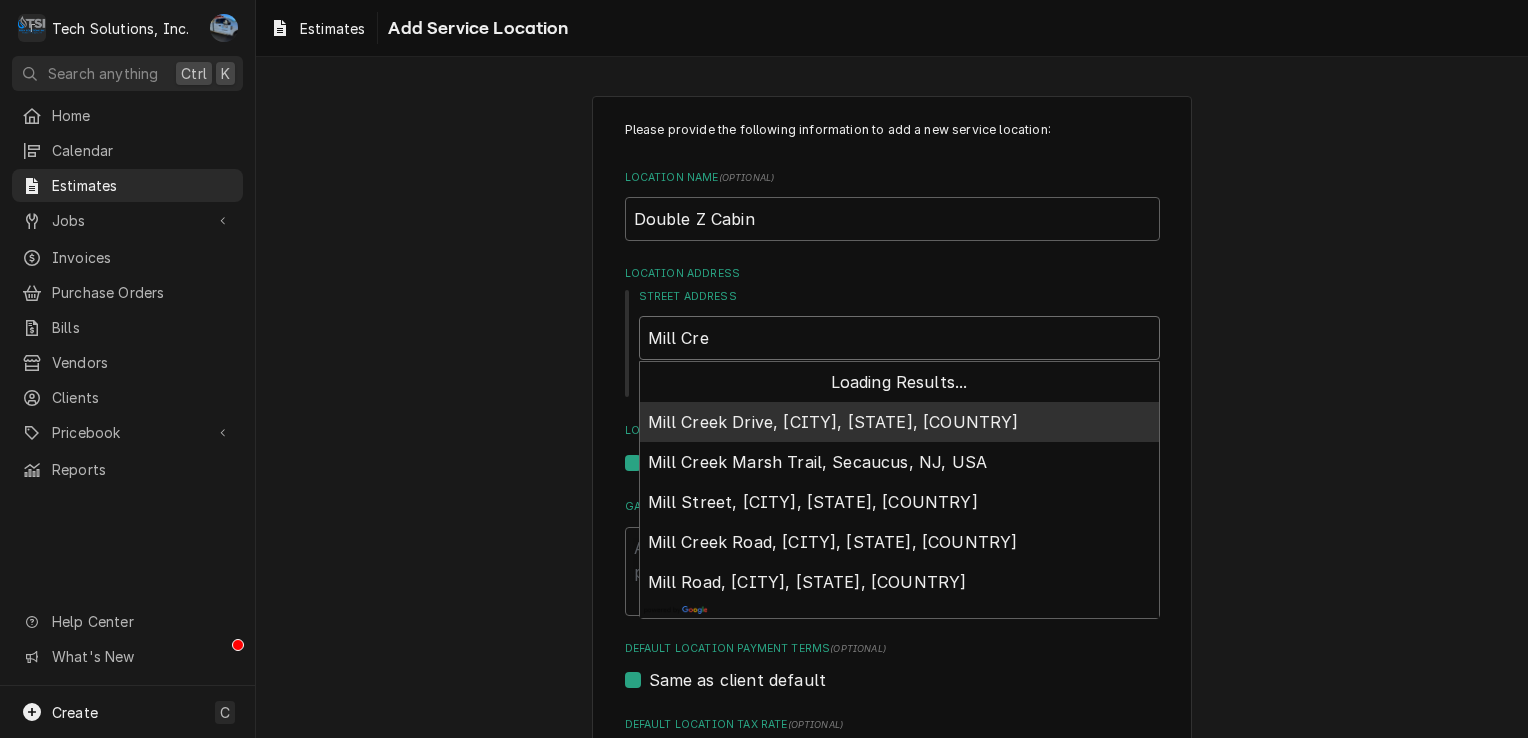 type on "Mill Cree" 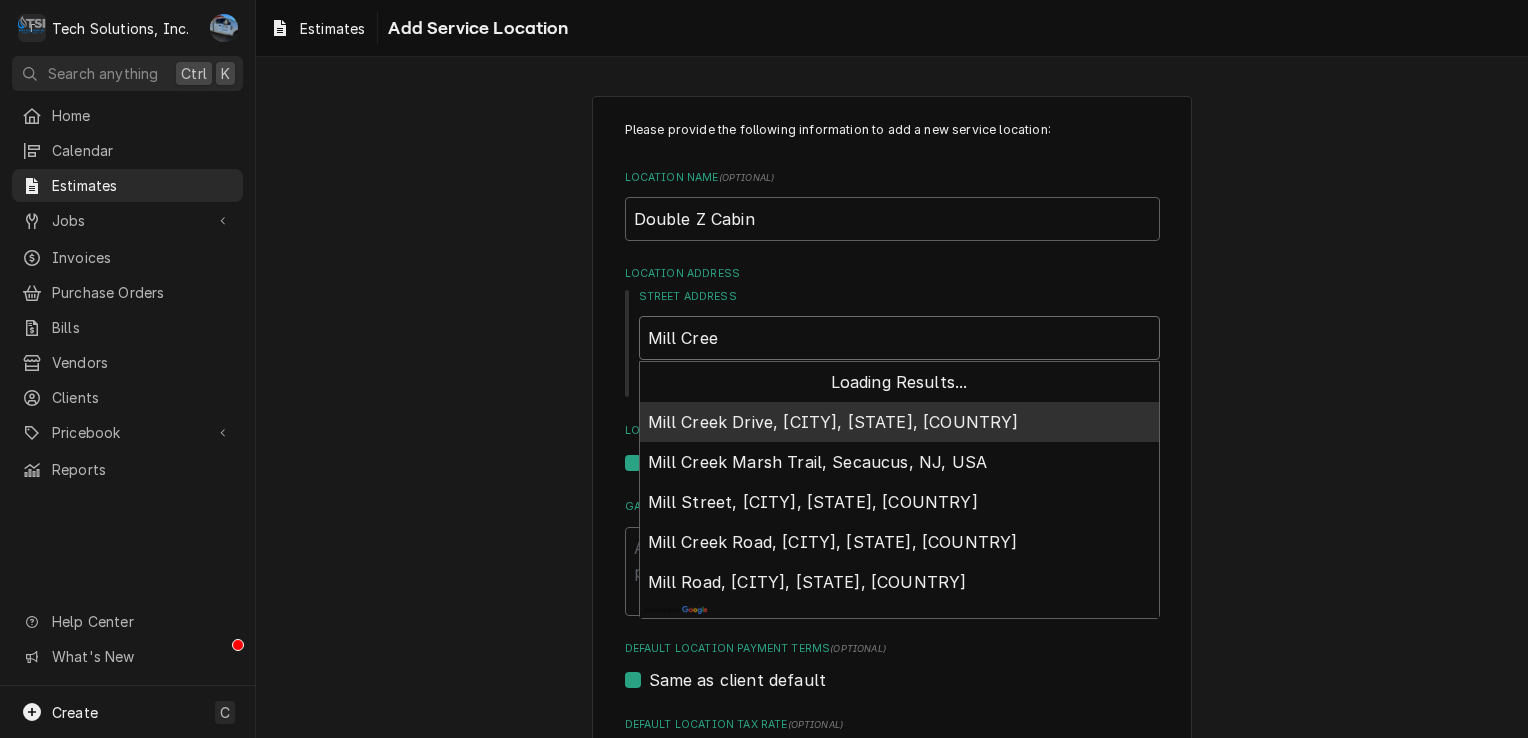 type on "x" 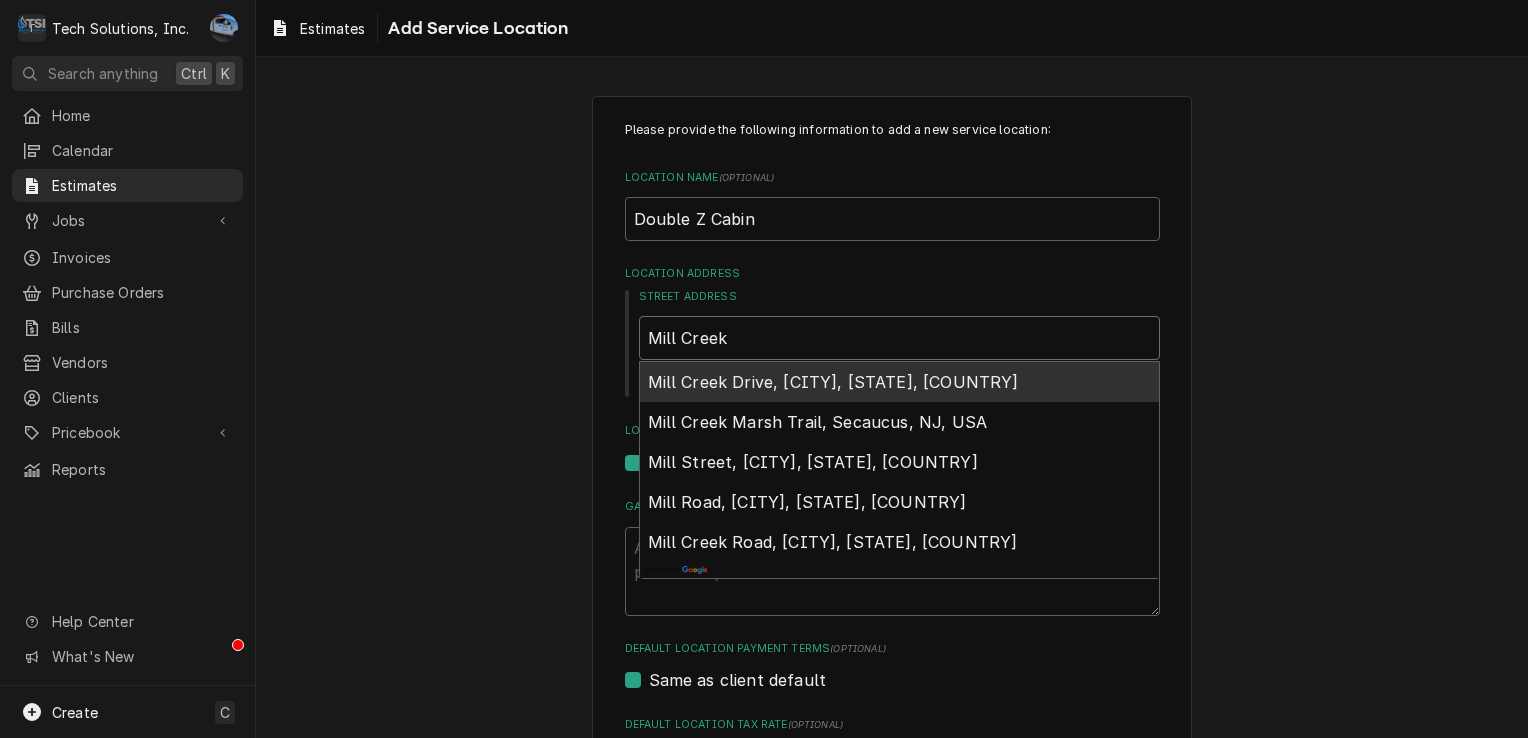 type on "x" 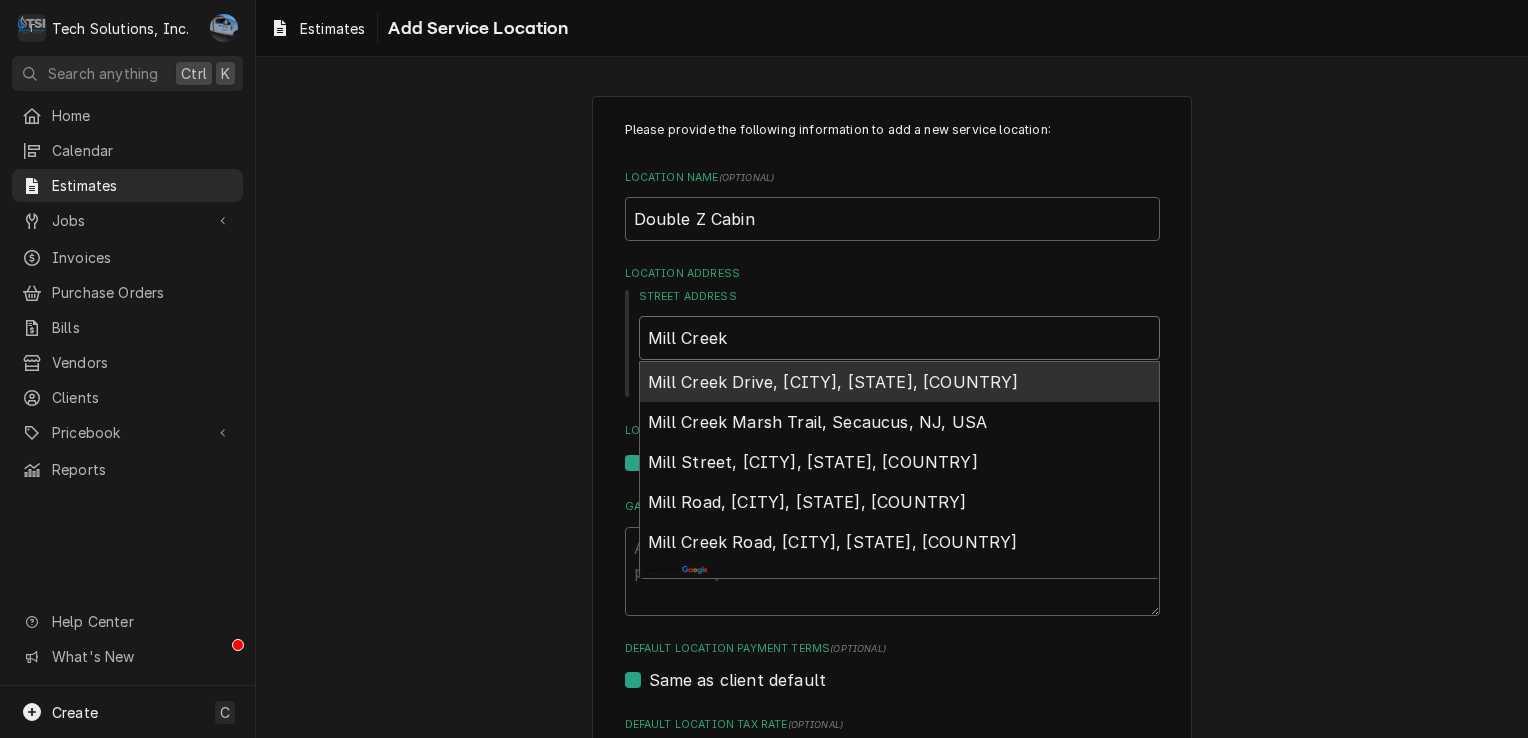 type on "Mill Creek" 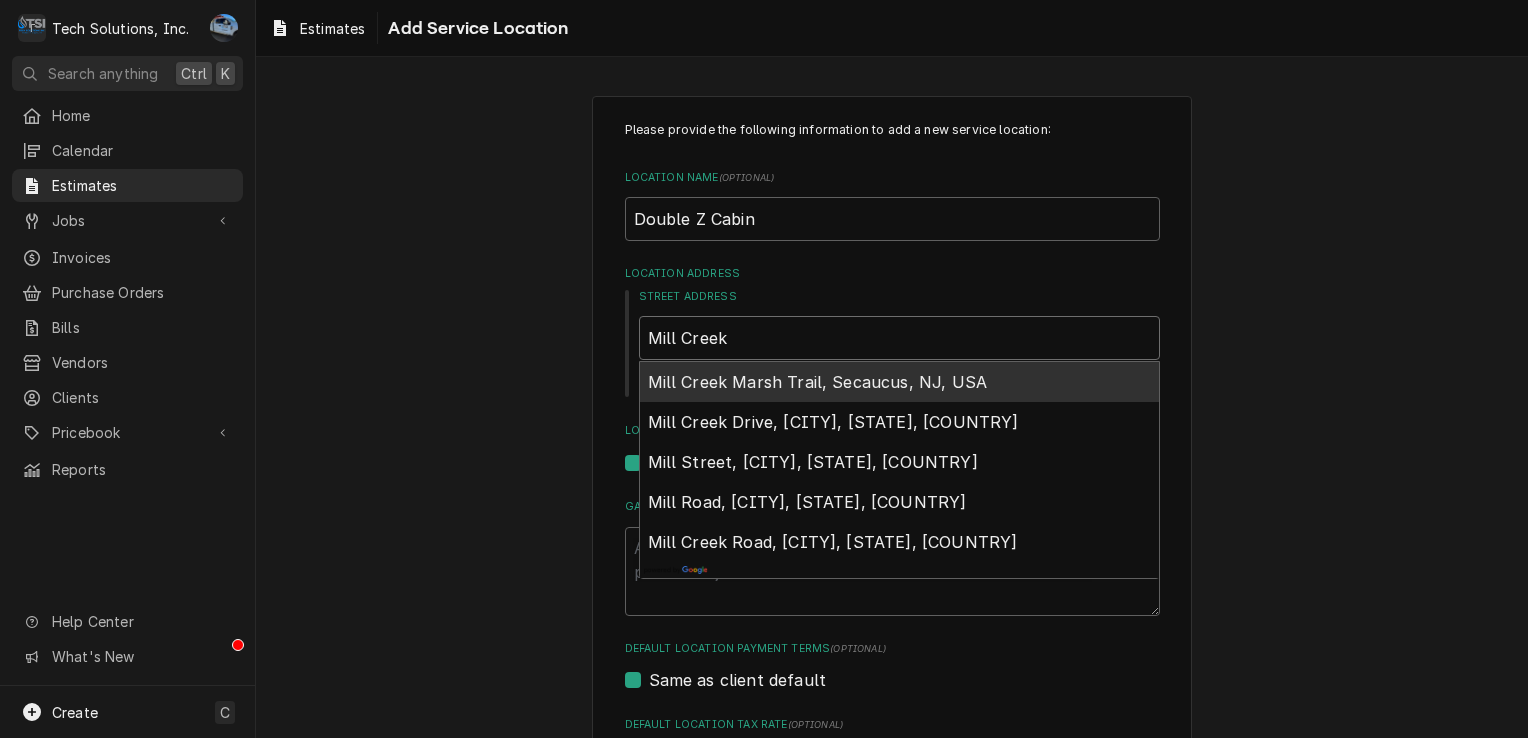 type on "x" 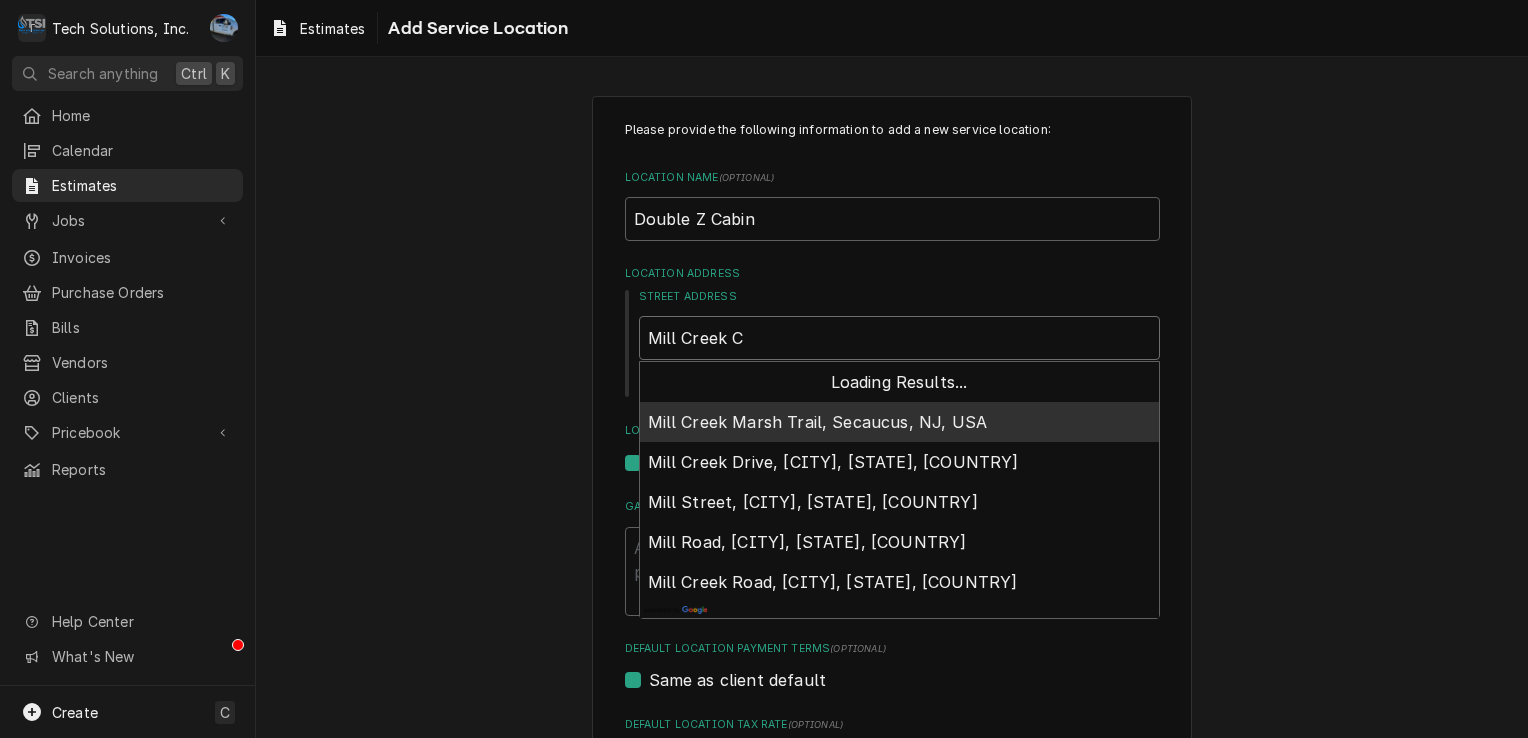 type on "x" 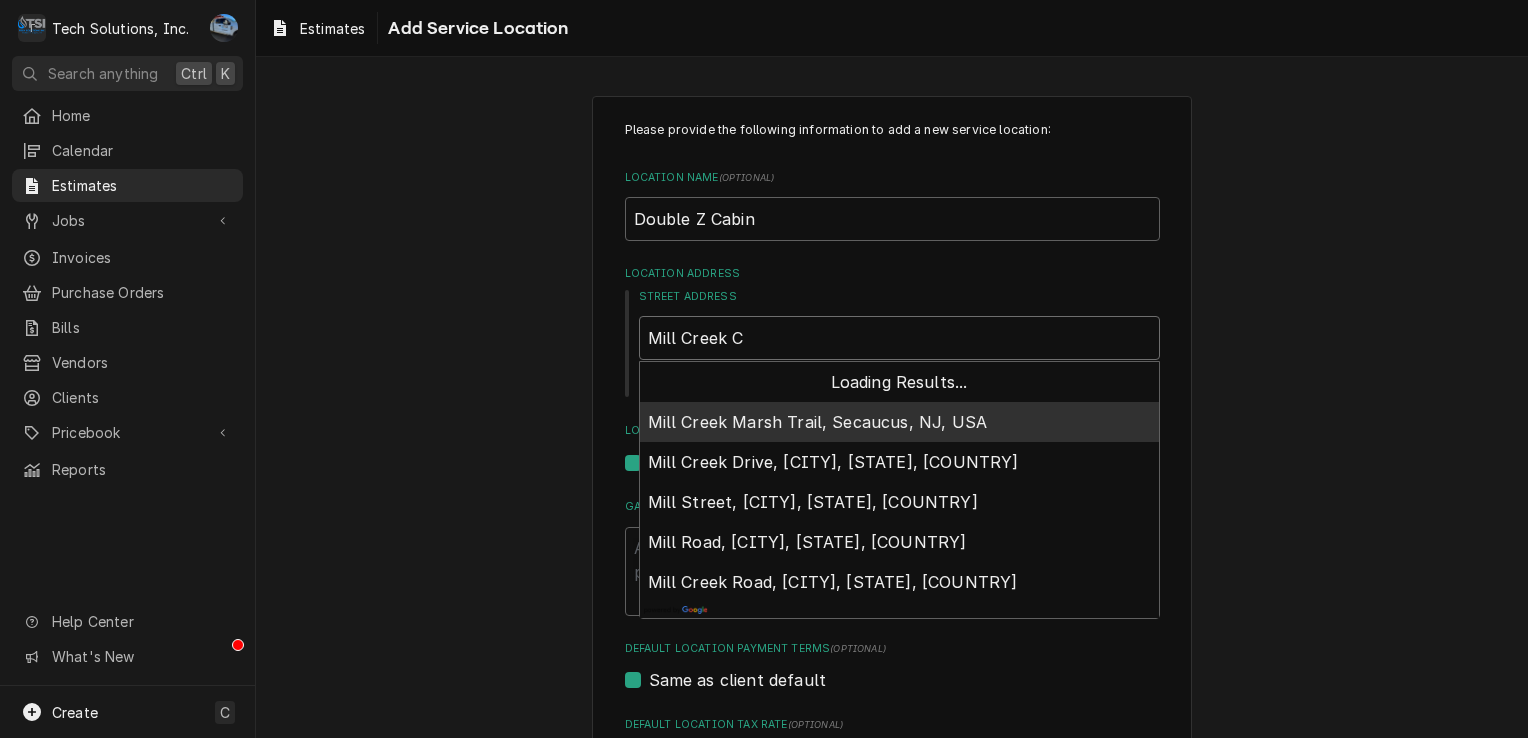 type on "Mill Creek Ca" 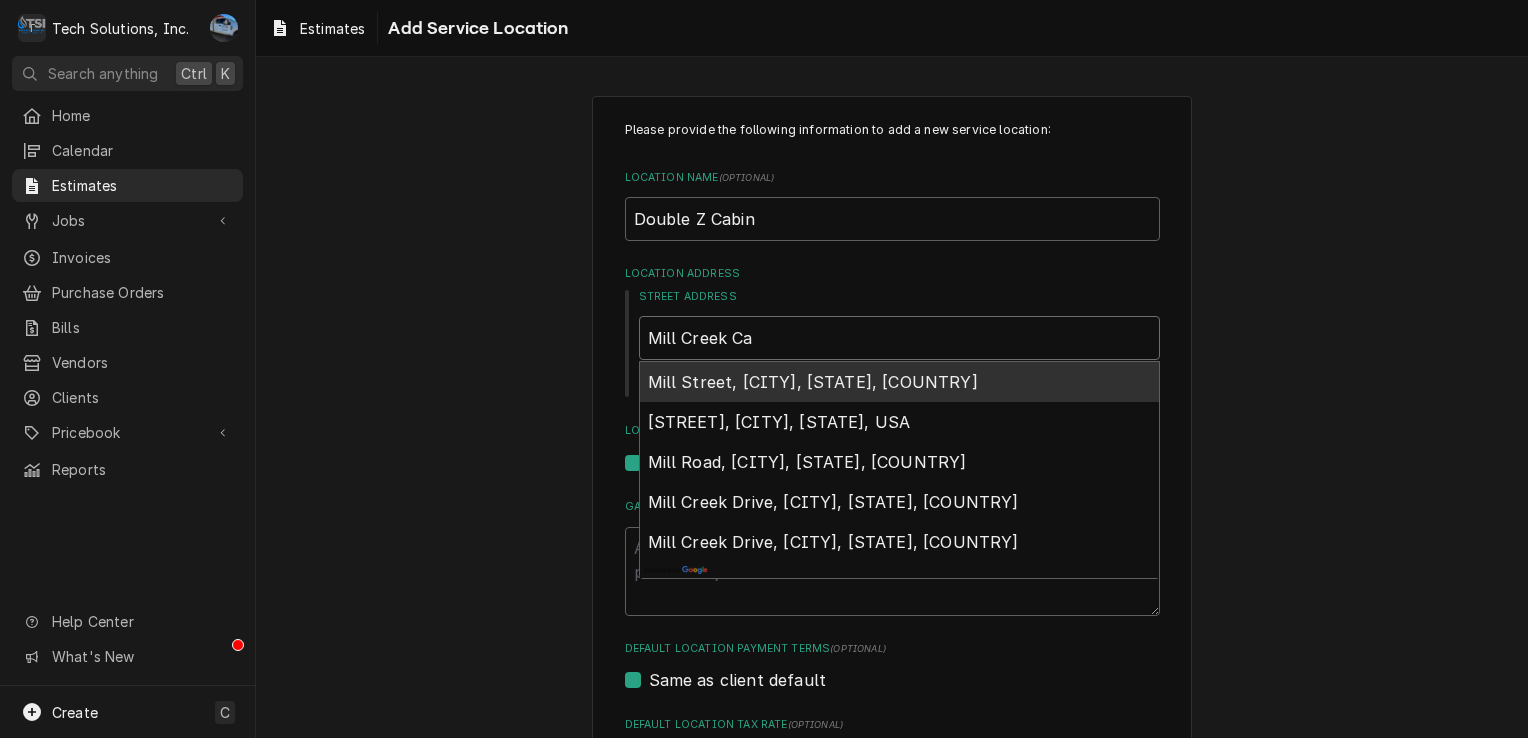 type on "x" 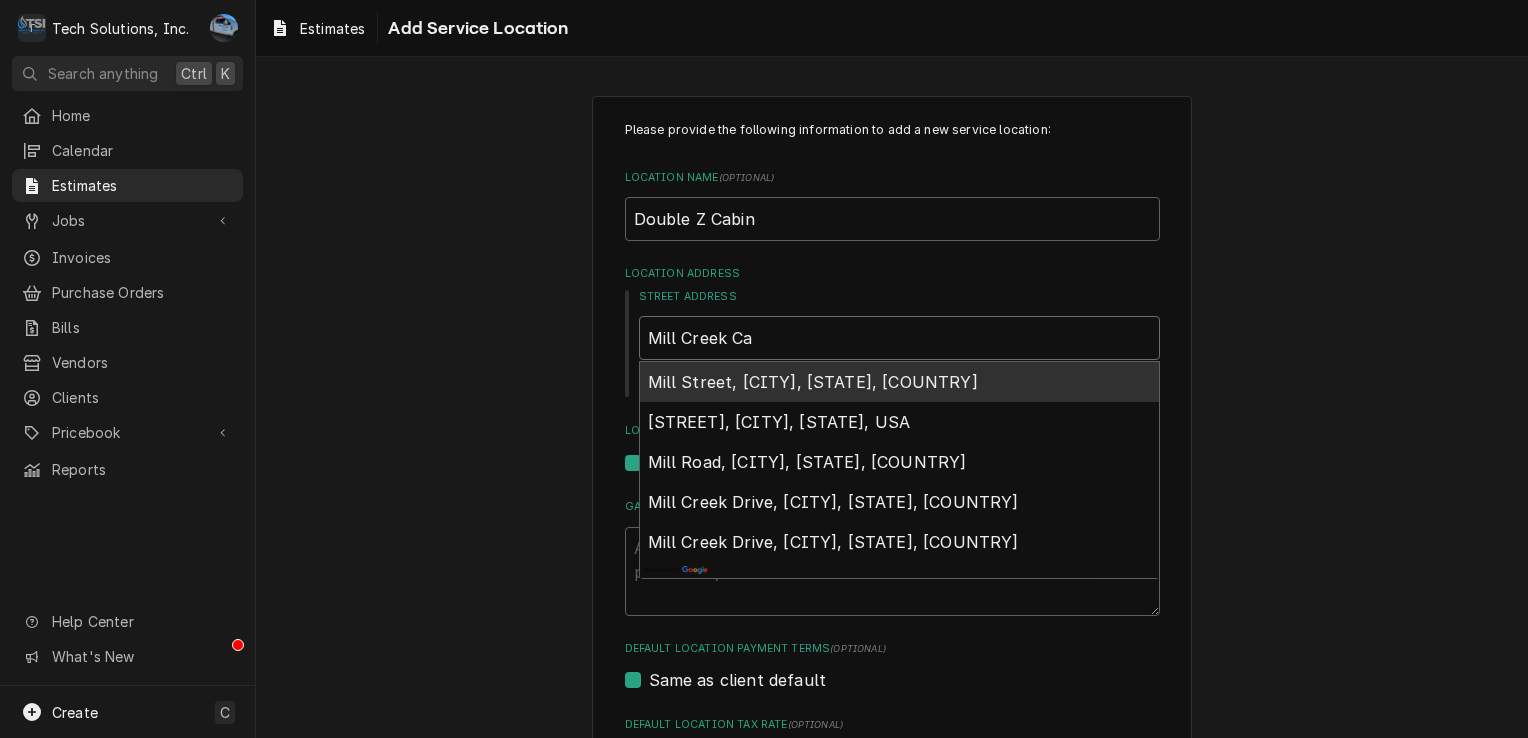 type on "Mill Creek Cam" 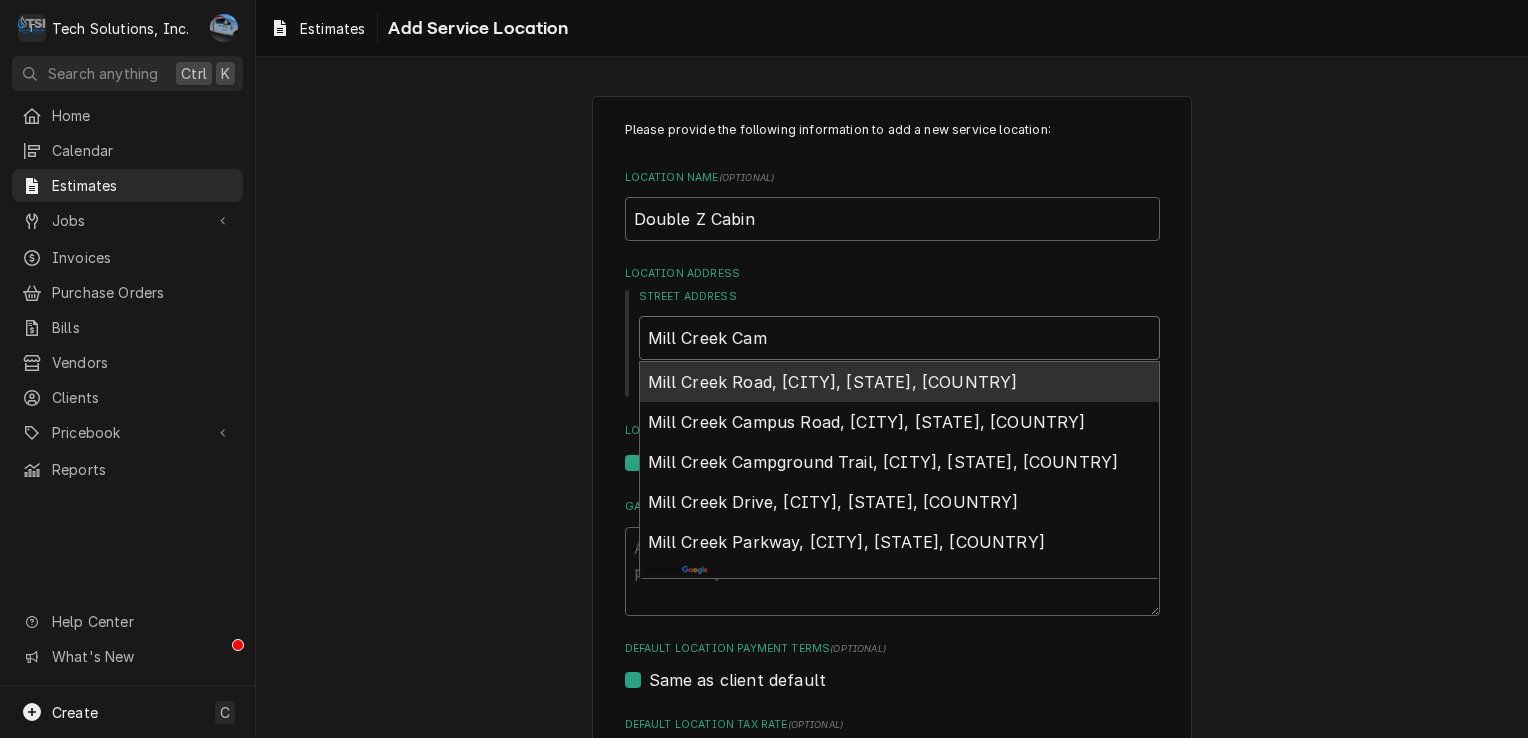 type on "x" 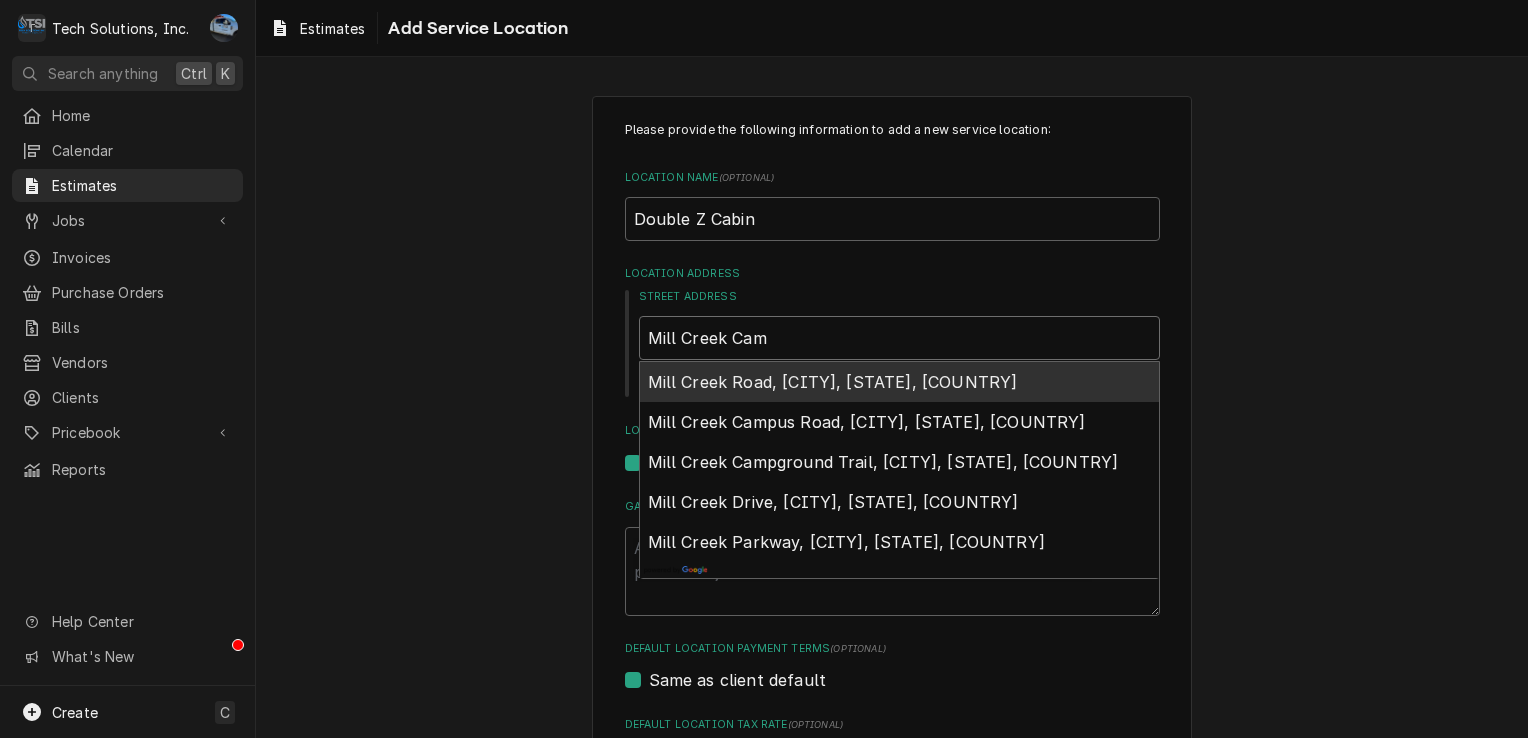 type on "Mill Creek Camp" 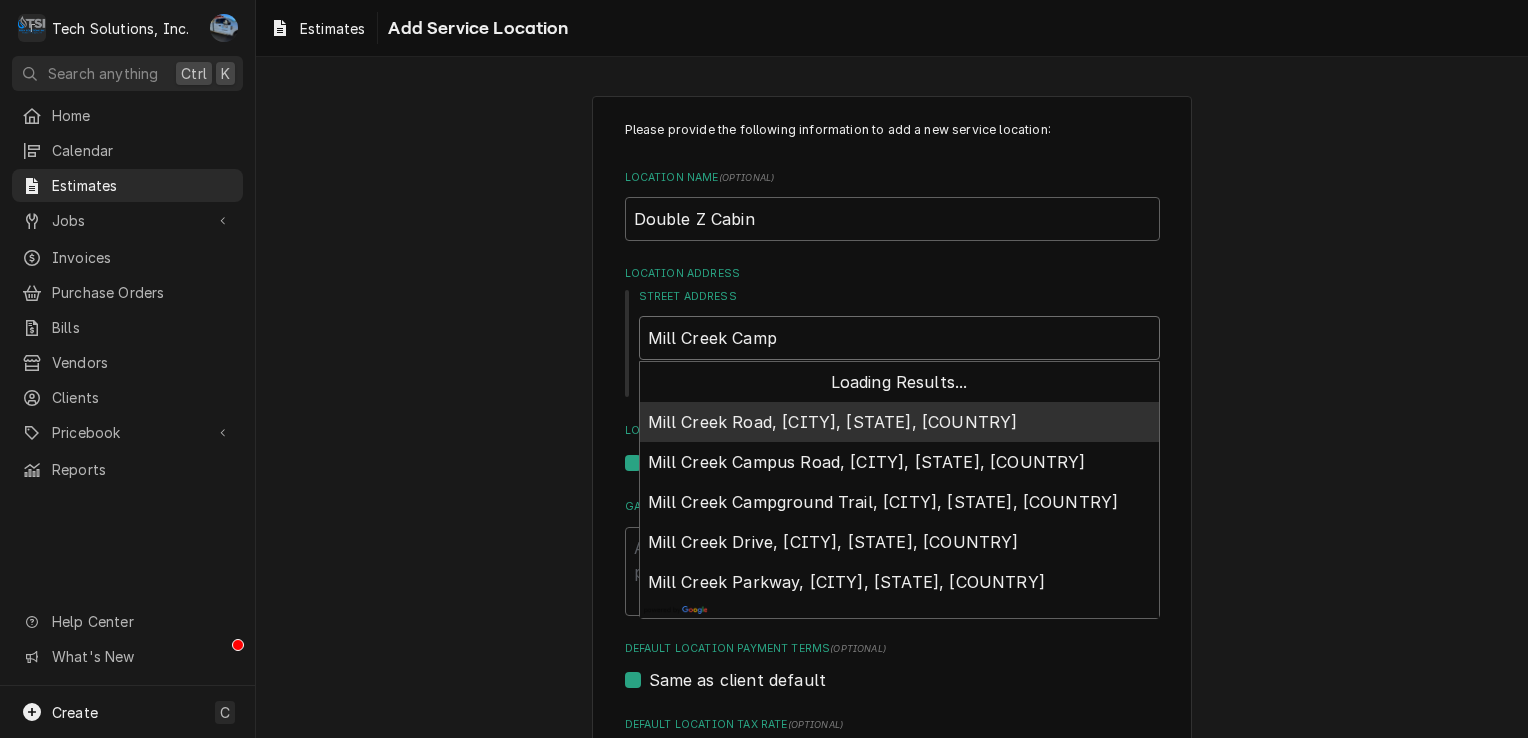 type on "x" 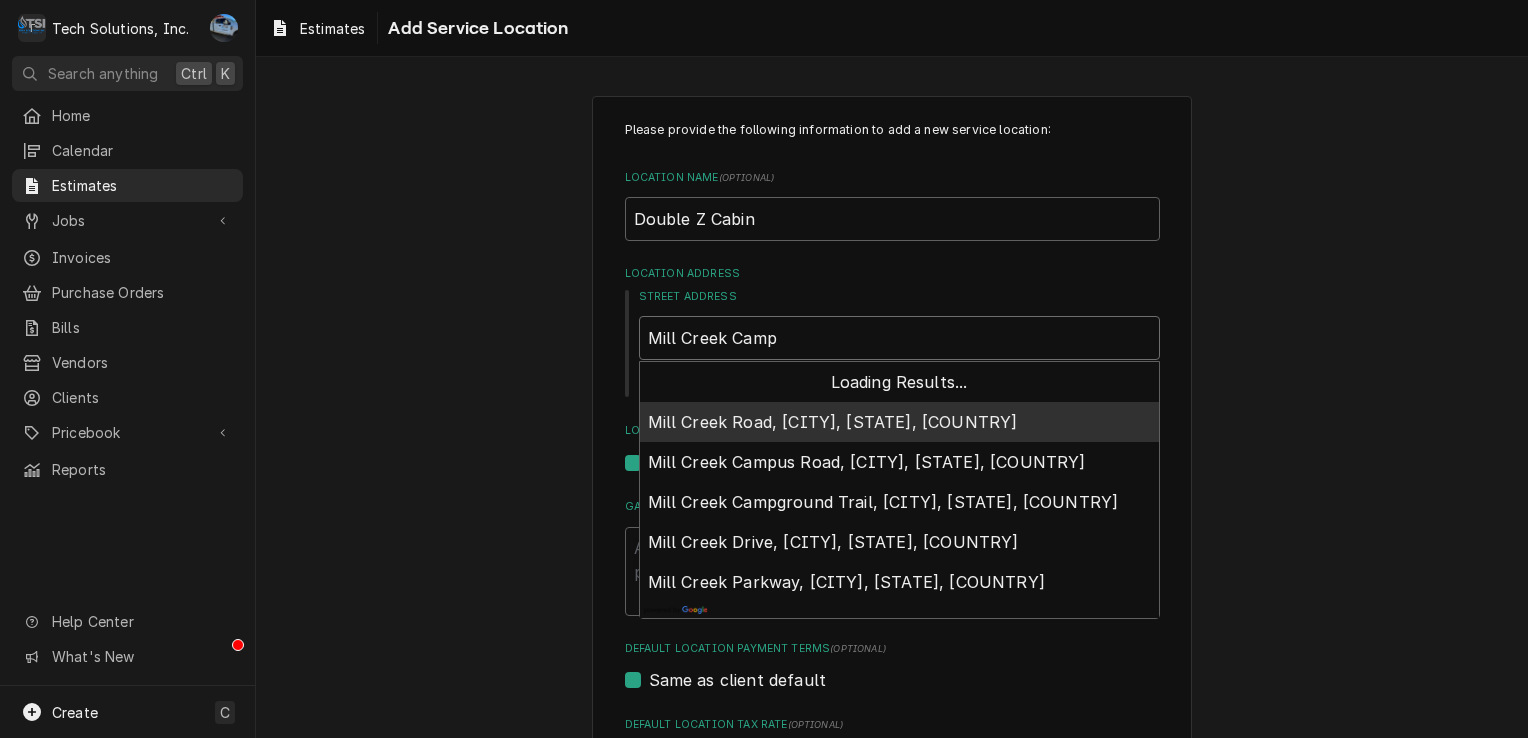 type on "Mill Creek Campu" 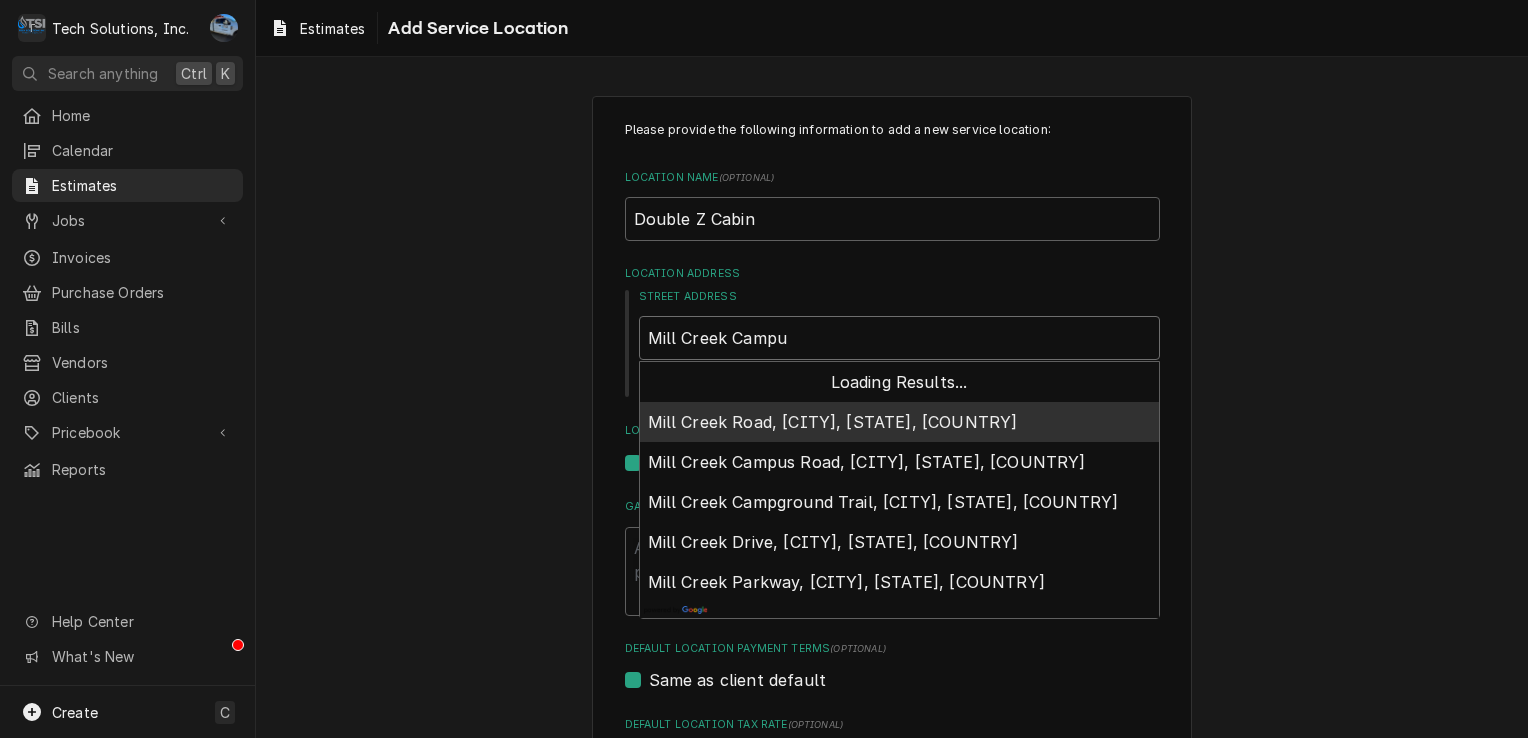 type on "x" 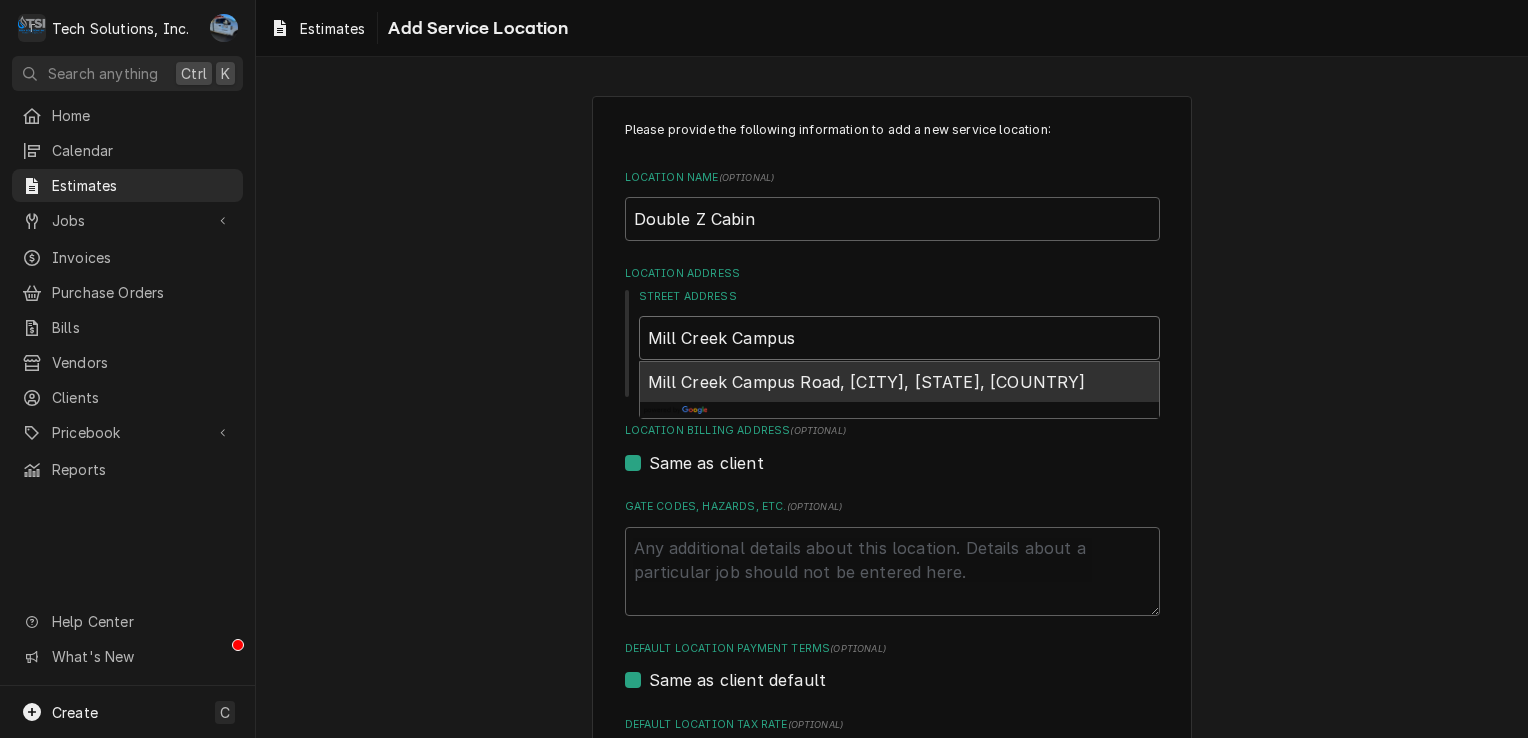 click on "Mill Creek Campus Road, Fayetteville, WV, USA" at bounding box center [867, 382] 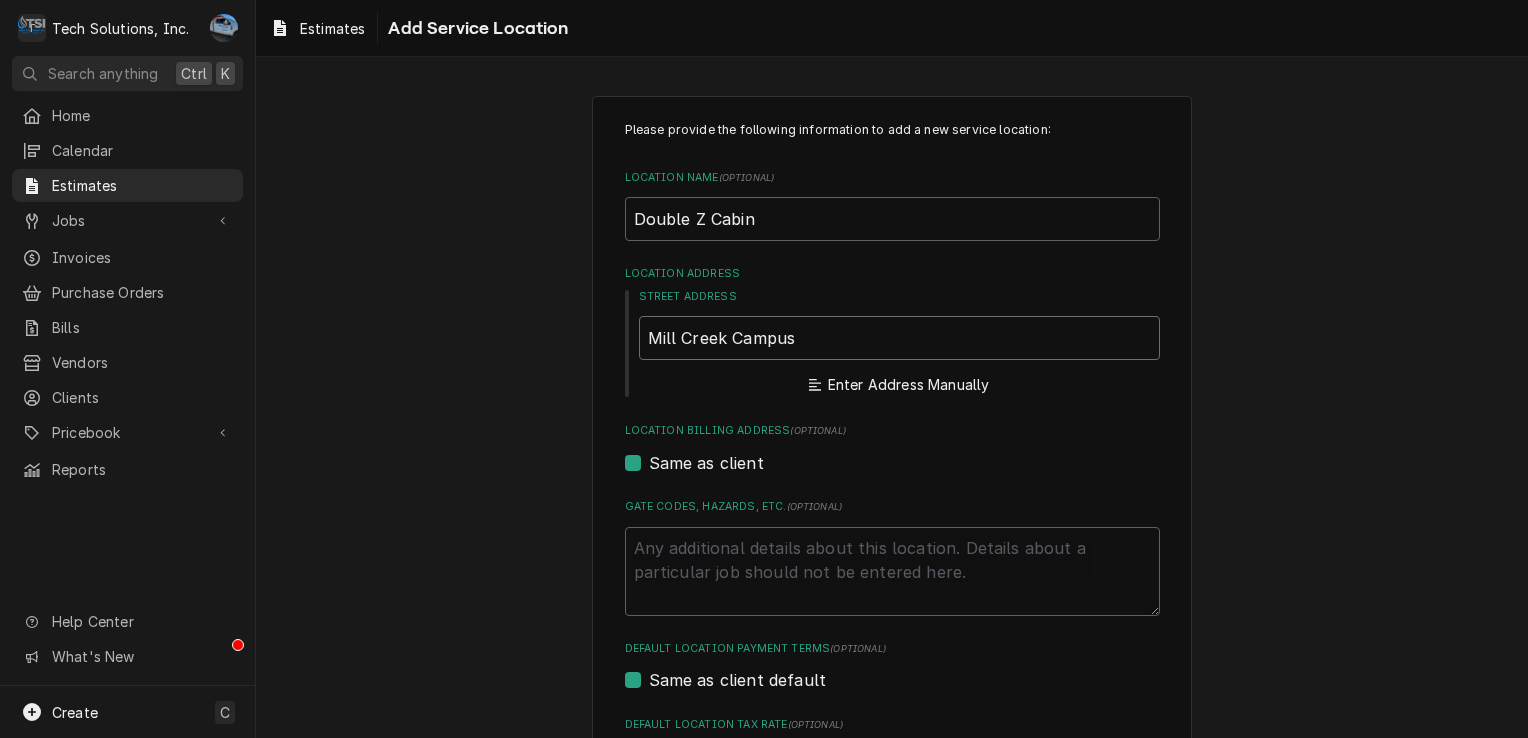 type on "x" 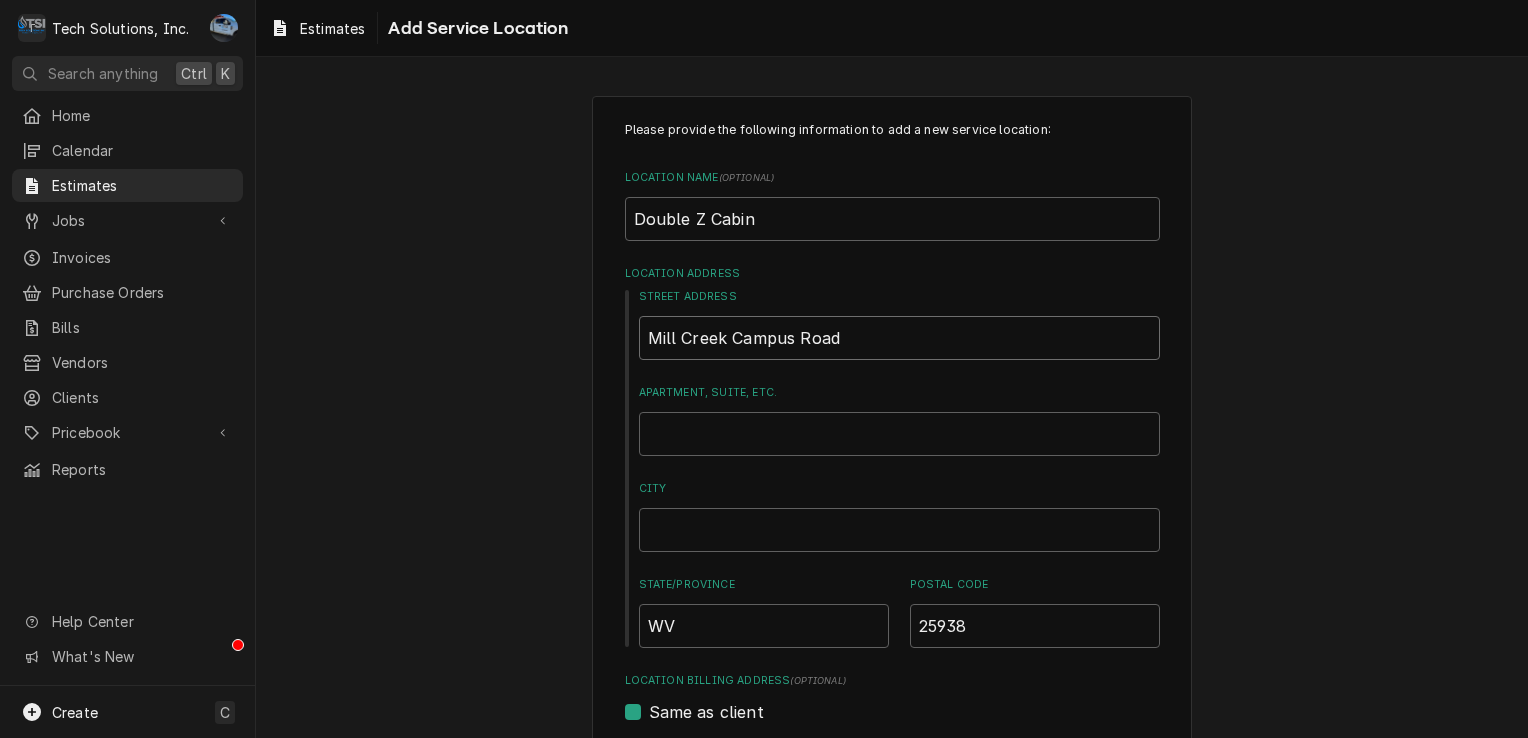 type on "x" 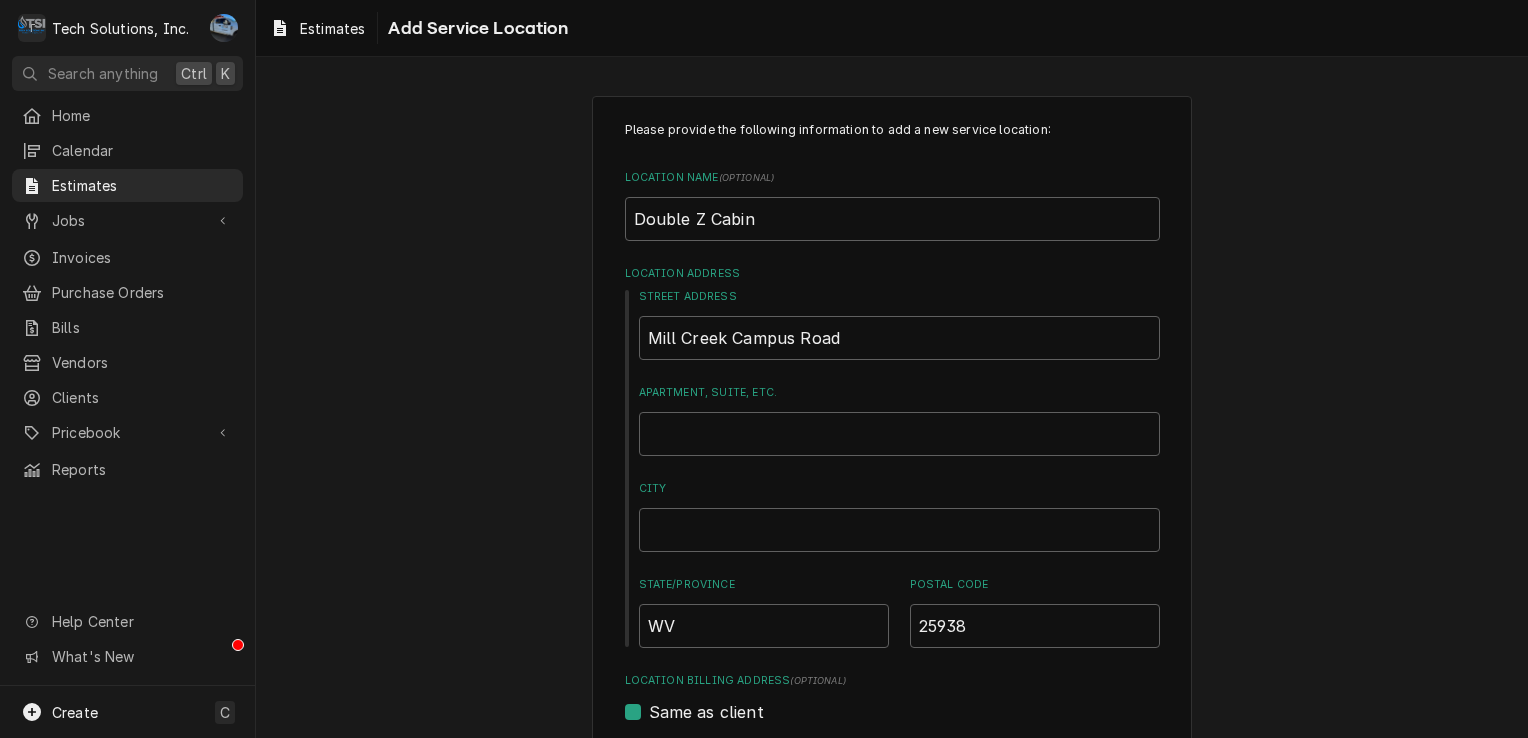 click on "Please provide the following information to add a new service location: Location Name  ( optional ) Double Z Cabin Location Address Street Address Mill Creek Campus Road Apartment, Suite, etc. City State/Province WV Postal Code 25938 Location Billing Address  (optional) Same as client Gate Codes, Hazards, etc.  ( optional ) Default Location Payment Terms  (optional) Same as client default Default Location Tax Rate  (optional) Same as client default Location Contacts Add Contact Add Cancel" at bounding box center [892, 654] 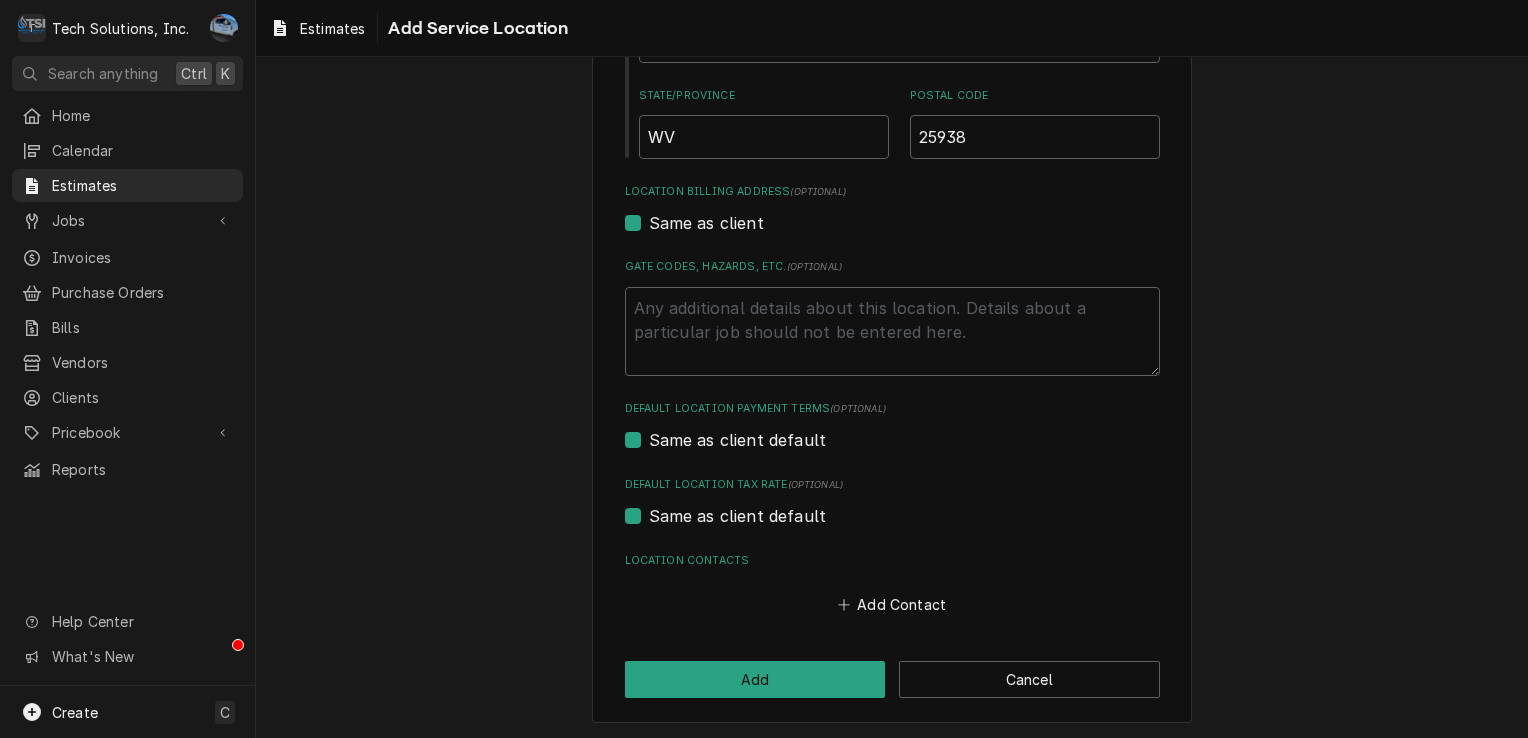 scroll, scrollTop: 490, scrollLeft: 0, axis: vertical 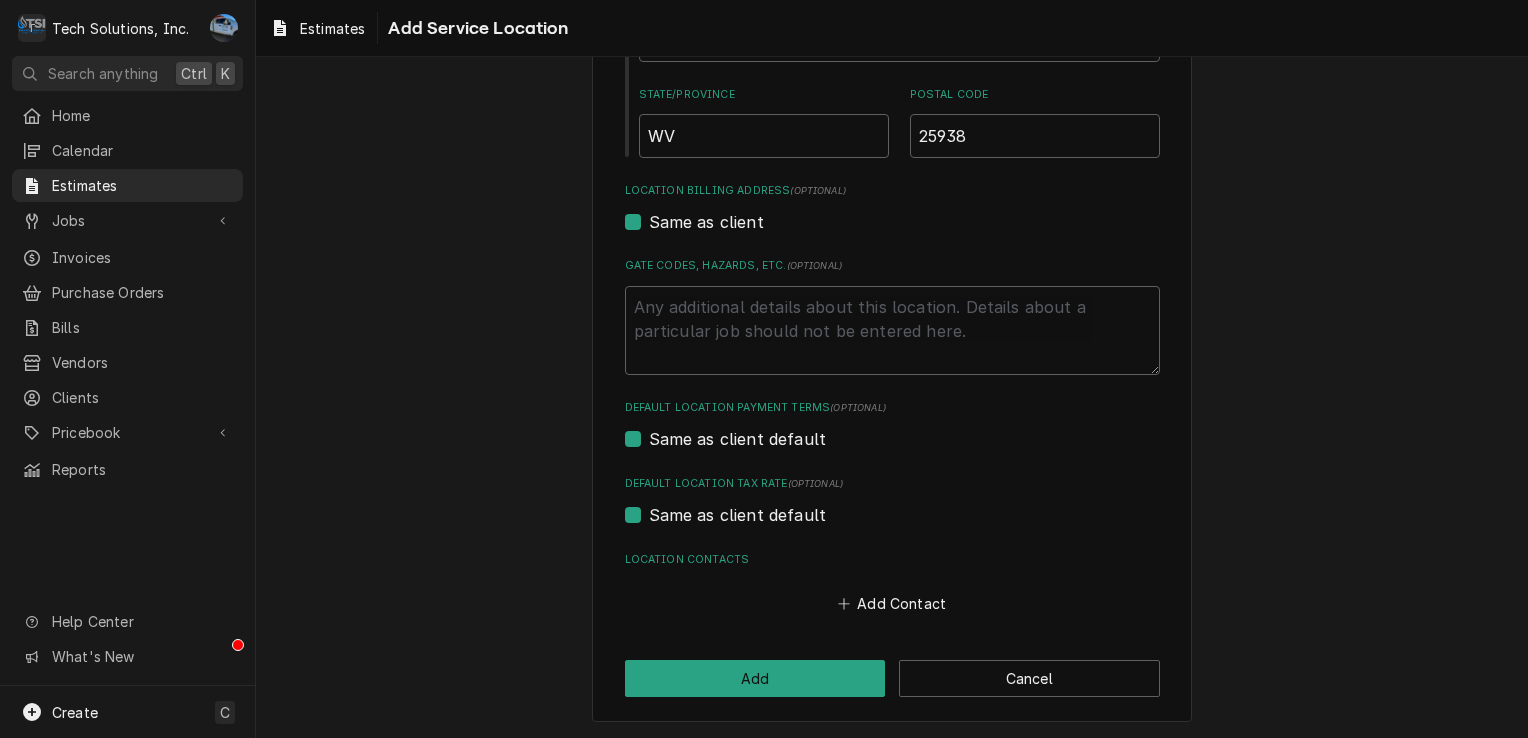click on "Same as client default" at bounding box center [738, 439] 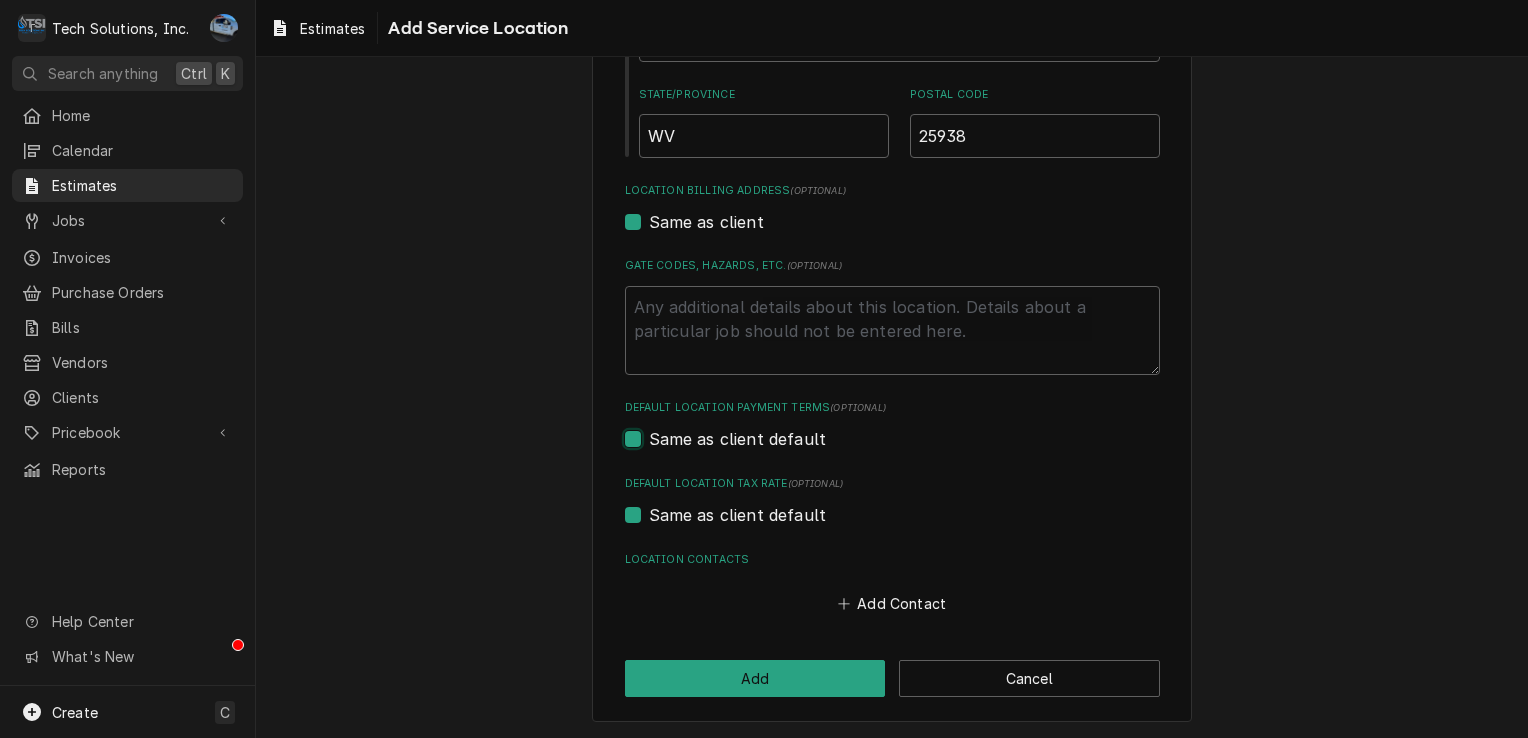 click on "Same as client default" at bounding box center (916, 449) 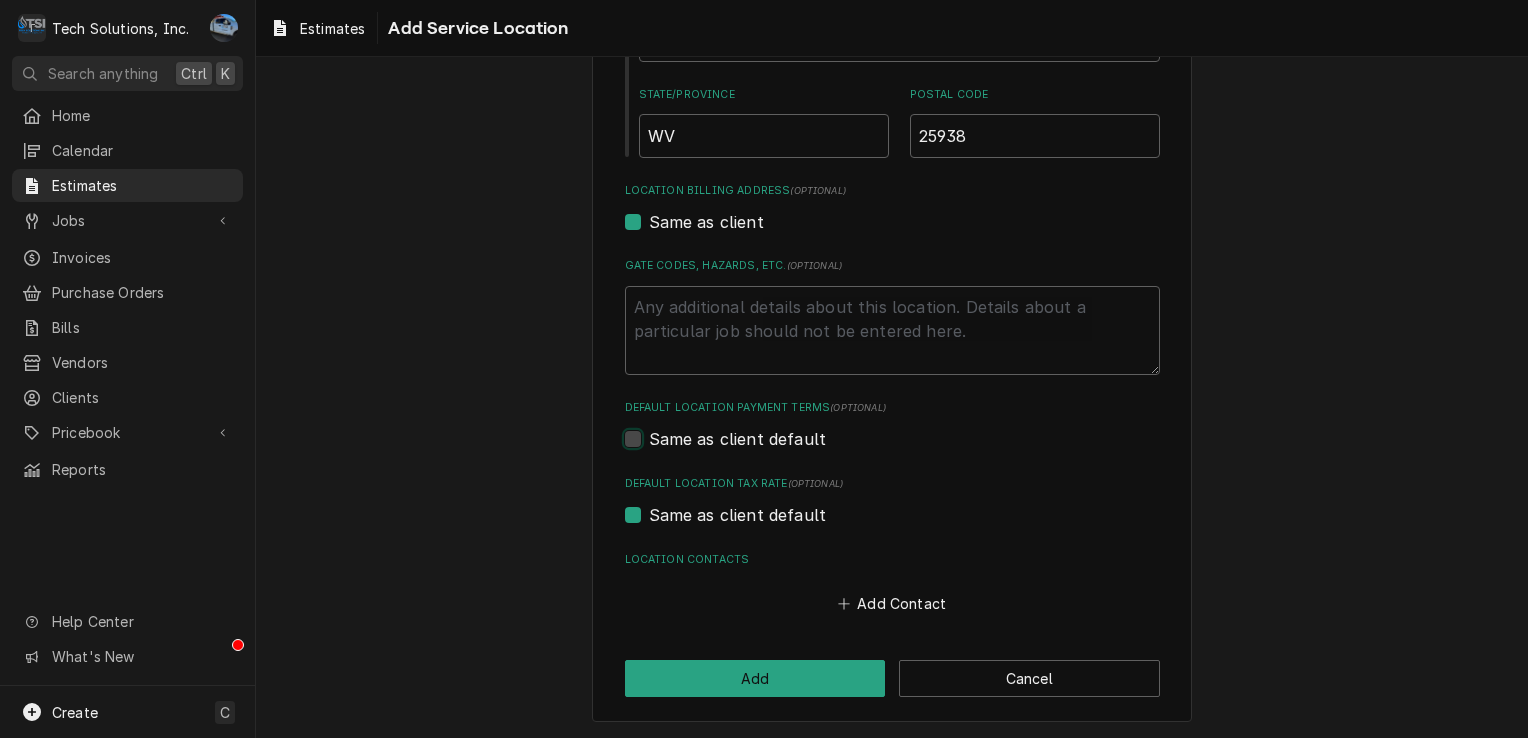 checkbox on "false" 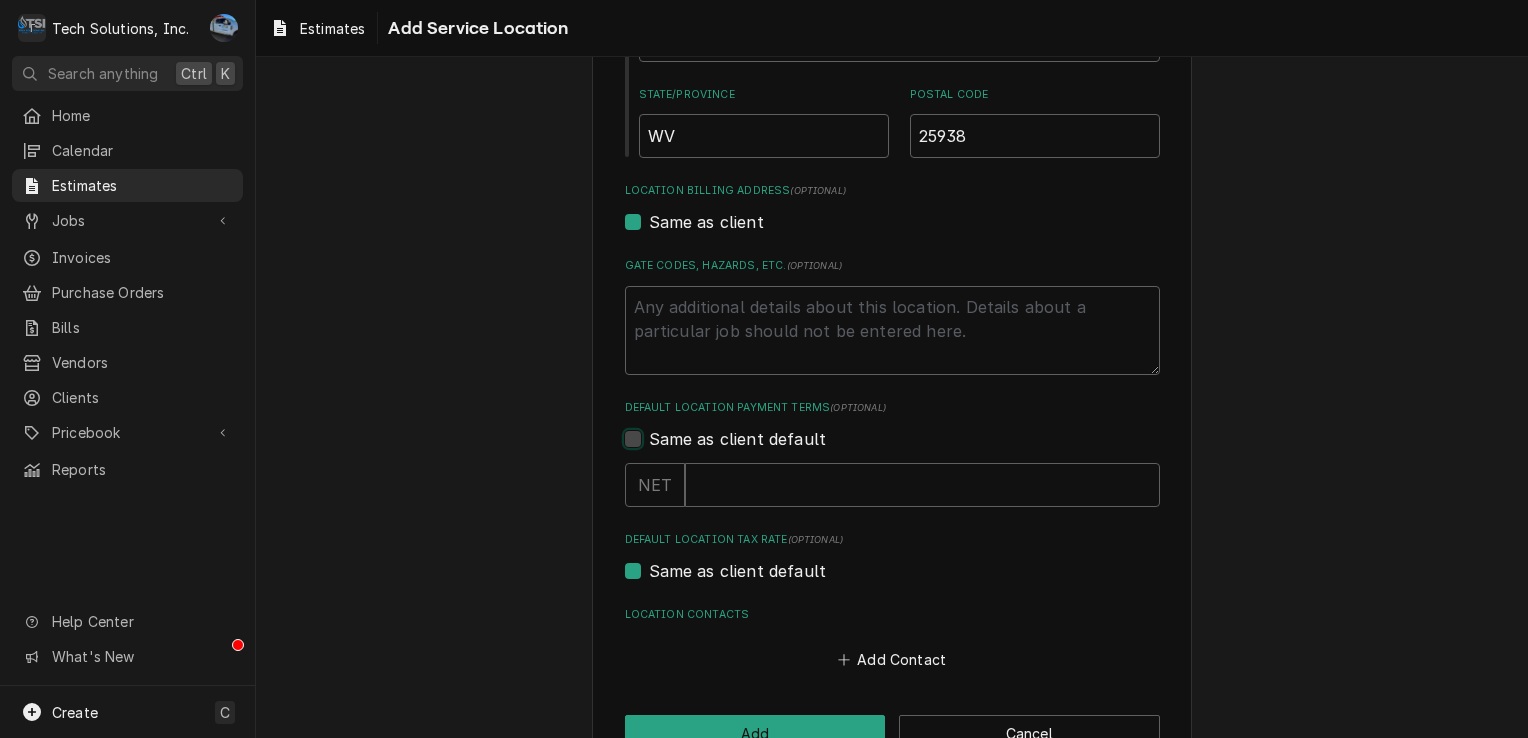 type on "x" 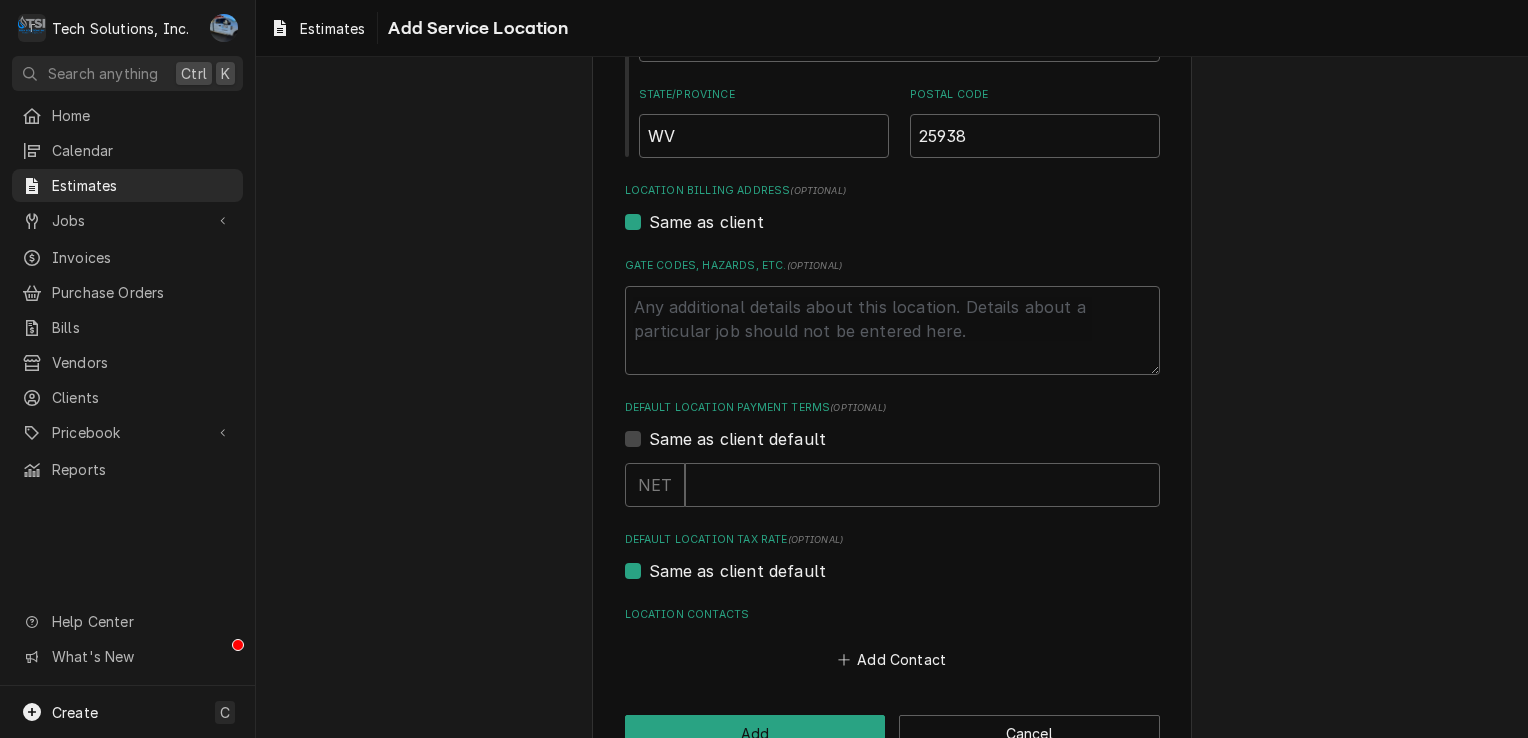 click on "Same as client default" at bounding box center (738, 439) 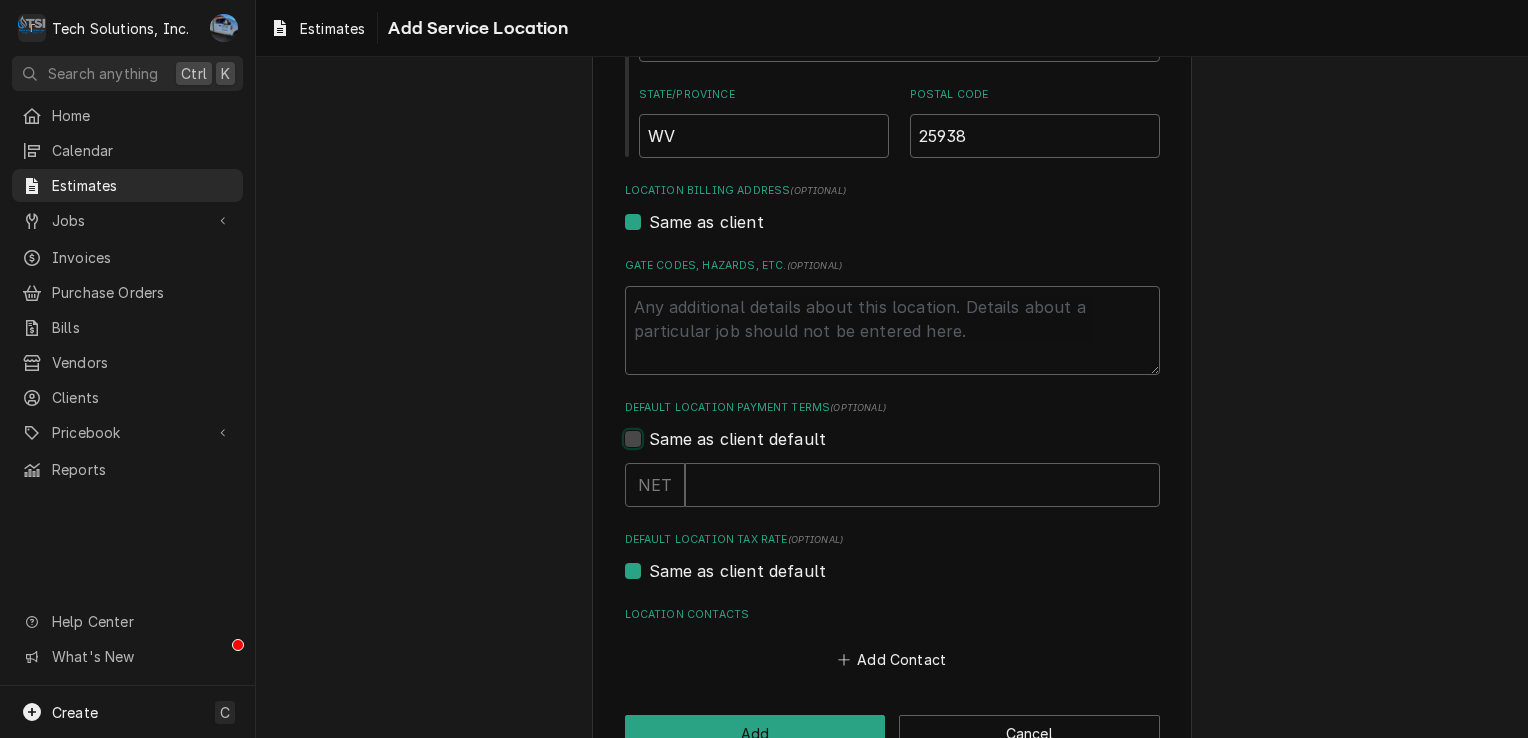 click on "Same as client default" at bounding box center [916, 449] 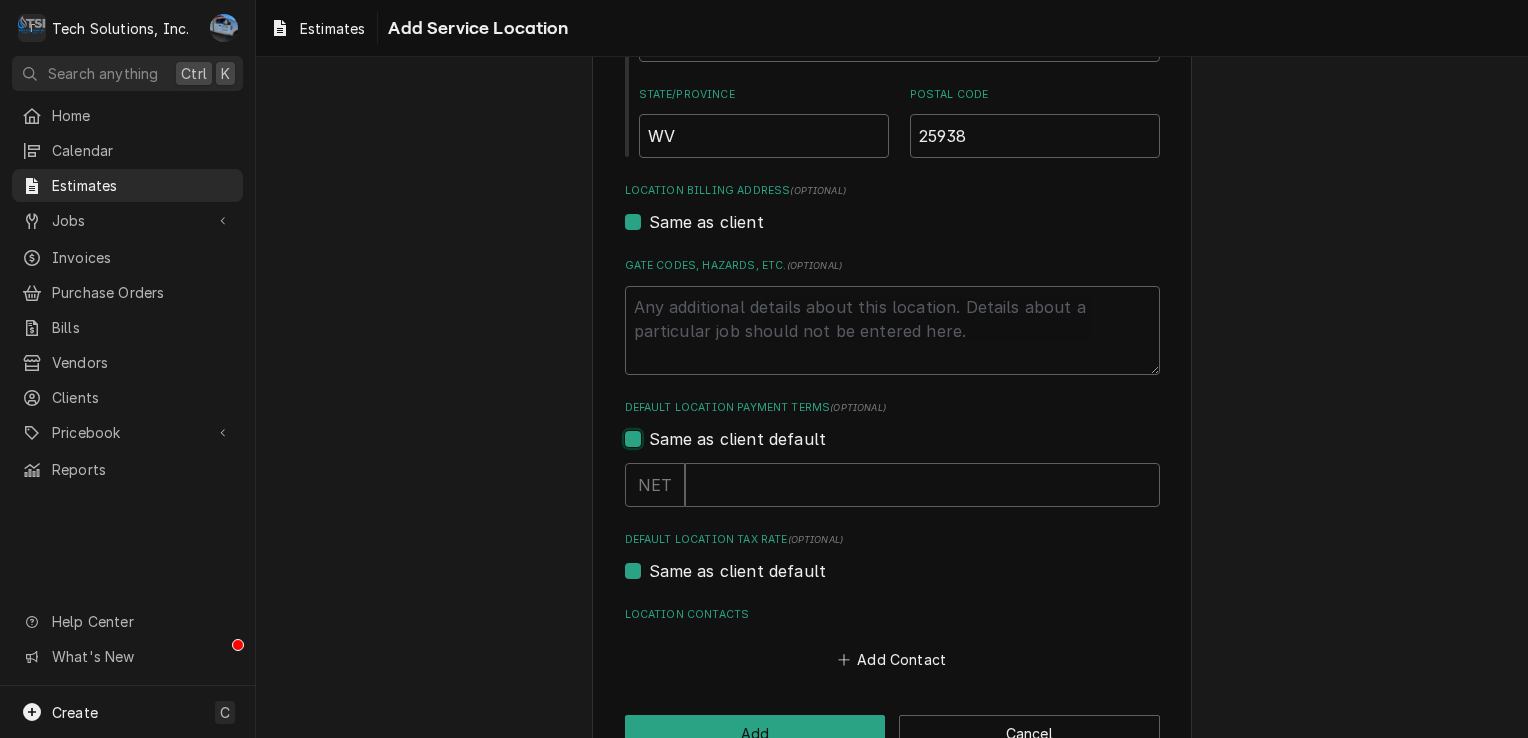 checkbox on "true" 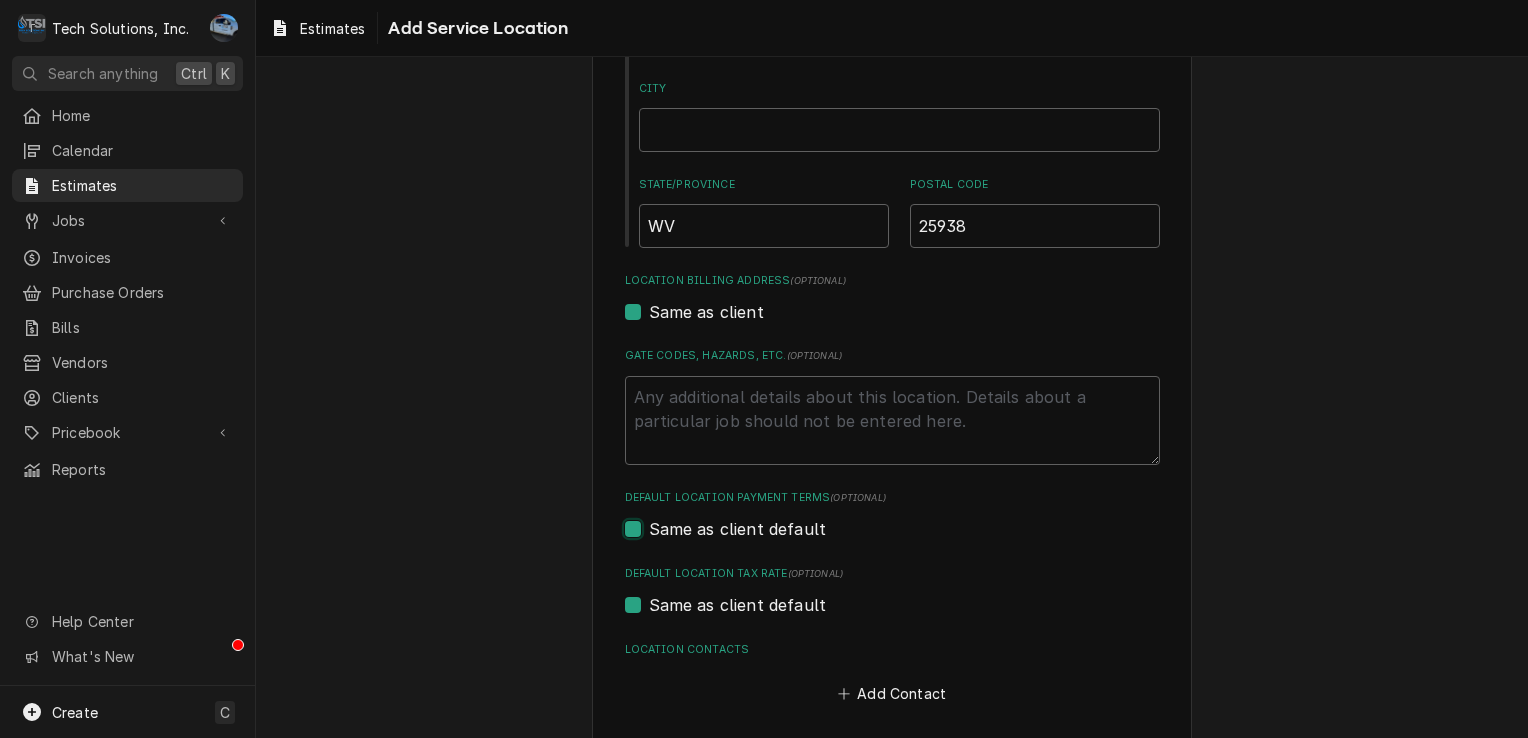scroll, scrollTop: 490, scrollLeft: 0, axis: vertical 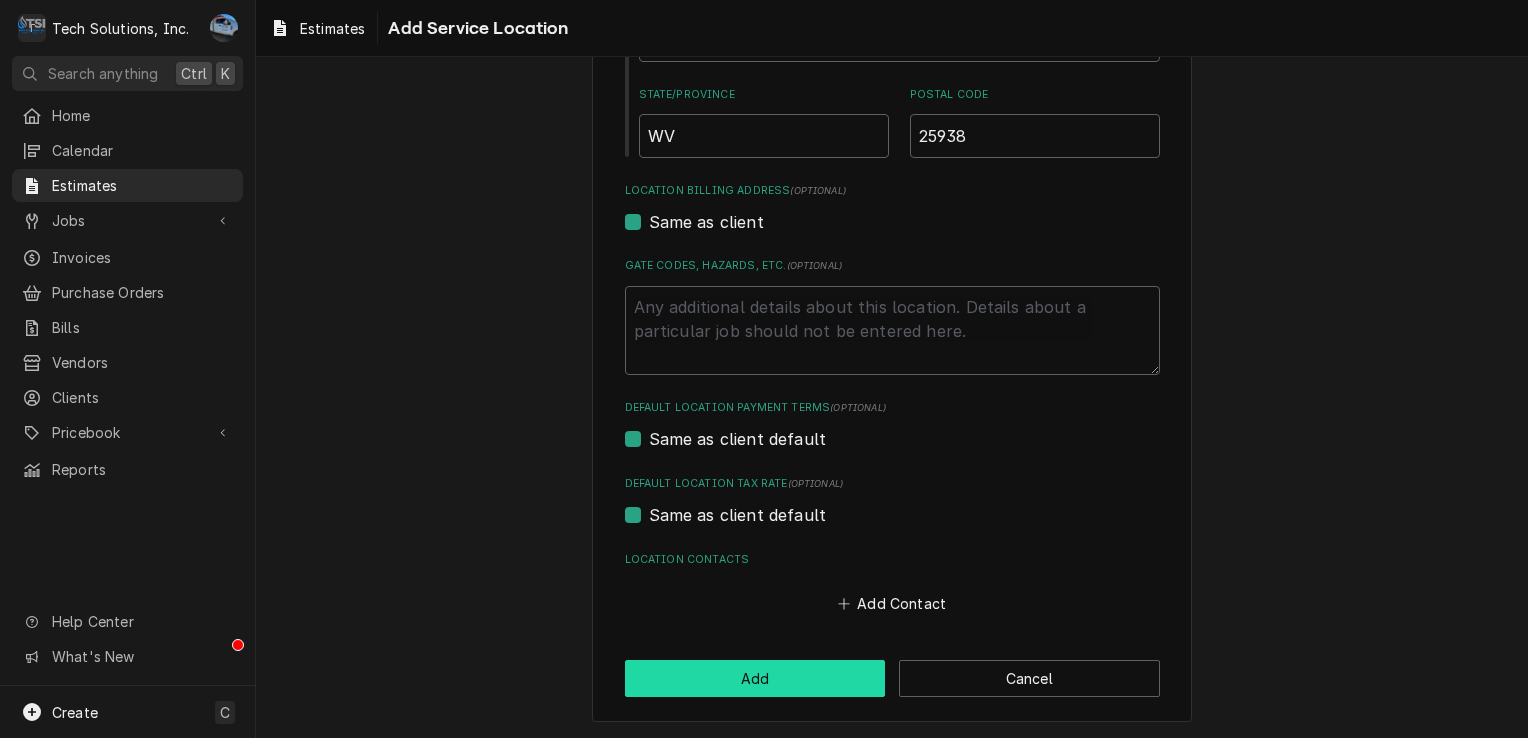 click on "Add" at bounding box center [755, 678] 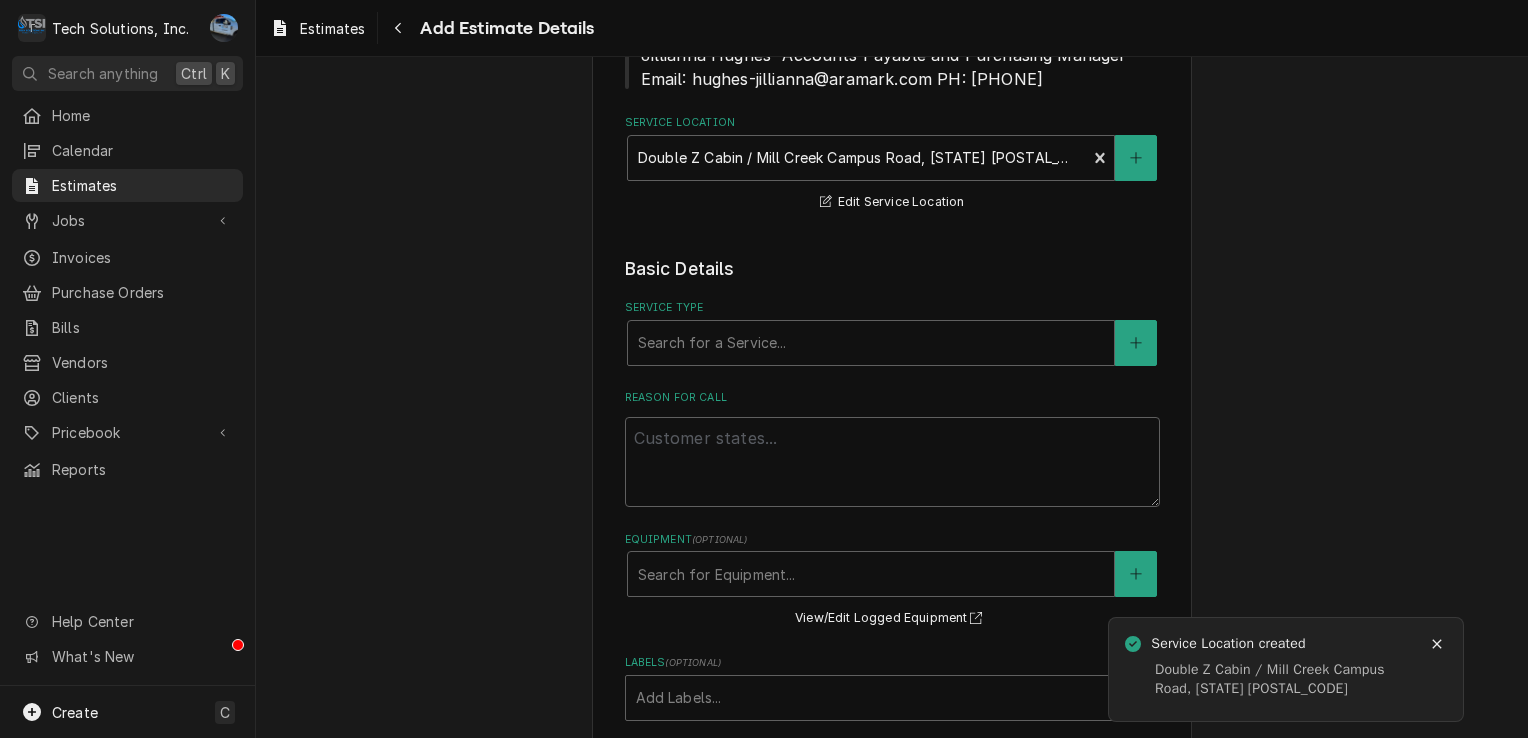 scroll, scrollTop: 580, scrollLeft: 0, axis: vertical 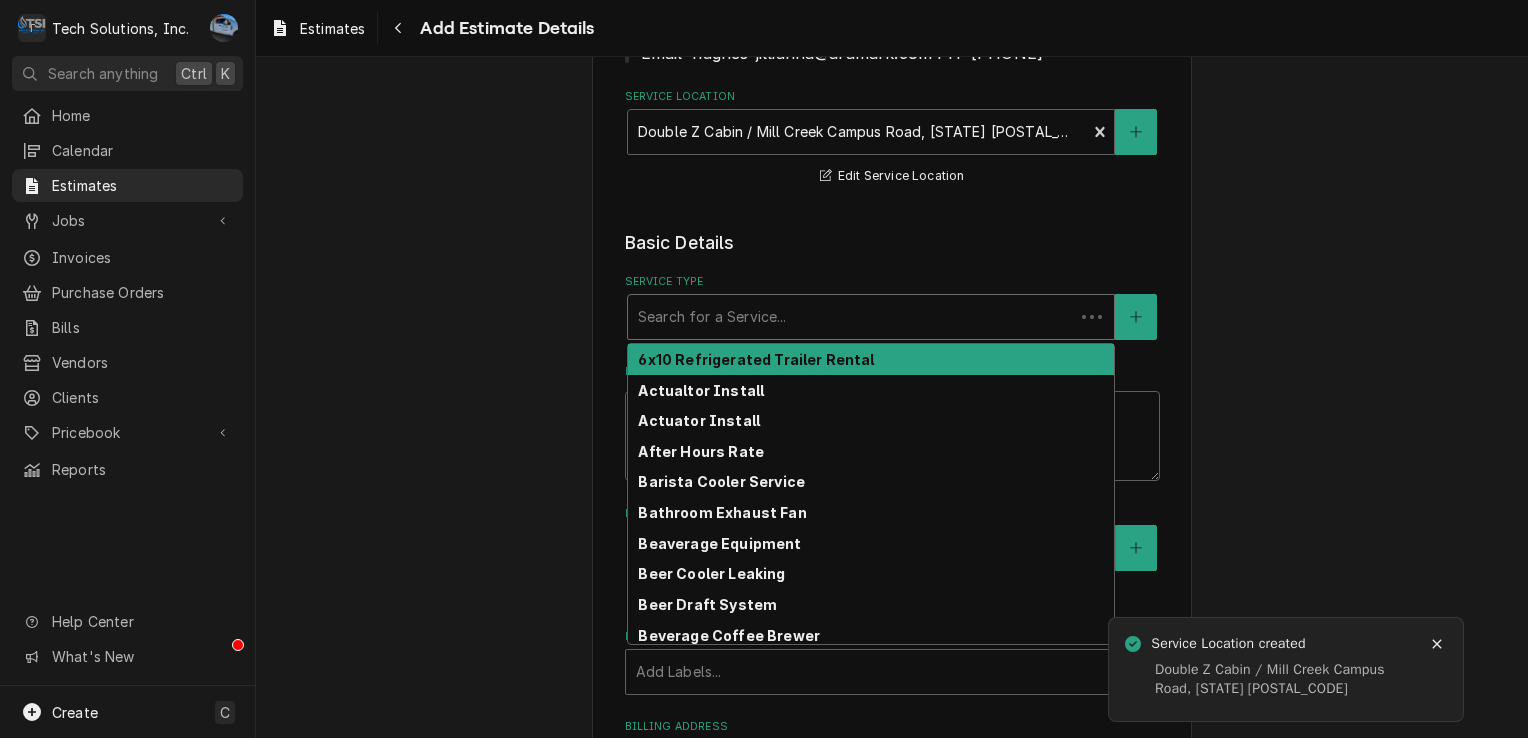 click at bounding box center [851, 317] 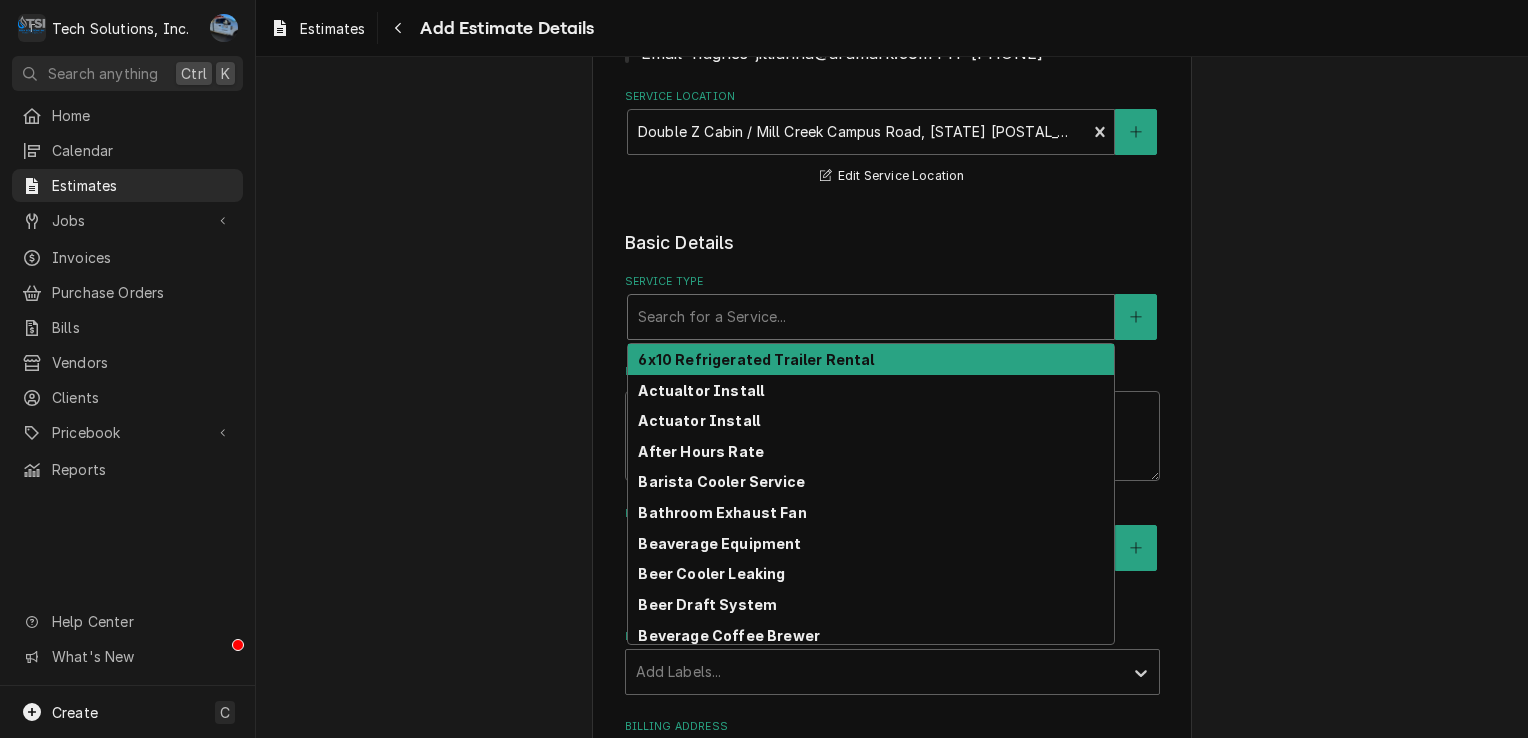type on "x" 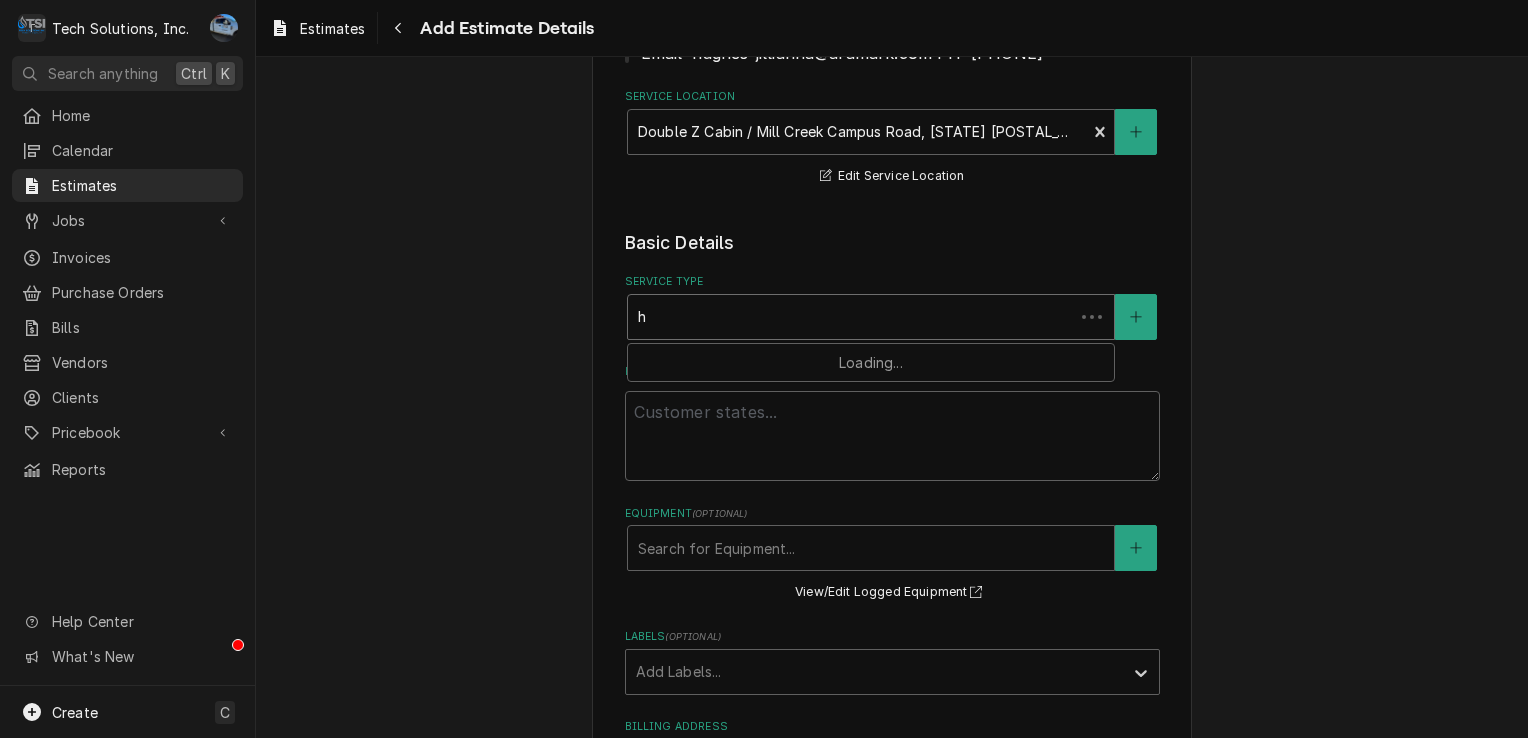 type on "x" 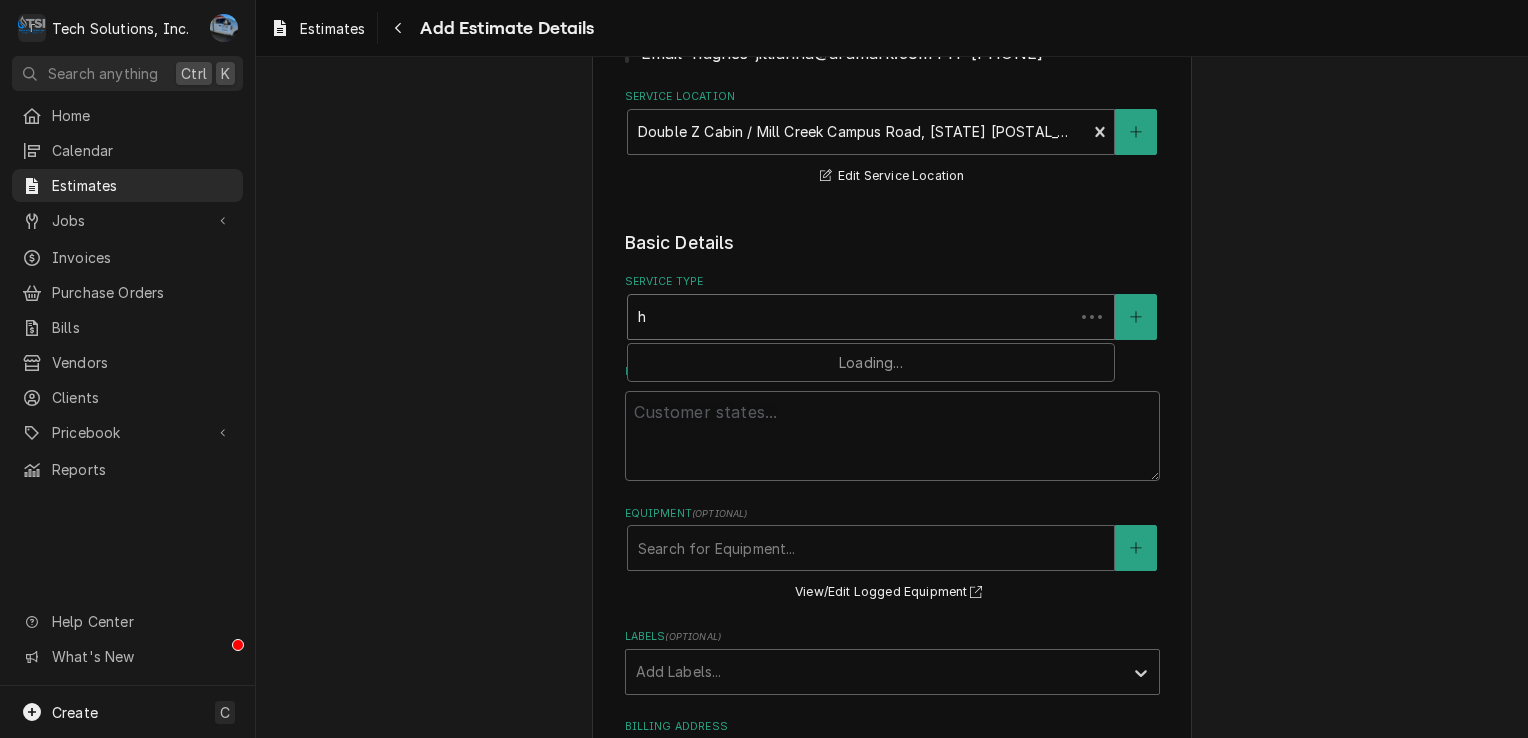 type on "hv" 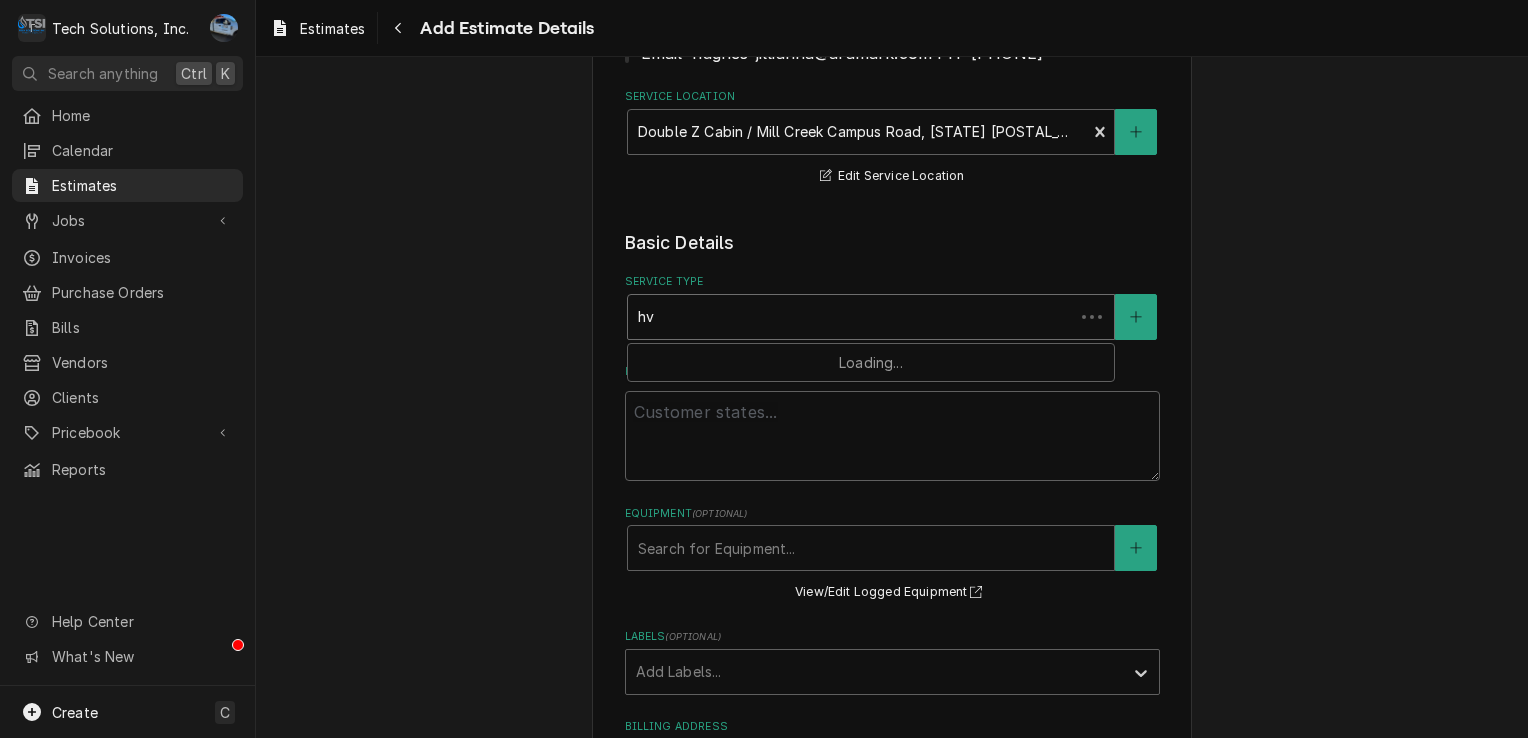 type on "x" 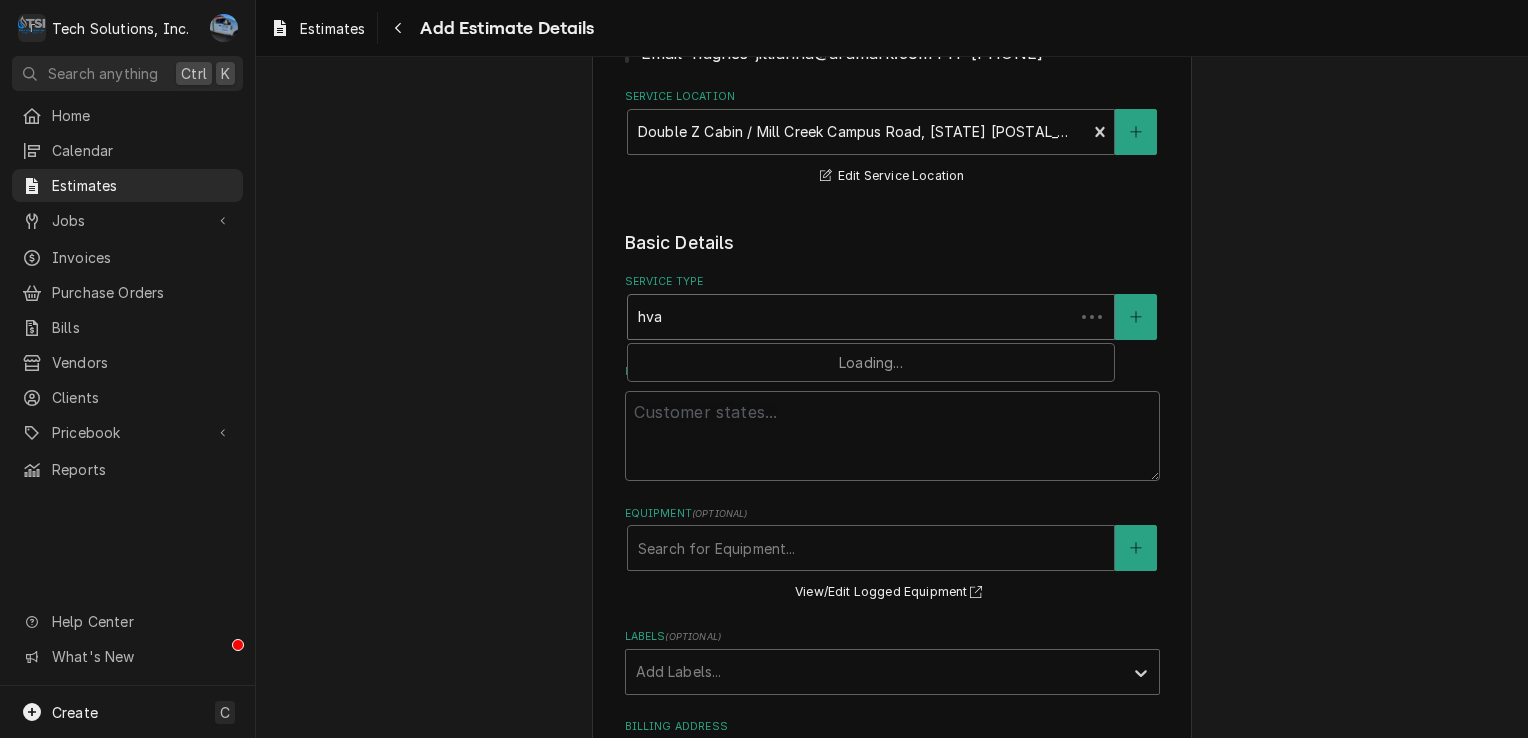 type on "x" 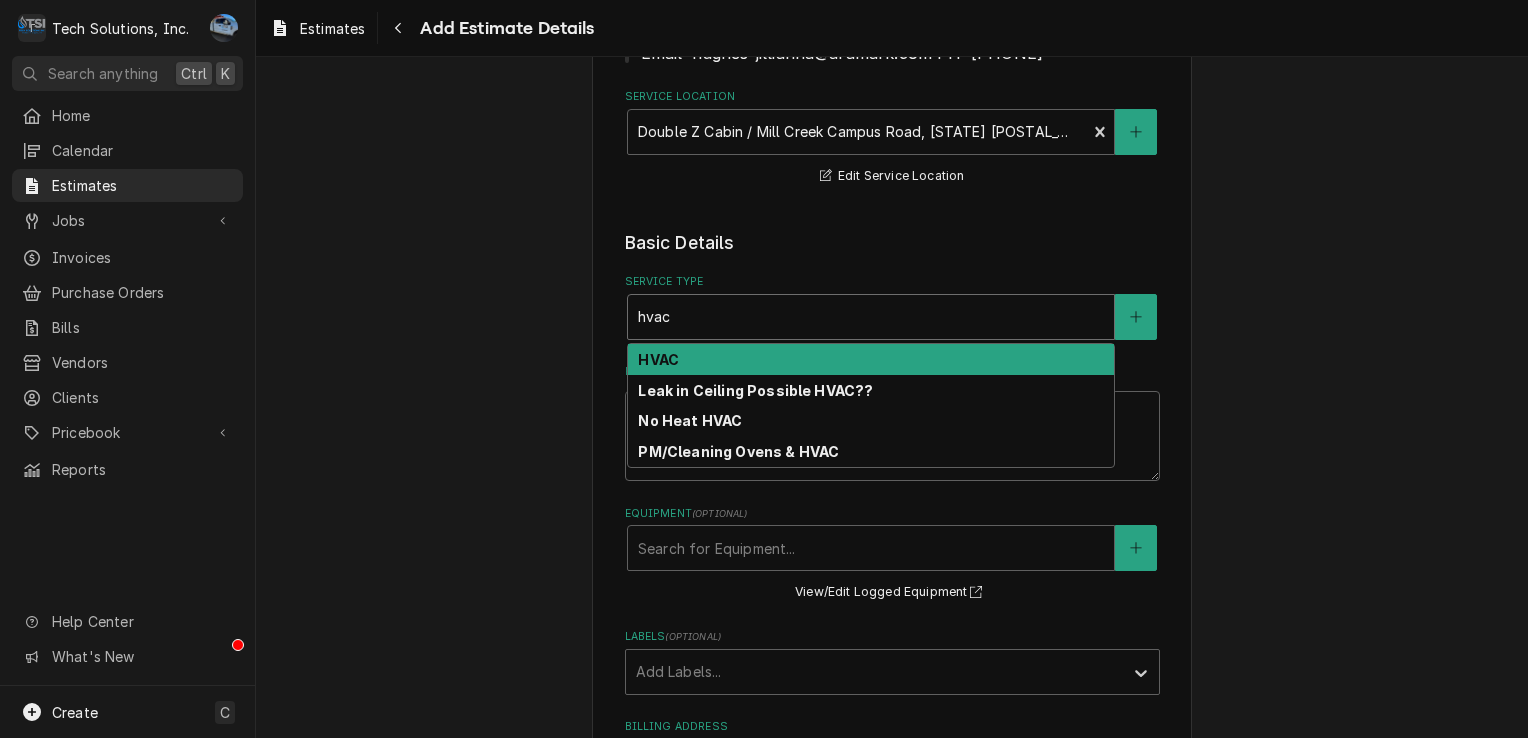 click on "HVAC" at bounding box center [871, 359] 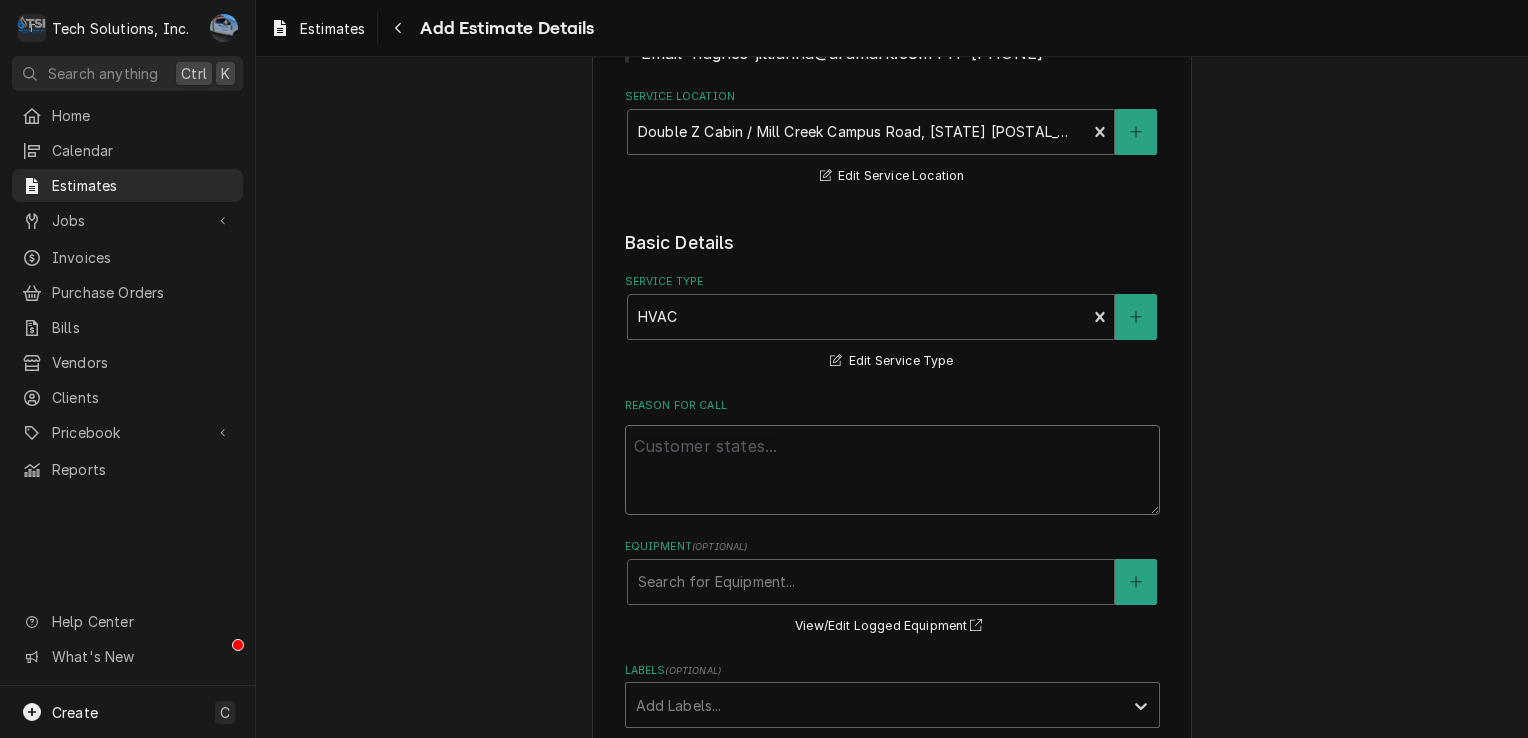 drag, startPoint x: 730, startPoint y: 477, endPoint x: 795, endPoint y: 579, distance: 120.9504 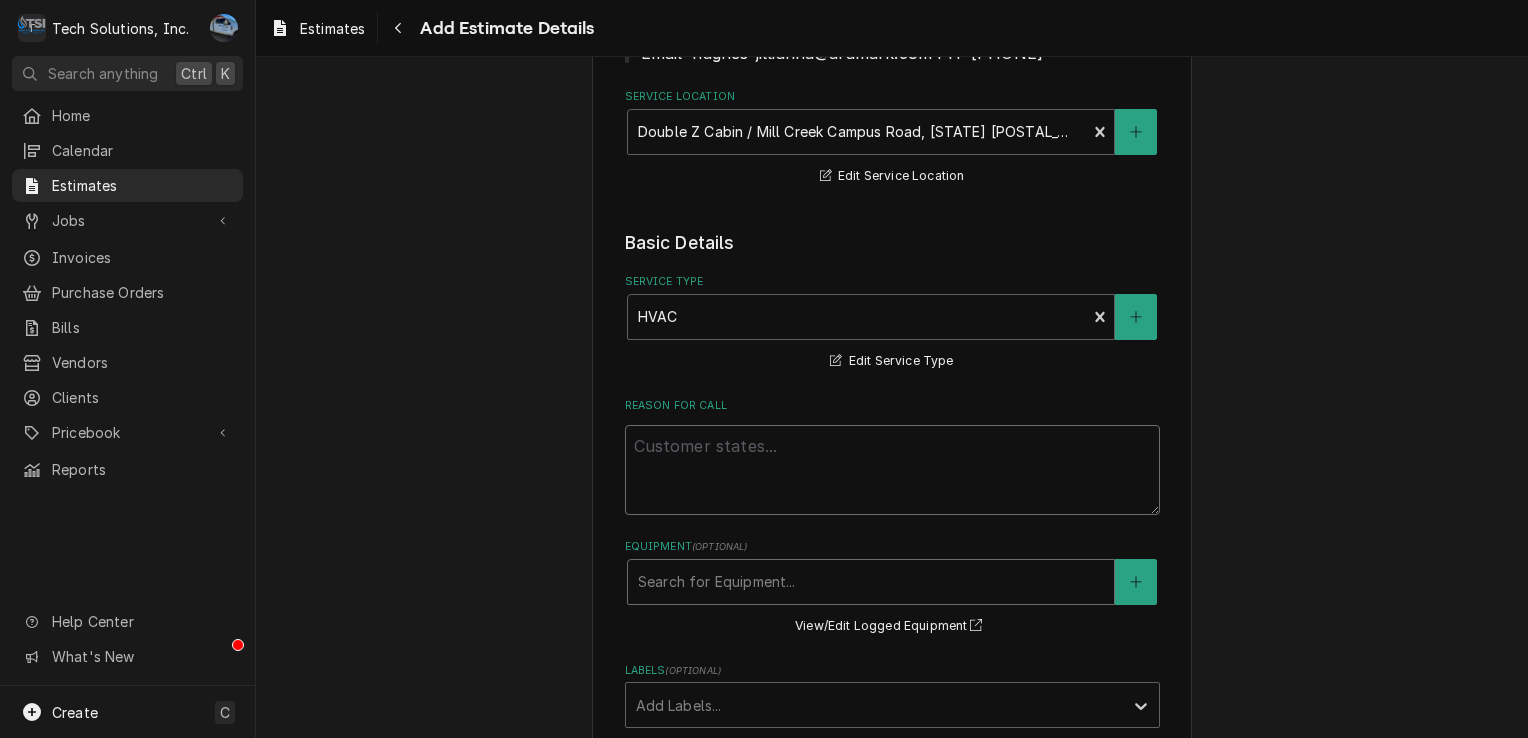 type on "x" 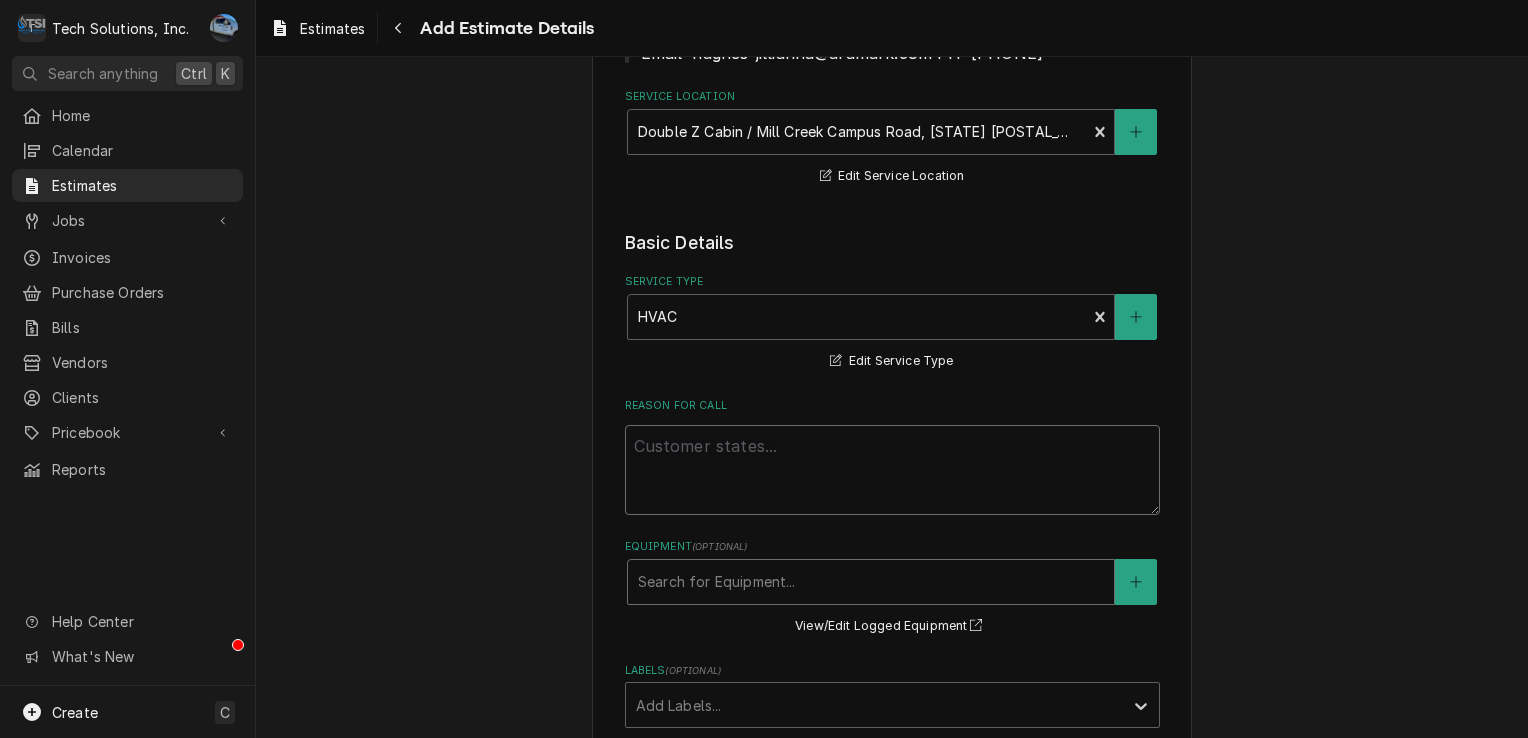 type on "R" 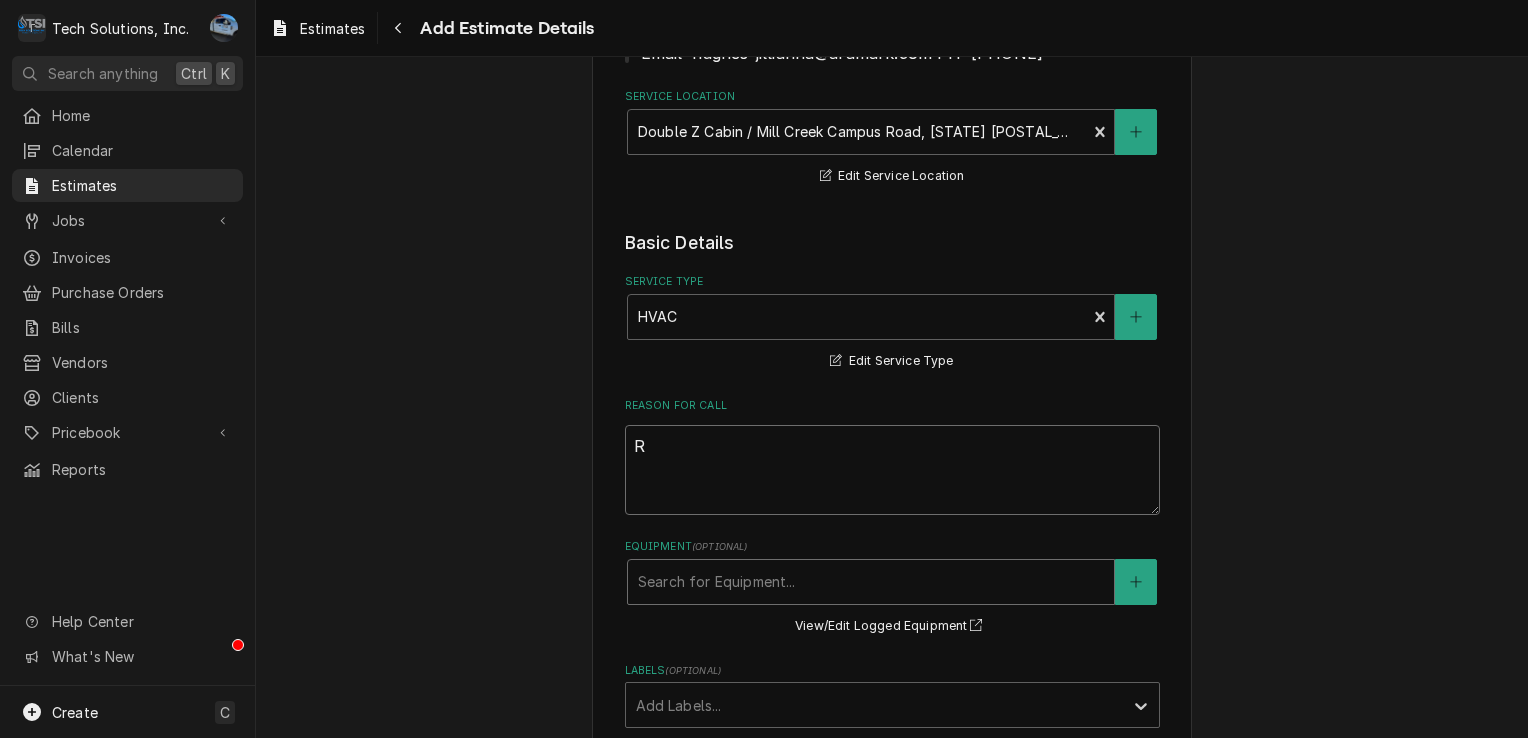 type on "x" 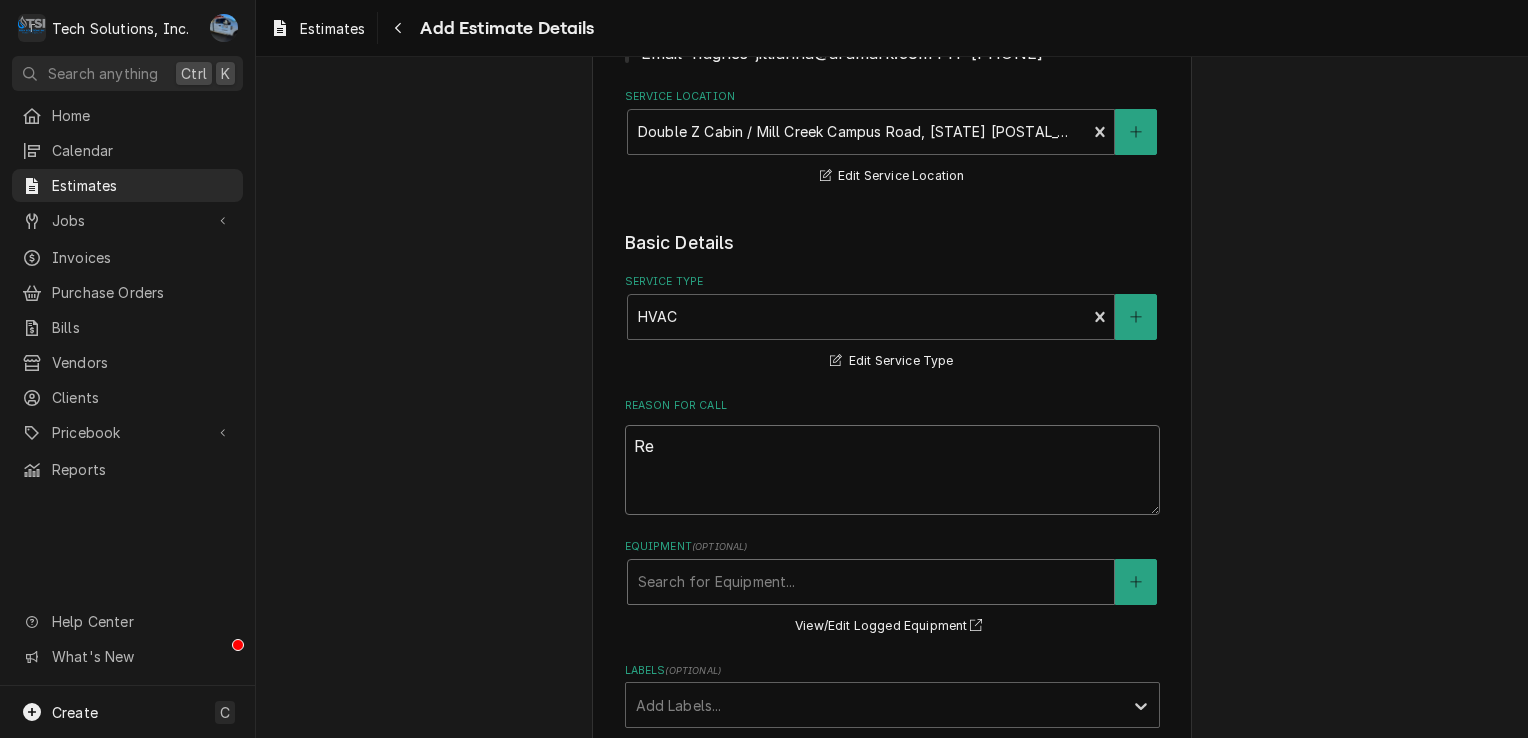 type on "x" 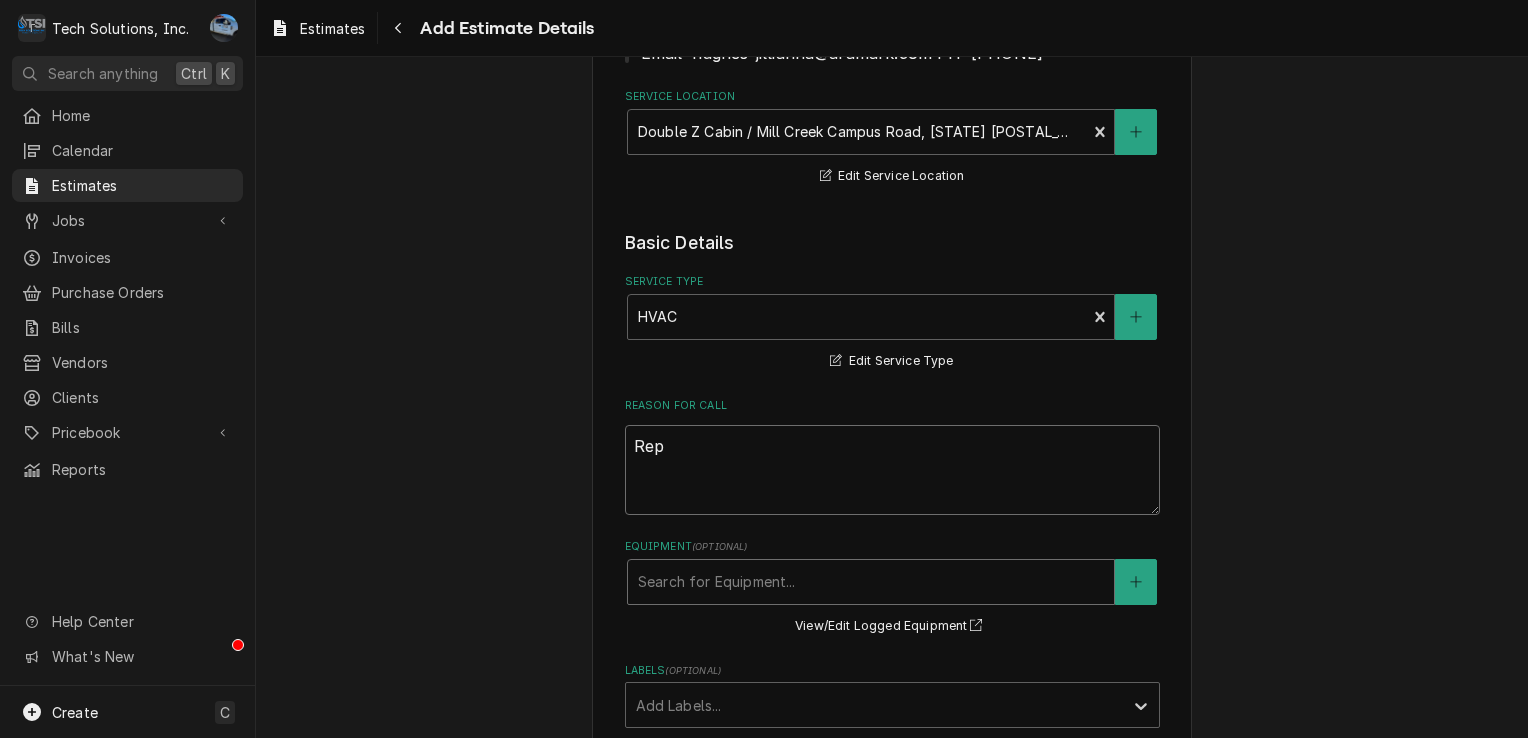 type on "x" 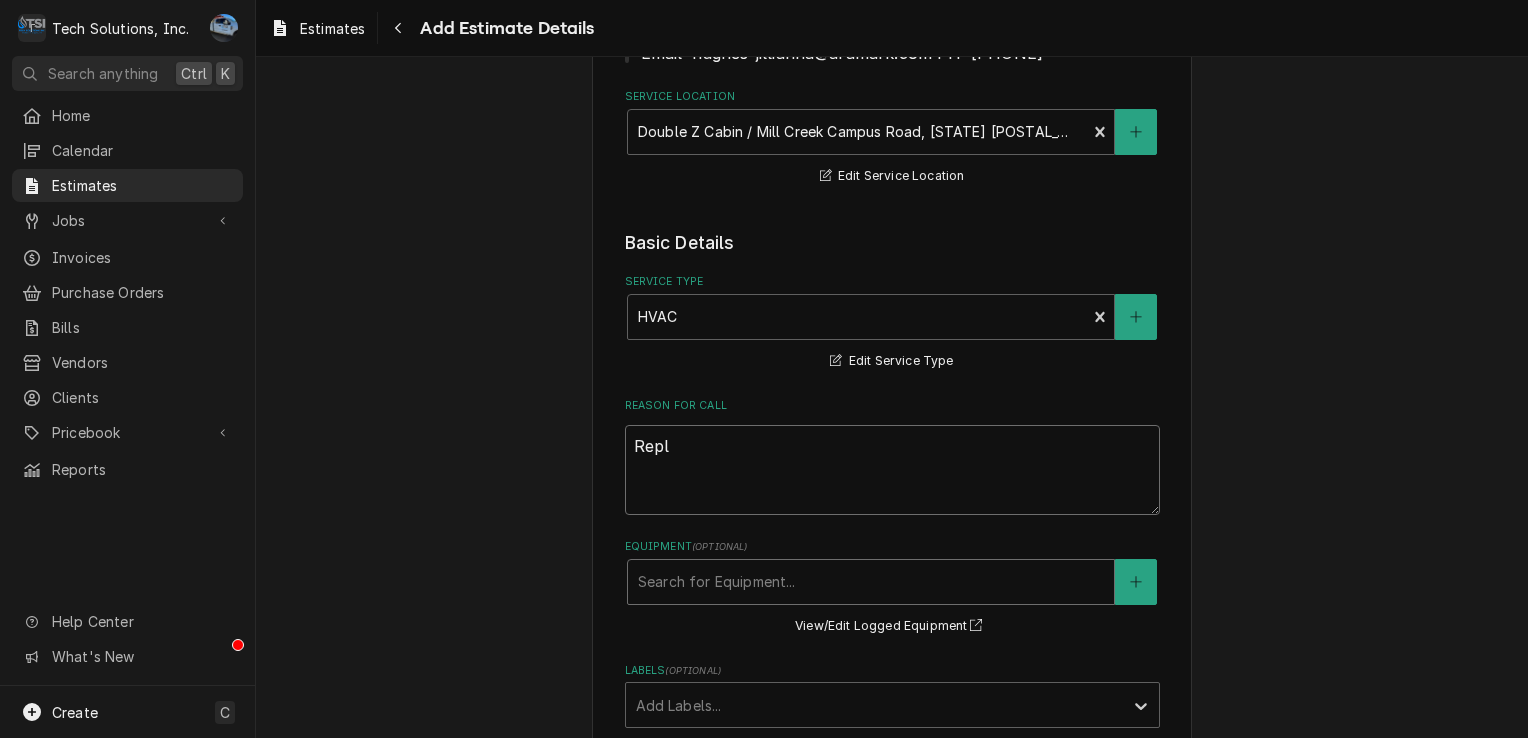 type on "x" 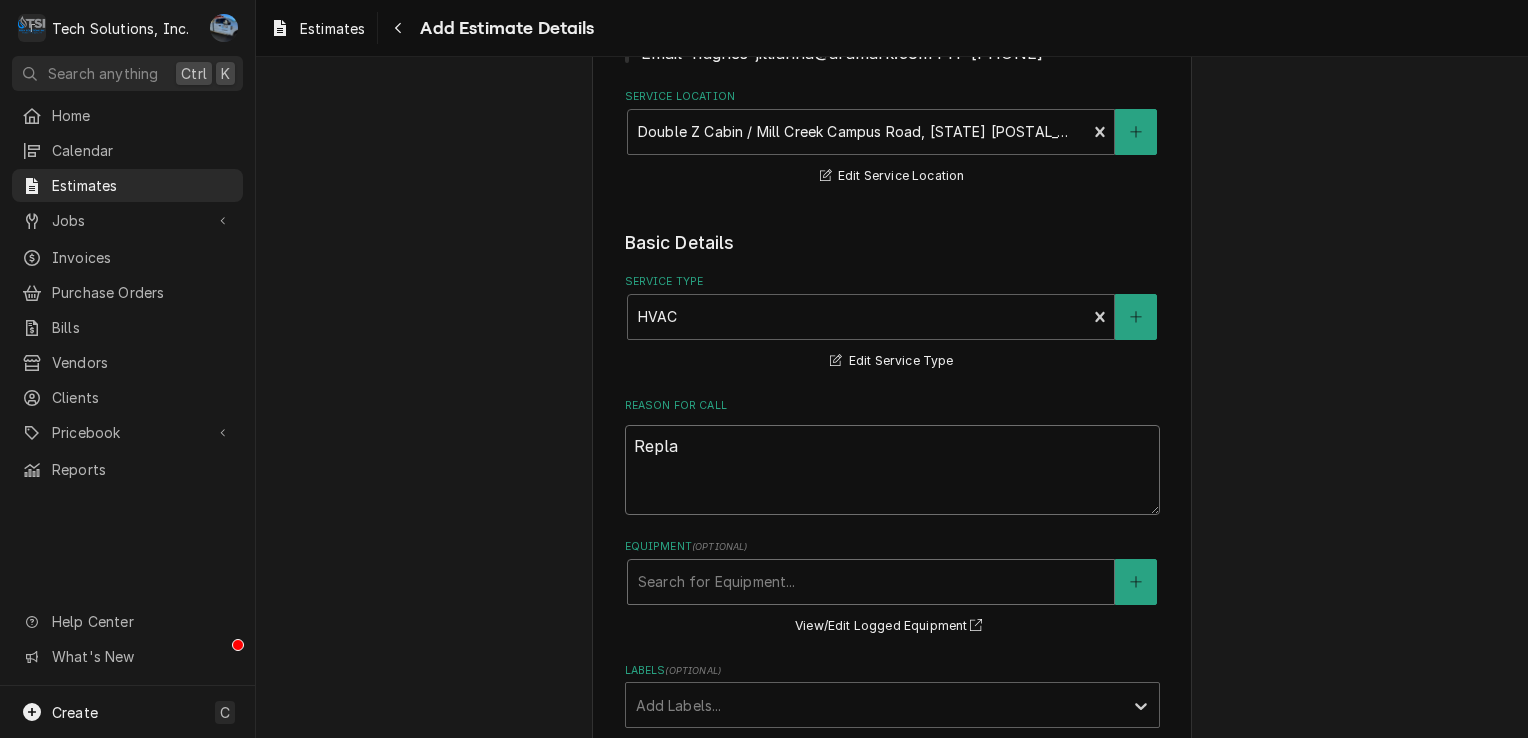 type on "x" 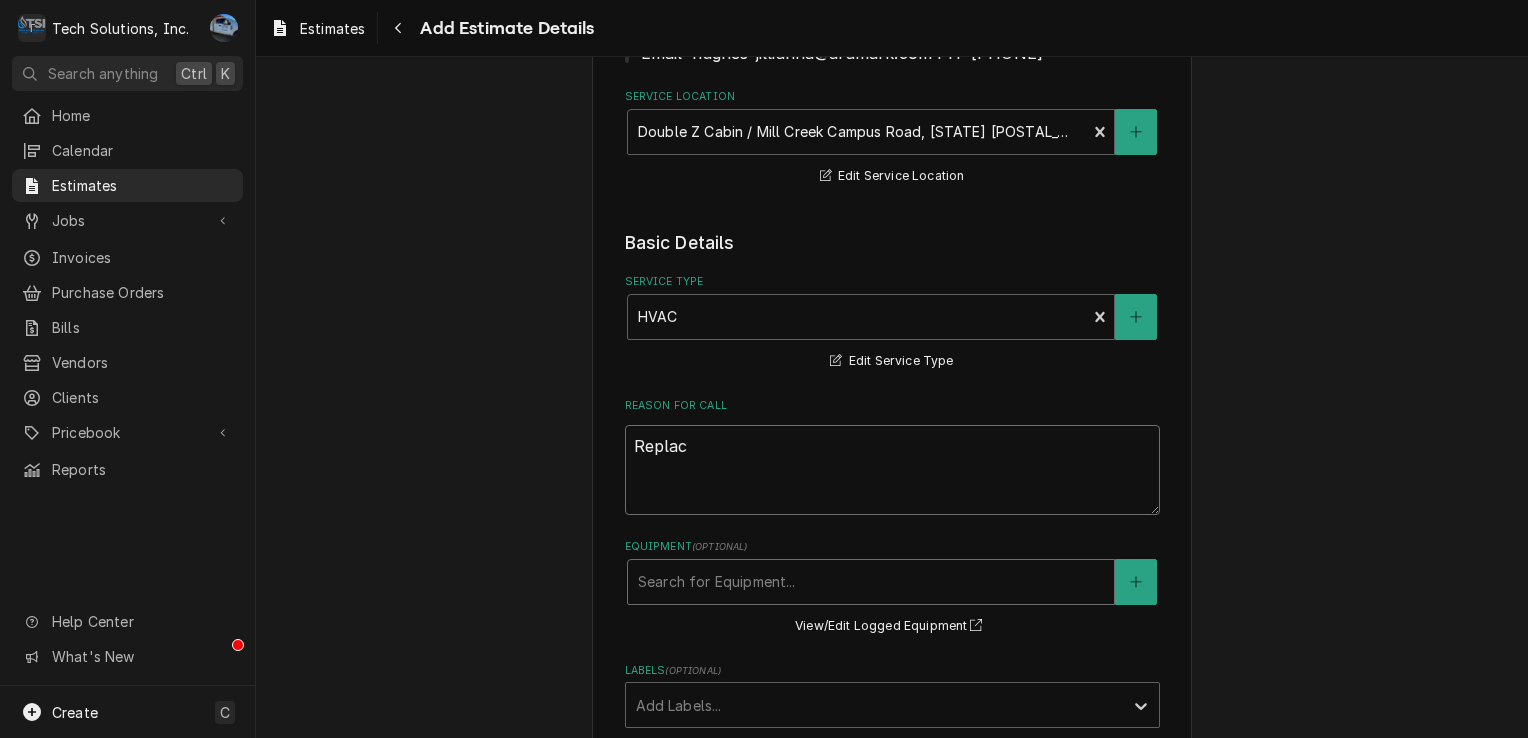 type on "x" 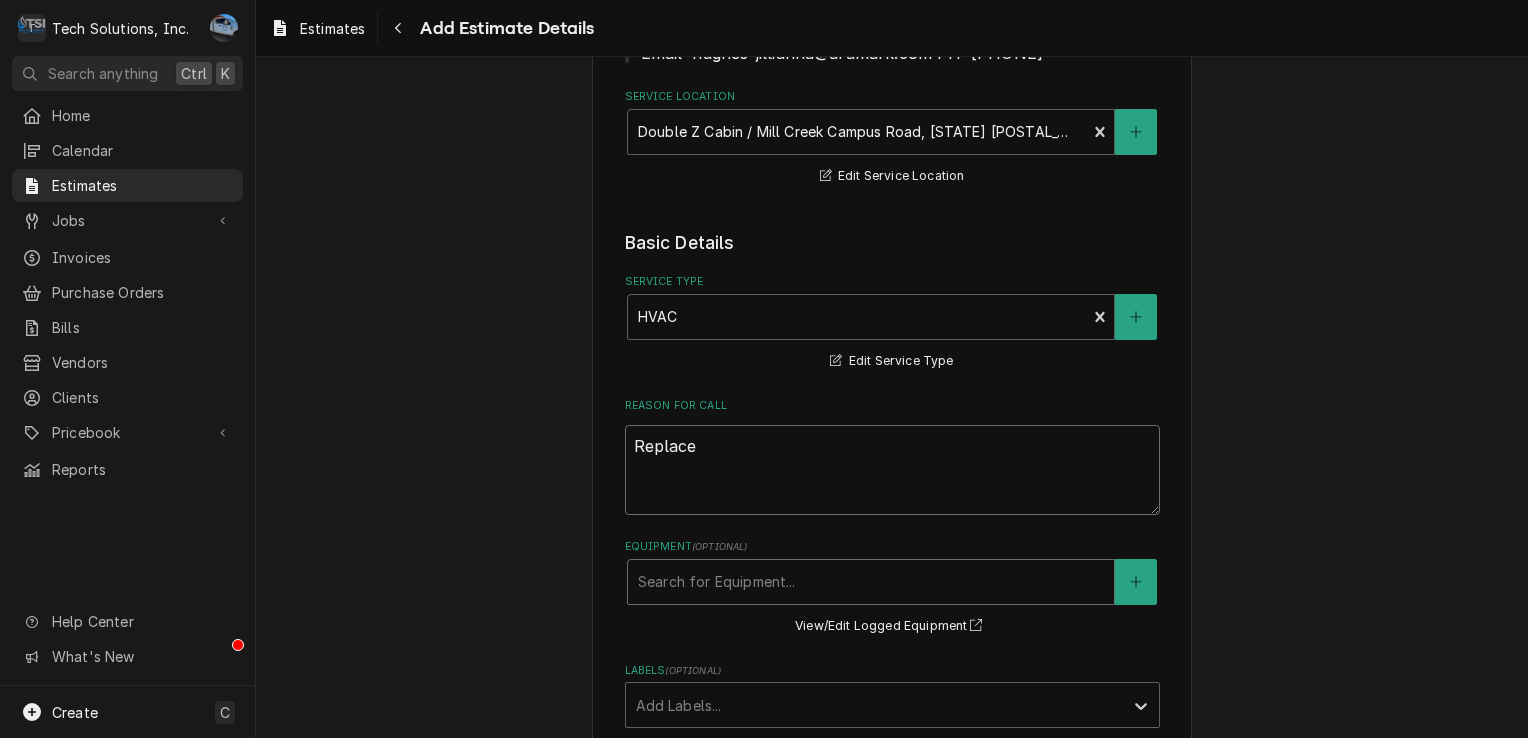 type on "x" 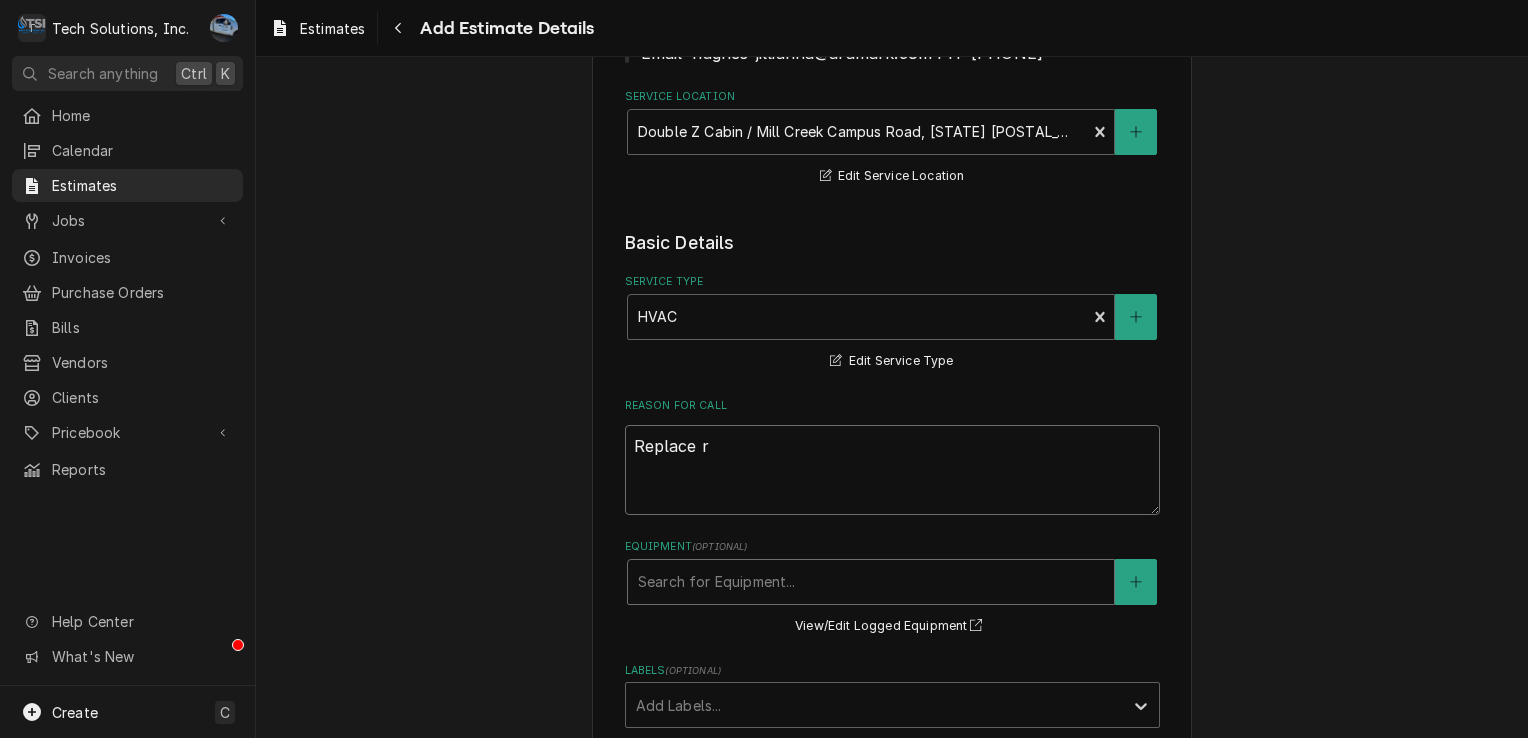 type on "x" 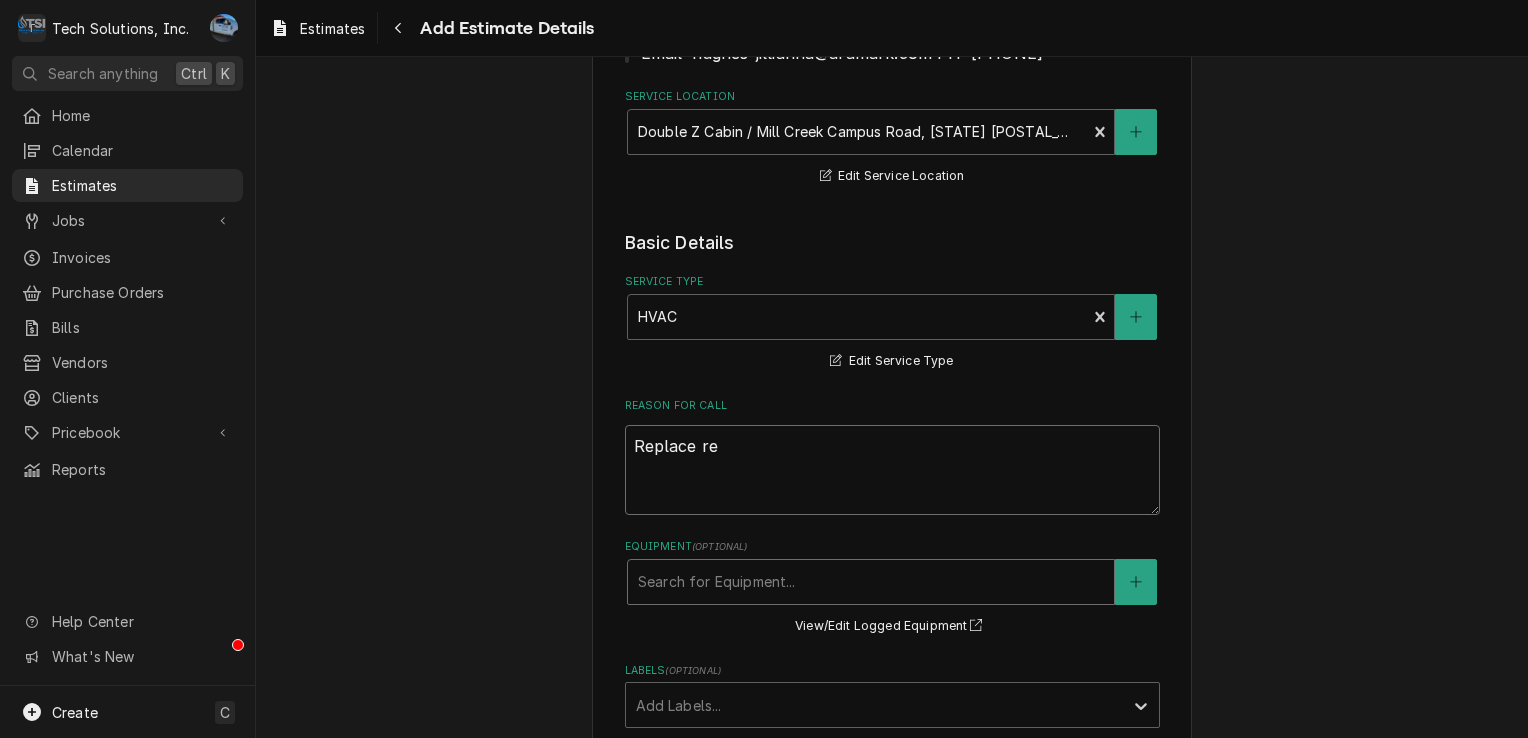 type on "x" 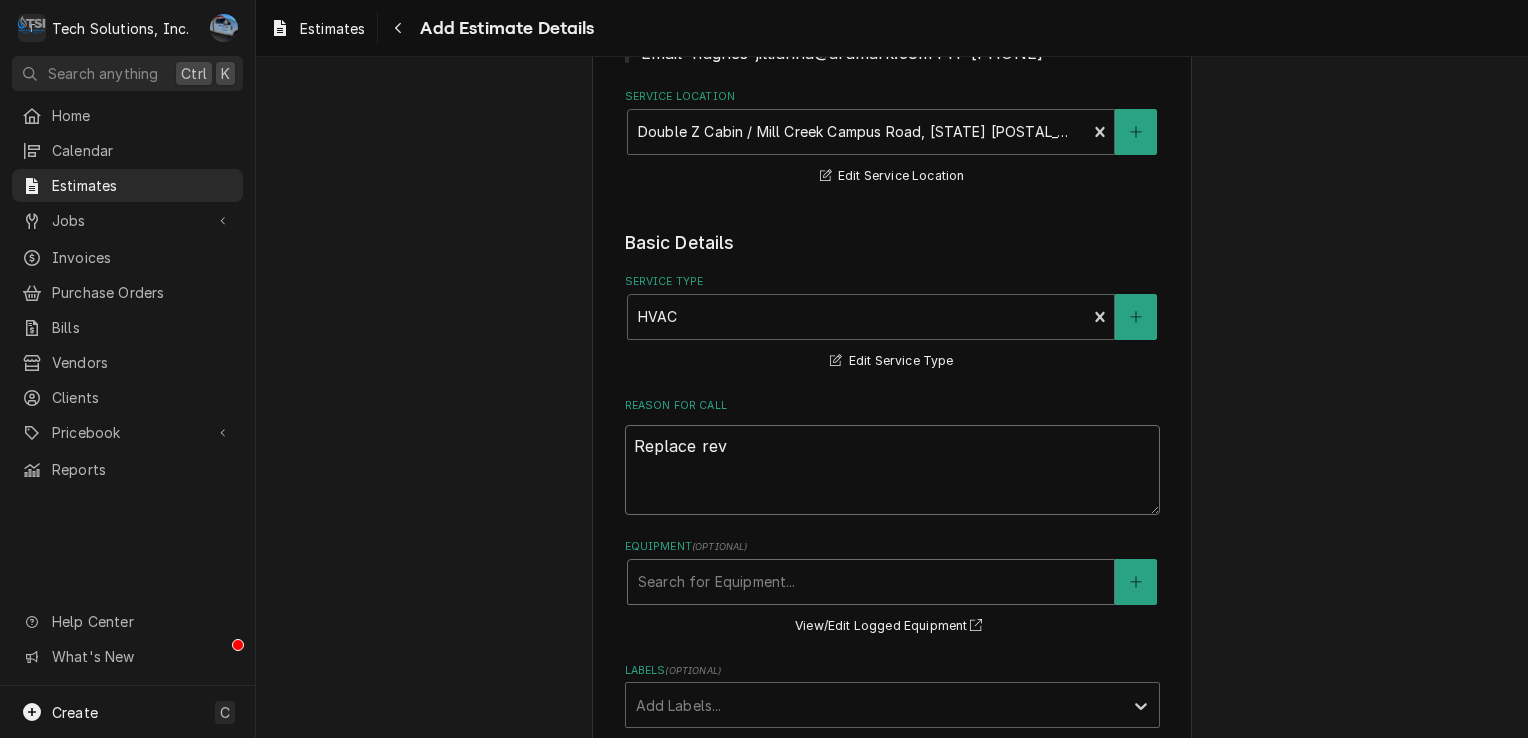 type on "x" 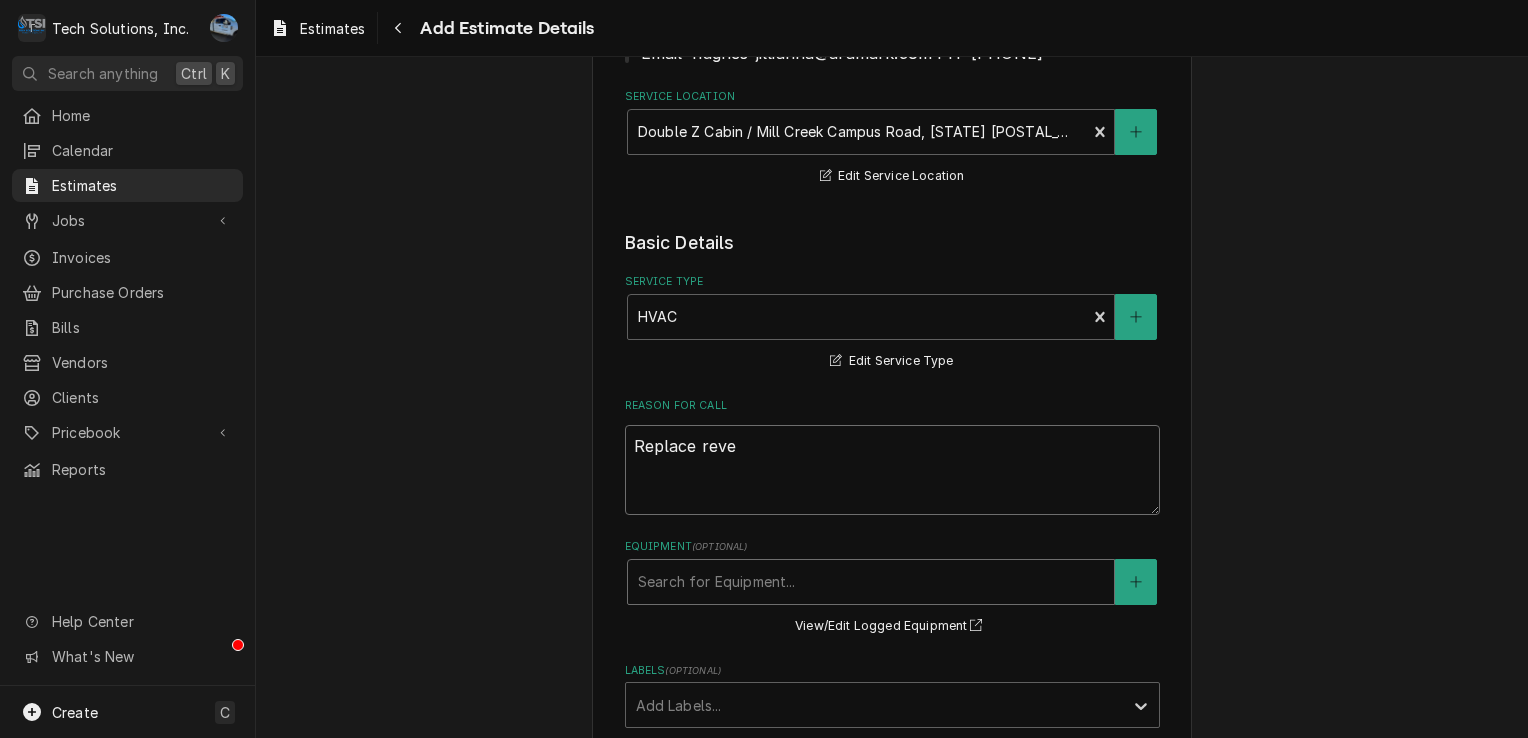 type on "x" 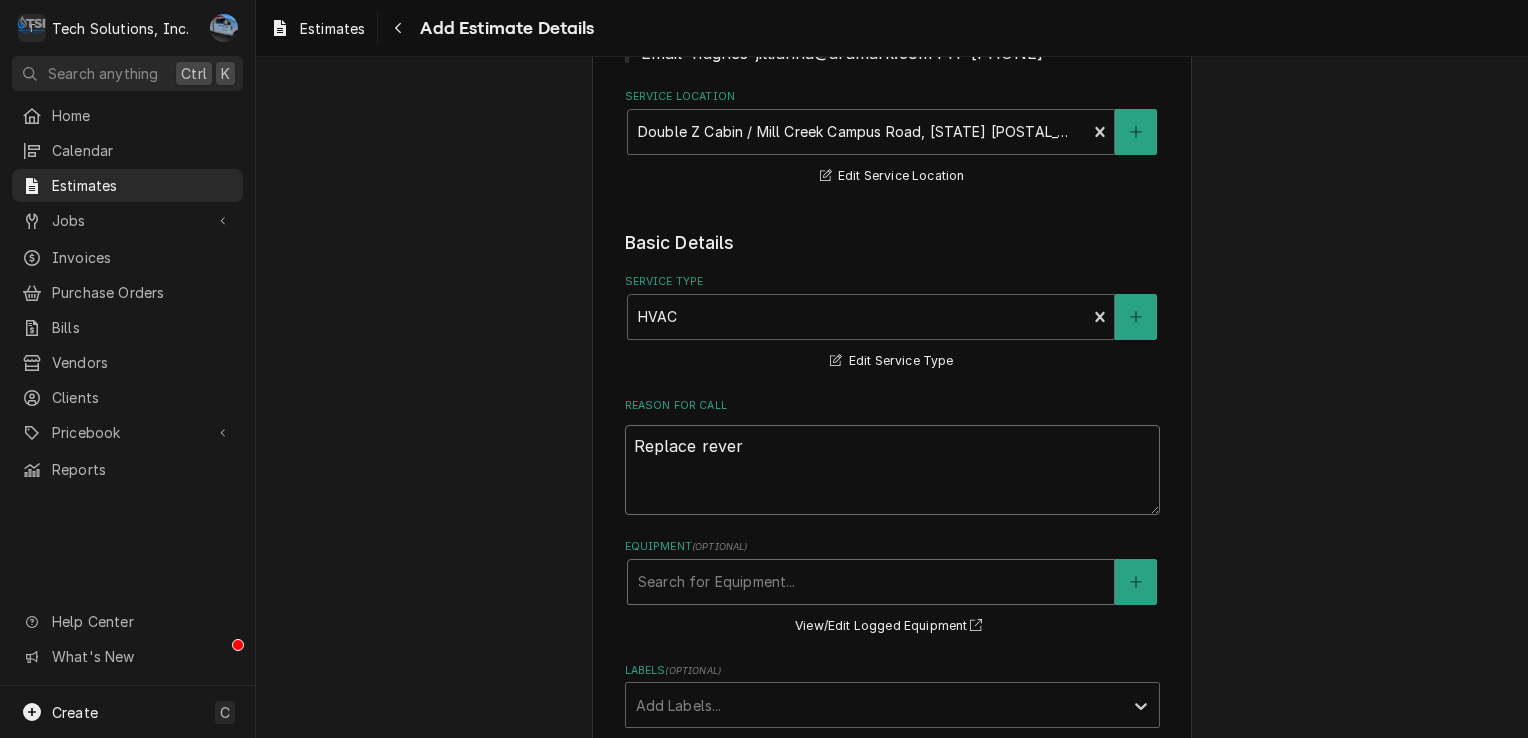 type on "x" 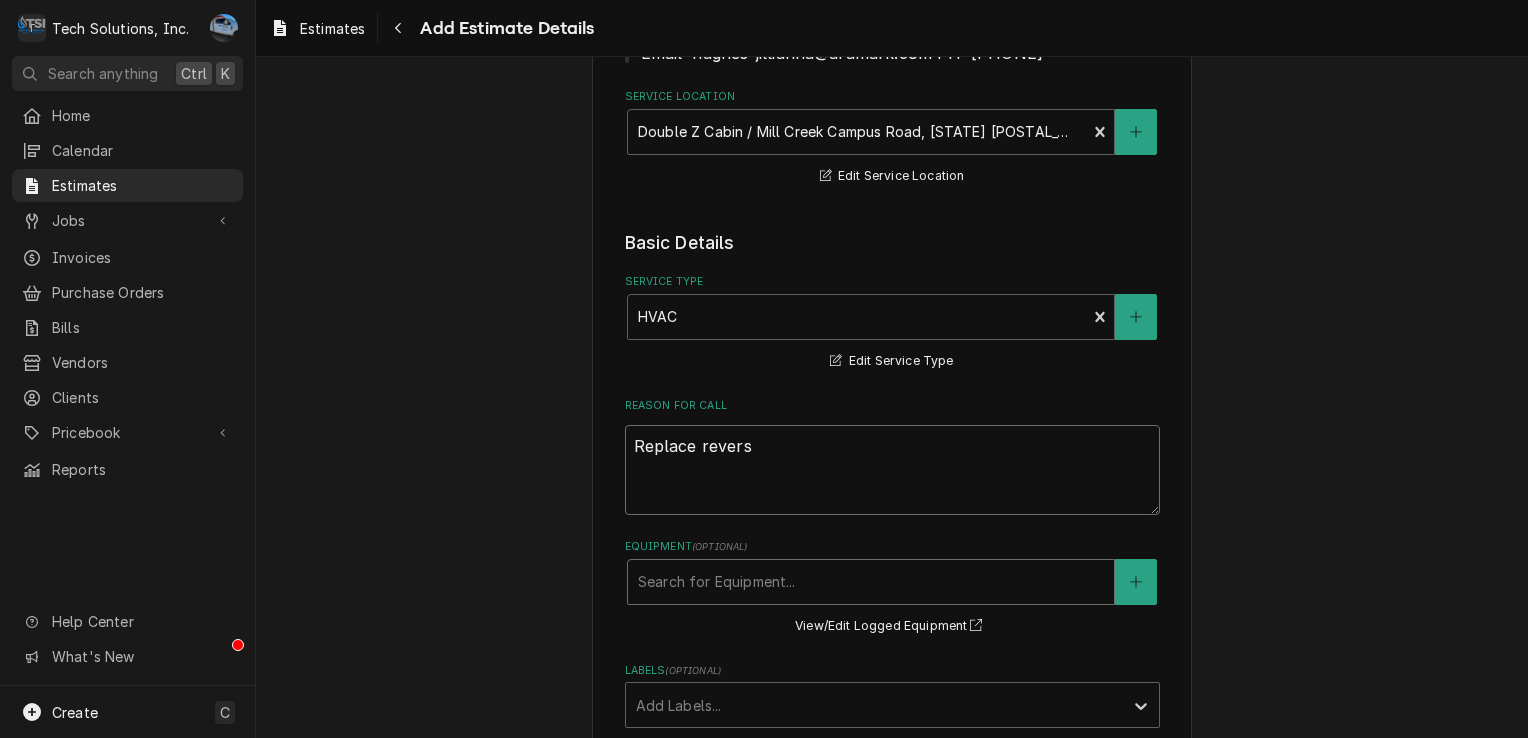 type on "x" 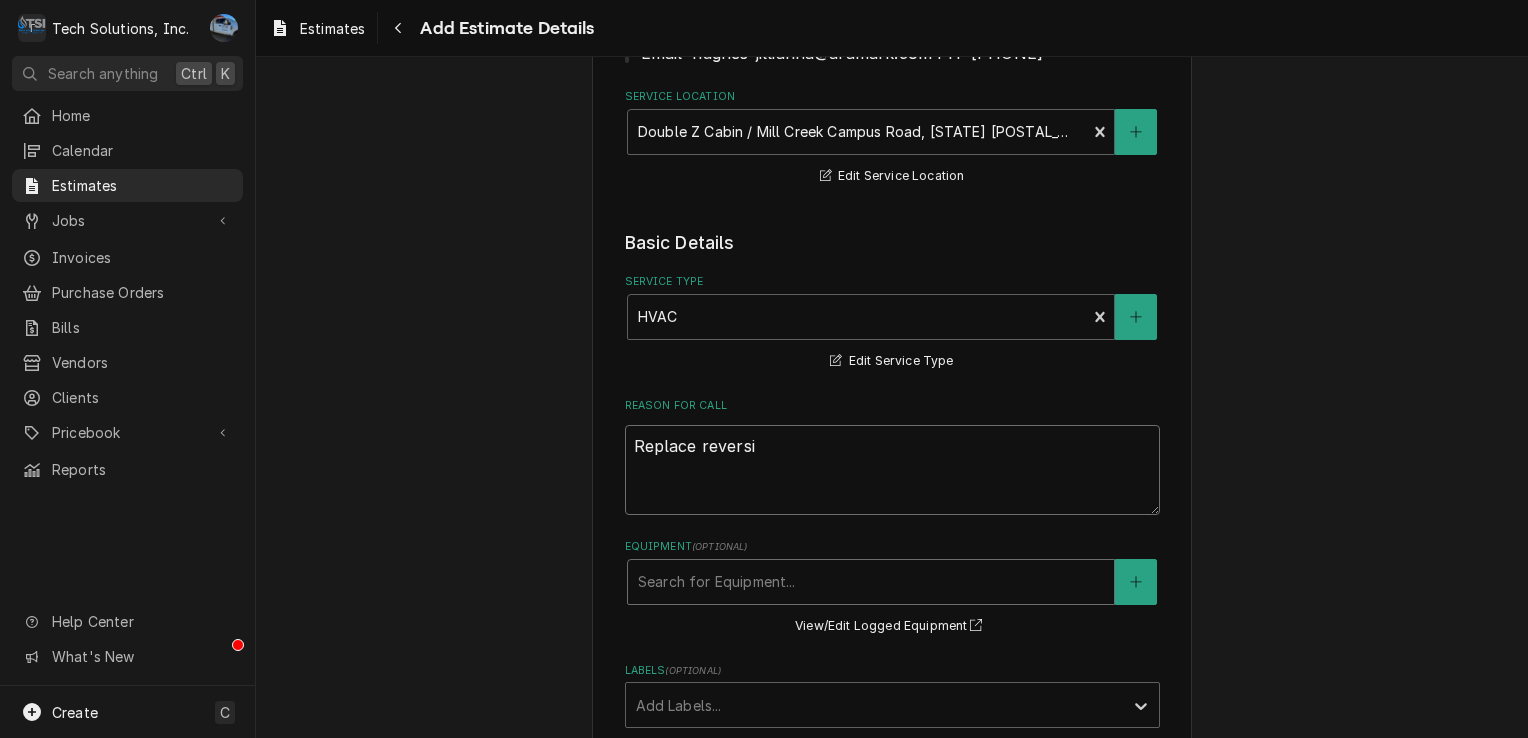 type on "x" 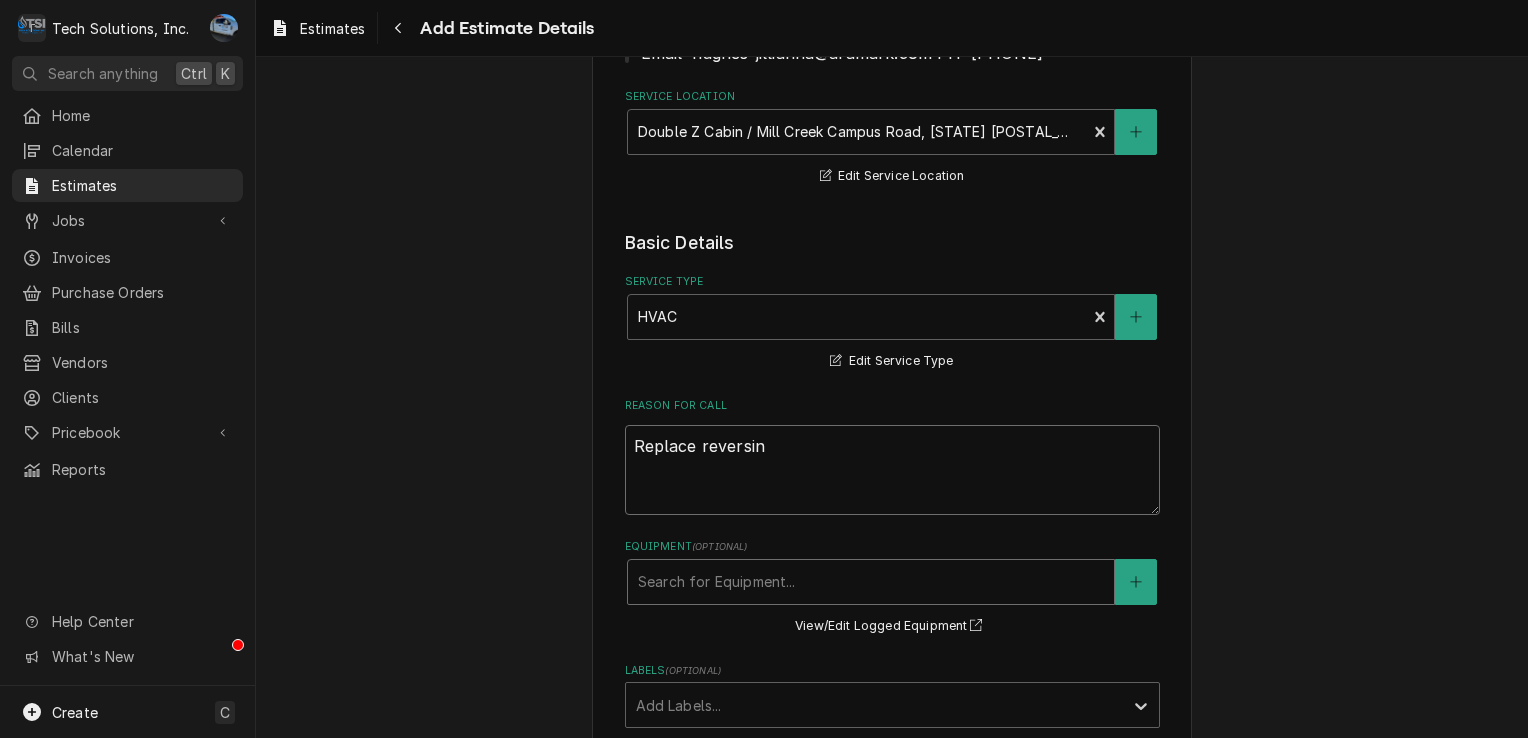 type on "x" 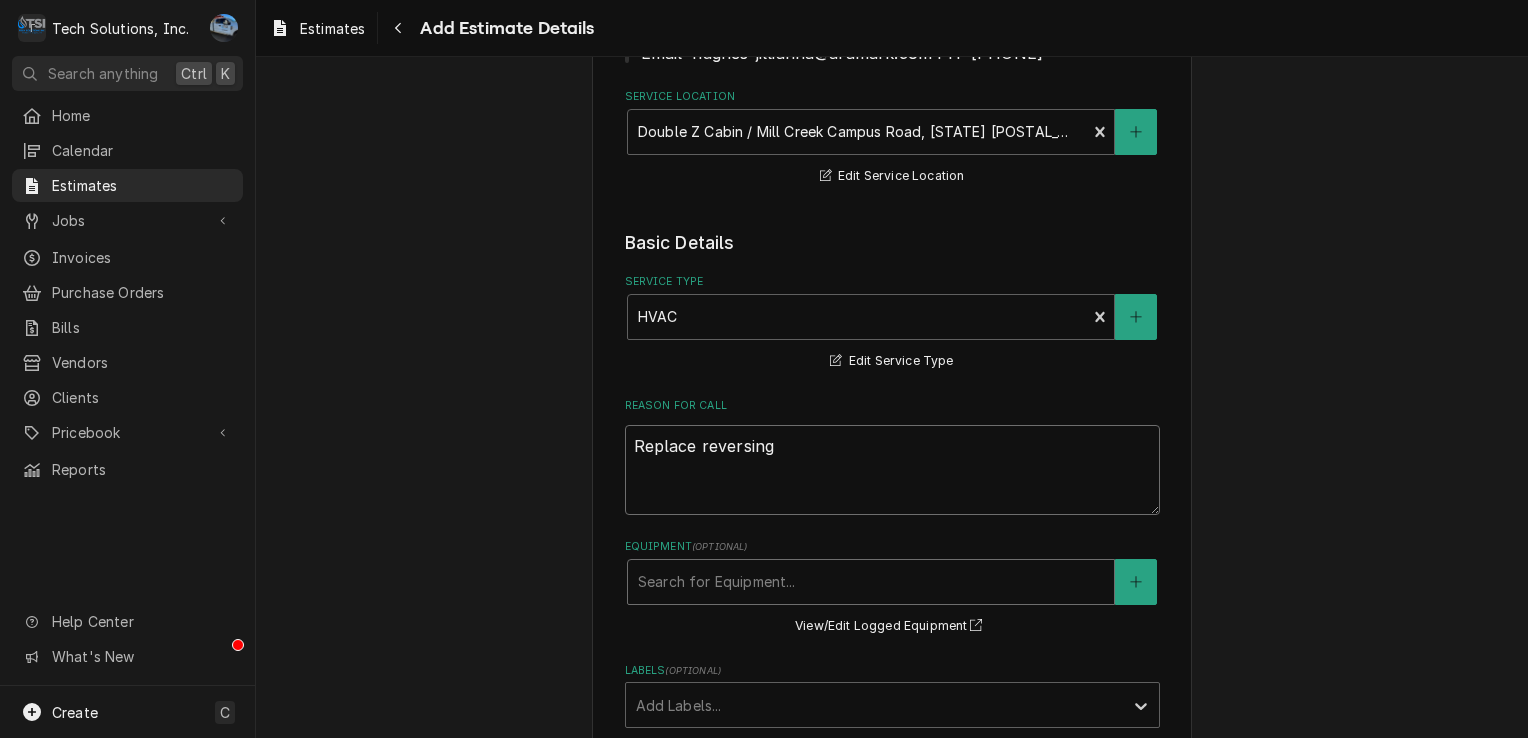 type on "x" 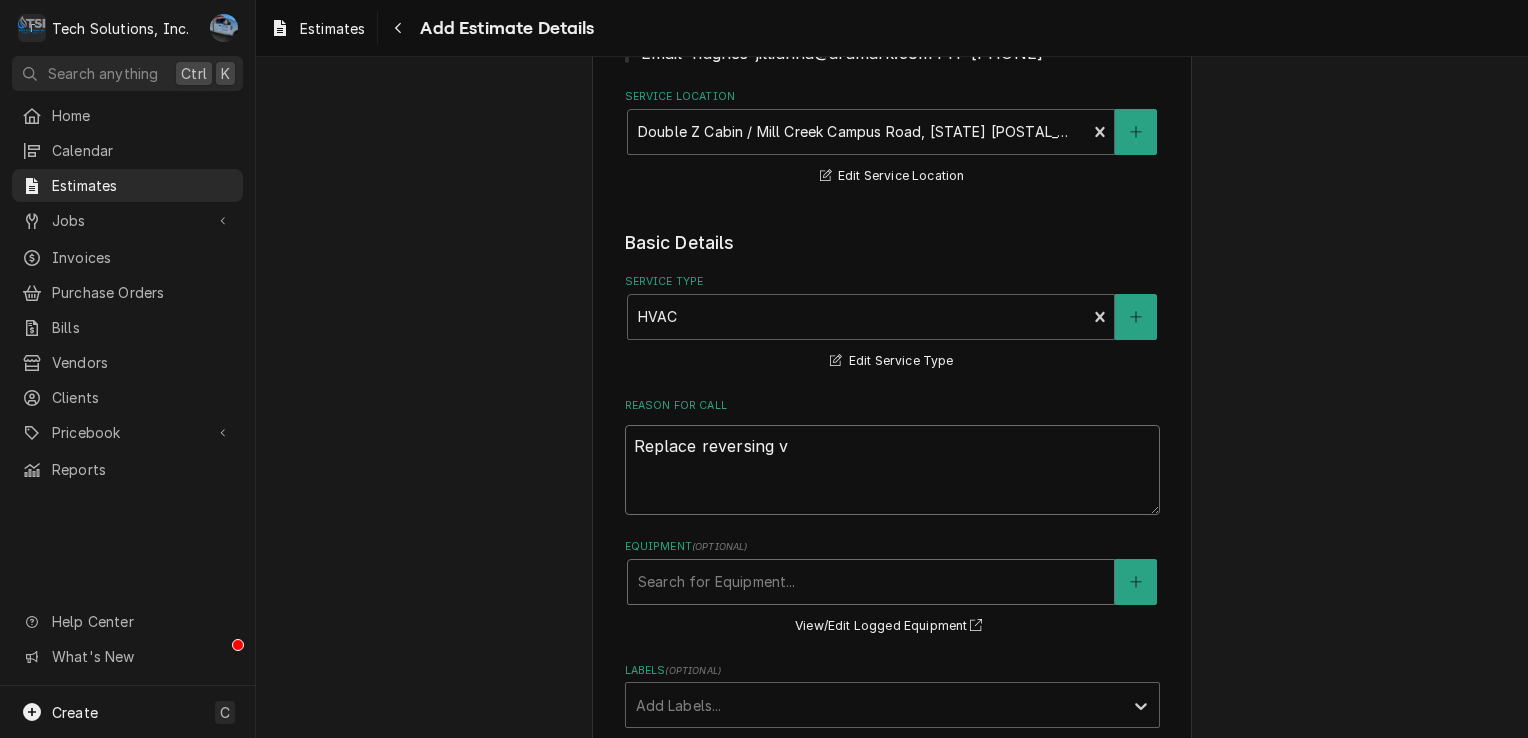 type on "x" 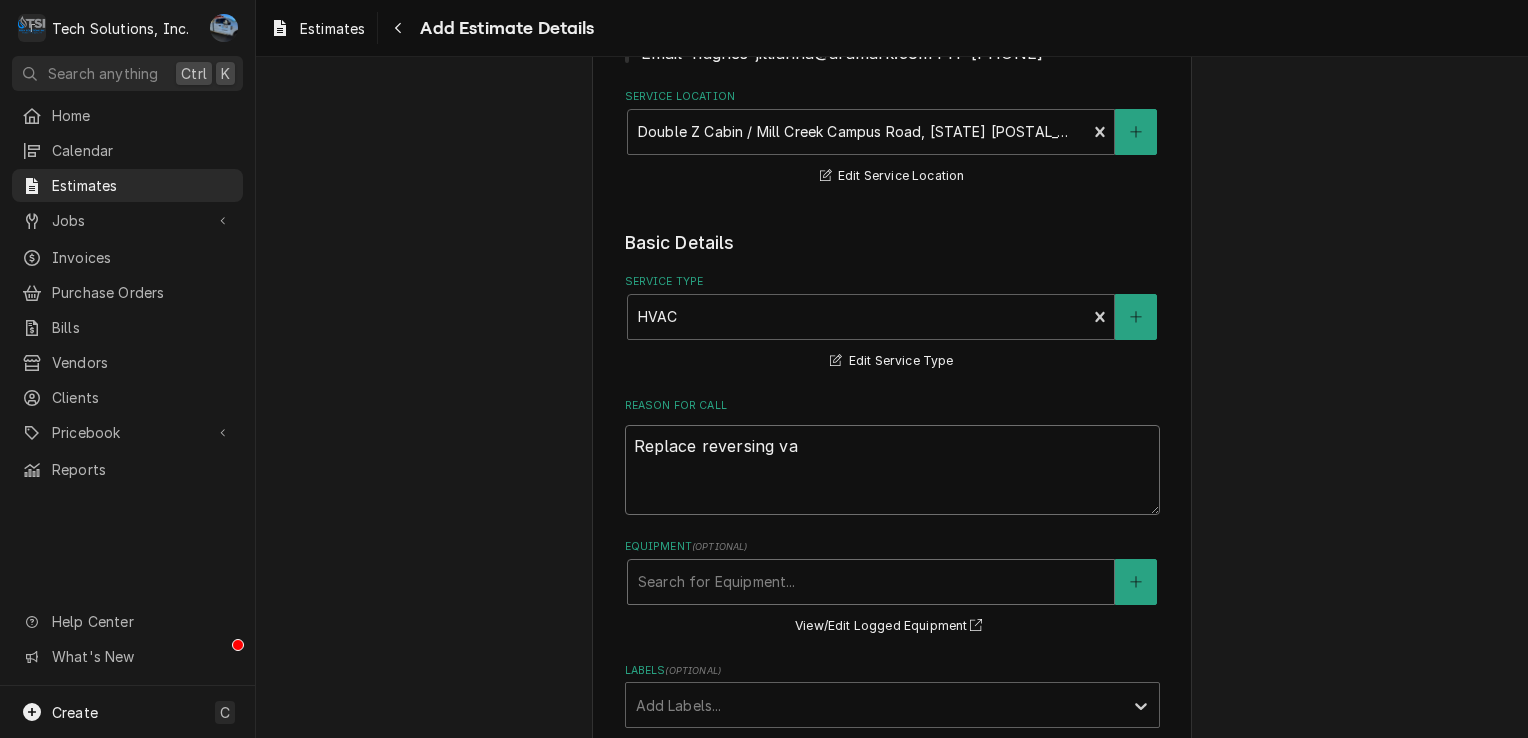 type on "x" 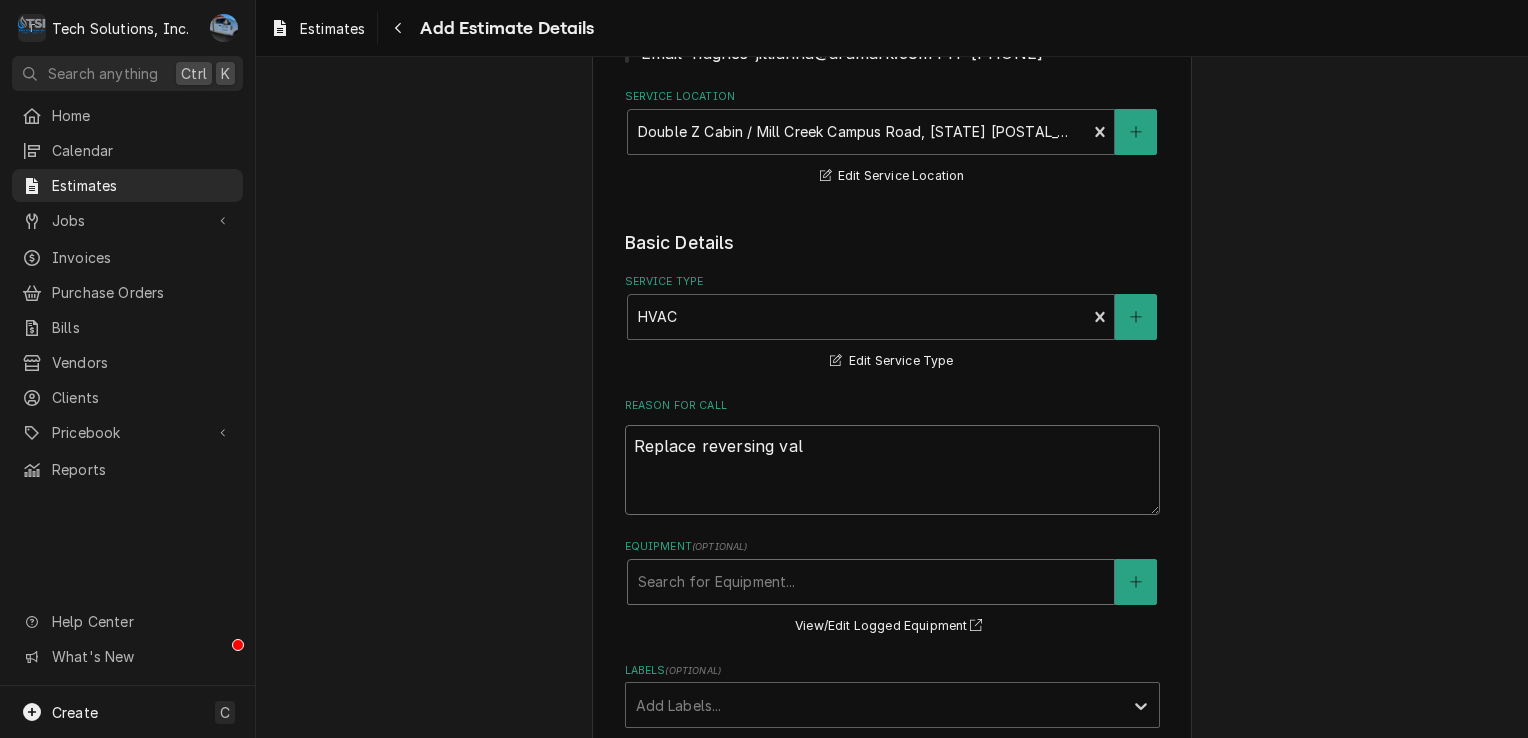 type on "Replace reversing valv" 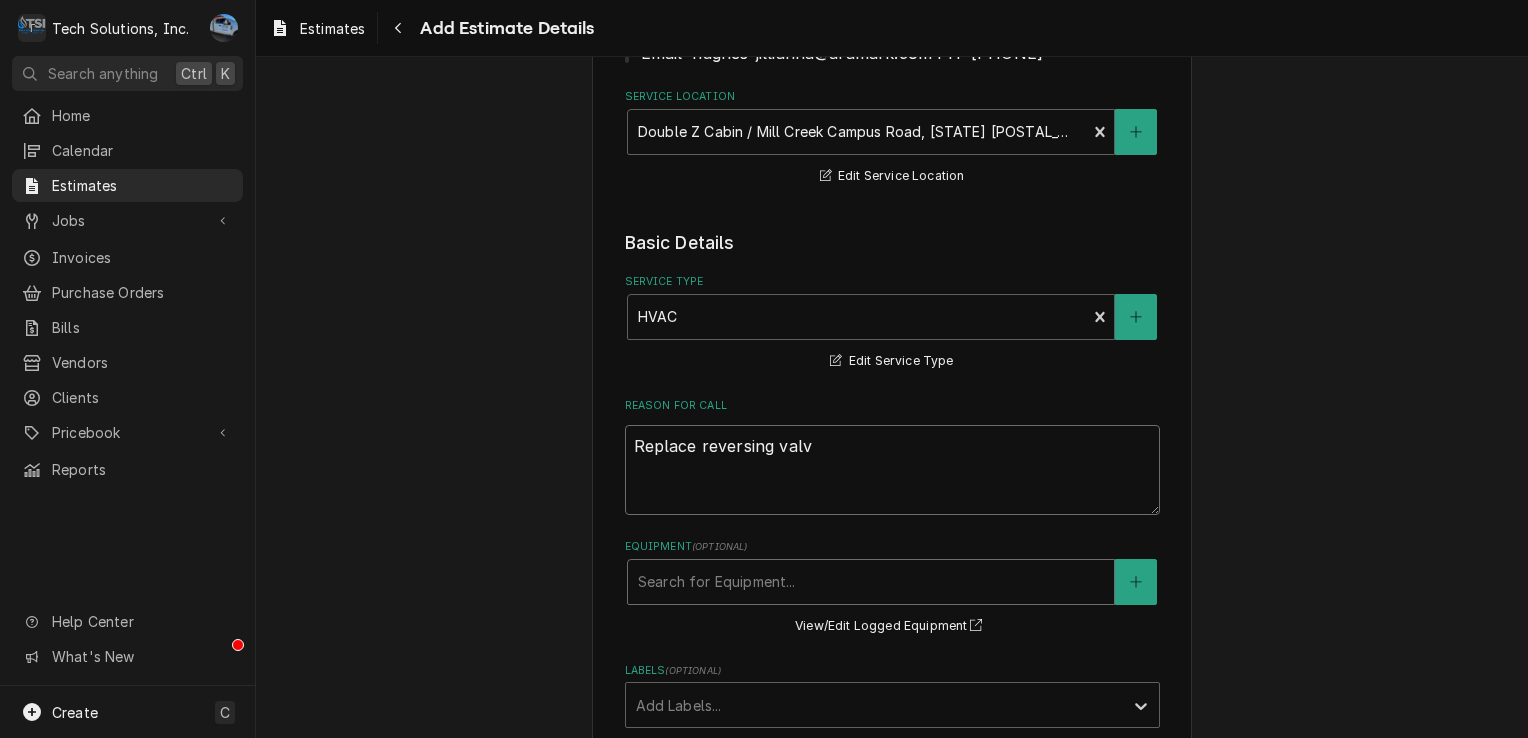type on "x" 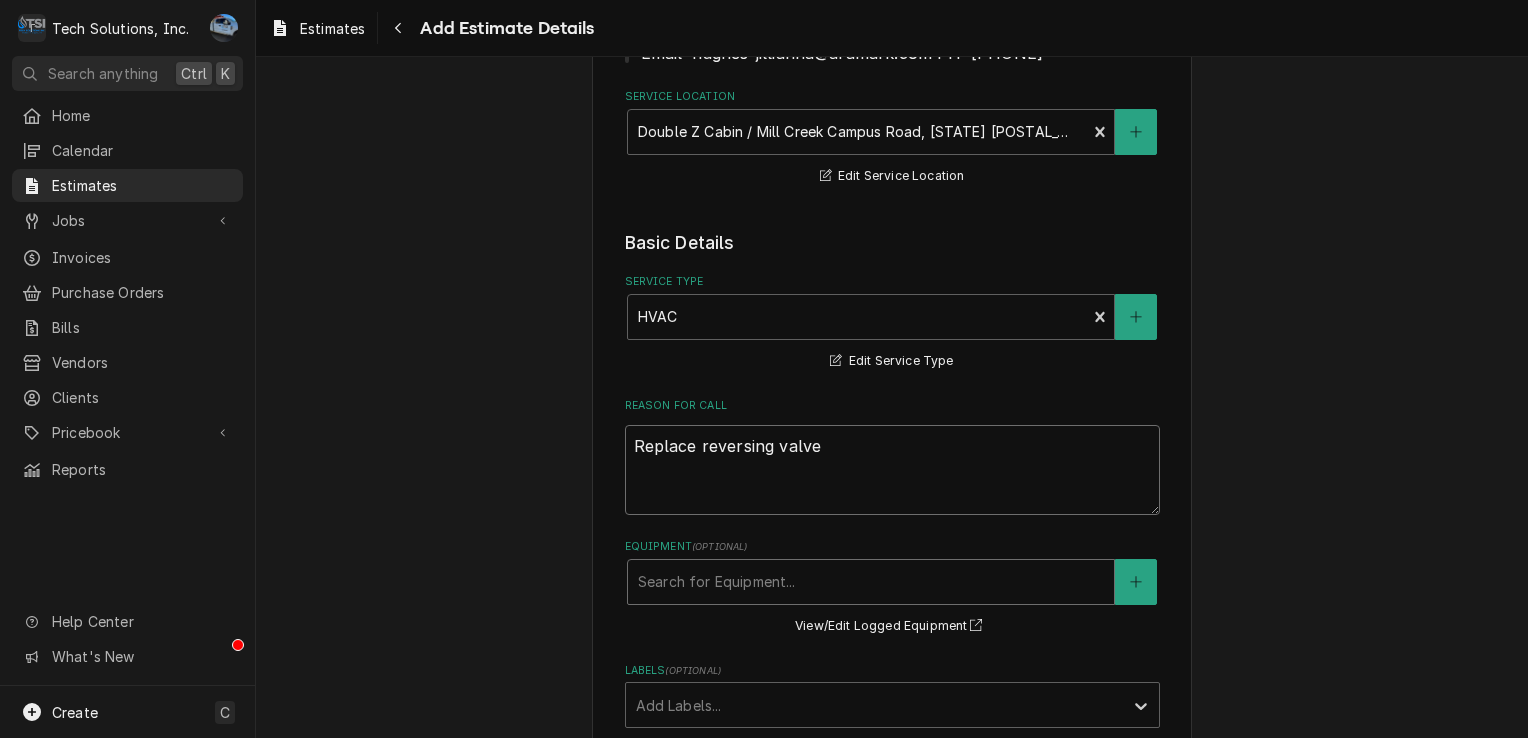 type on "x" 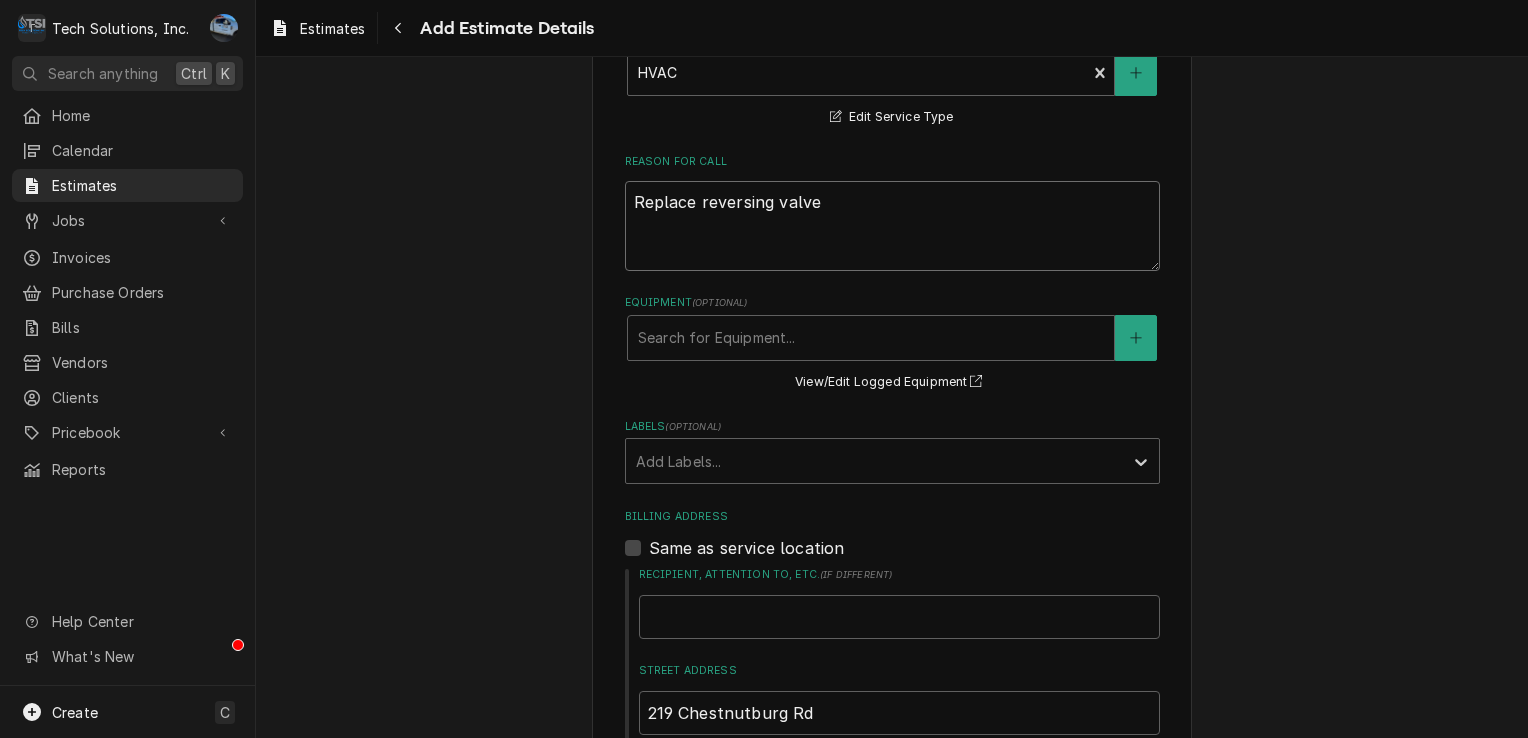 scroll, scrollTop: 980, scrollLeft: 0, axis: vertical 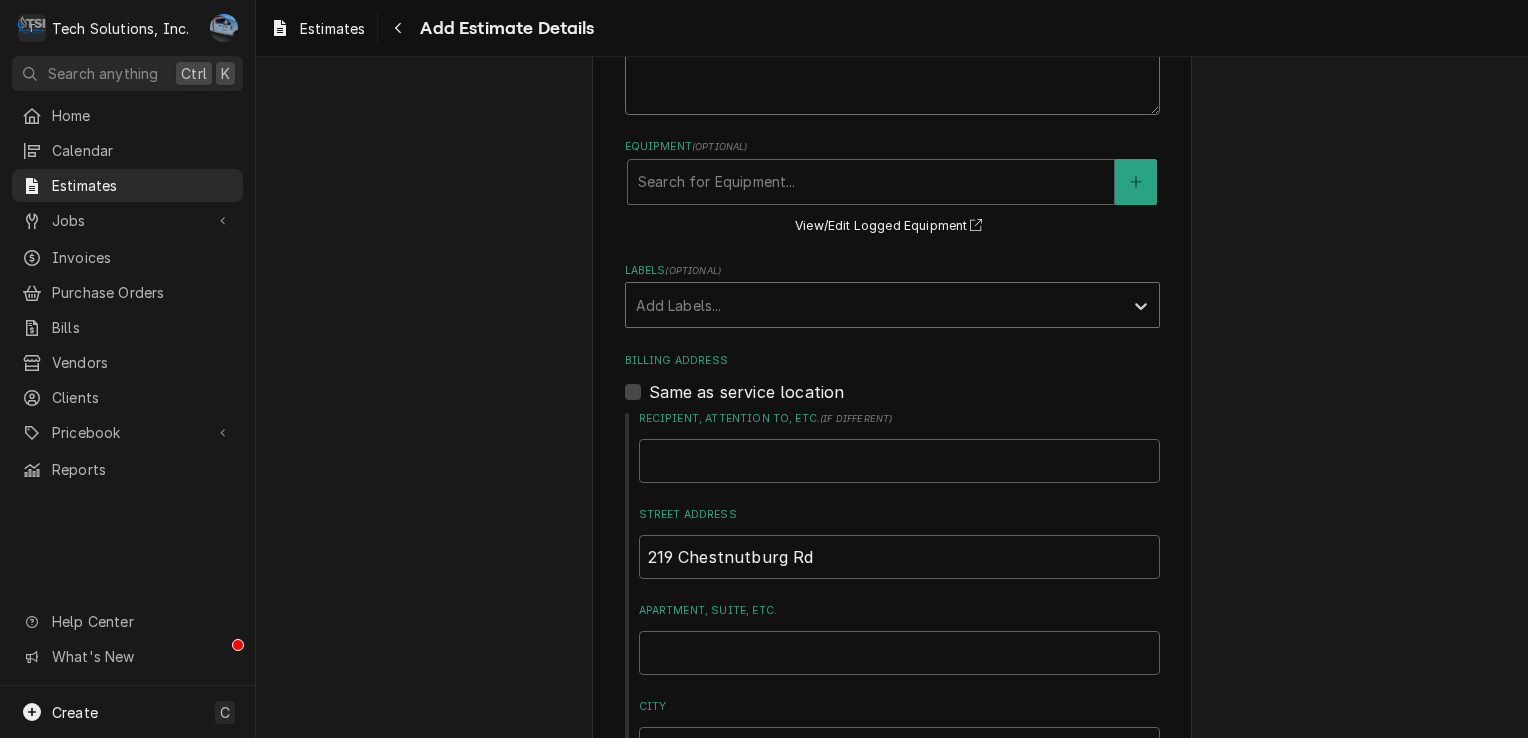 type on "Replace reversing valve" 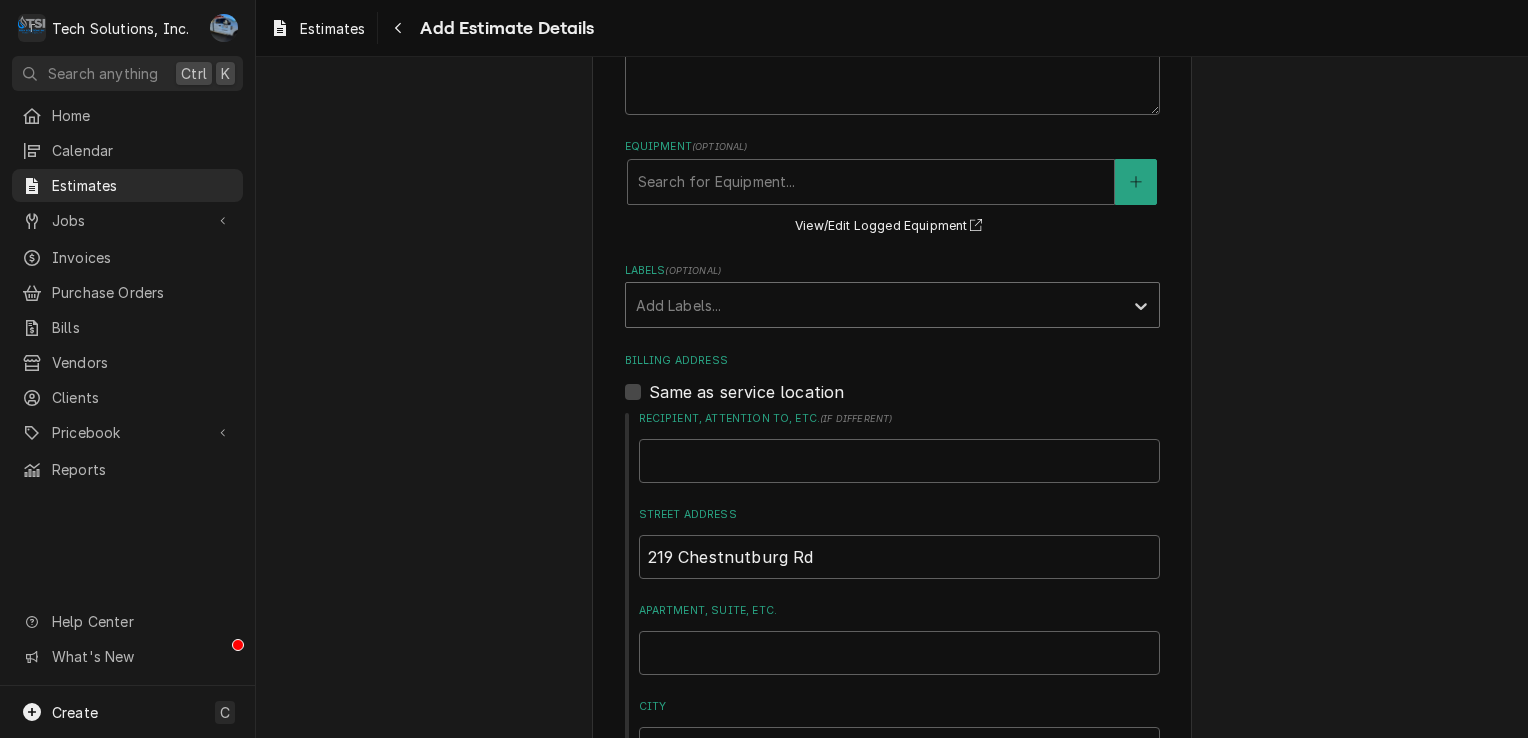 click at bounding box center (874, 305) 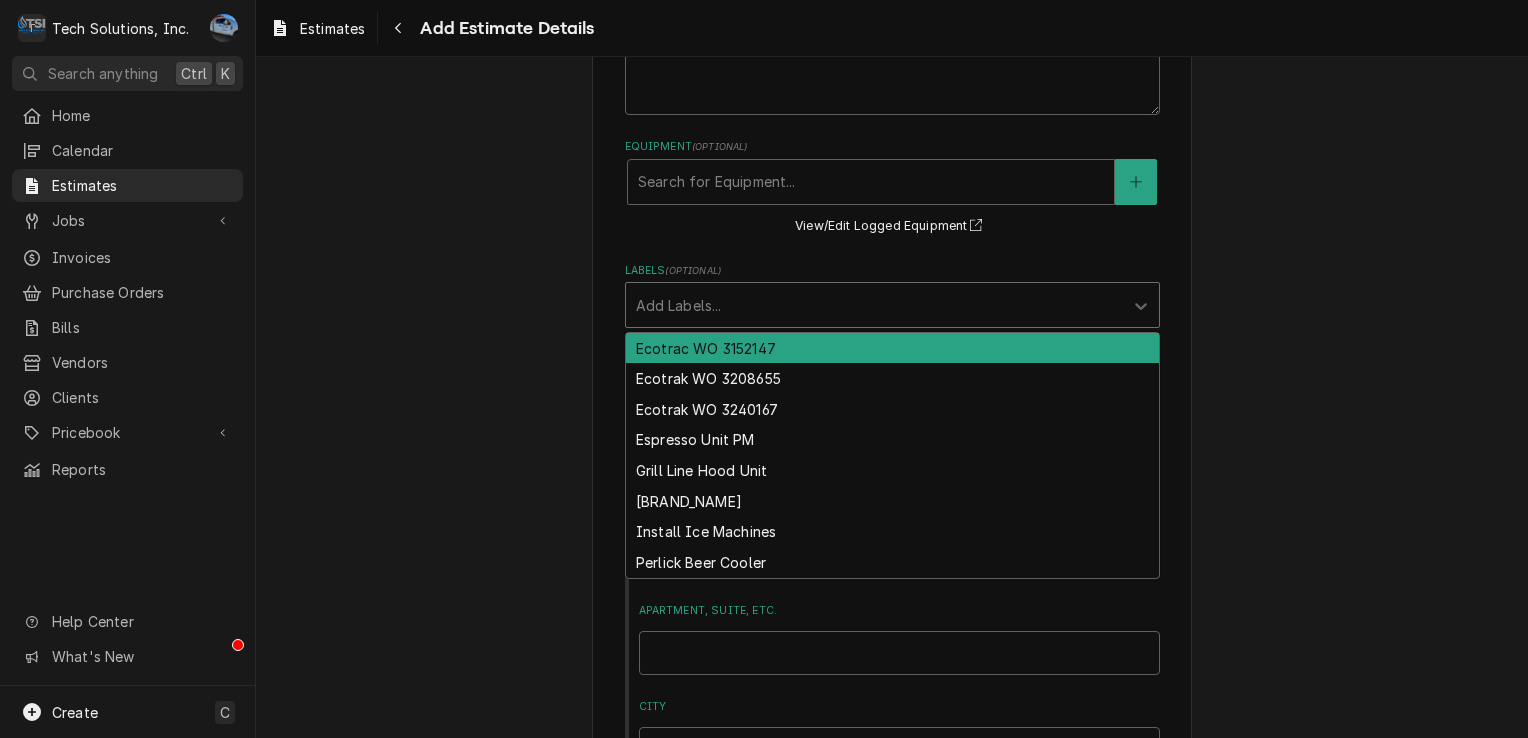 click at bounding box center (874, 305) 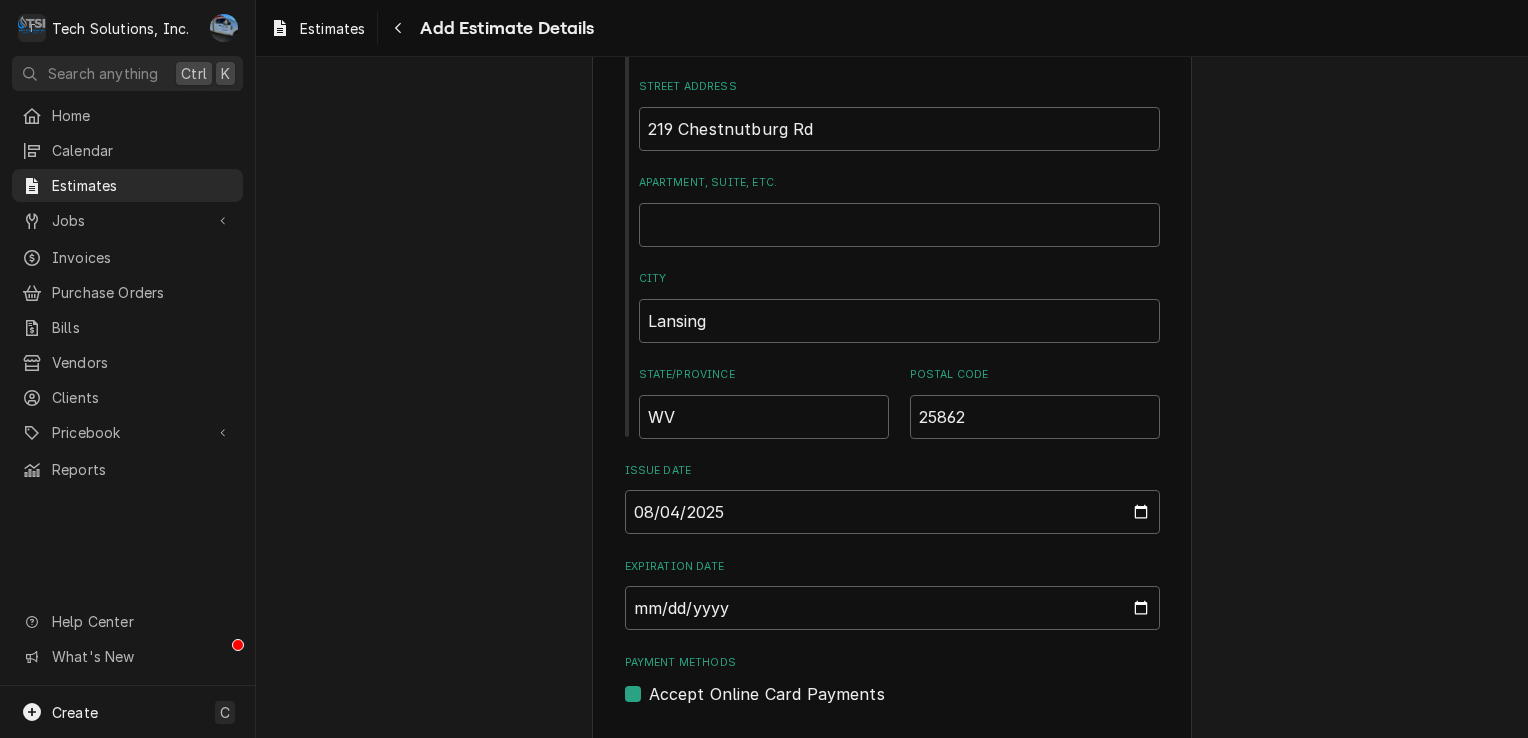 scroll, scrollTop: 1458, scrollLeft: 0, axis: vertical 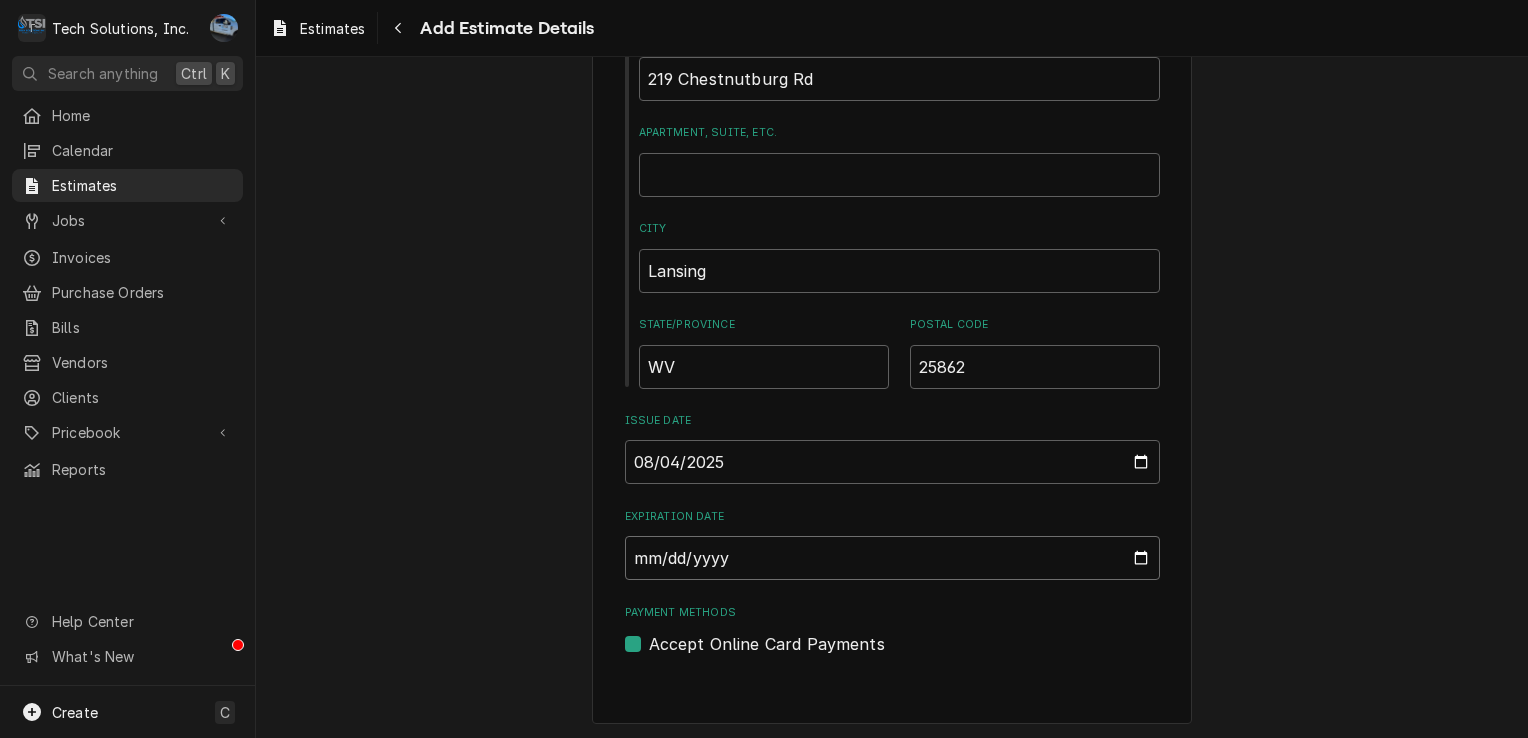 click on "Expiration Date" at bounding box center [892, 558] 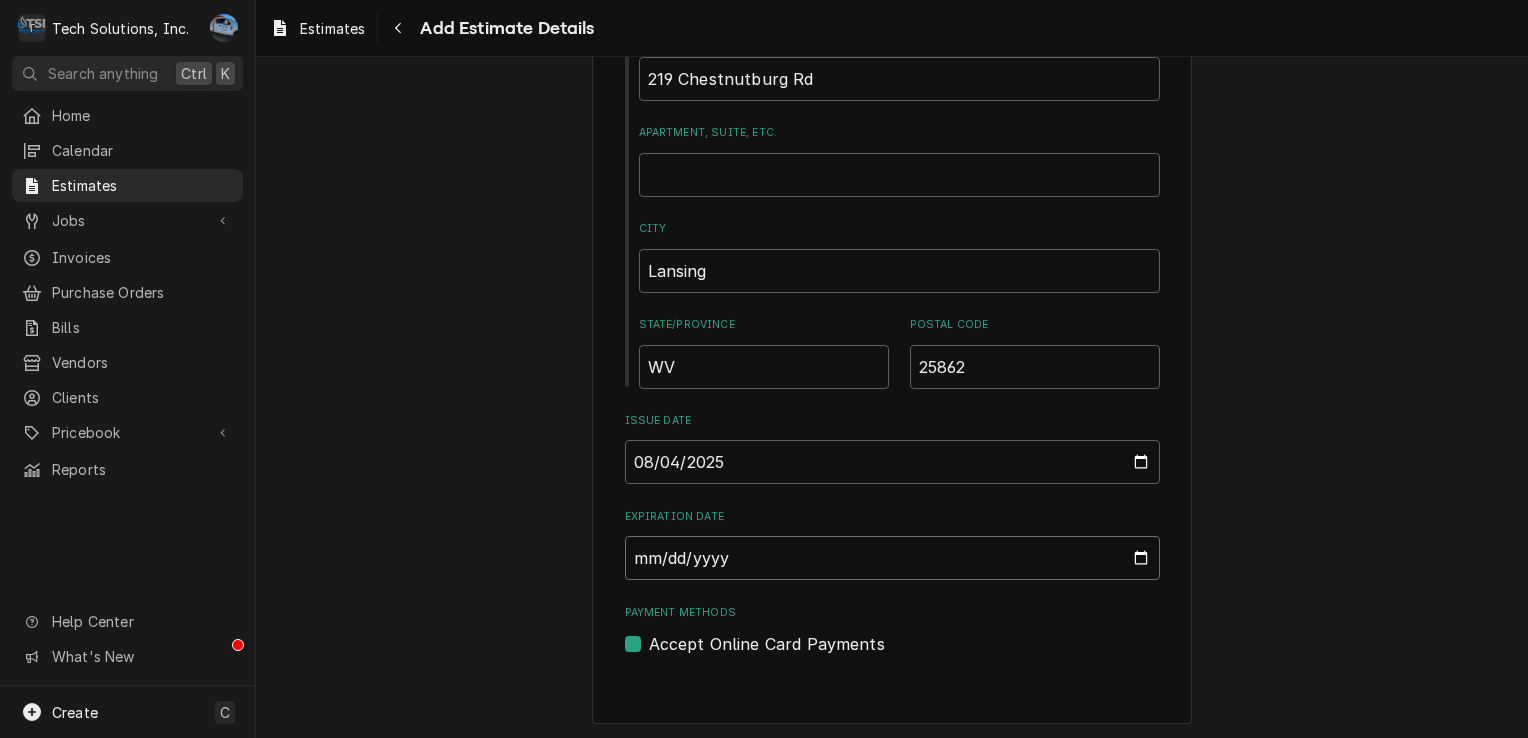 click on "Expiration Date" at bounding box center (892, 558) 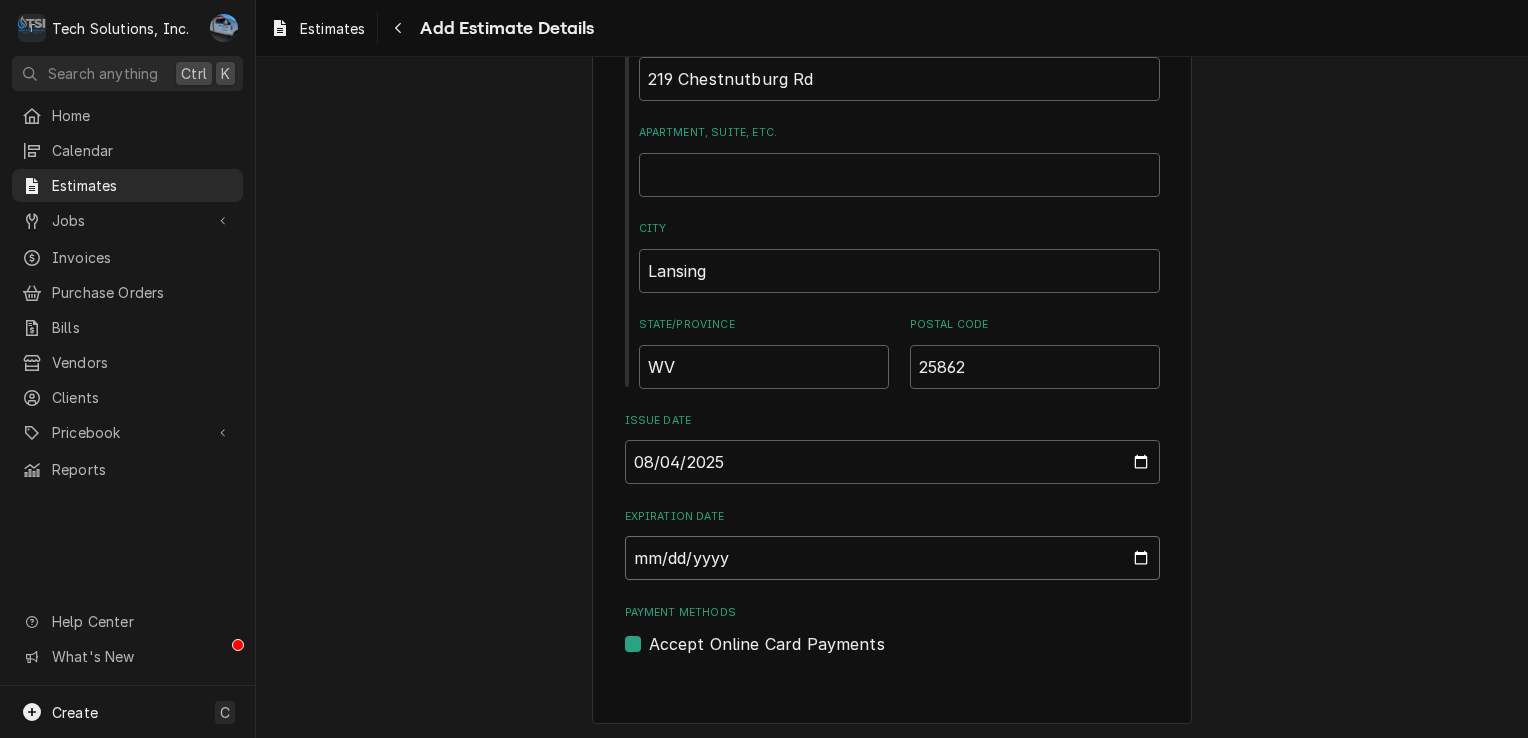 type on "2025-08-11" 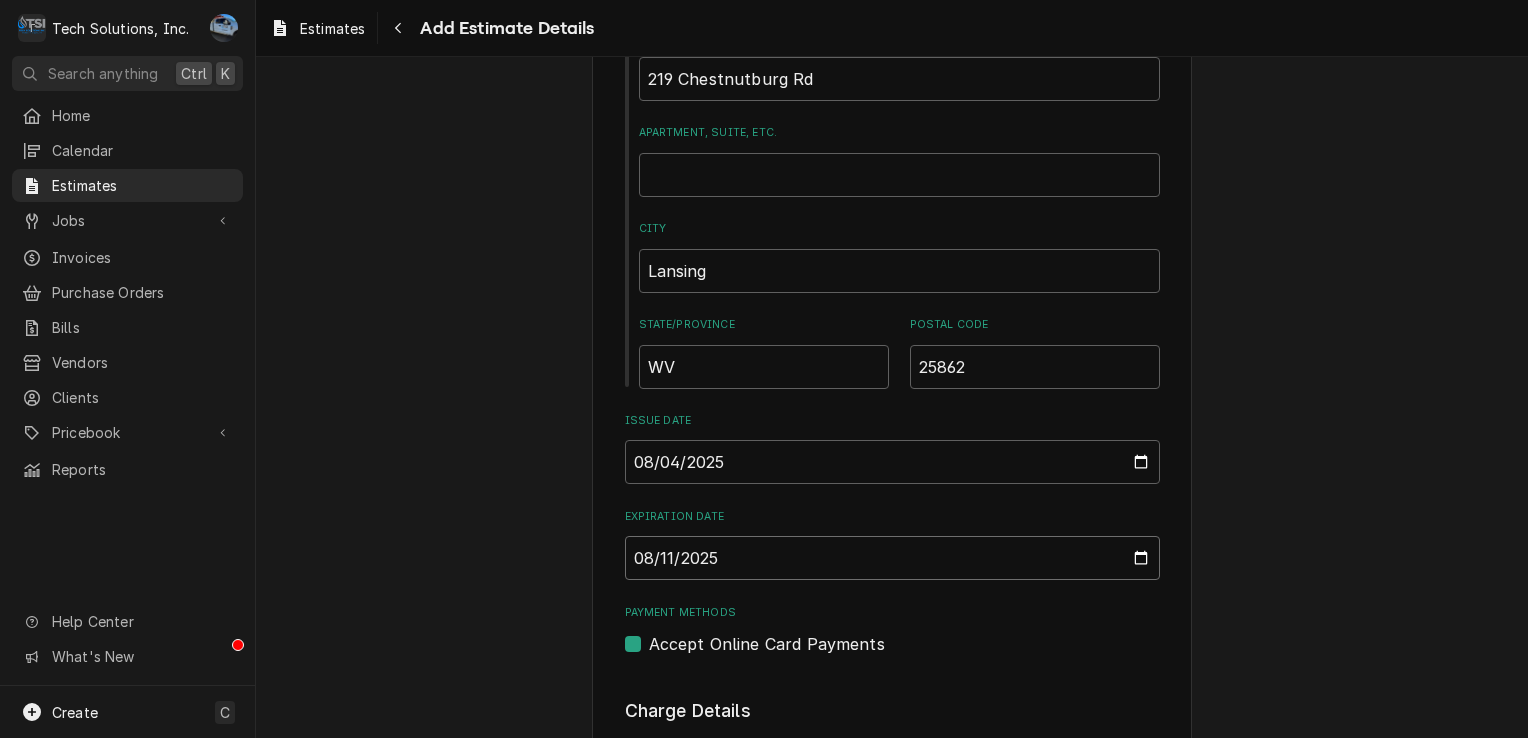 type on "x" 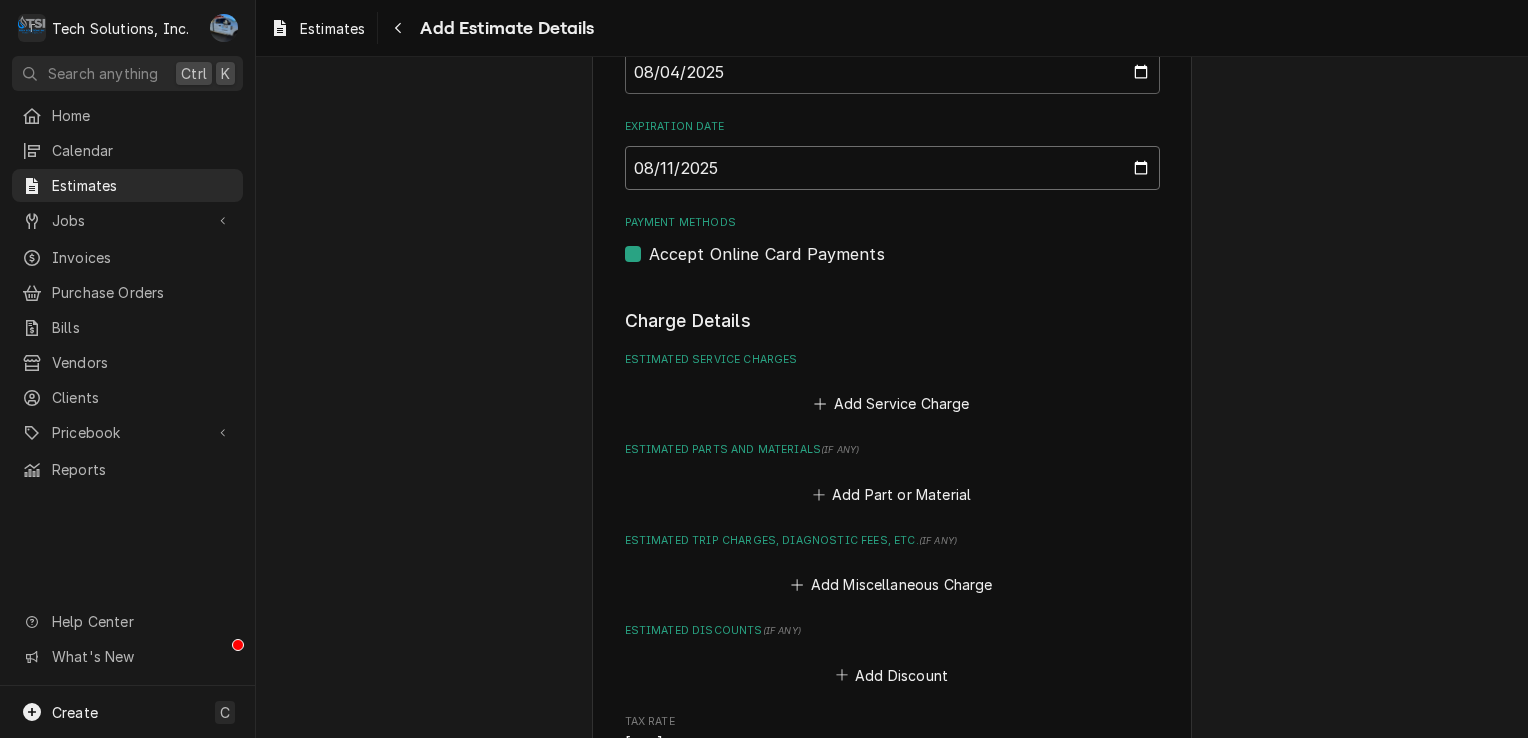 scroll, scrollTop: 1858, scrollLeft: 0, axis: vertical 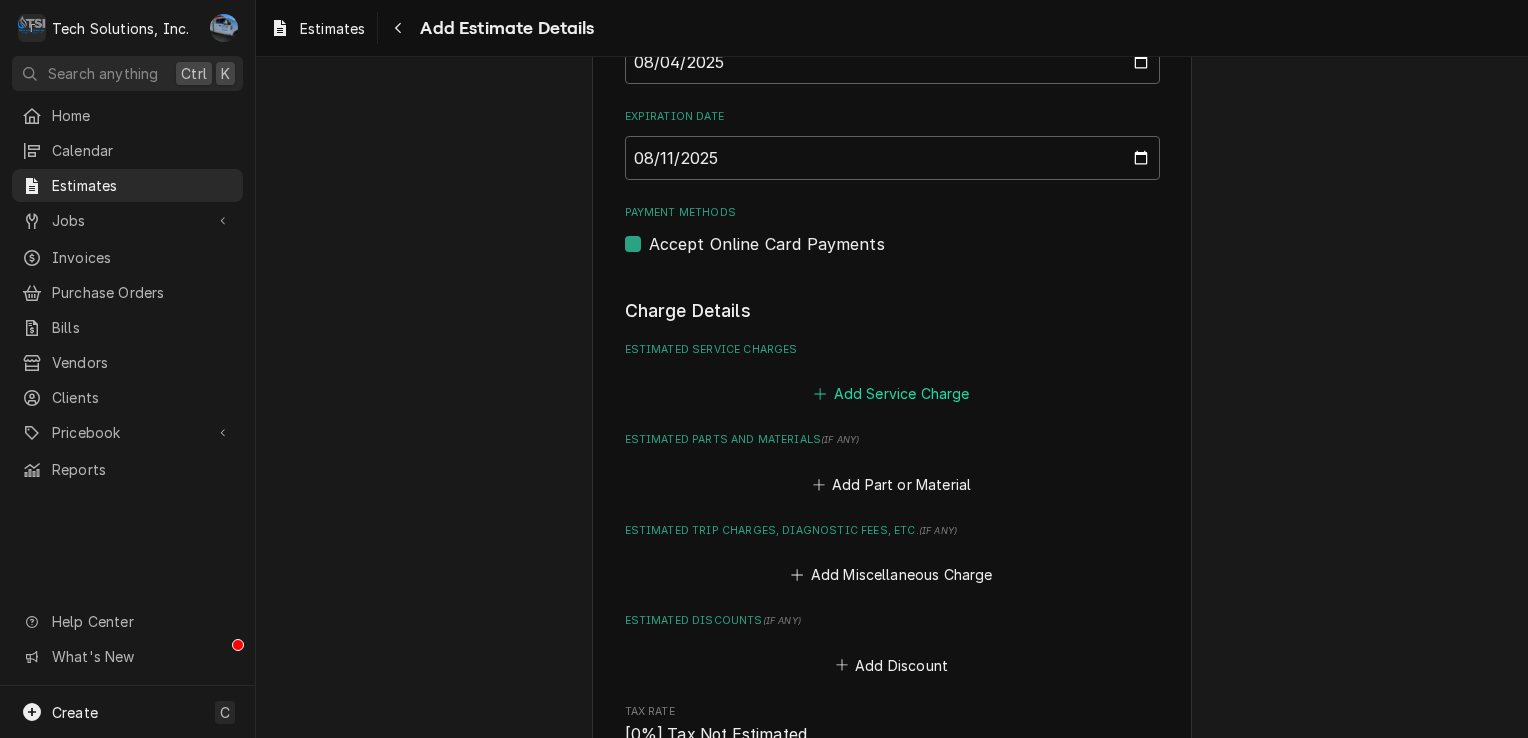 click on "Add Service Charge" at bounding box center (892, 394) 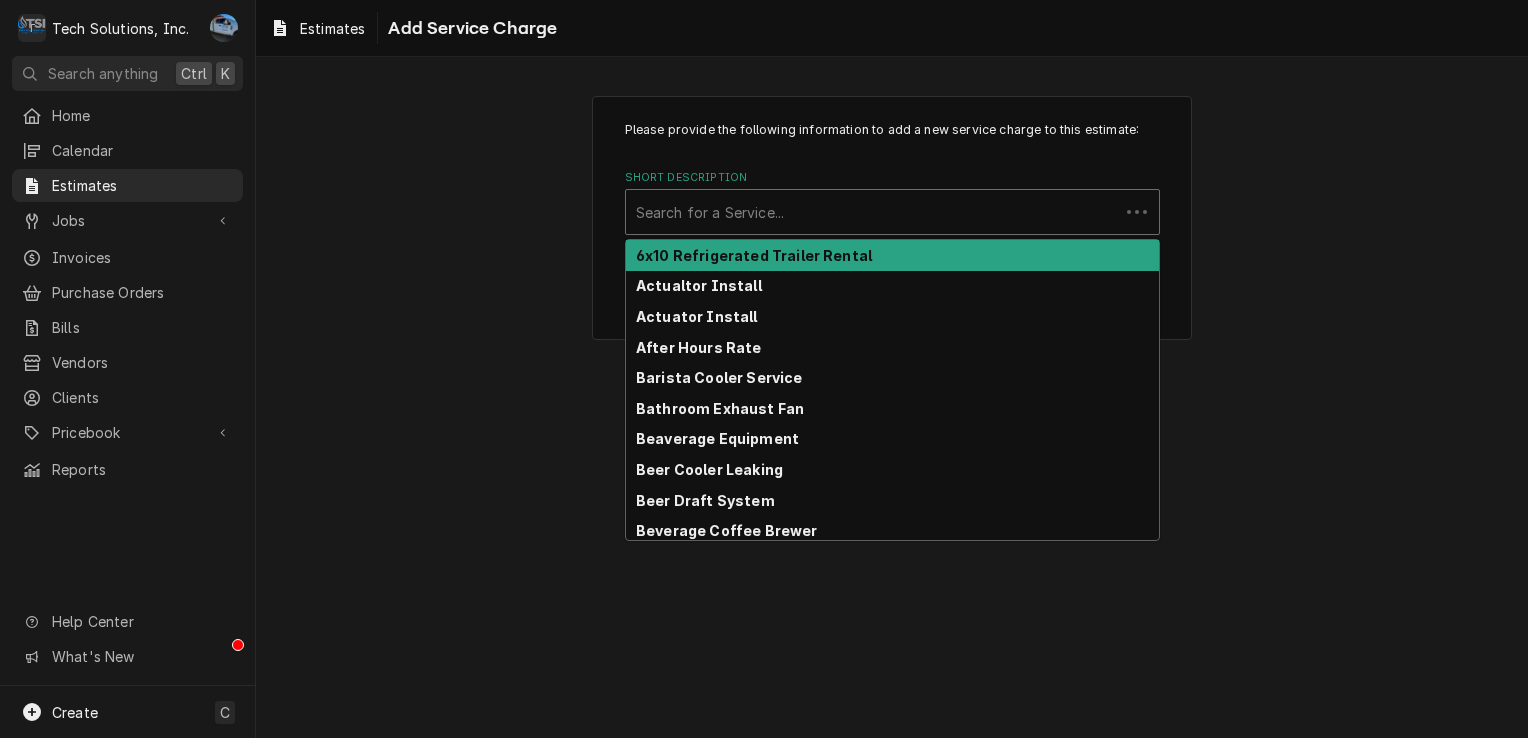 click at bounding box center (872, 212) 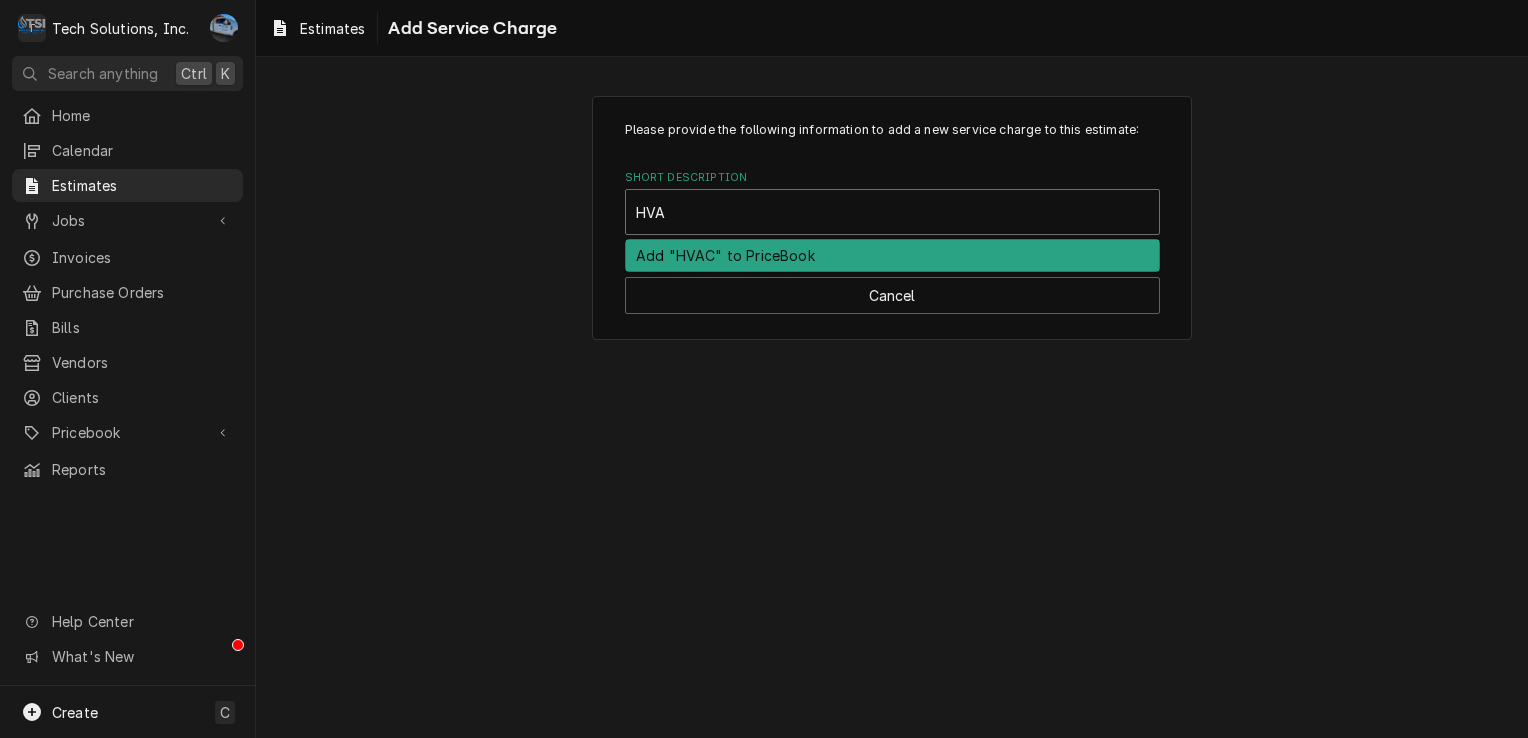type on "HVAC" 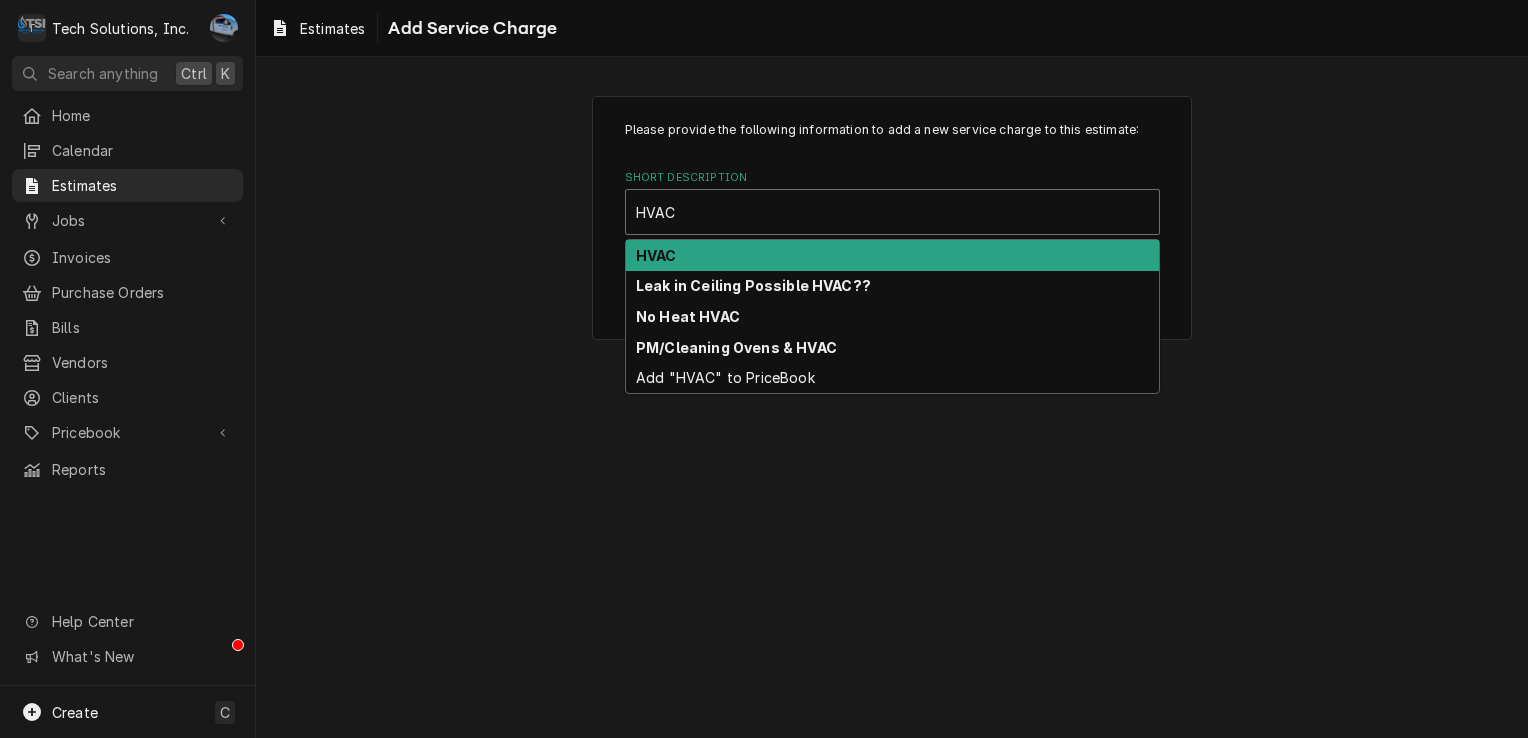 click on "HVAC" at bounding box center [892, 255] 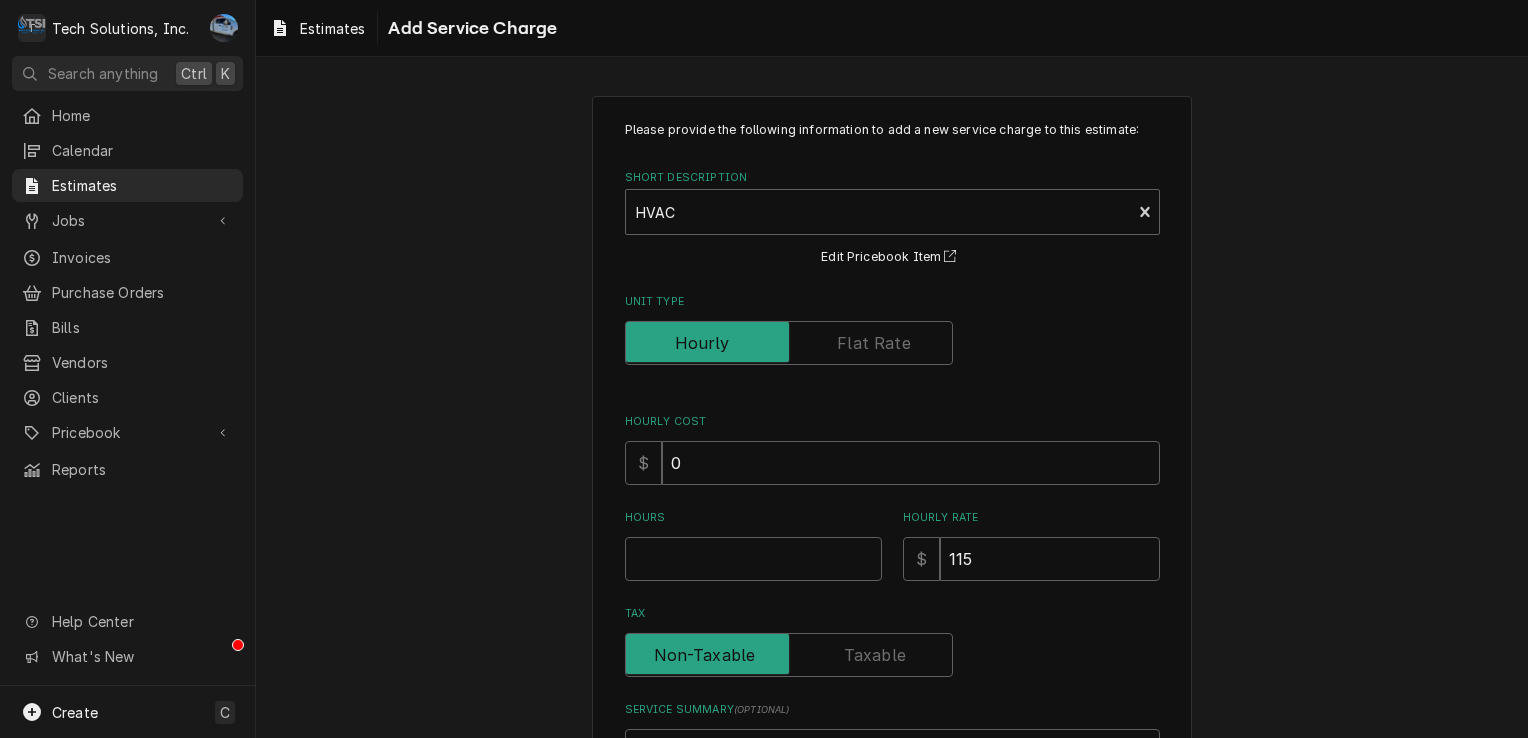 type on "x" 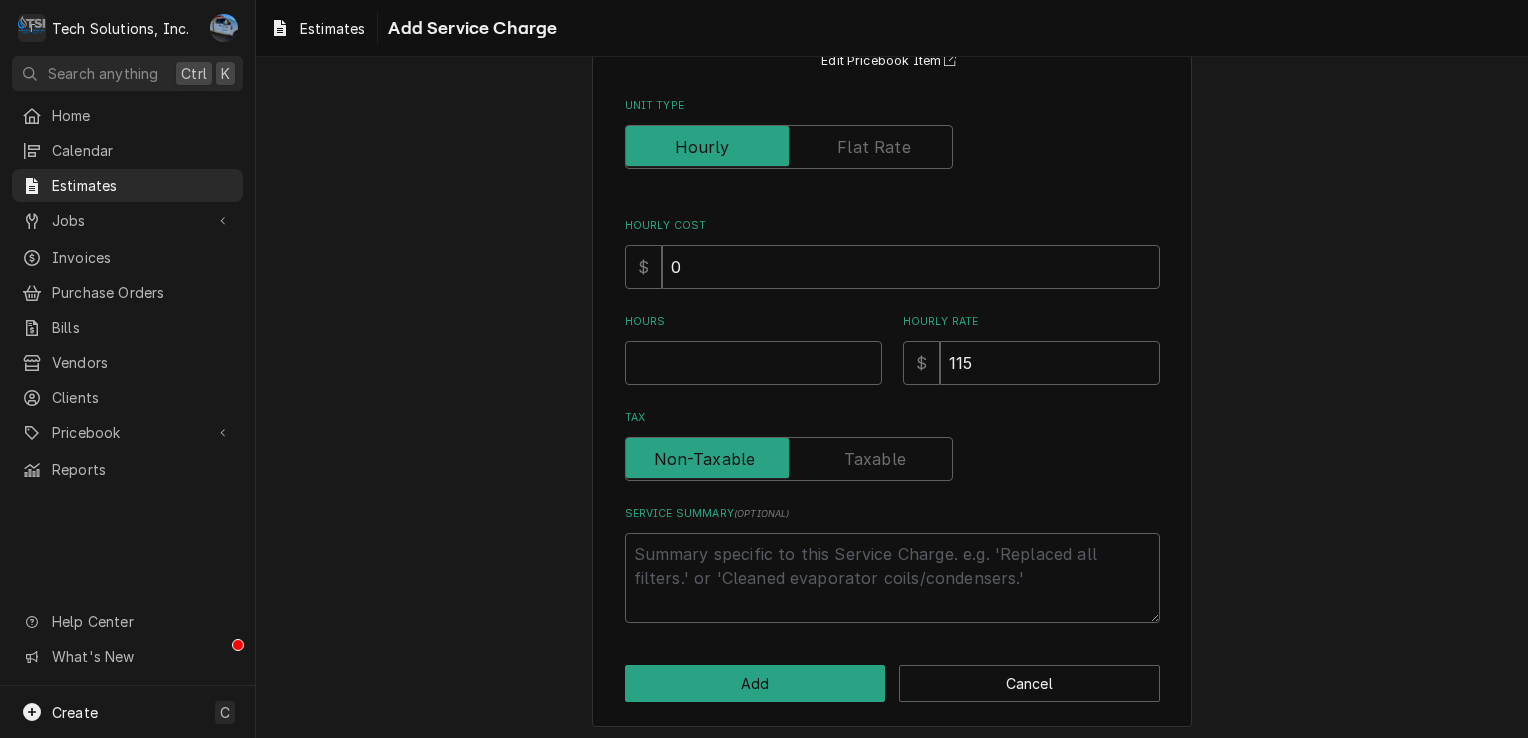 scroll, scrollTop: 200, scrollLeft: 0, axis: vertical 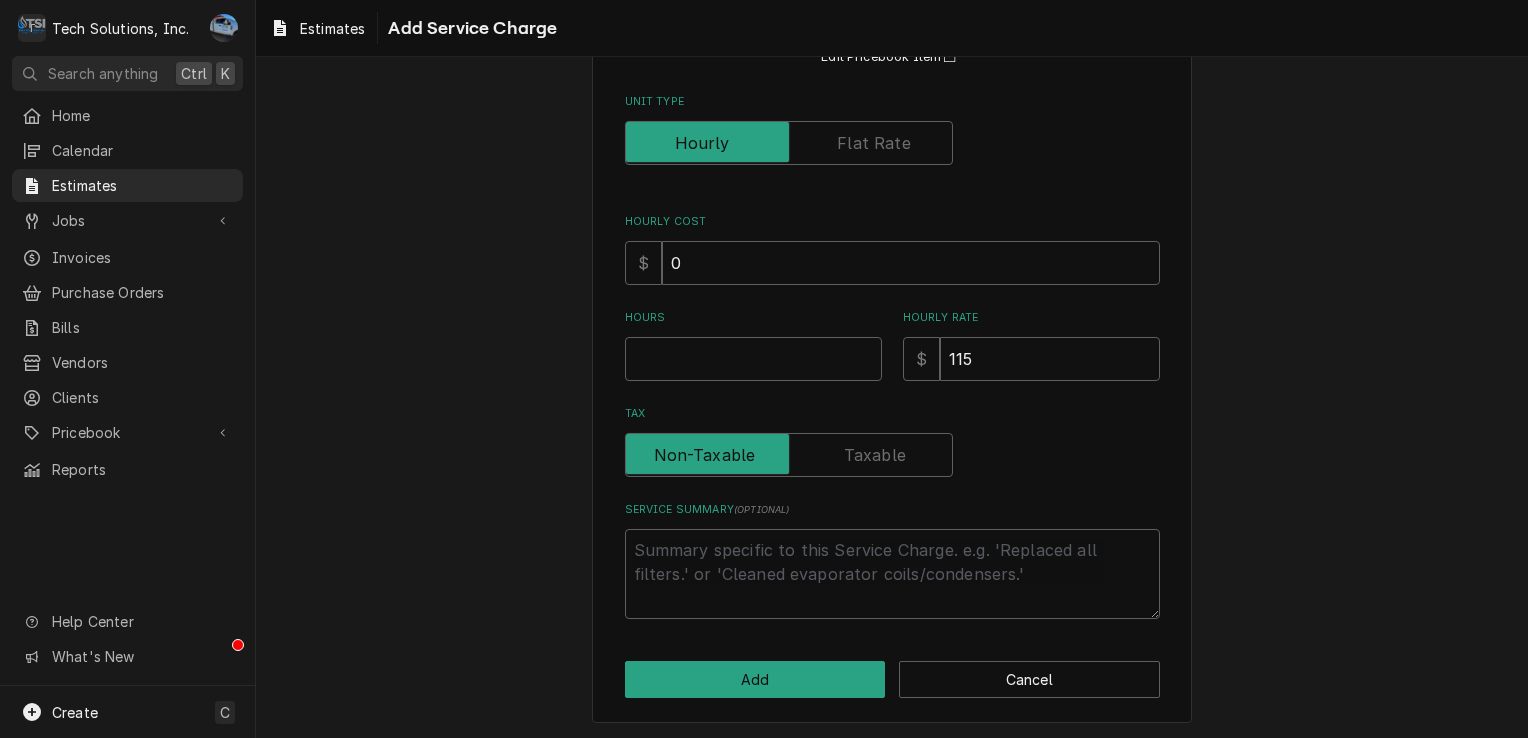 click on "Please provide the following information to add a new service charge to this estimate: Short Description HVAC Edit Pricebook Item    Unit Type Hourly Cost $ 0 Hours Hourly Rate $ 115 Tax Service Summary  ( optional ) Add Cancel" at bounding box center [892, 309] 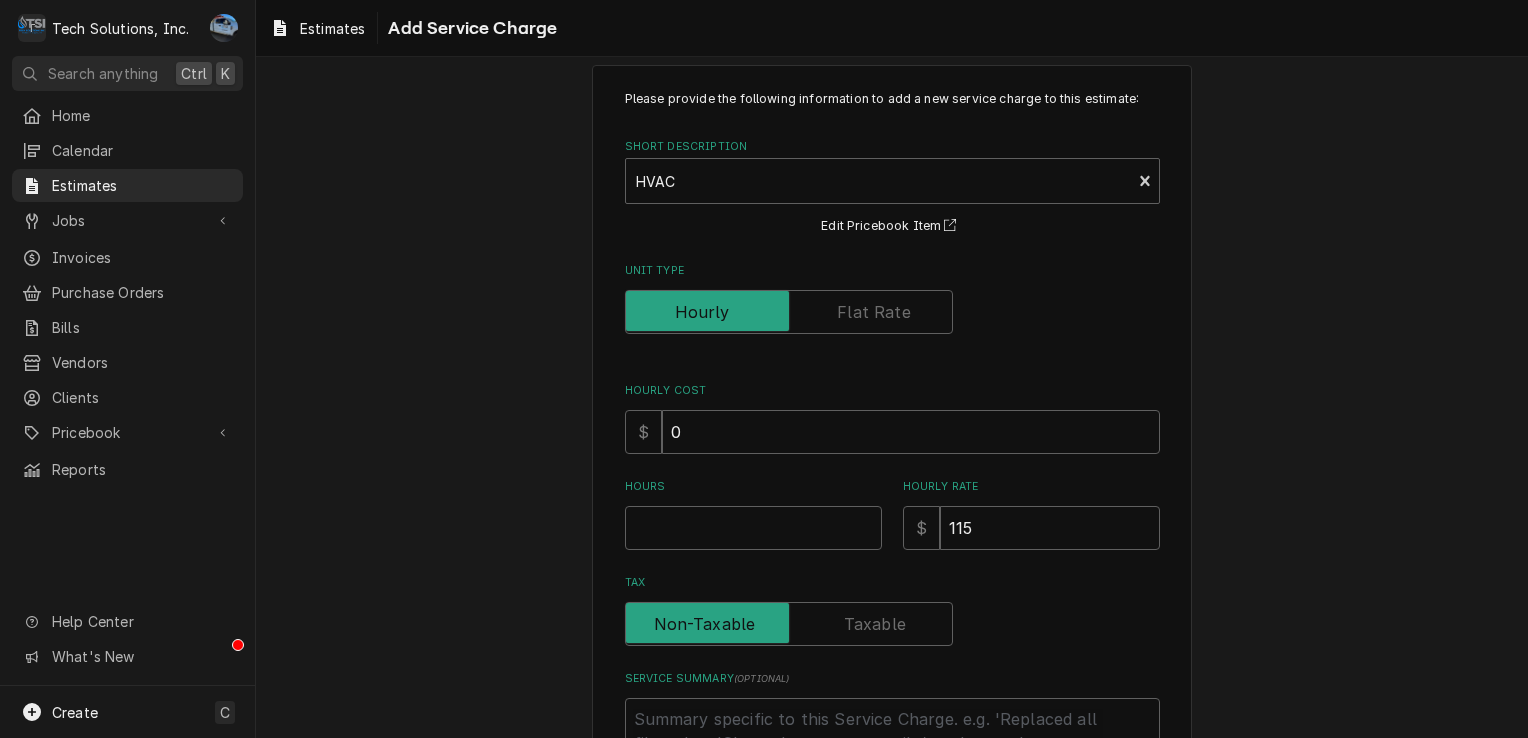 scroll, scrollTop: 0, scrollLeft: 0, axis: both 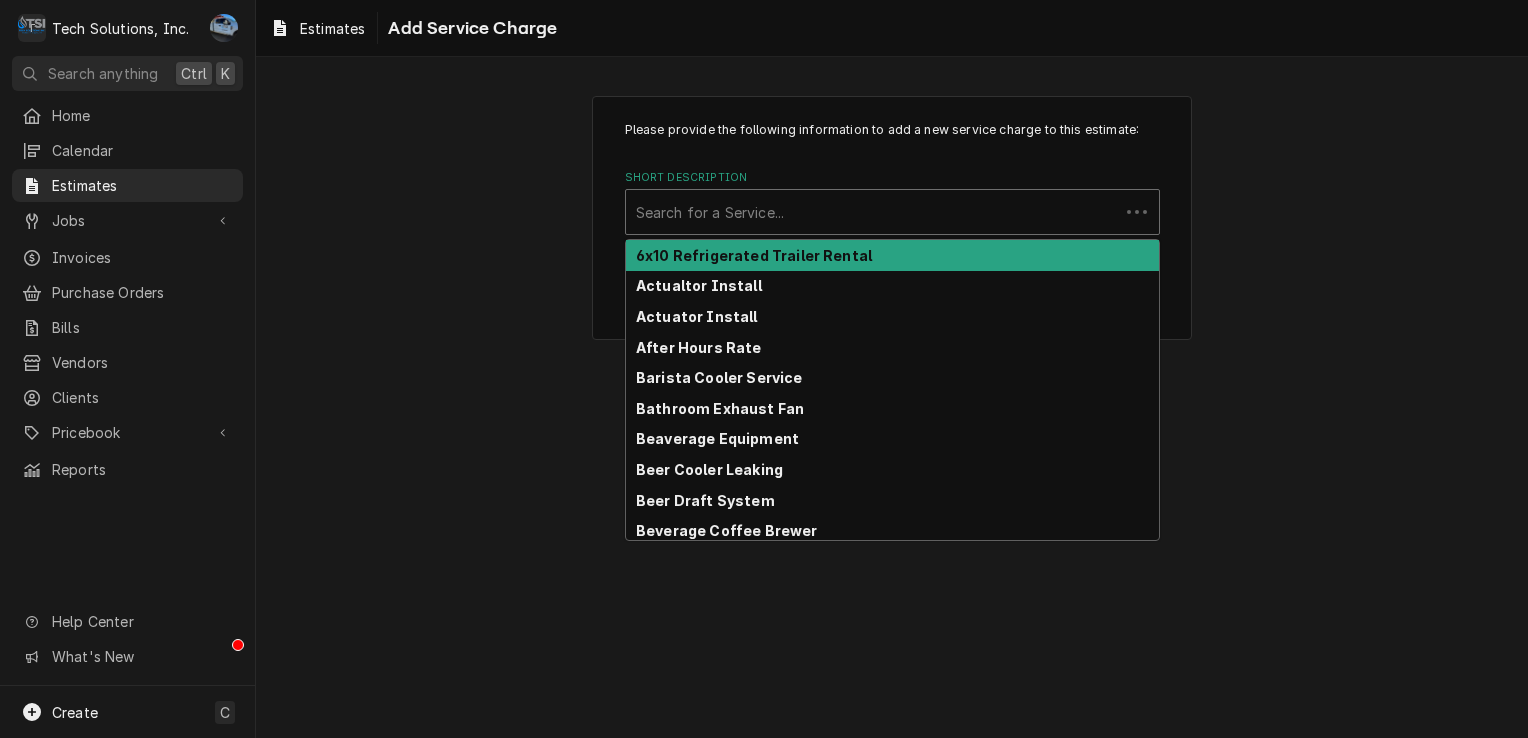 click at bounding box center [872, 212] 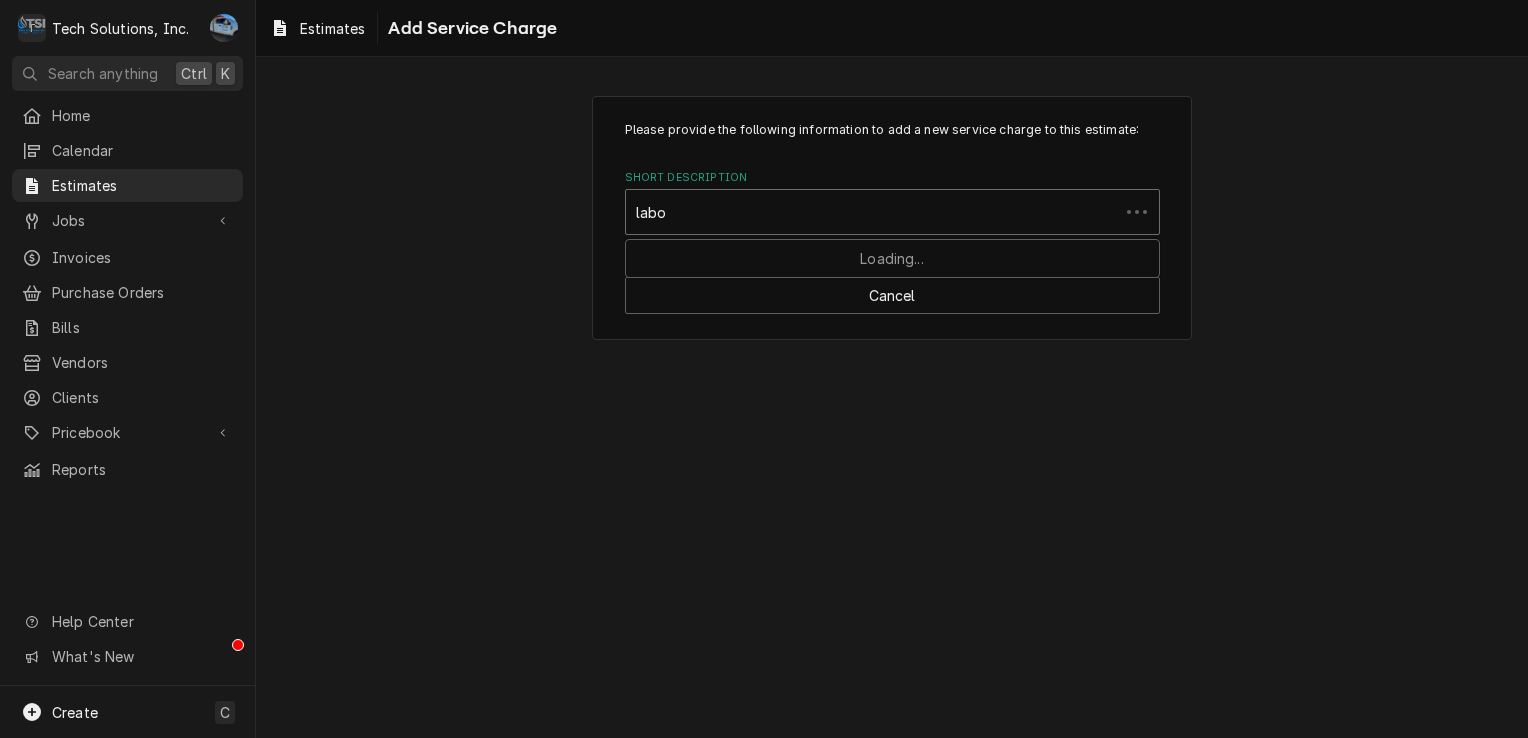 type on "labor" 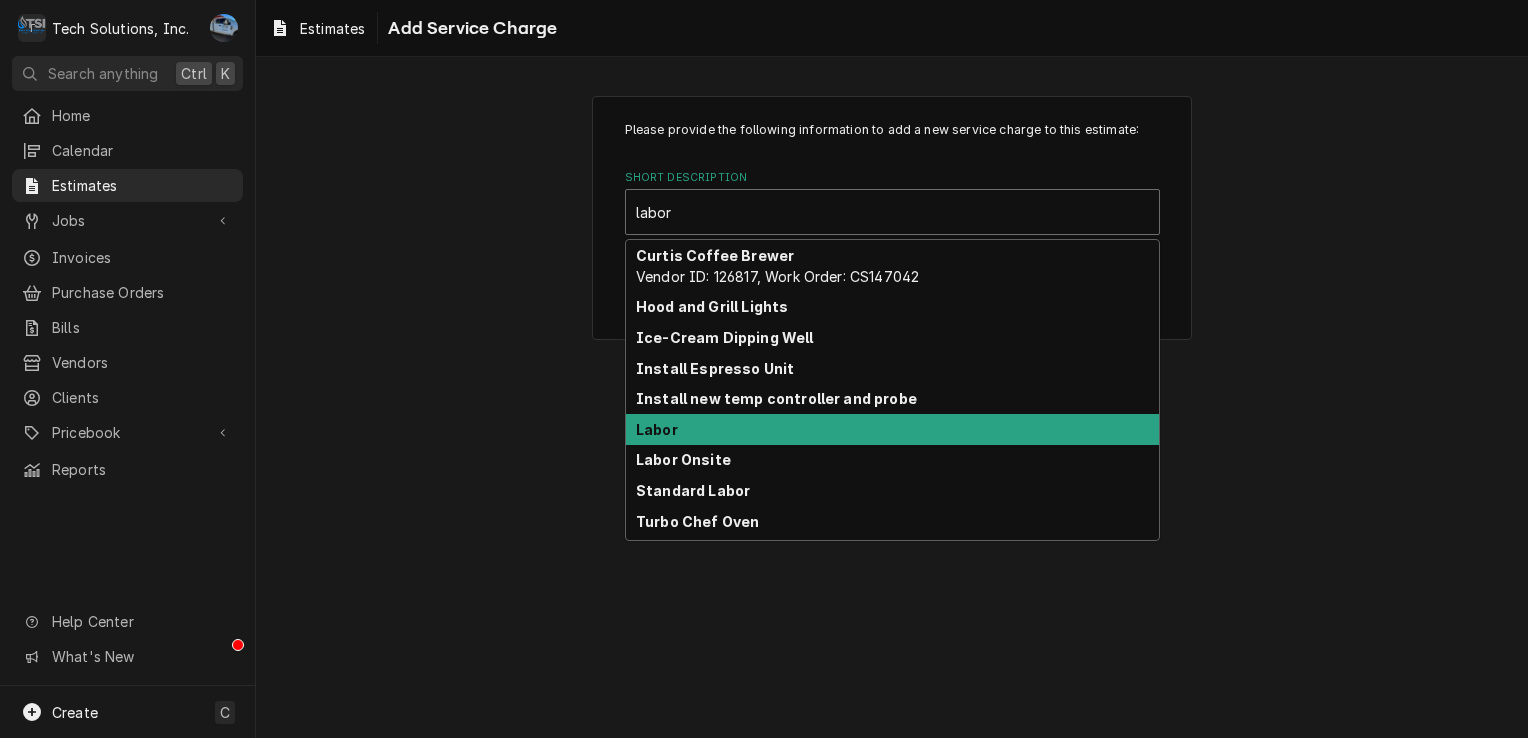 click on "Labor" at bounding box center [892, 429] 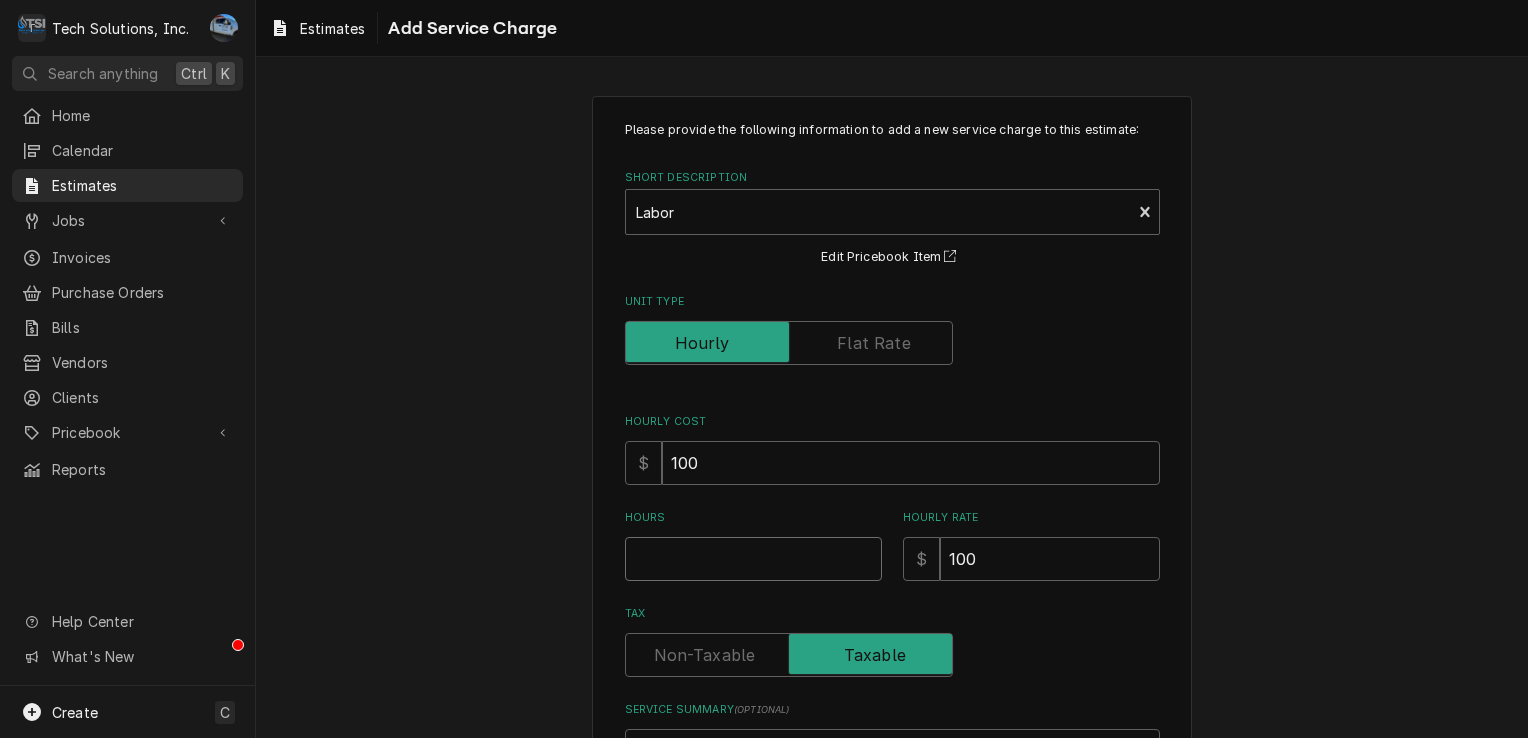 drag, startPoint x: 724, startPoint y: 548, endPoint x: 768, endPoint y: 556, distance: 44.72136 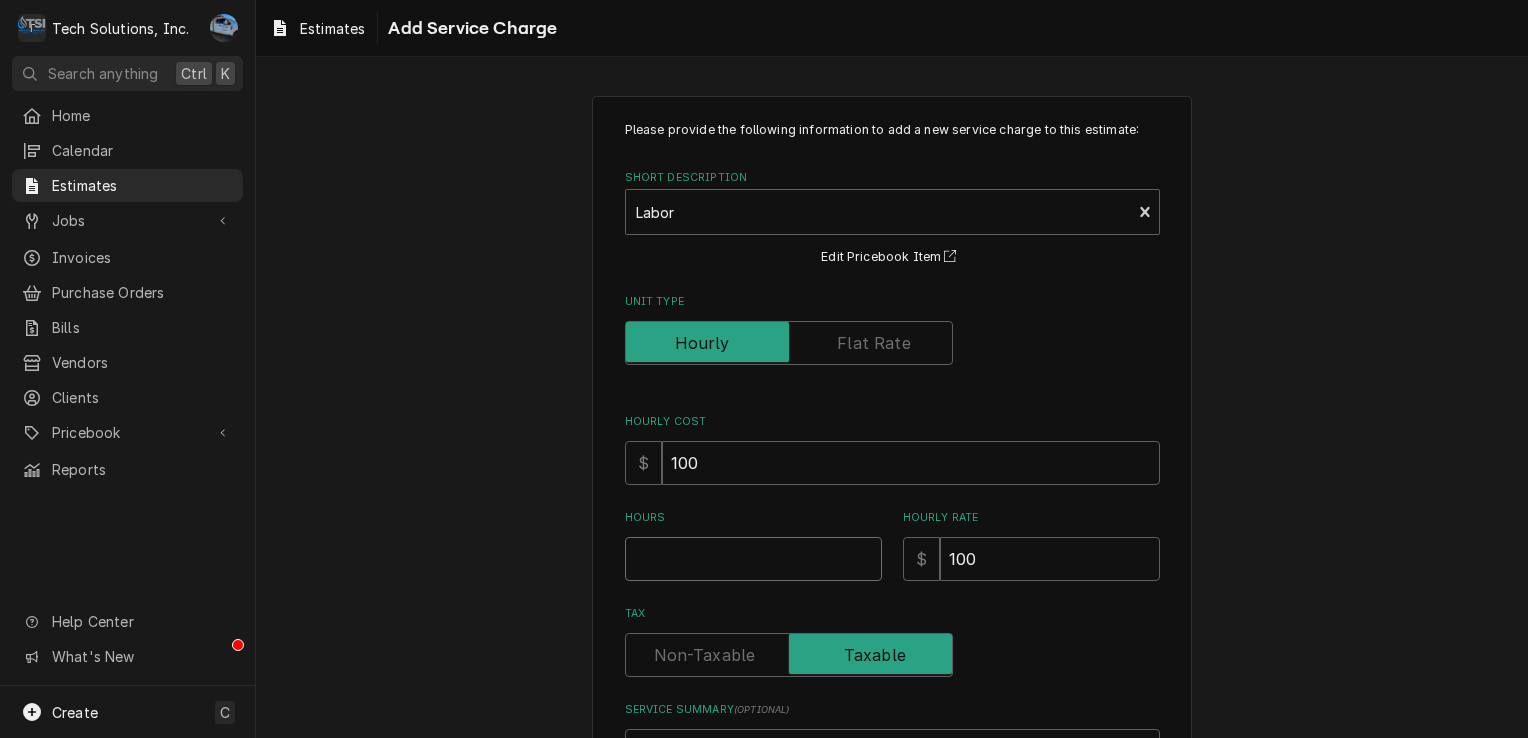 type on "x" 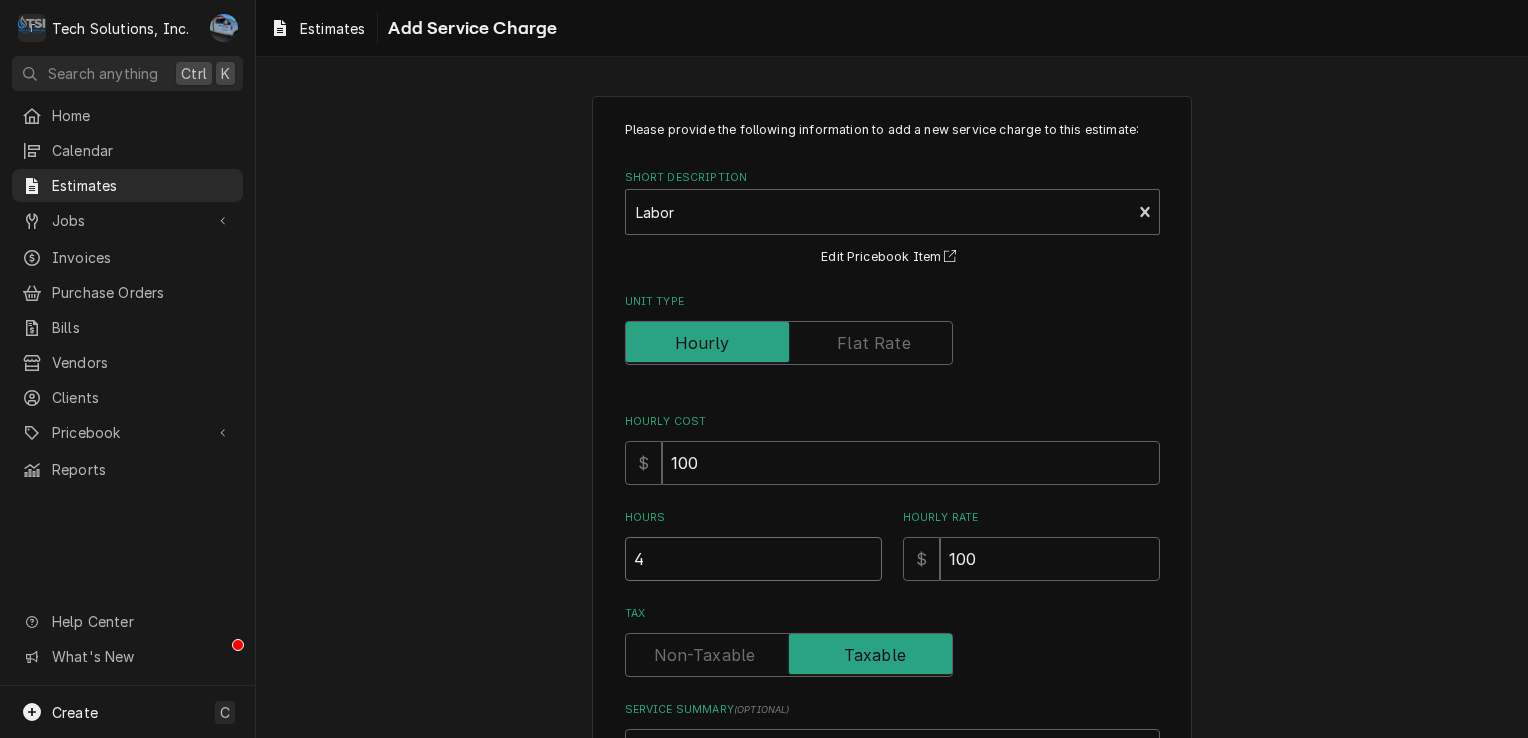 type on "x" 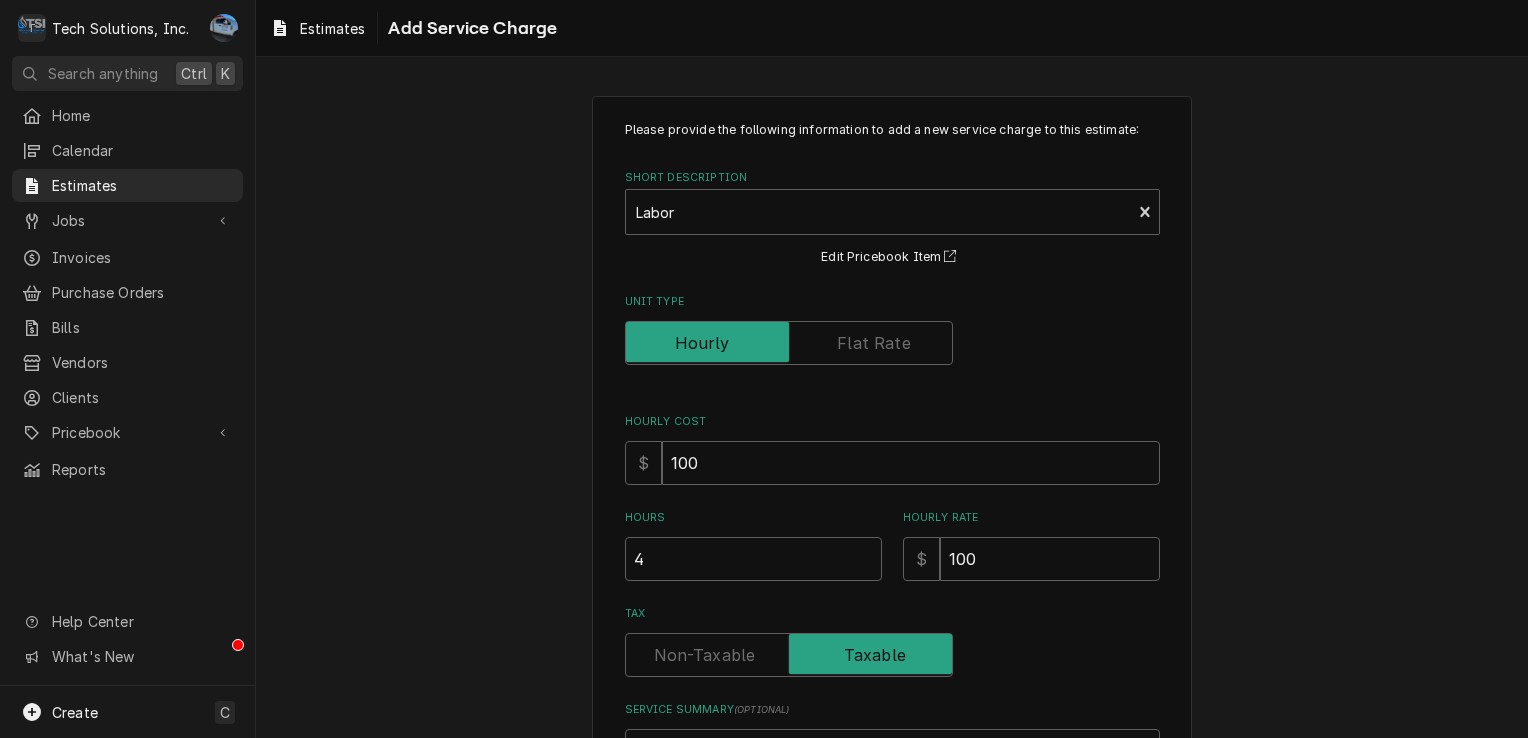 click on "Please provide the following information to add a new service charge to this estimate: Short Description Labor Edit Pricebook Item    Unit Type Hourly Cost $ 100 Hours 4 Hourly Rate $ 100 Tax Service Summary  ( optional ) Add Cancel" at bounding box center [892, 509] 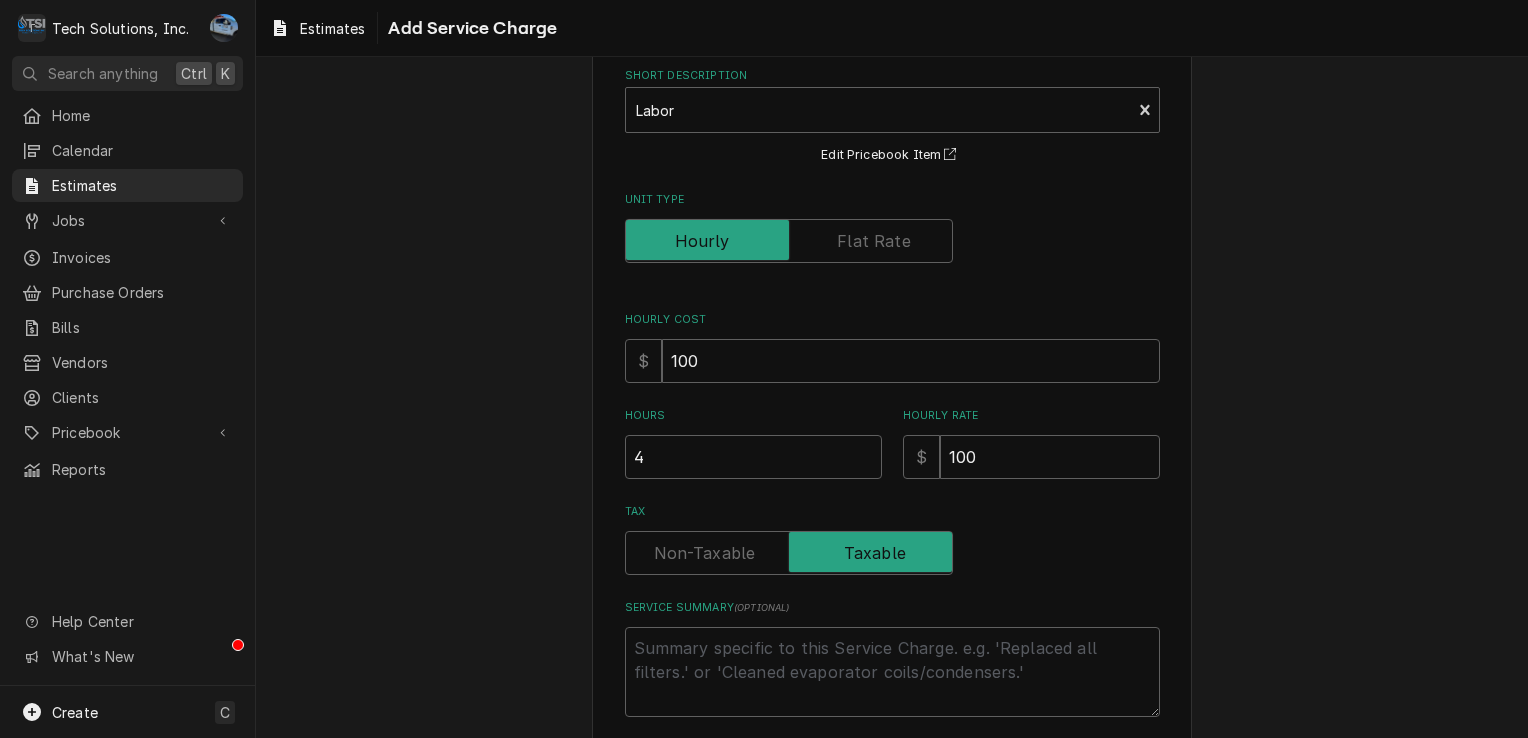 scroll, scrollTop: 200, scrollLeft: 0, axis: vertical 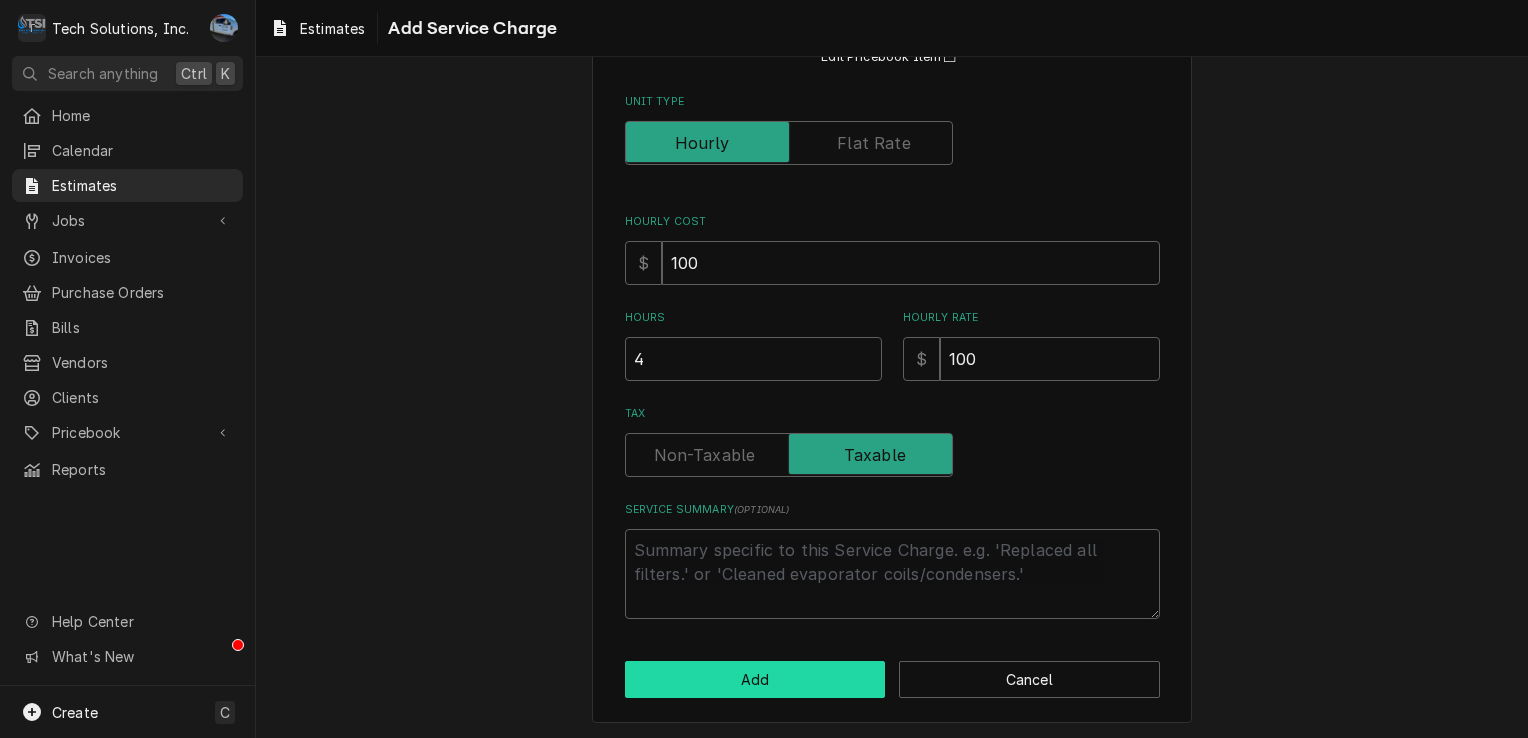 click on "Add" at bounding box center [755, 679] 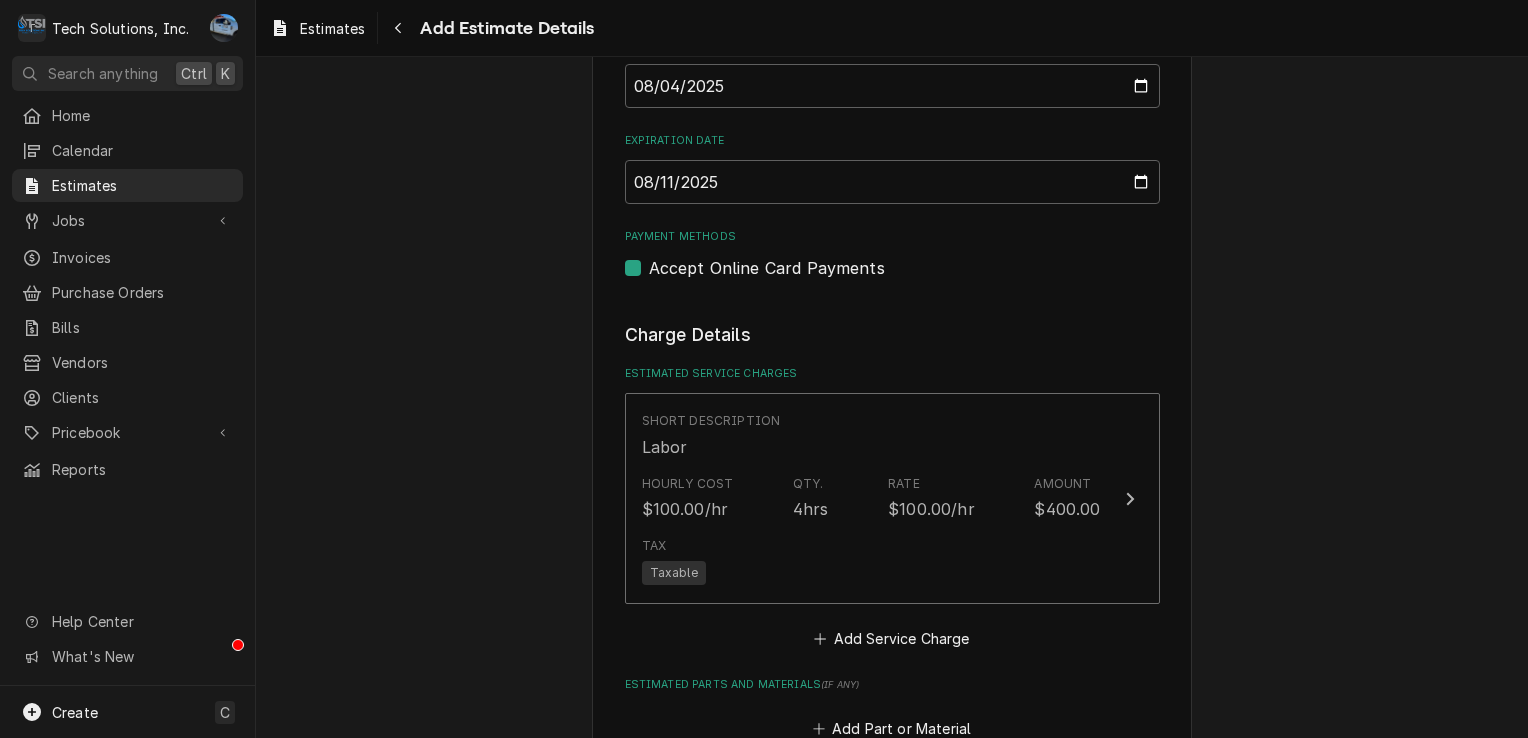 scroll, scrollTop: 1833, scrollLeft: 0, axis: vertical 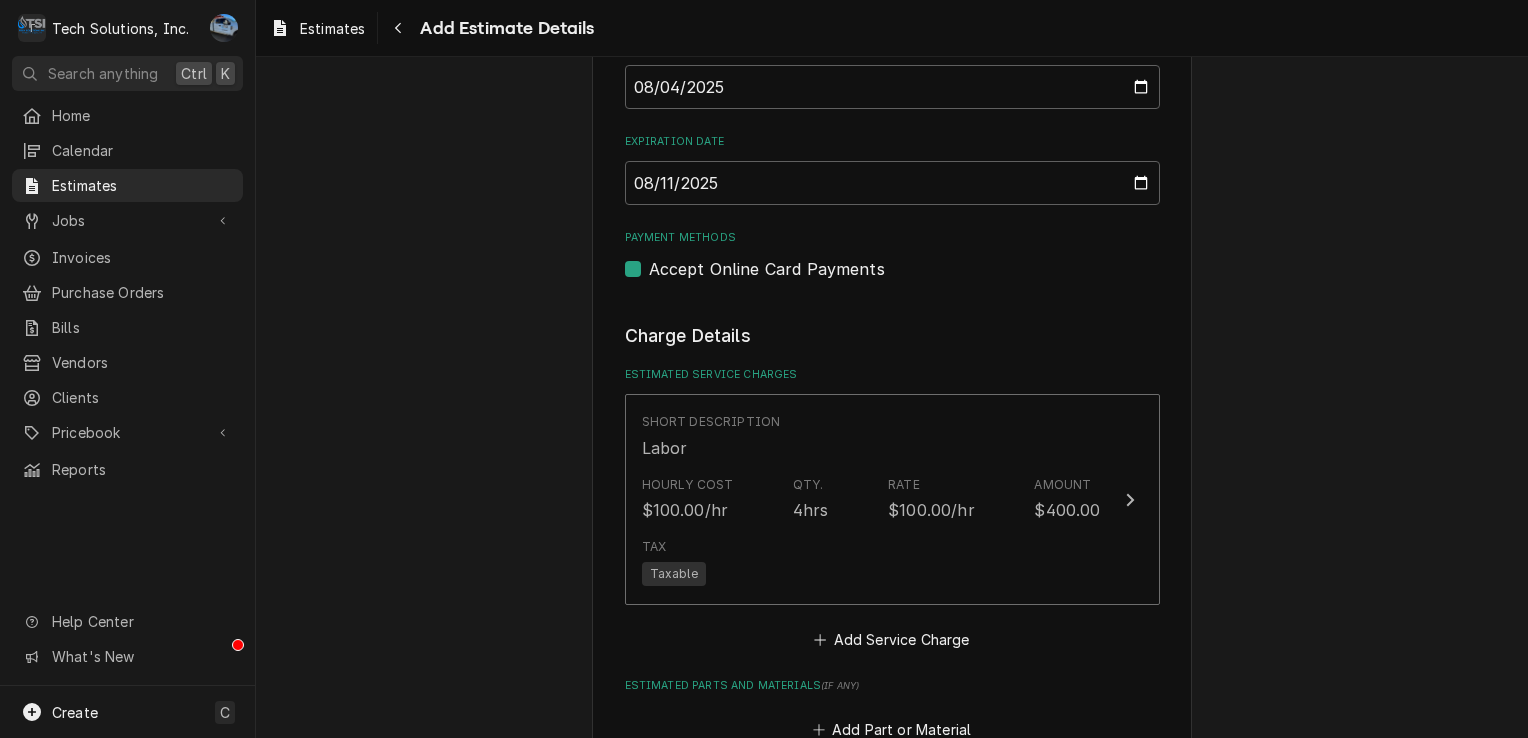 type on "x" 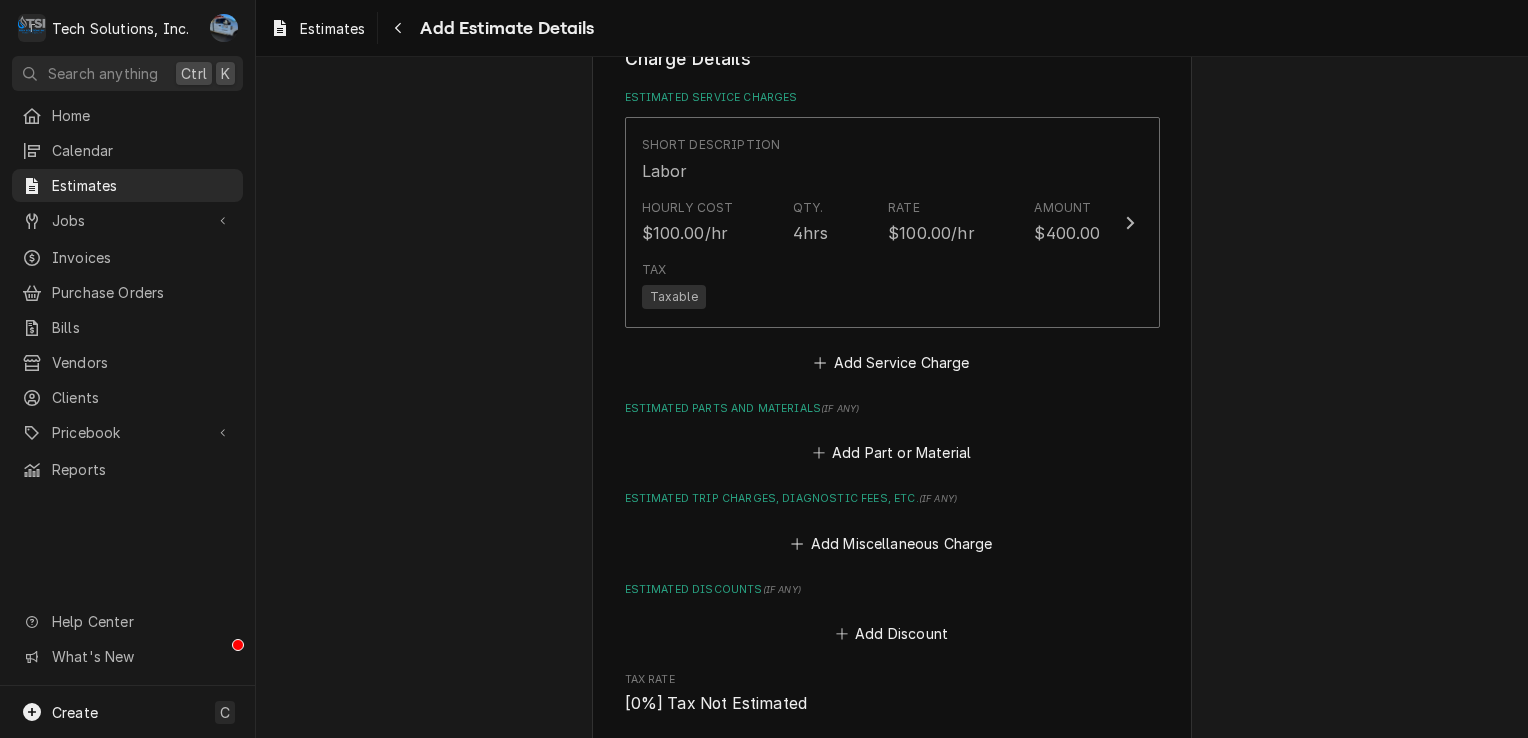 scroll, scrollTop: 2133, scrollLeft: 0, axis: vertical 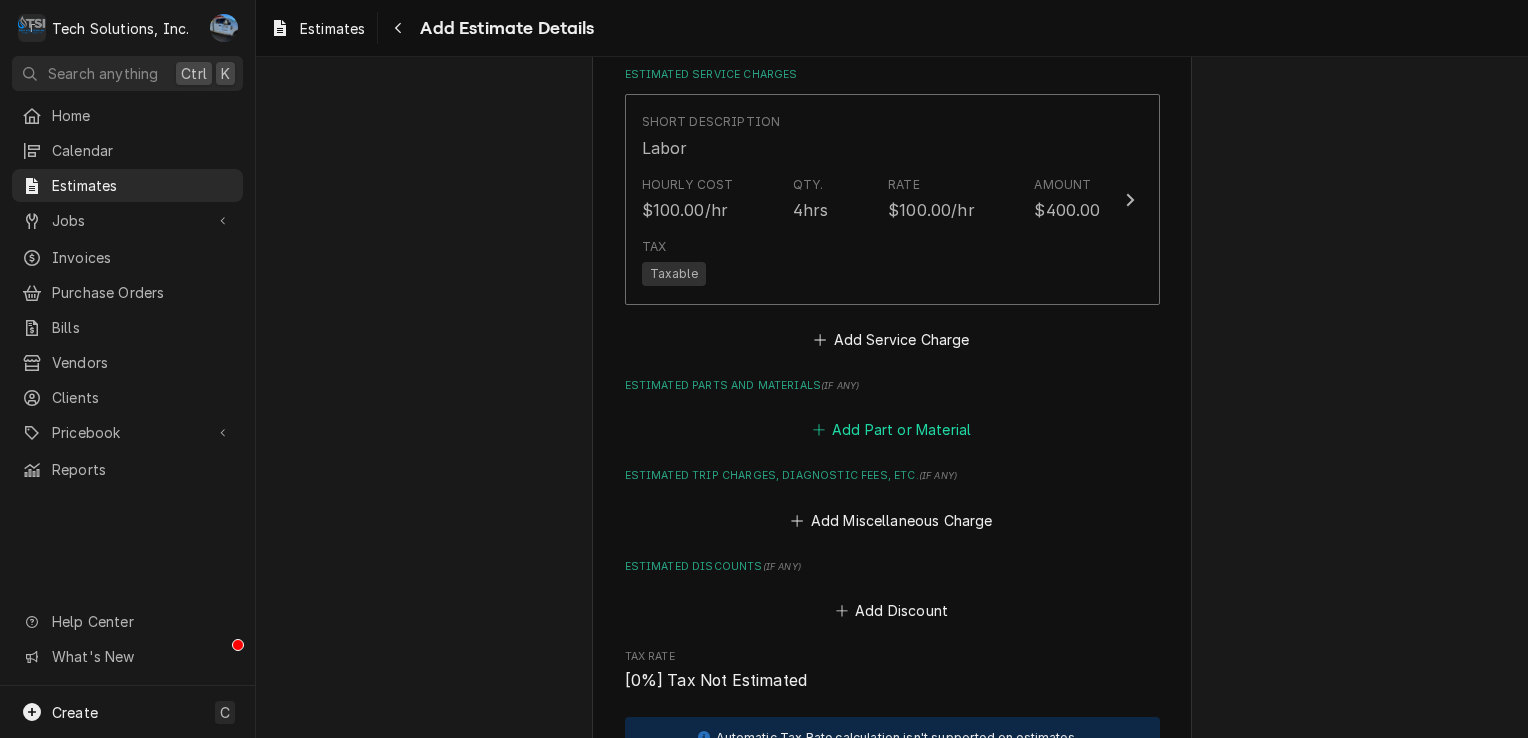click on "Add Part or Material" at bounding box center (891, 430) 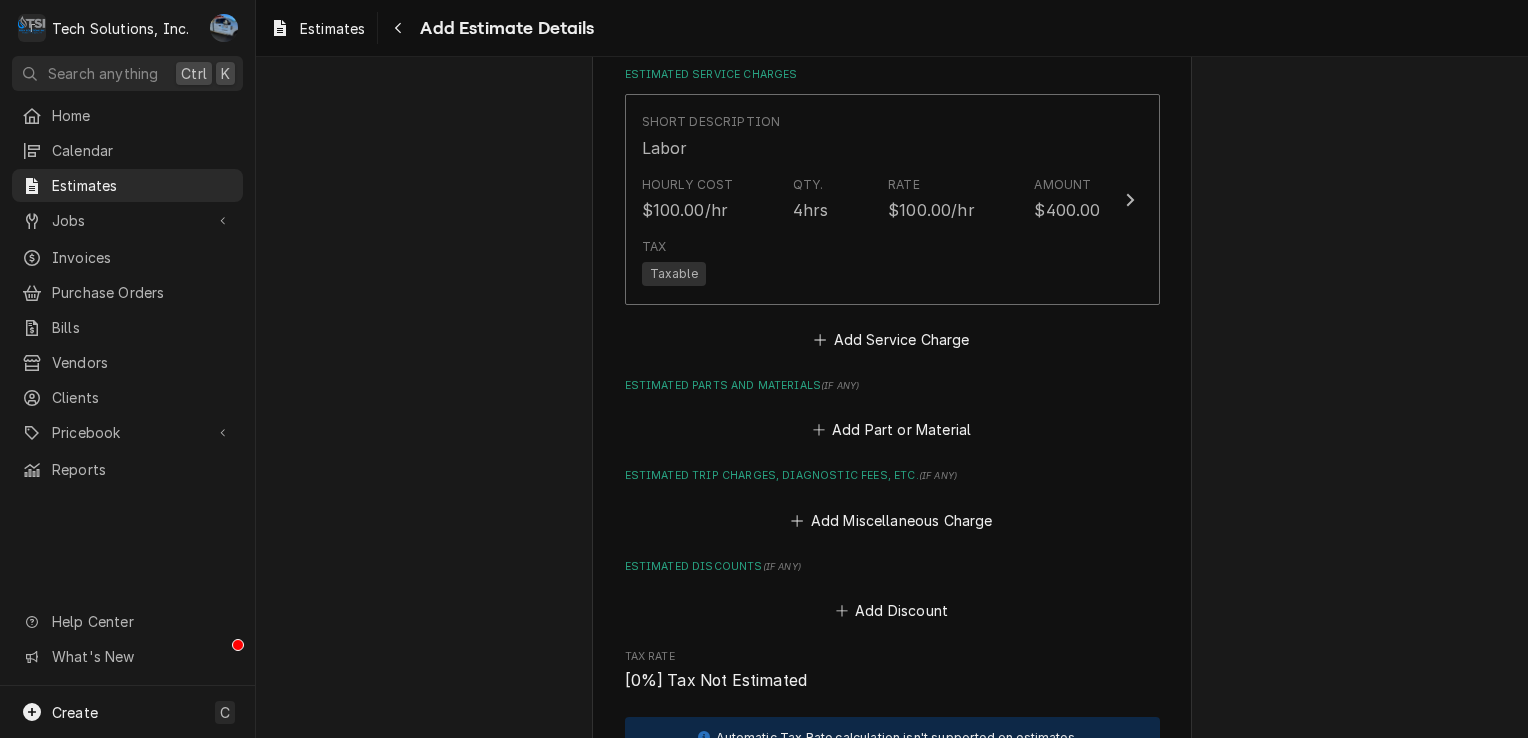 scroll, scrollTop: 0, scrollLeft: 0, axis: both 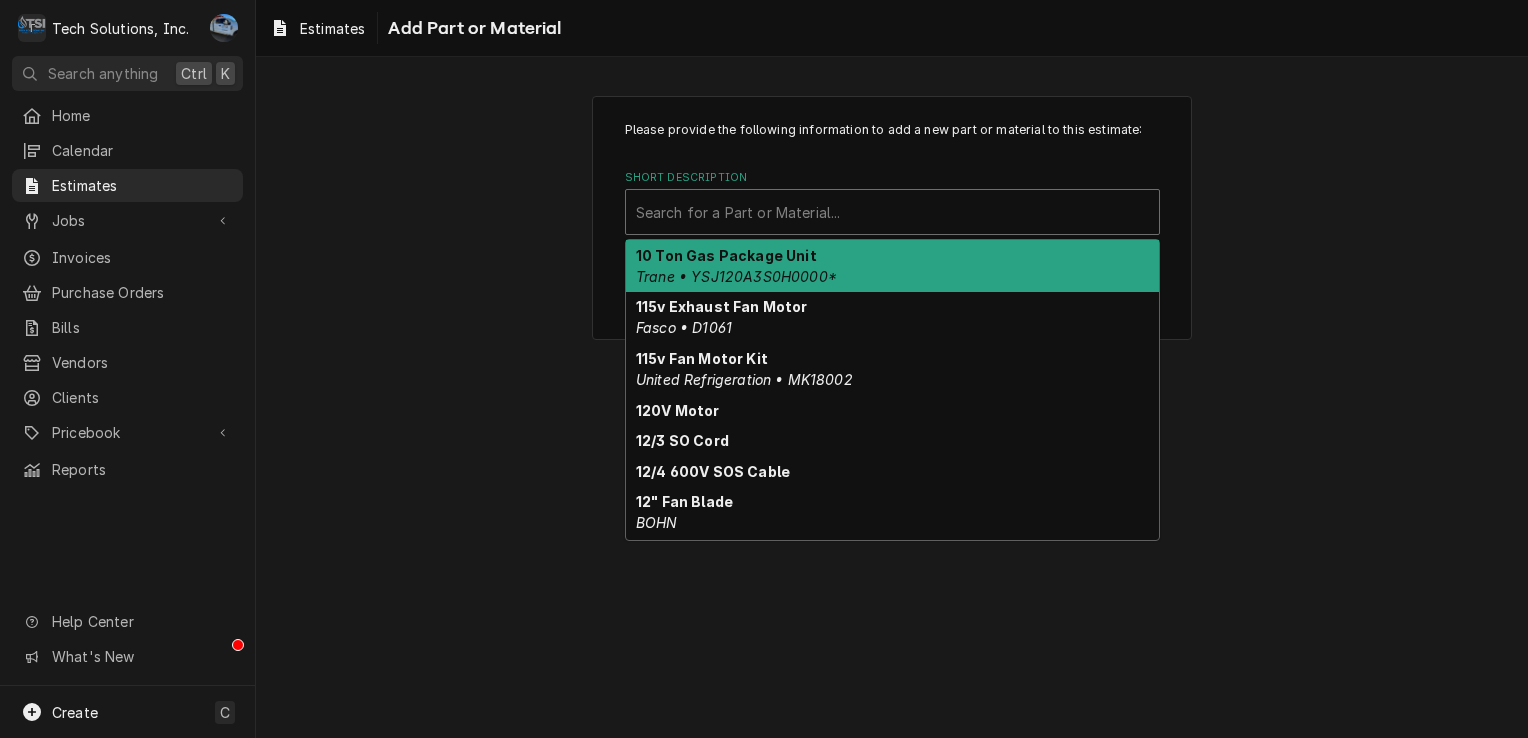 click at bounding box center [892, 212] 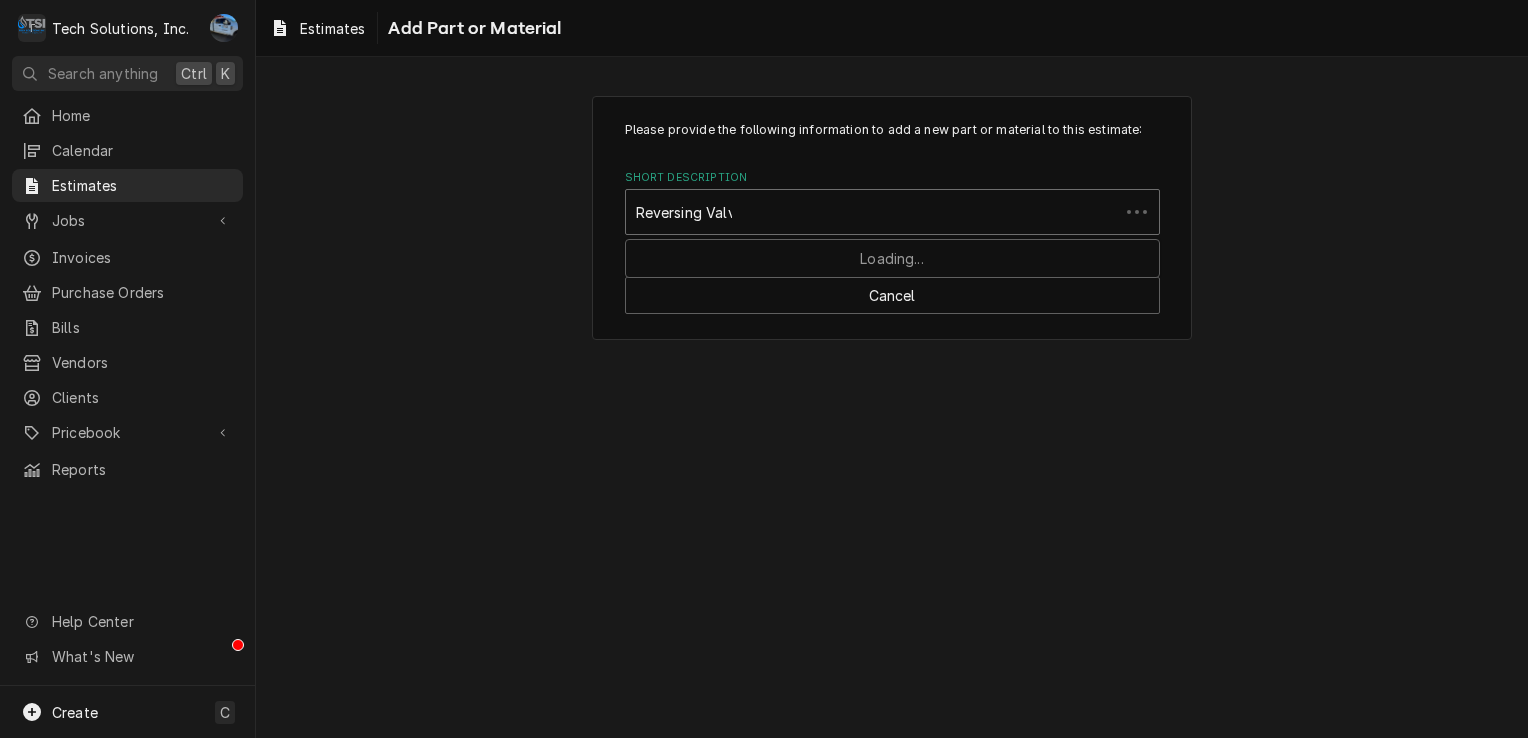 type on "Reversing Valve" 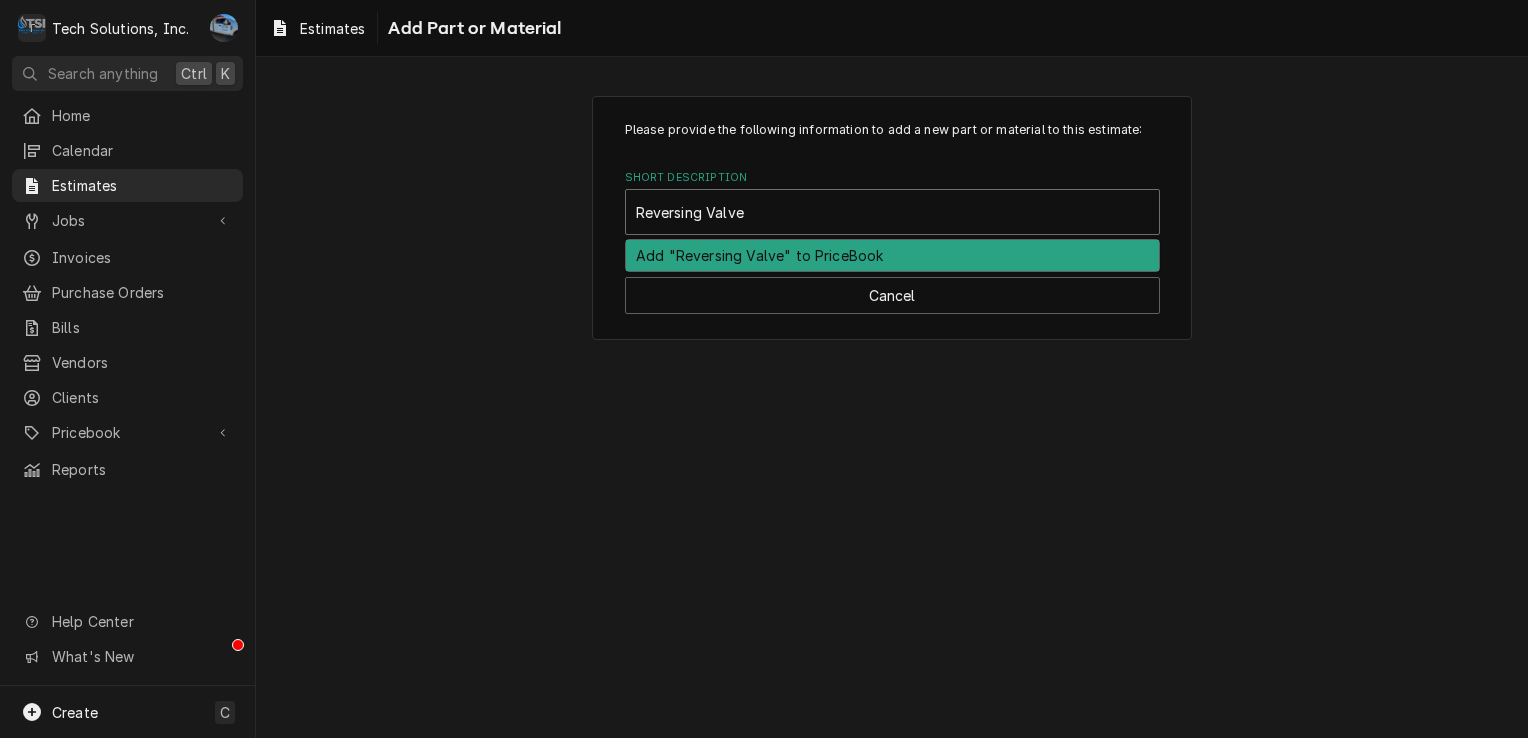 click on "Add "Reversing Valve" to PriceBook" at bounding box center (892, 255) 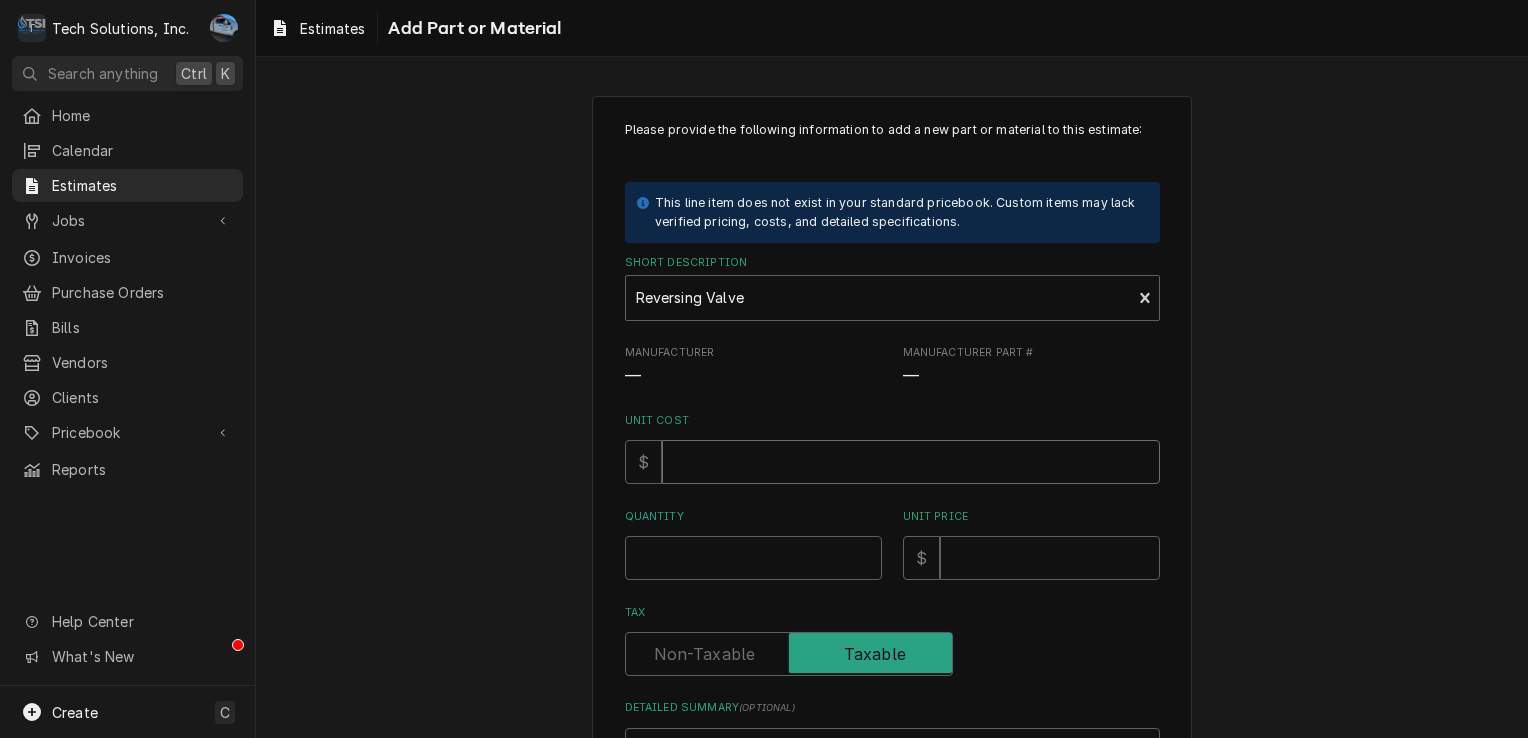 click on "Unit Cost" at bounding box center (911, 462) 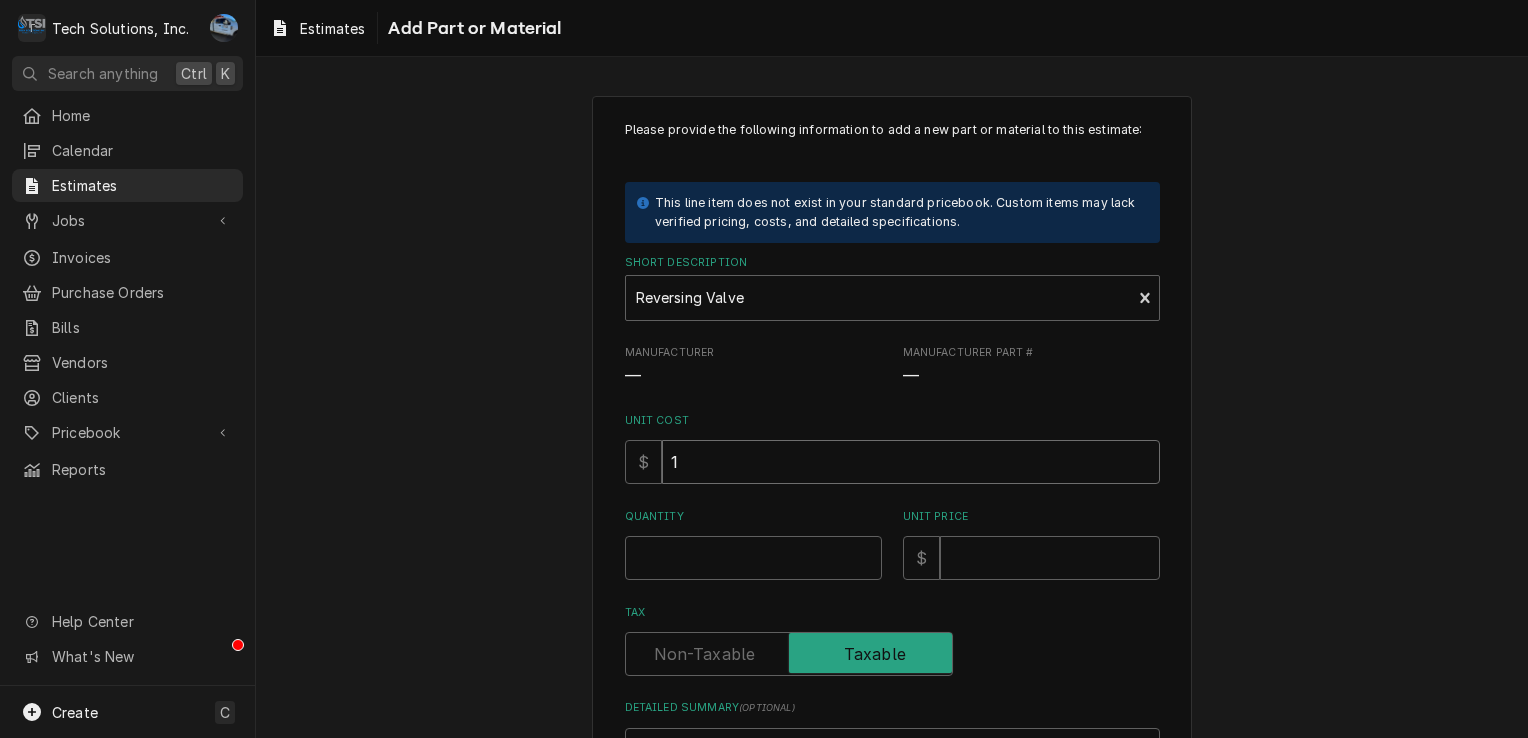 type on "x" 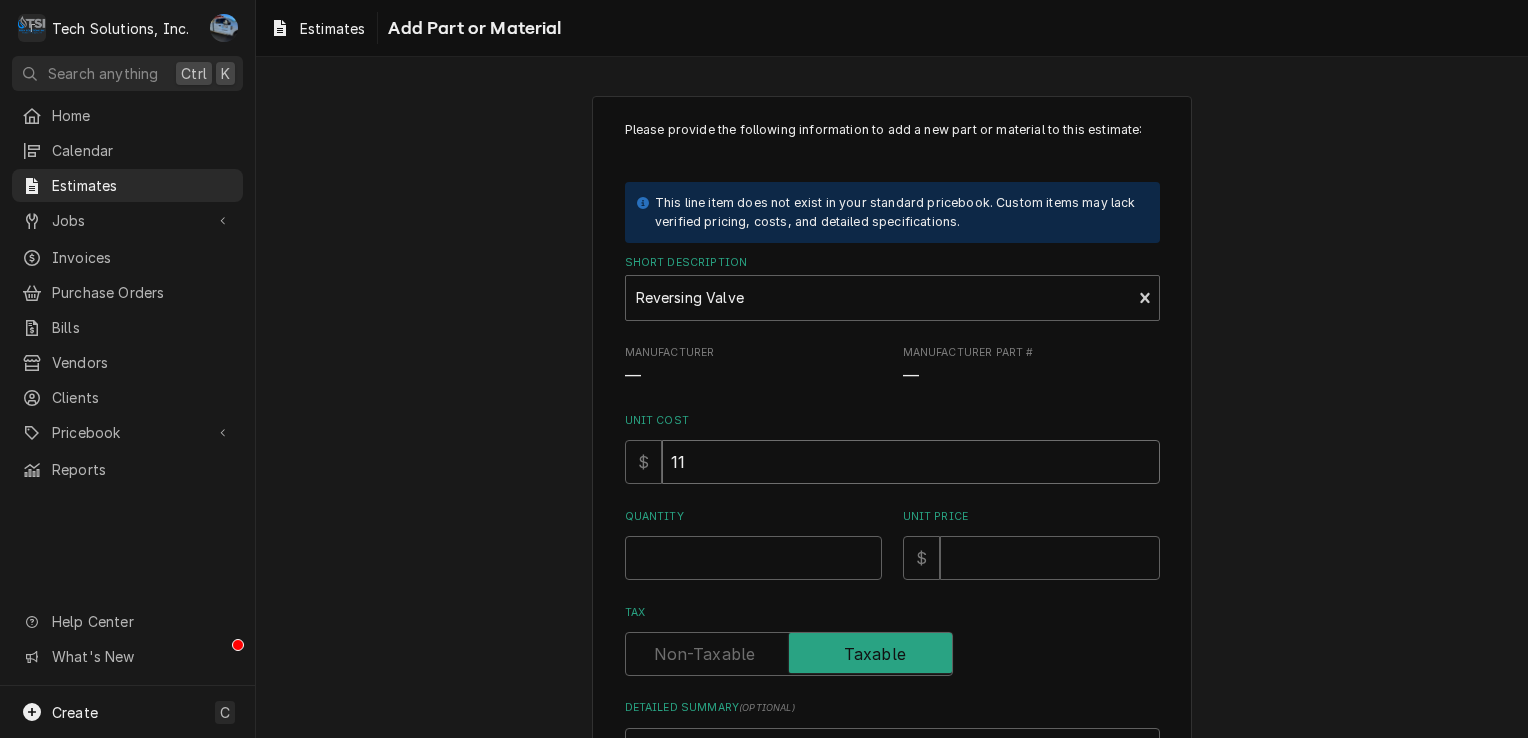 type on "x" 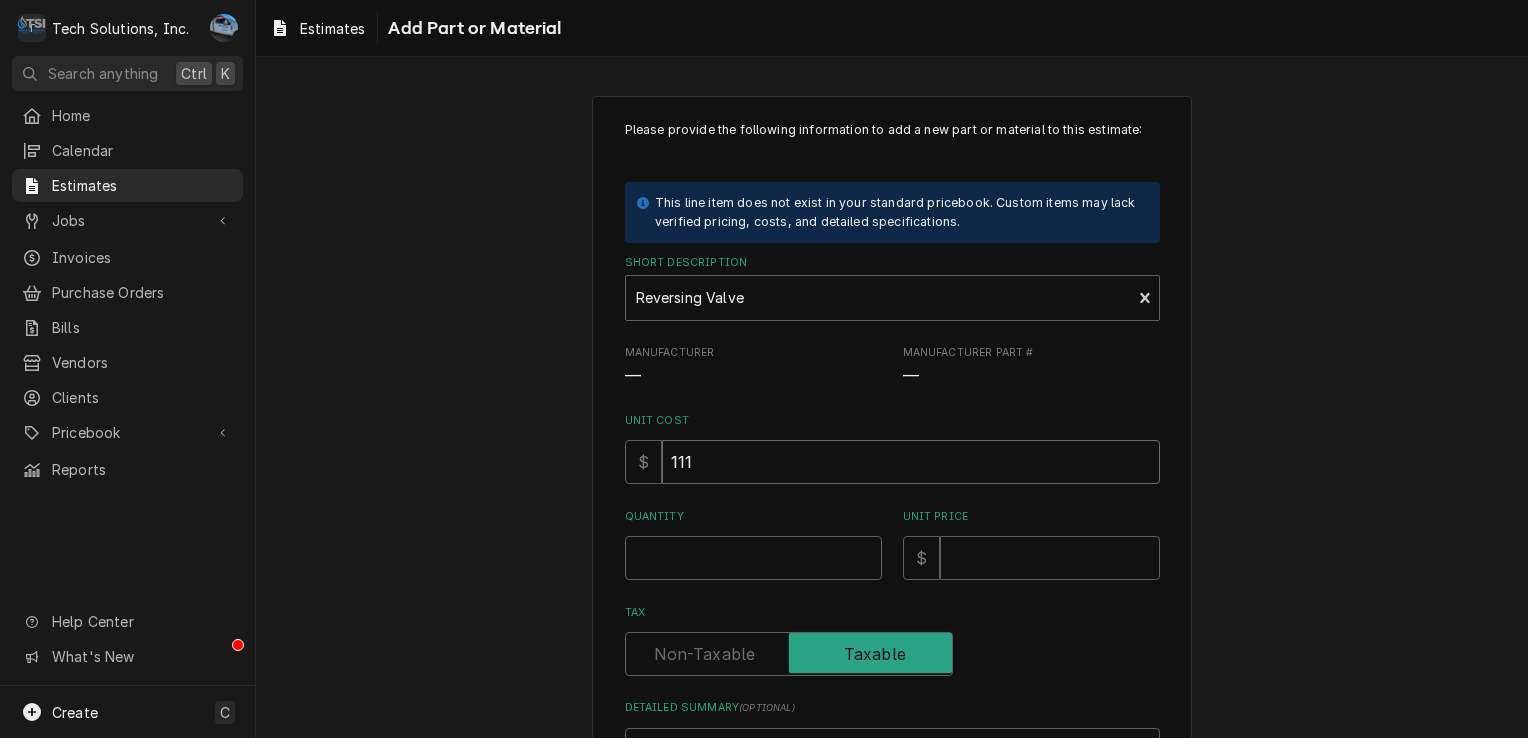 type on "x" 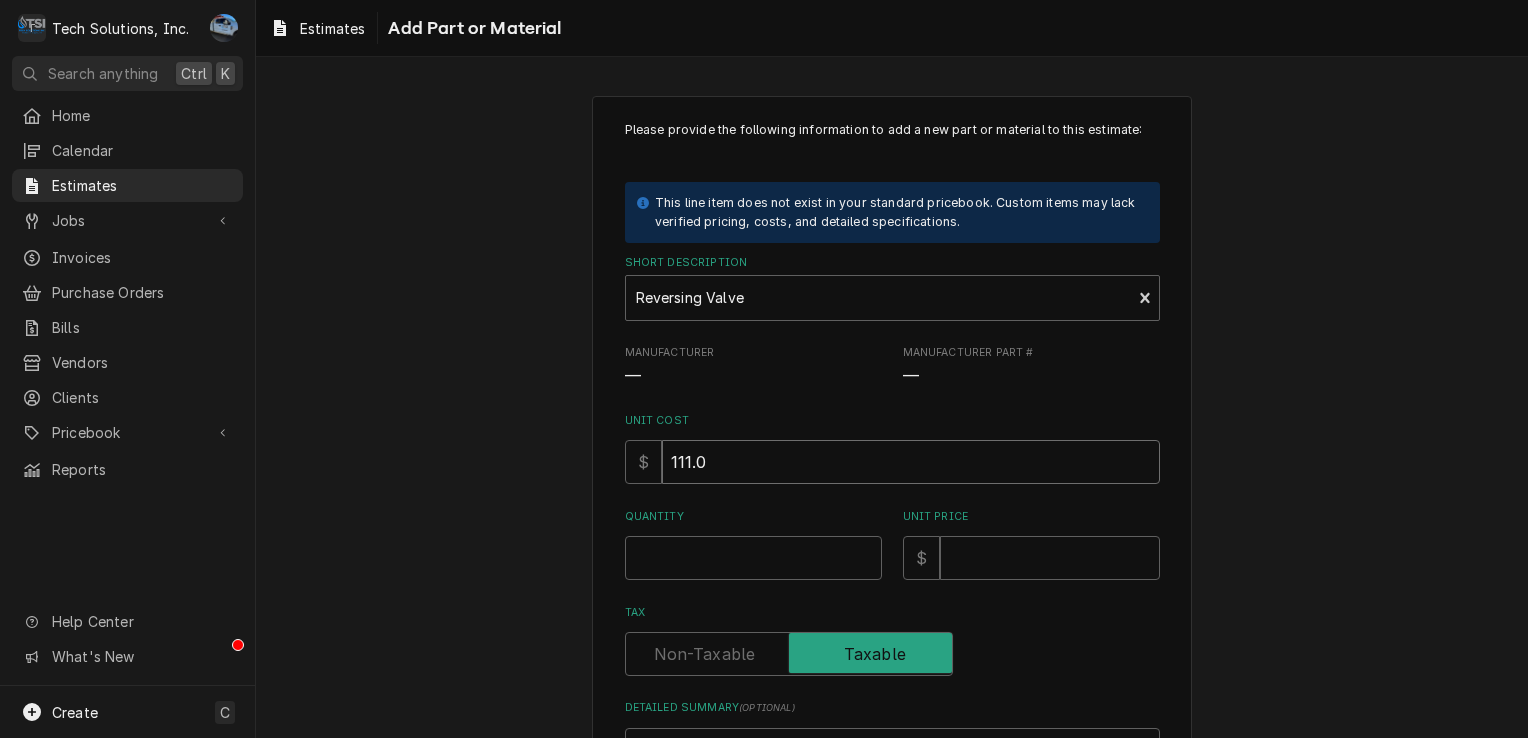 type on "x" 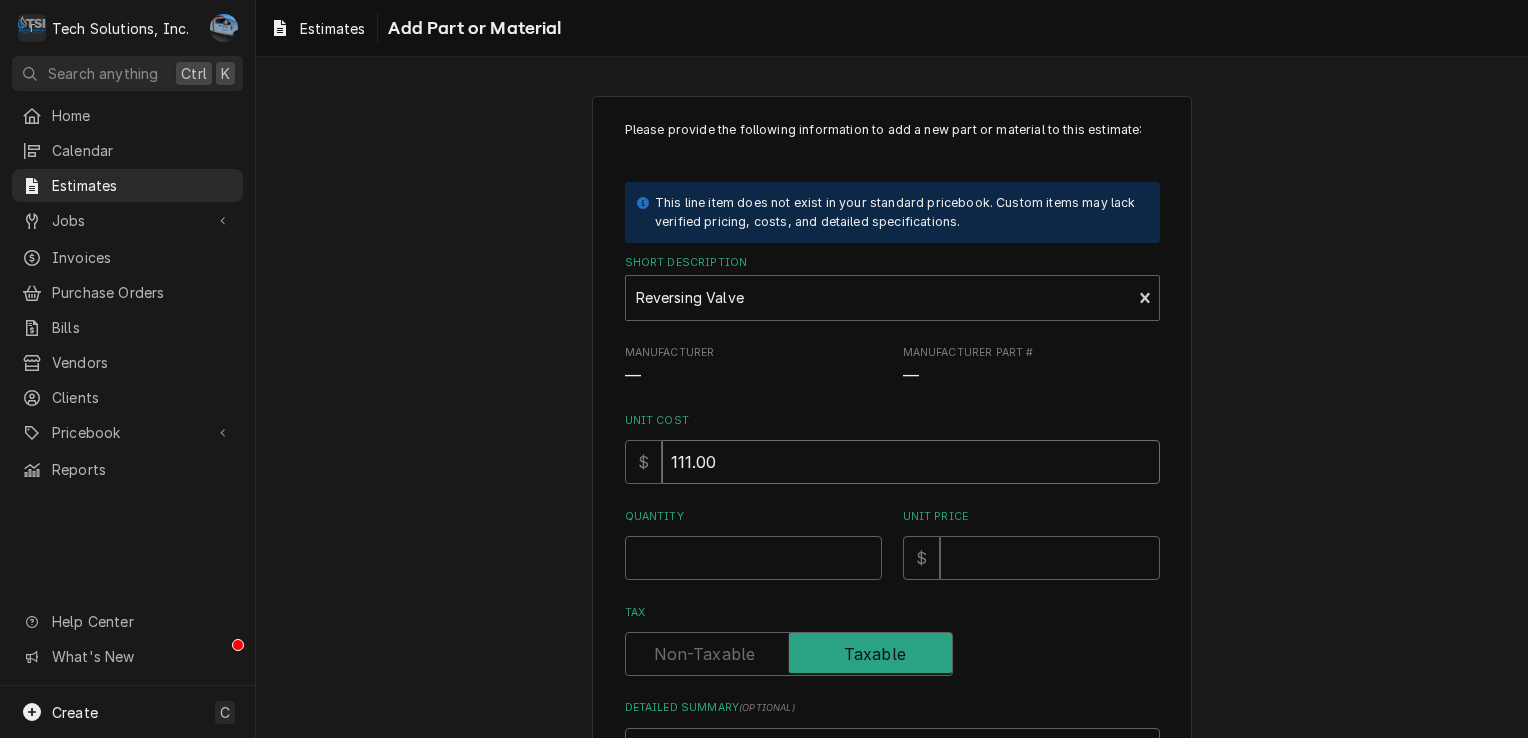 type on "x" 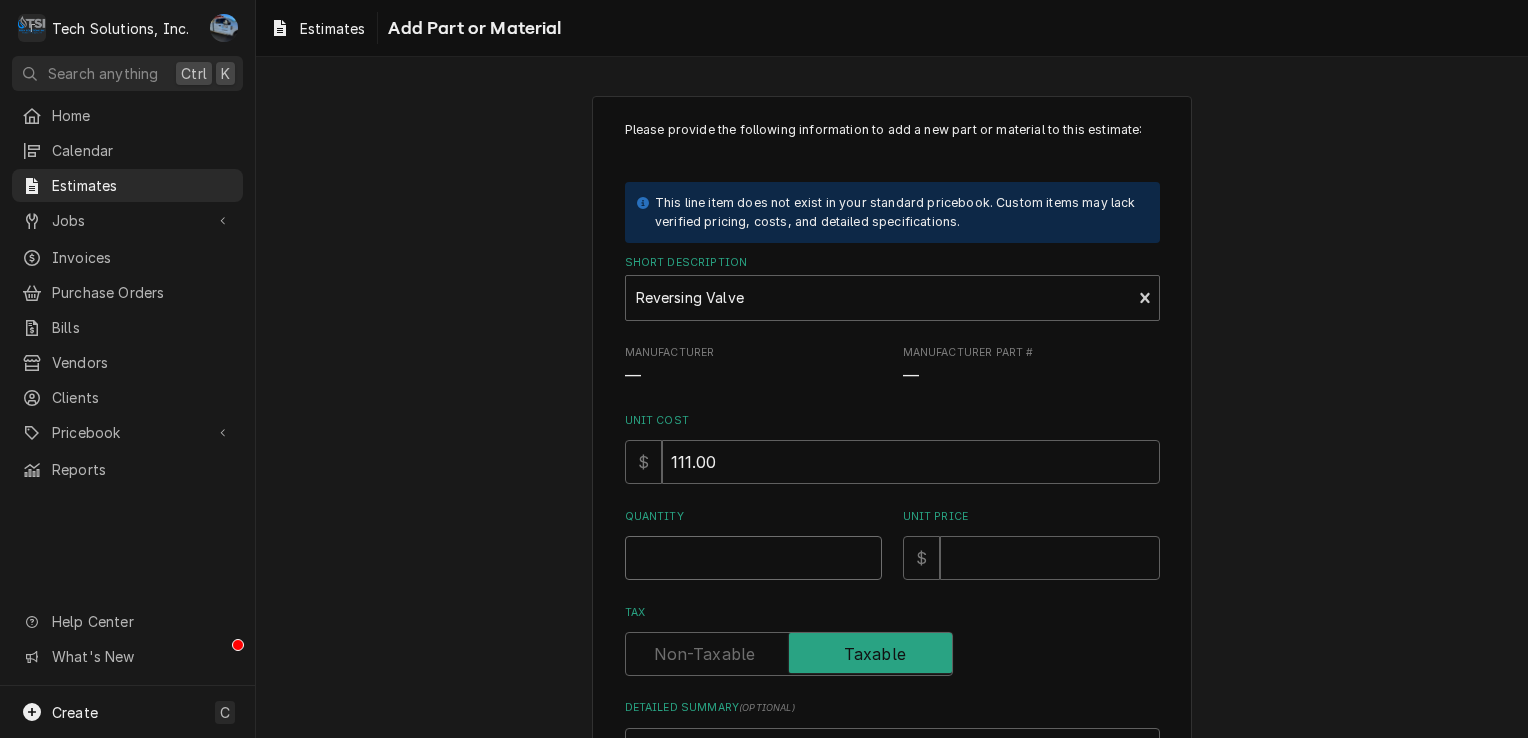 click on "Quantity" at bounding box center [753, 558] 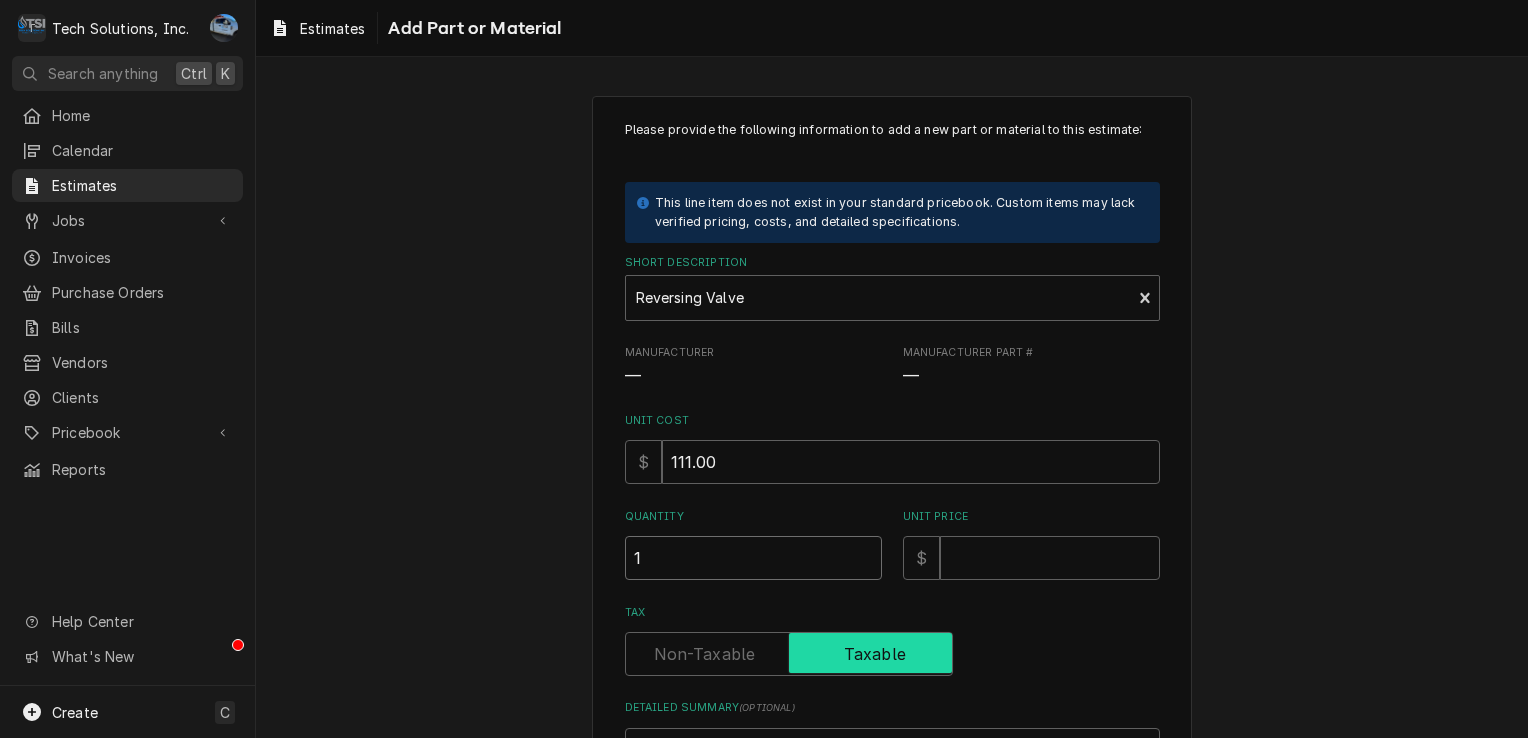 type on "x" 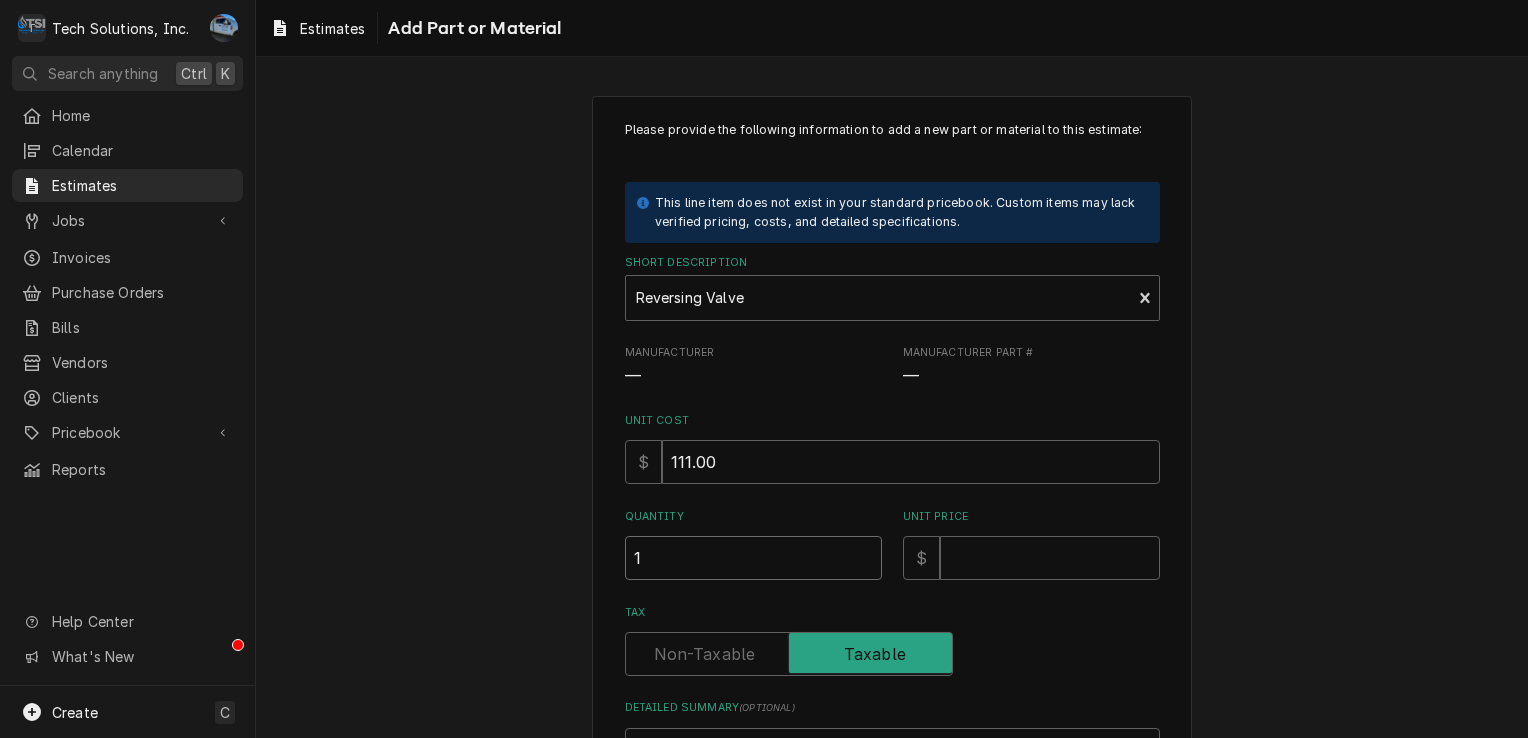 type on "1" 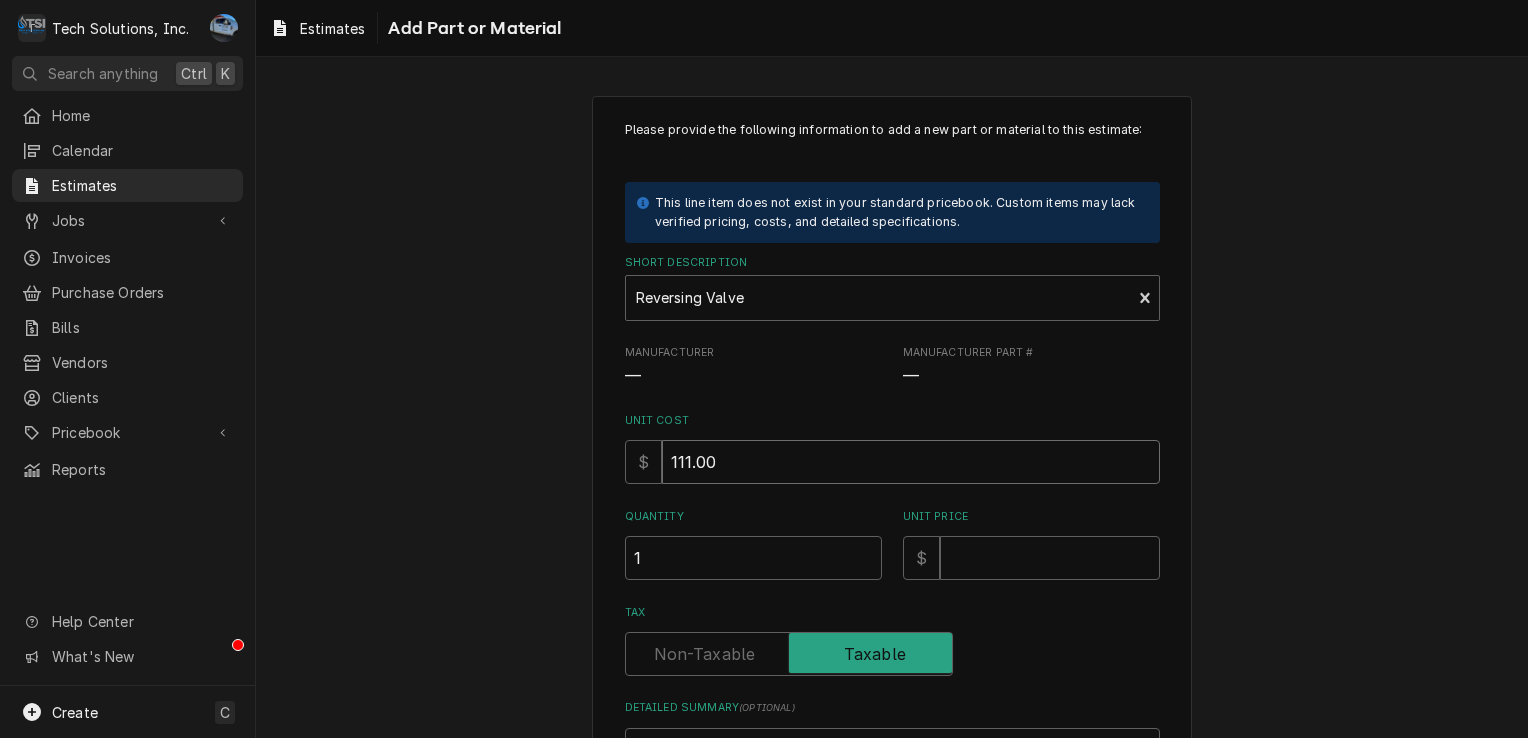 click on "111.00" at bounding box center (911, 462) 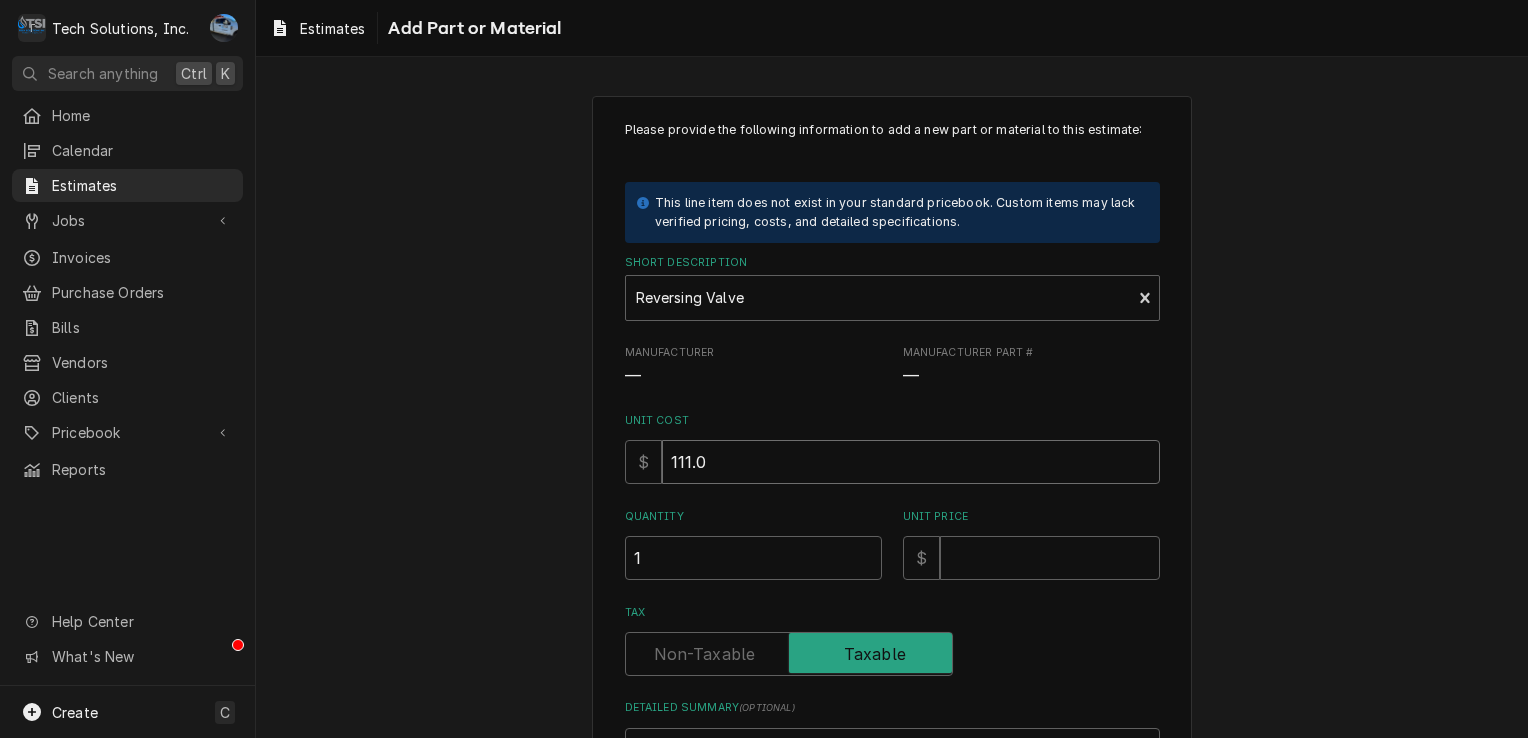 type on "x" 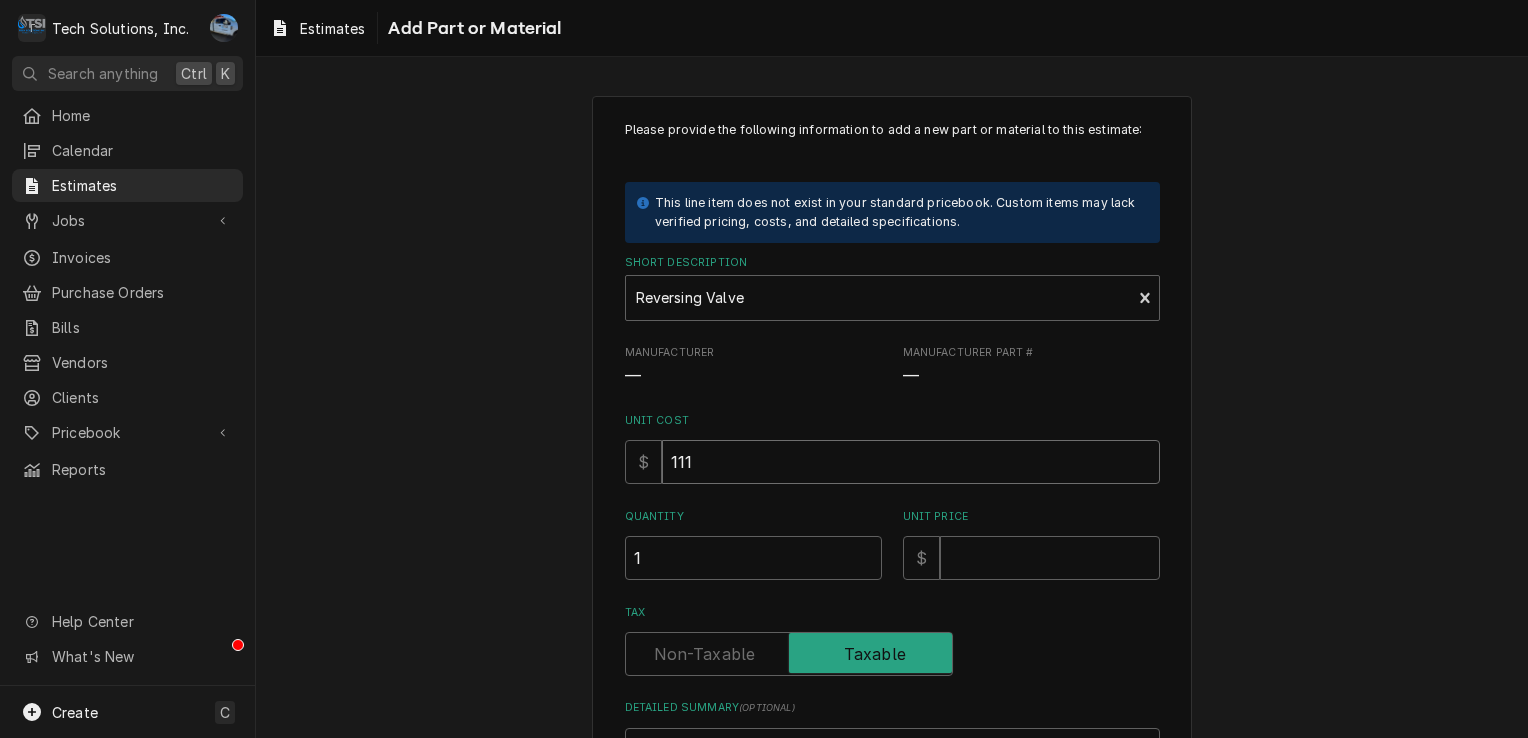 type on "x" 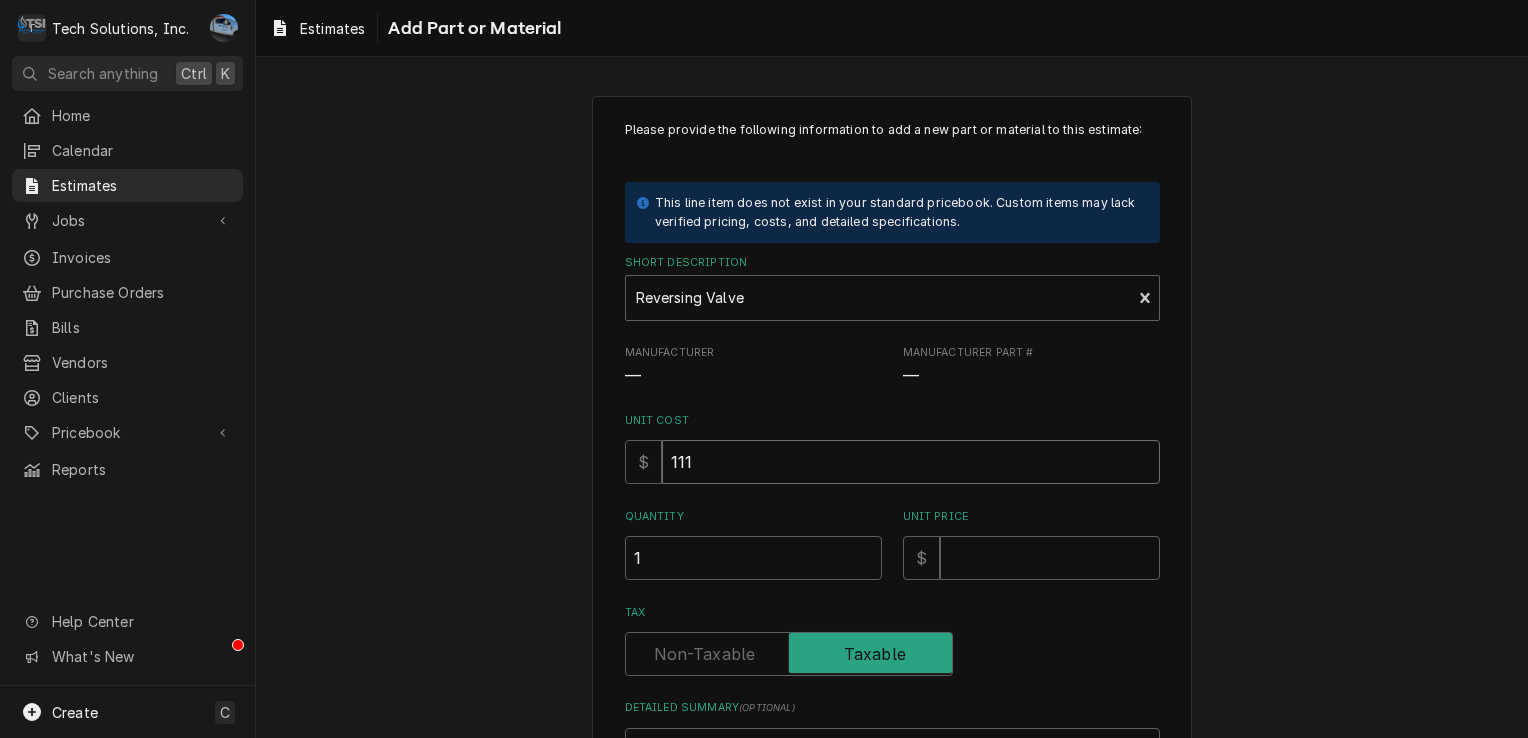 type on "111" 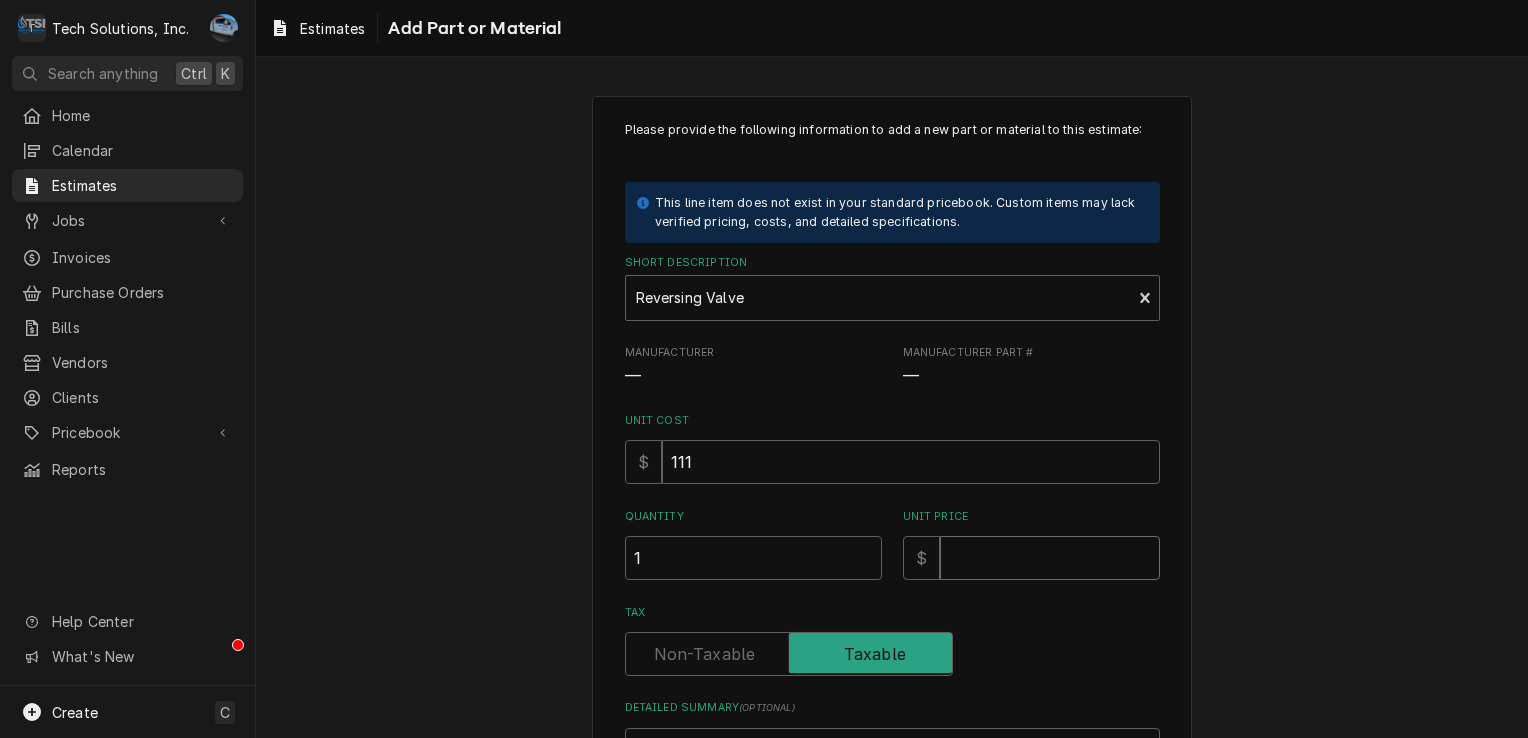 click on "Unit Price" at bounding box center [1050, 558] 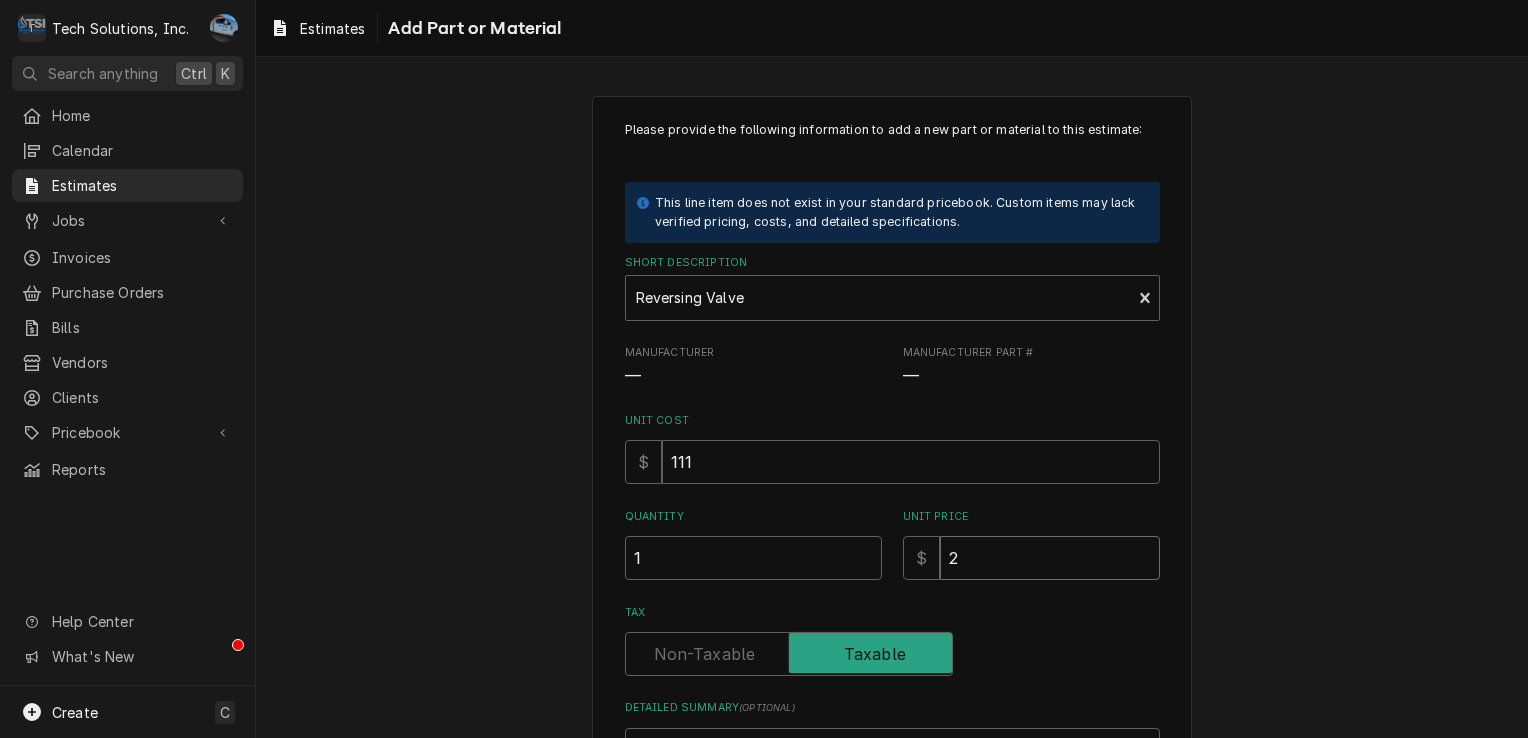 type on "x" 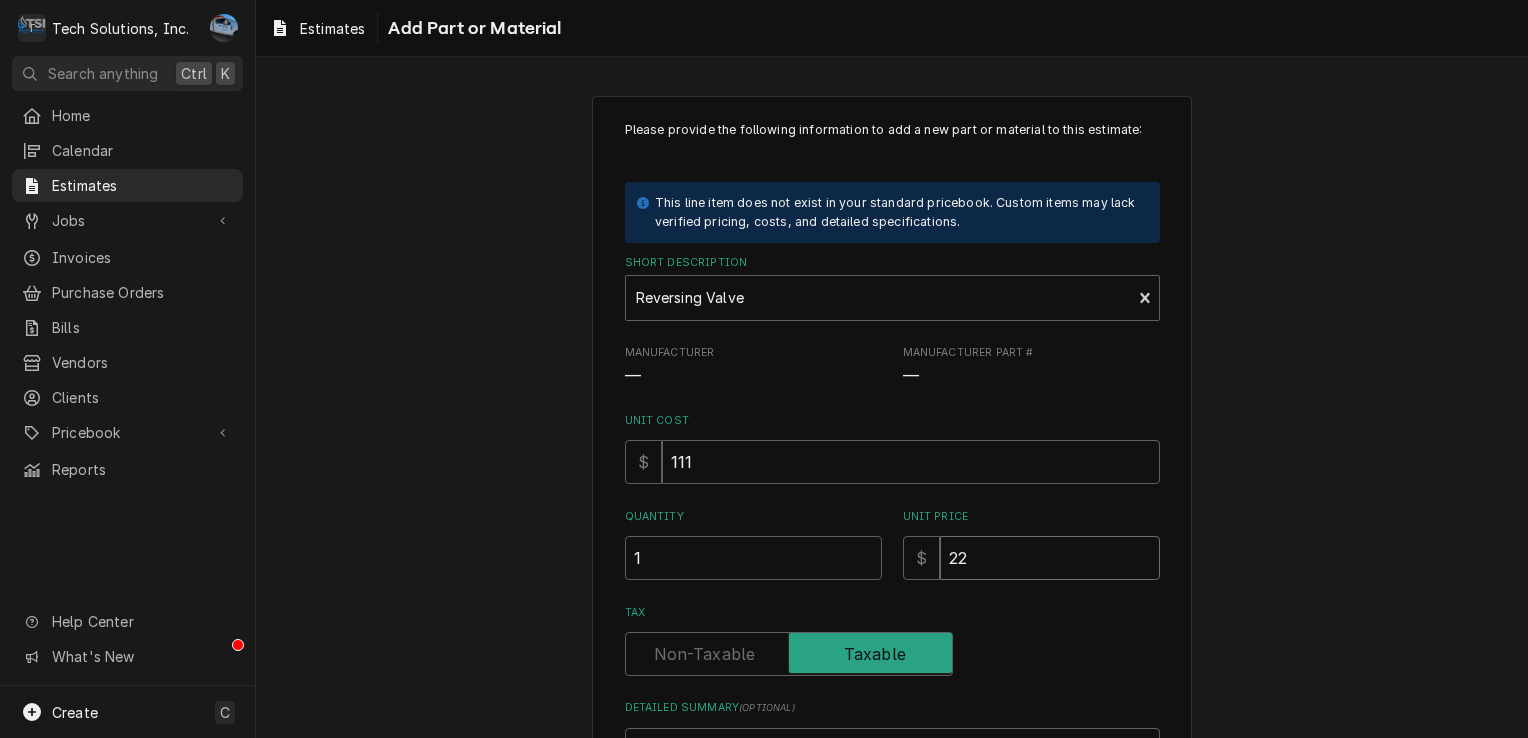 type on "x" 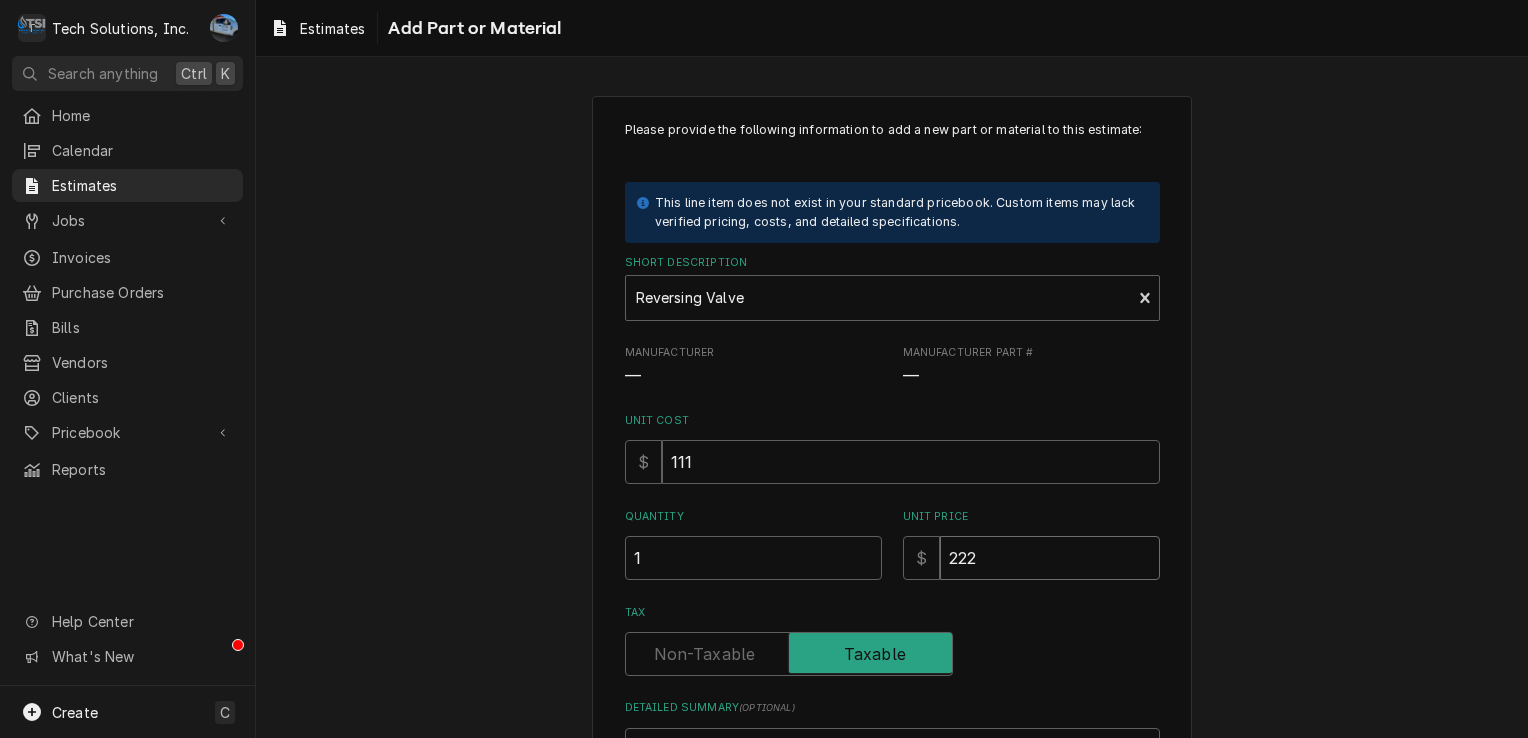 type on "x" 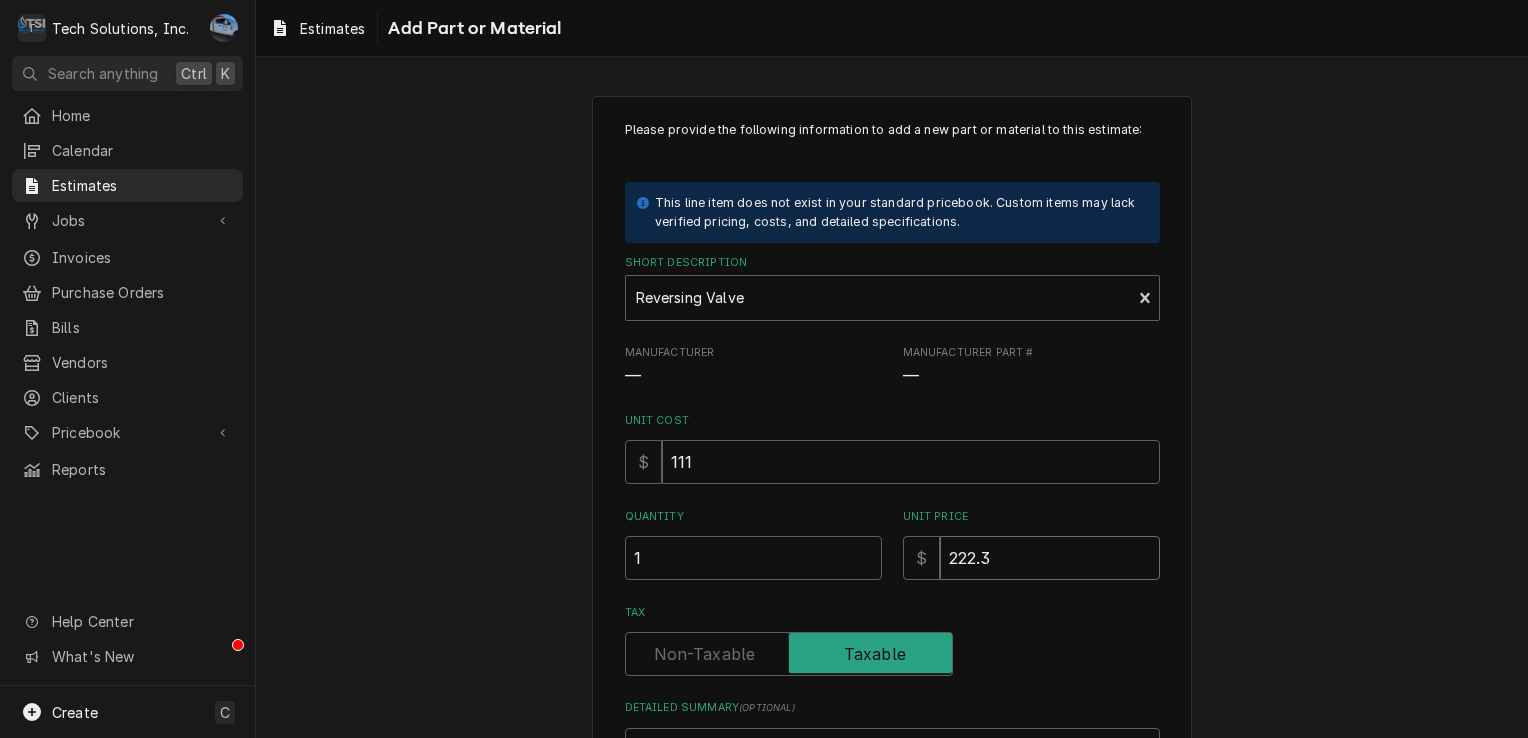 type on "x" 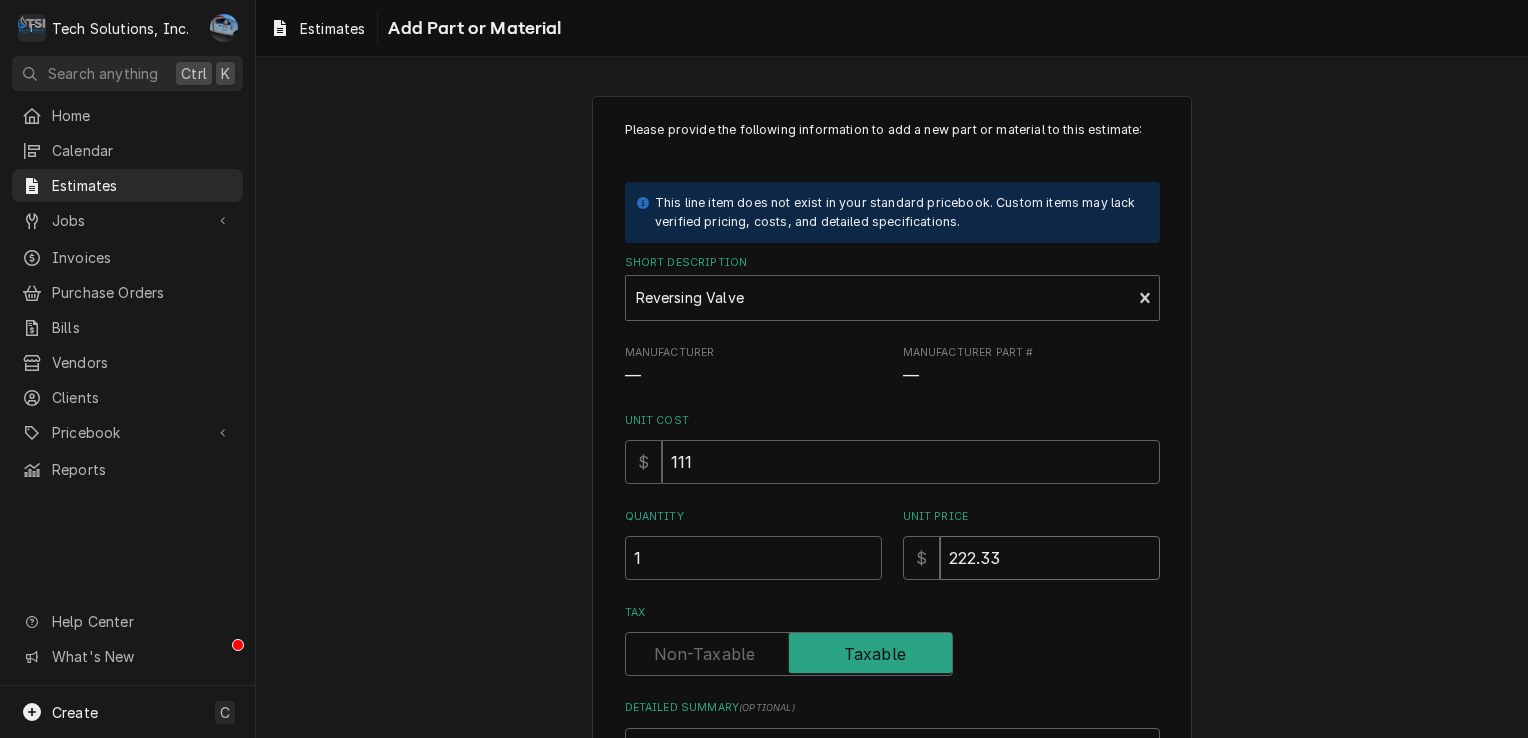 type on "x" 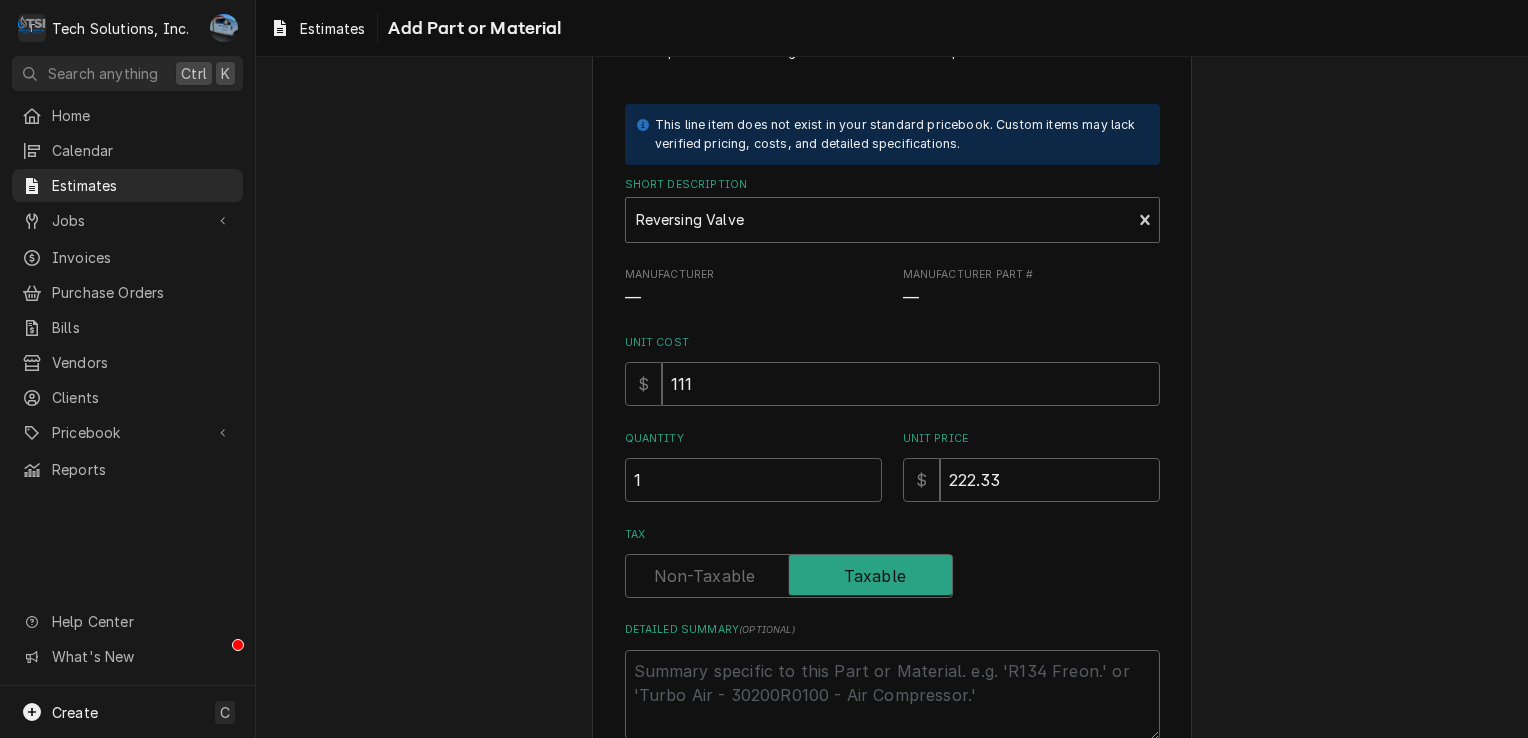 scroll, scrollTop: 200, scrollLeft: 0, axis: vertical 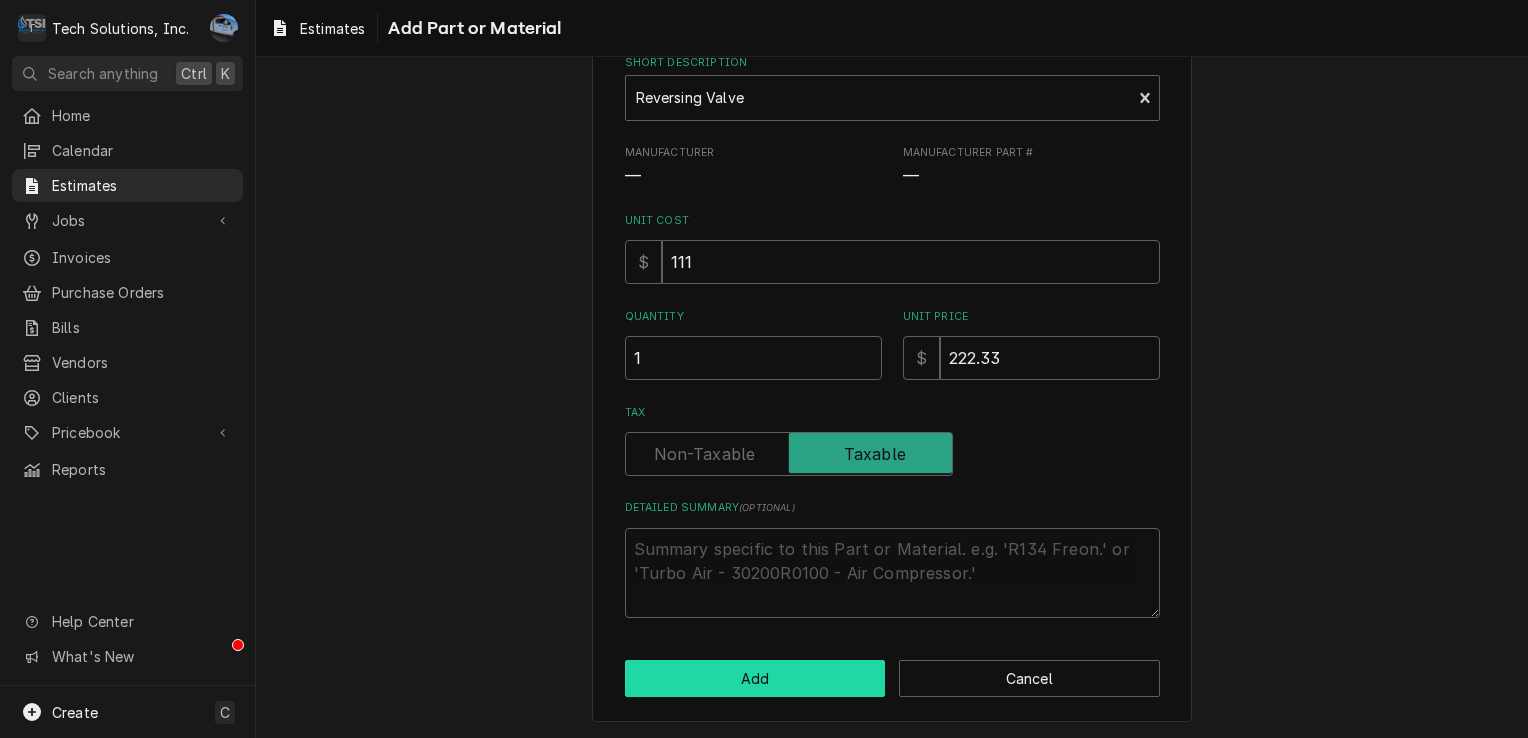 click on "Add" at bounding box center [755, 678] 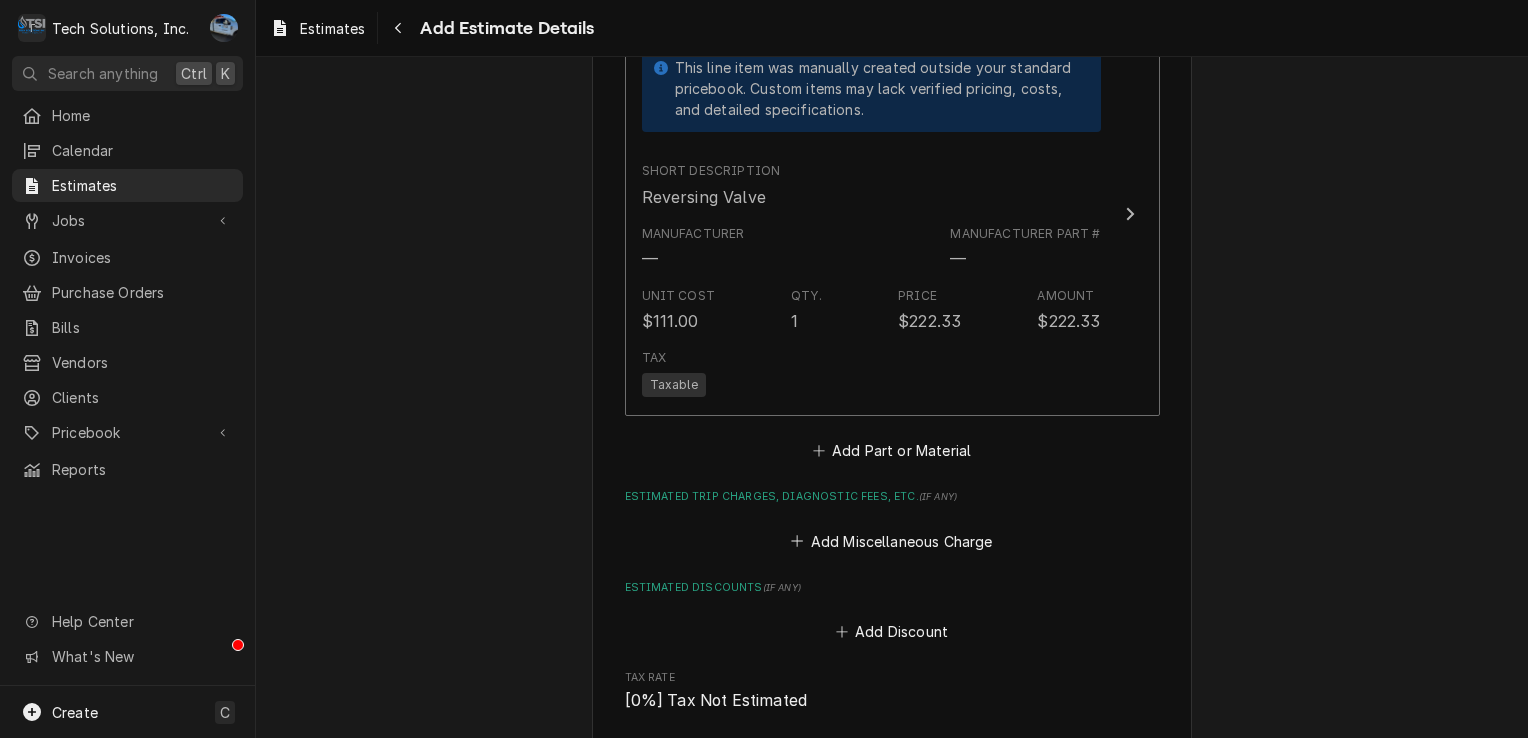 scroll, scrollTop: 2608, scrollLeft: 0, axis: vertical 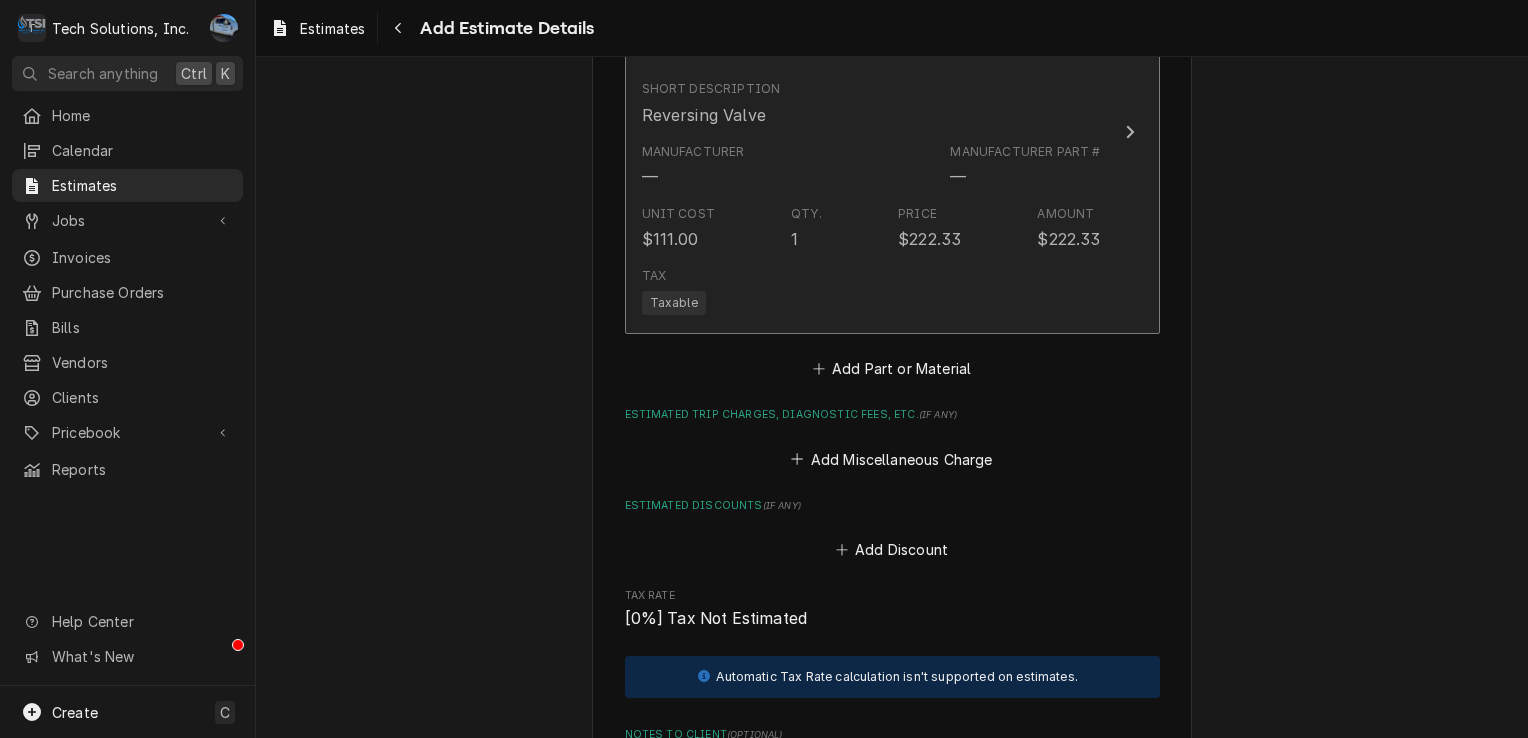 click on "Tax Taxable" at bounding box center [871, 291] 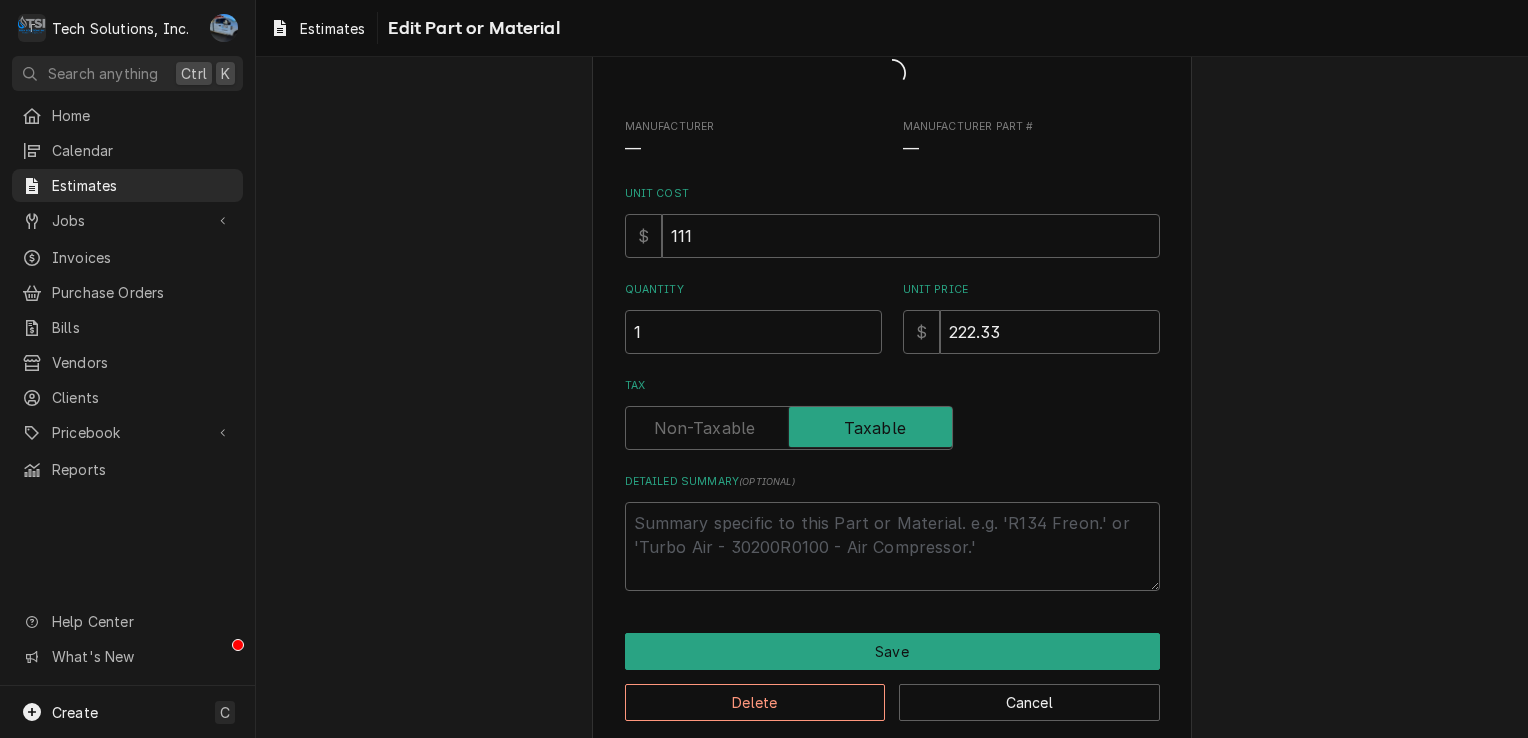 scroll, scrollTop: 0, scrollLeft: 0, axis: both 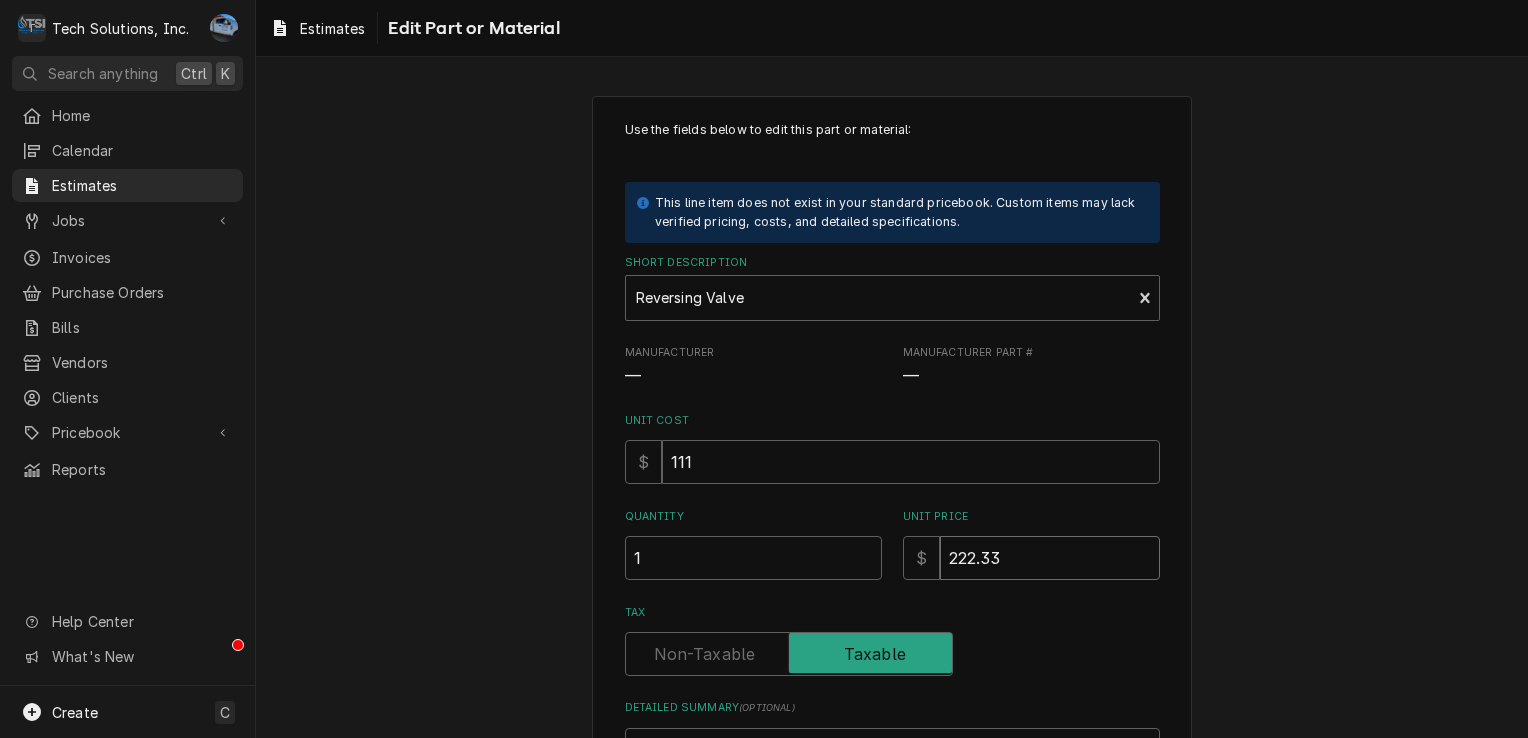 click on "222.33" at bounding box center (1050, 558) 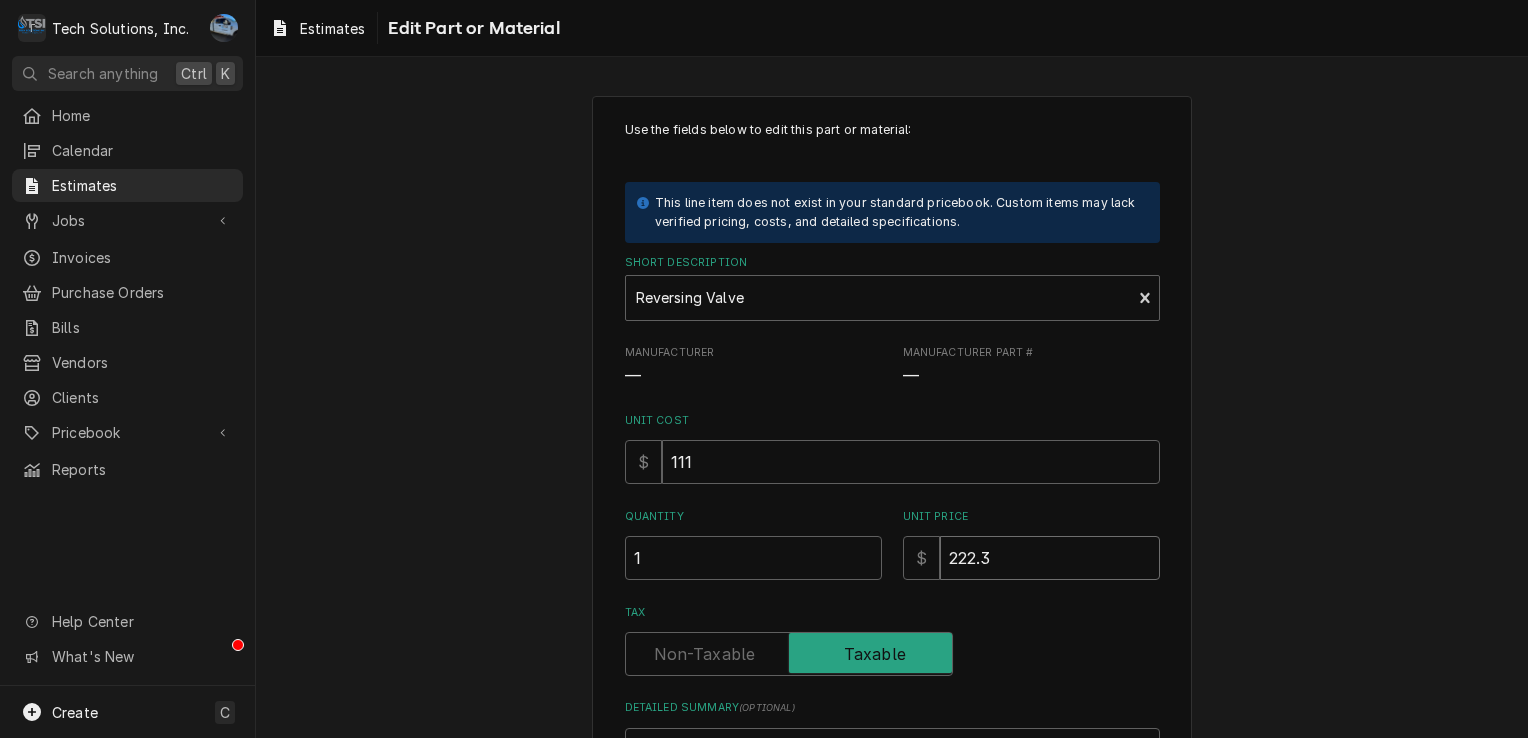 type on "x" 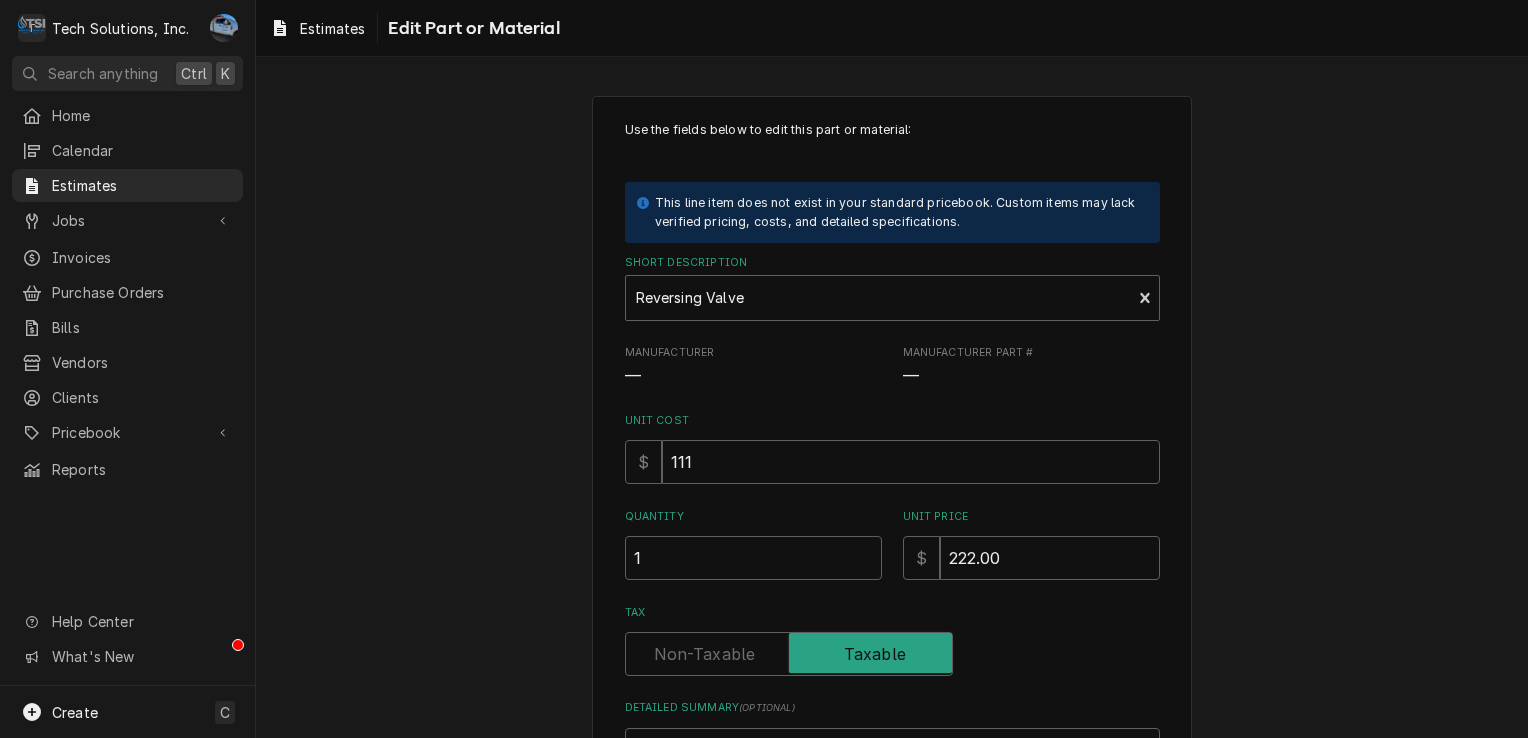 click on "Use the fields below to edit this part or material: This line item does not exist in your standard pricebook. Custom items may lack verified pricing, costs, and detailed specifications. Short Description Reversing Valve Manufacturer — Manufacturer Part # — Unit Cost $ 111 Quantity 1 Unit Price $ 222.00 Tax Detailed Summary  ( optional )" at bounding box center (892, 469) 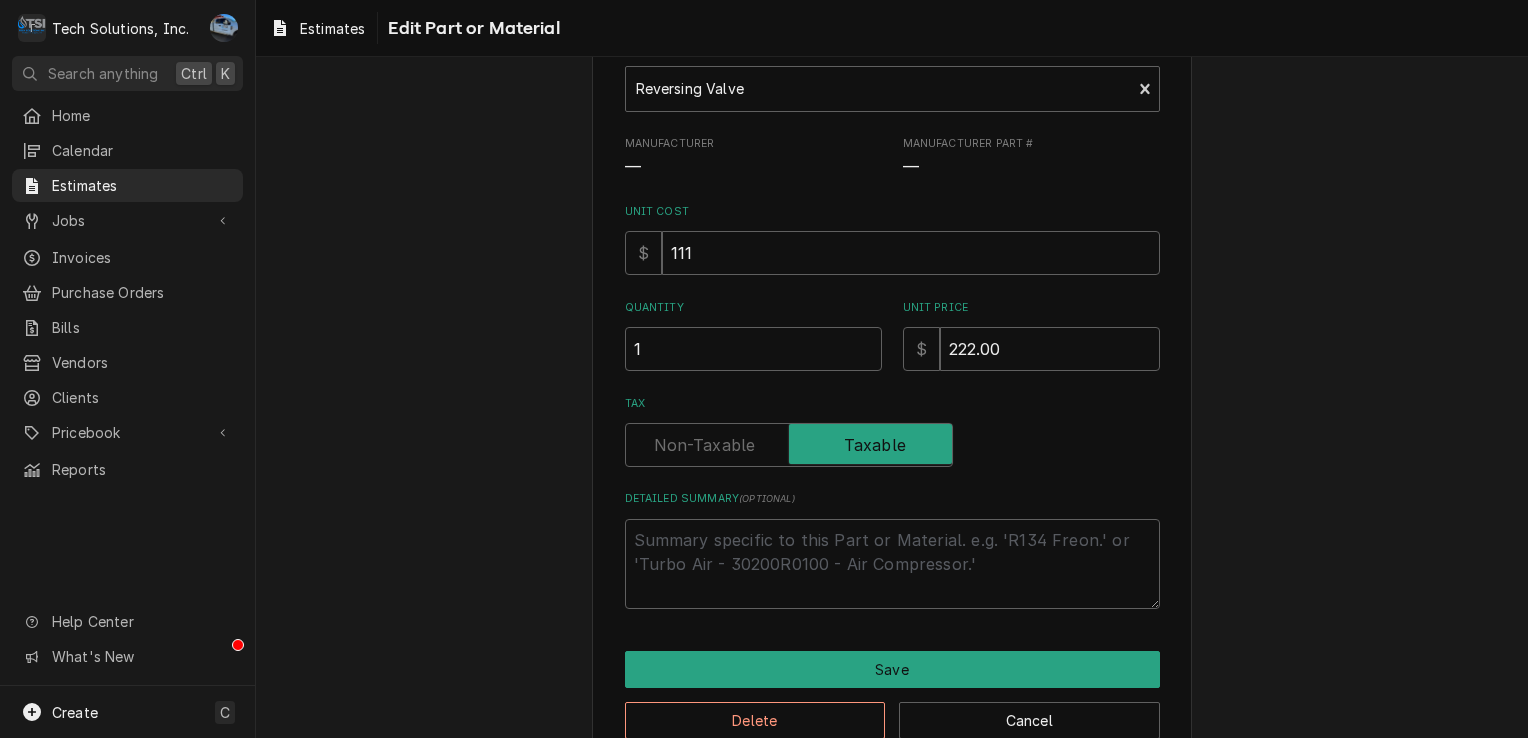 scroll, scrollTop: 250, scrollLeft: 0, axis: vertical 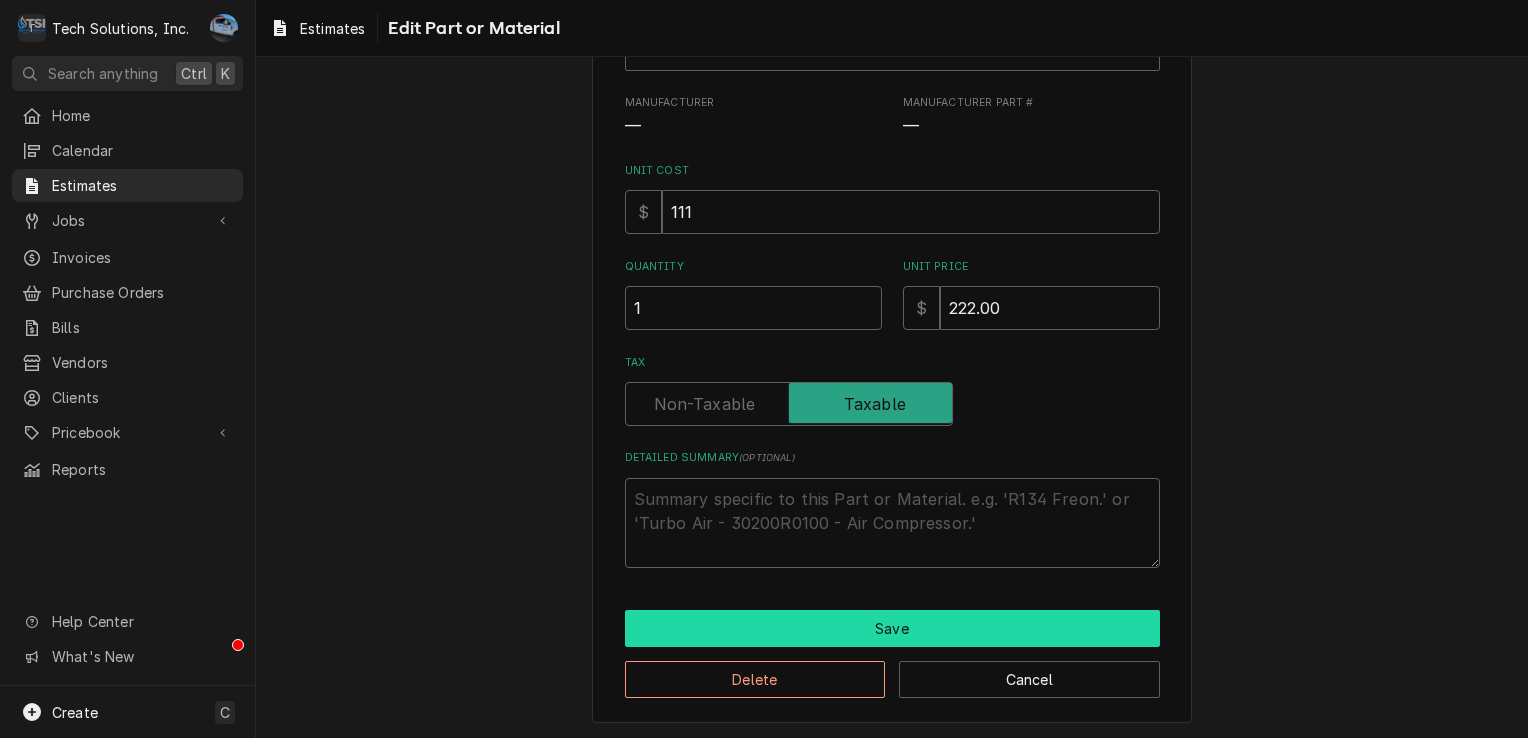 click on "Save" at bounding box center [892, 628] 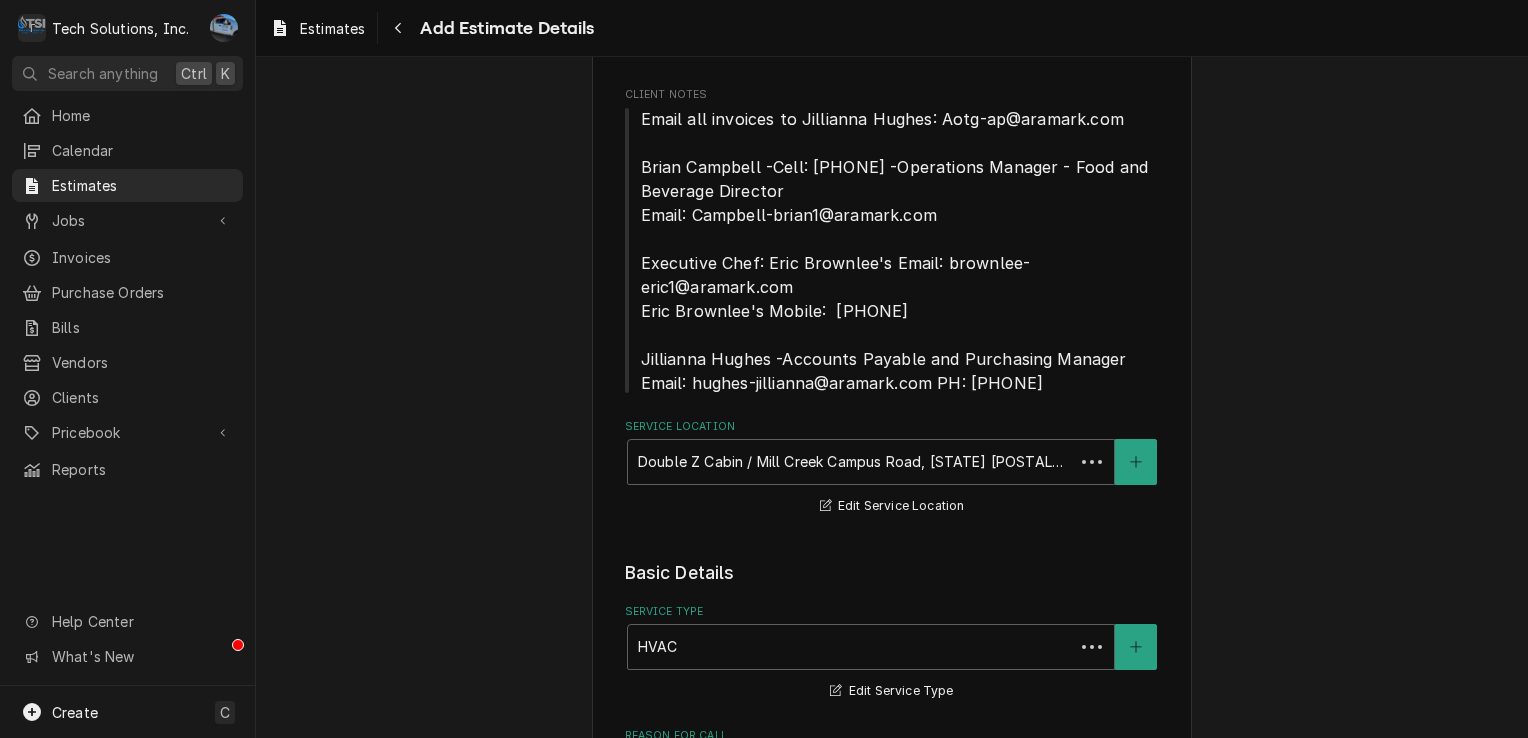 scroll, scrollTop: 2584, scrollLeft: 0, axis: vertical 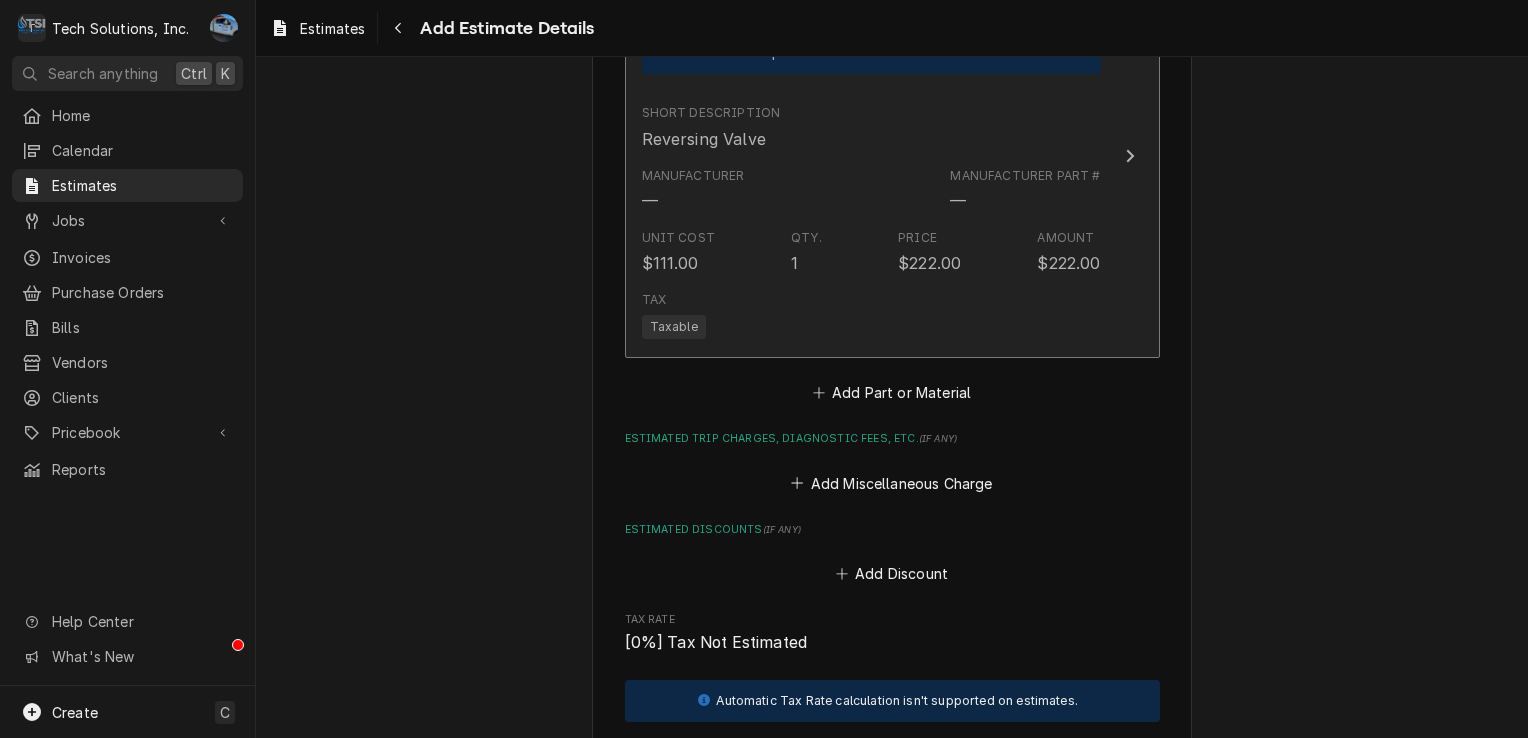 click on "Tax Taxable" at bounding box center [871, 315] 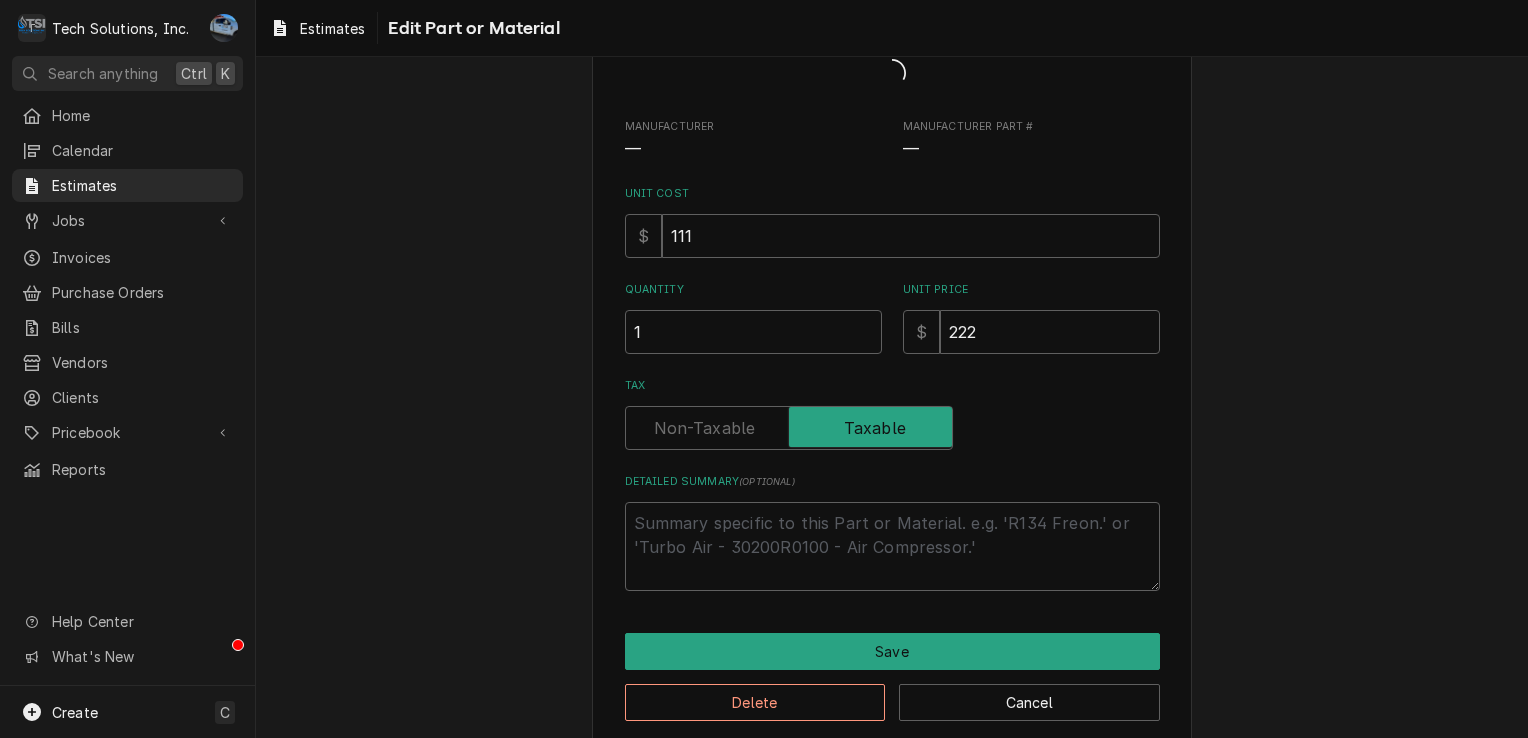 scroll, scrollTop: 0, scrollLeft: 0, axis: both 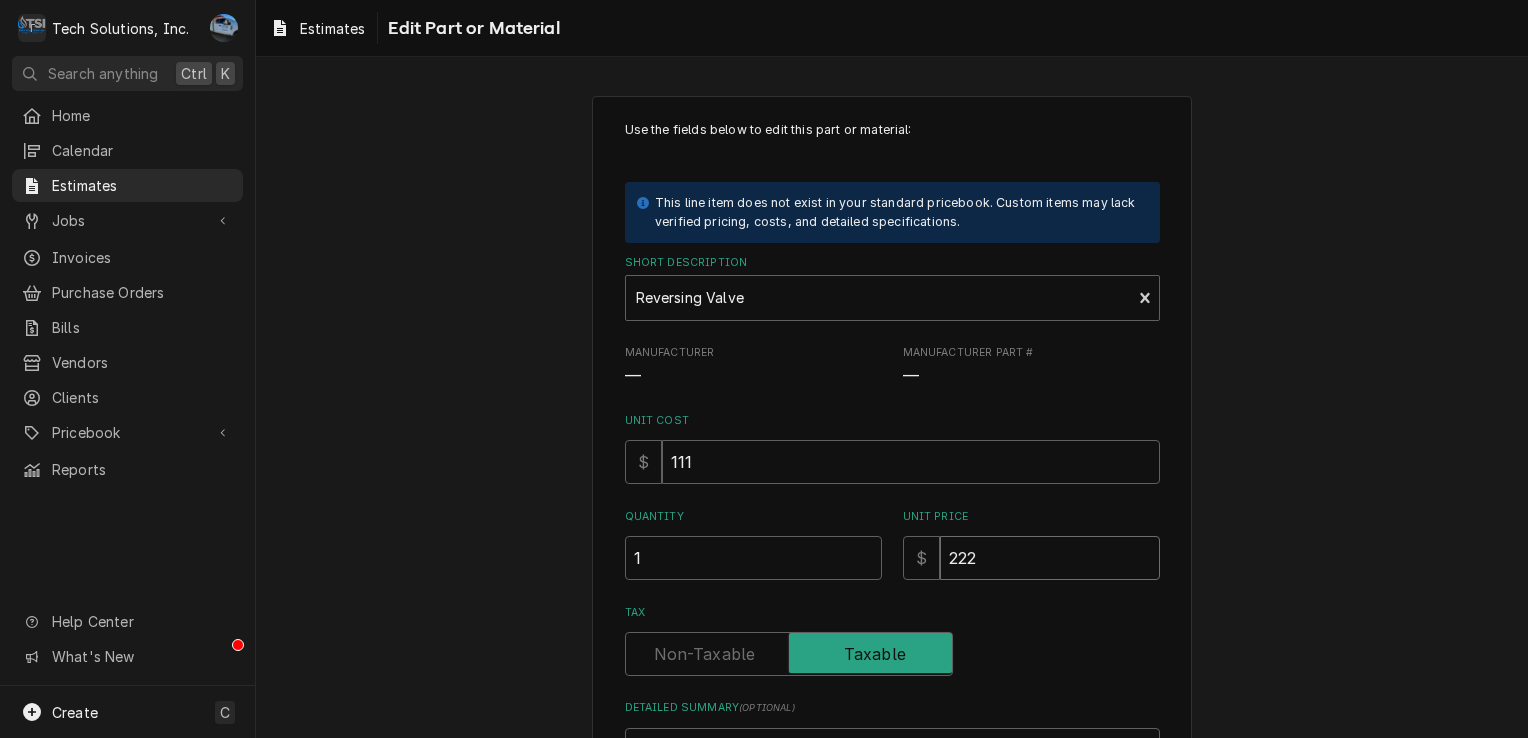 click on "222" at bounding box center [1050, 558] 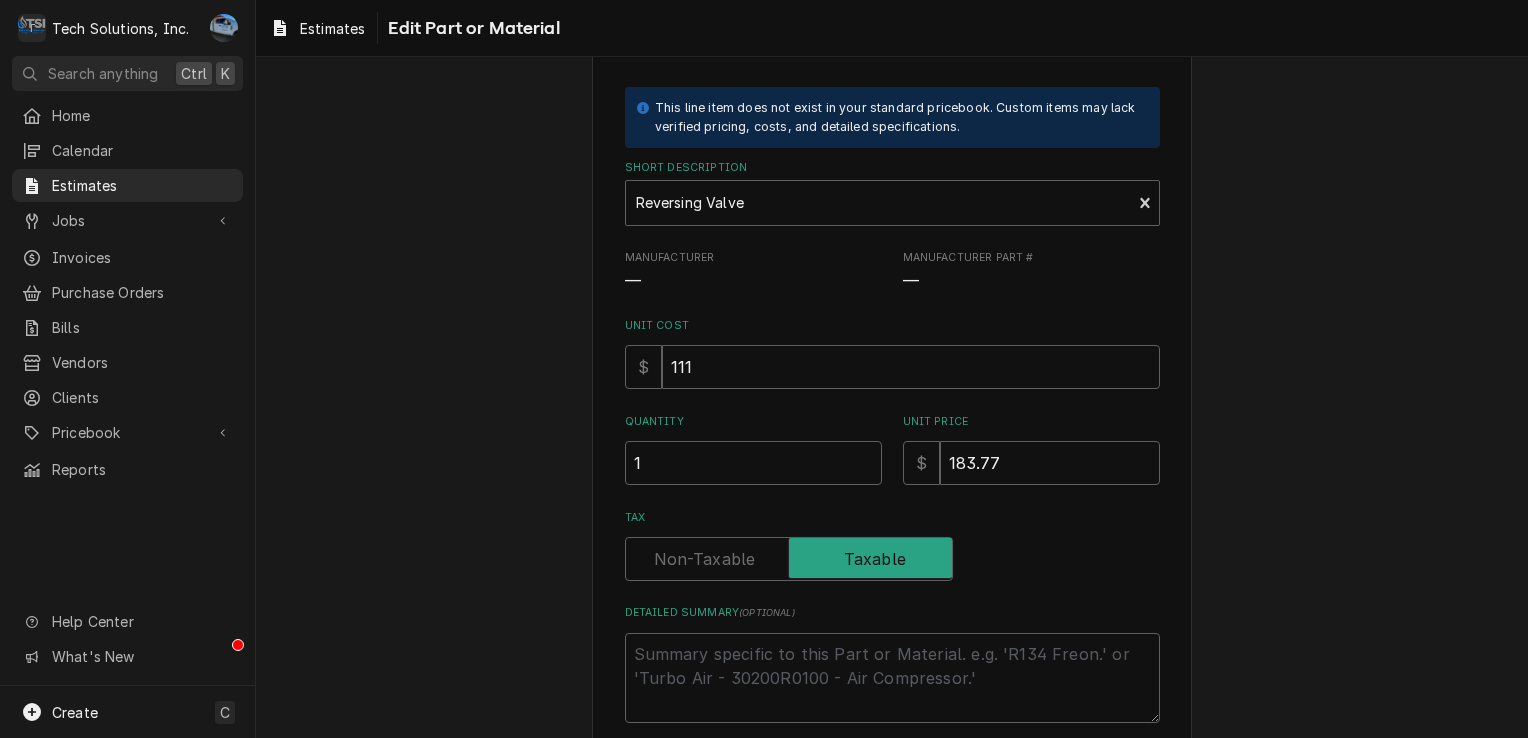scroll, scrollTop: 200, scrollLeft: 0, axis: vertical 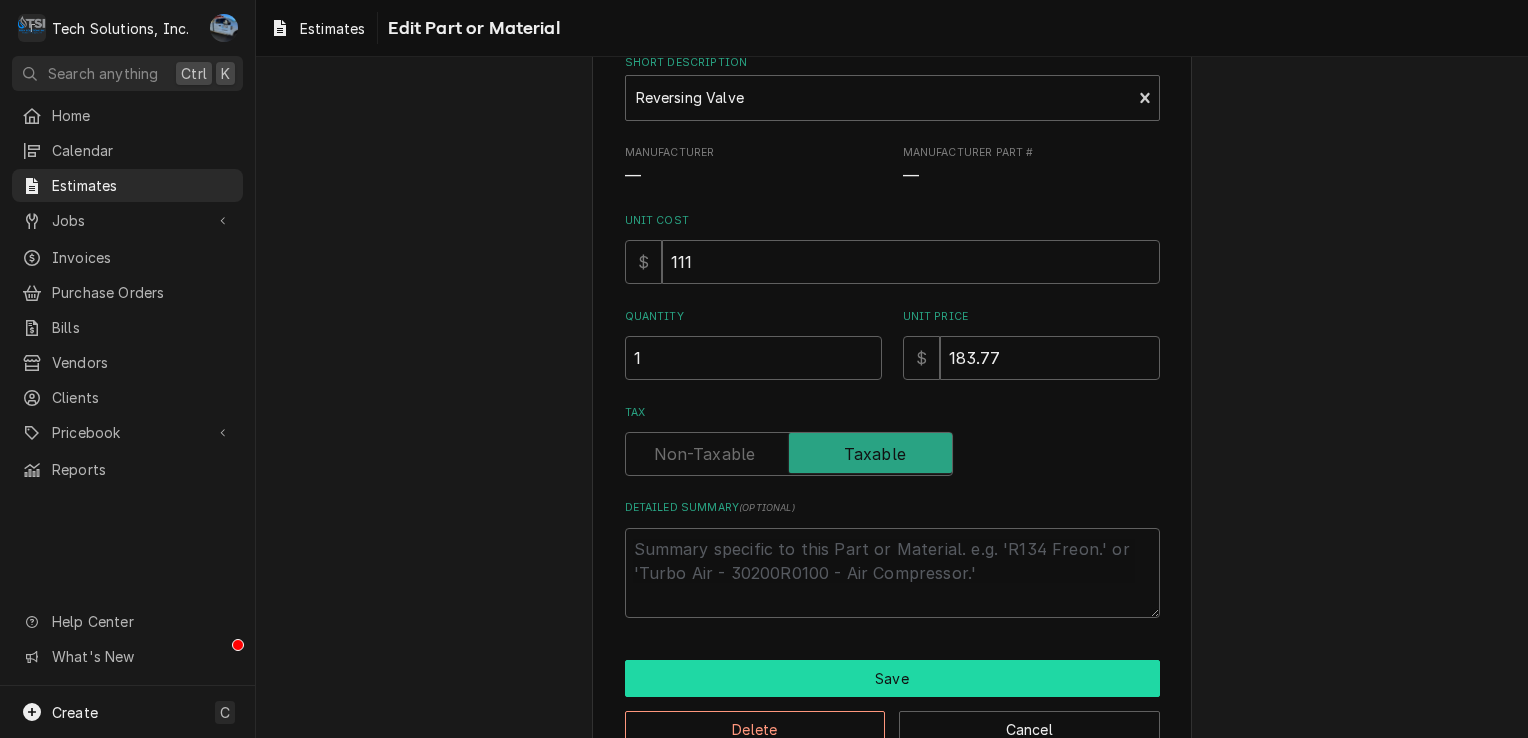 click on "Save" at bounding box center [892, 678] 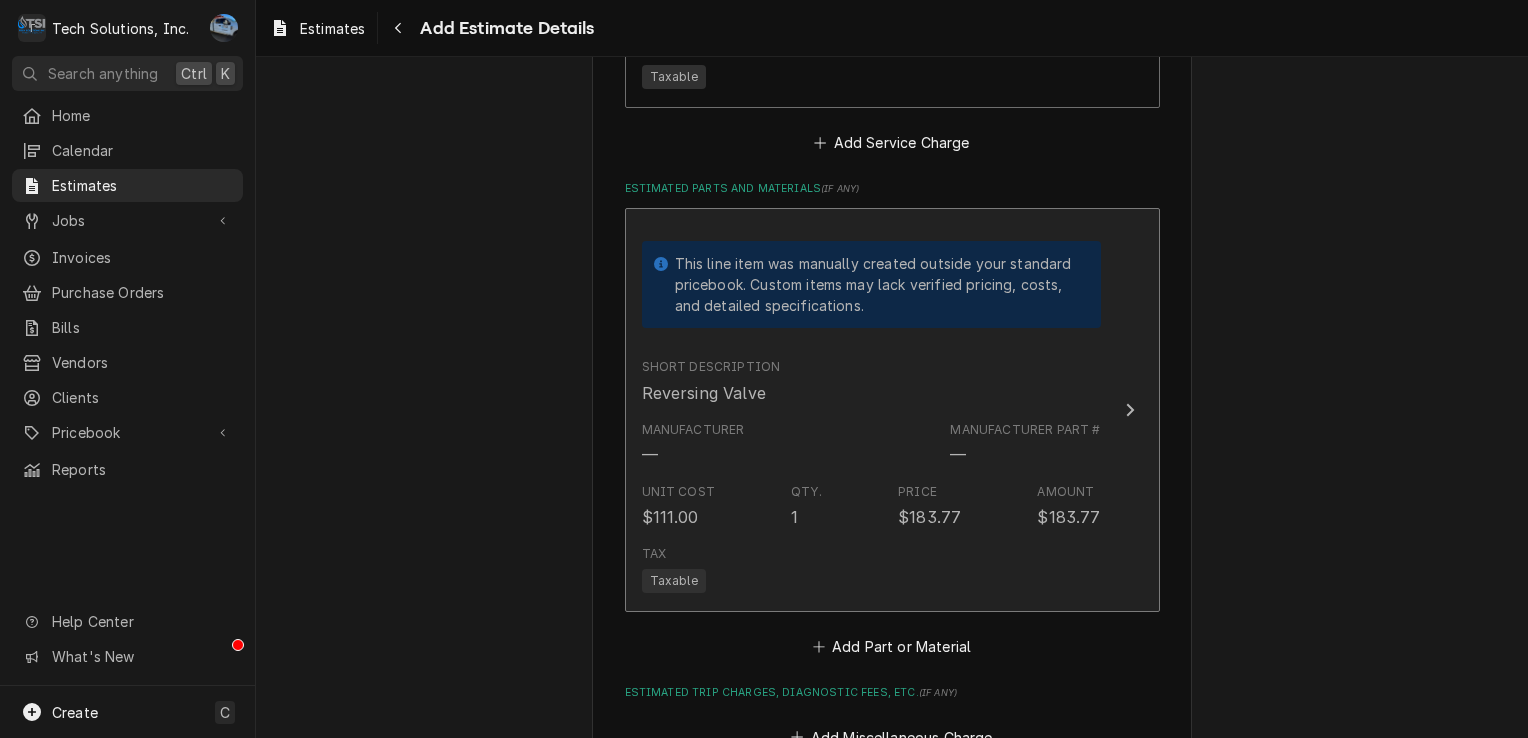 scroll, scrollTop: 2559, scrollLeft: 0, axis: vertical 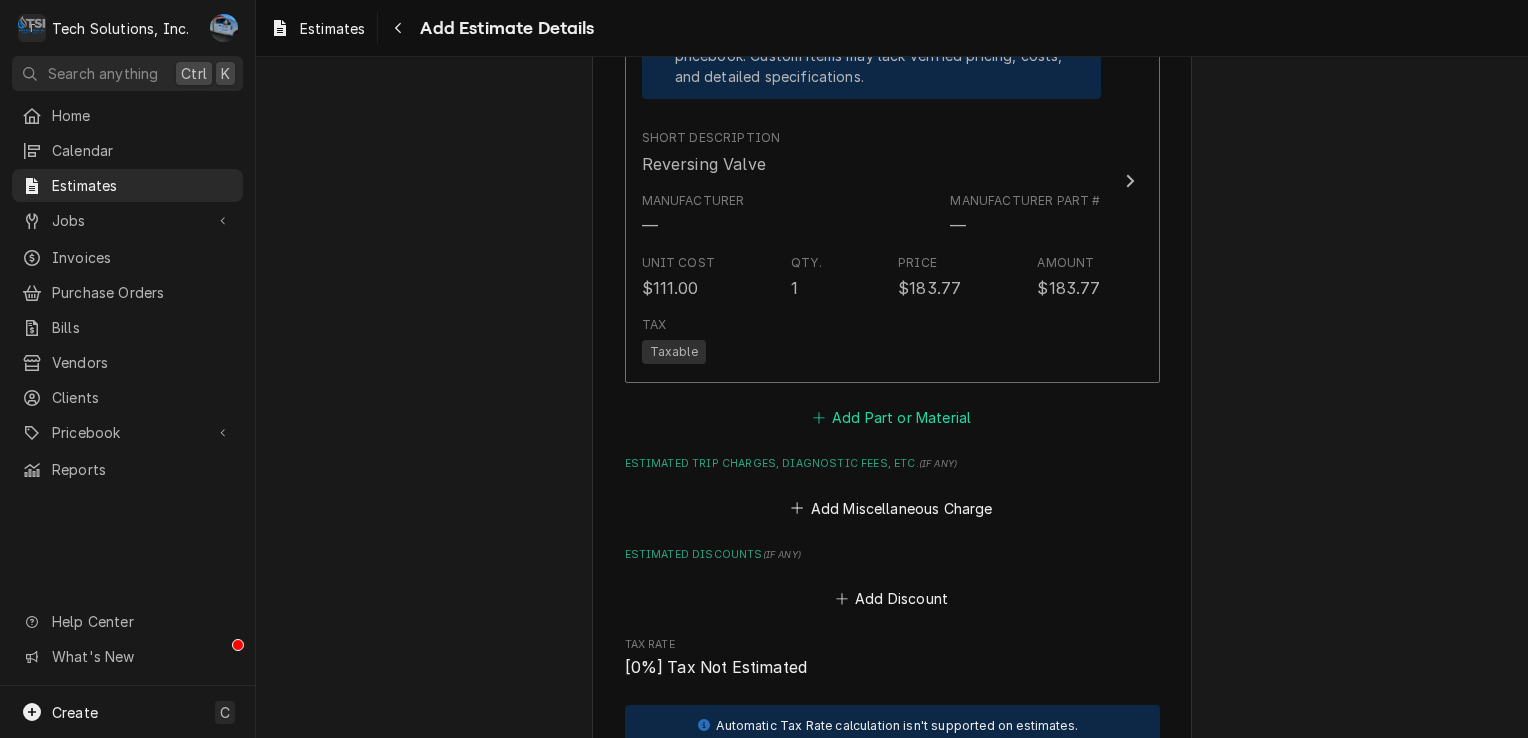click on "Add Part or Material" at bounding box center (891, 418) 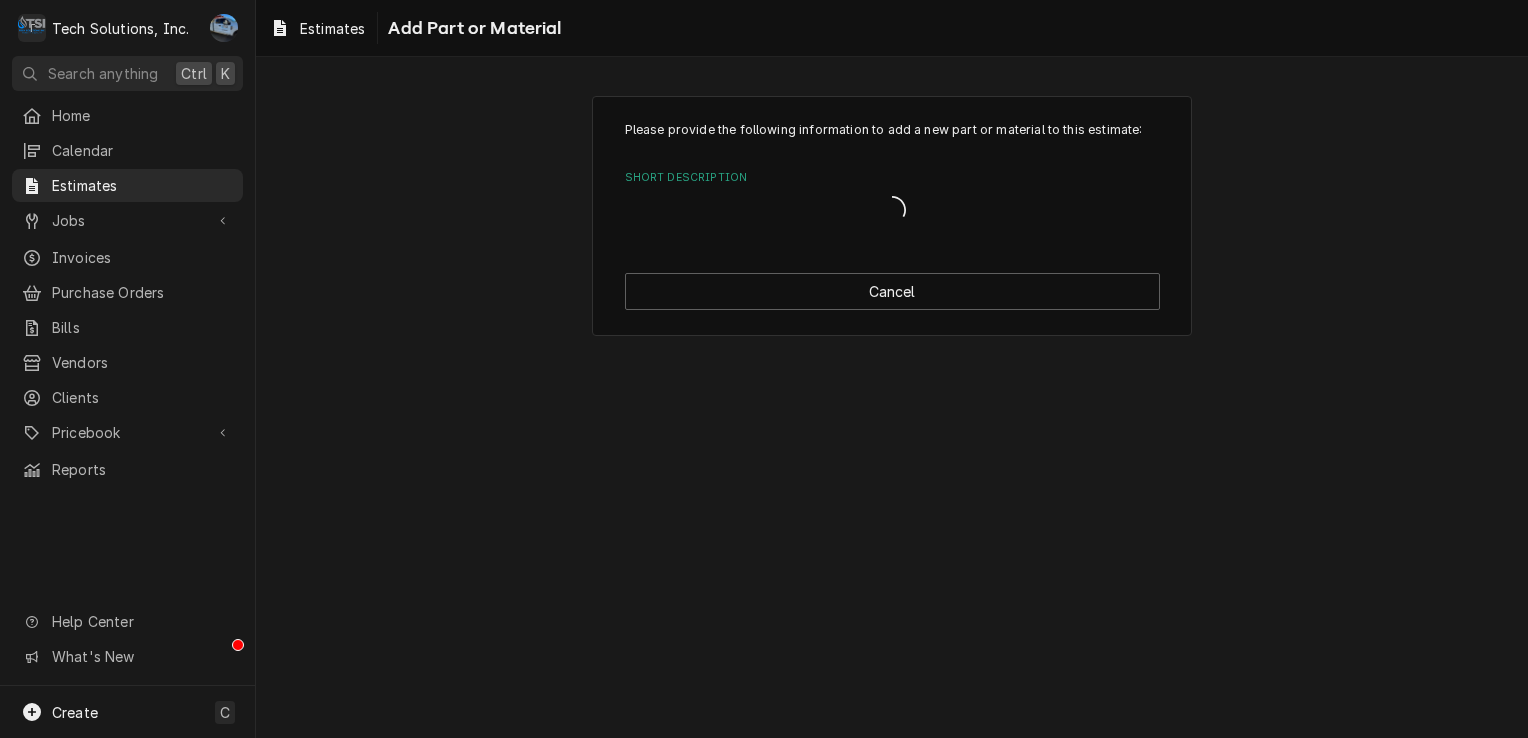 scroll, scrollTop: 0, scrollLeft: 0, axis: both 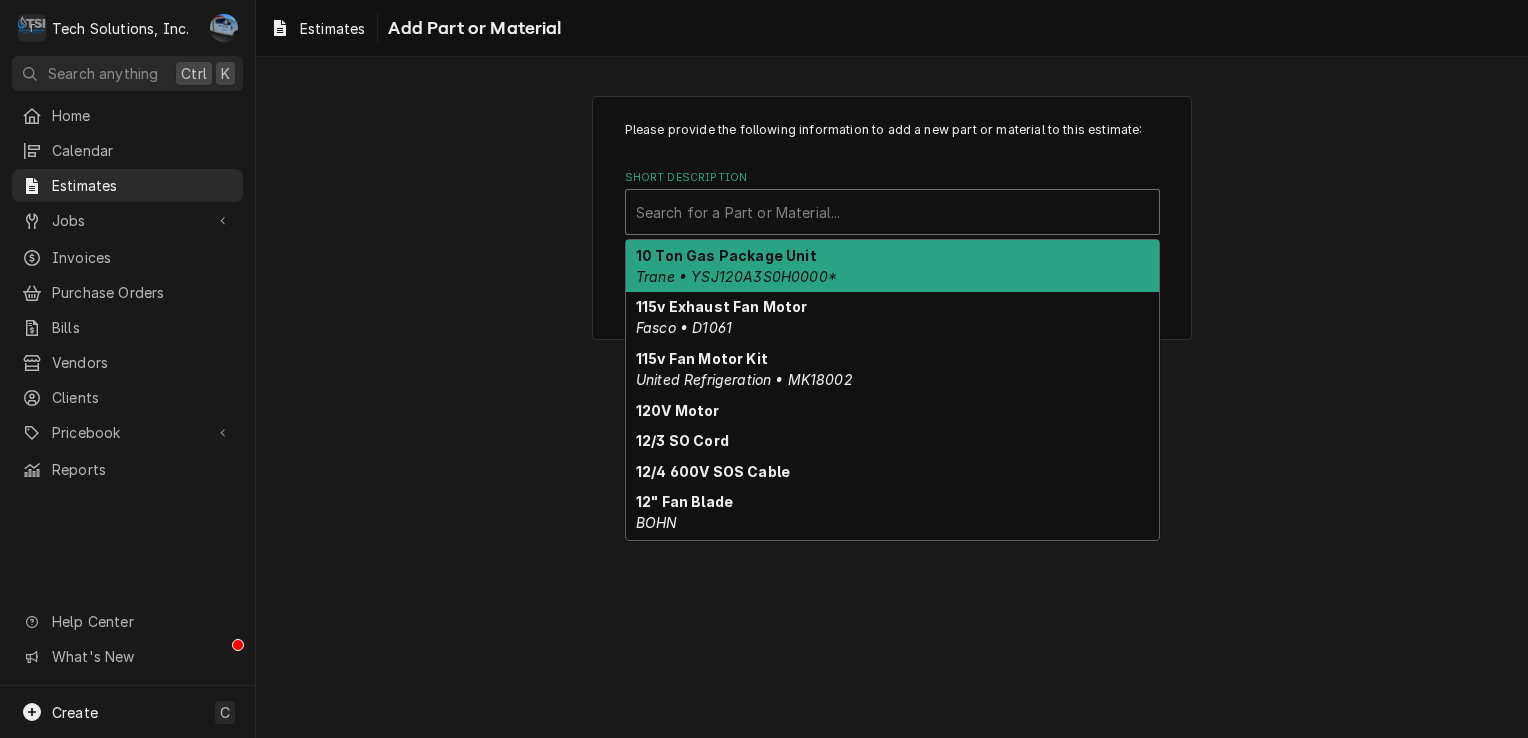 click at bounding box center (892, 212) 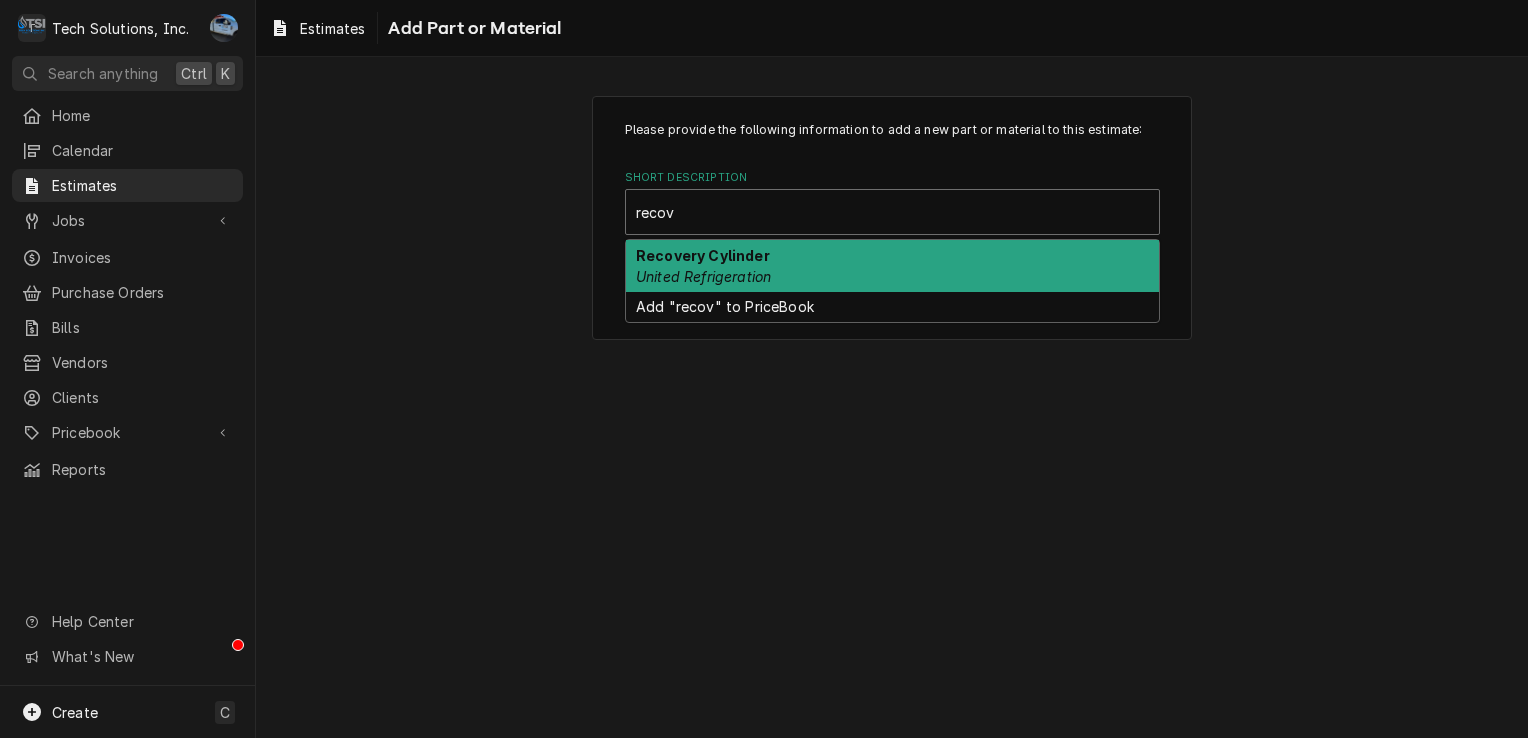 click on "Recovery Cylinder" at bounding box center (703, 255) 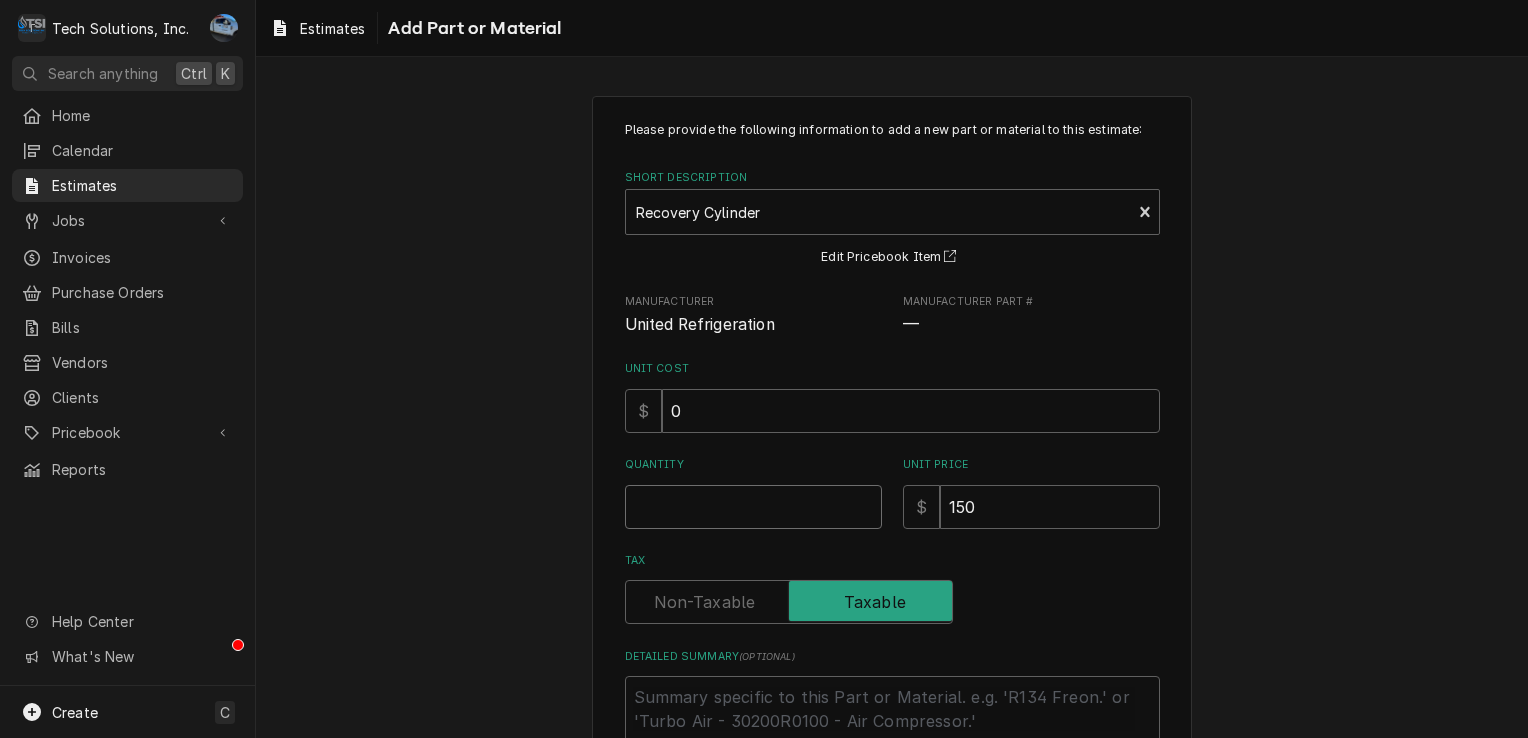 click on "Quantity" at bounding box center (753, 507) 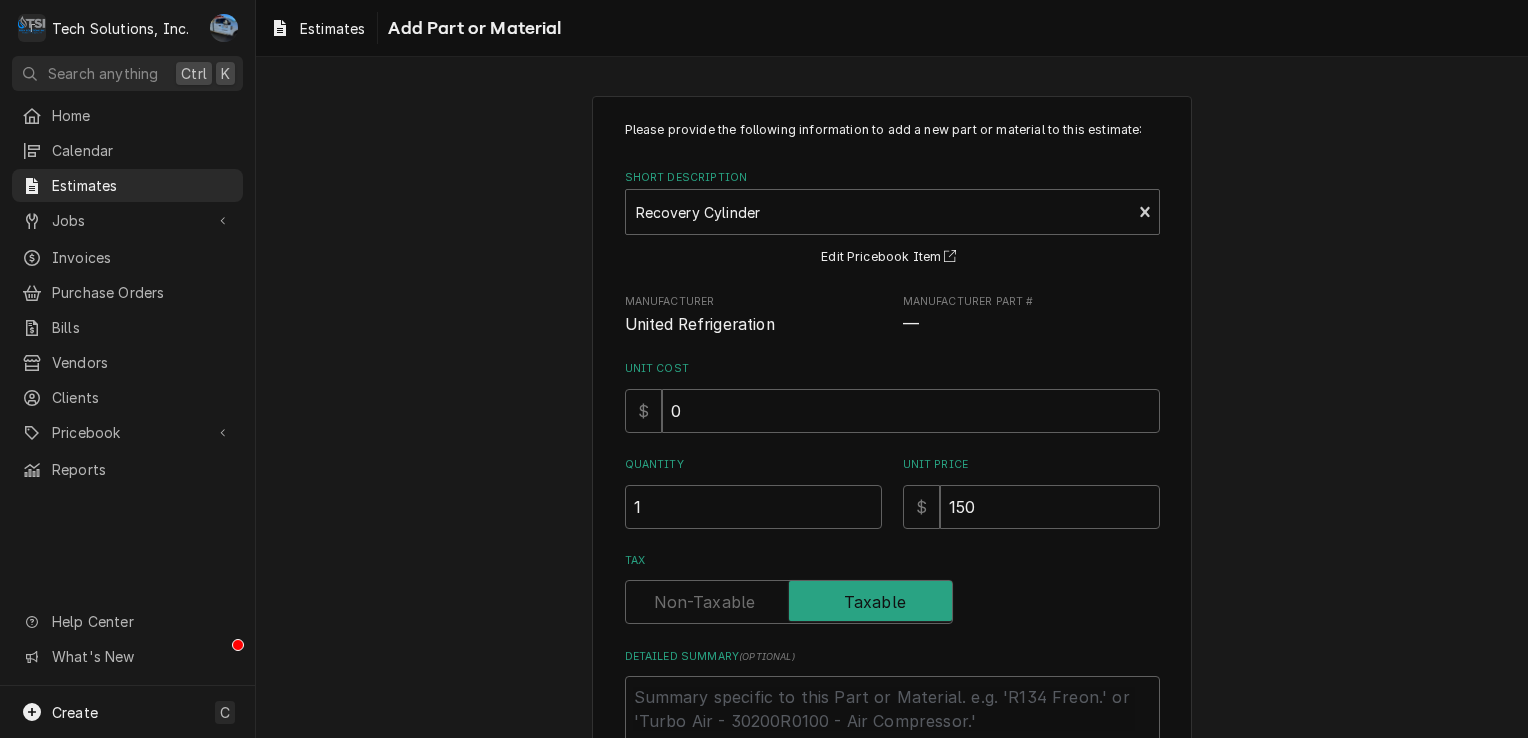 click on "Please provide the following information to add a new part or material to this estimate: Short Description Recovery Cylinder United Refrigeration Edit Pricebook Item    Manufacturer United Refrigeration Manufacturer Part # — Unit Cost $ 0 Quantity 1 Unit Price $ 150 Tax Detailed Summary  ( optional ) Add Cancel" at bounding box center (892, 483) 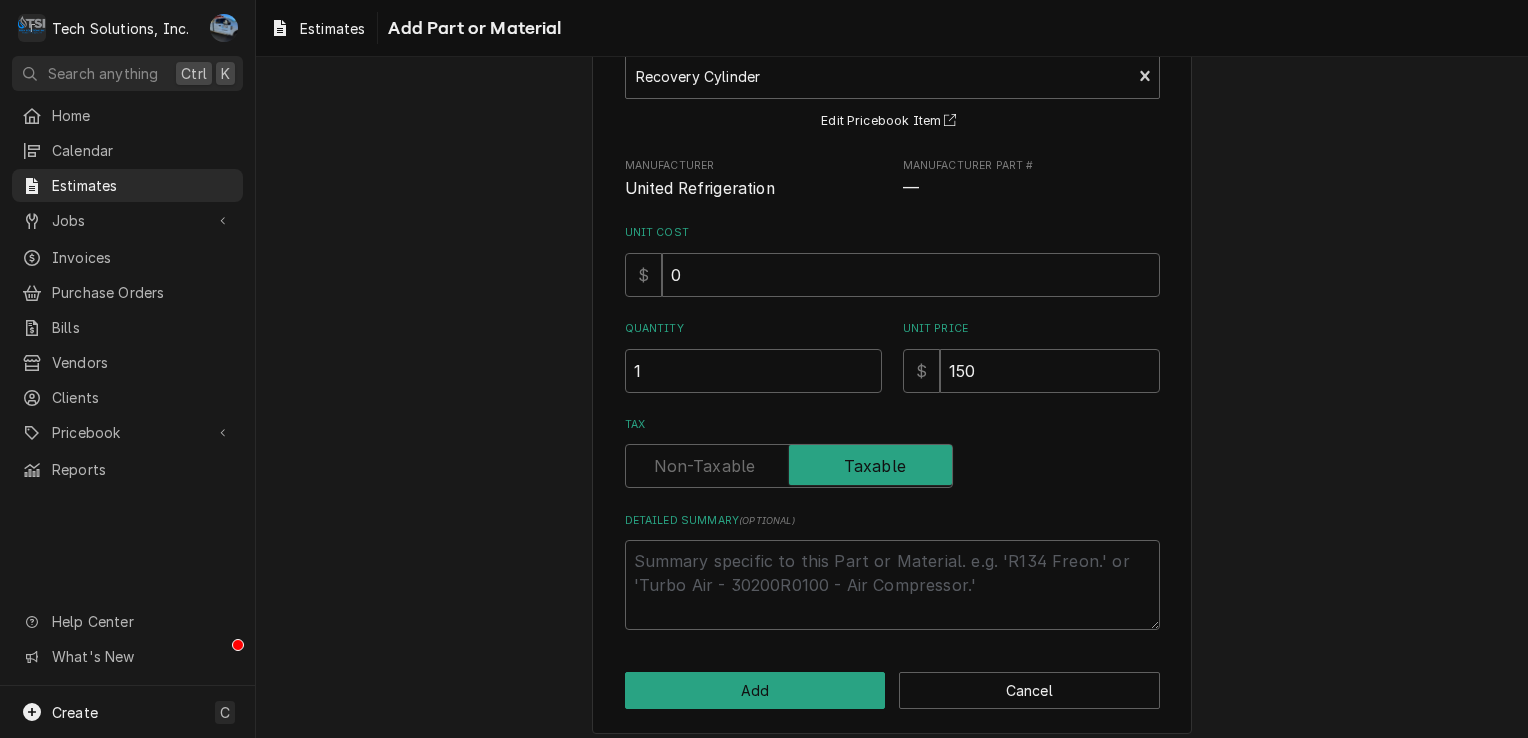 scroll, scrollTop: 148, scrollLeft: 0, axis: vertical 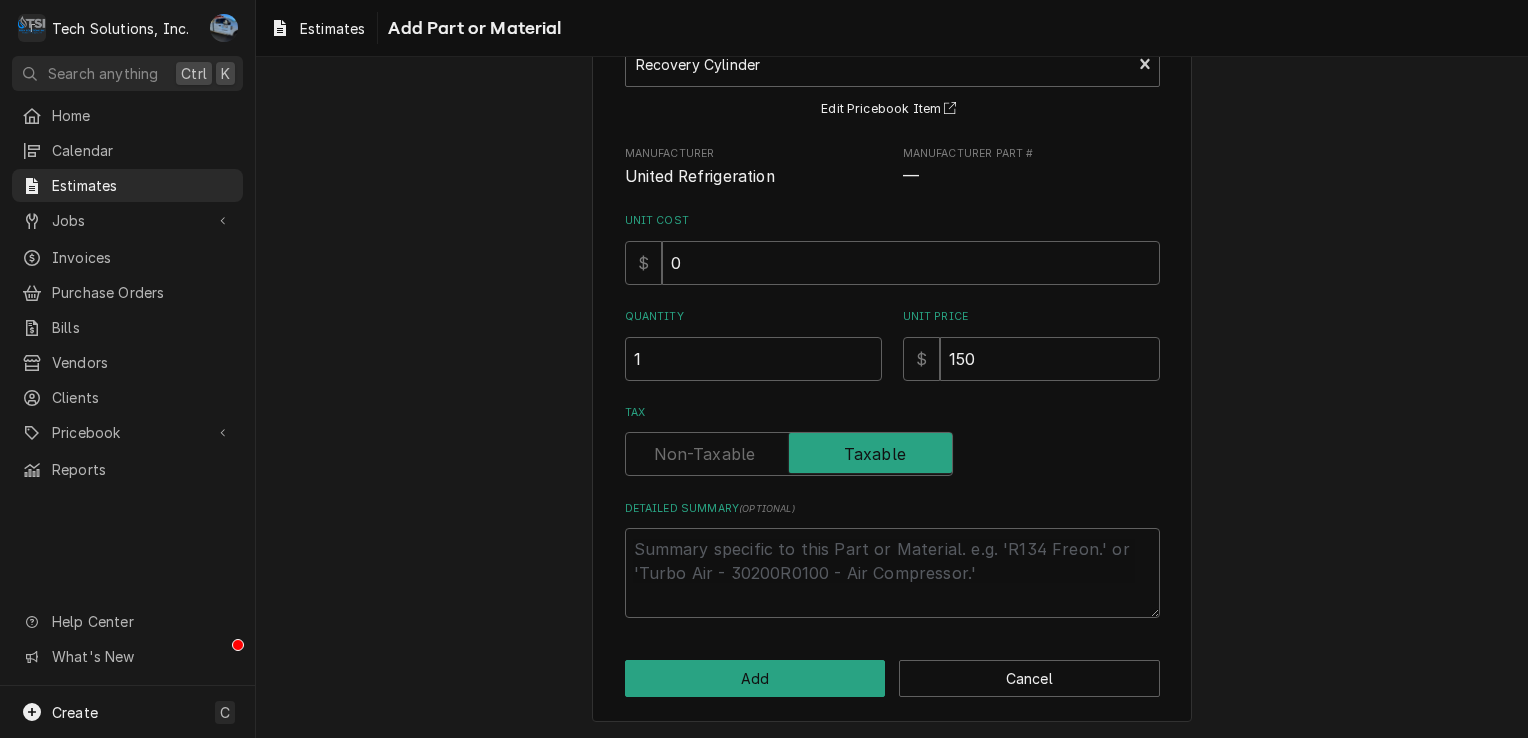 click on "Please provide the following information to add a new part or material to this estimate: Short Description Recovery Cylinder United Refrigeration Edit Pricebook Item    Manufacturer United Refrigeration Manufacturer Part # — Unit Cost $ 0 Quantity 1 Unit Price $ 150 Tax Detailed Summary  ( optional ) Add Cancel" at bounding box center (892, 335) 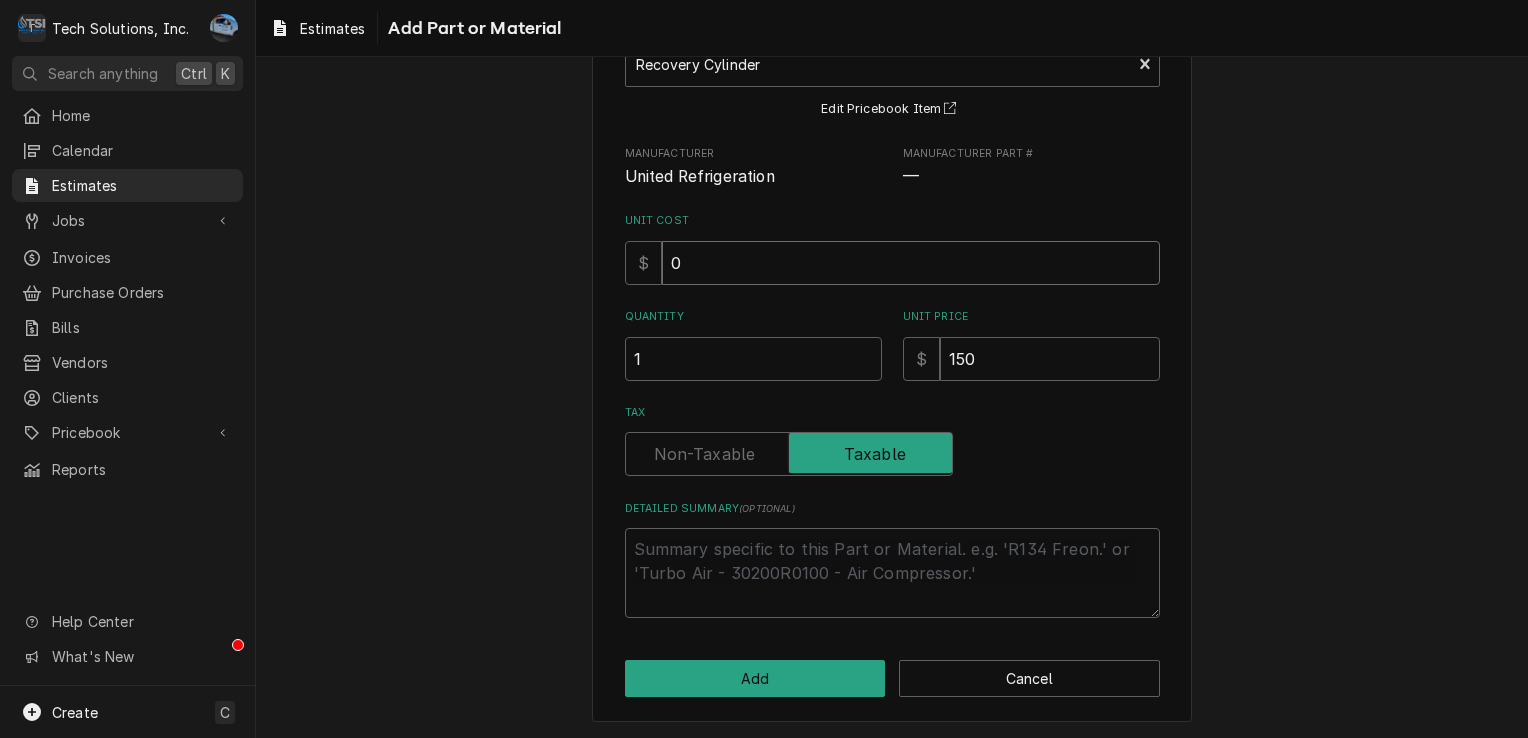 click on "0" at bounding box center [911, 263] 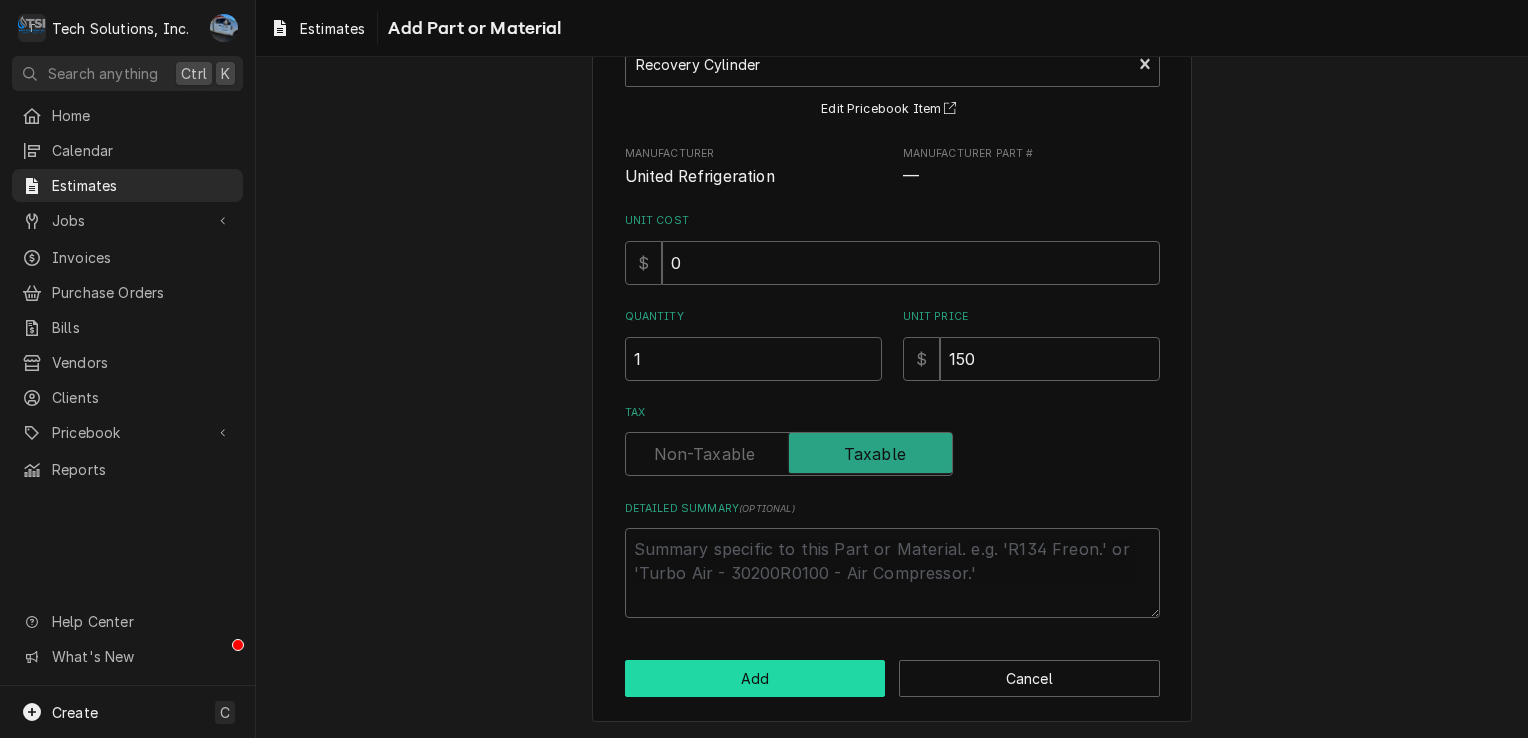 click on "Add" at bounding box center (755, 678) 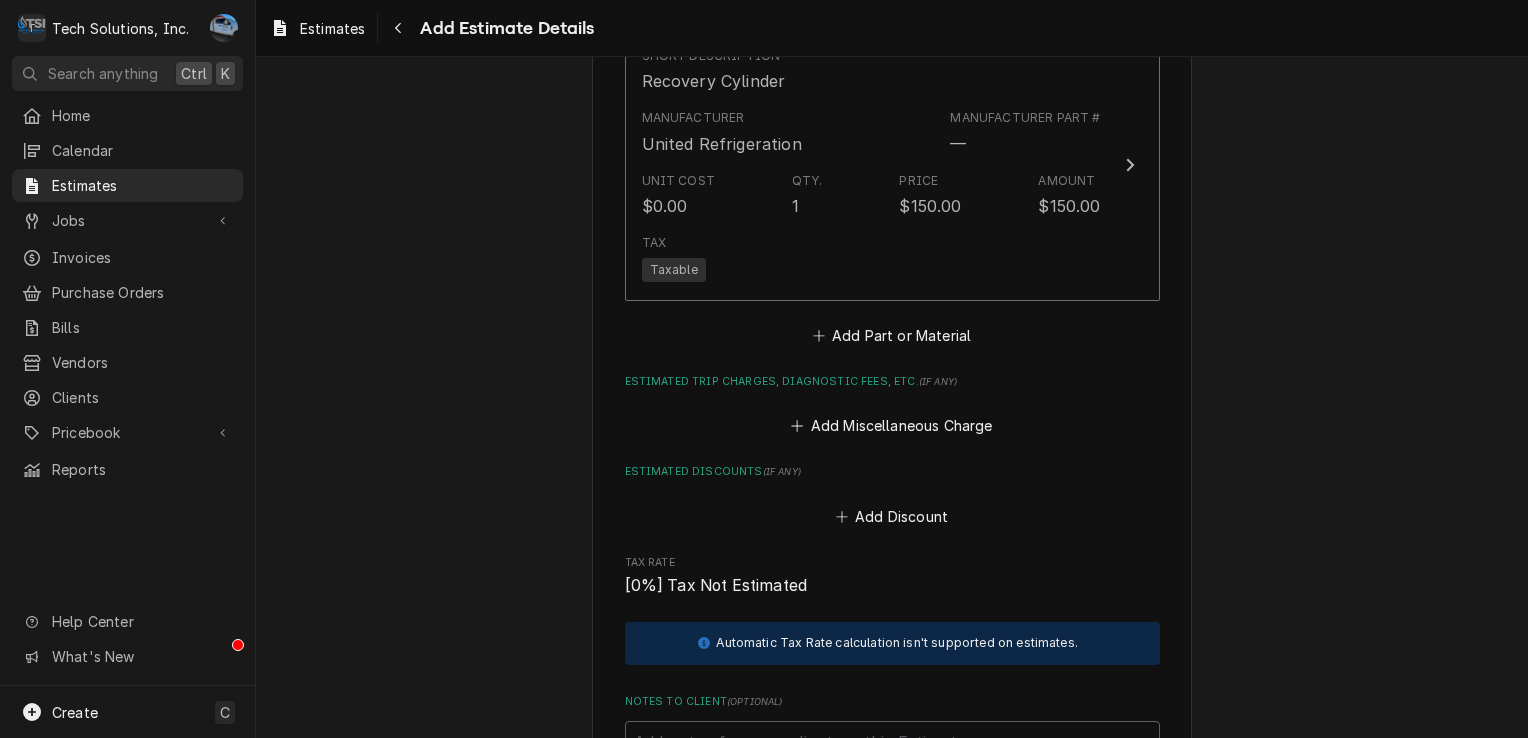 scroll, scrollTop: 2934, scrollLeft: 0, axis: vertical 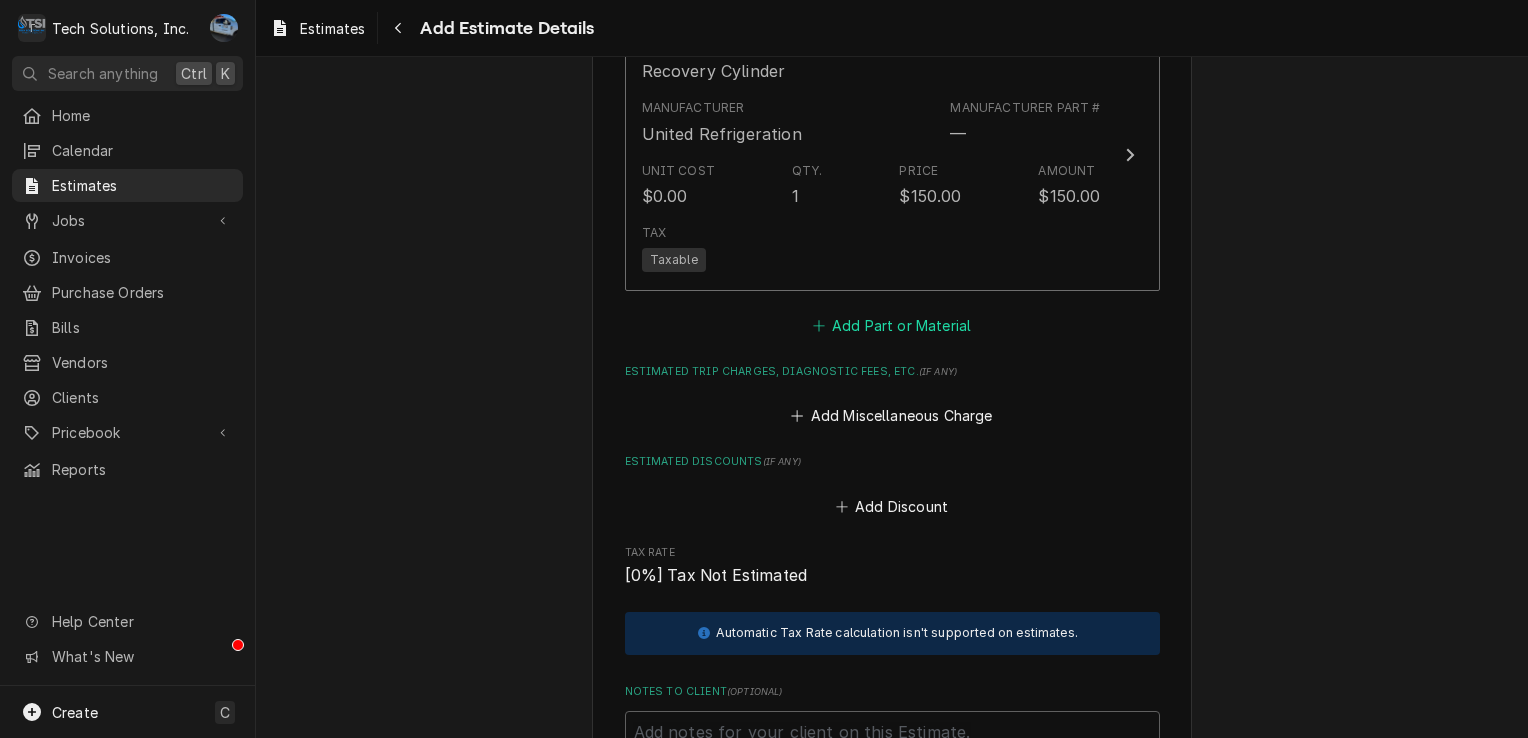 click on "Add Part or Material" at bounding box center [891, 325] 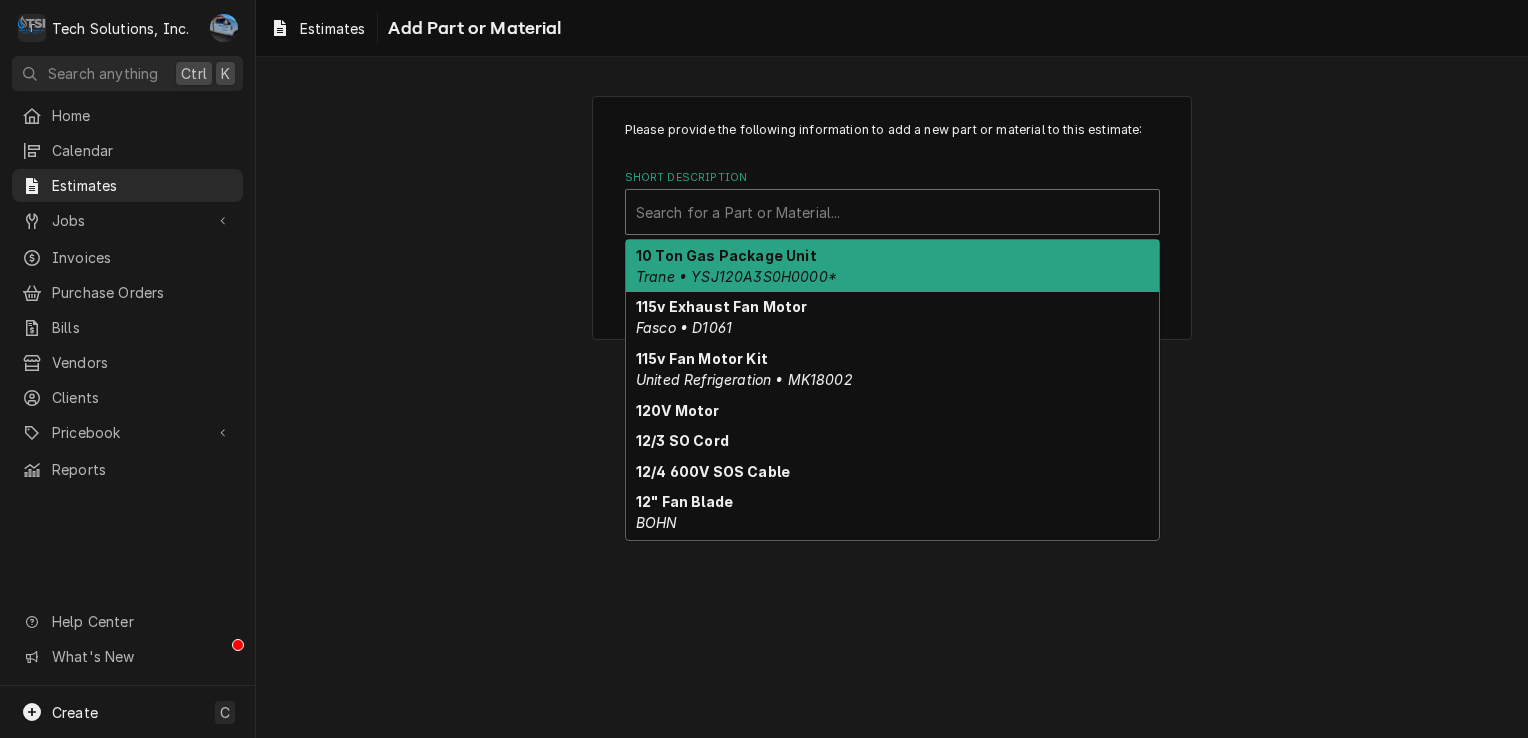 click at bounding box center (892, 212) 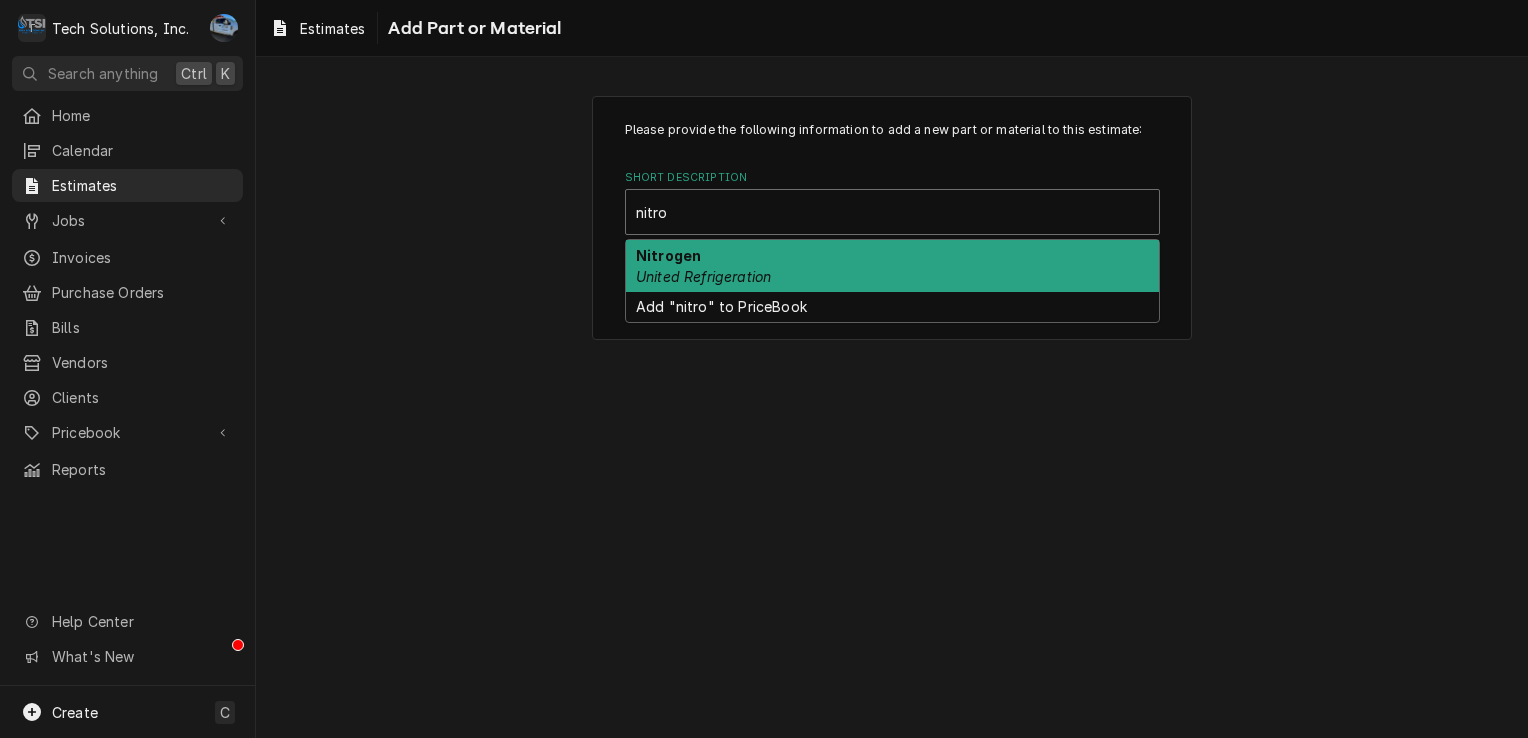 click on "Nitrogen United Refrigeration" at bounding box center [892, 266] 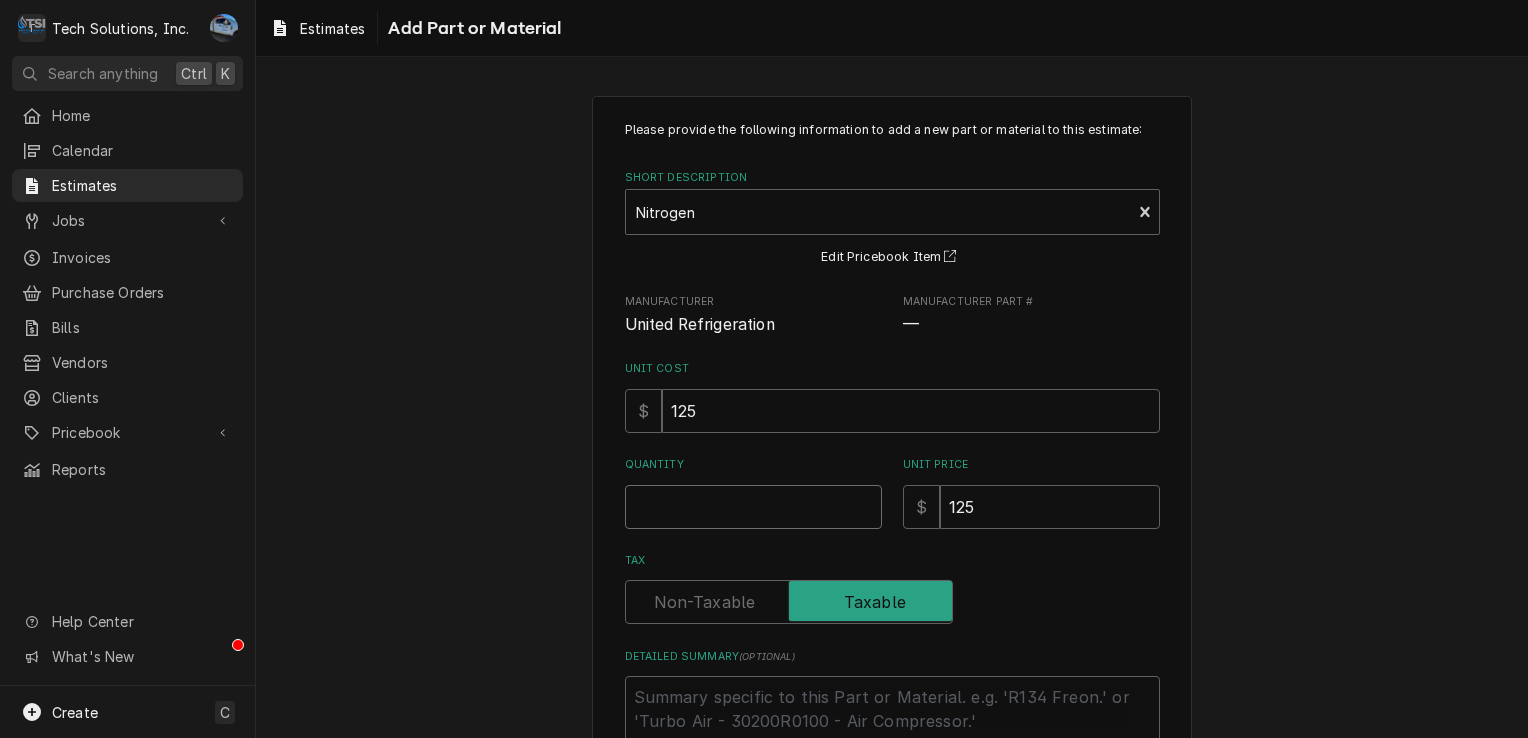 click on "Quantity" at bounding box center (753, 507) 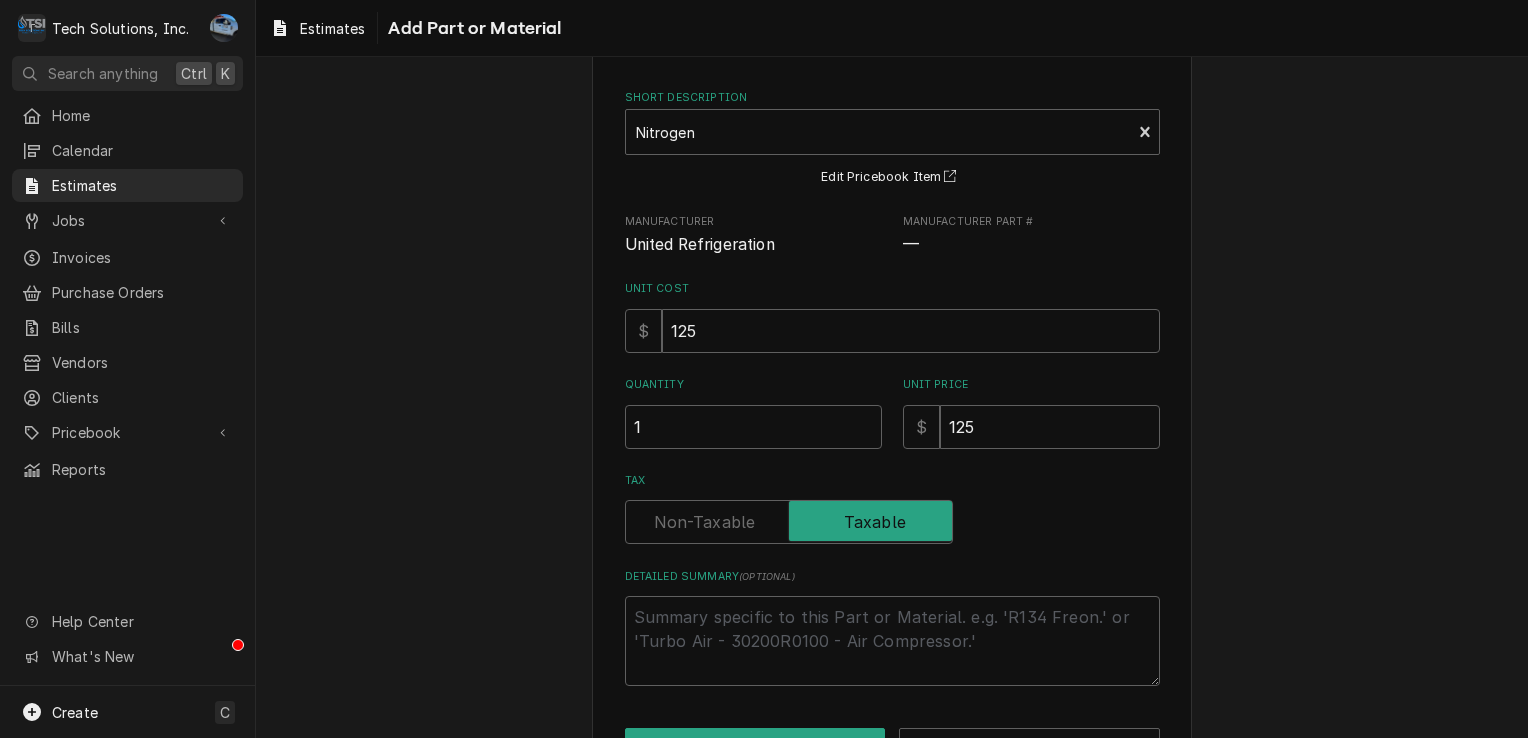 scroll, scrollTop: 148, scrollLeft: 0, axis: vertical 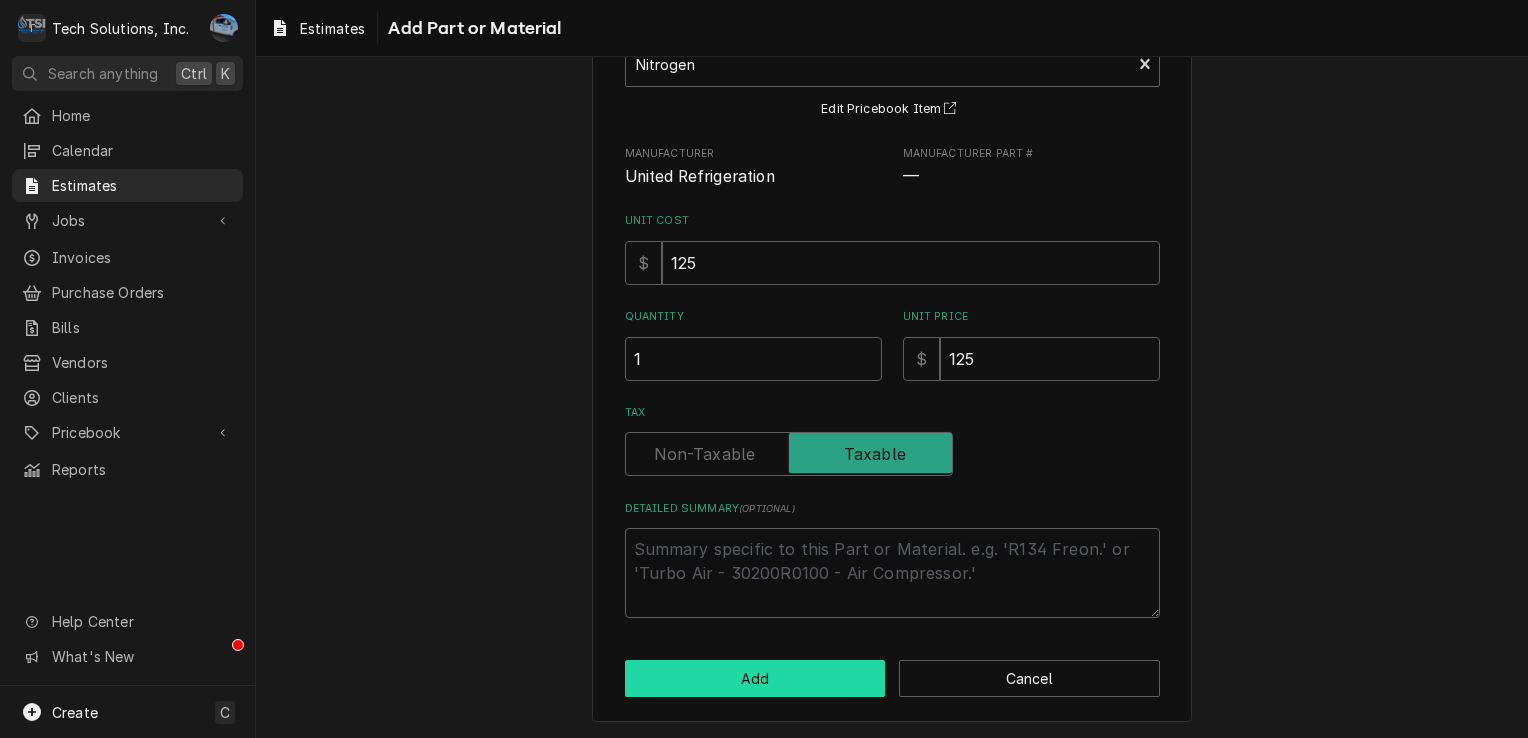 click on "Add" at bounding box center (755, 678) 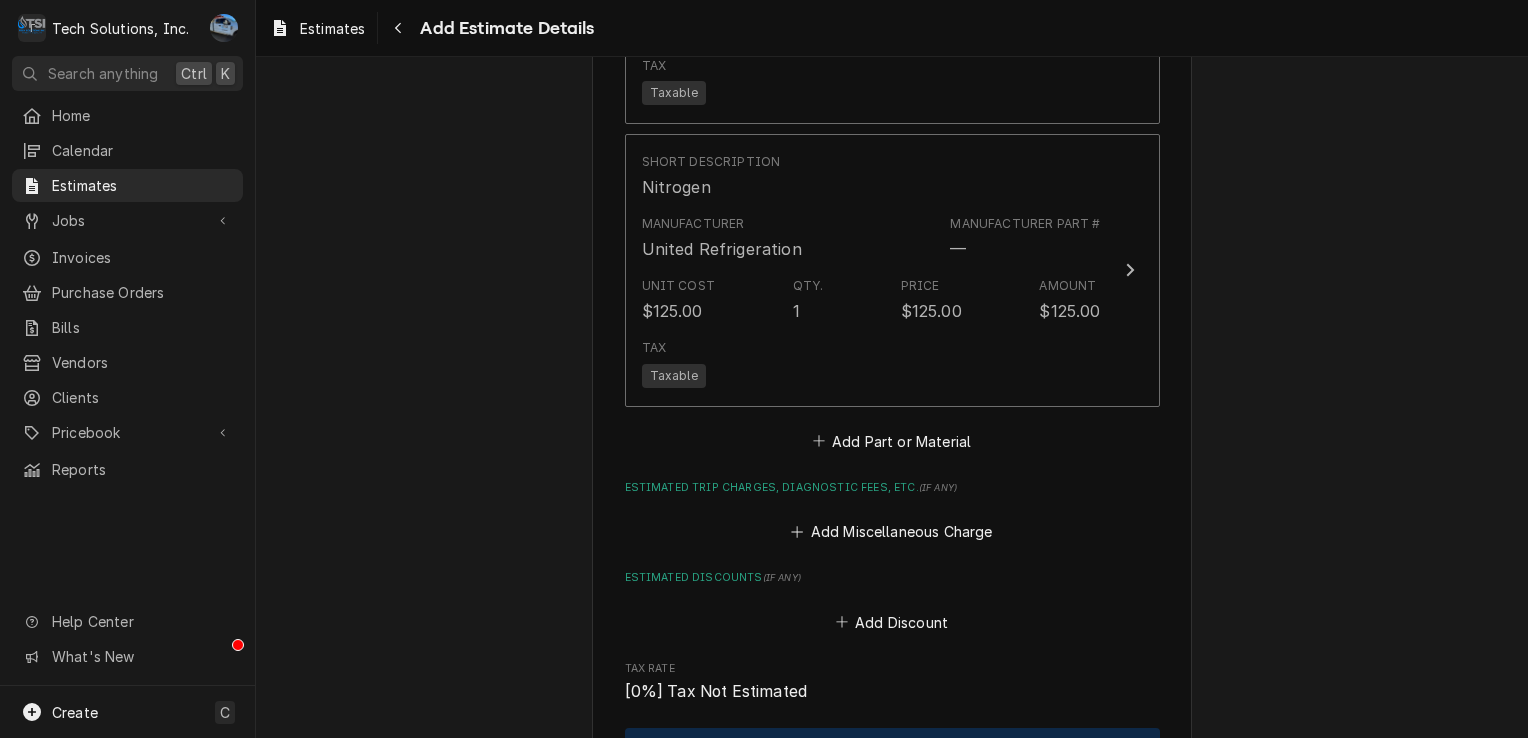 scroll, scrollTop: 3109, scrollLeft: 0, axis: vertical 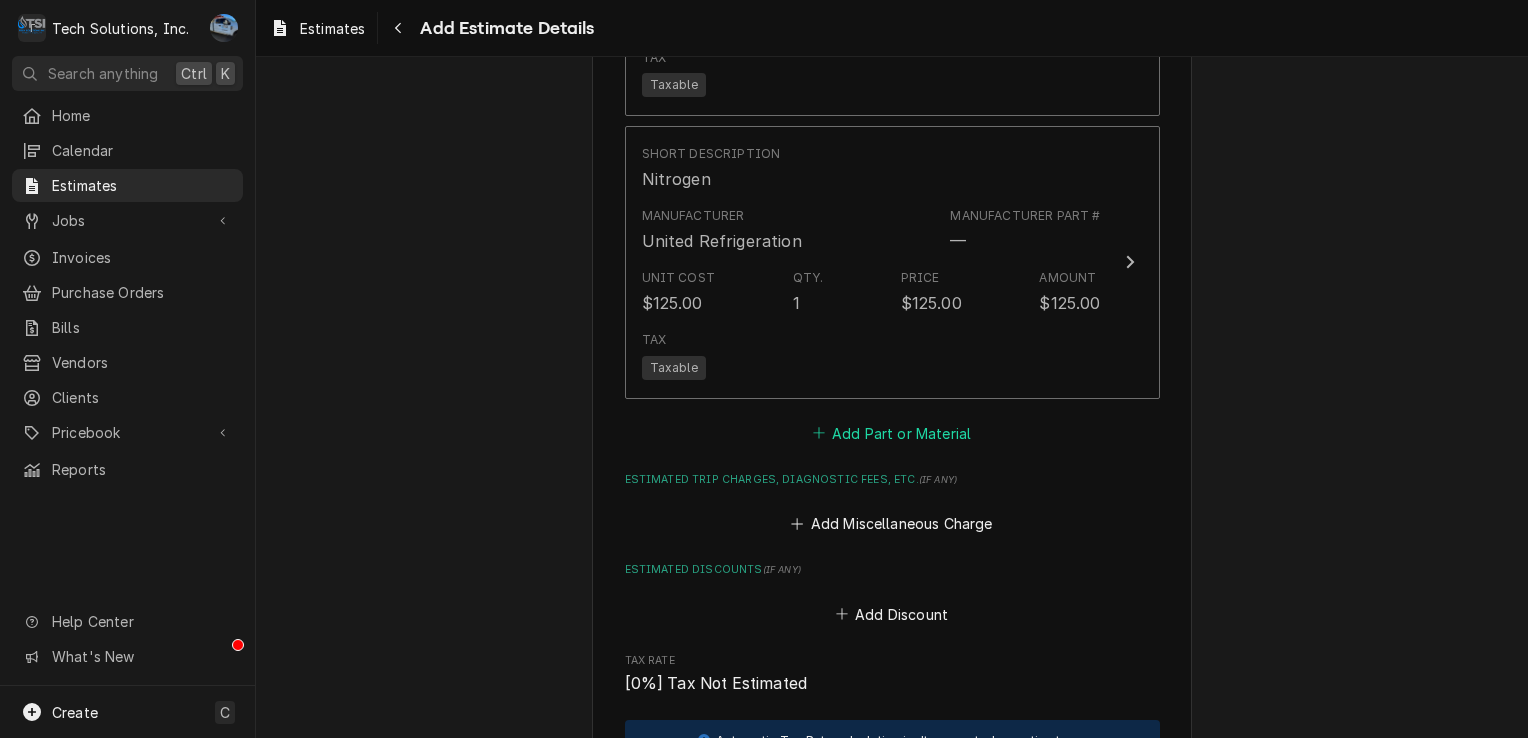 click on "Add Part or Material" at bounding box center [891, 433] 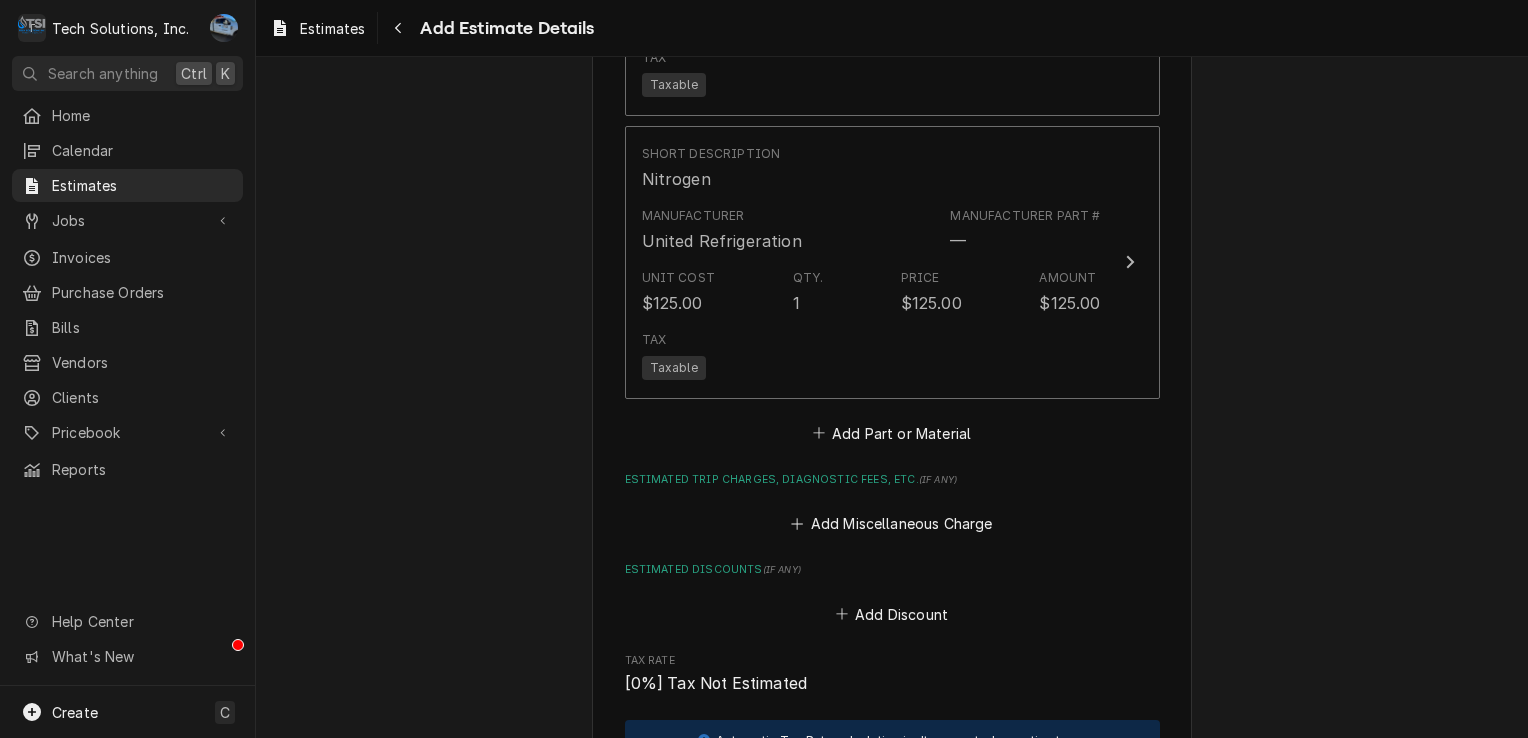 scroll, scrollTop: 0, scrollLeft: 0, axis: both 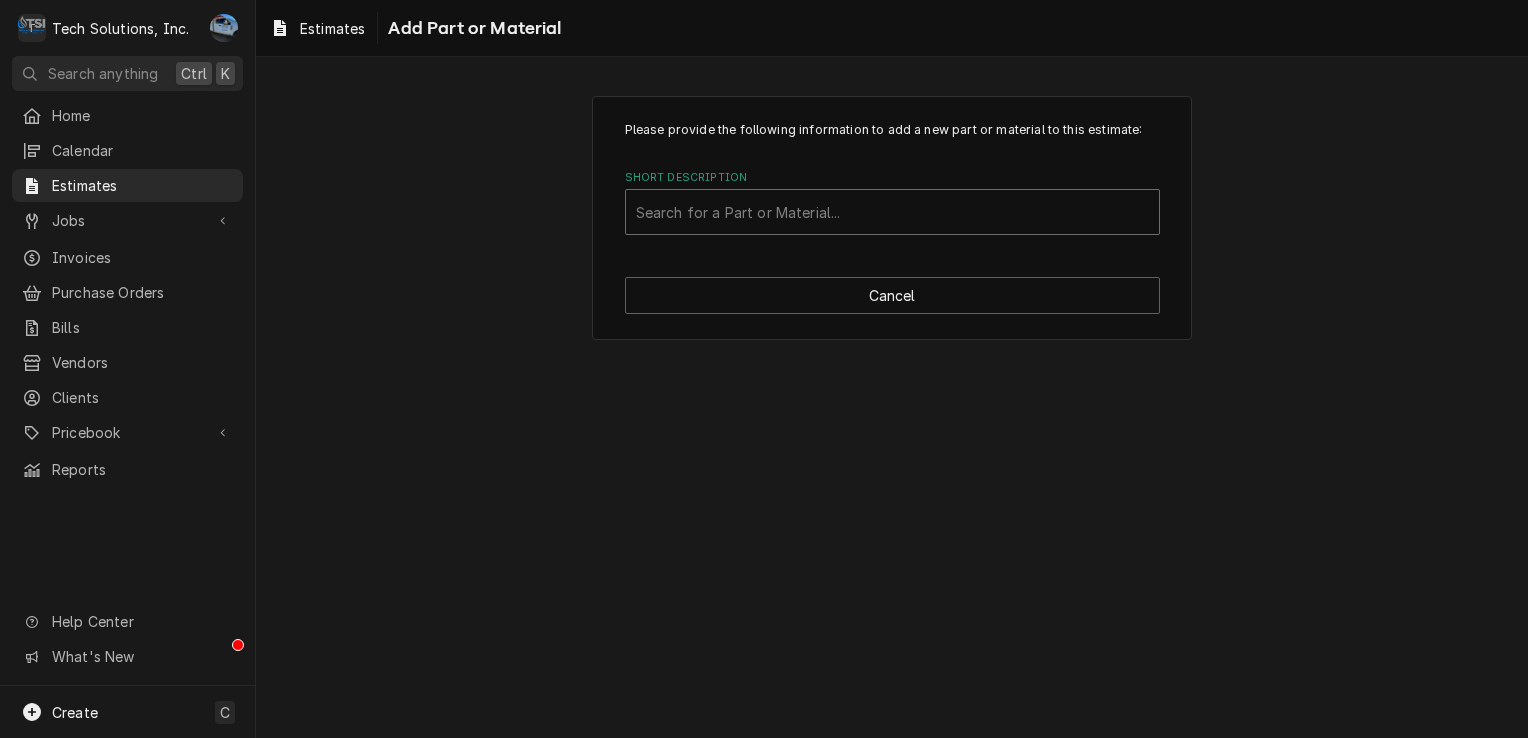 click at bounding box center [892, 212] 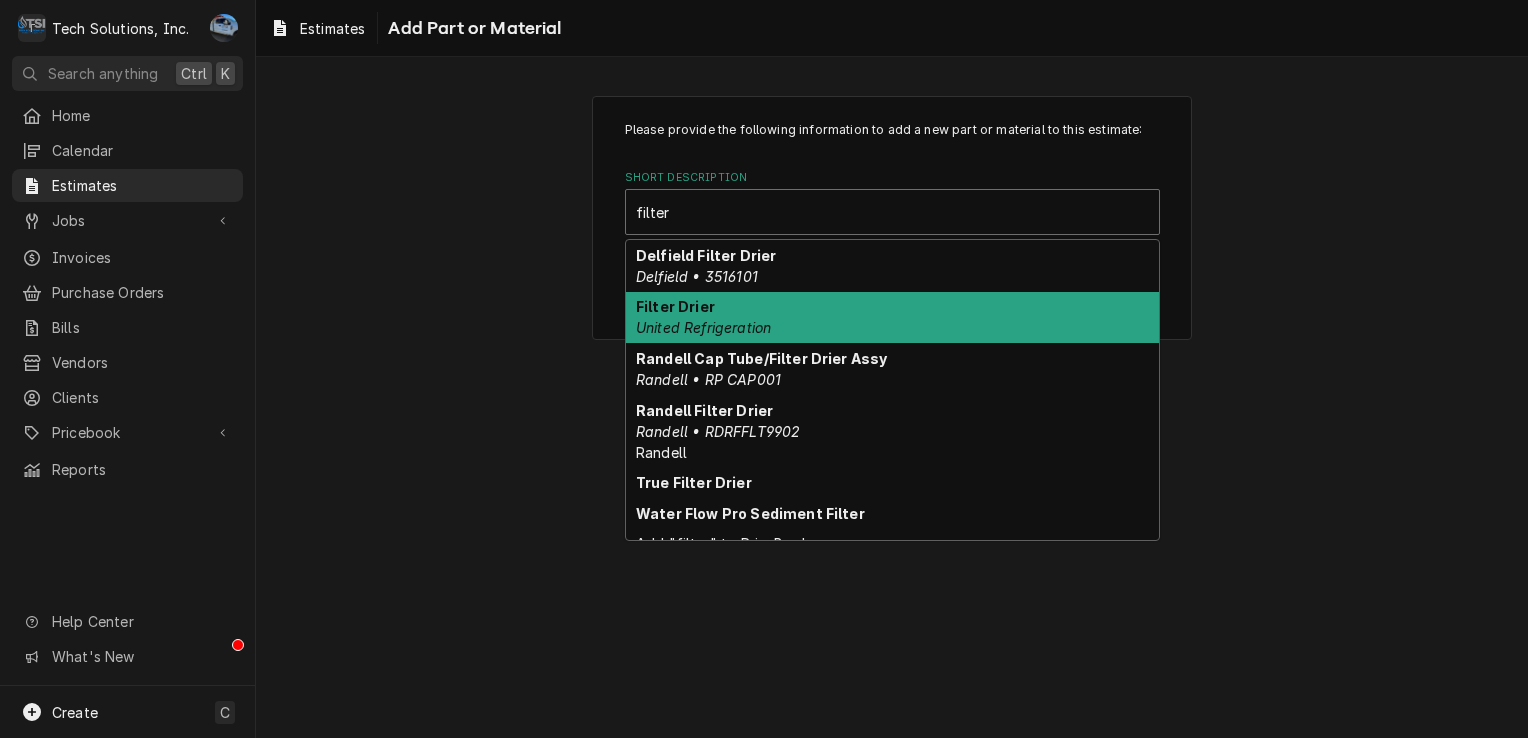 click on "Filter Drier" at bounding box center (675, 306) 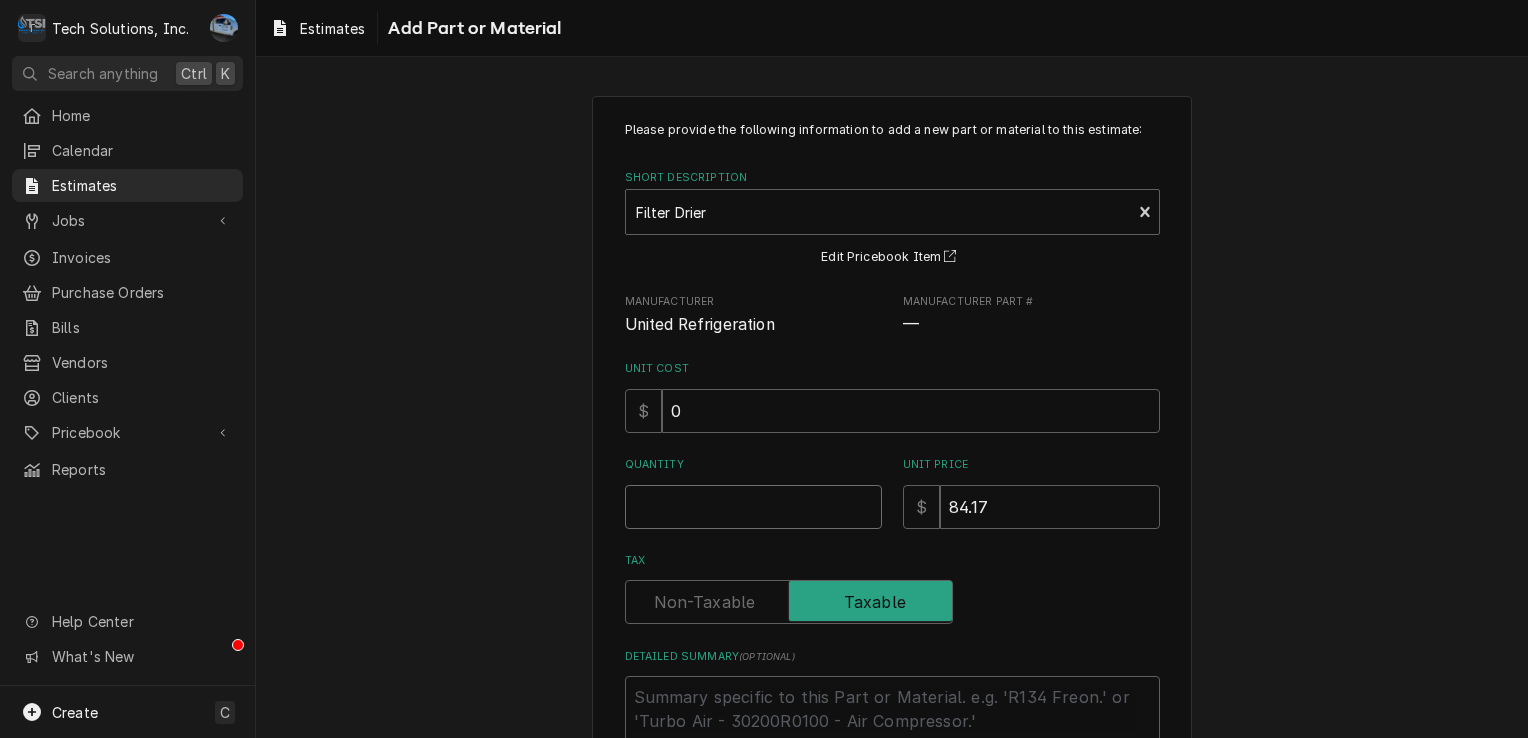 click on "Quantity" at bounding box center [753, 507] 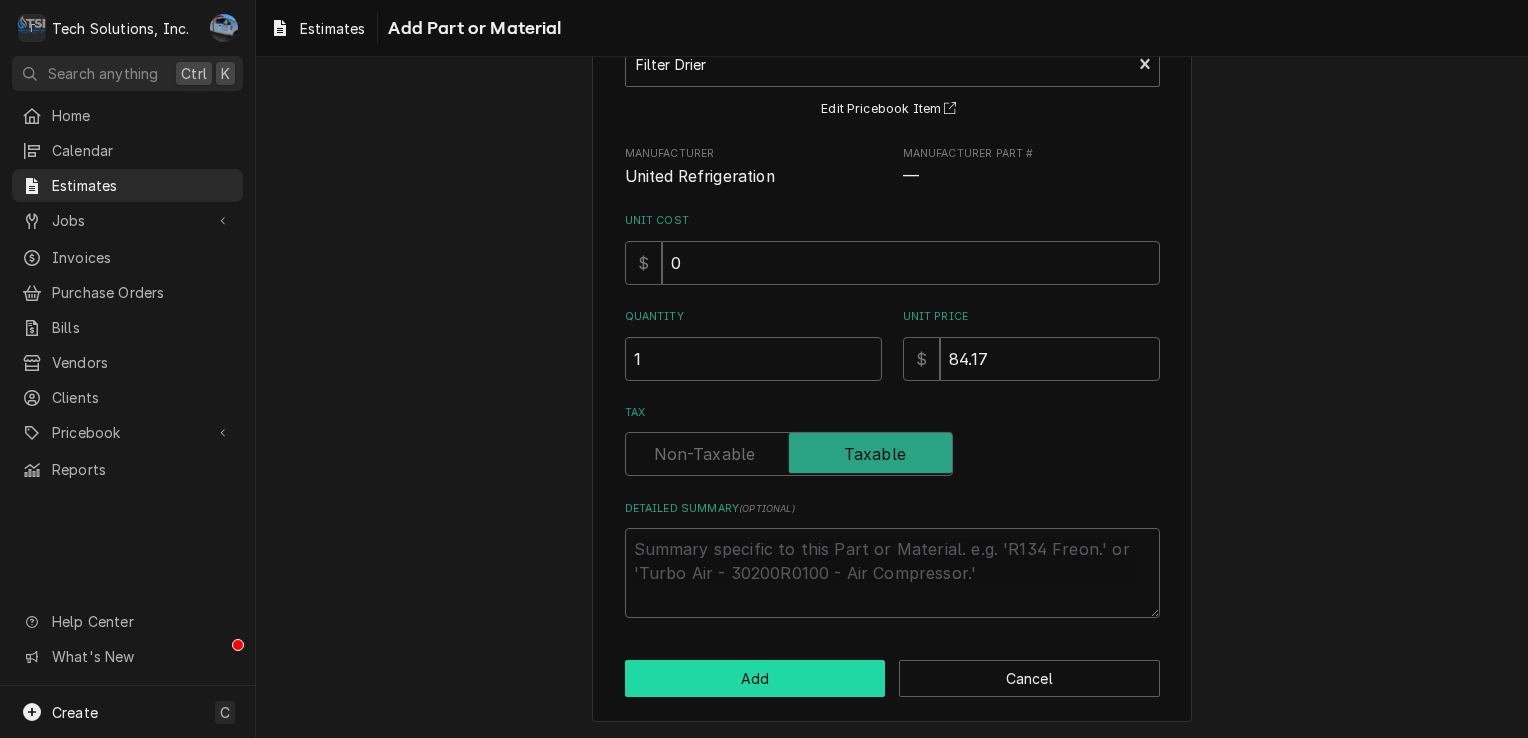 click on "Add" at bounding box center (755, 678) 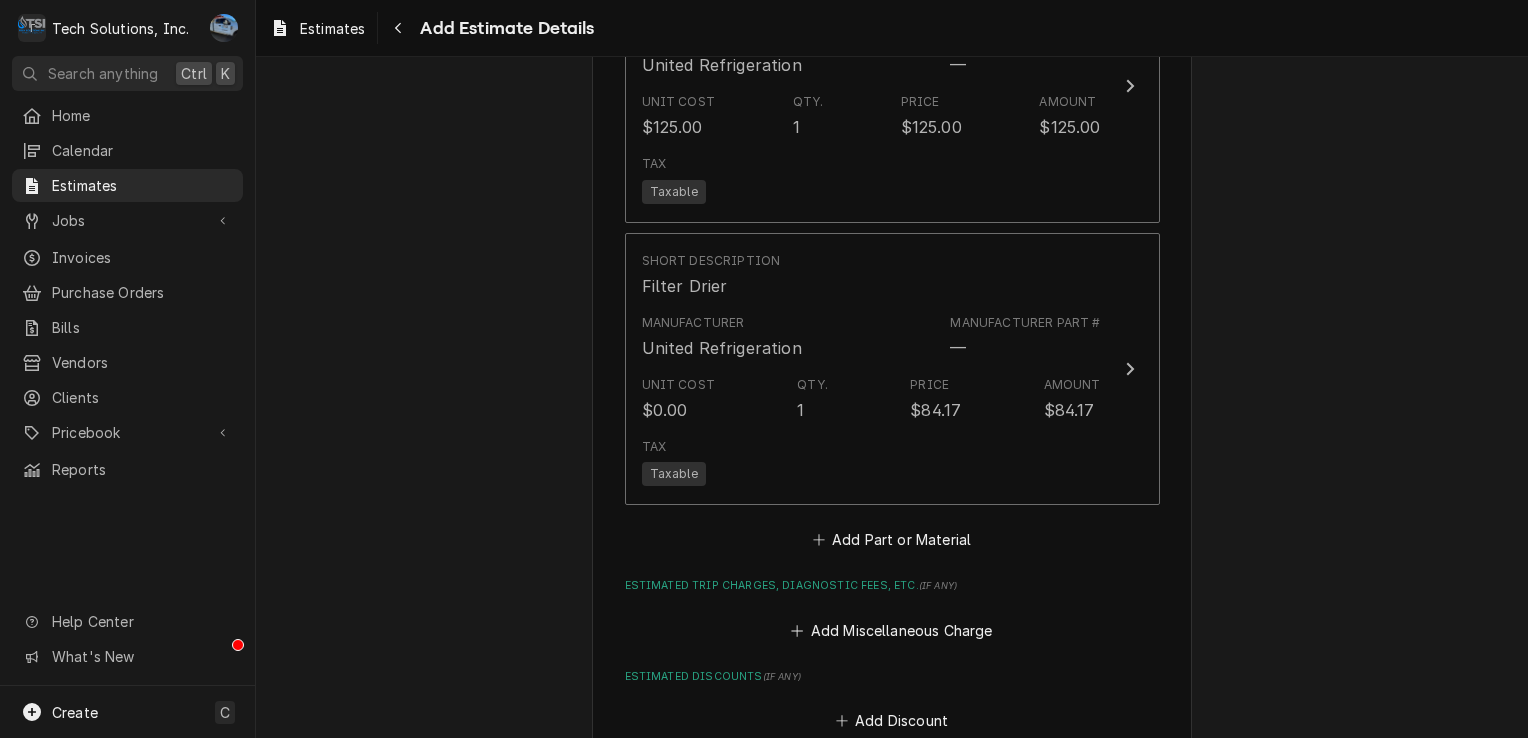 scroll, scrollTop: 3485, scrollLeft: 0, axis: vertical 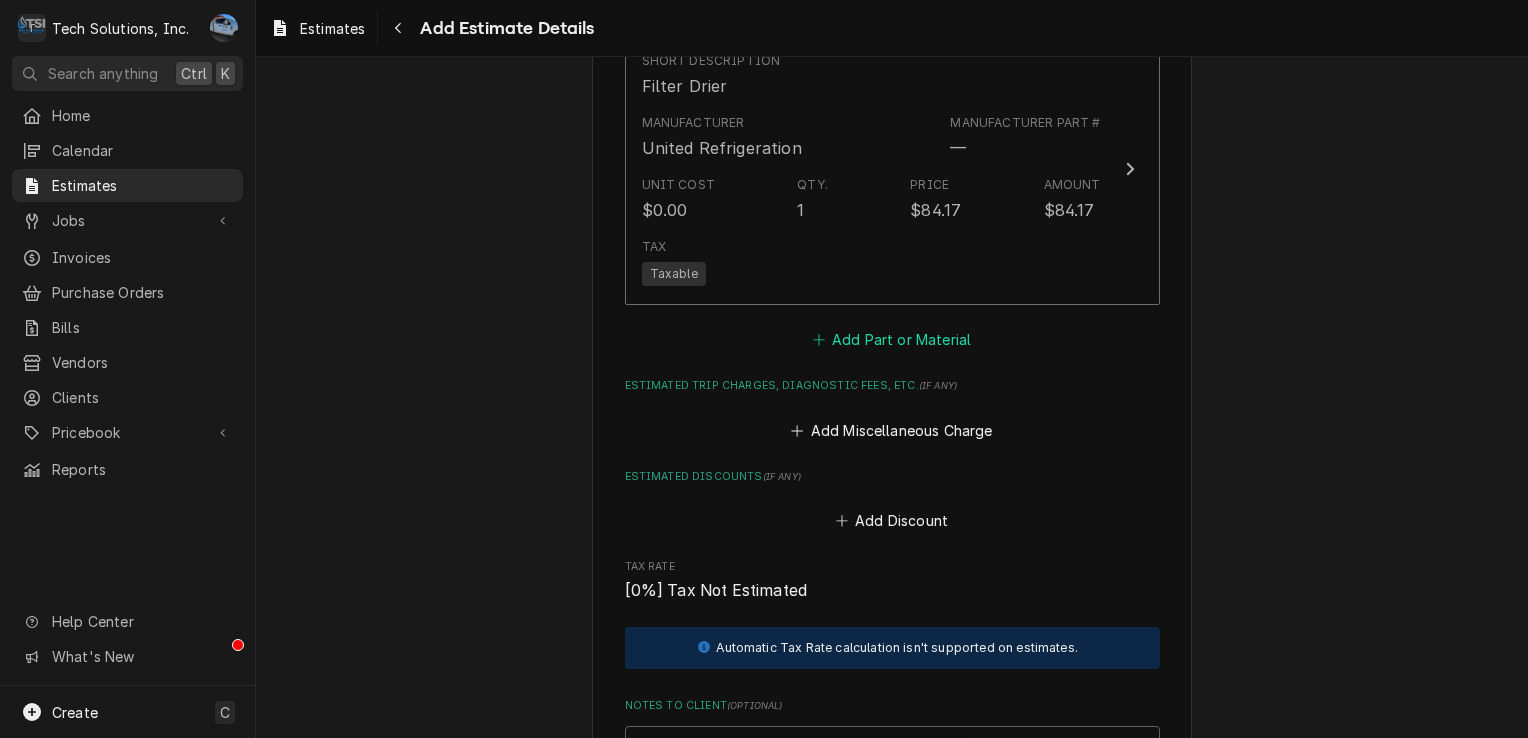 click on "Add Part or Material" at bounding box center [891, 340] 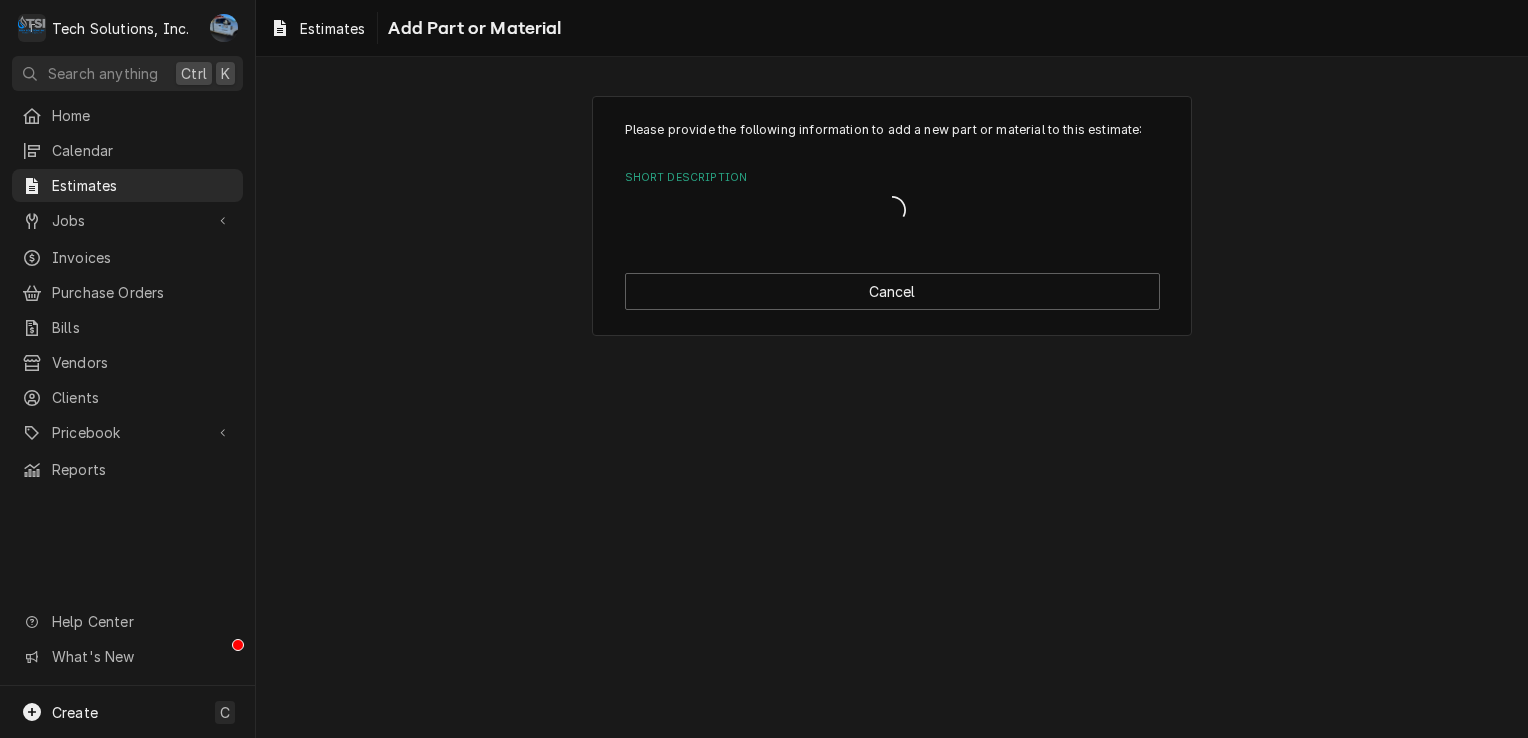scroll, scrollTop: 0, scrollLeft: 0, axis: both 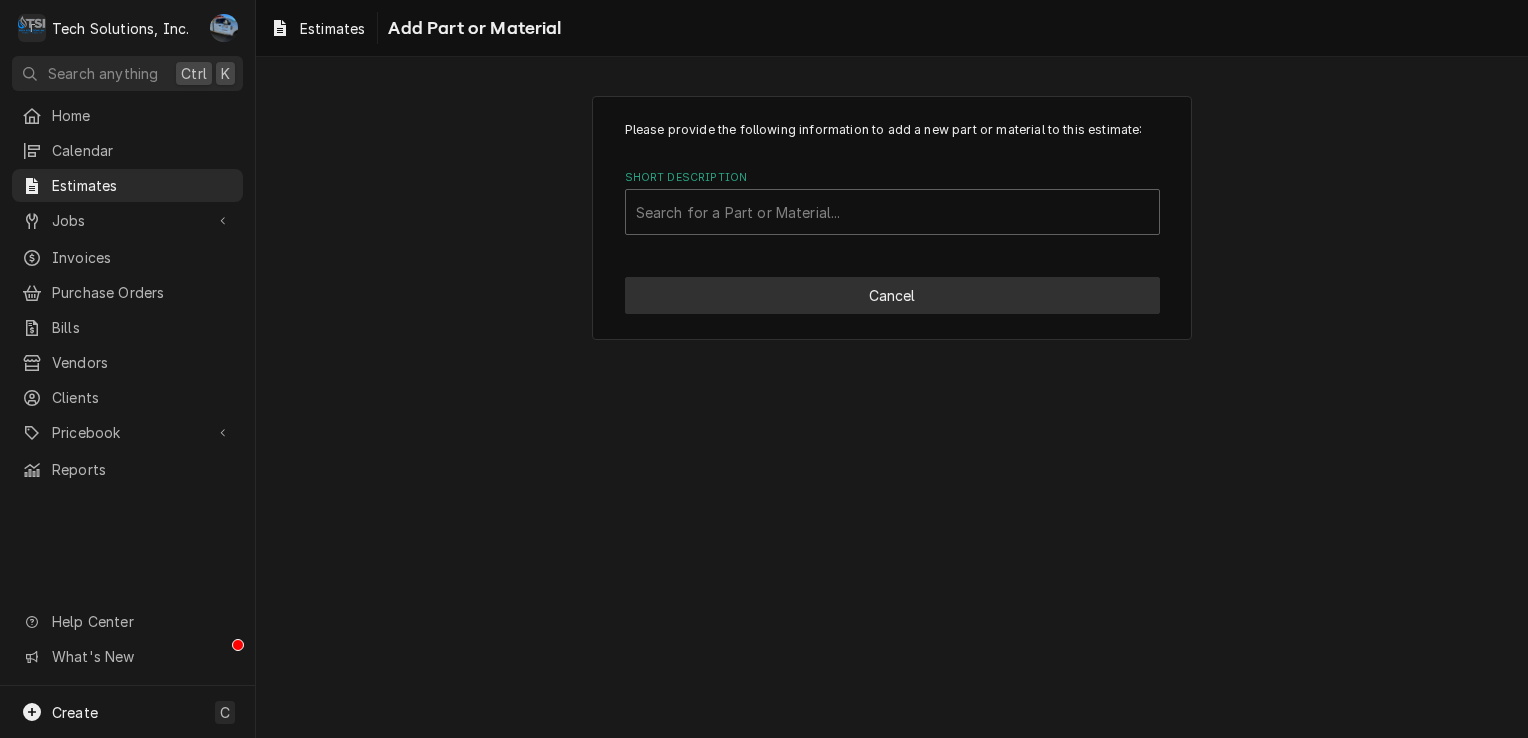 click on "Cancel" at bounding box center (892, 295) 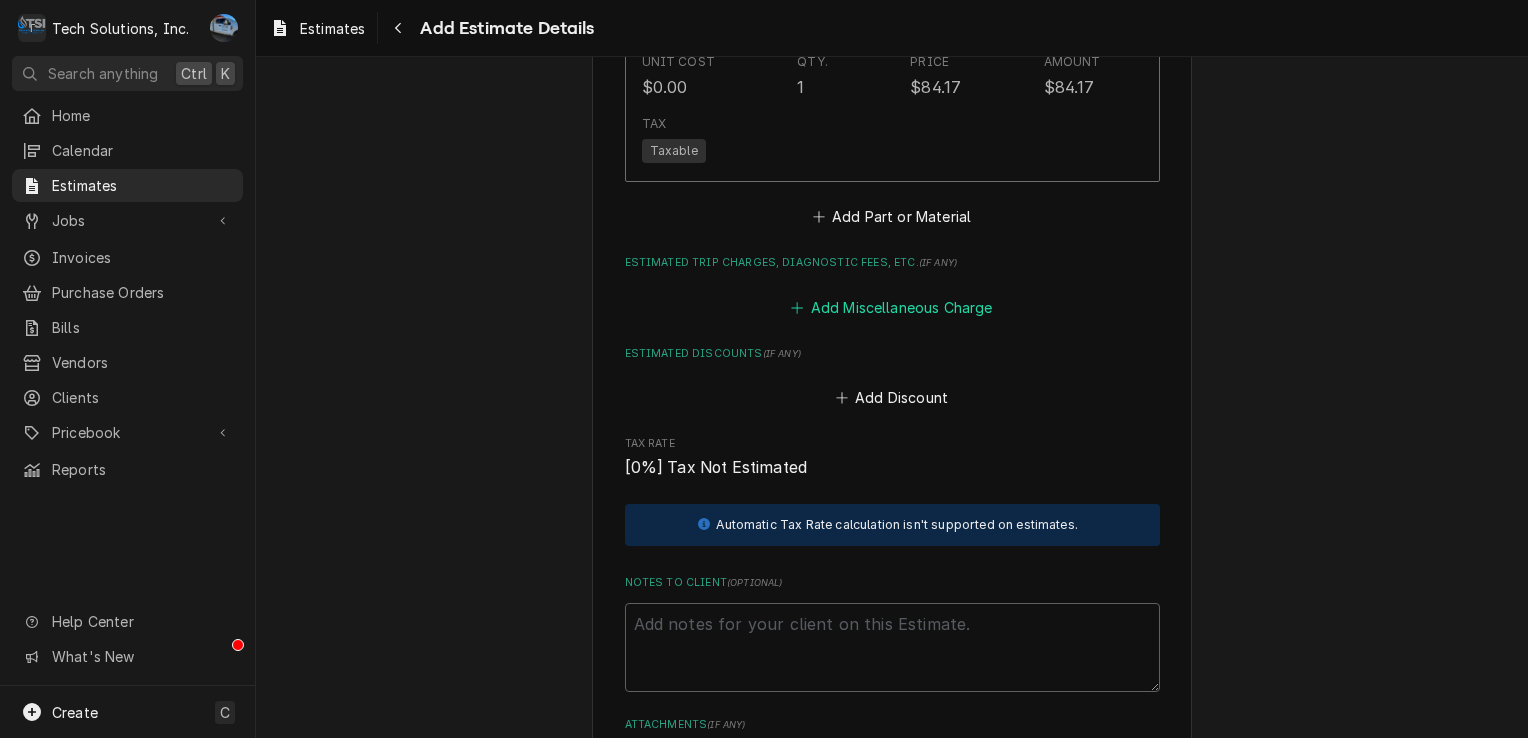scroll, scrollTop: 3661, scrollLeft: 0, axis: vertical 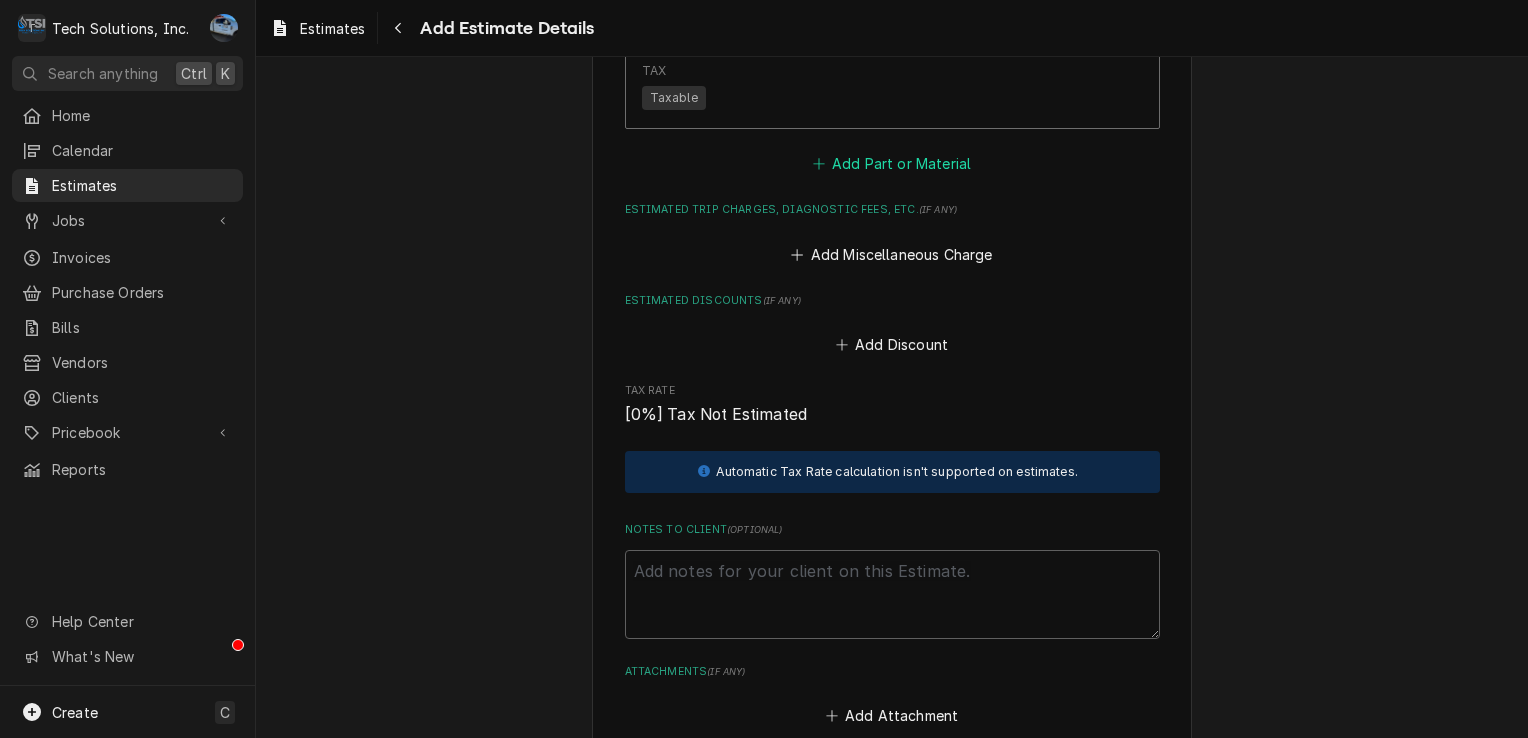 click on "Add Part or Material" at bounding box center (891, 164) 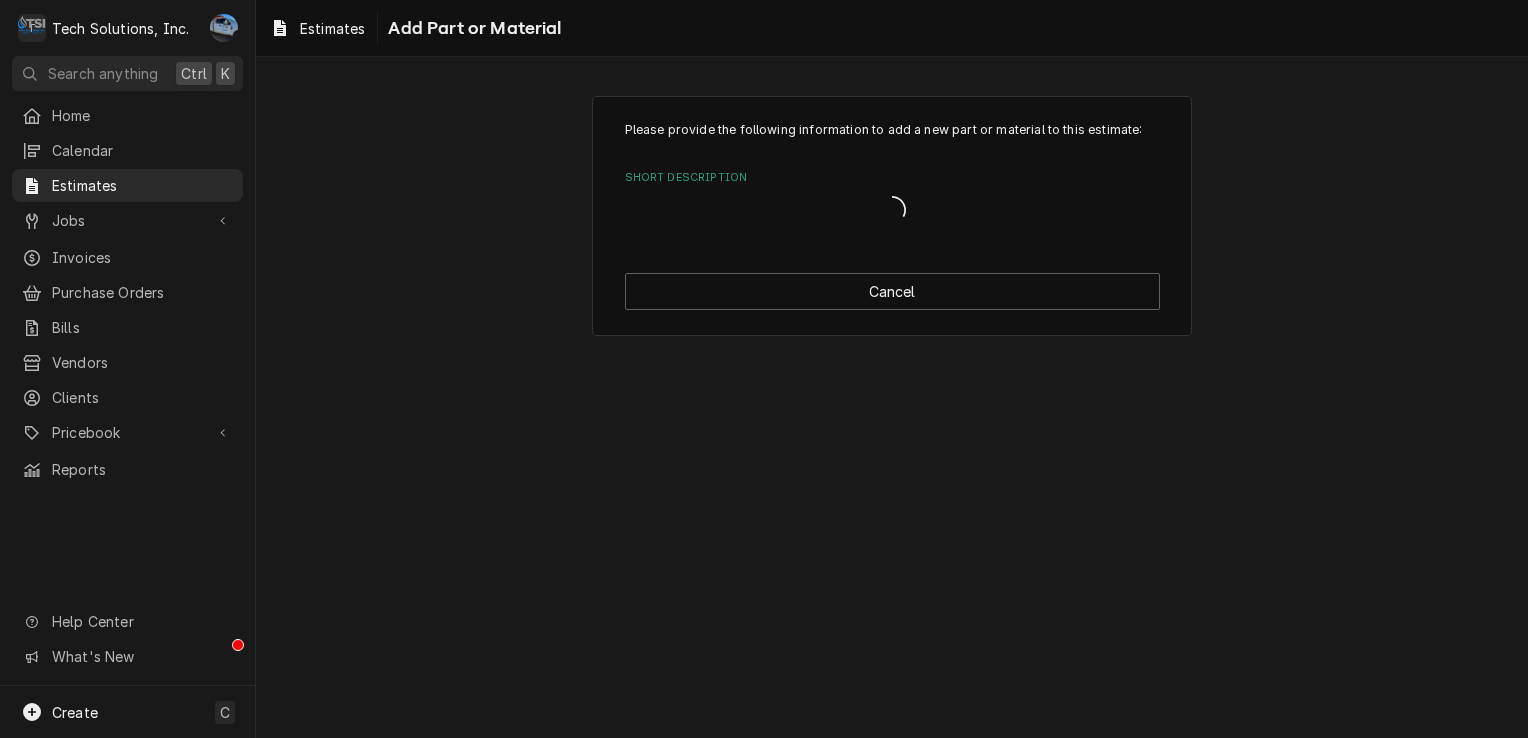 scroll, scrollTop: 0, scrollLeft: 0, axis: both 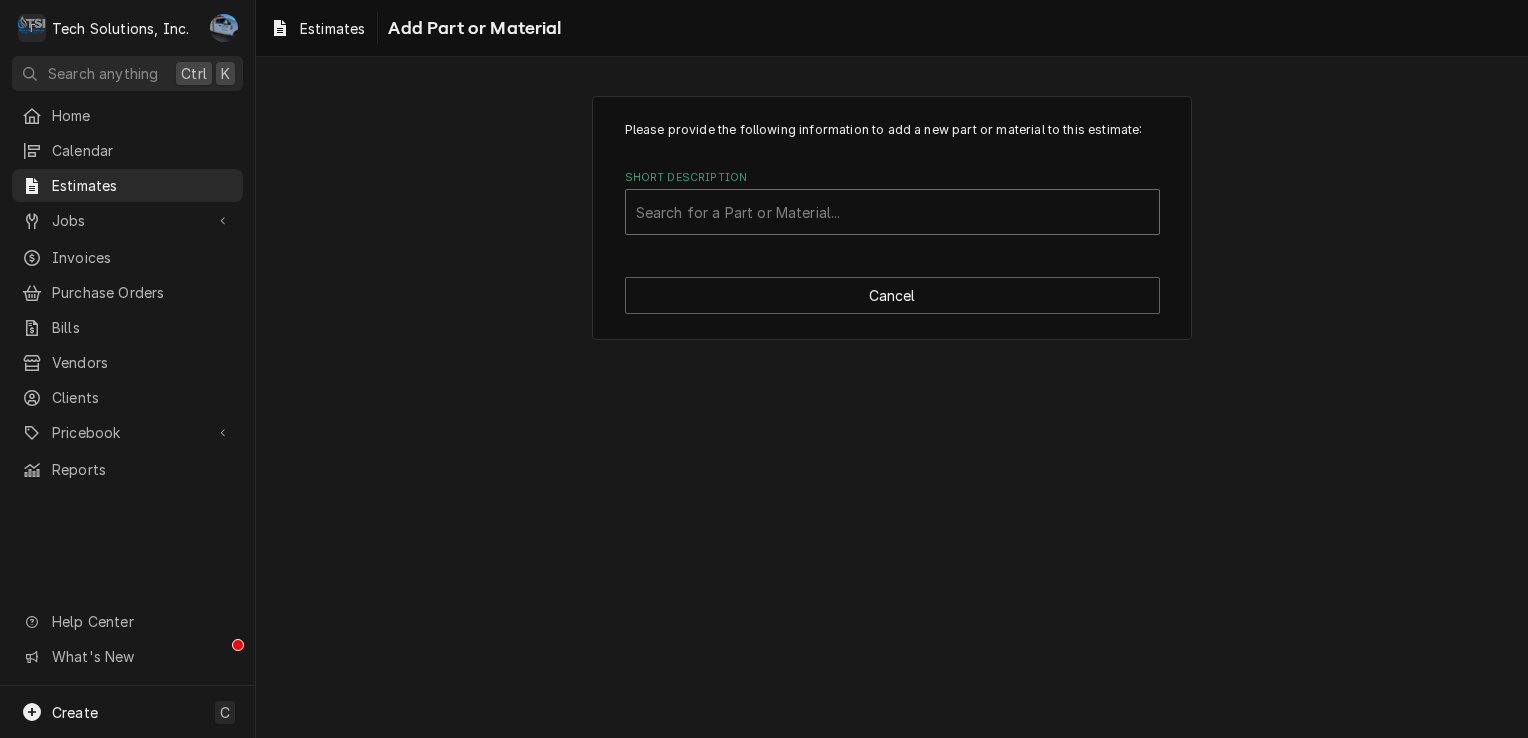 click at bounding box center (892, 212) 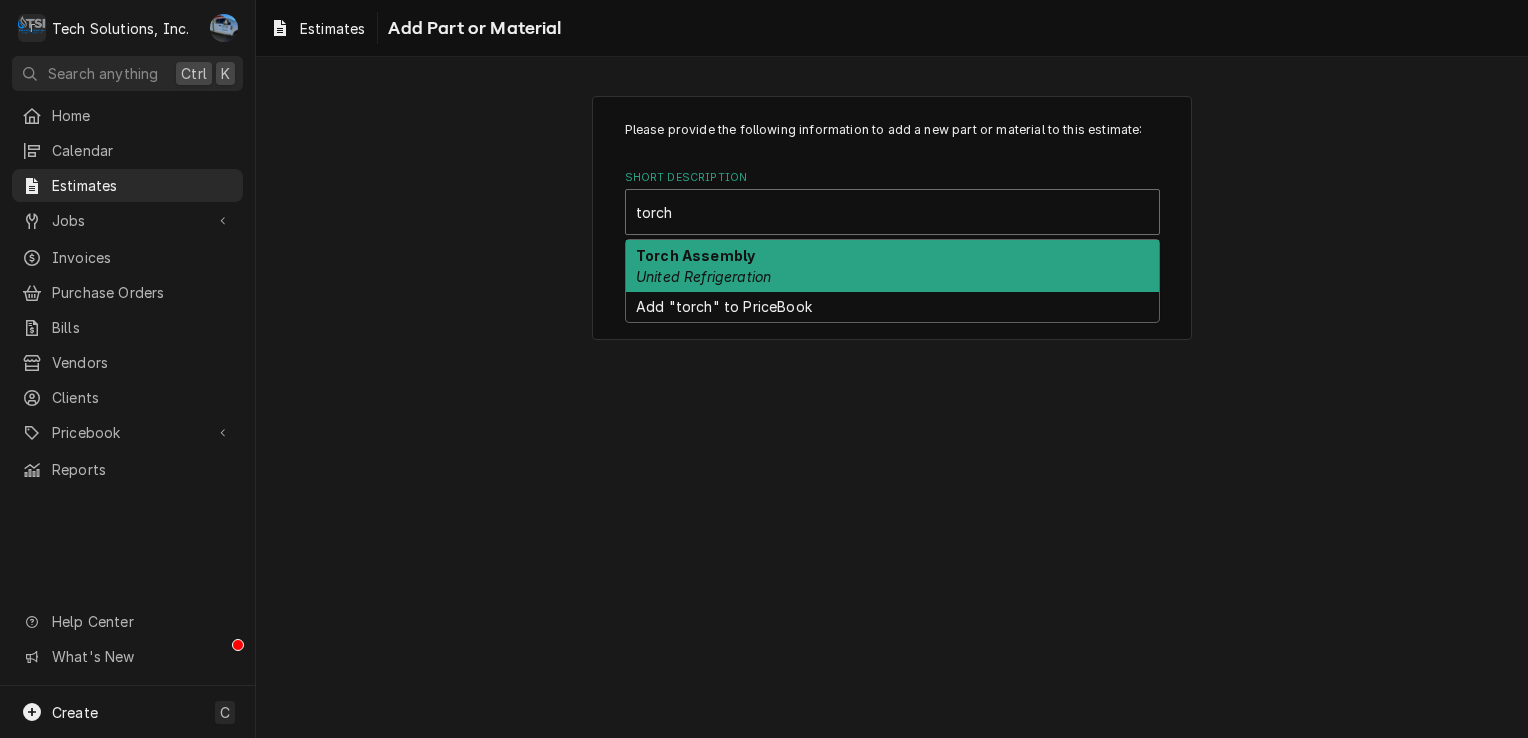 click on "United Refrigeration" at bounding box center [703, 276] 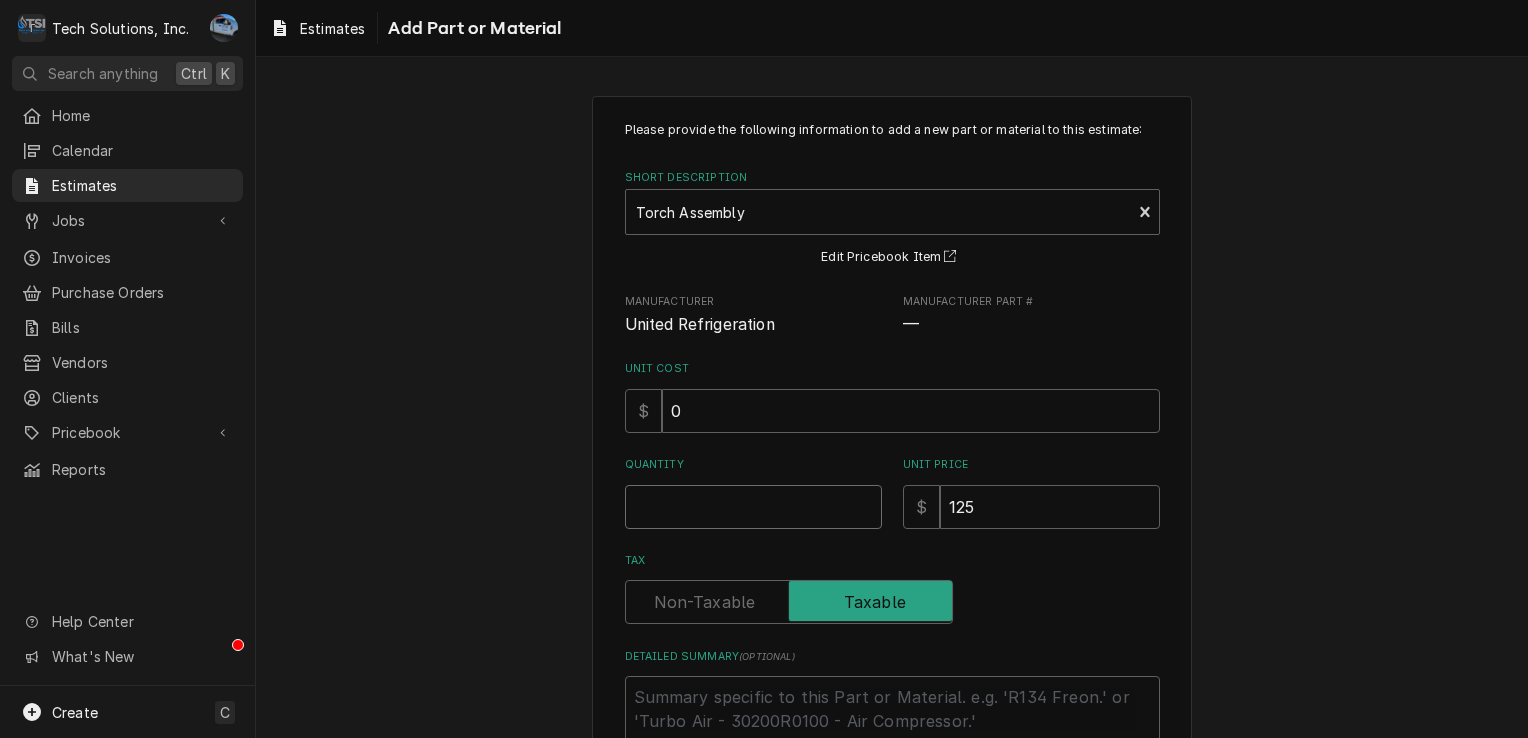 drag, startPoint x: 720, startPoint y: 511, endPoint x: 1108, endPoint y: 522, distance: 388.15588 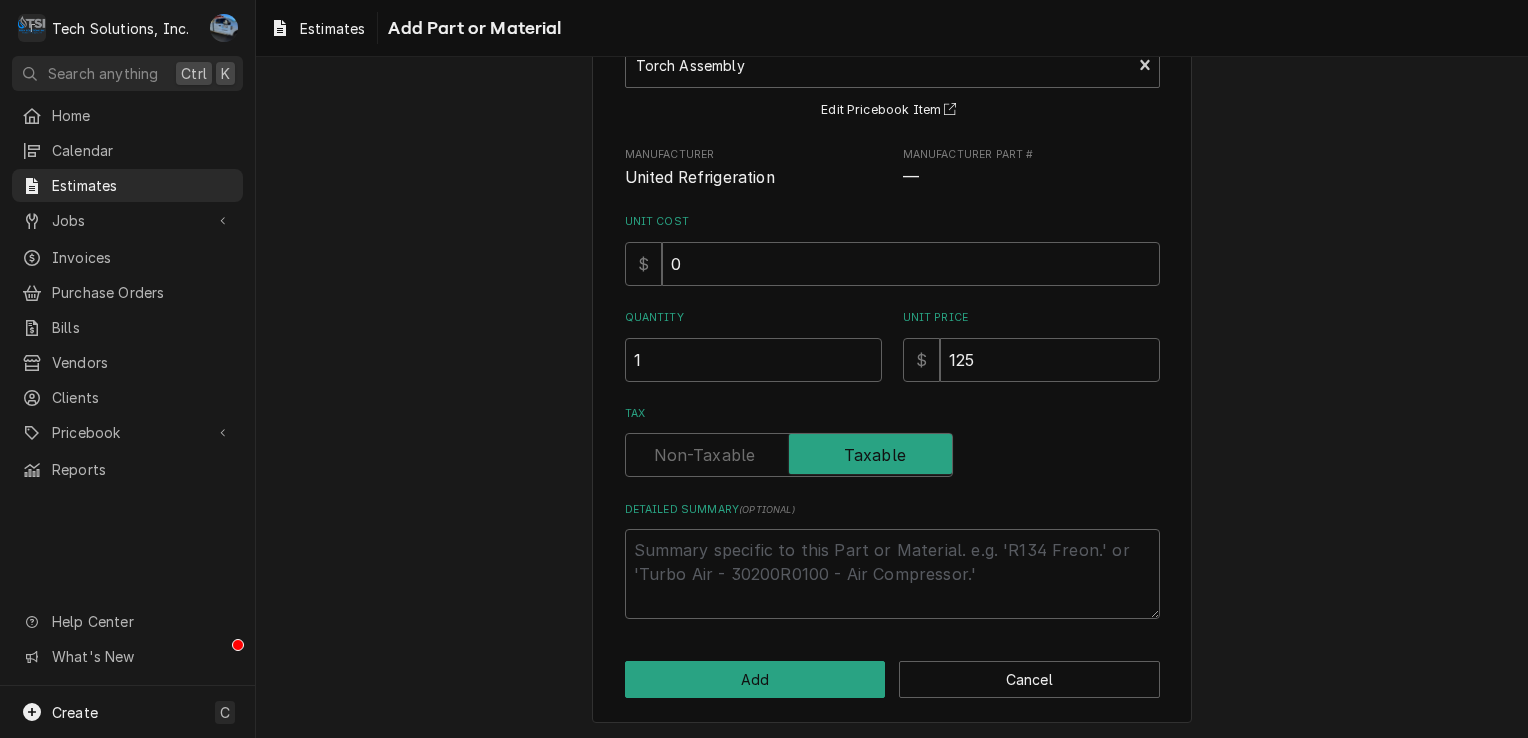 scroll, scrollTop: 148, scrollLeft: 0, axis: vertical 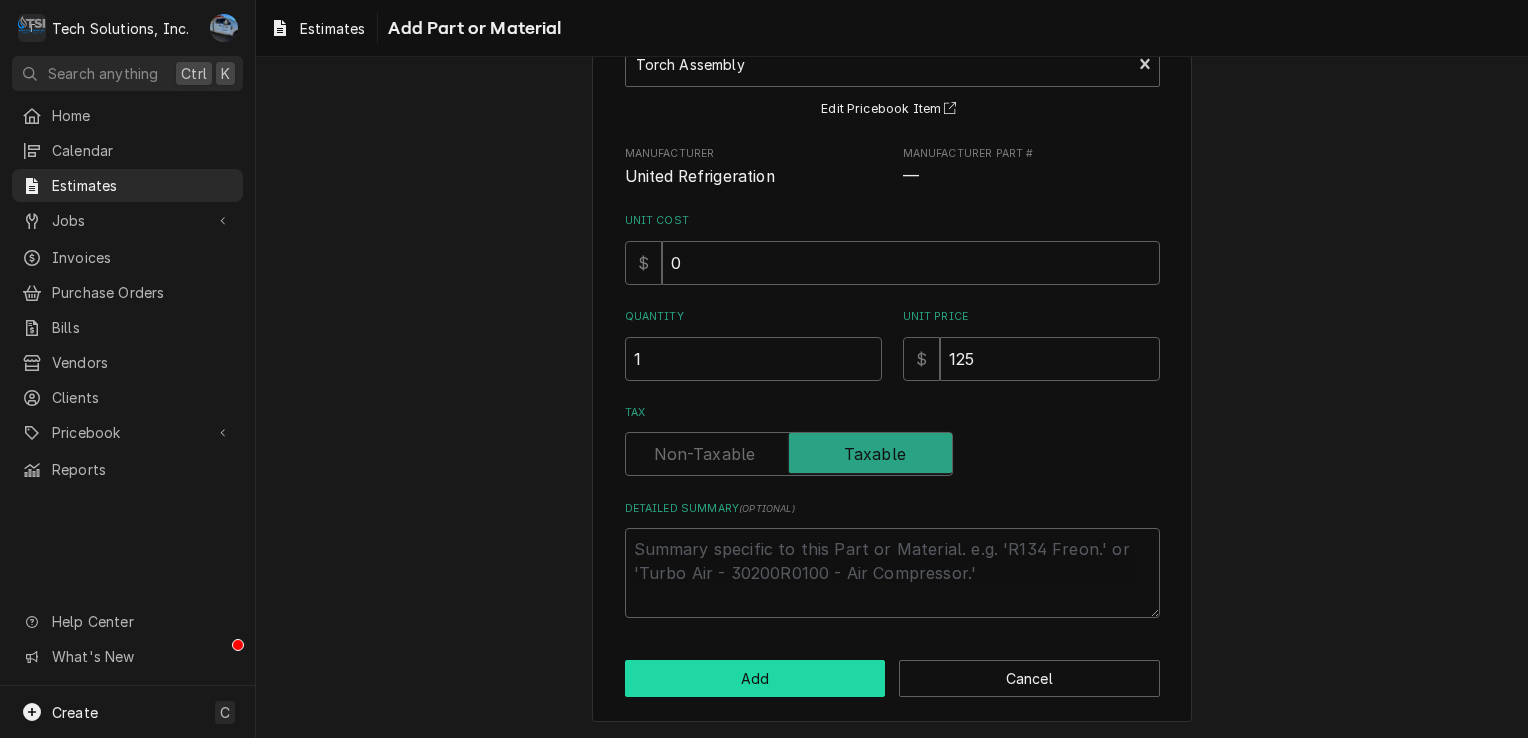 click on "Add" at bounding box center [755, 678] 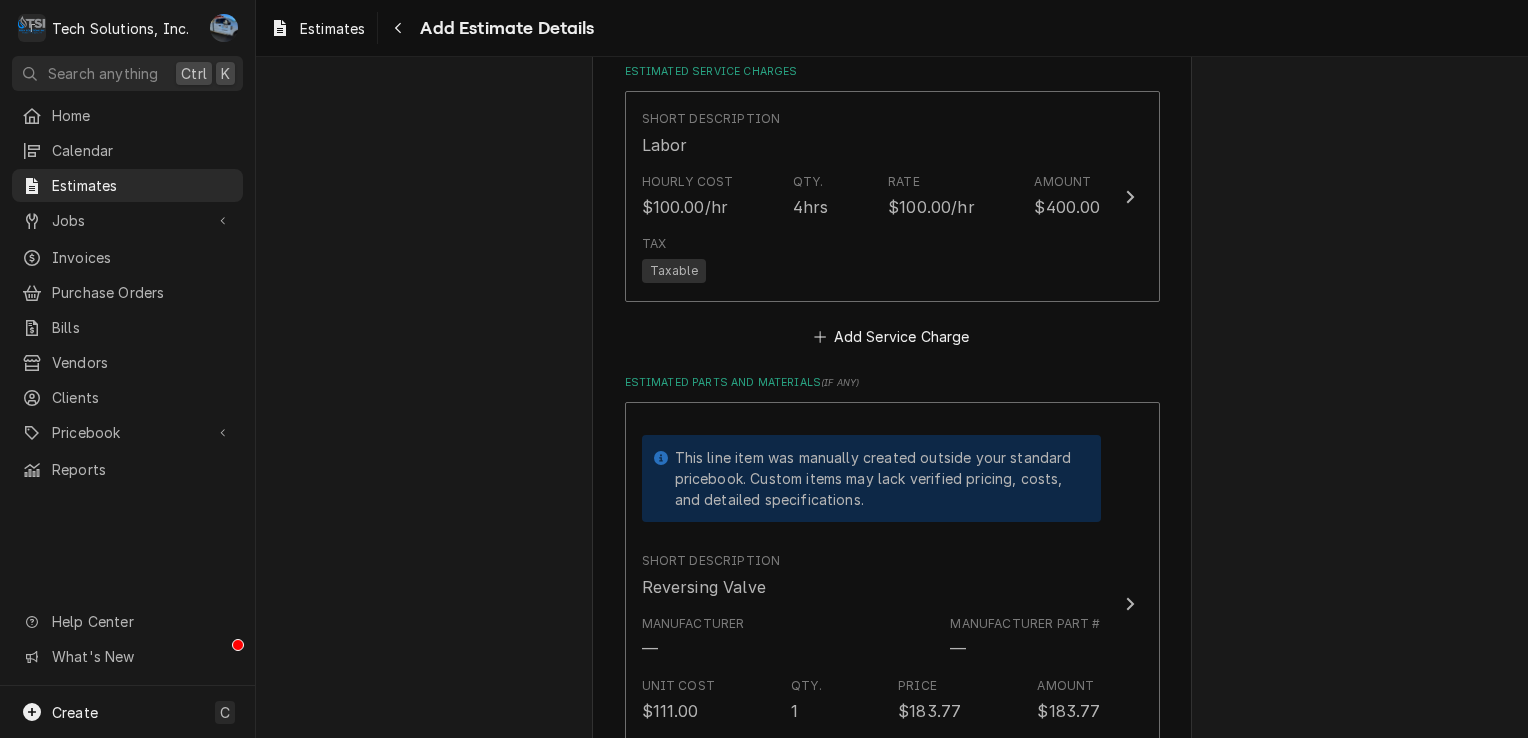 scroll, scrollTop: 1936, scrollLeft: 0, axis: vertical 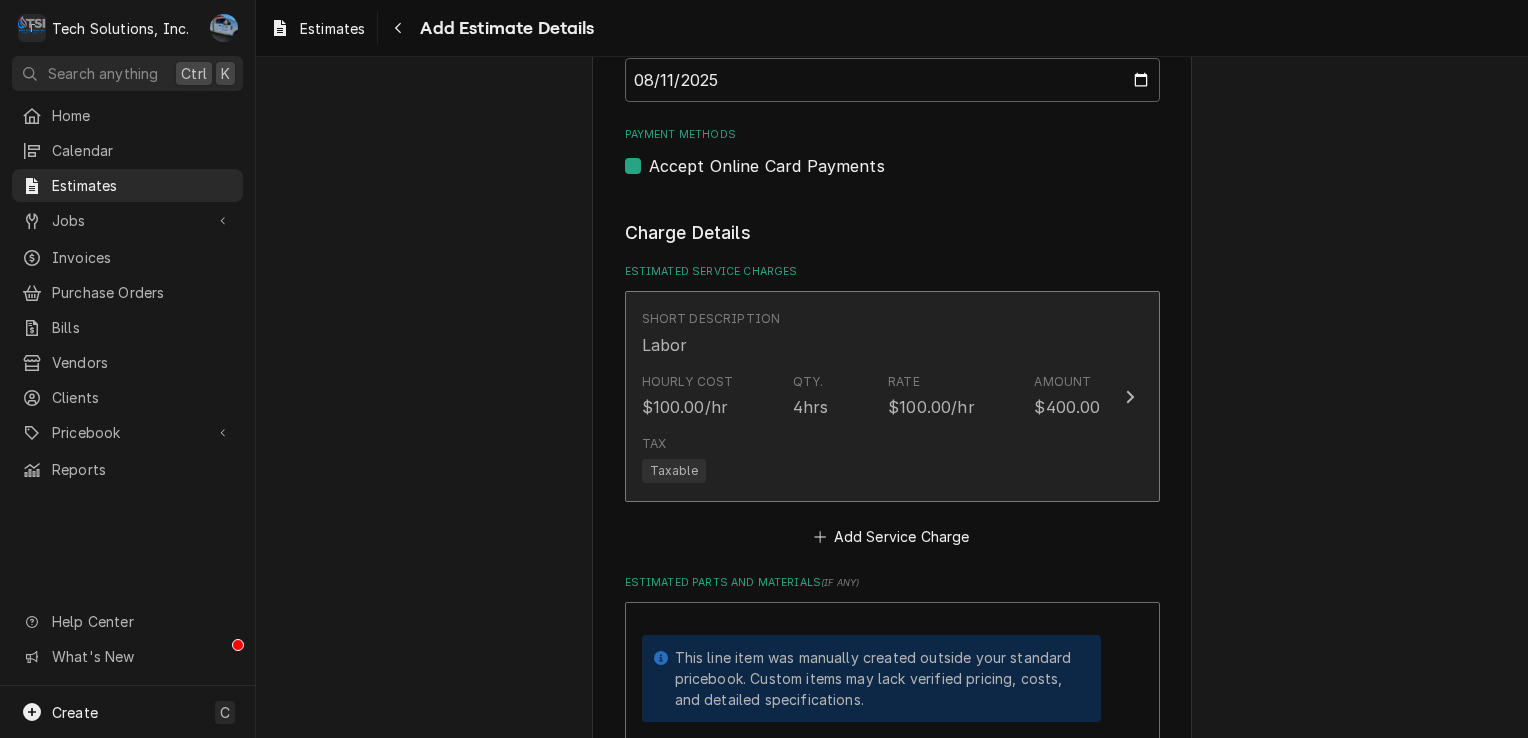 click on "Tax Taxable" at bounding box center (871, 459) 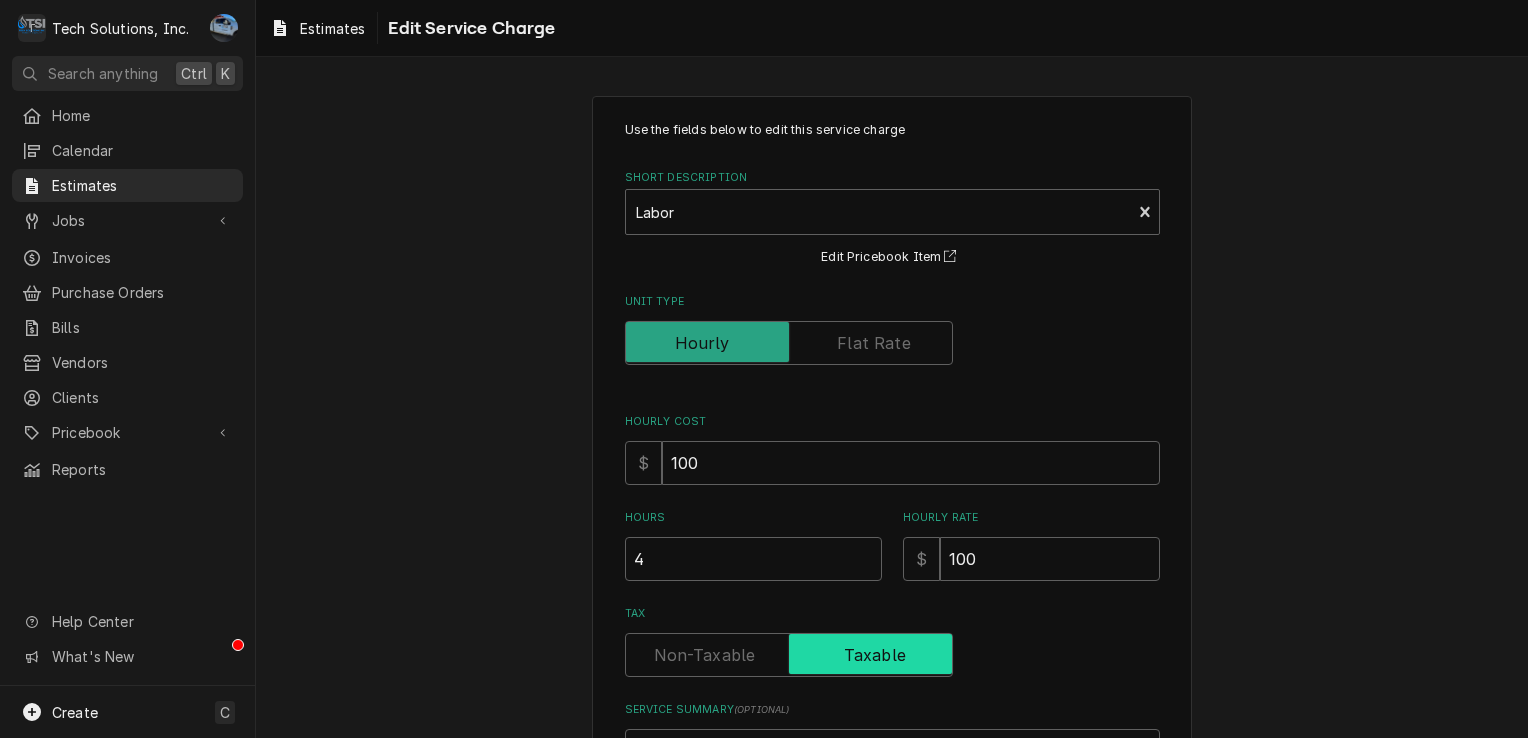 scroll, scrollTop: 252, scrollLeft: 0, axis: vertical 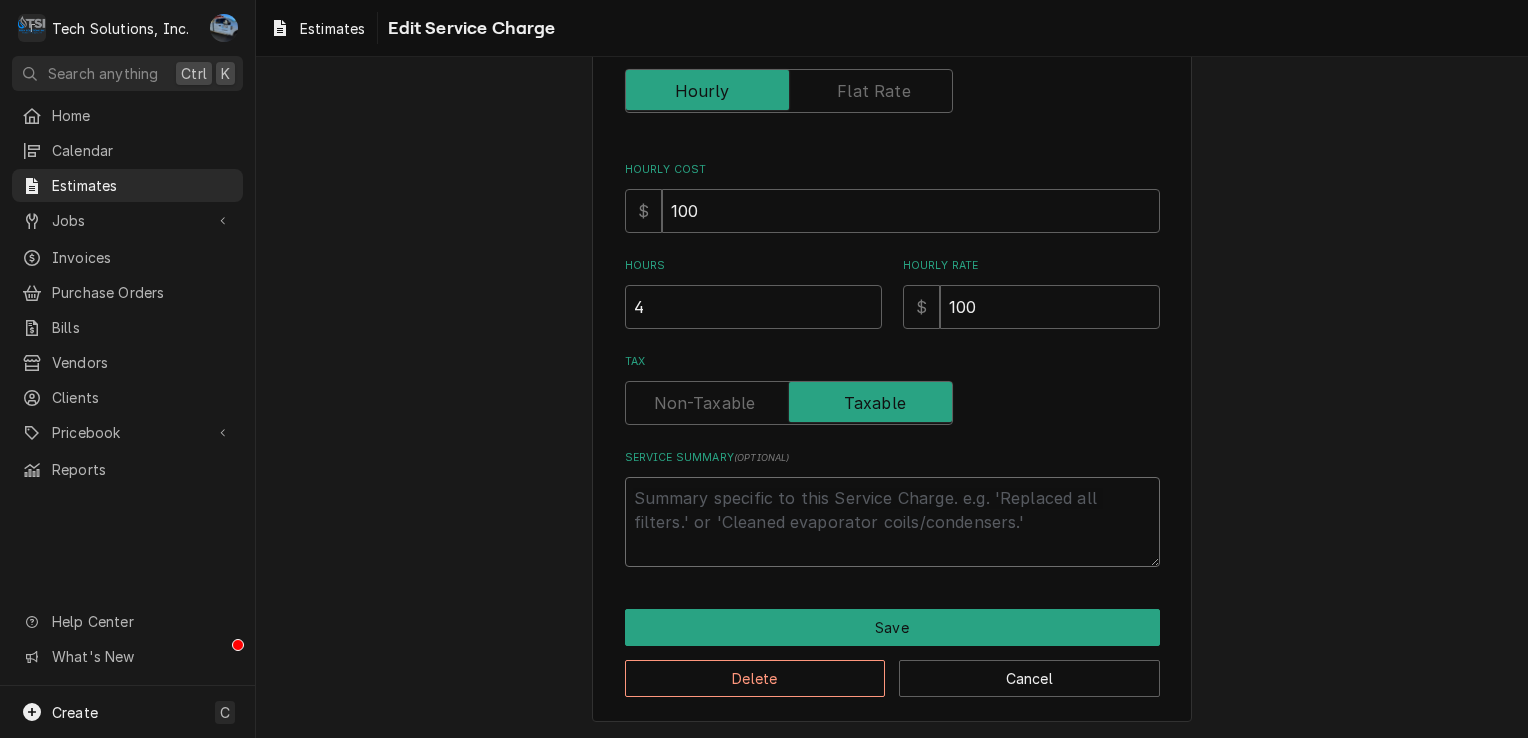 click on "Service Summary  ( optional )" at bounding box center [892, 522] 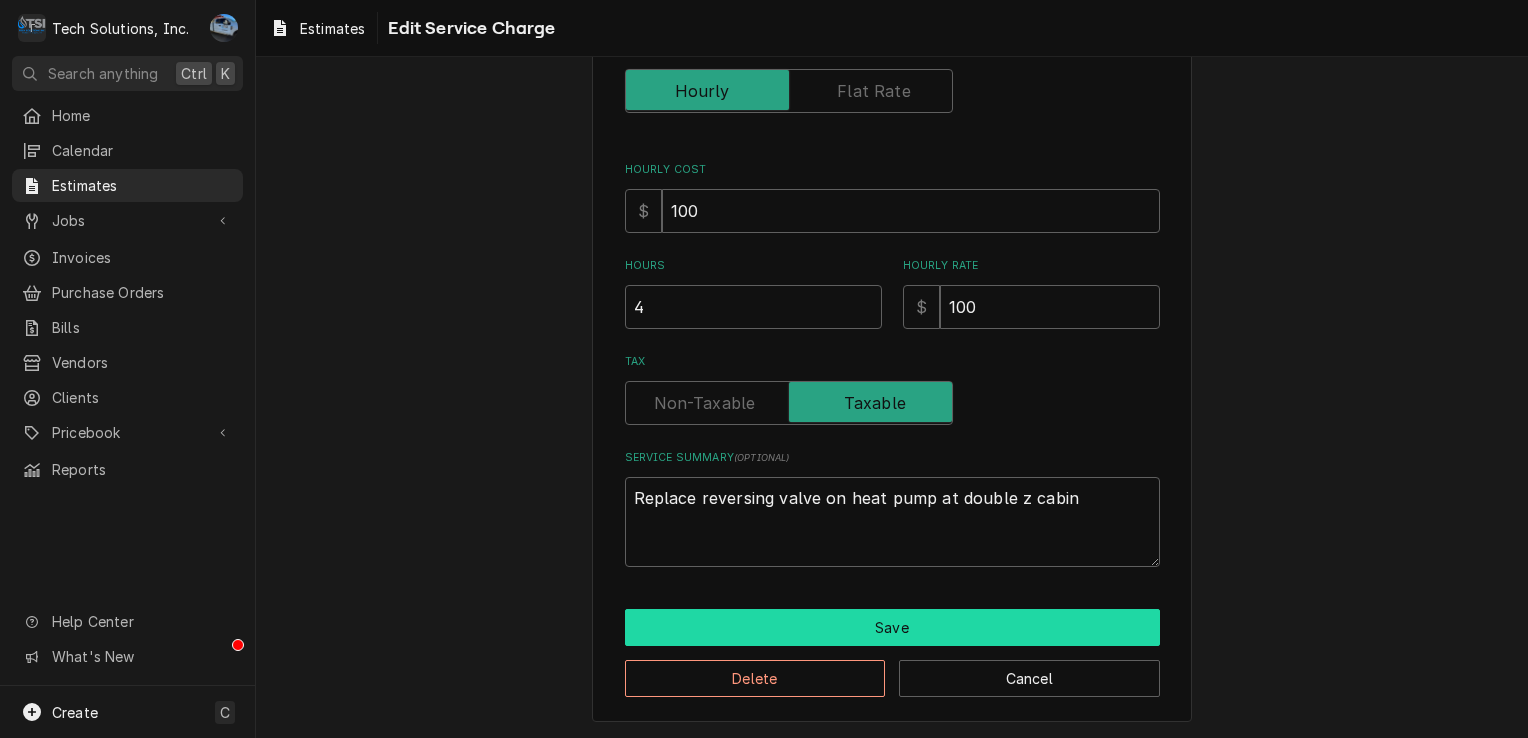 click on "Save" at bounding box center [892, 627] 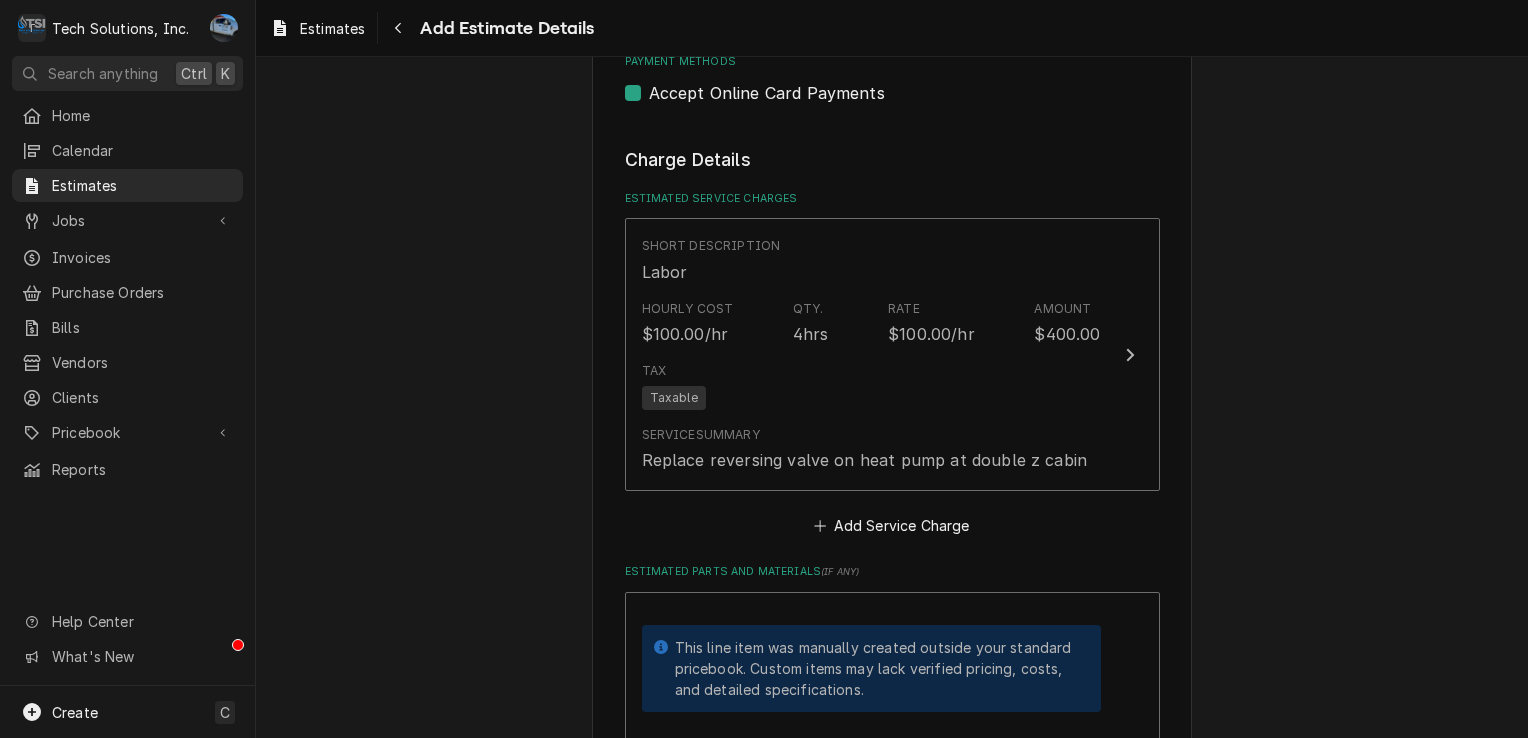 scroll, scrollTop: 2012, scrollLeft: 0, axis: vertical 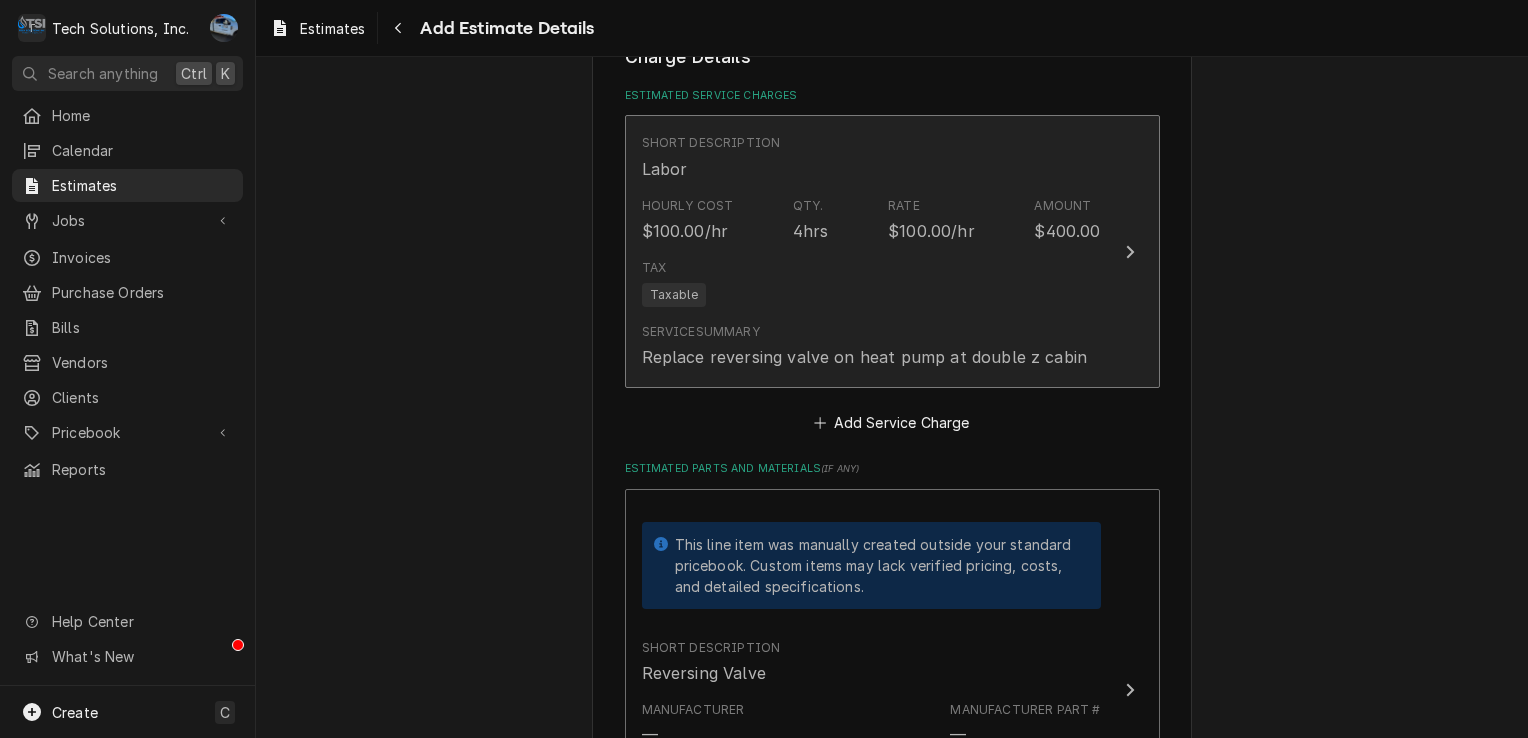 click on "Tax Taxable" at bounding box center (871, 283) 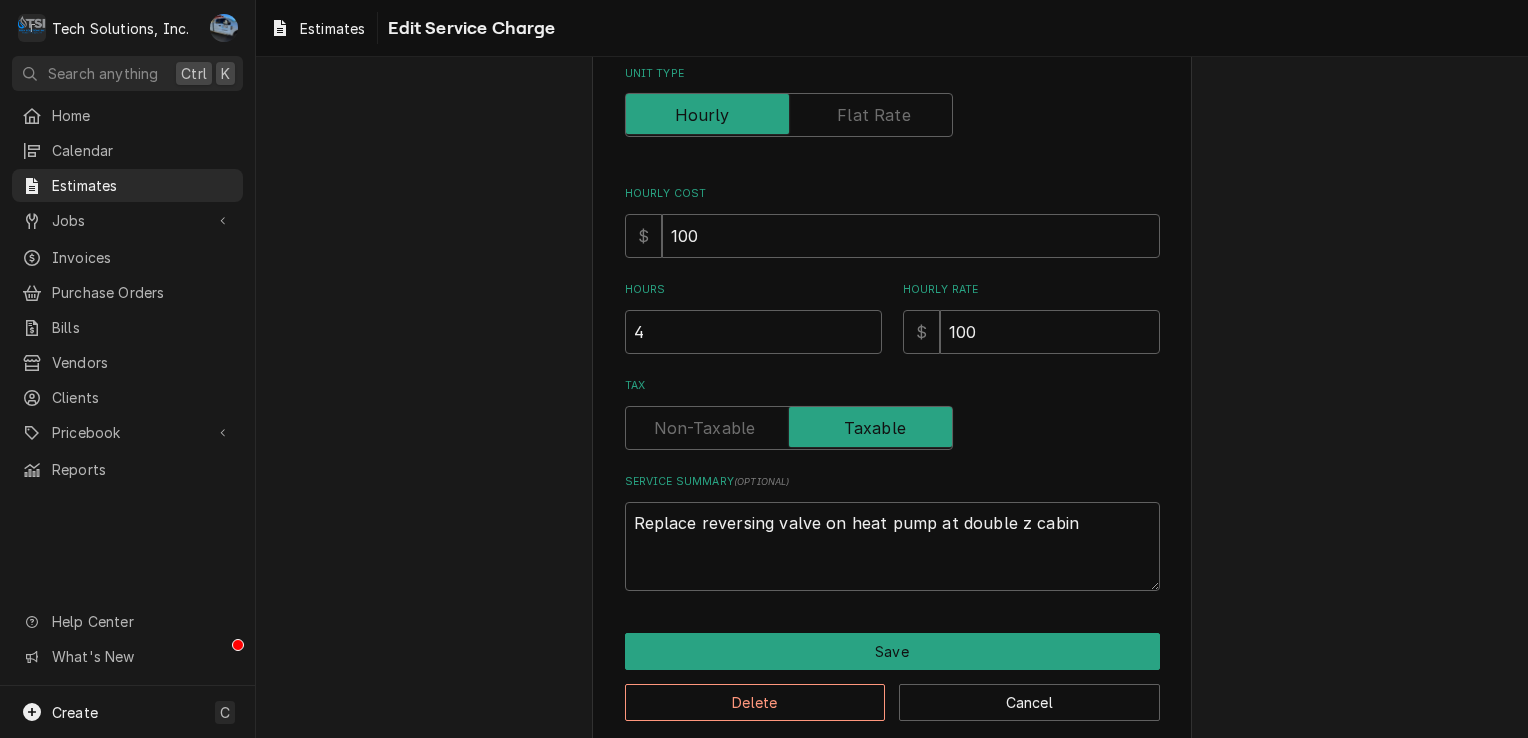 scroll, scrollTop: 0, scrollLeft: 0, axis: both 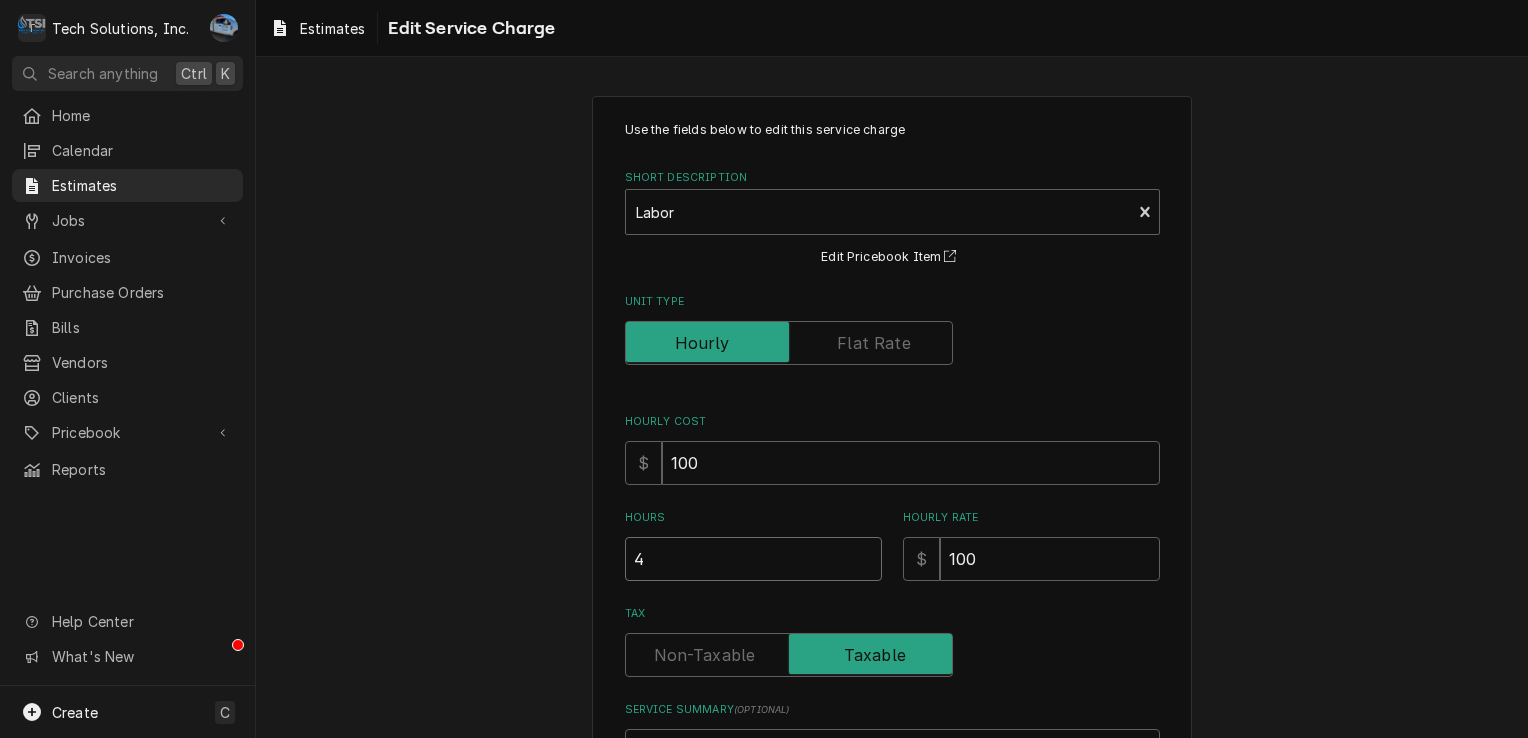 click on "4" at bounding box center [753, 559] 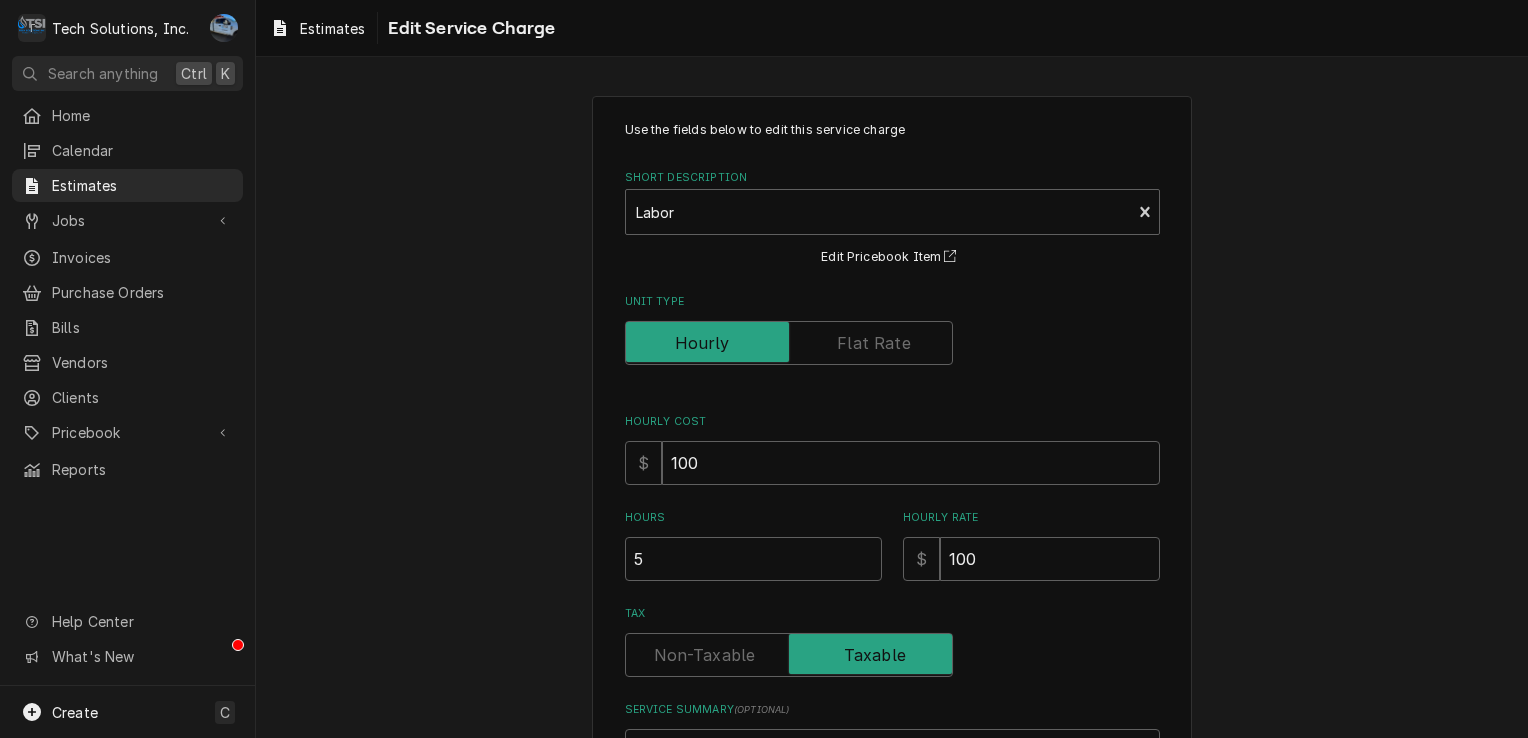 click on "Use the fields below to edit this service charge Short Description Labor Edit Pricebook Item    Unit Type Hourly Cost $ 100 Hours 5 Hourly Rate $ 100 Tax Service Summary  ( optional ) Replace reversing valve on heat pump at double z cabin Save Delete Cancel" at bounding box center [892, 535] 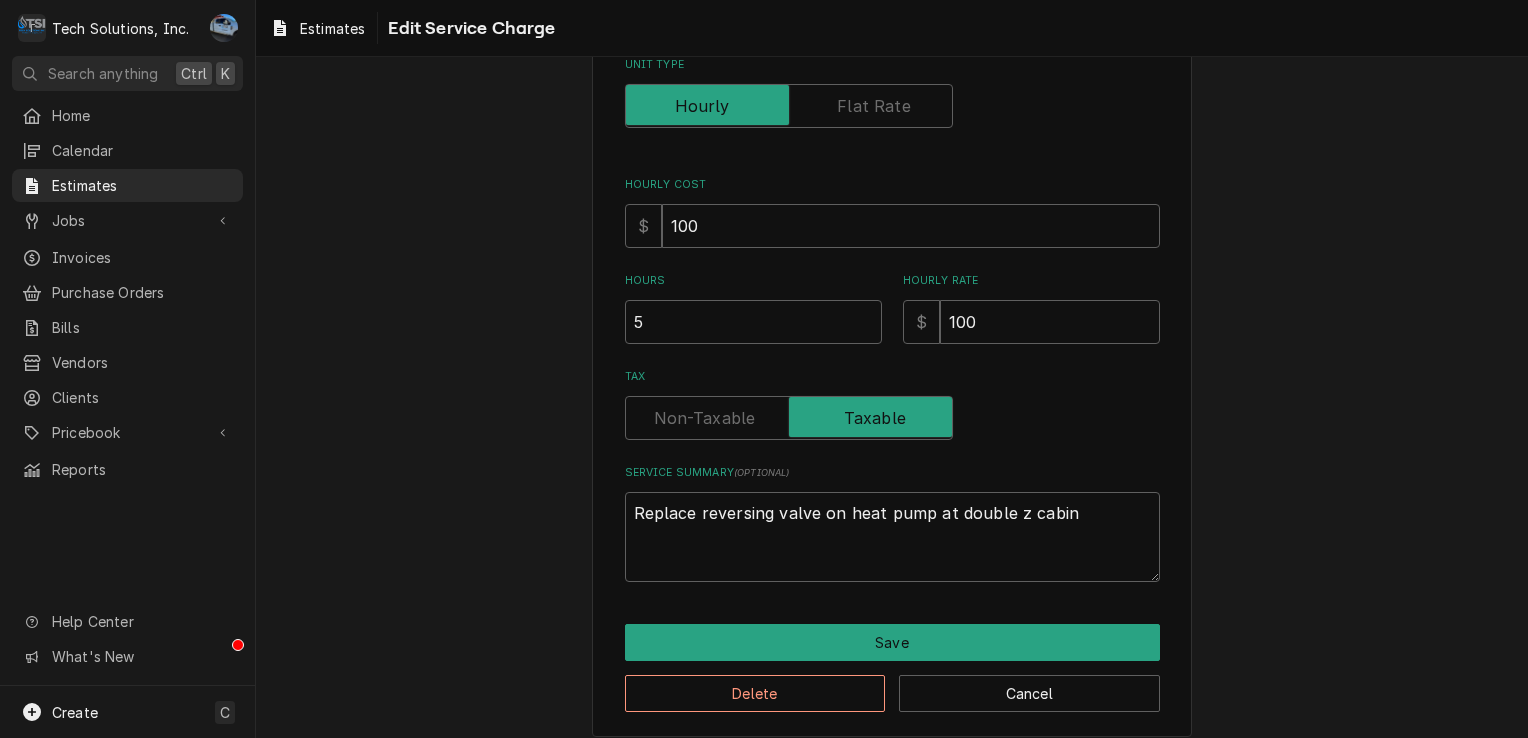 scroll, scrollTop: 252, scrollLeft: 0, axis: vertical 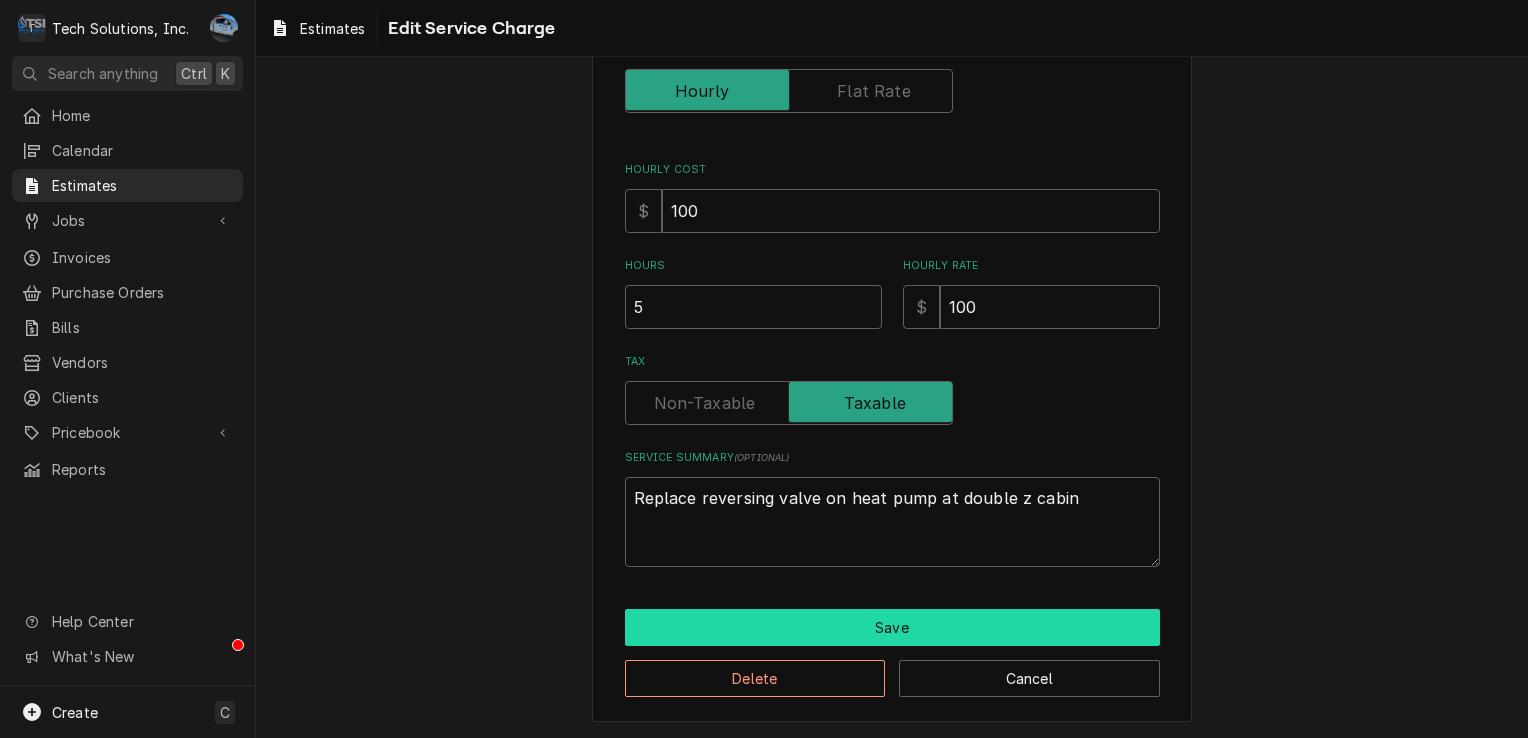 click on "Save" at bounding box center [892, 627] 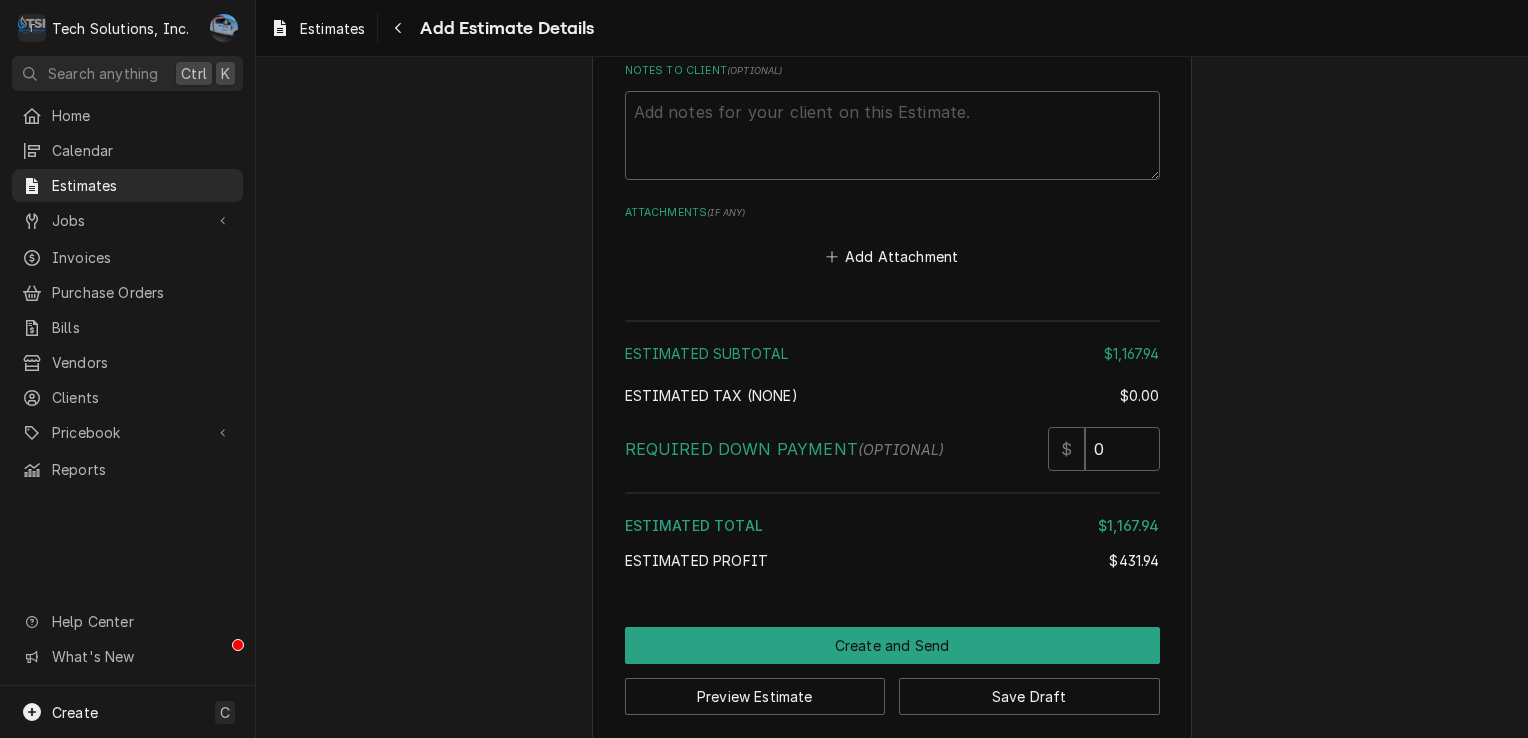 scroll, scrollTop: 4477, scrollLeft: 0, axis: vertical 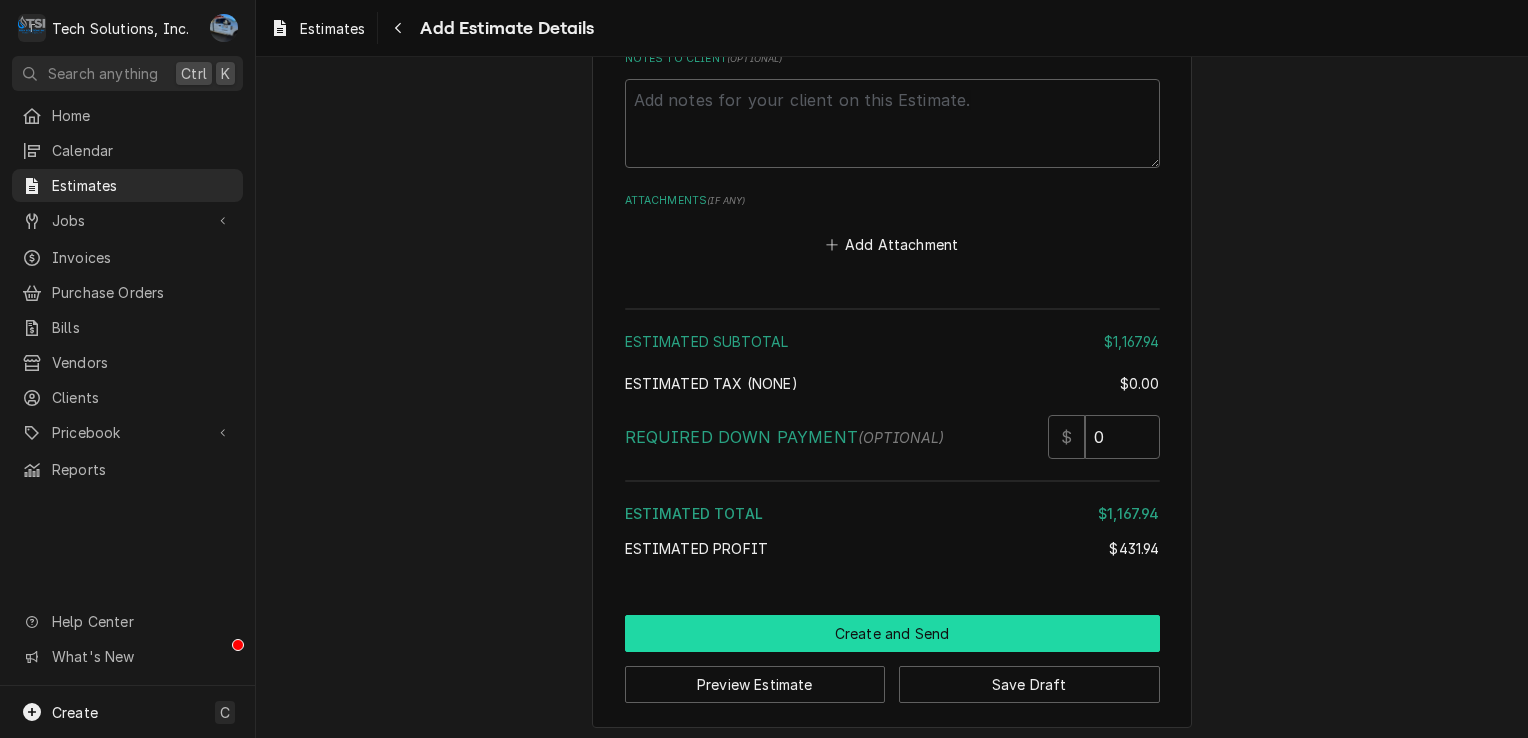 click on "Create and Send" at bounding box center [892, 633] 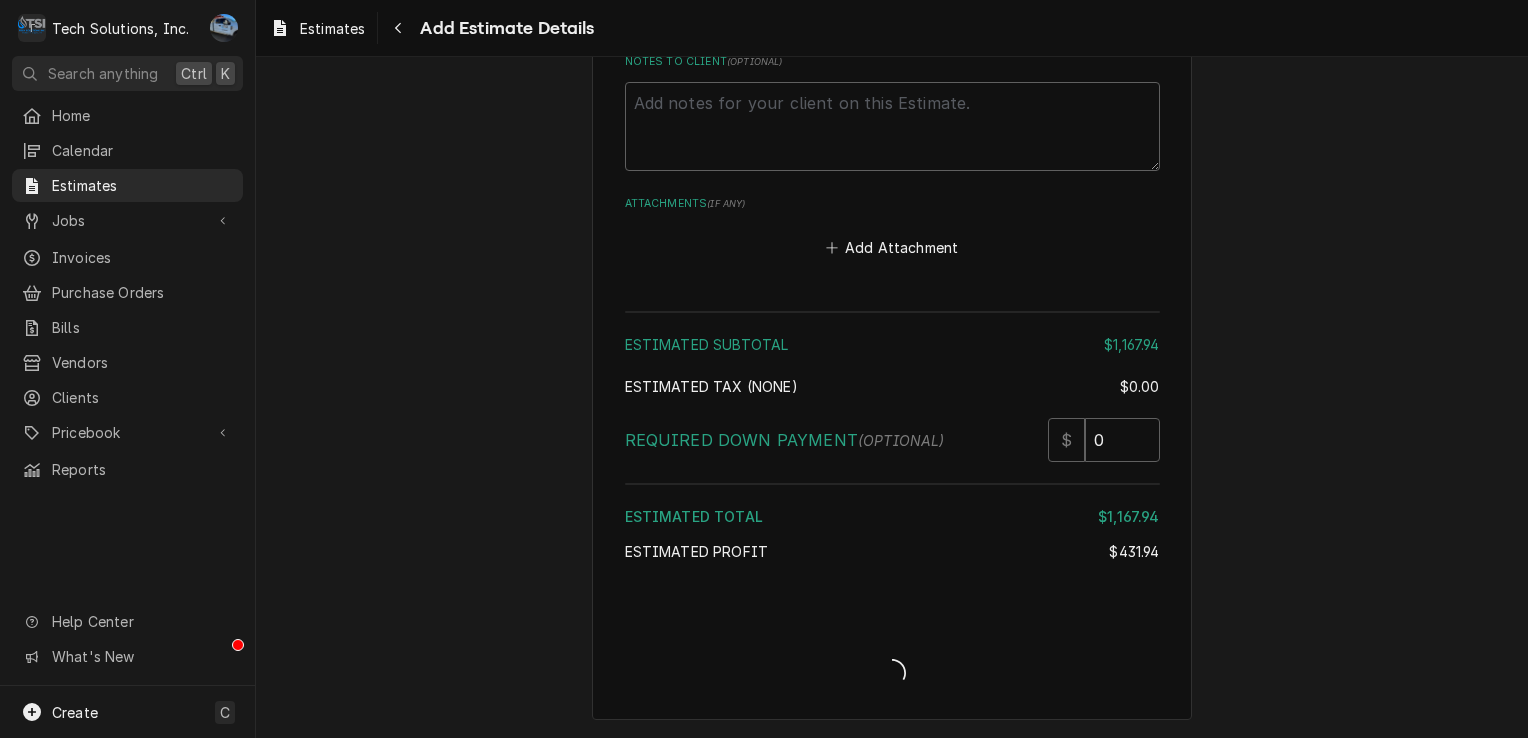 scroll, scrollTop: 4467, scrollLeft: 0, axis: vertical 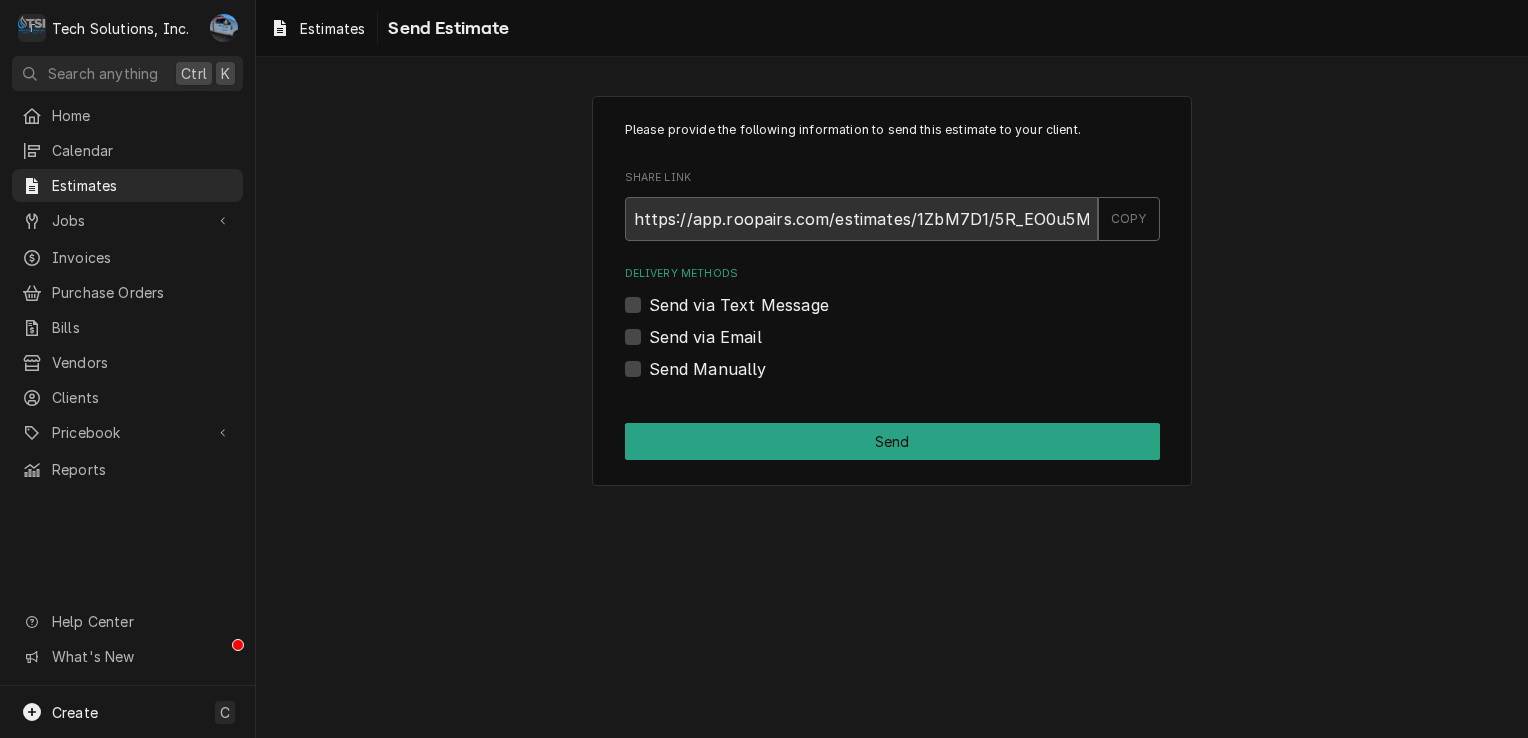 click on "Send via Email" at bounding box center [705, 337] 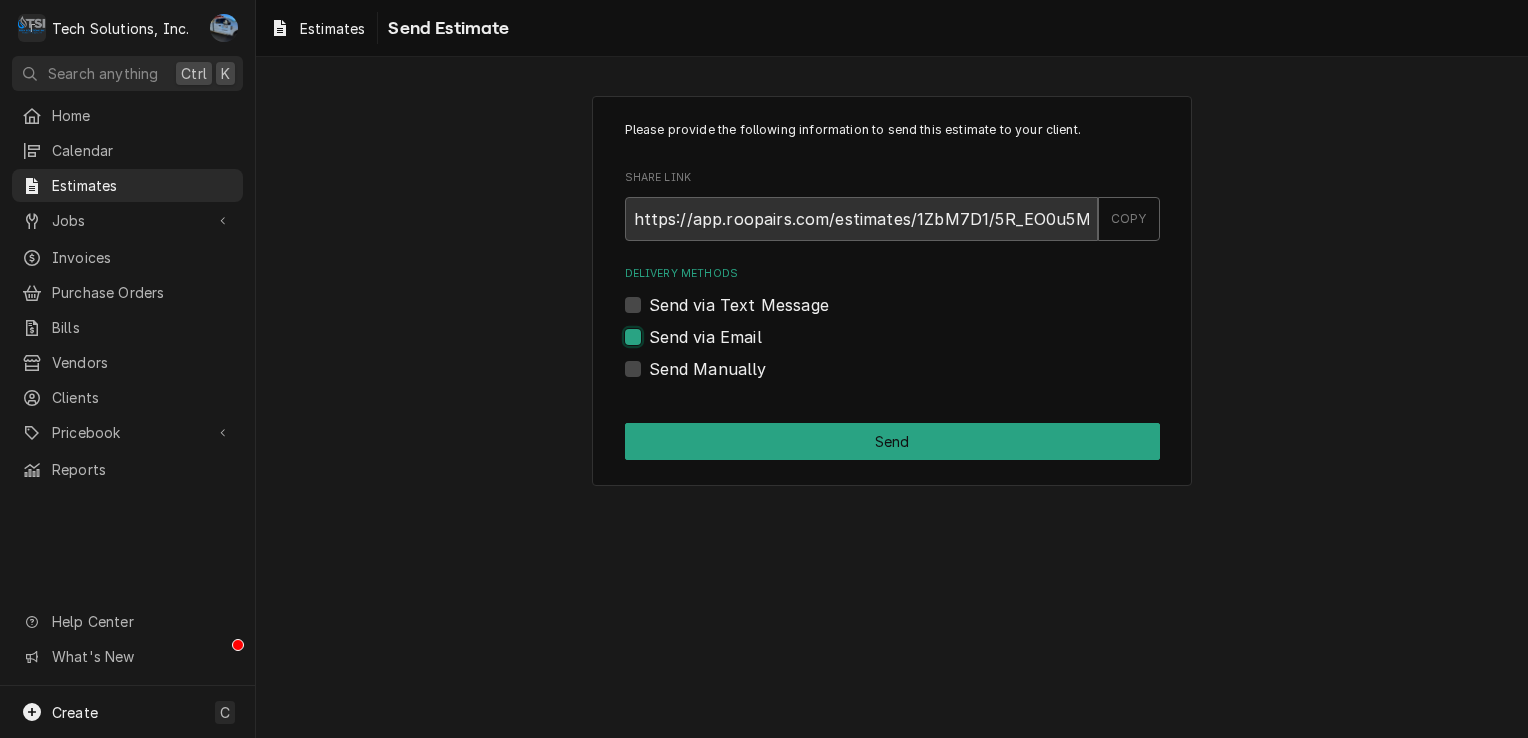 checkbox on "true" 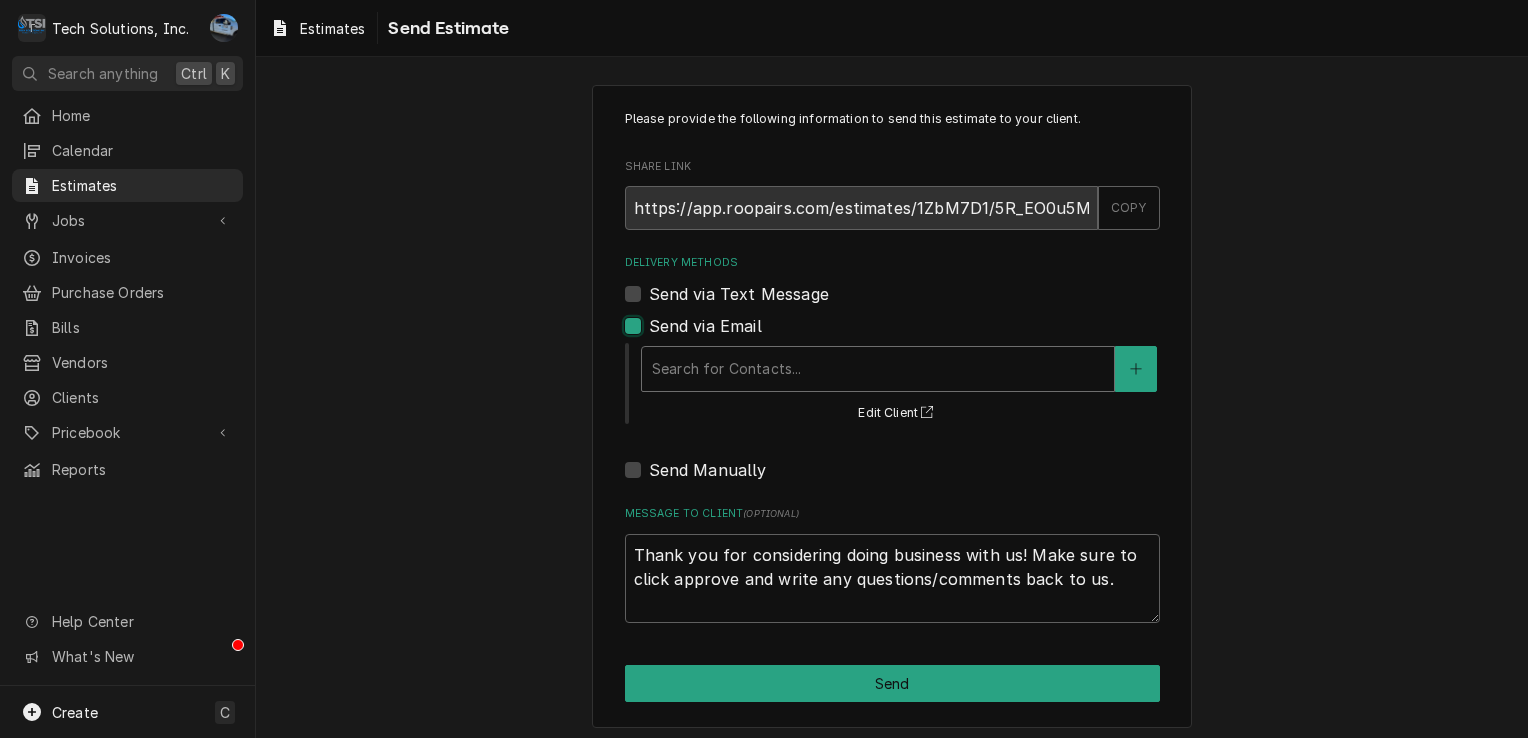 scroll, scrollTop: 16, scrollLeft: 0, axis: vertical 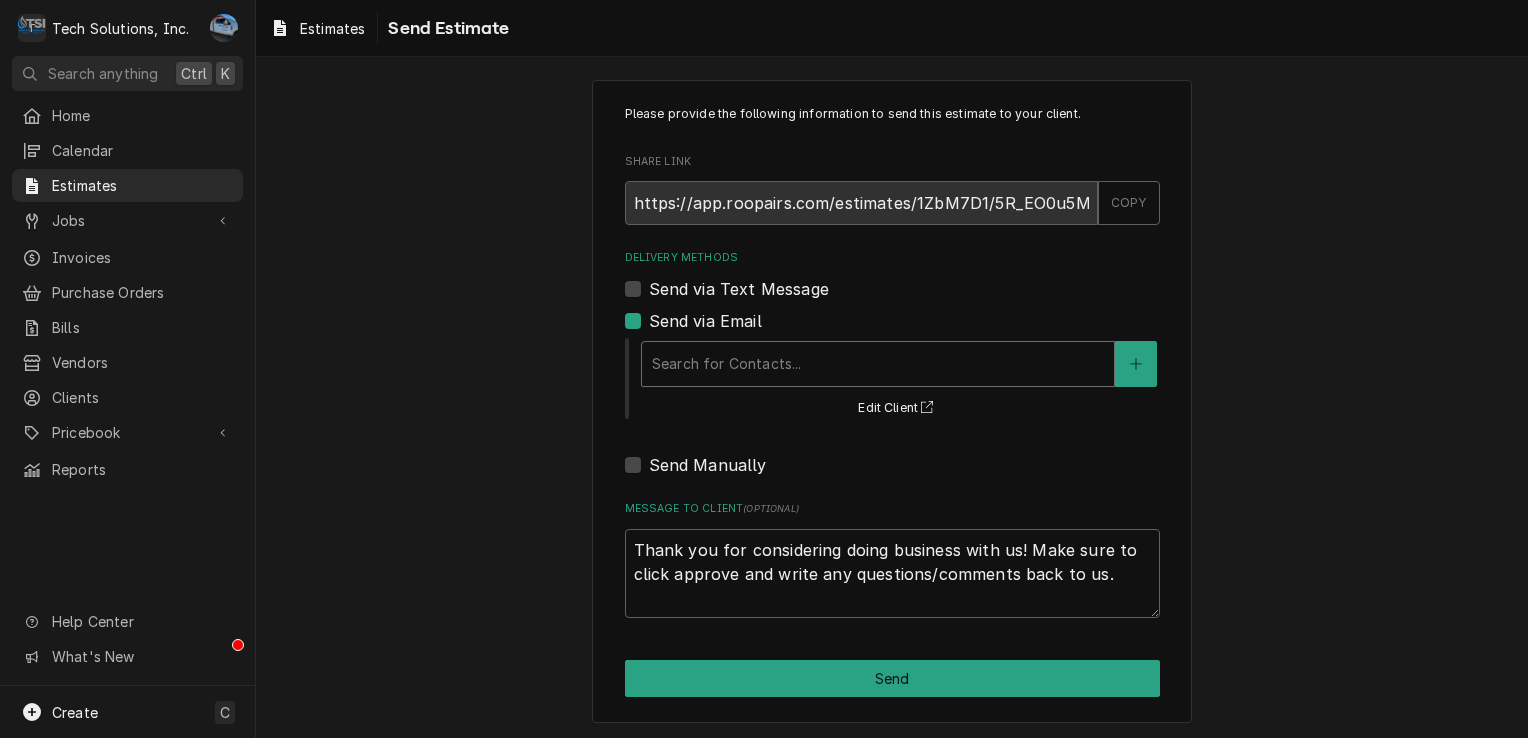 click at bounding box center [878, 364] 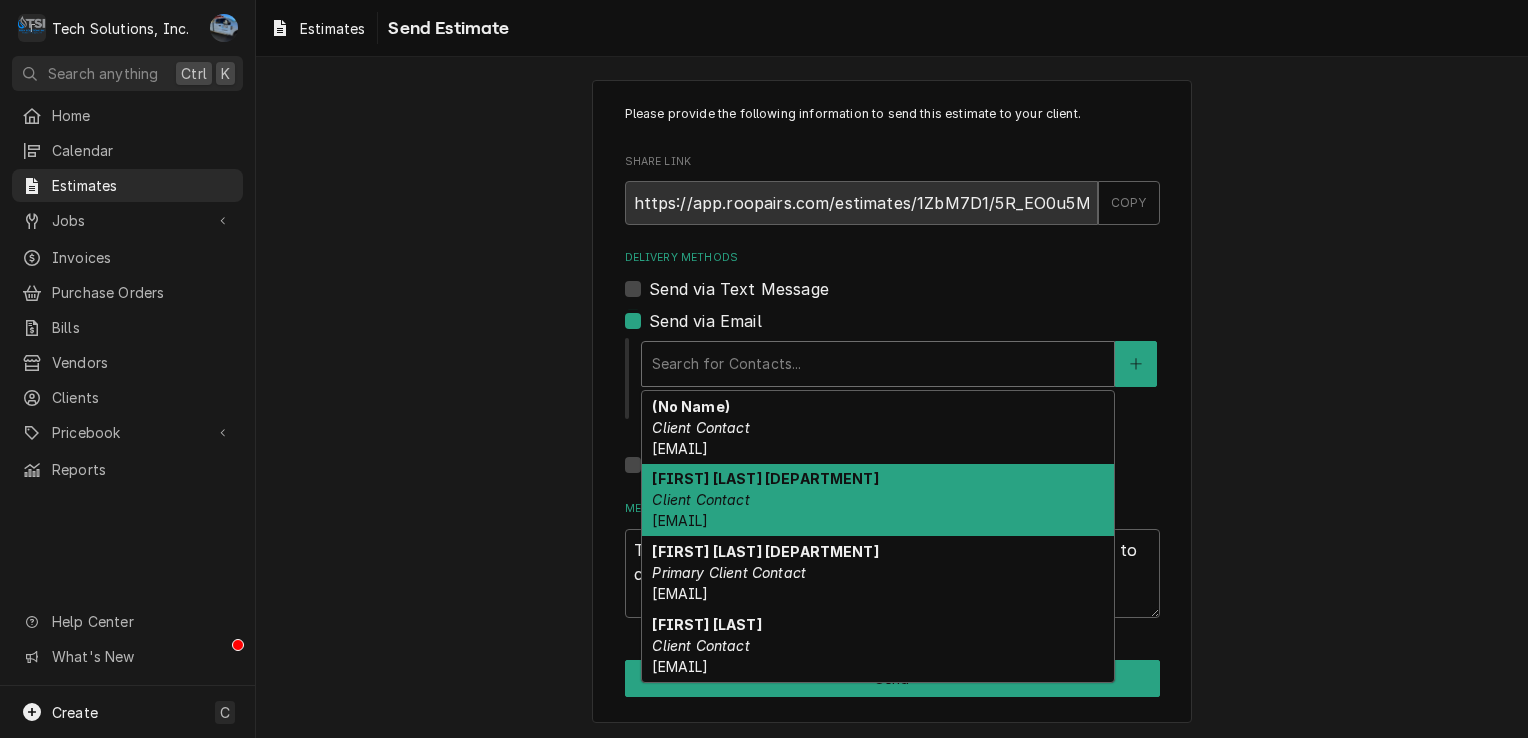 click on "Brian Campbell Food & Beverage Director" at bounding box center [765, 478] 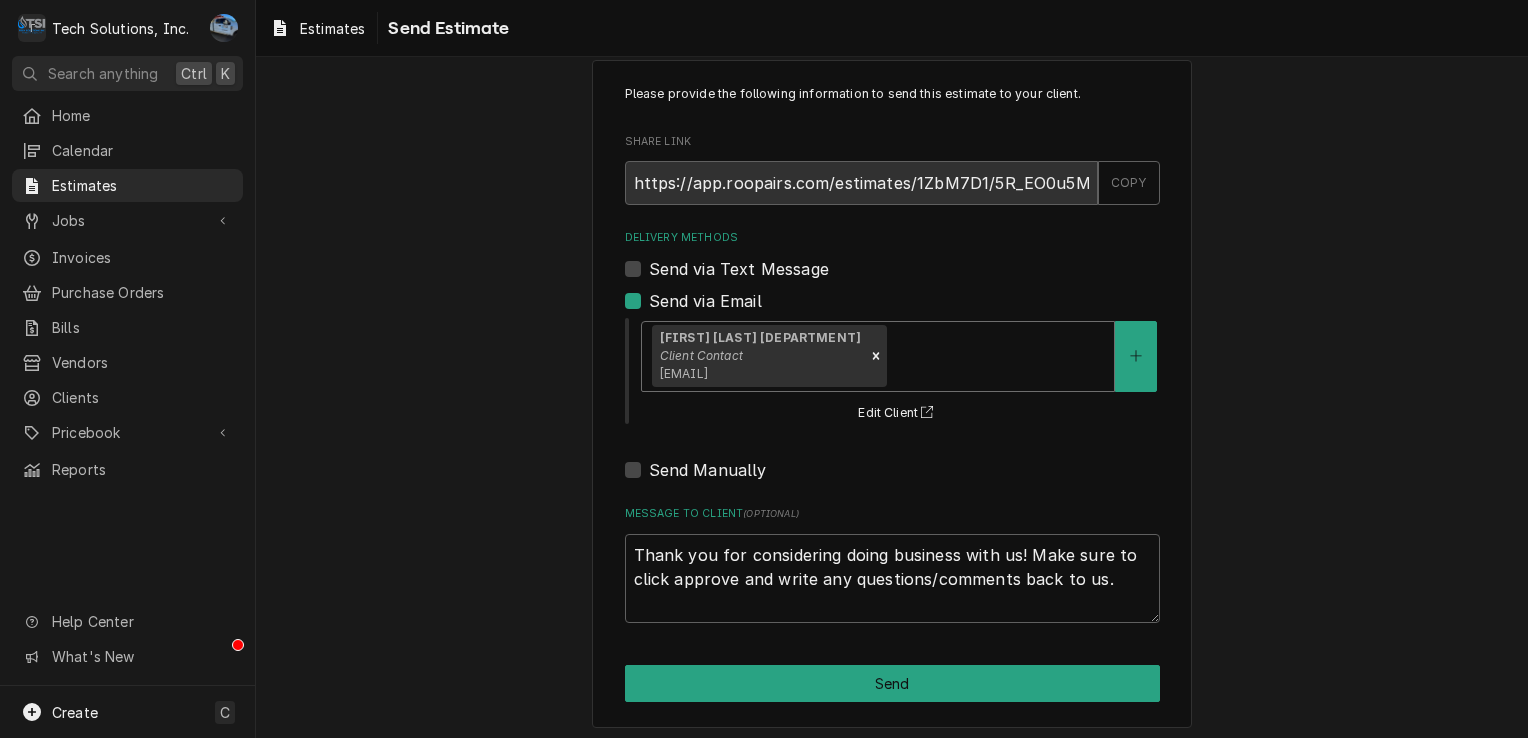 scroll, scrollTop: 41, scrollLeft: 0, axis: vertical 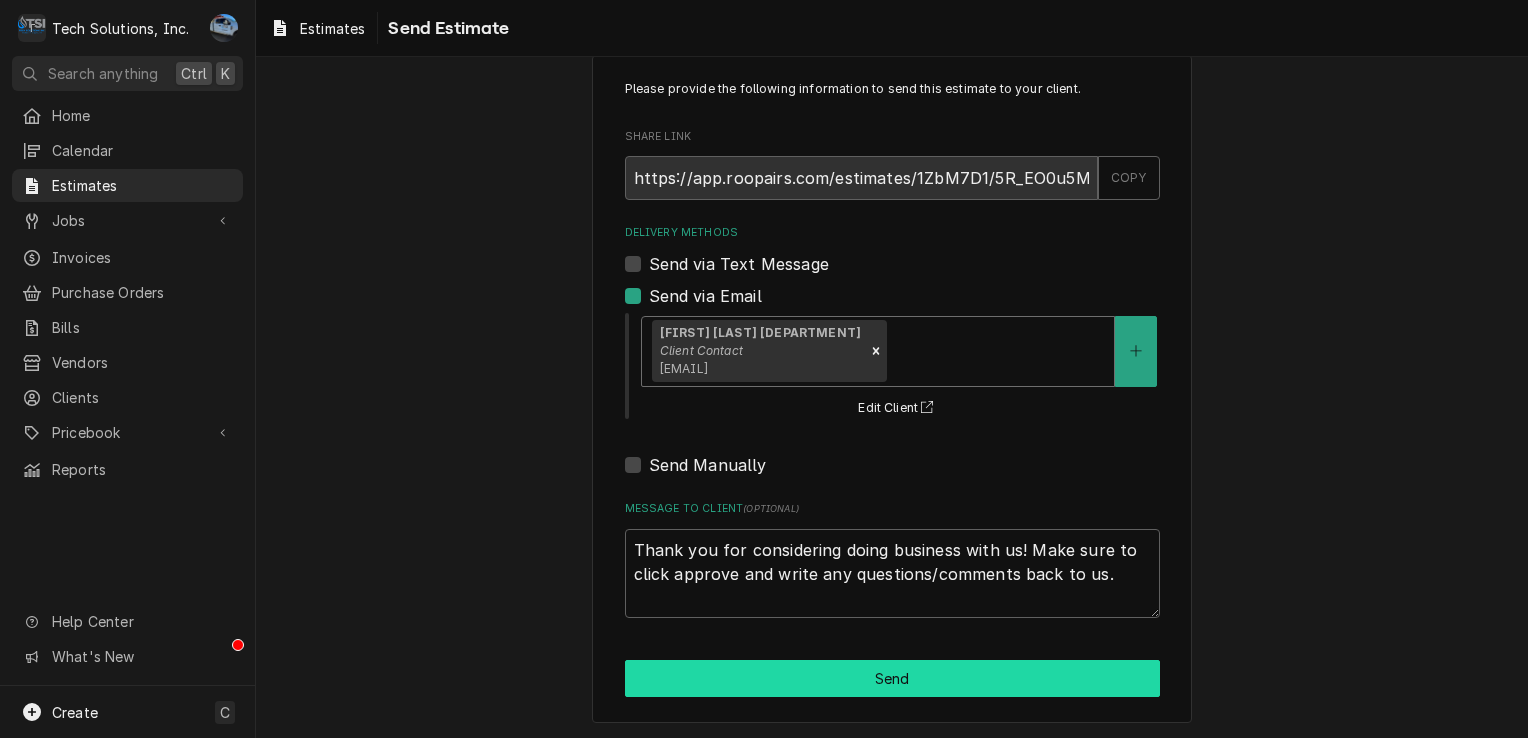 click on "Send" at bounding box center (892, 678) 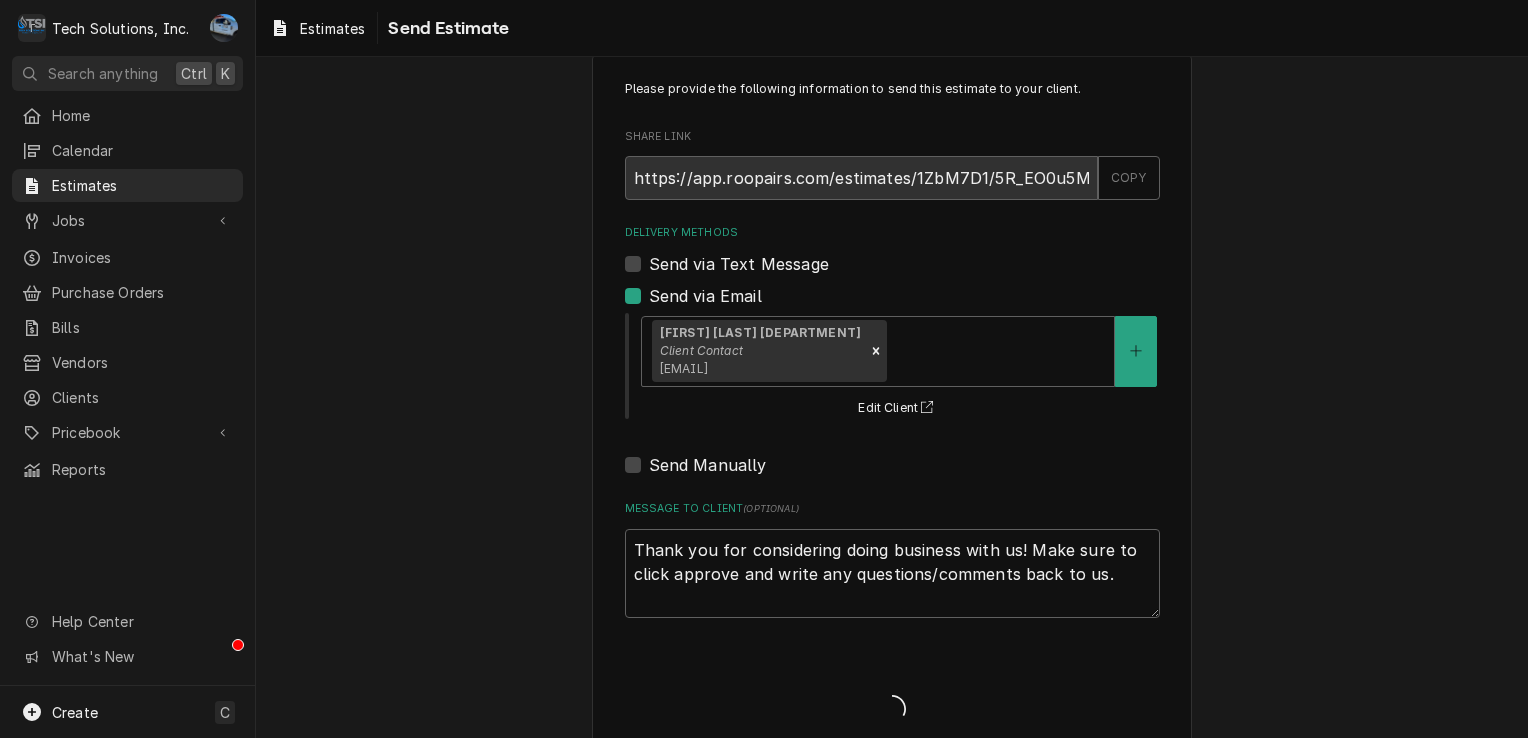 type on "x" 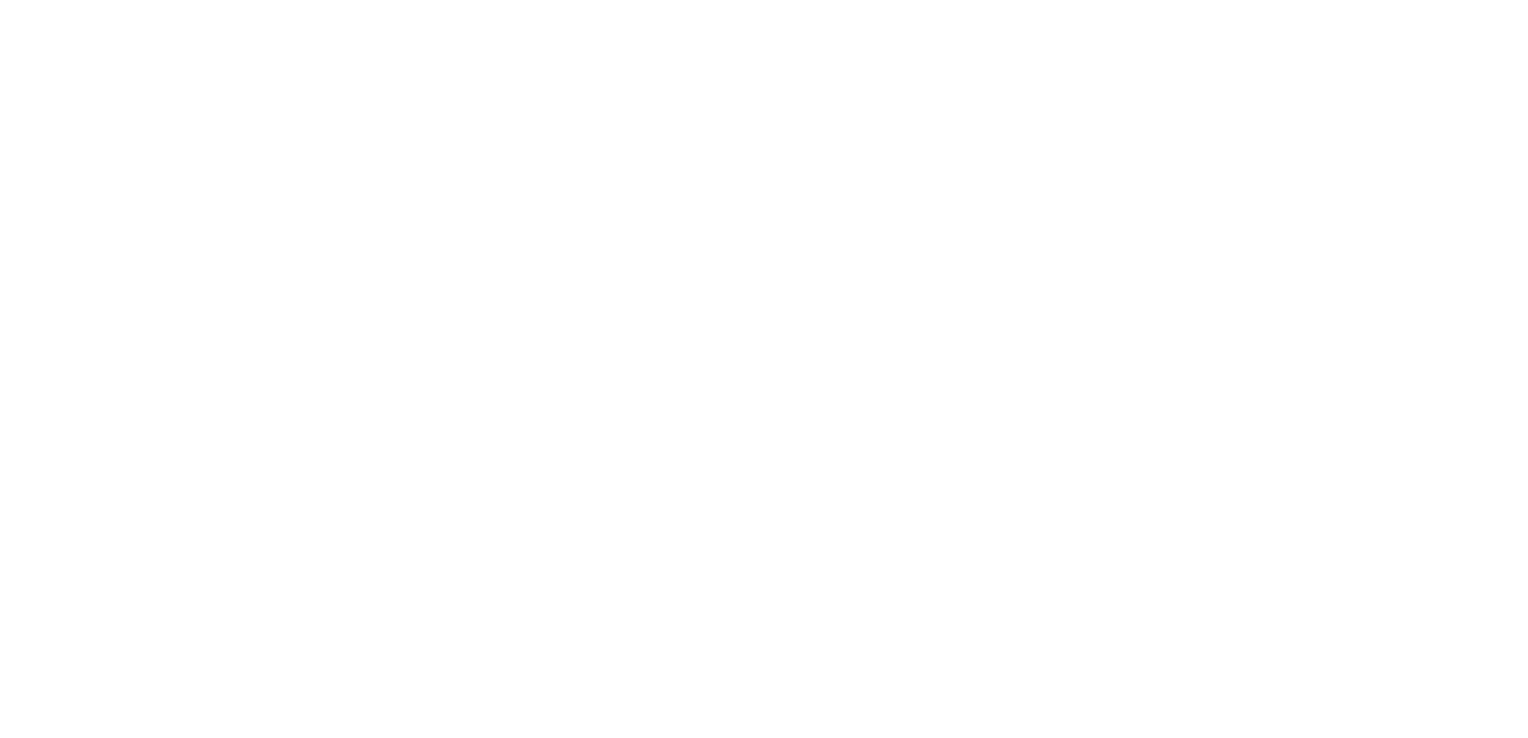 scroll, scrollTop: 0, scrollLeft: 0, axis: both 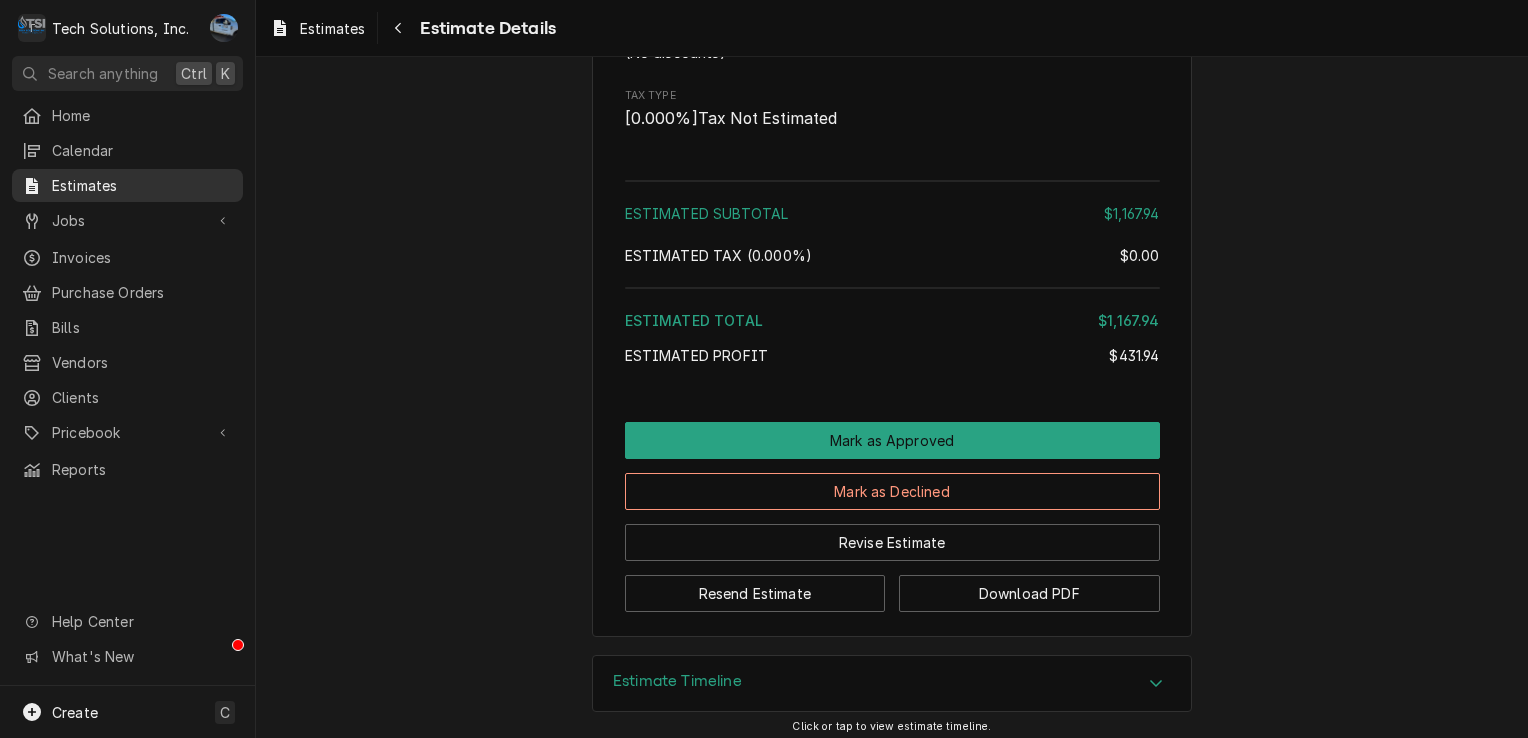 click on "Estimates" at bounding box center (142, 185) 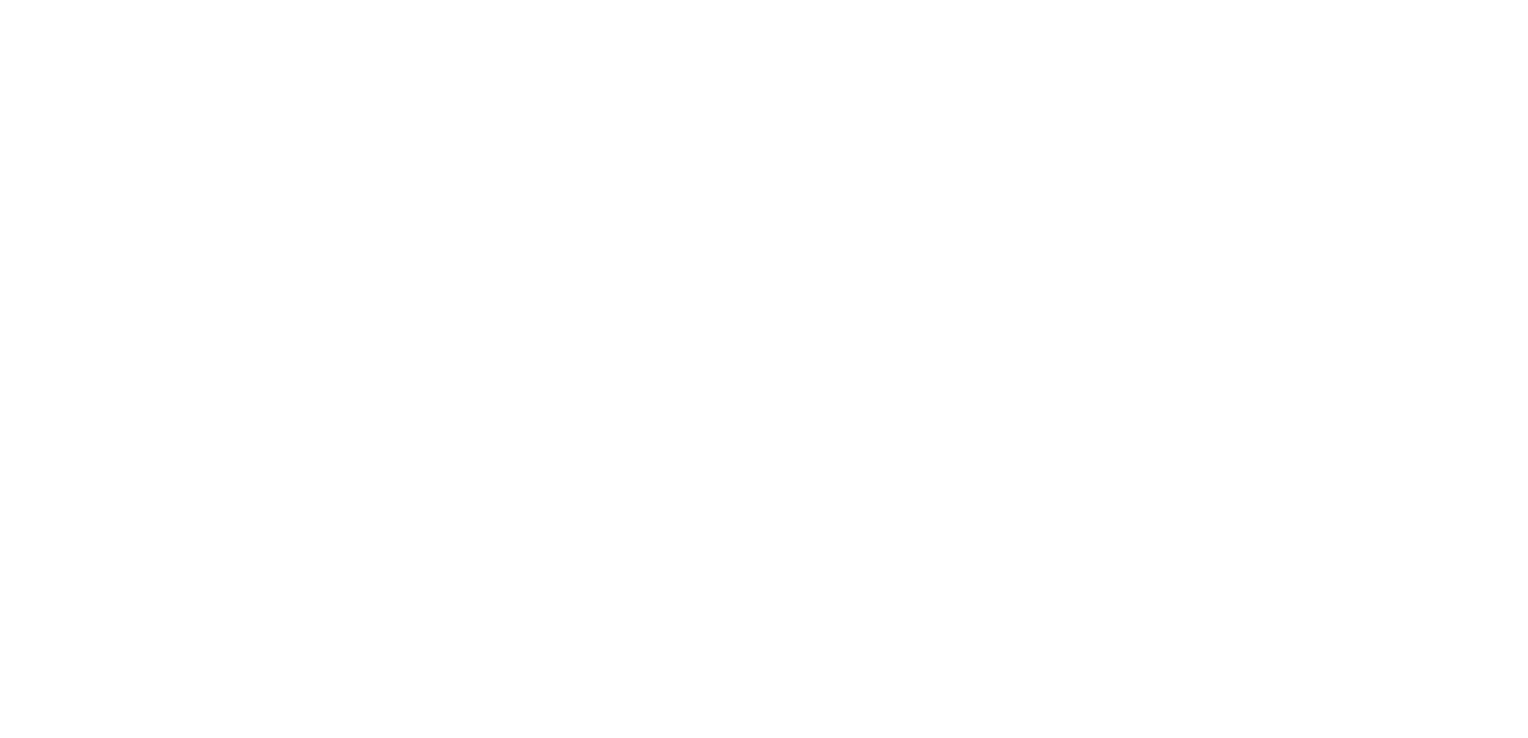 scroll, scrollTop: 0, scrollLeft: 0, axis: both 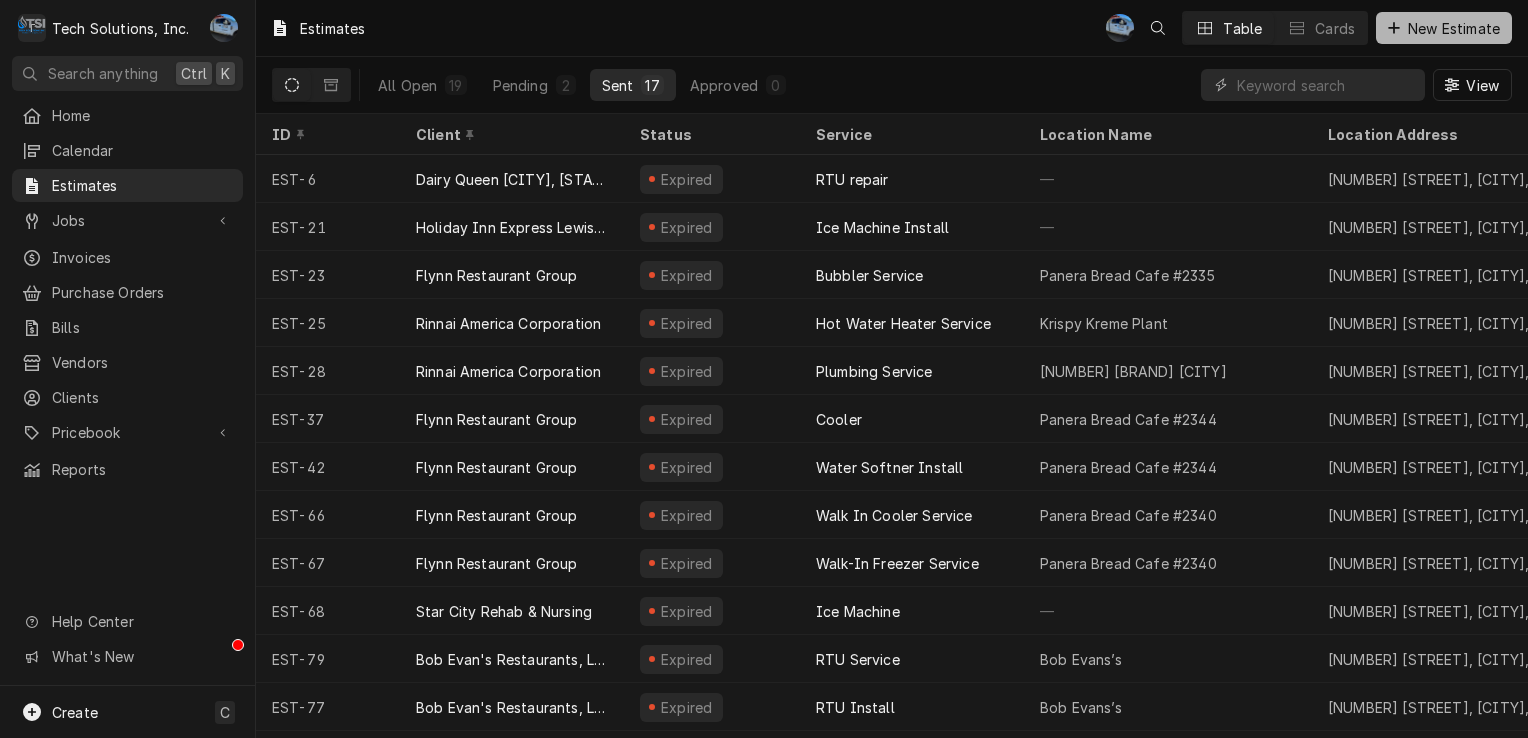 click on "New Estimate" at bounding box center (1454, 28) 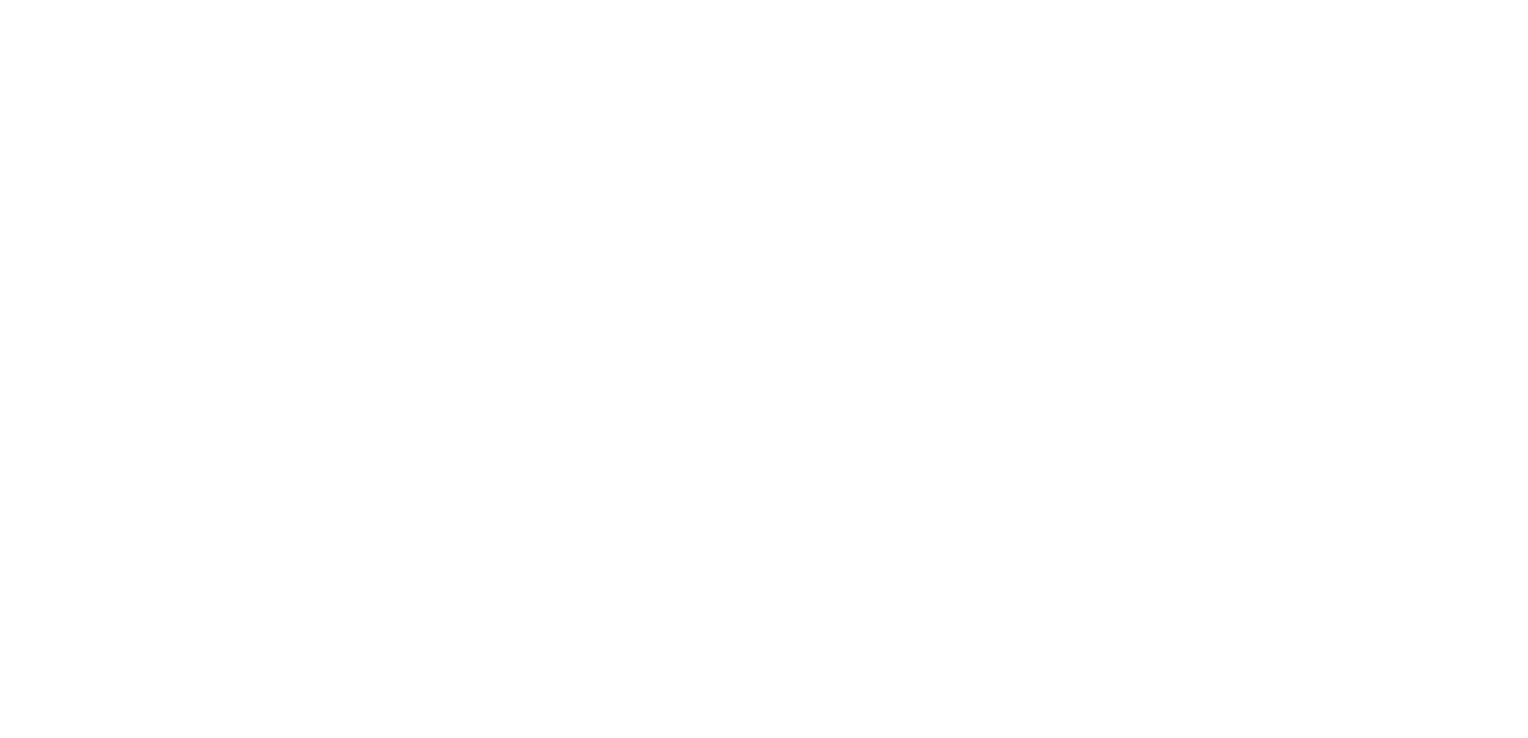 scroll, scrollTop: 0, scrollLeft: 0, axis: both 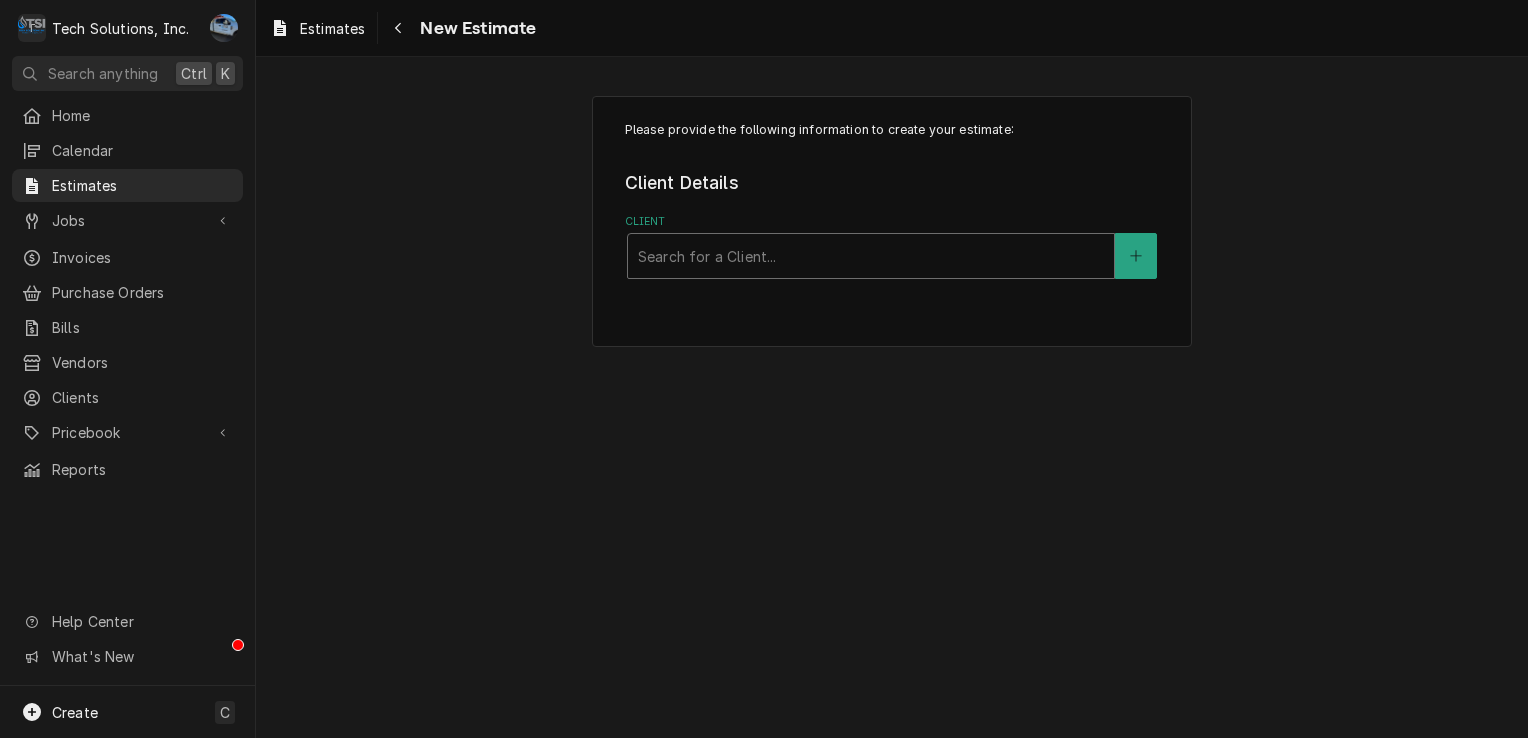 click at bounding box center (871, 256) 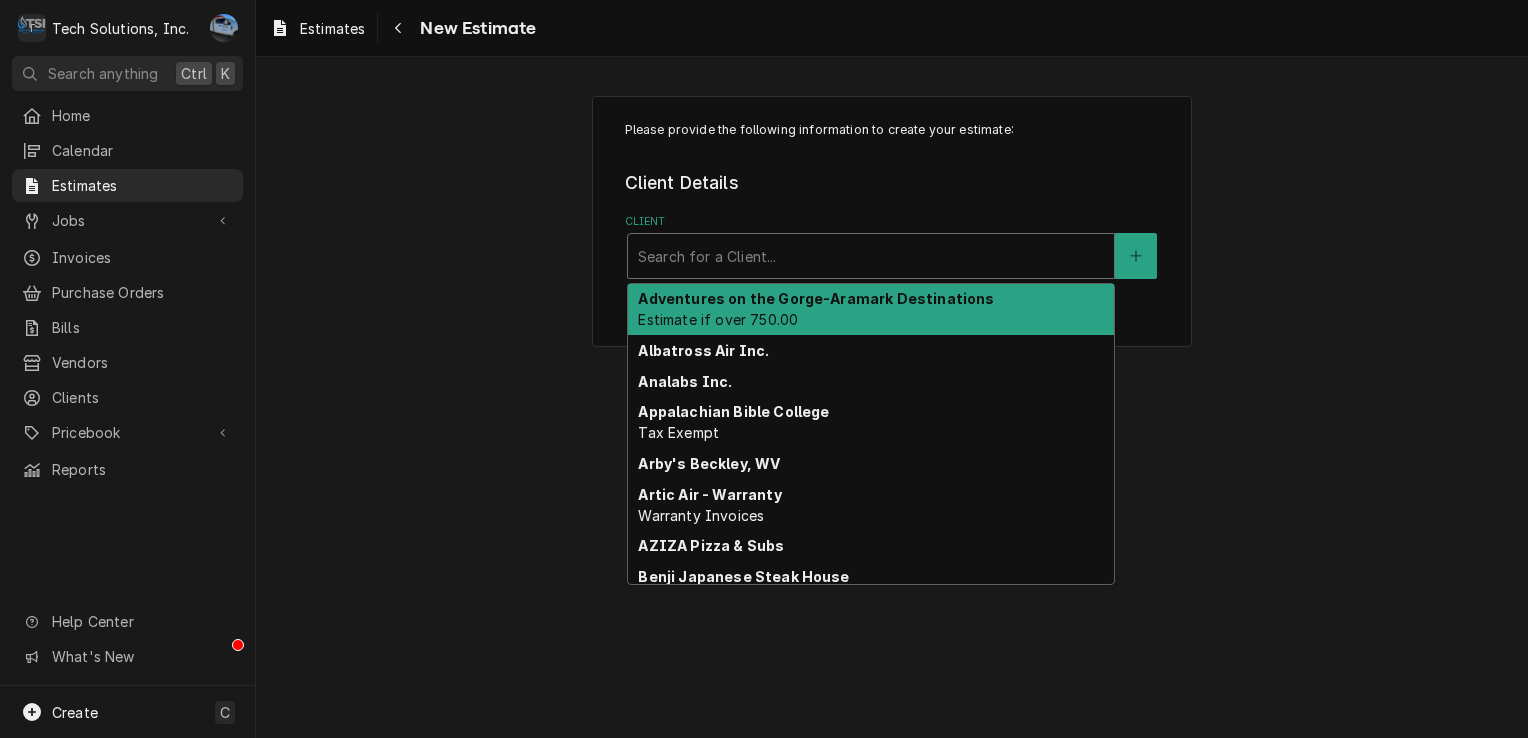 click on "Adventures on the Gorge-Aramark Destinations Estimate if over 750.00" at bounding box center (871, 310) 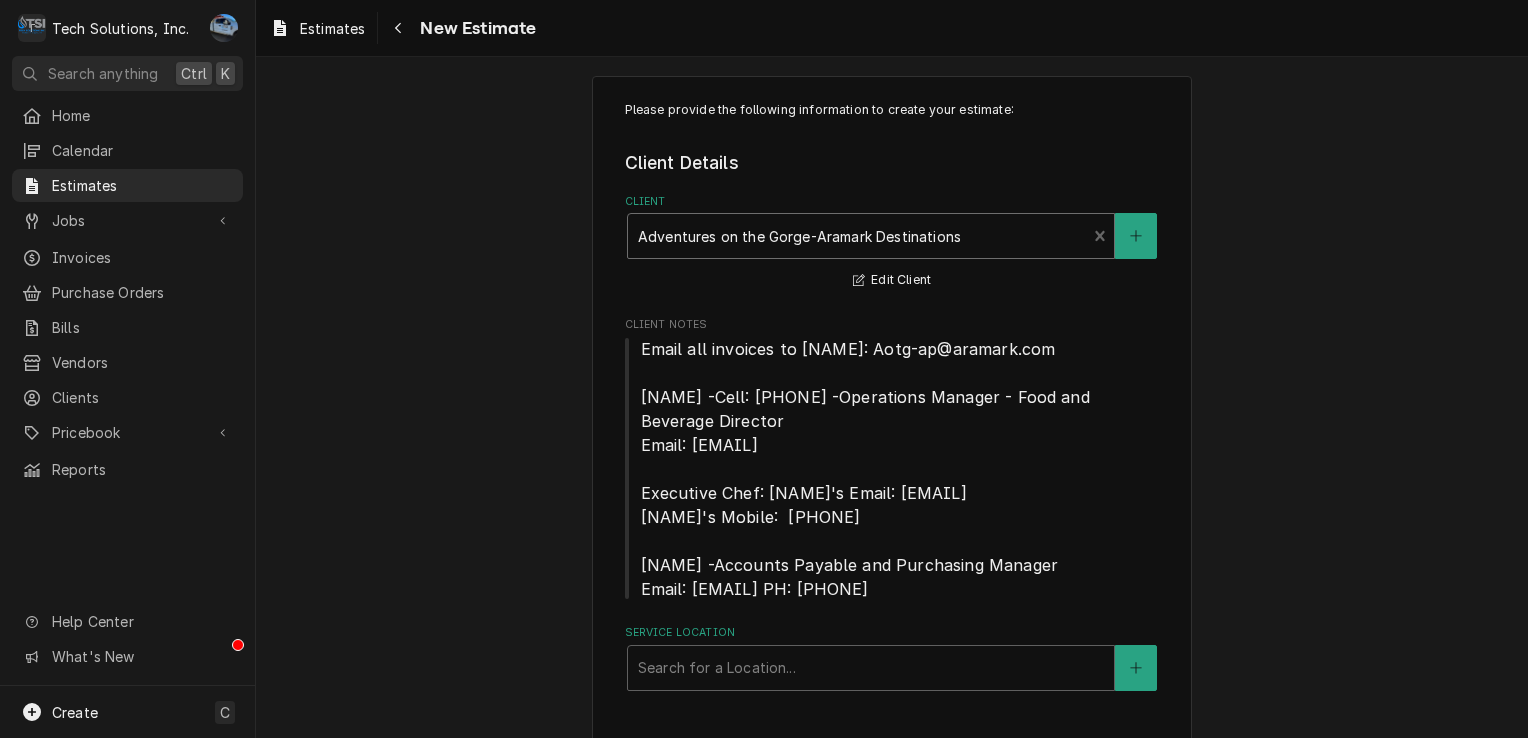 scroll, scrollTop: 80, scrollLeft: 0, axis: vertical 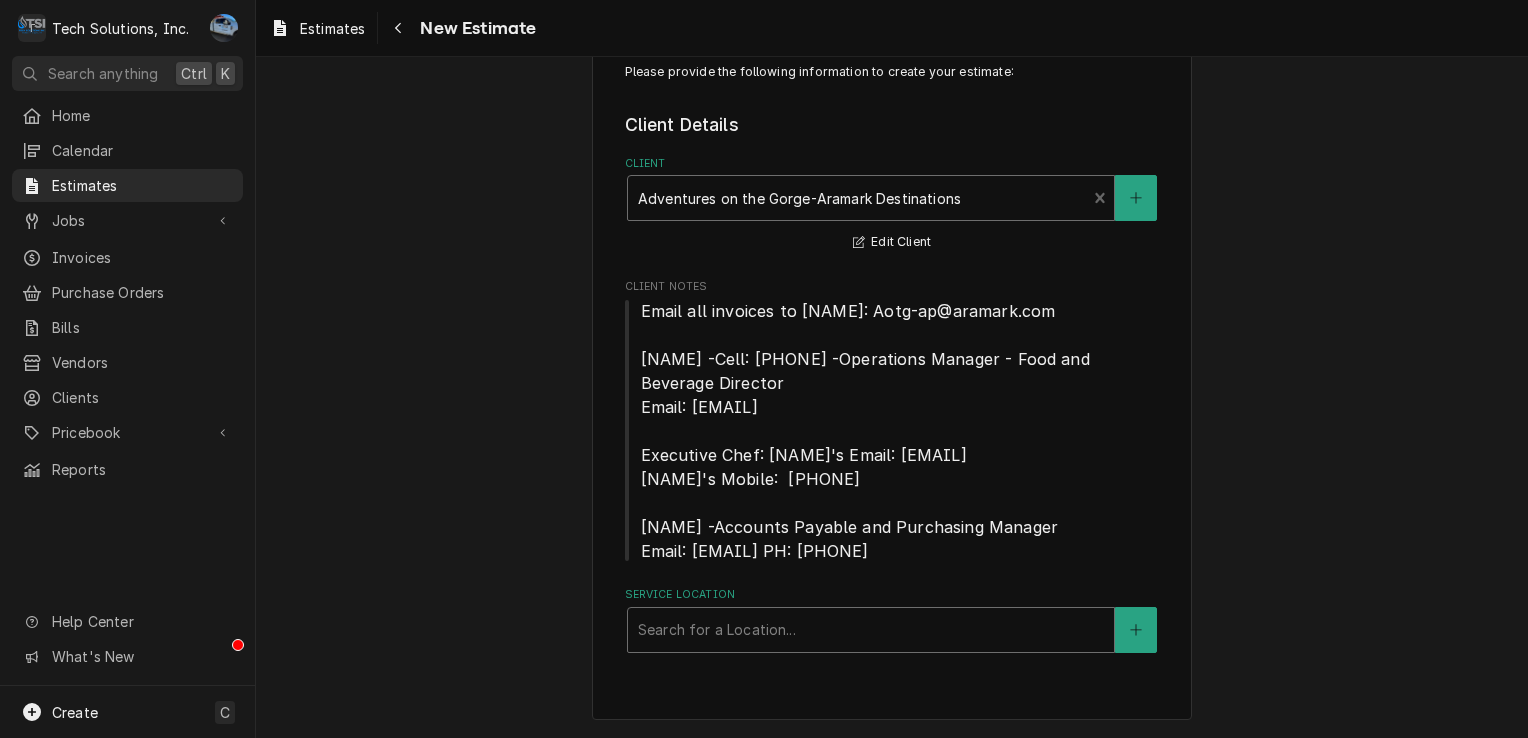 click at bounding box center [871, 630] 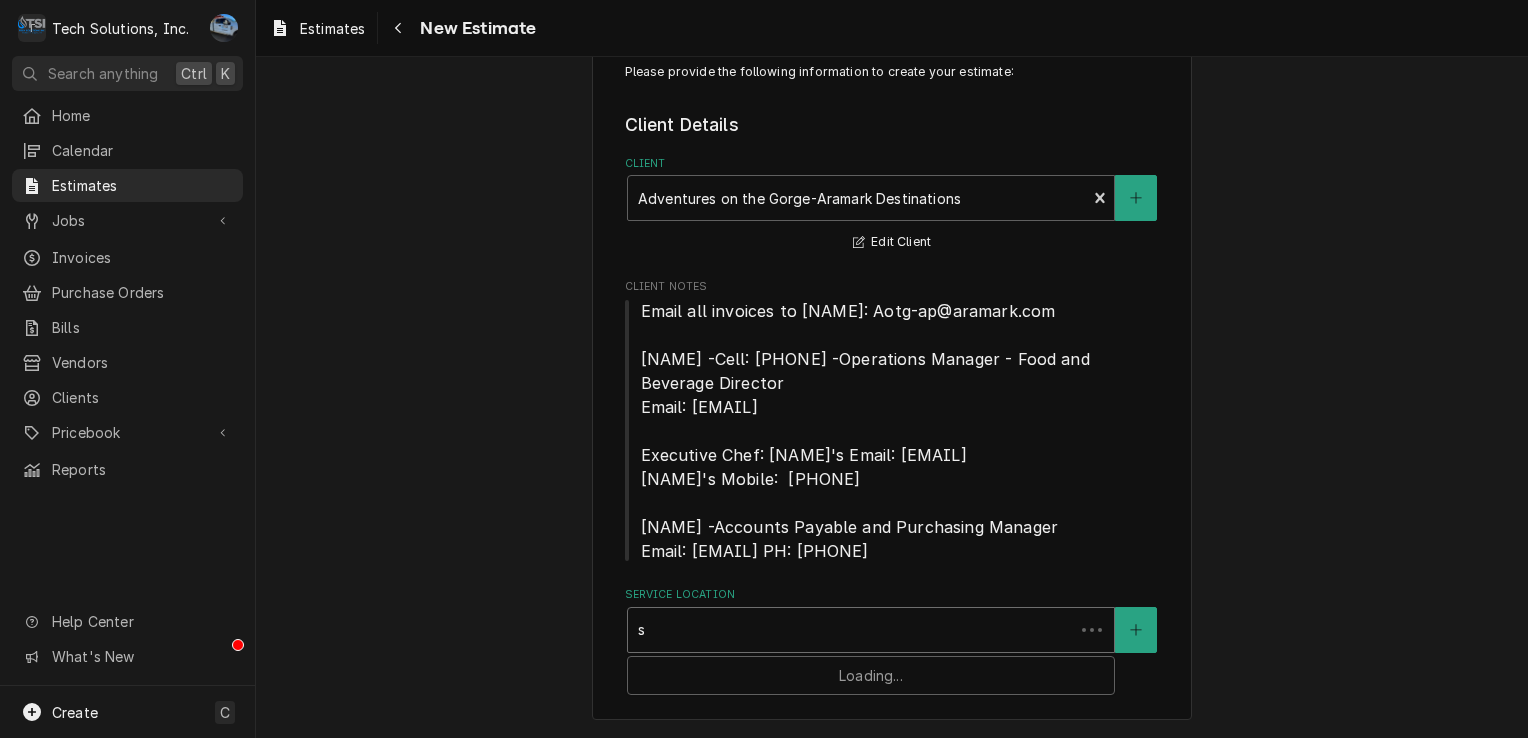 type on "sm" 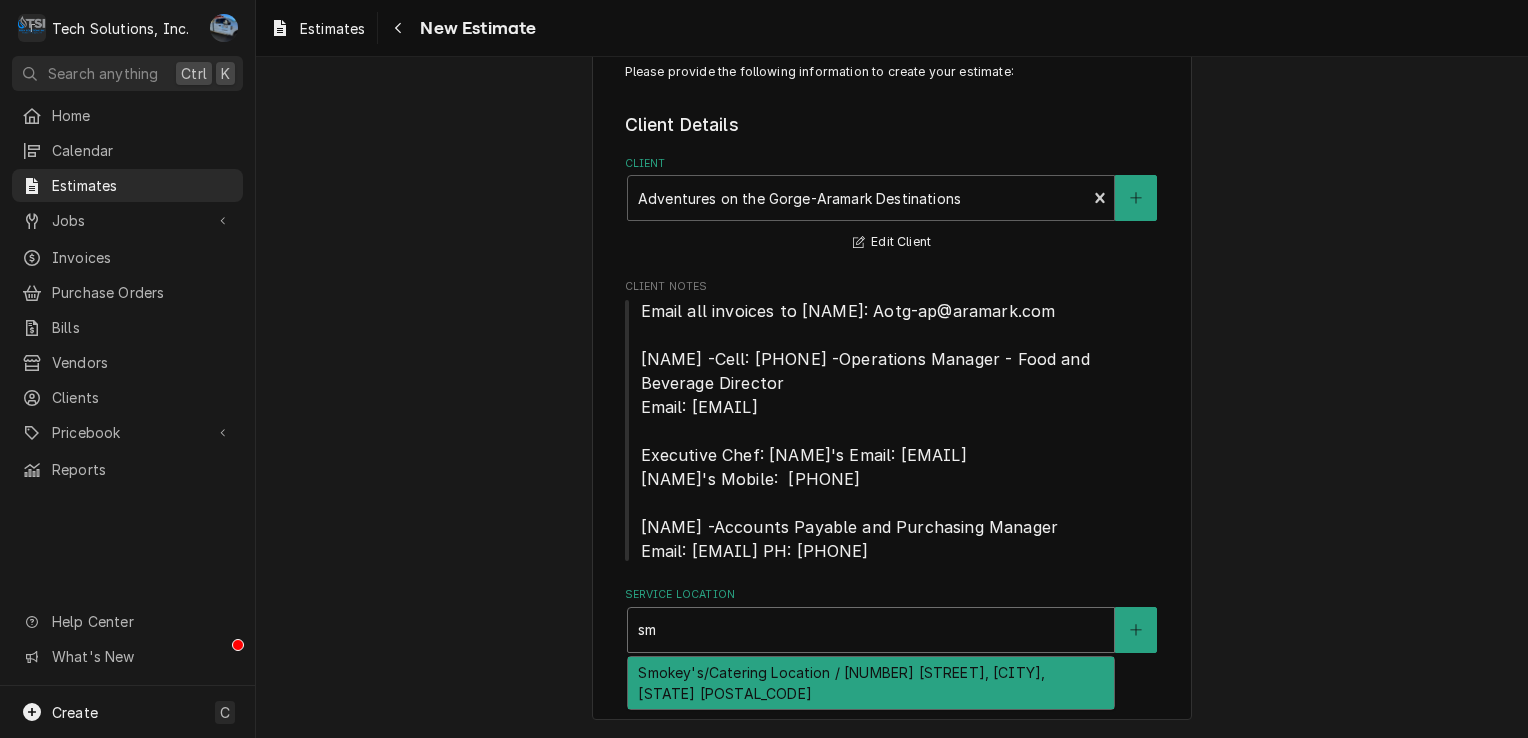 click on "Smokey's/Catering Location / 96 Canyon Rim Campus Road, Lansing, WV 25862" at bounding box center (871, 683) 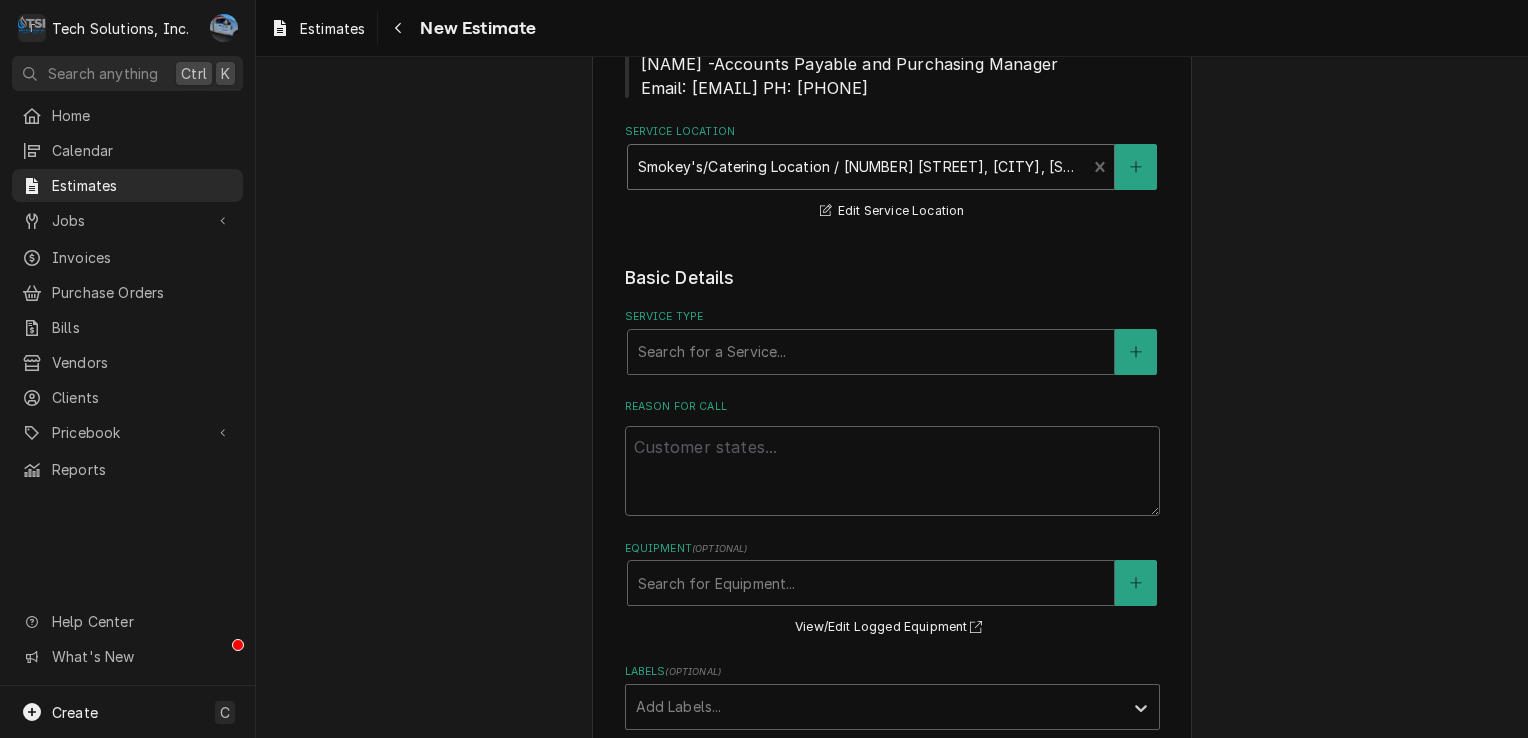 scroll, scrollTop: 680, scrollLeft: 0, axis: vertical 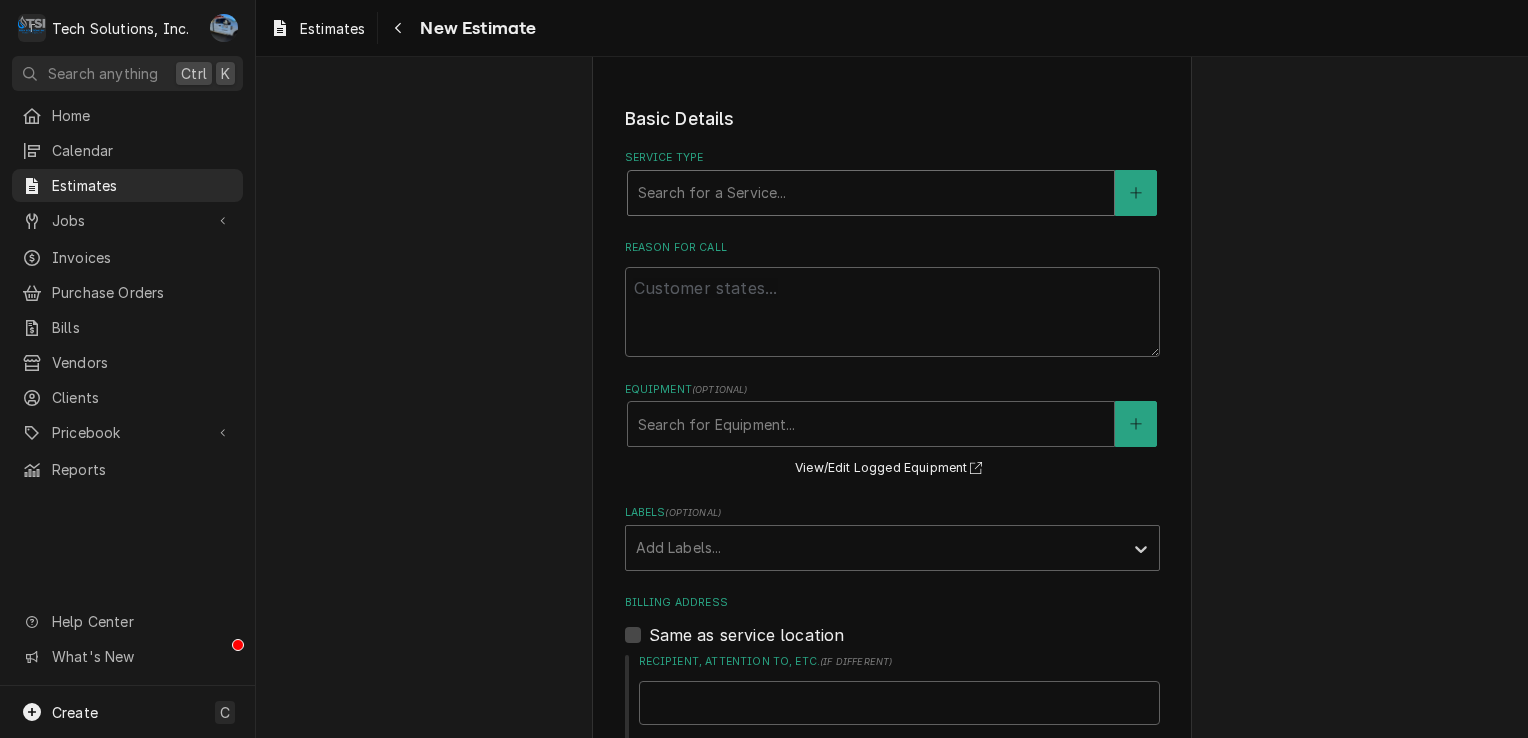 click at bounding box center [871, 193] 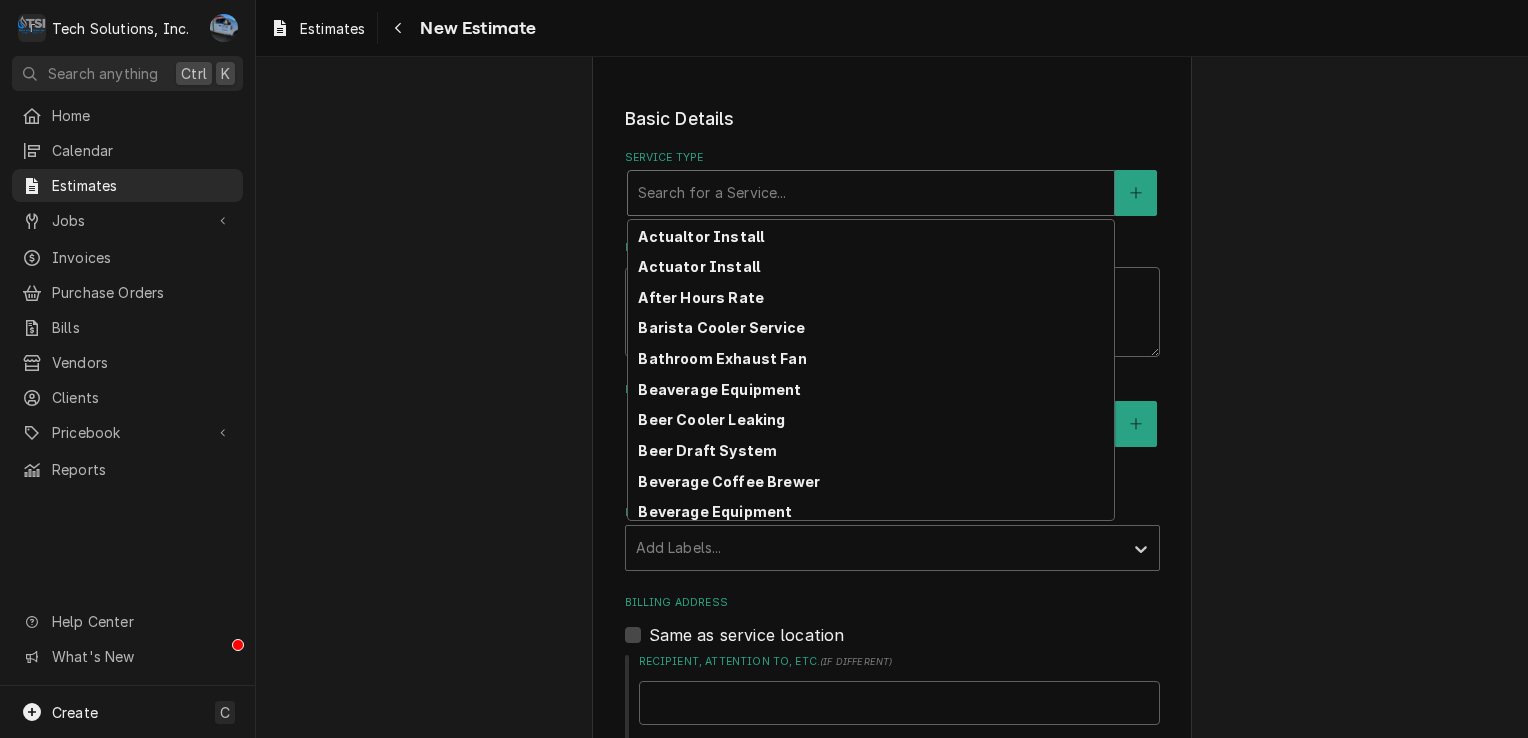 scroll, scrollTop: 0, scrollLeft: 0, axis: both 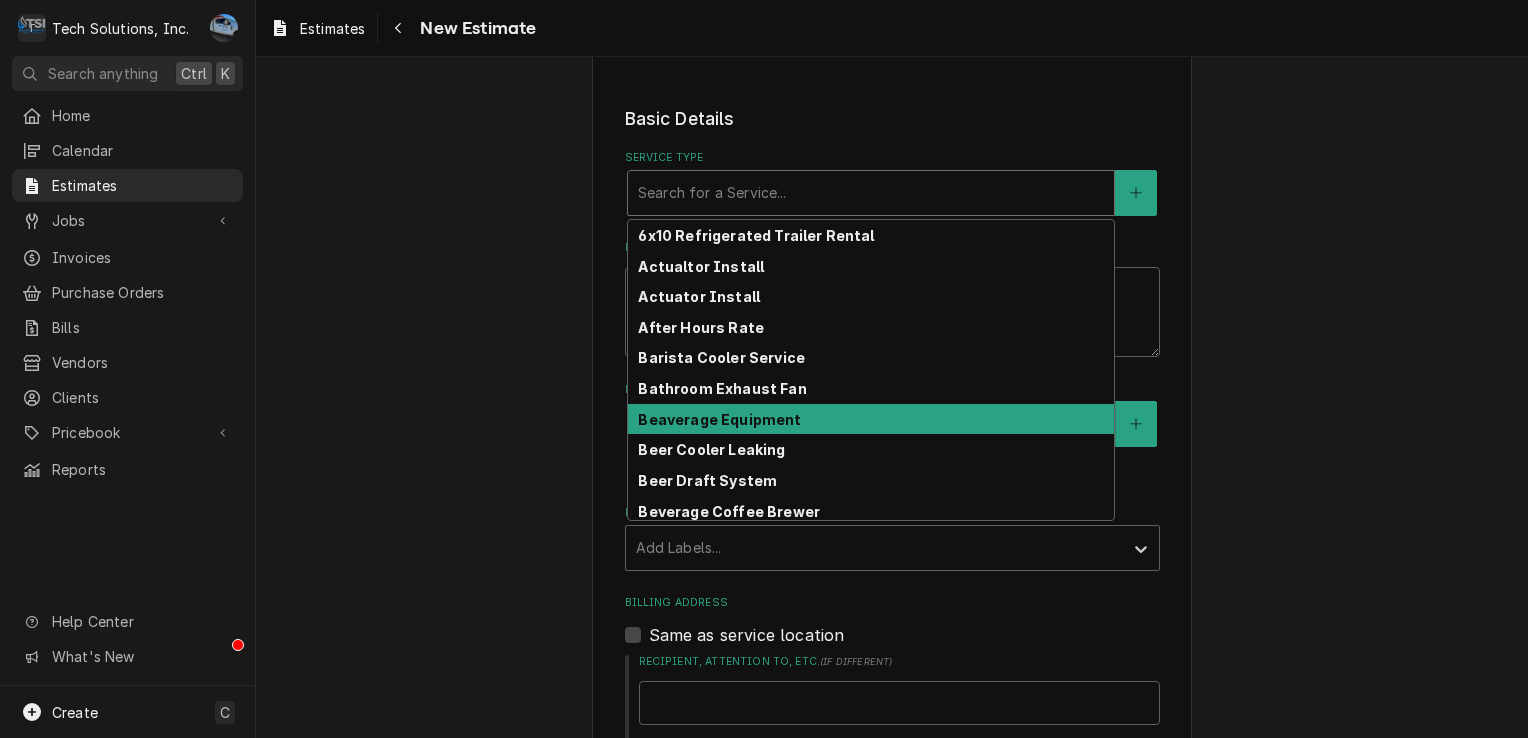 type on "x" 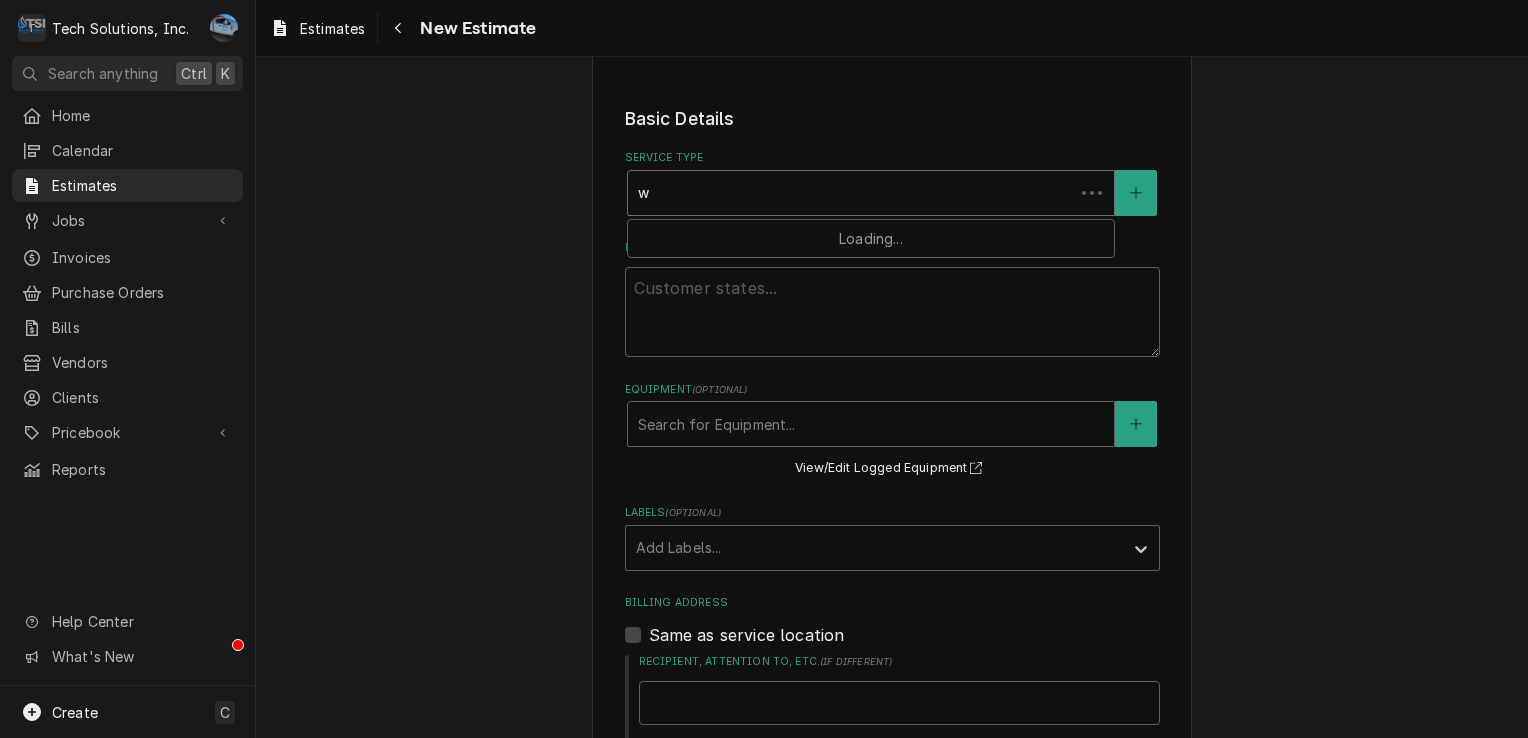 type on "x" 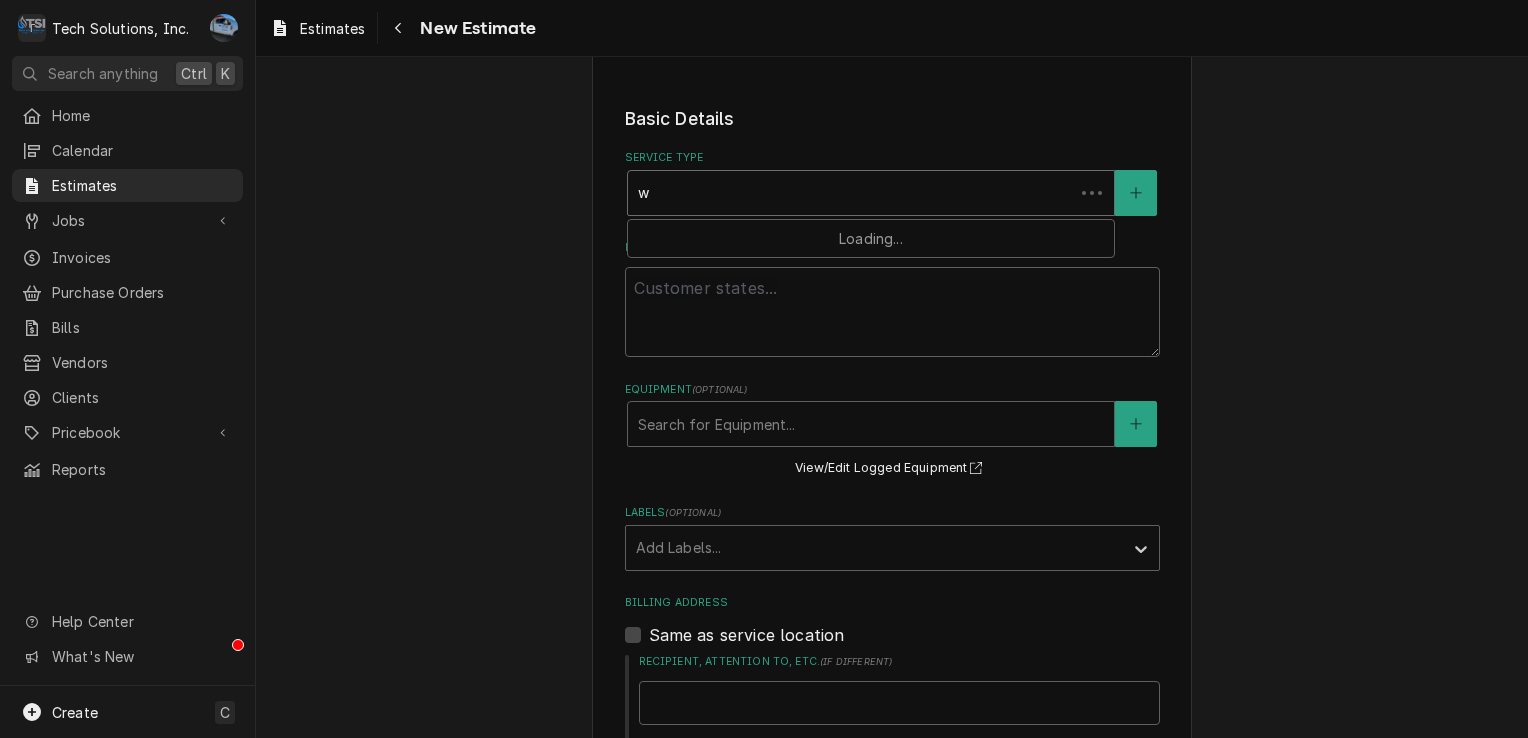 type on "wa" 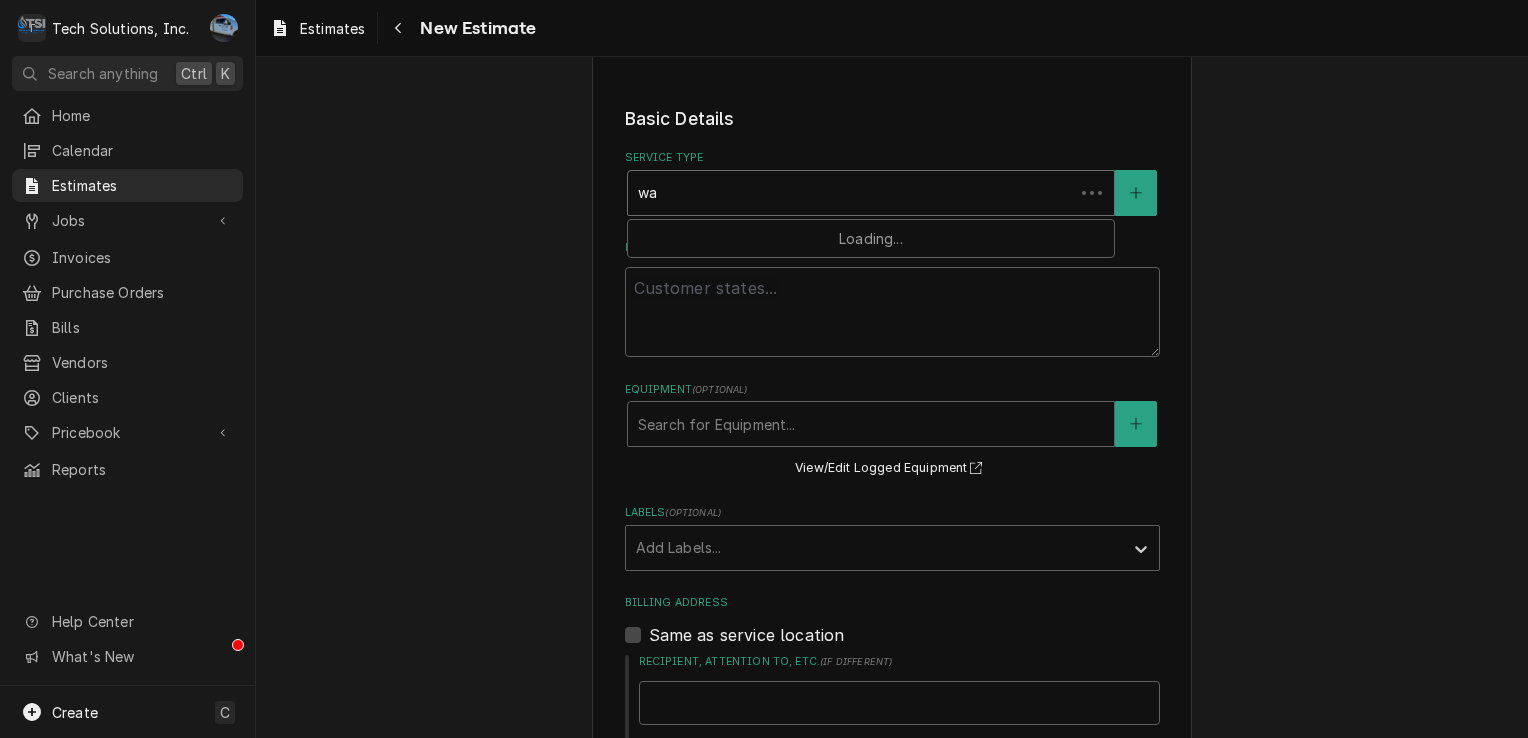 type on "x" 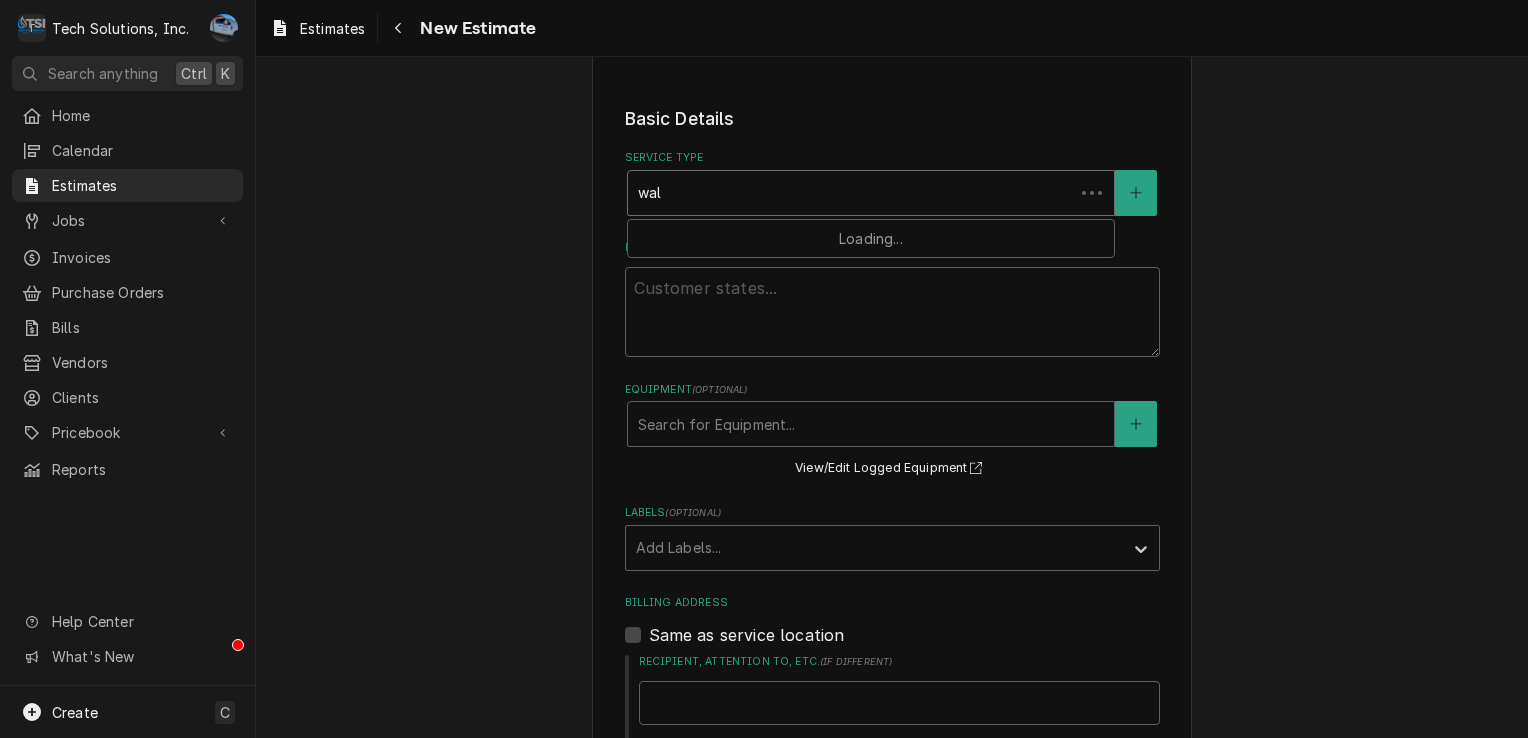 type on "x" 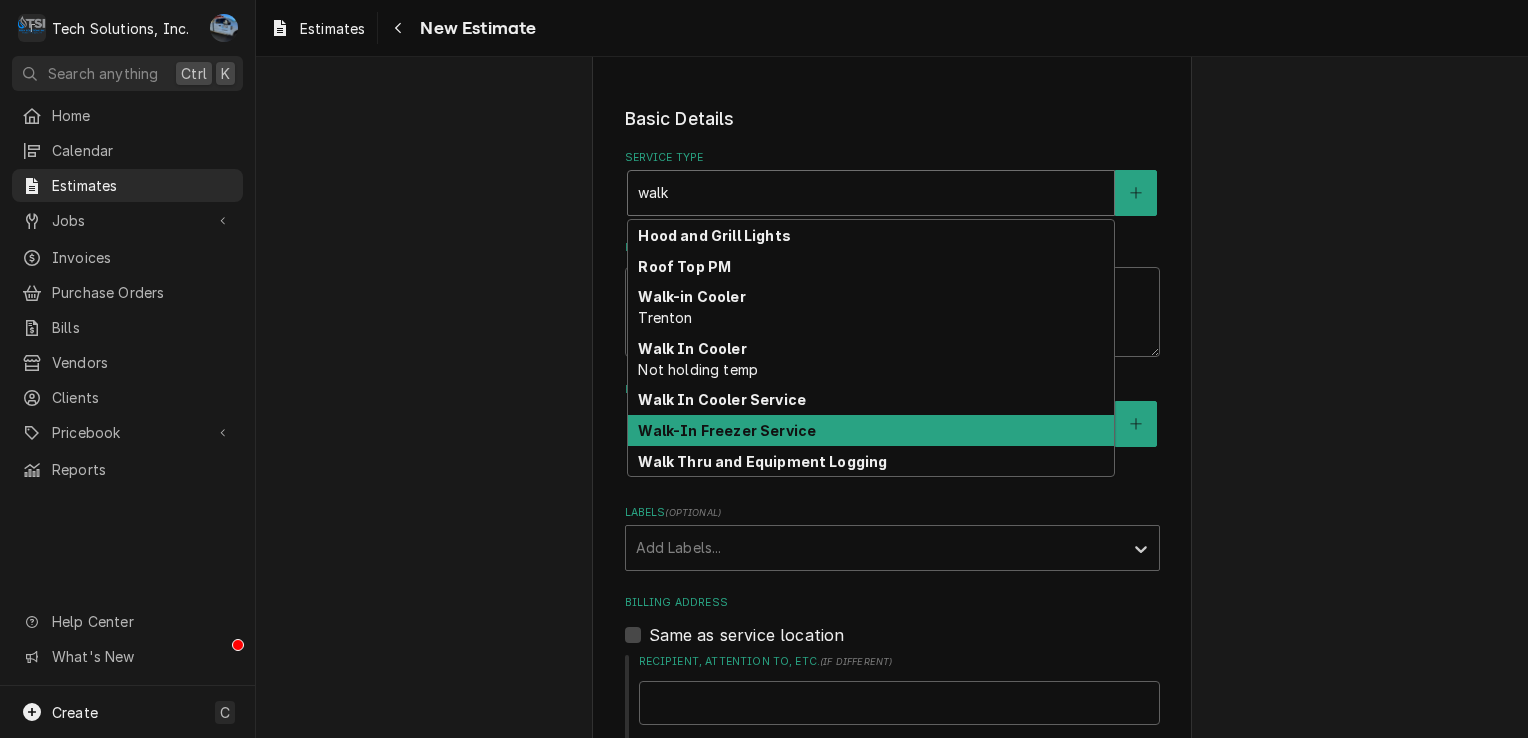 click on "Walk-In Freezer Service" at bounding box center [727, 430] 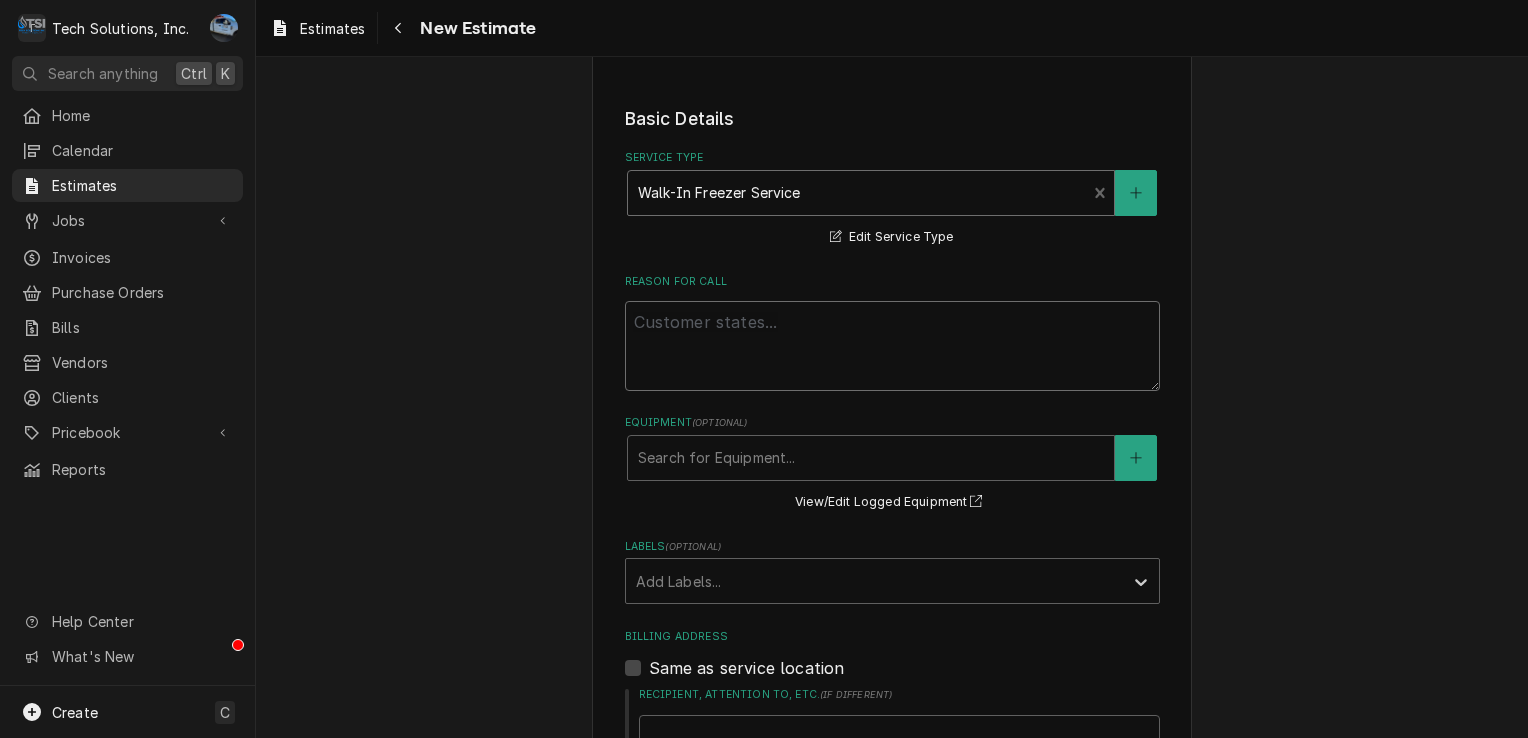 click on "Reason For Call" at bounding box center [892, 346] 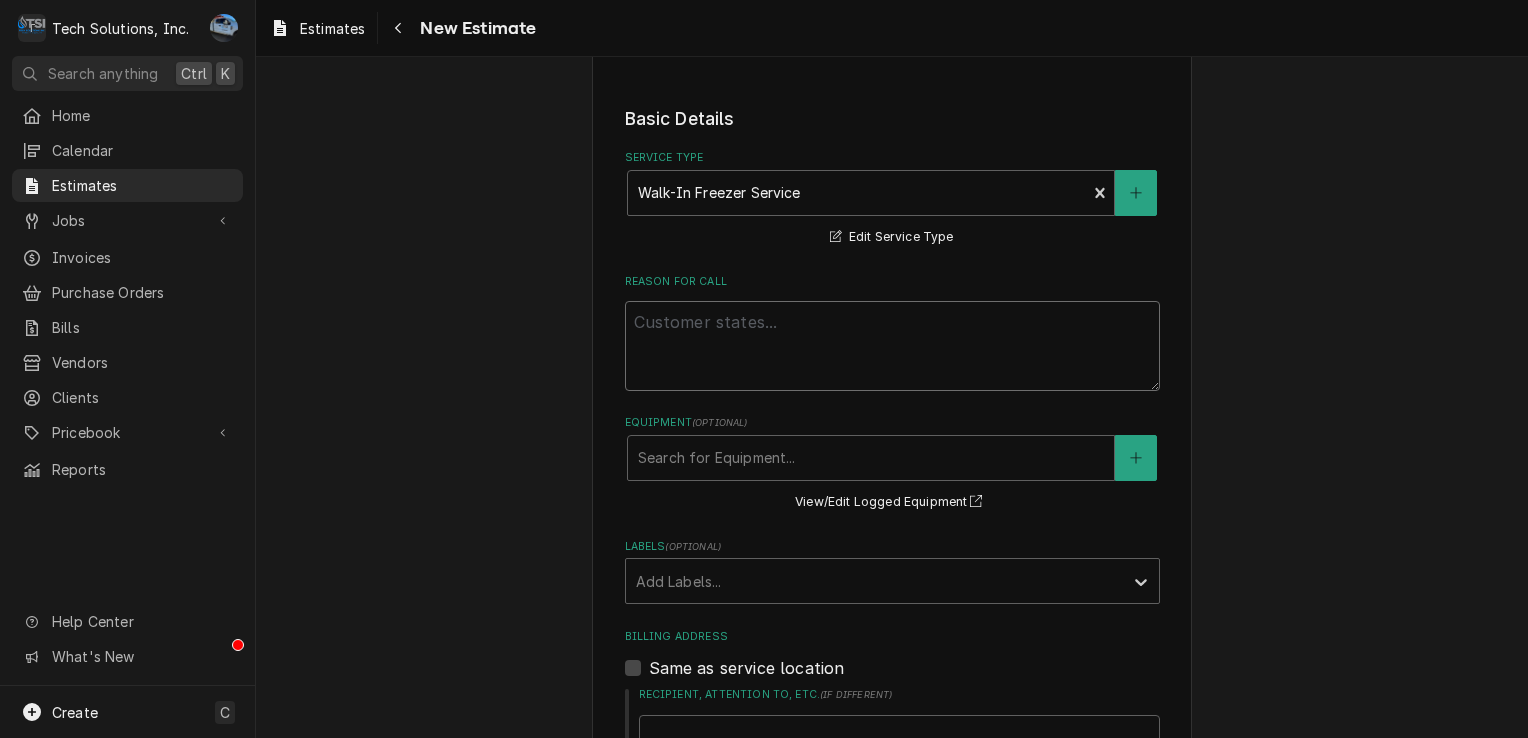 type on "x" 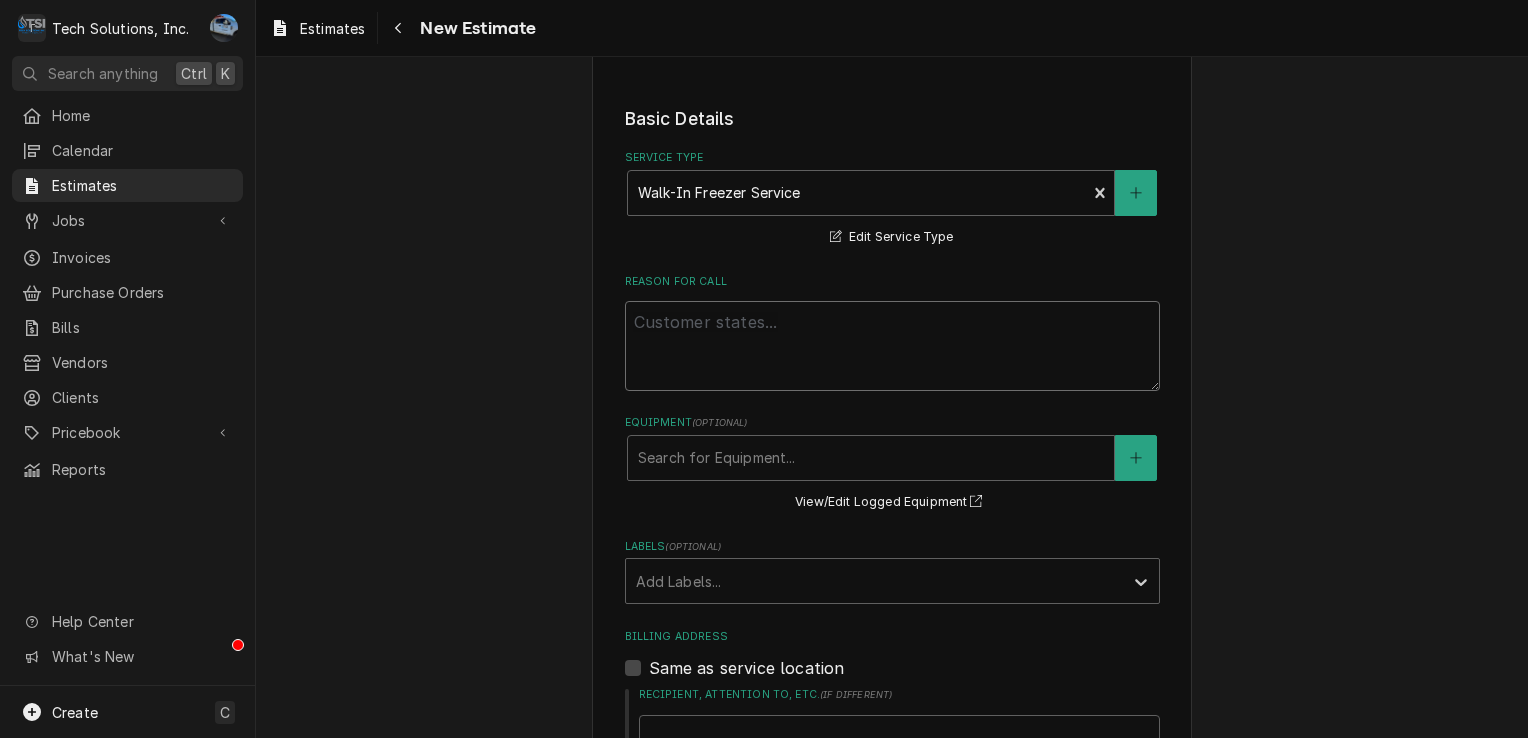 type on "R" 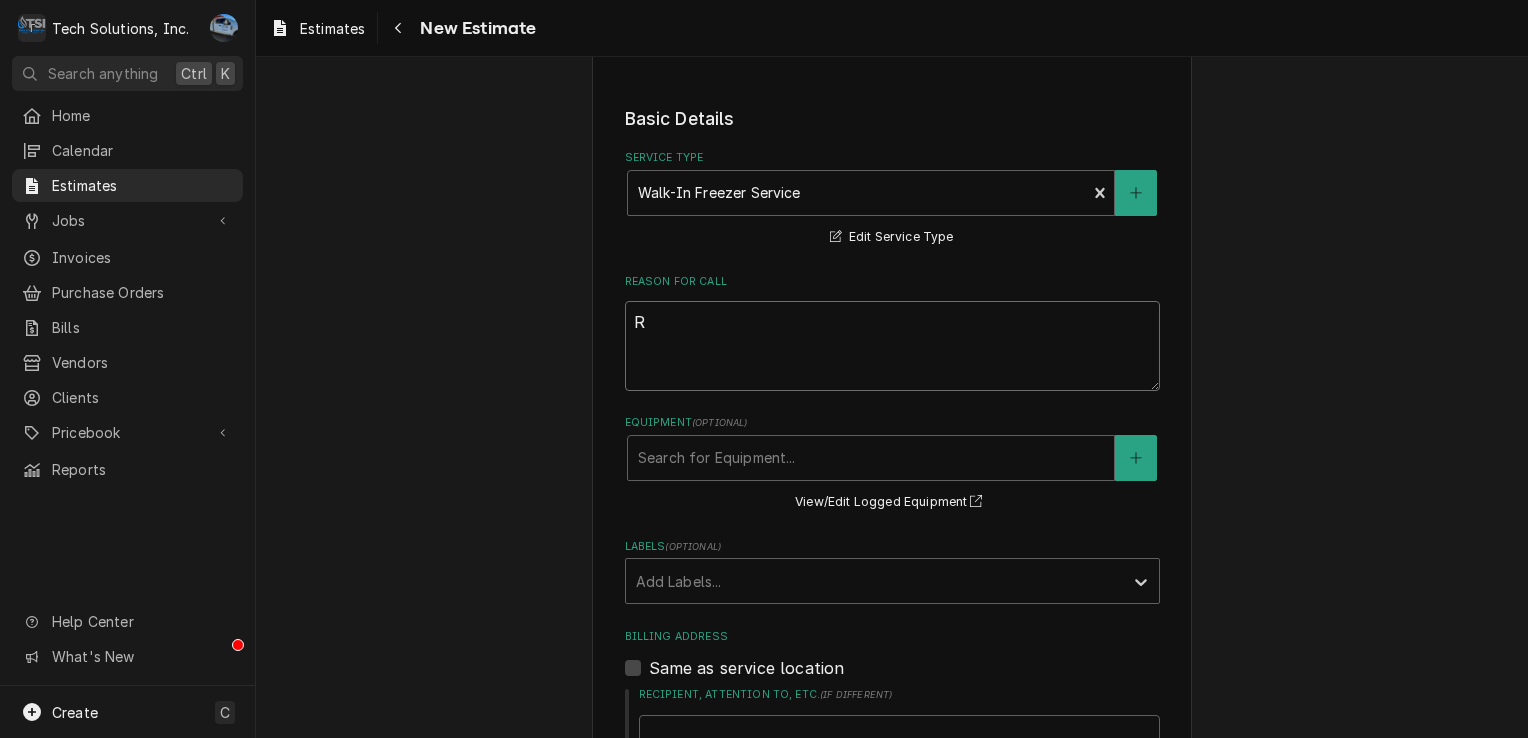 type on "x" 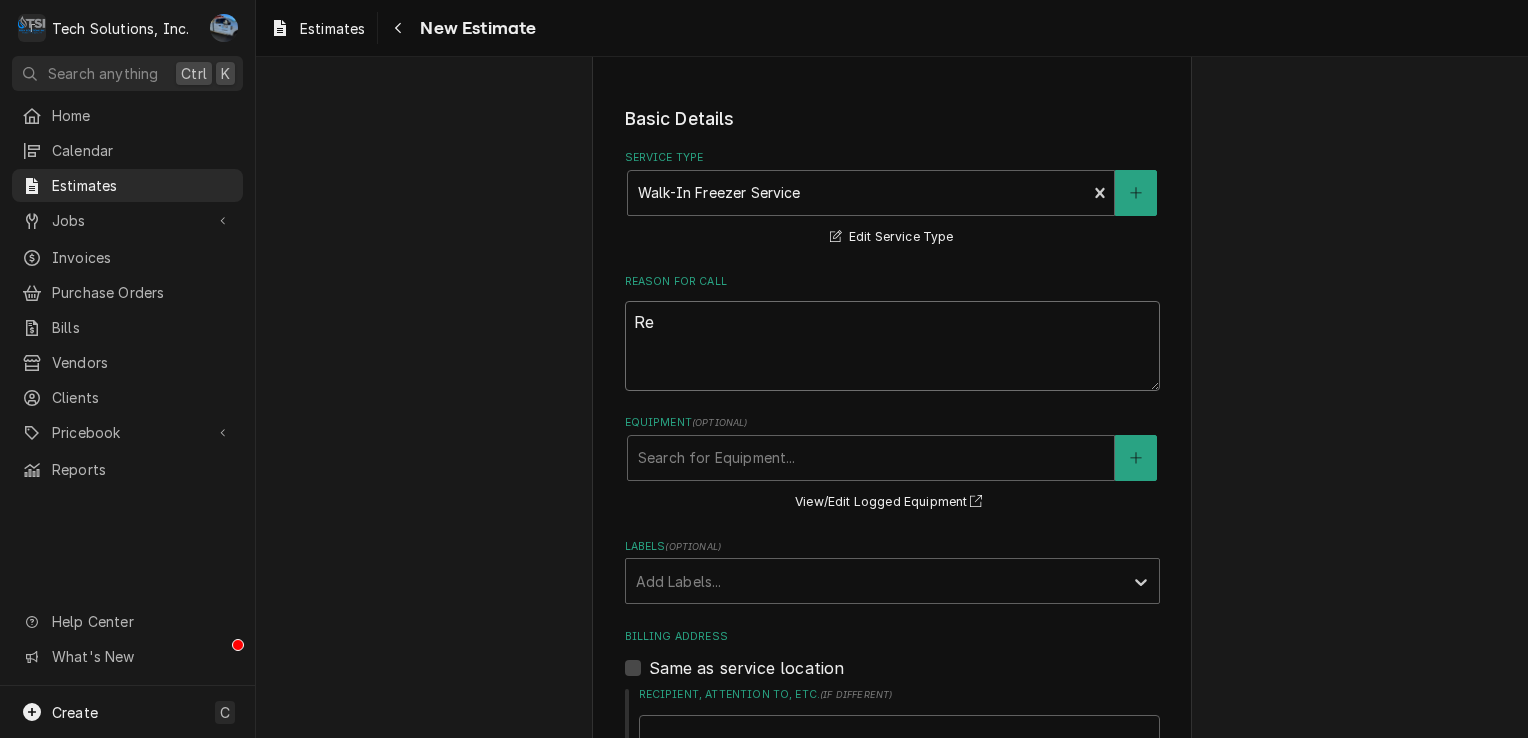 type on "x" 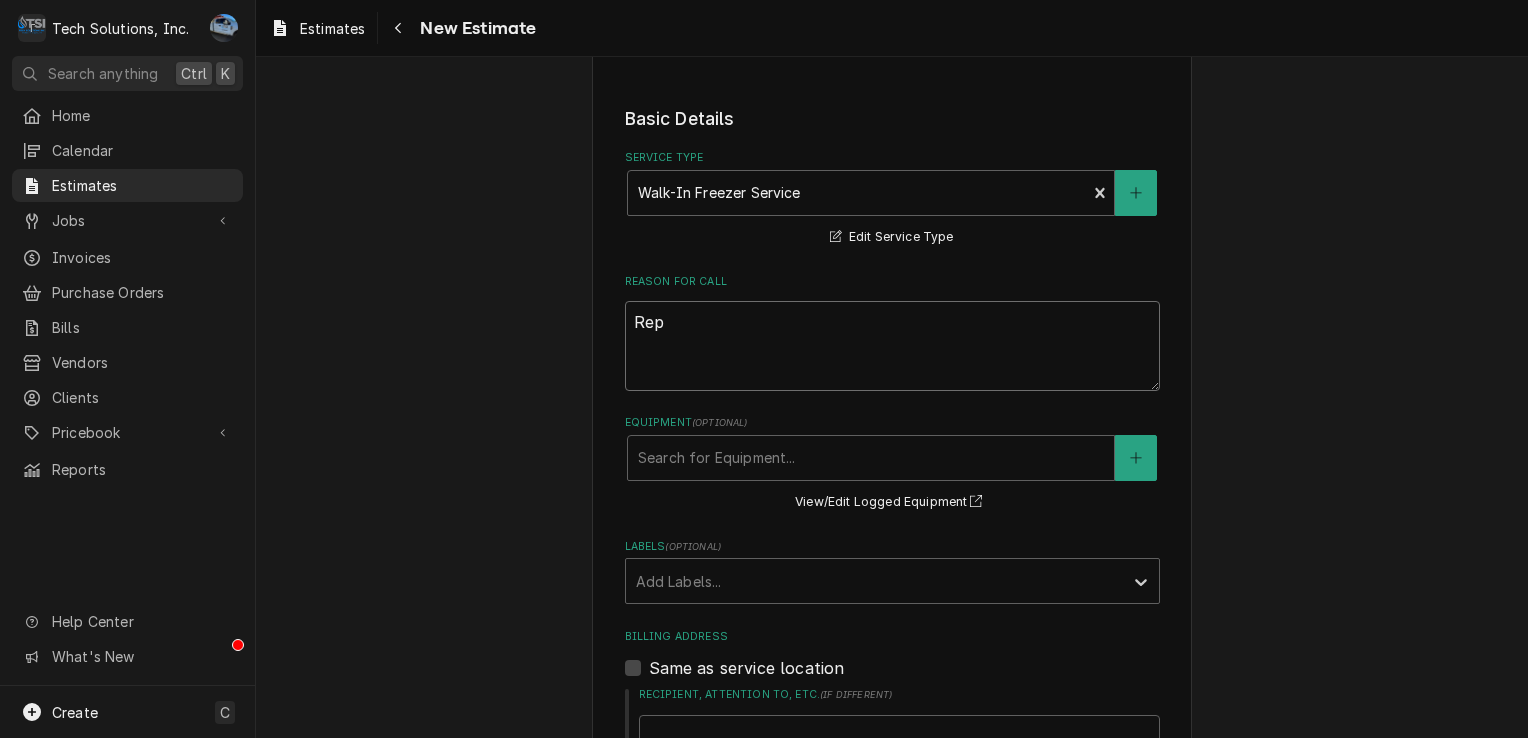 type on "x" 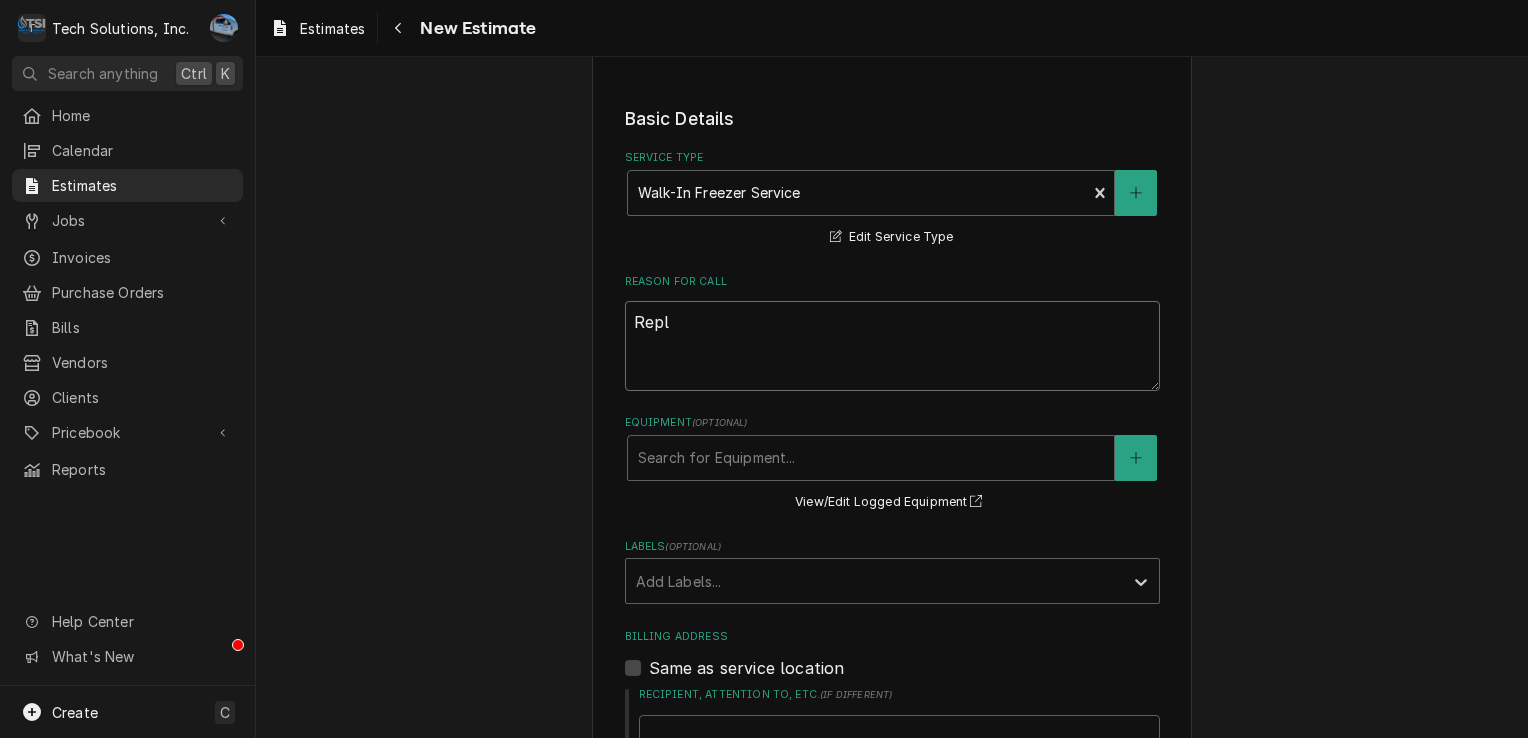 type on "x" 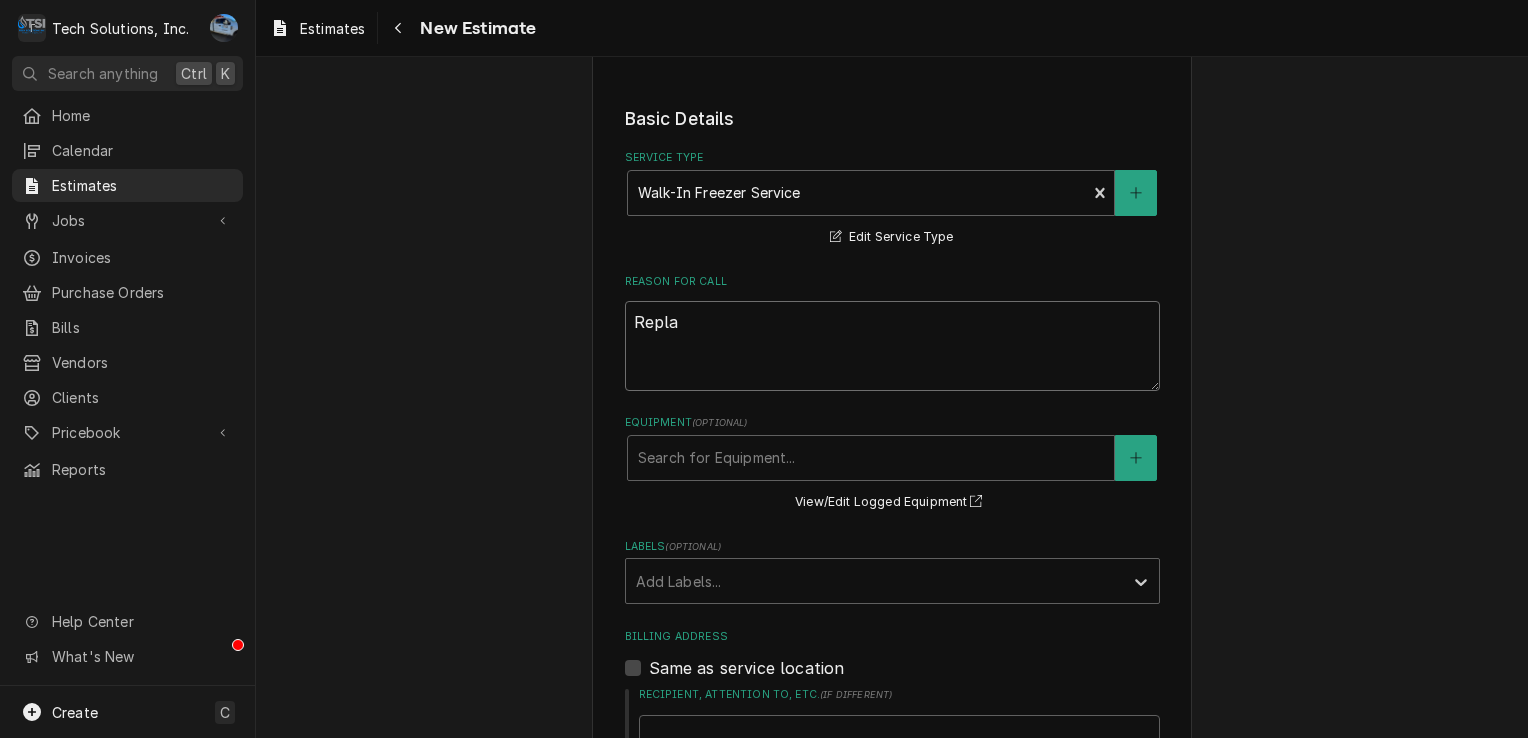 type on "x" 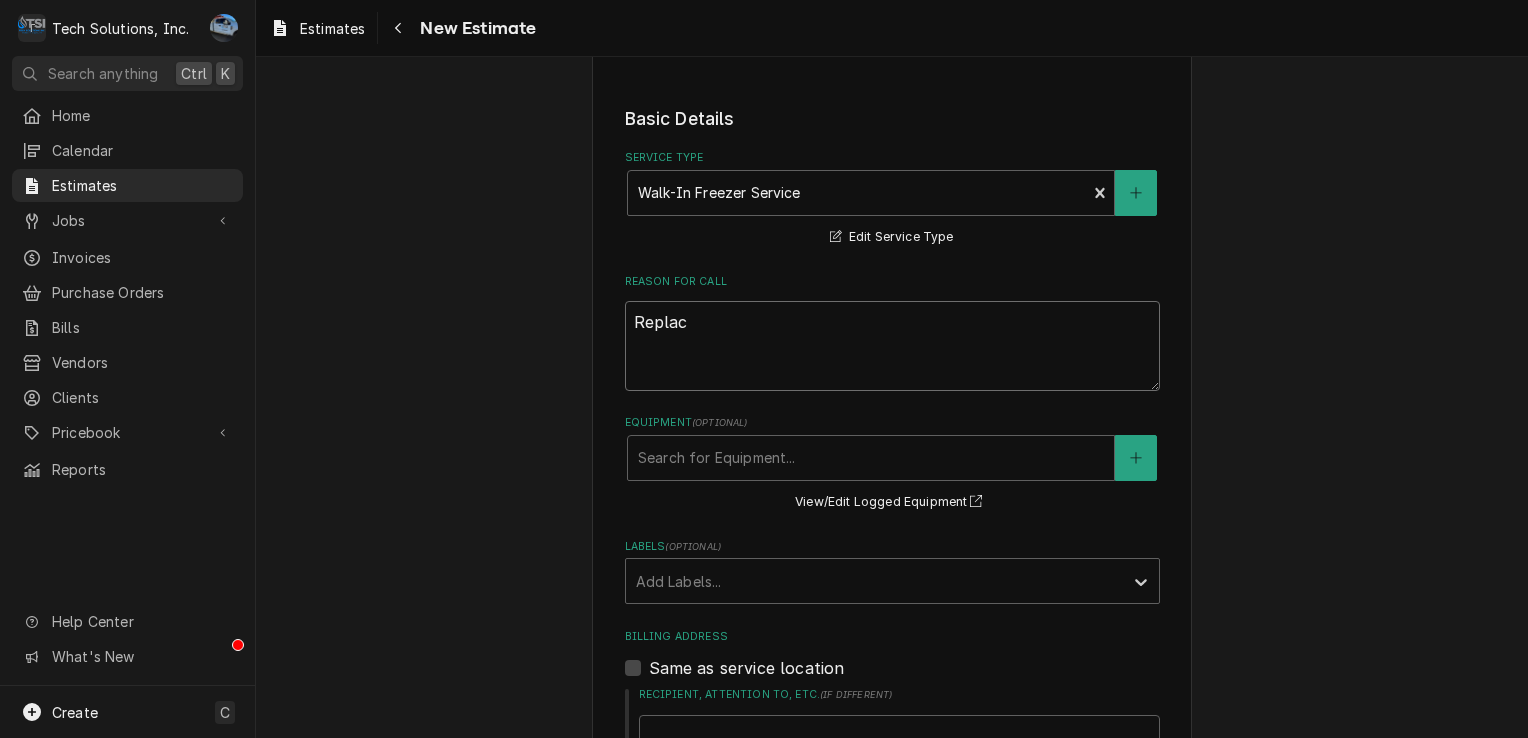 type on "x" 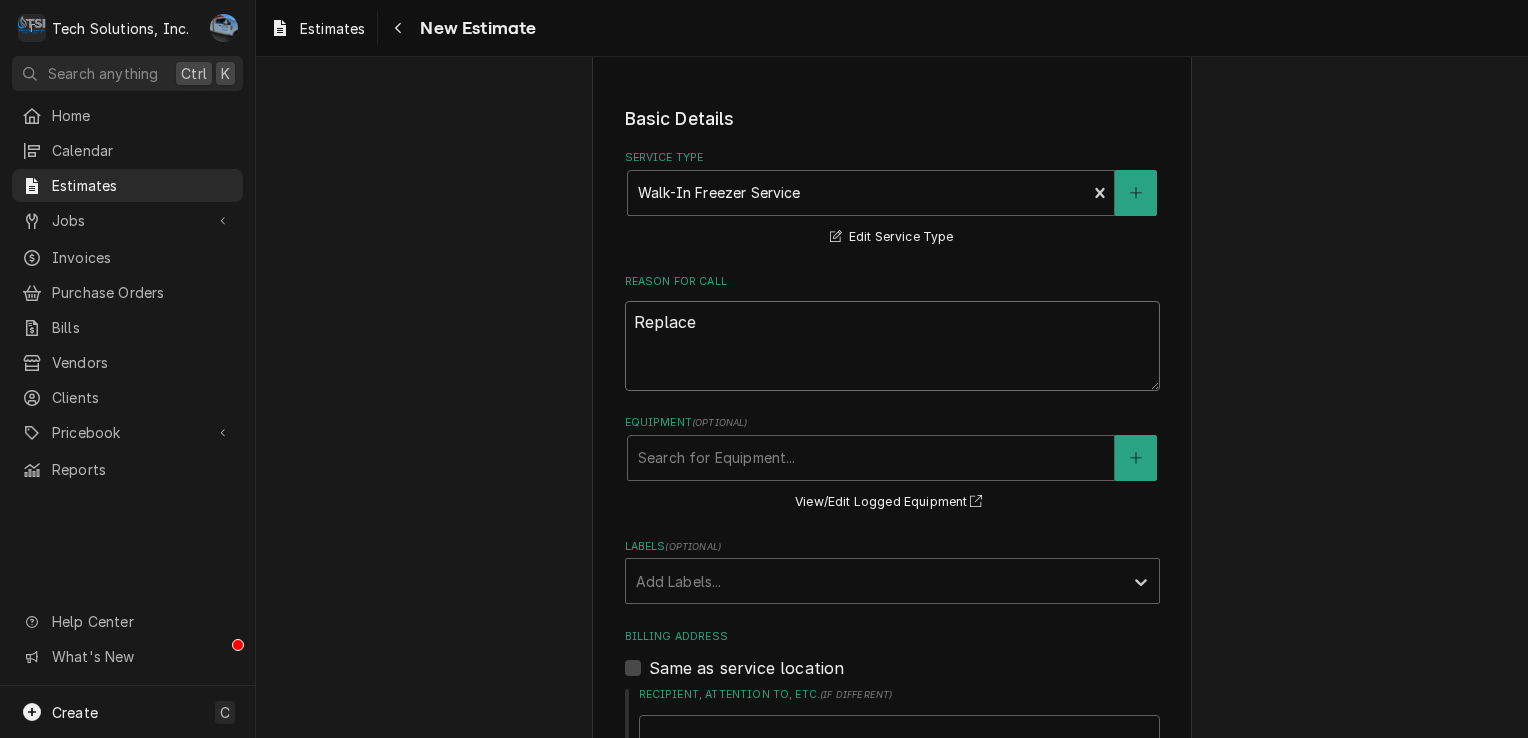 type on "x" 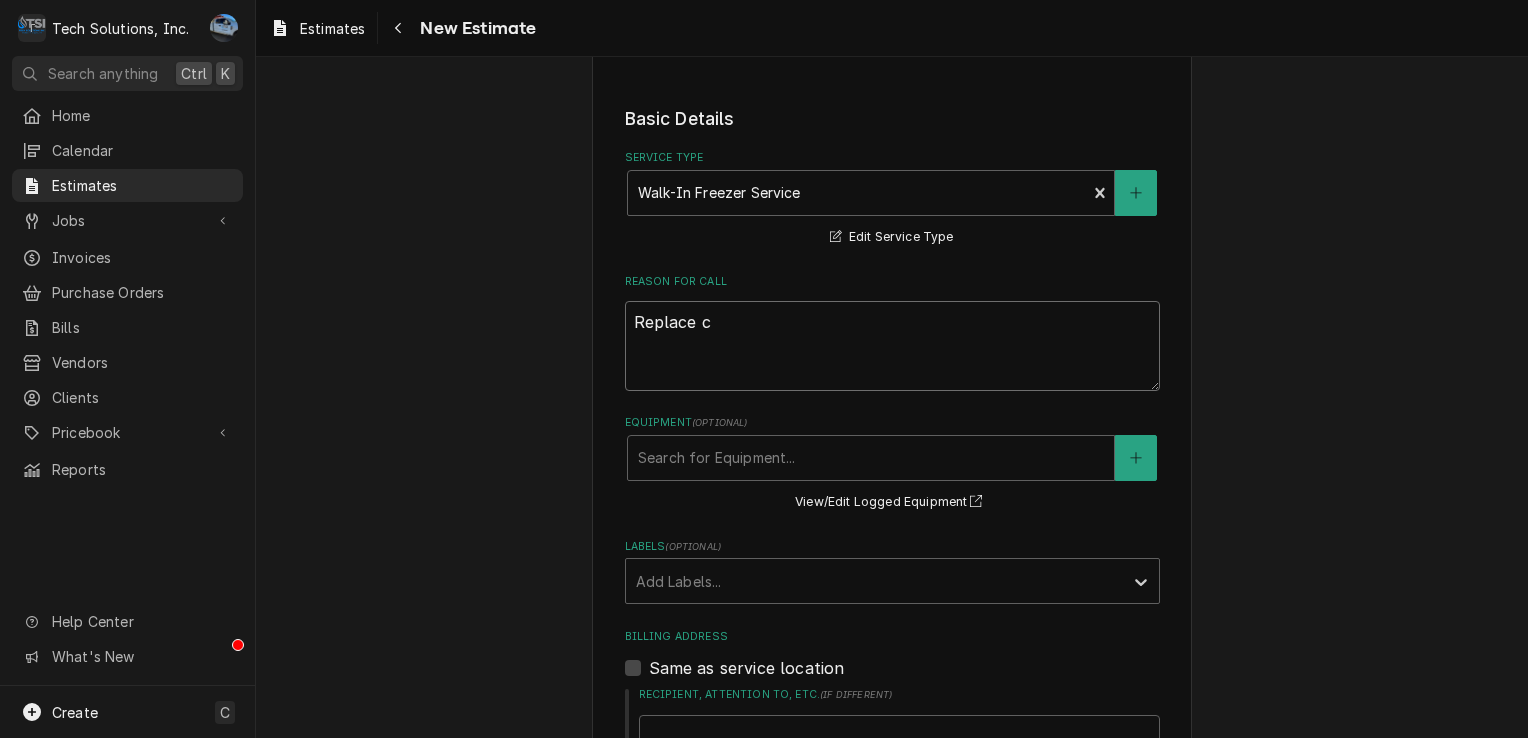 type on "x" 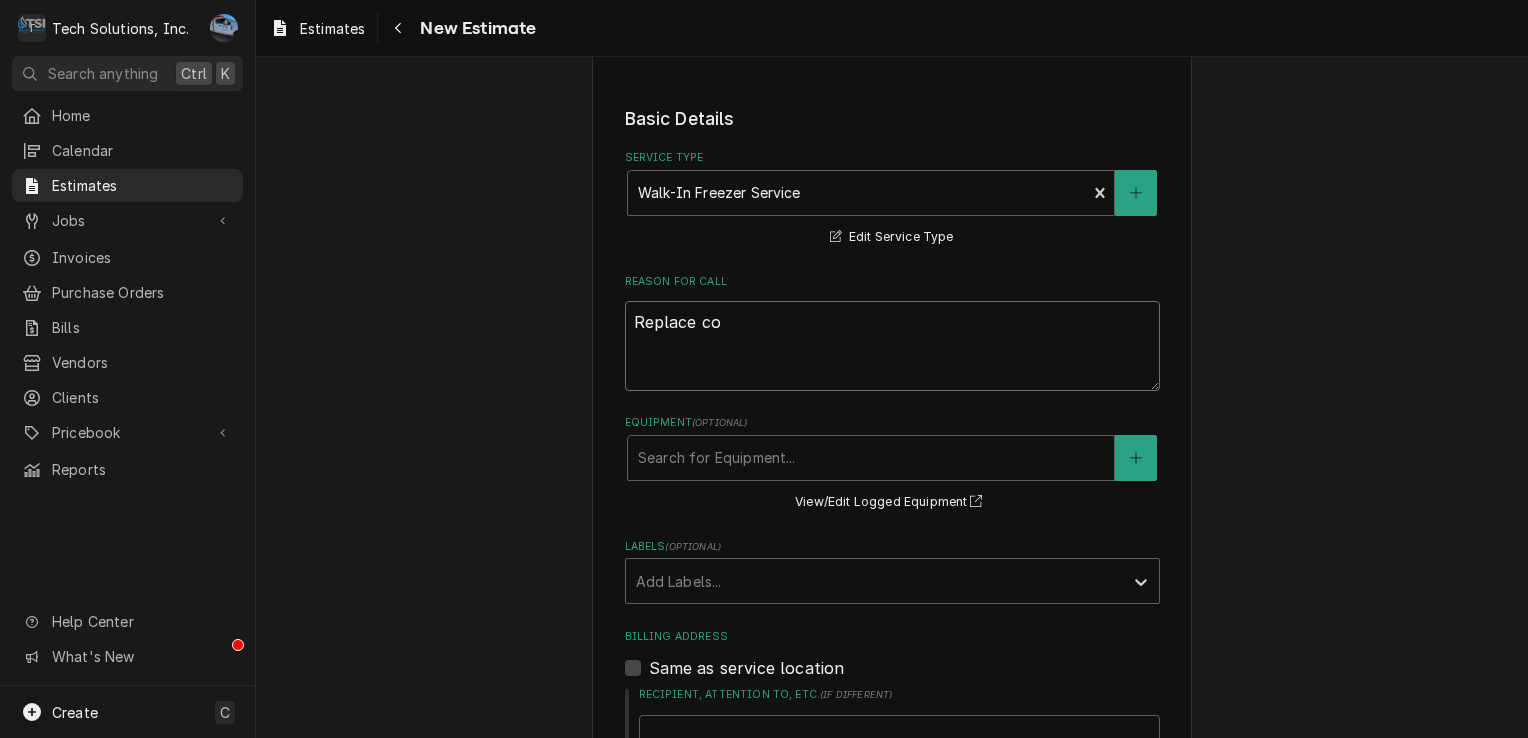type on "x" 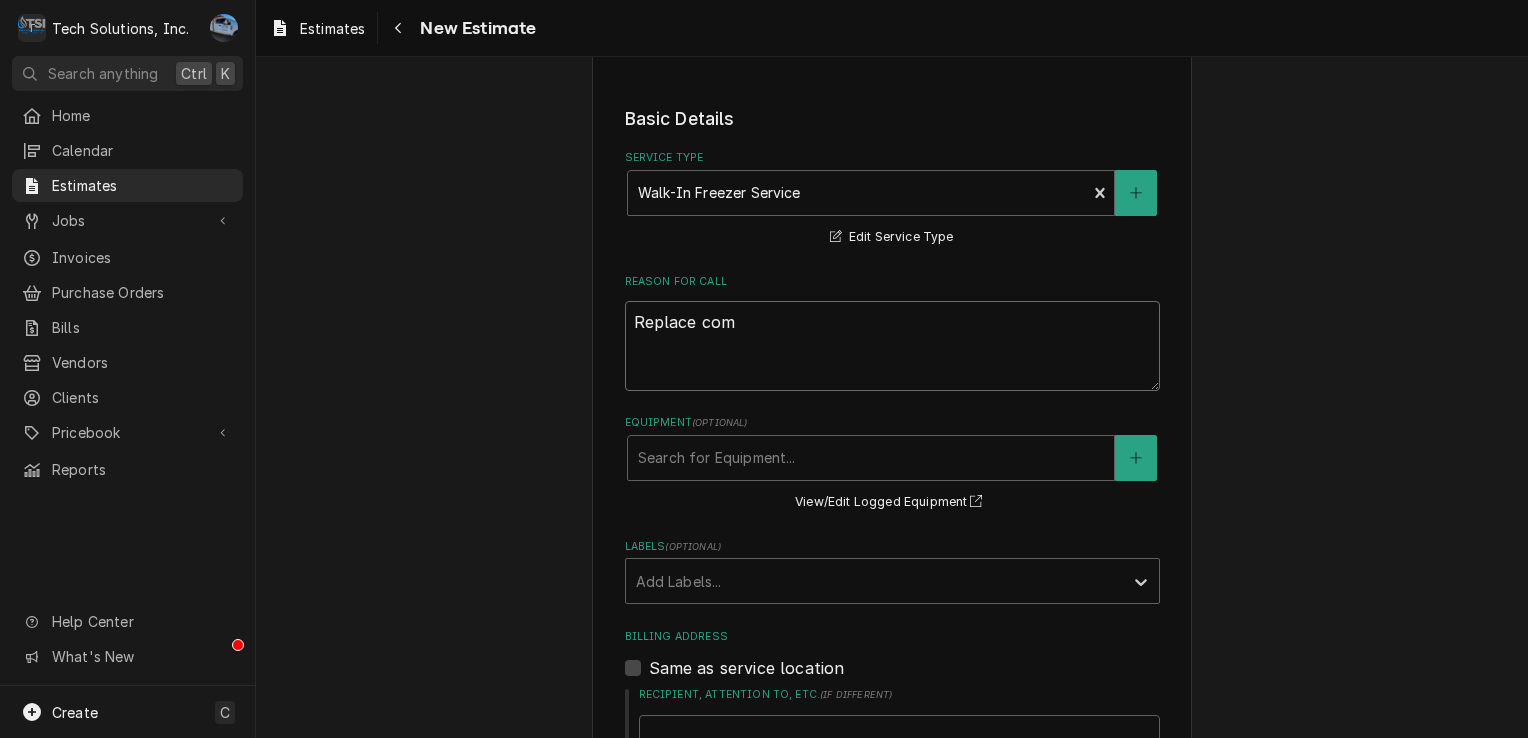 type on "x" 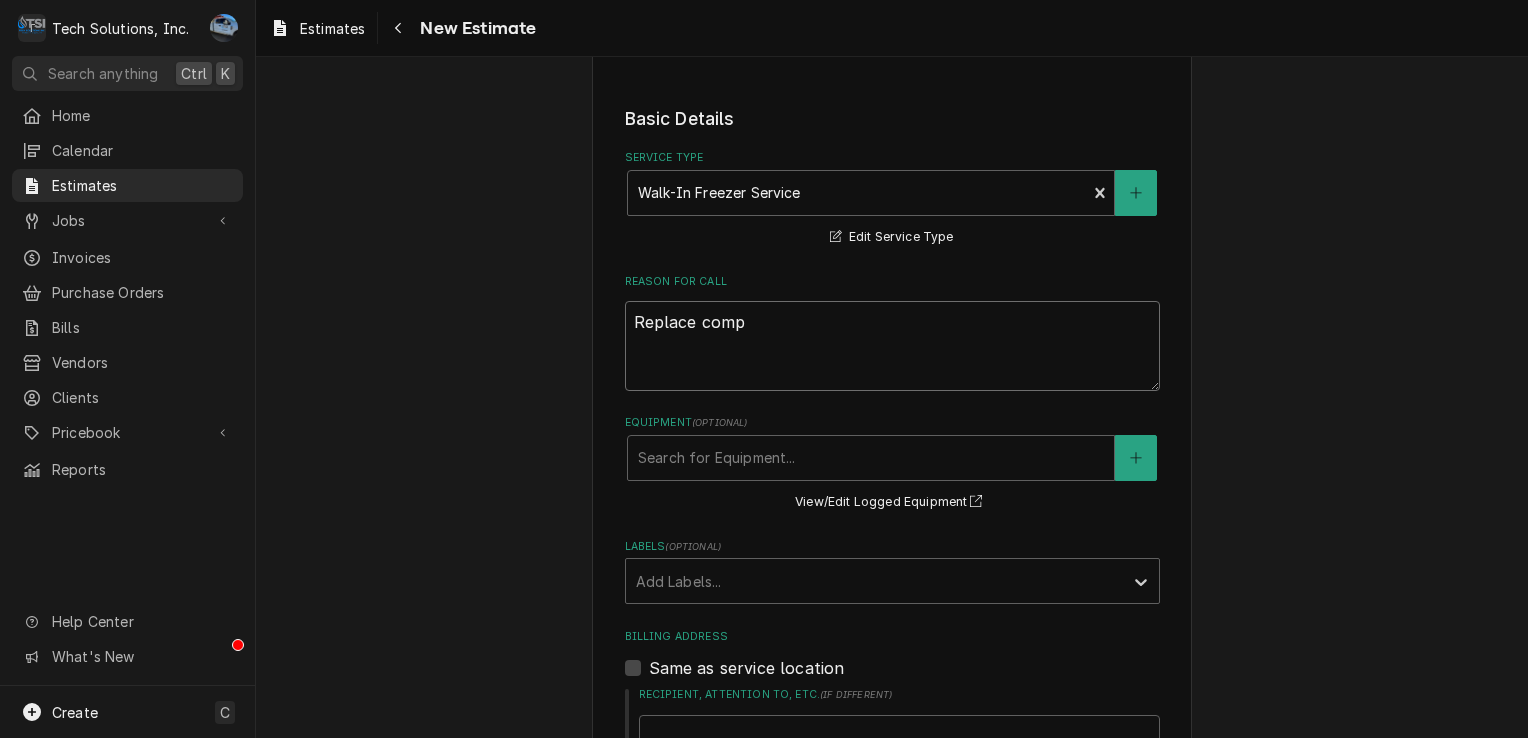 type on "x" 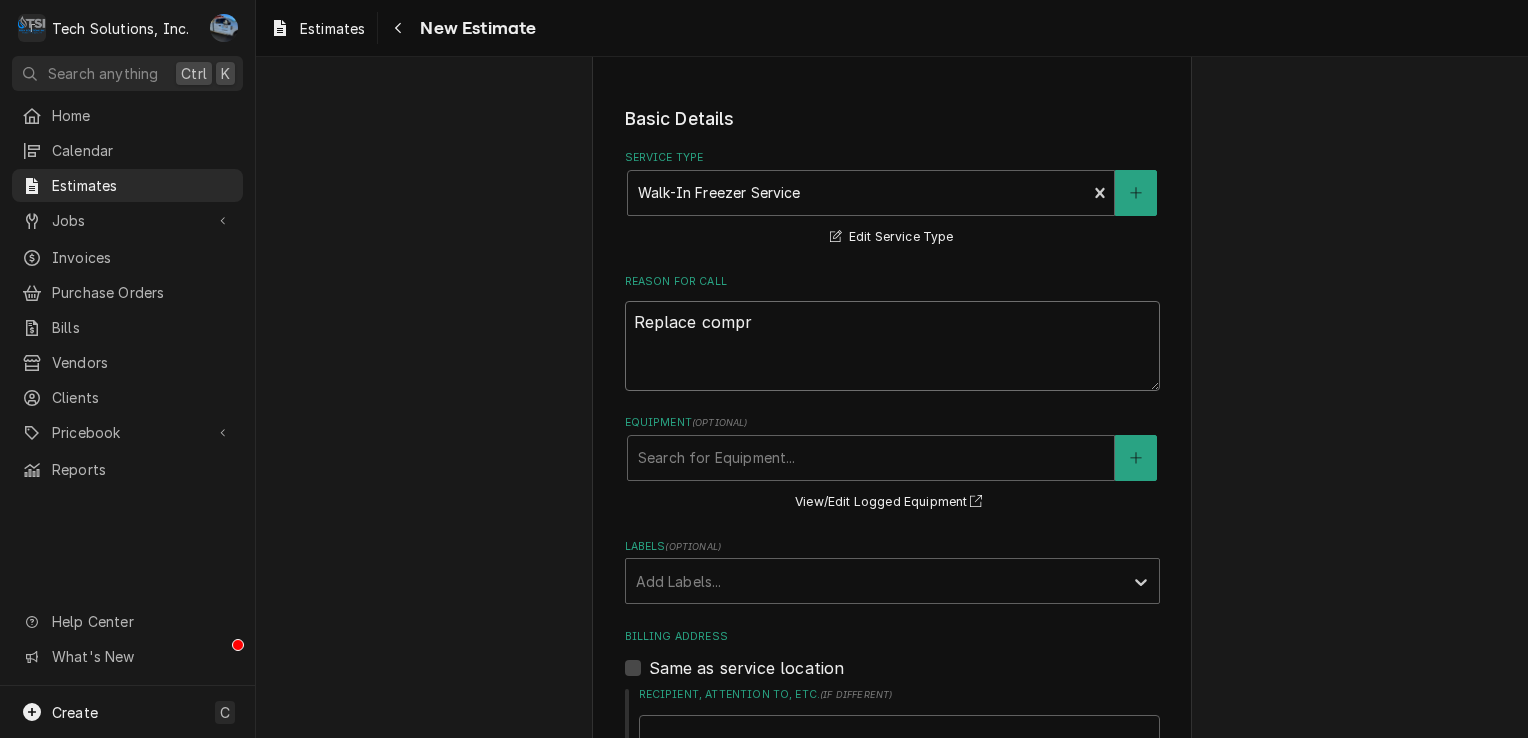 type on "x" 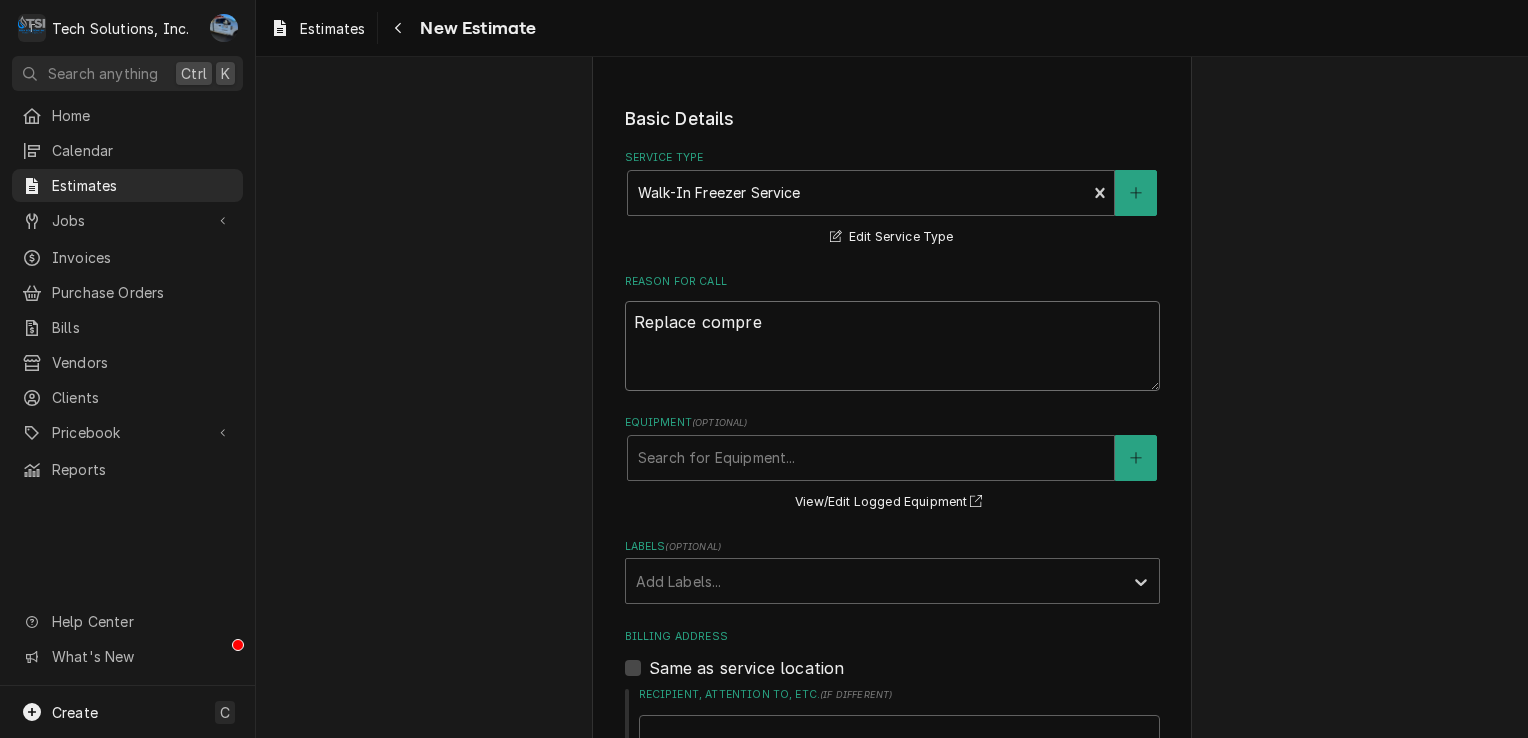 type on "x" 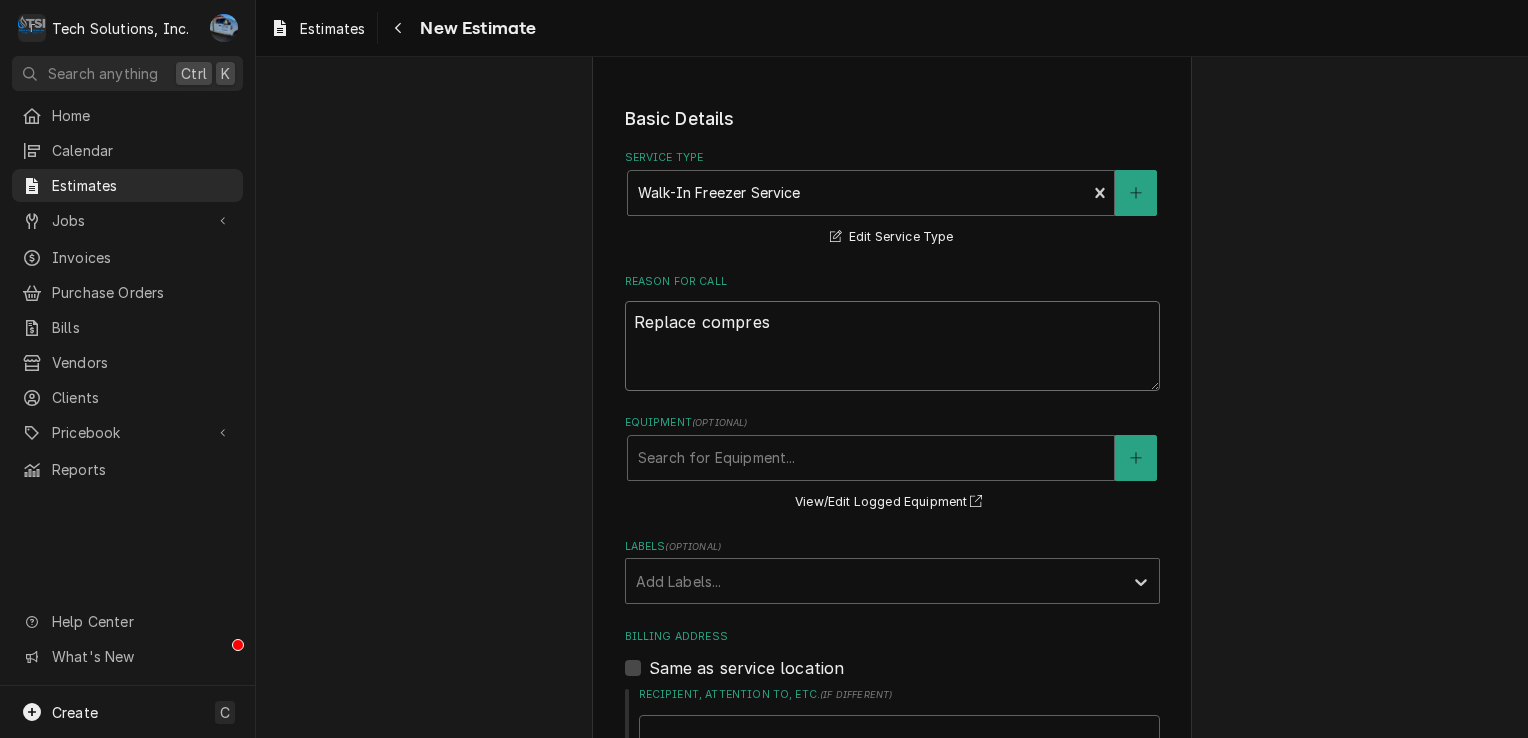 type on "x" 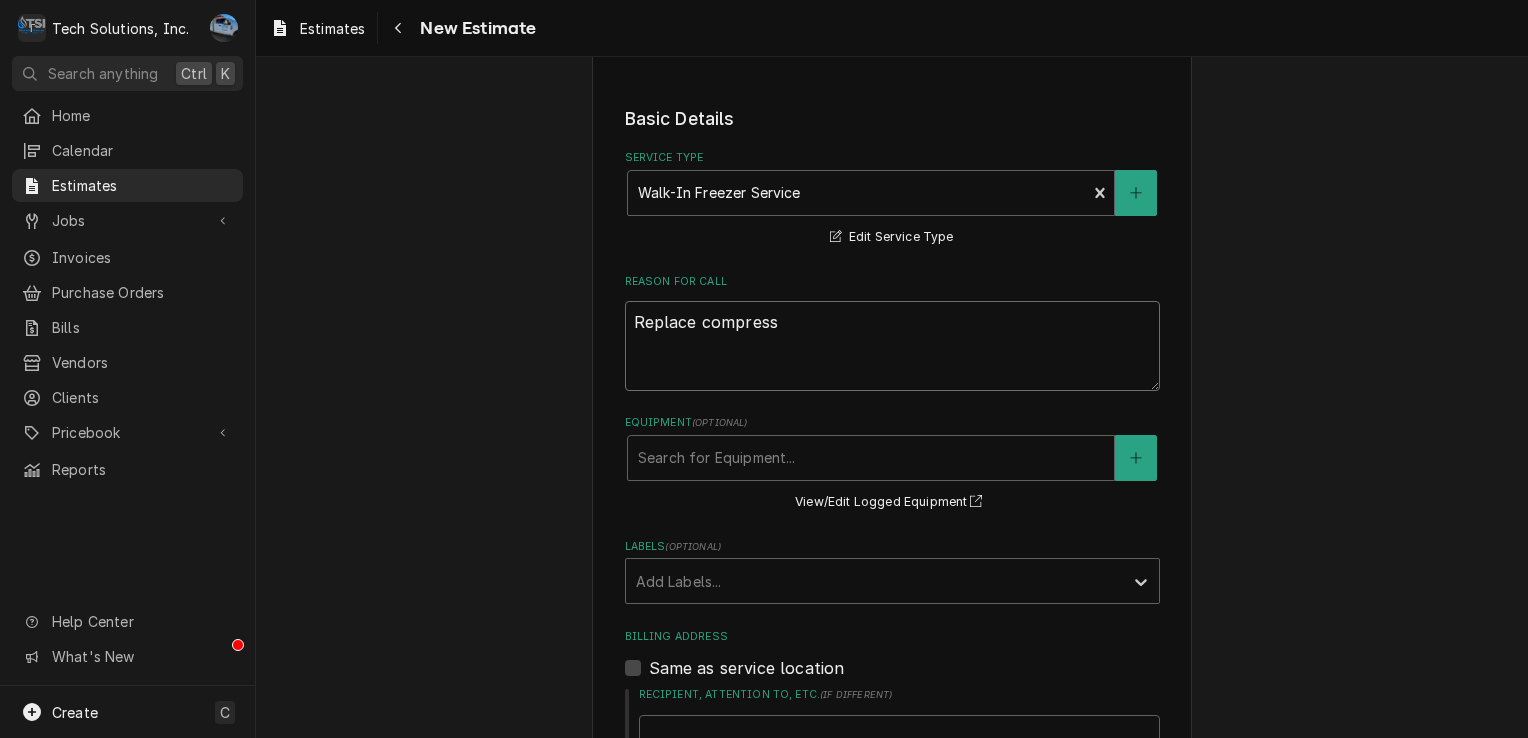 type on "x" 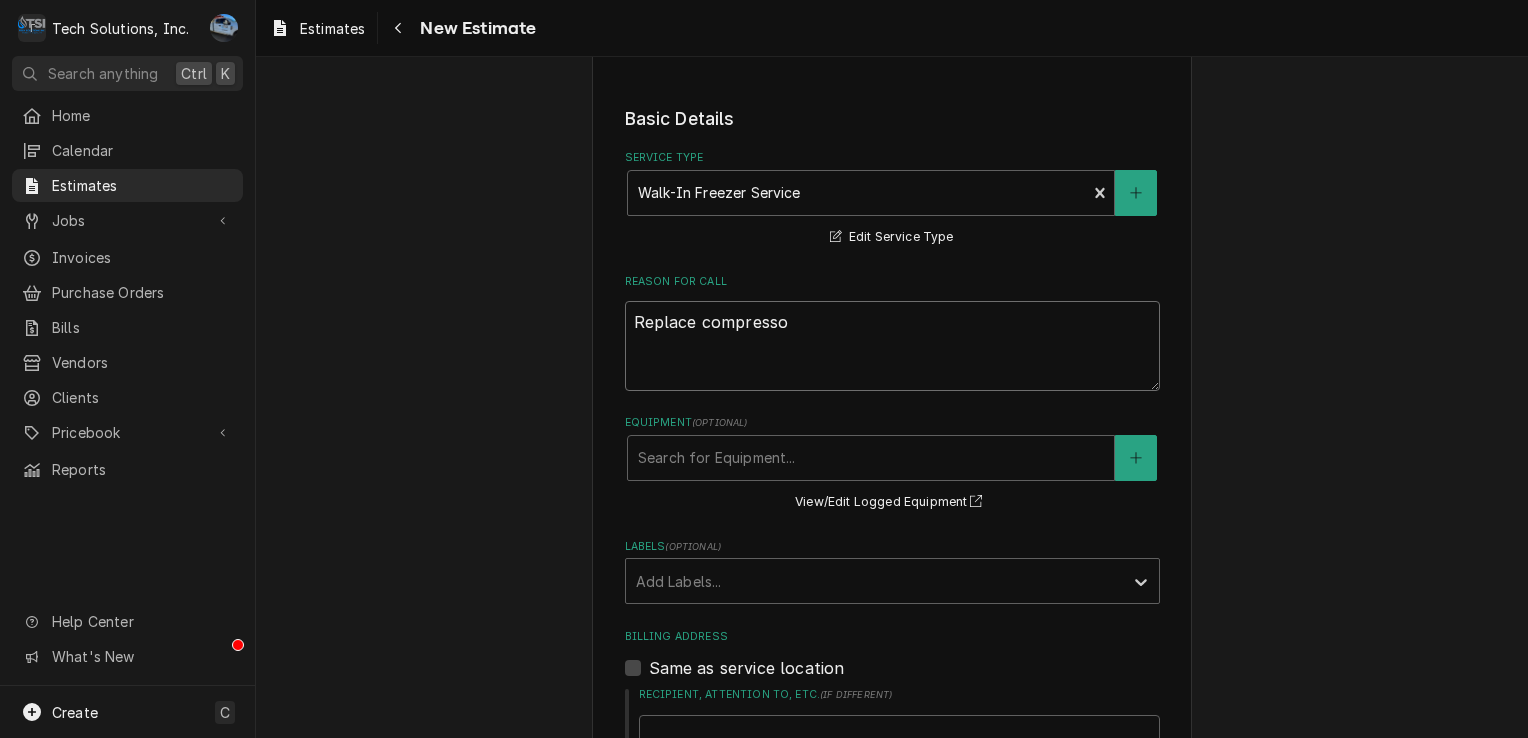 type on "x" 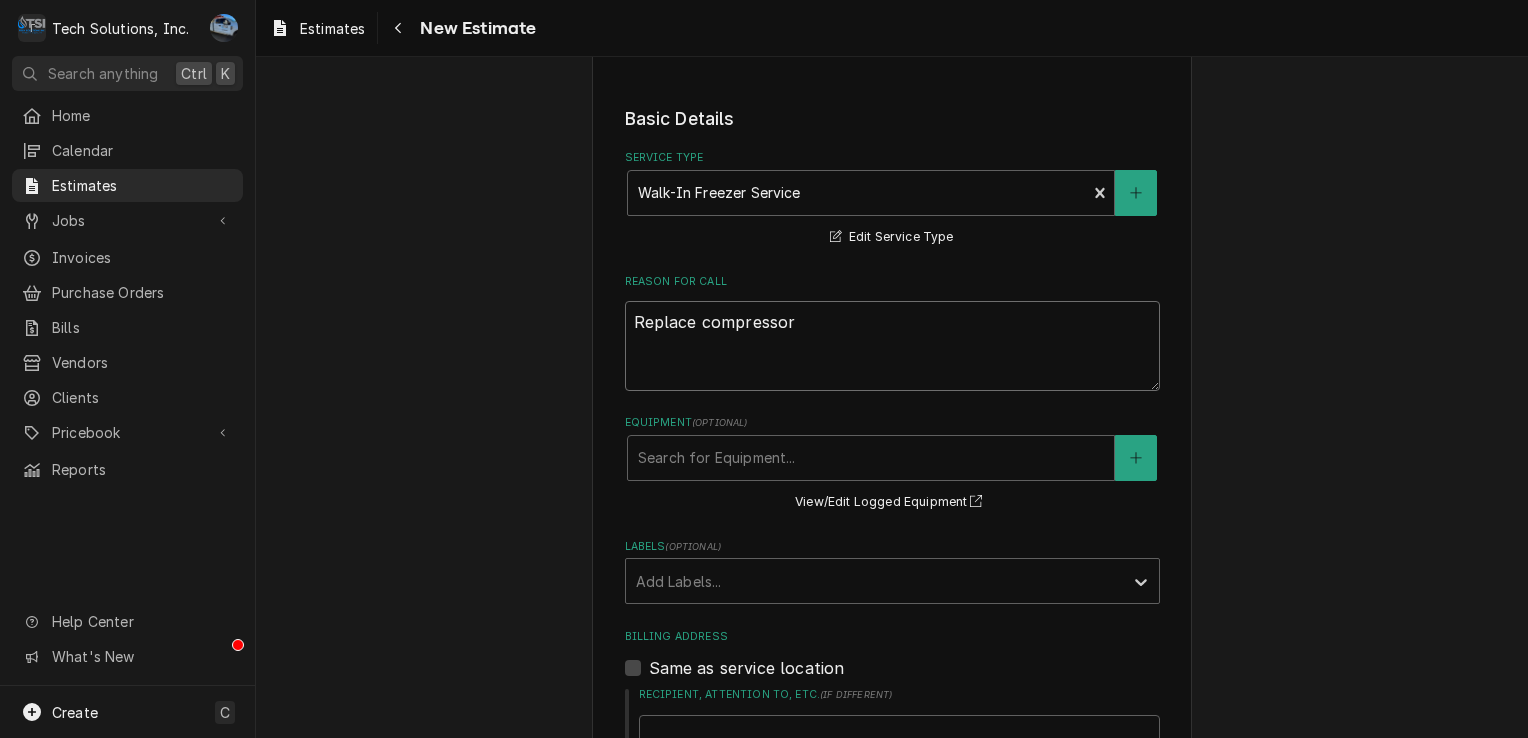 type on "x" 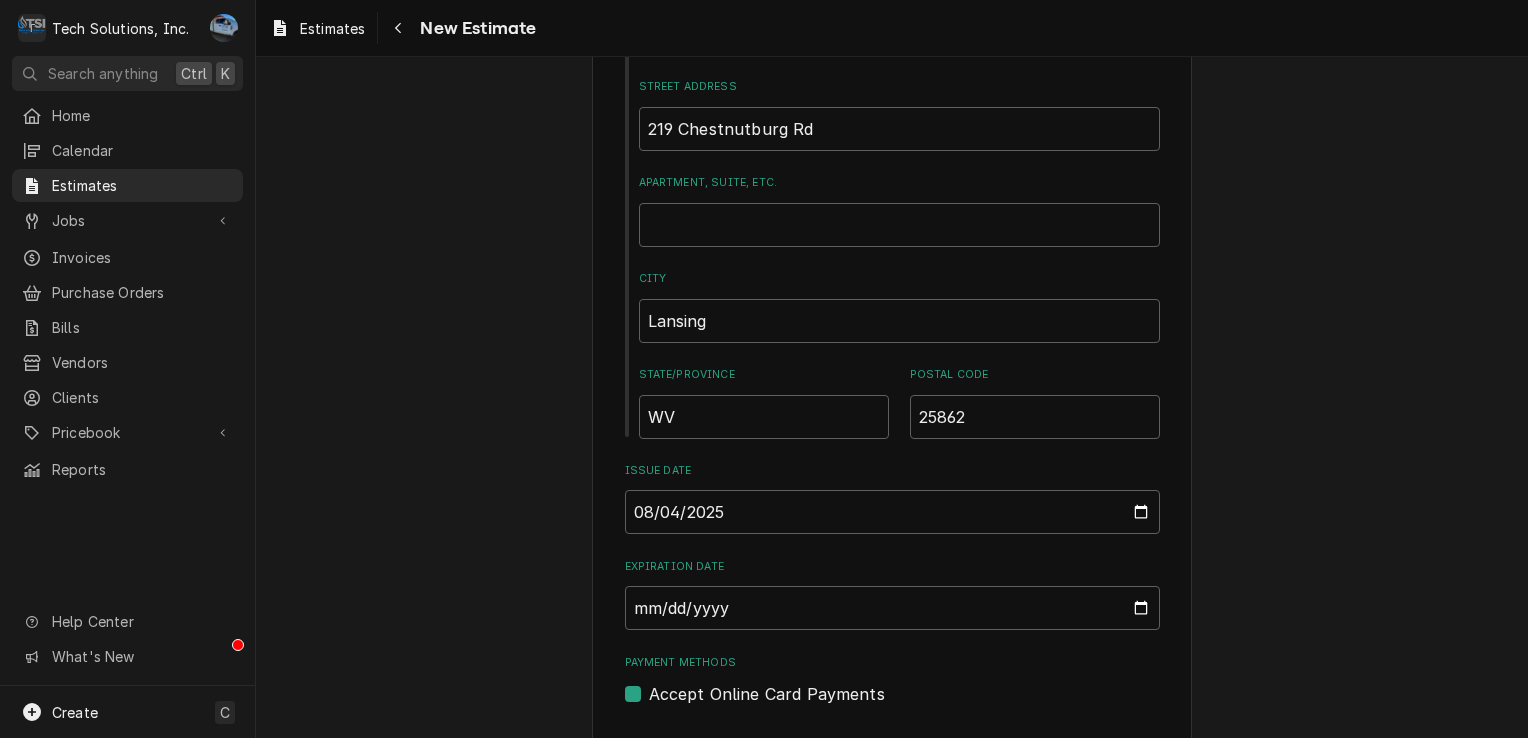 scroll, scrollTop: 1458, scrollLeft: 0, axis: vertical 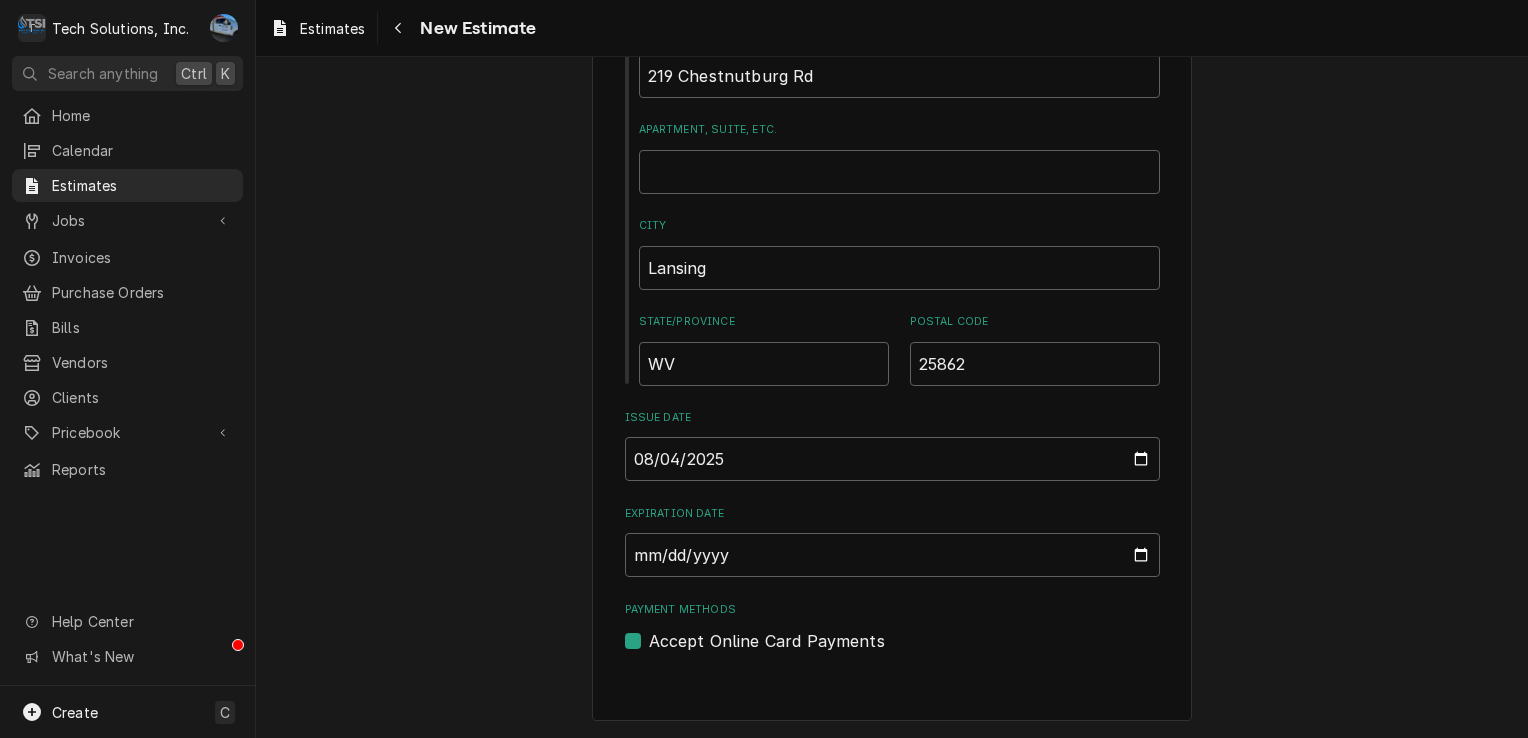 type on "Replace compressor" 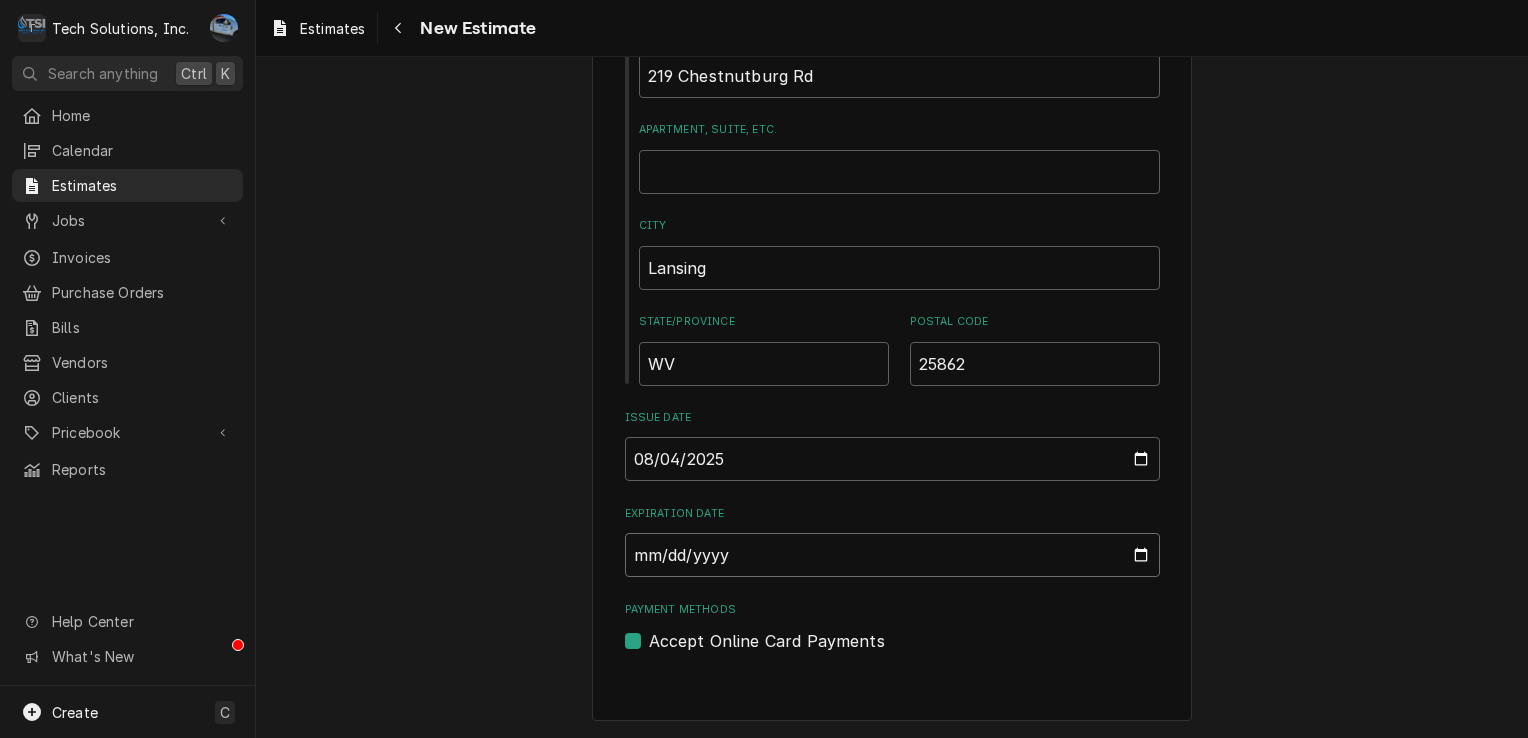 click on "Expiration Date" at bounding box center [892, 555] 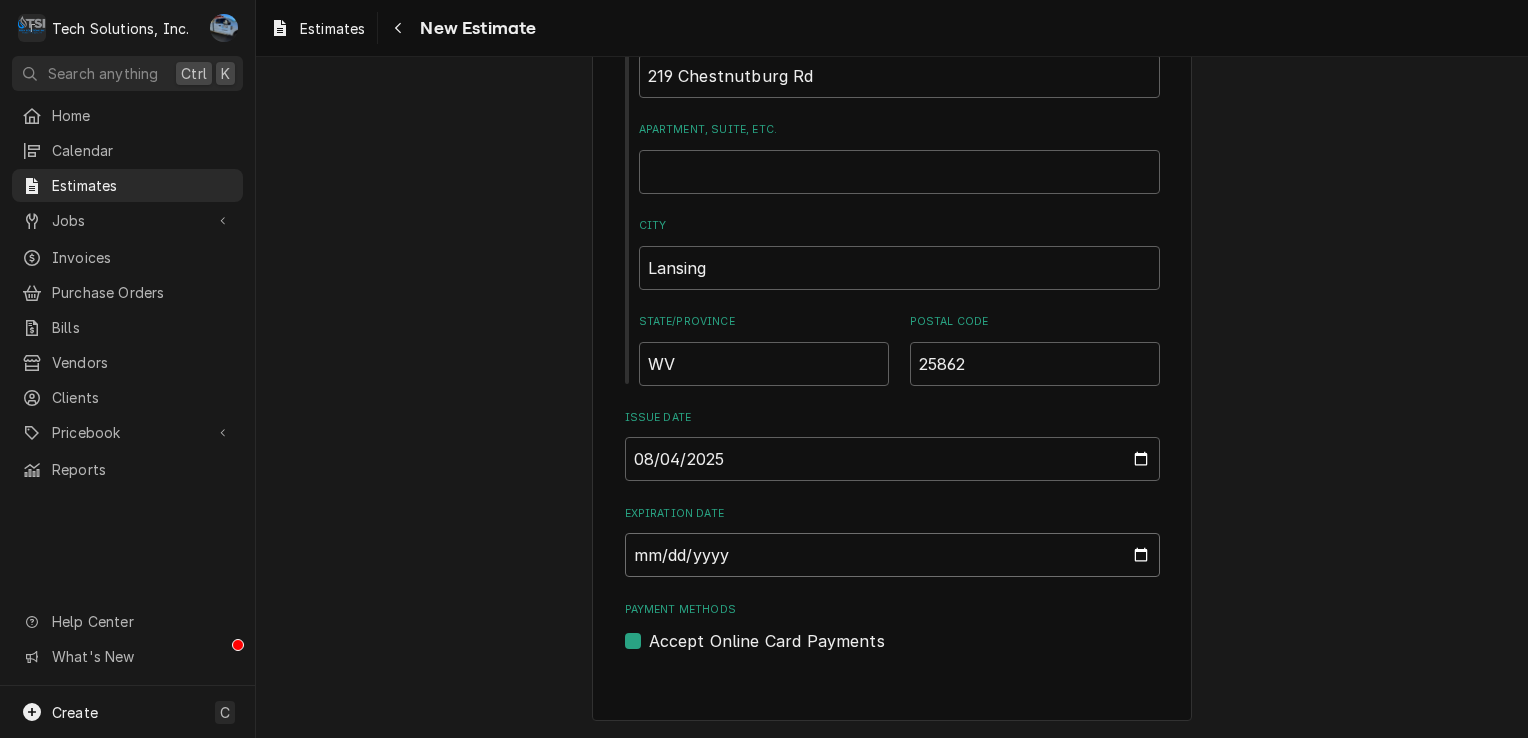 type on "x" 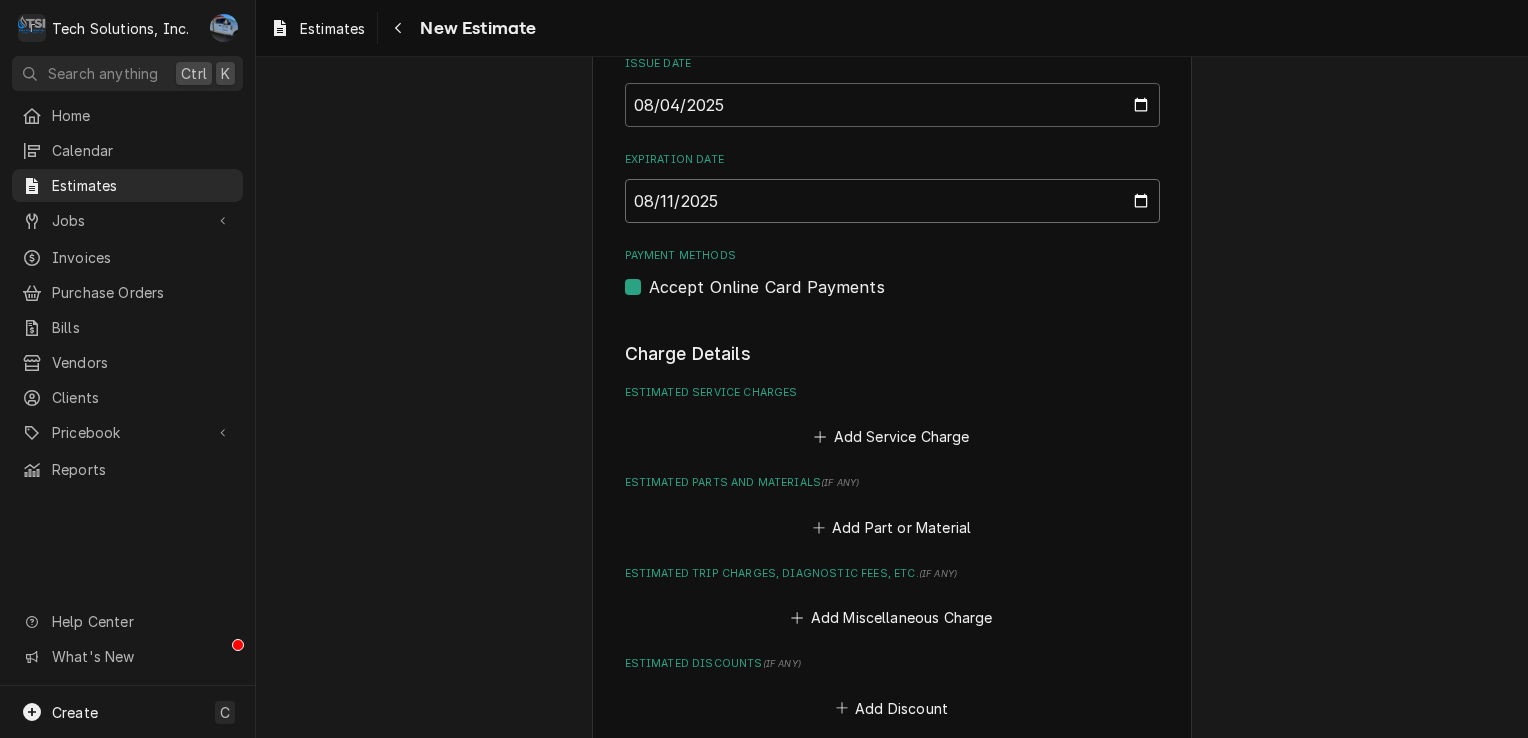 type on "x" 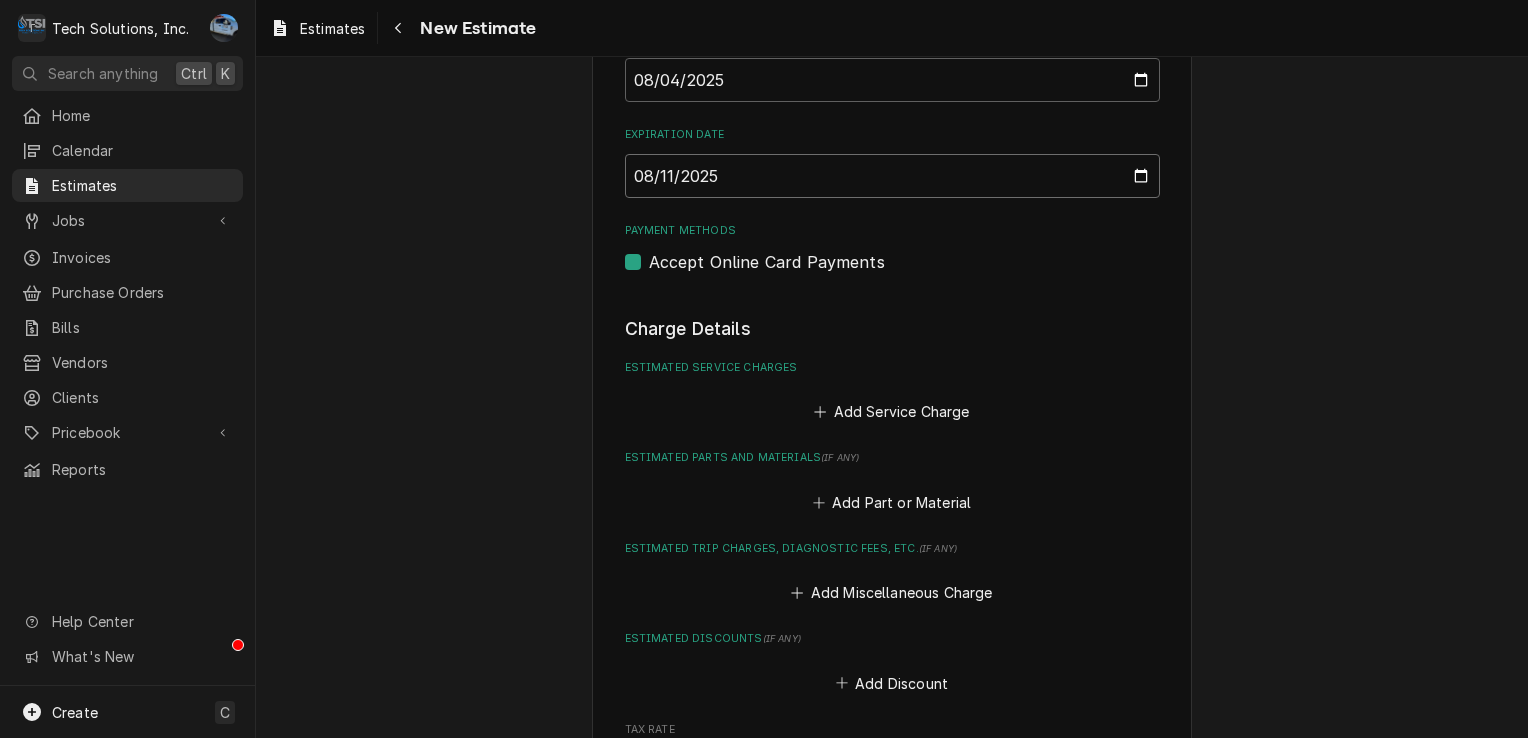 scroll, scrollTop: 1858, scrollLeft: 0, axis: vertical 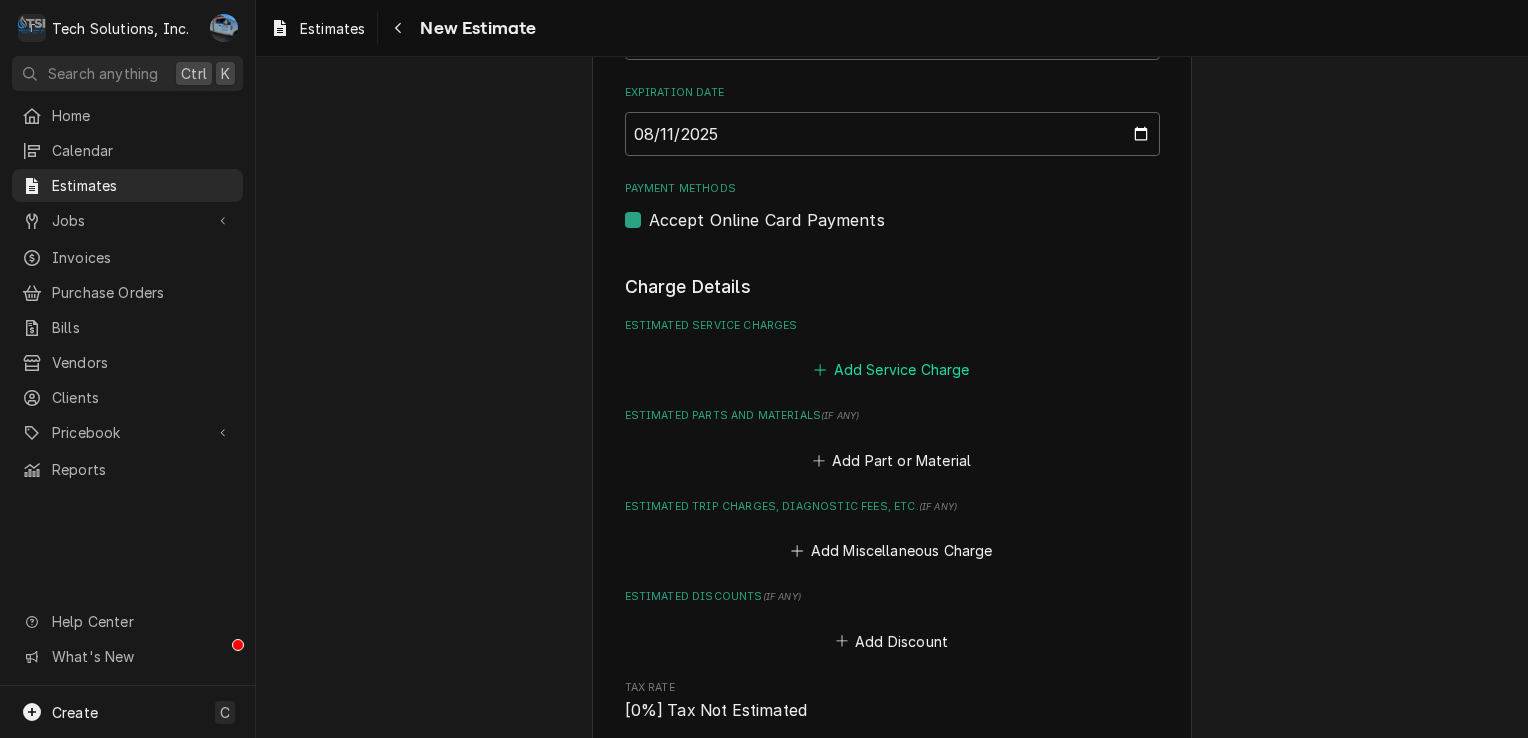 click on "Add Service Charge" at bounding box center (892, 370) 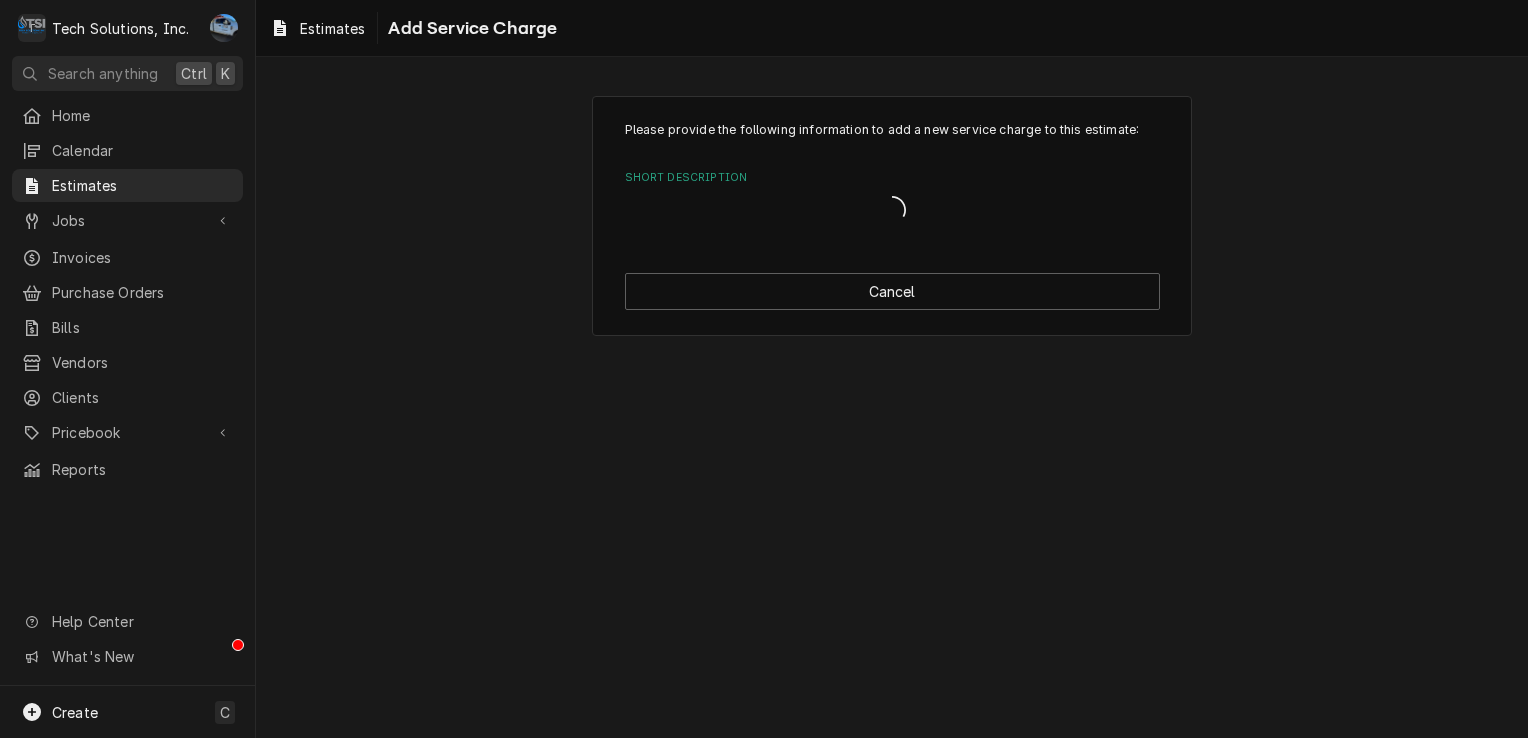 scroll, scrollTop: 0, scrollLeft: 0, axis: both 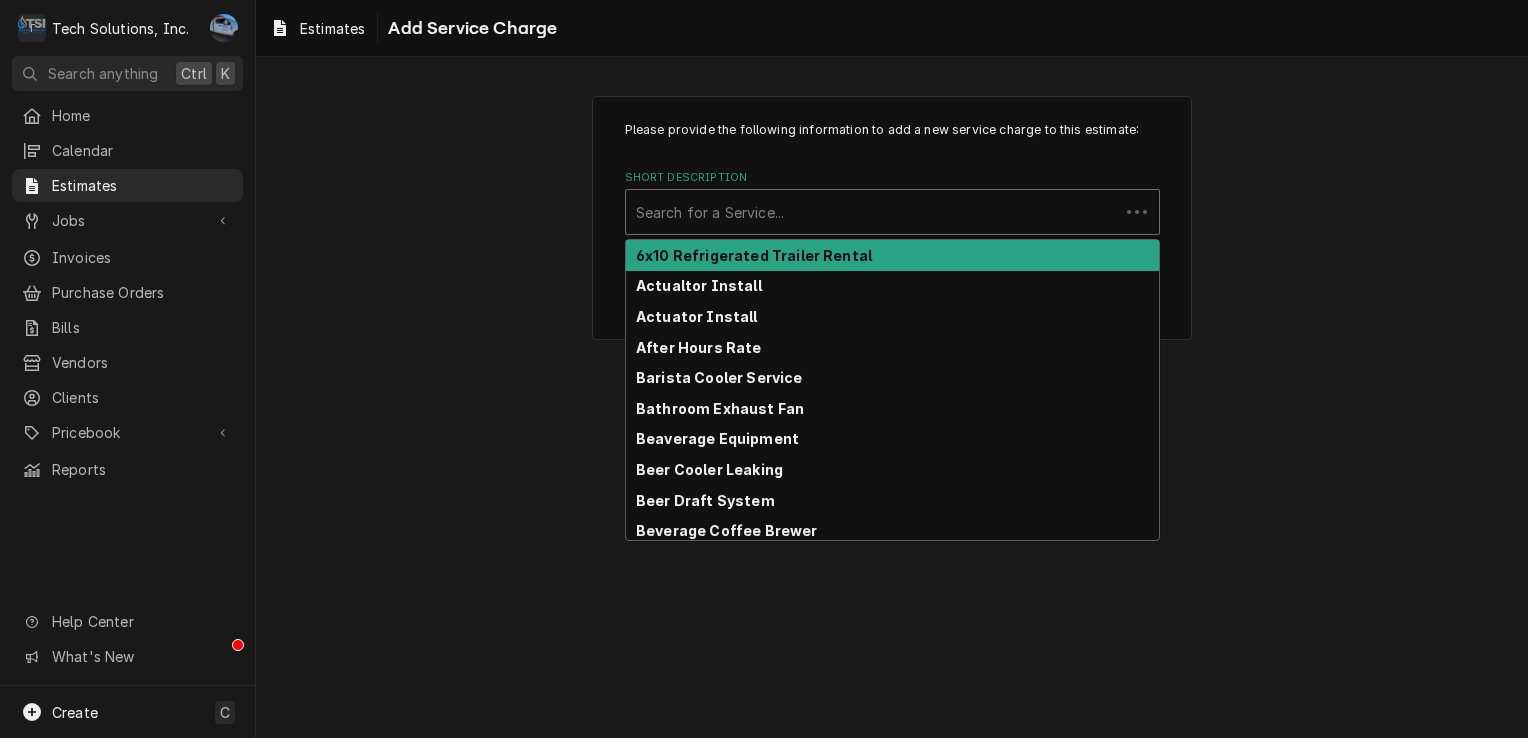 click at bounding box center [872, 212] 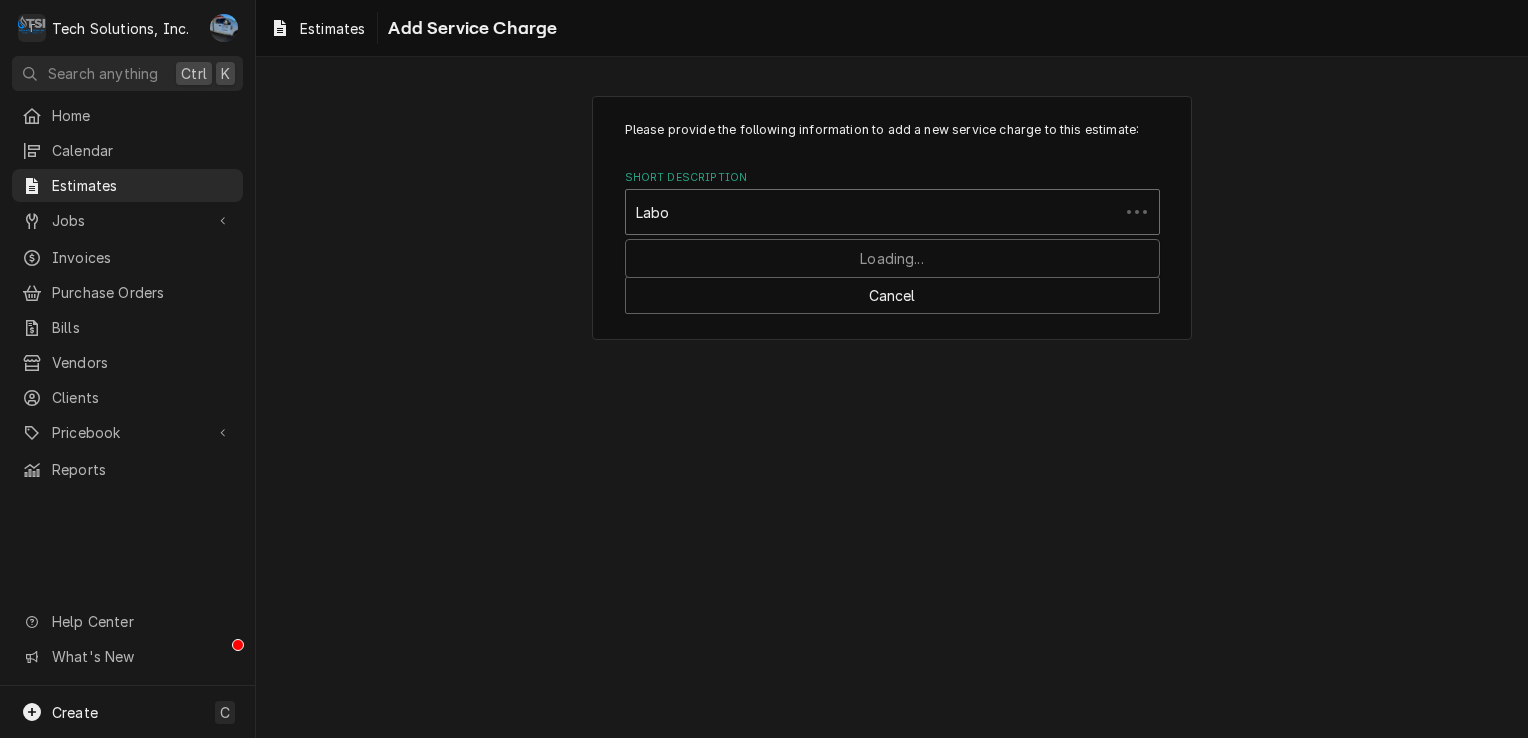 type on "Labor" 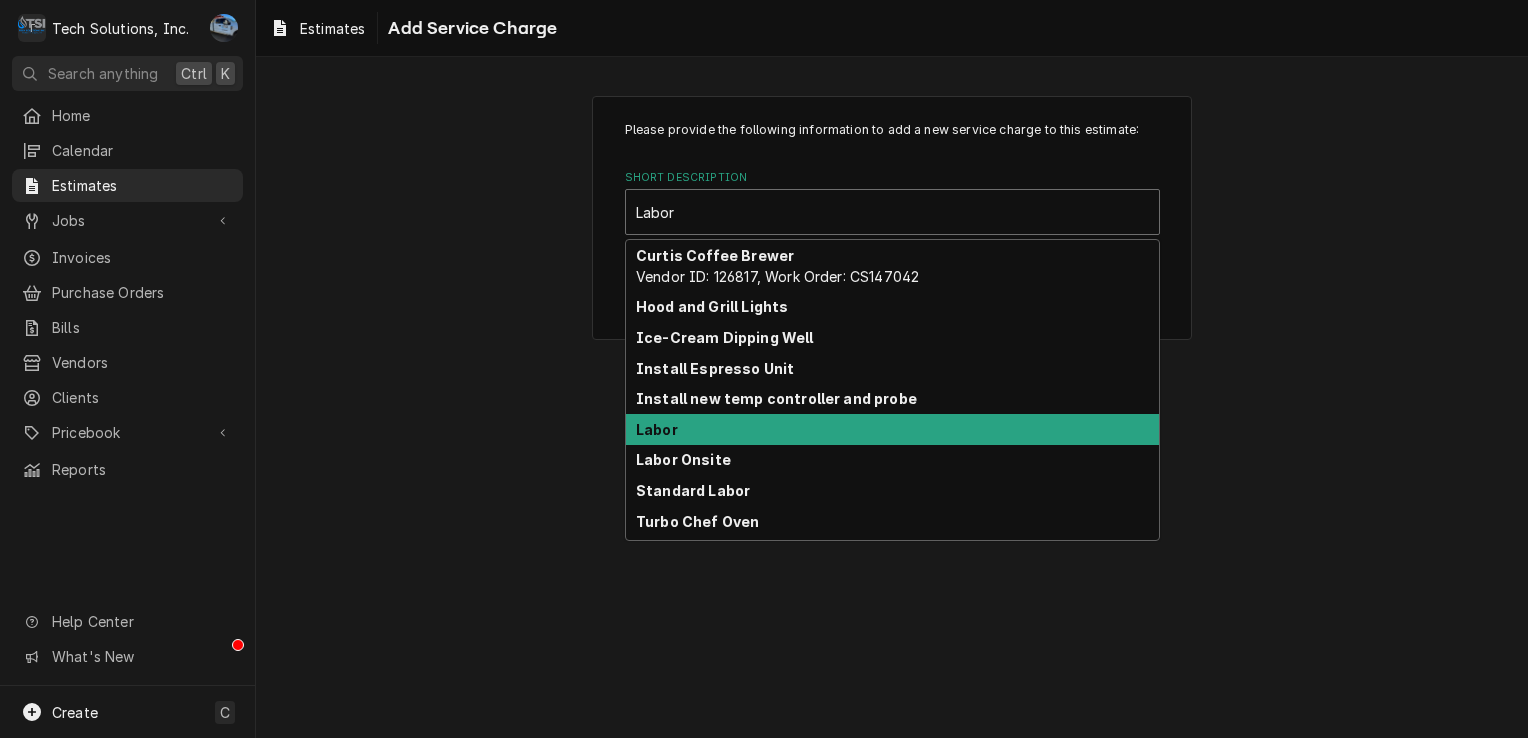 click on "Labor" at bounding box center [892, 429] 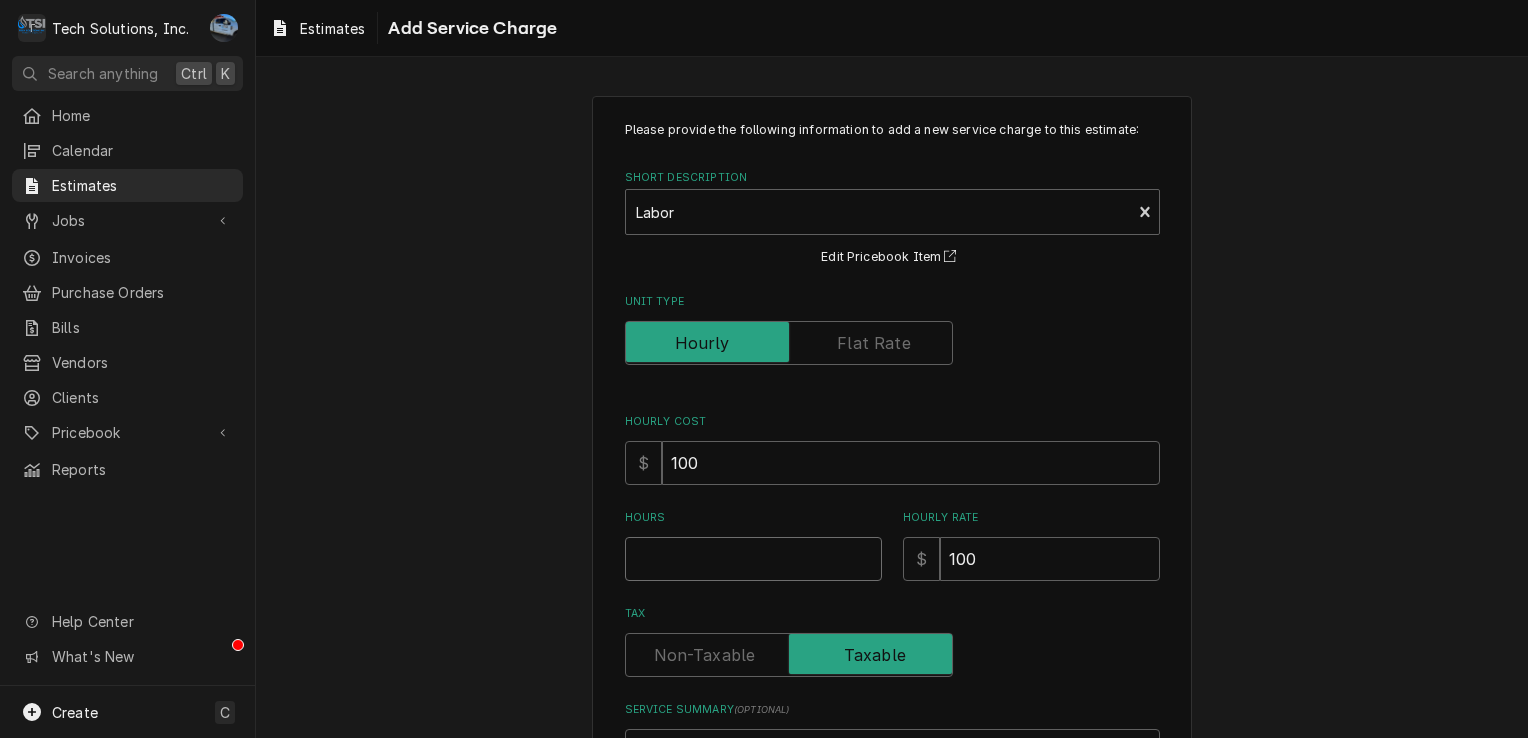 click on "Hours" at bounding box center (753, 559) 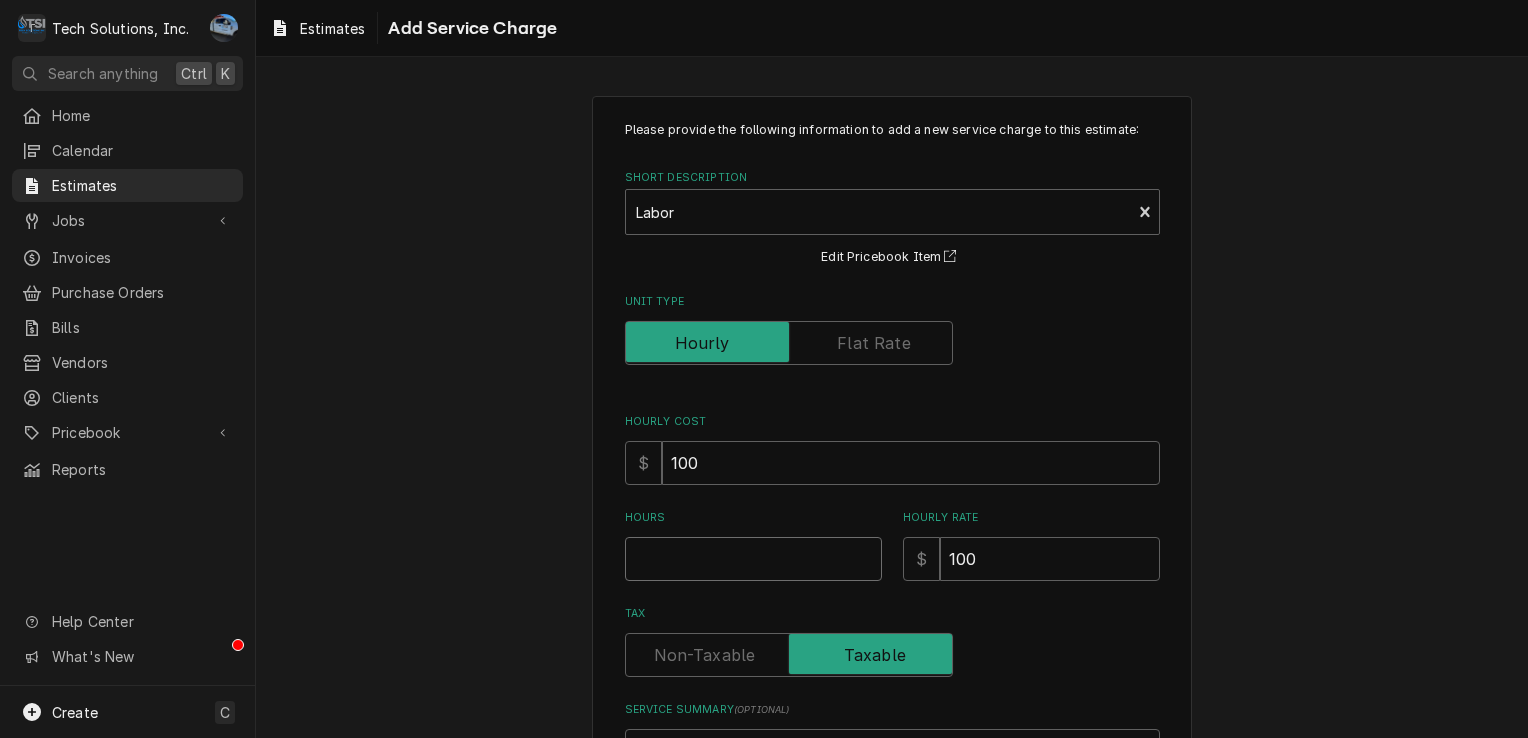 type on "x" 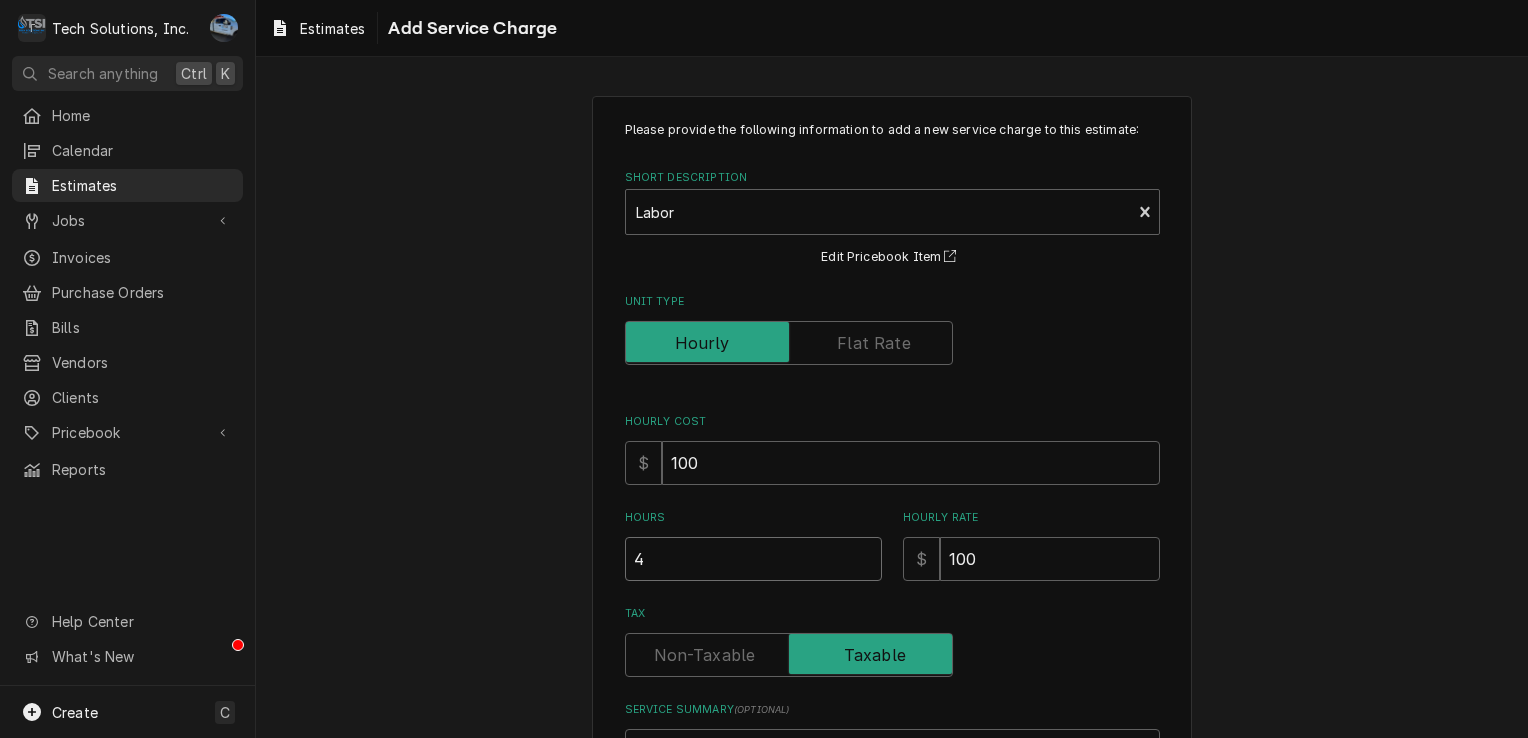 type on "x" 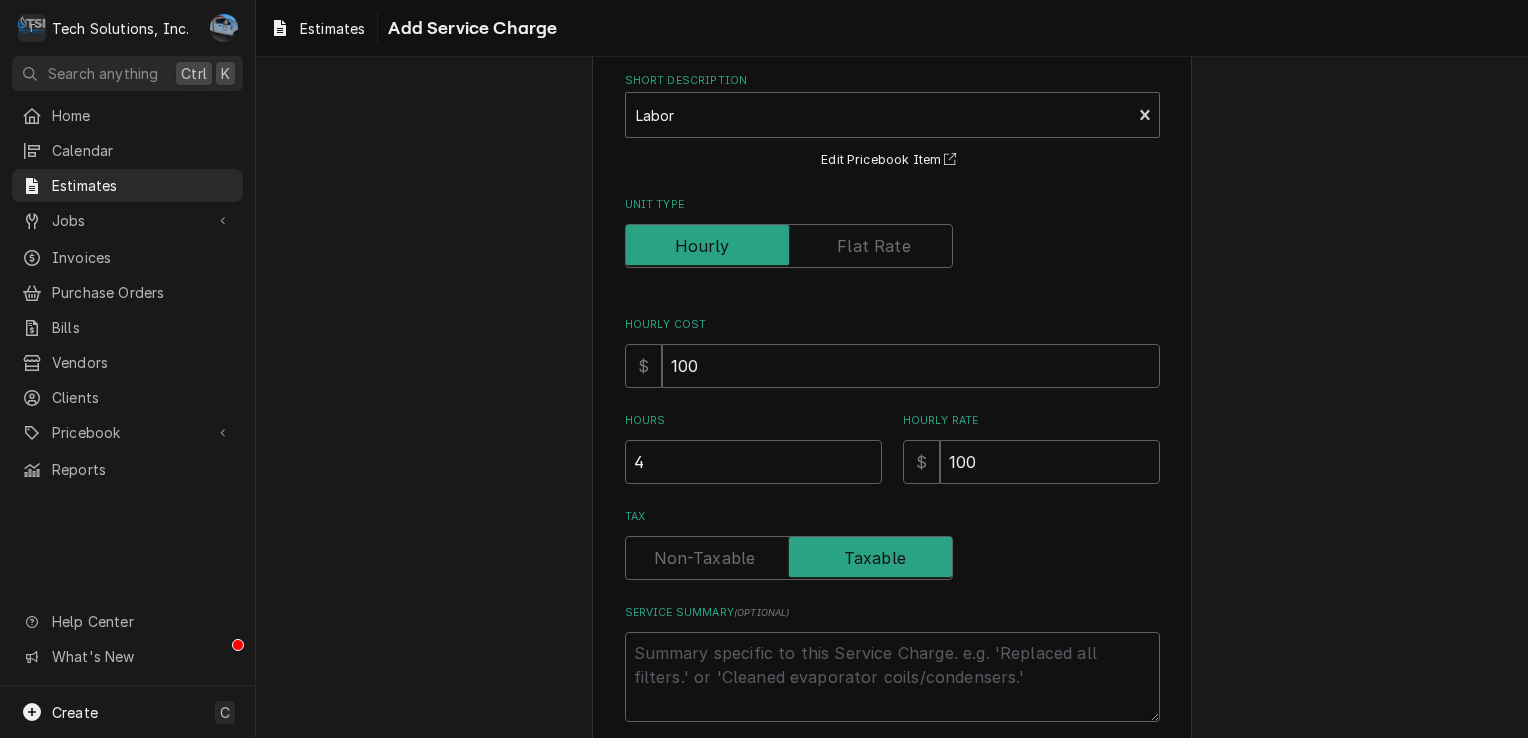 scroll, scrollTop: 200, scrollLeft: 0, axis: vertical 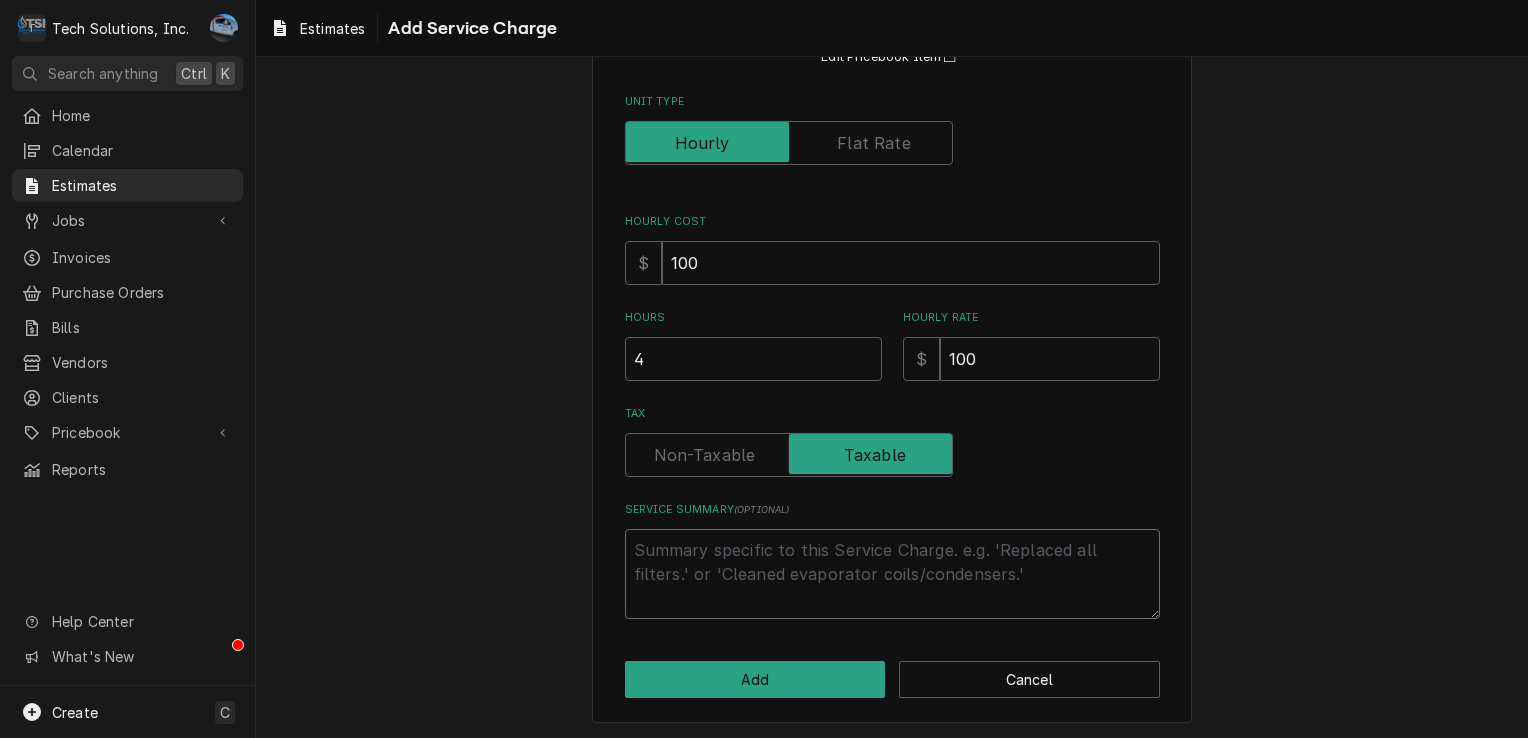click on "Service Summary  ( optional )" at bounding box center (892, 574) 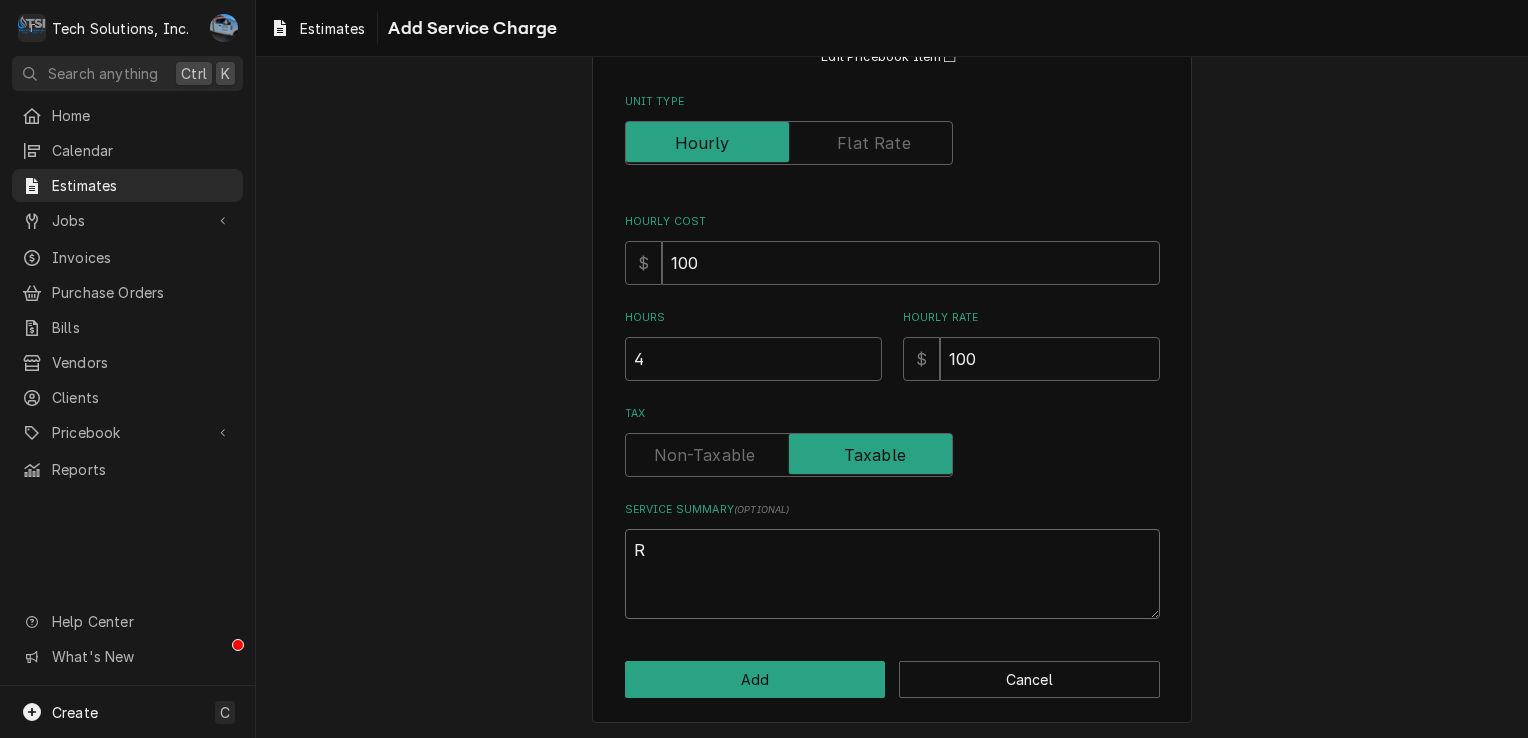 type on "x" 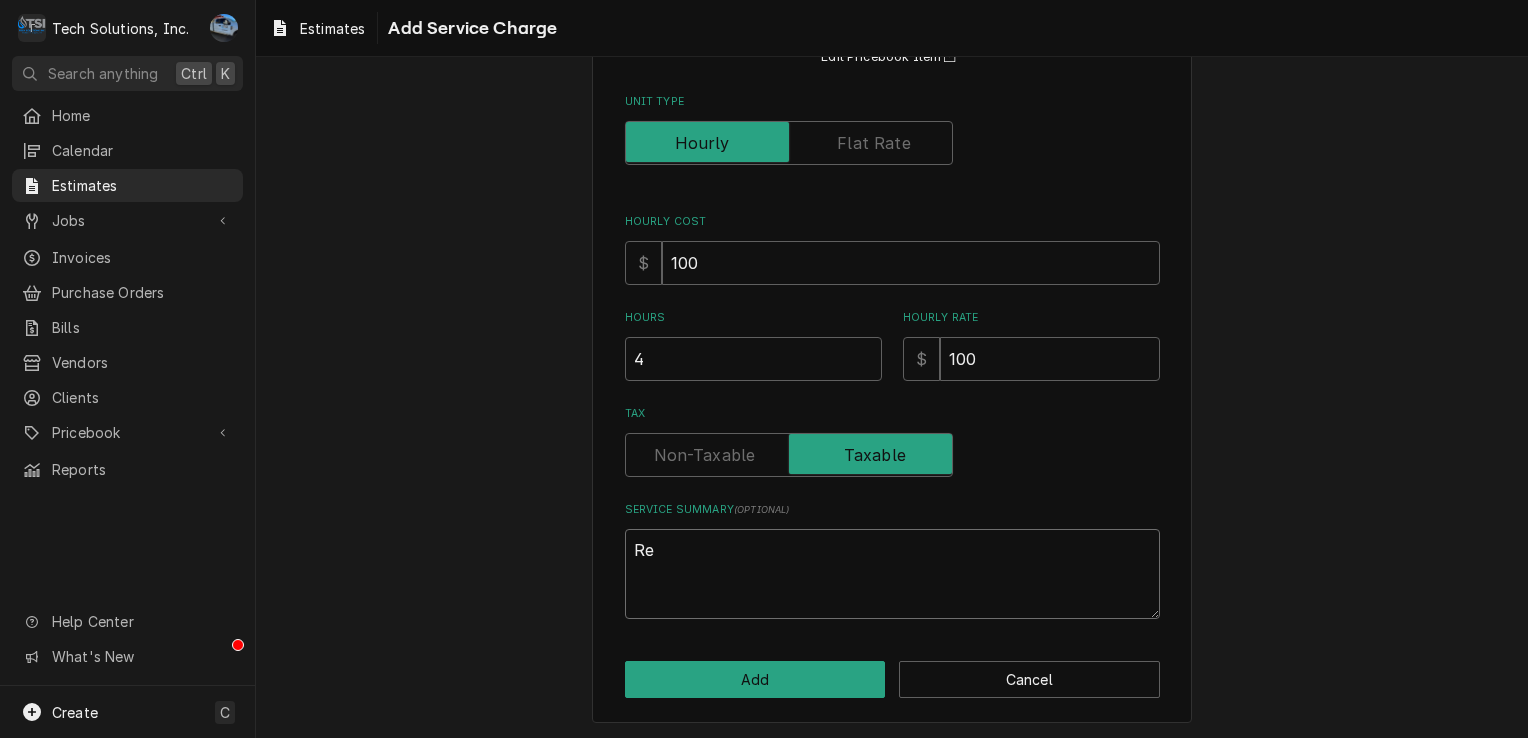 type on "x" 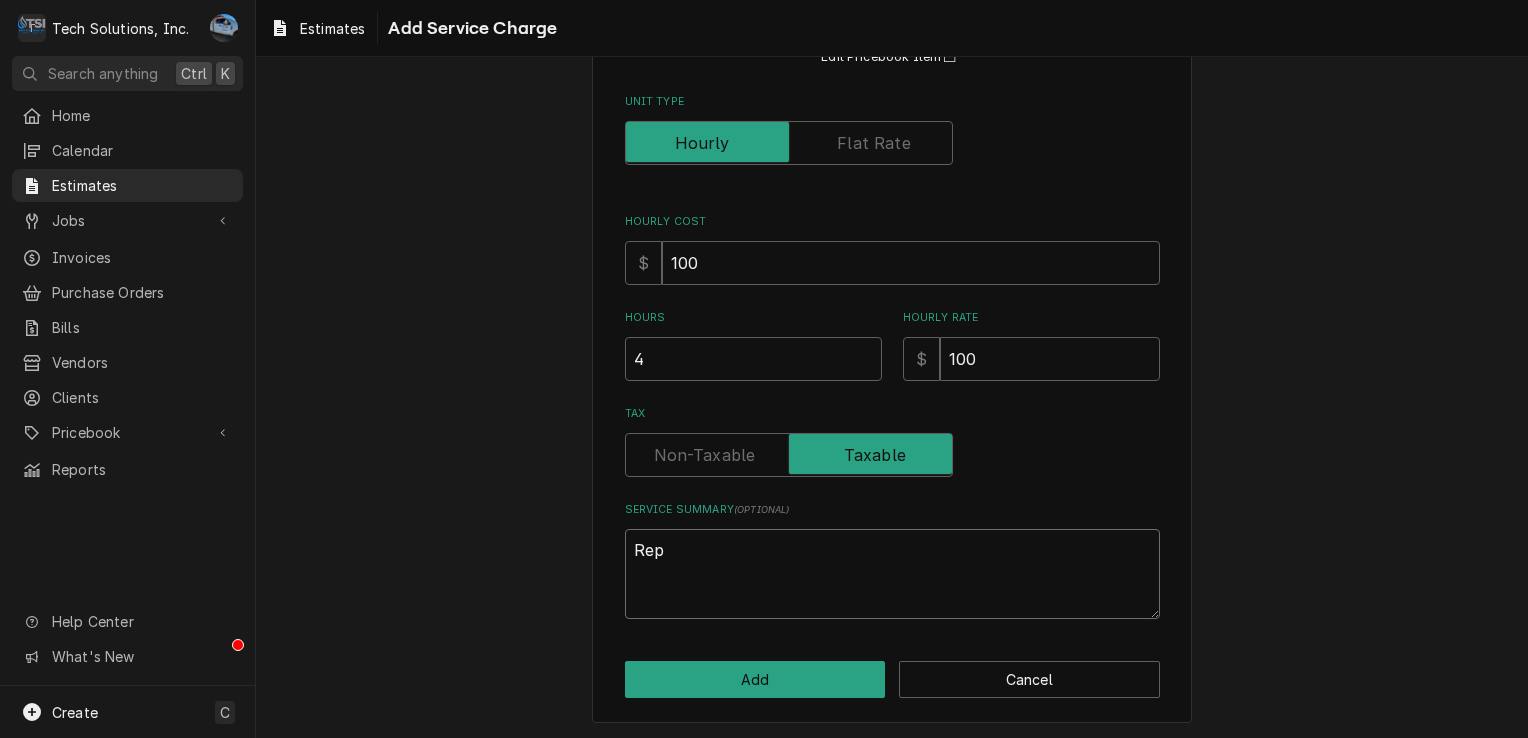 type on "x" 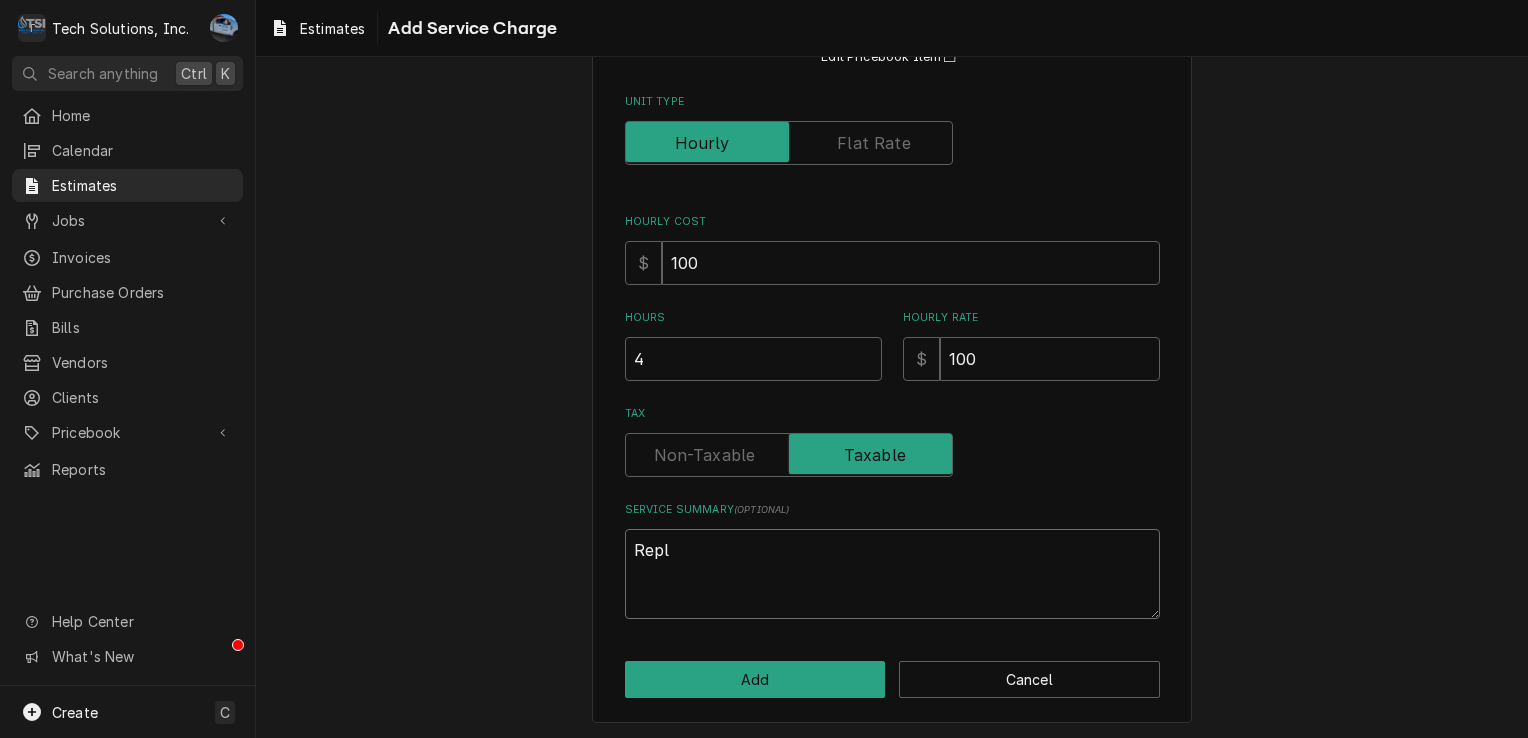 type on "x" 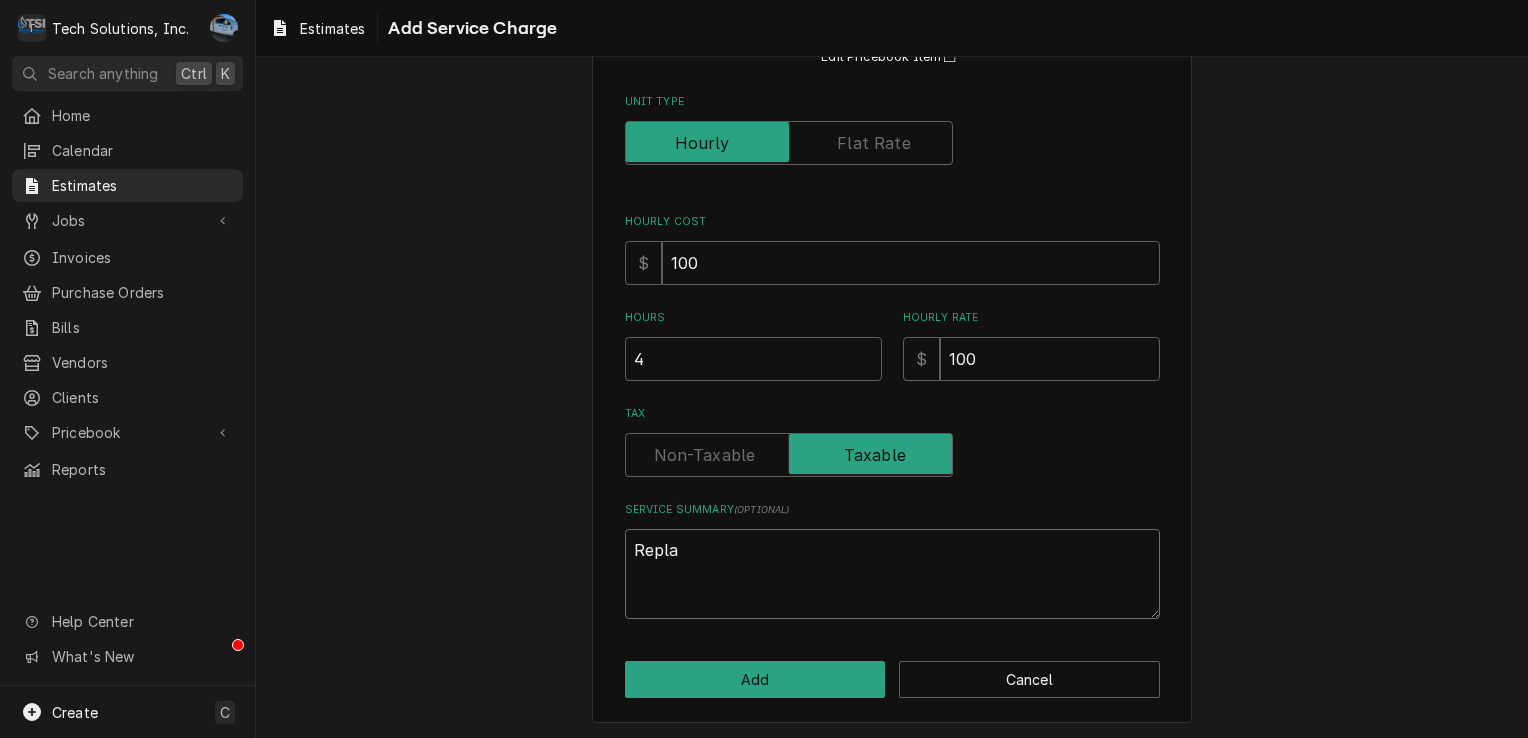 type on "x" 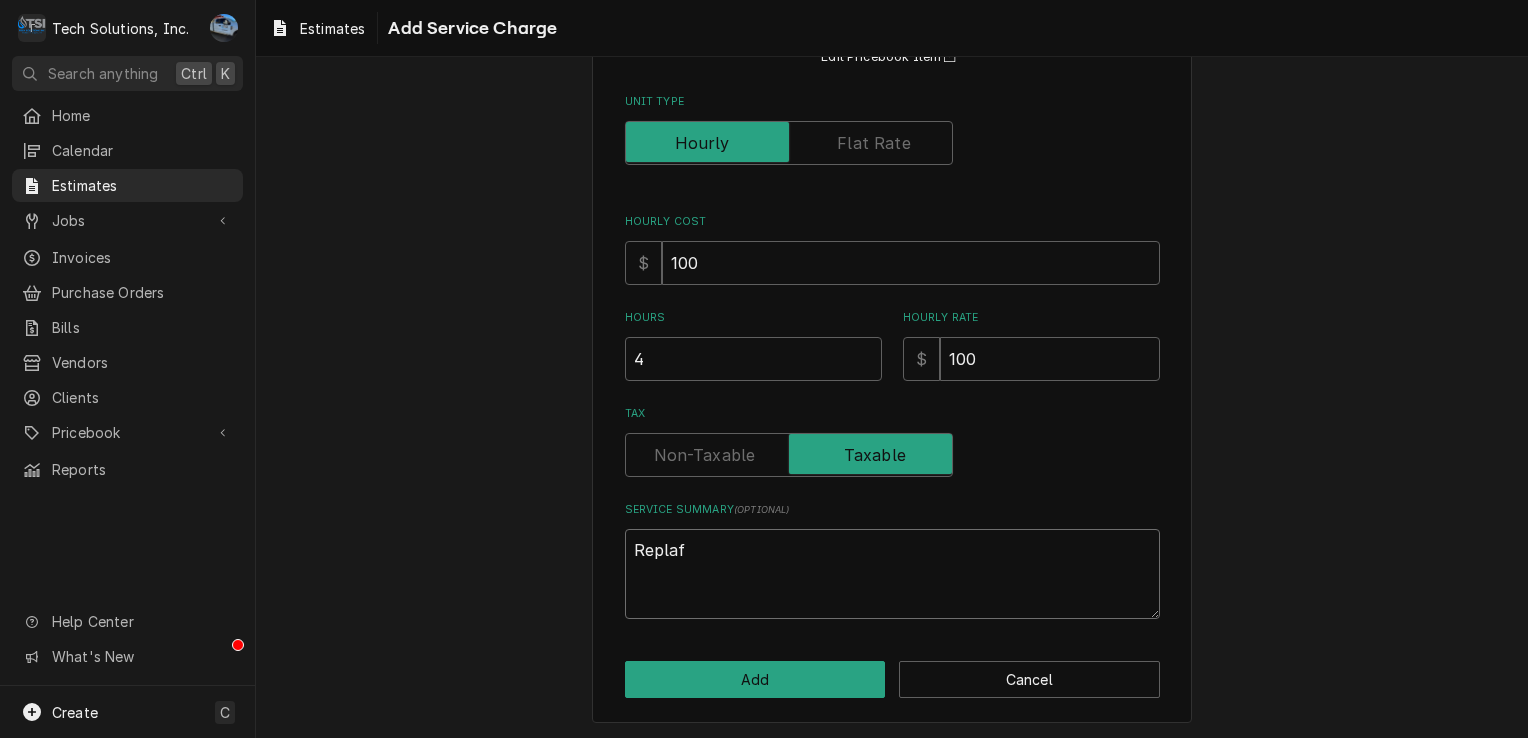type on "x" 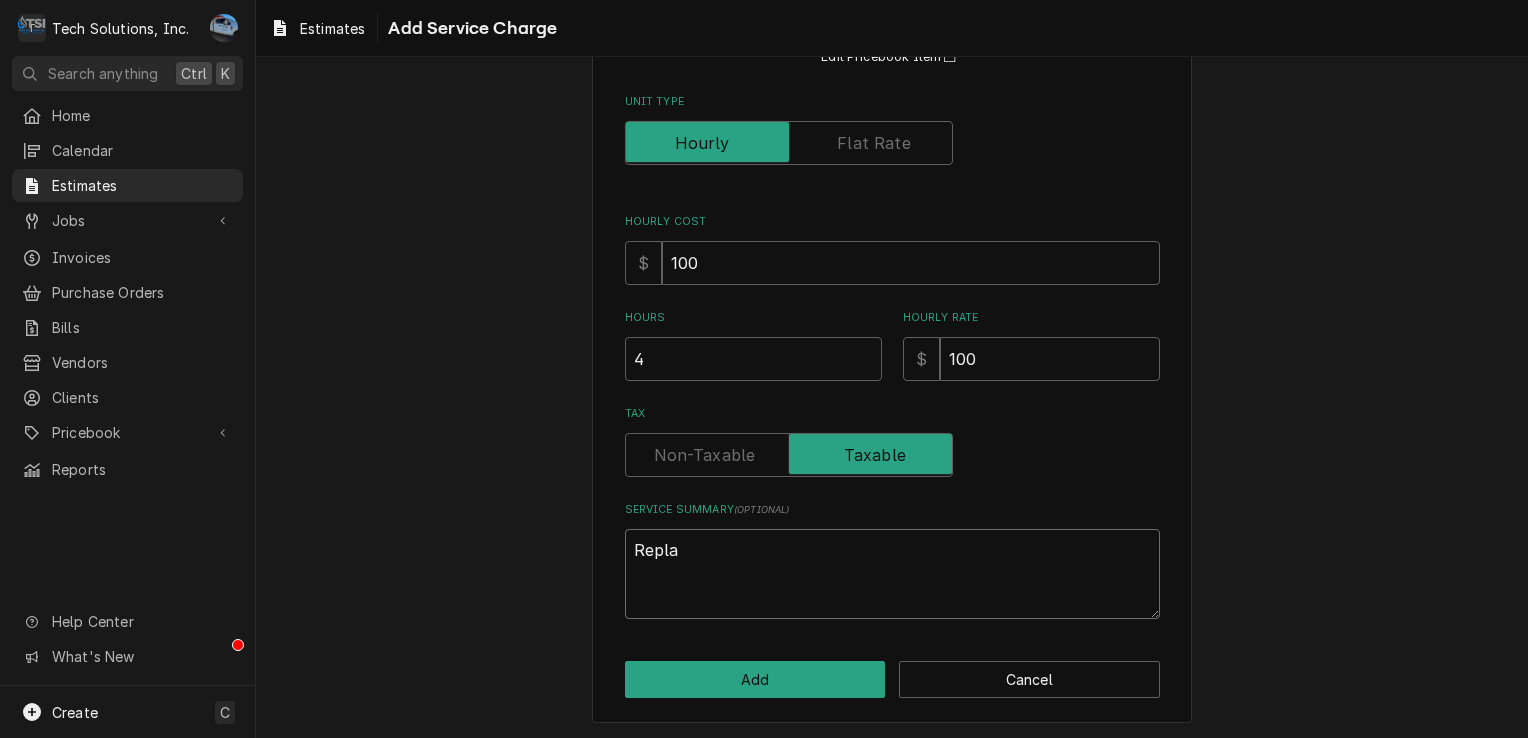 type on "x" 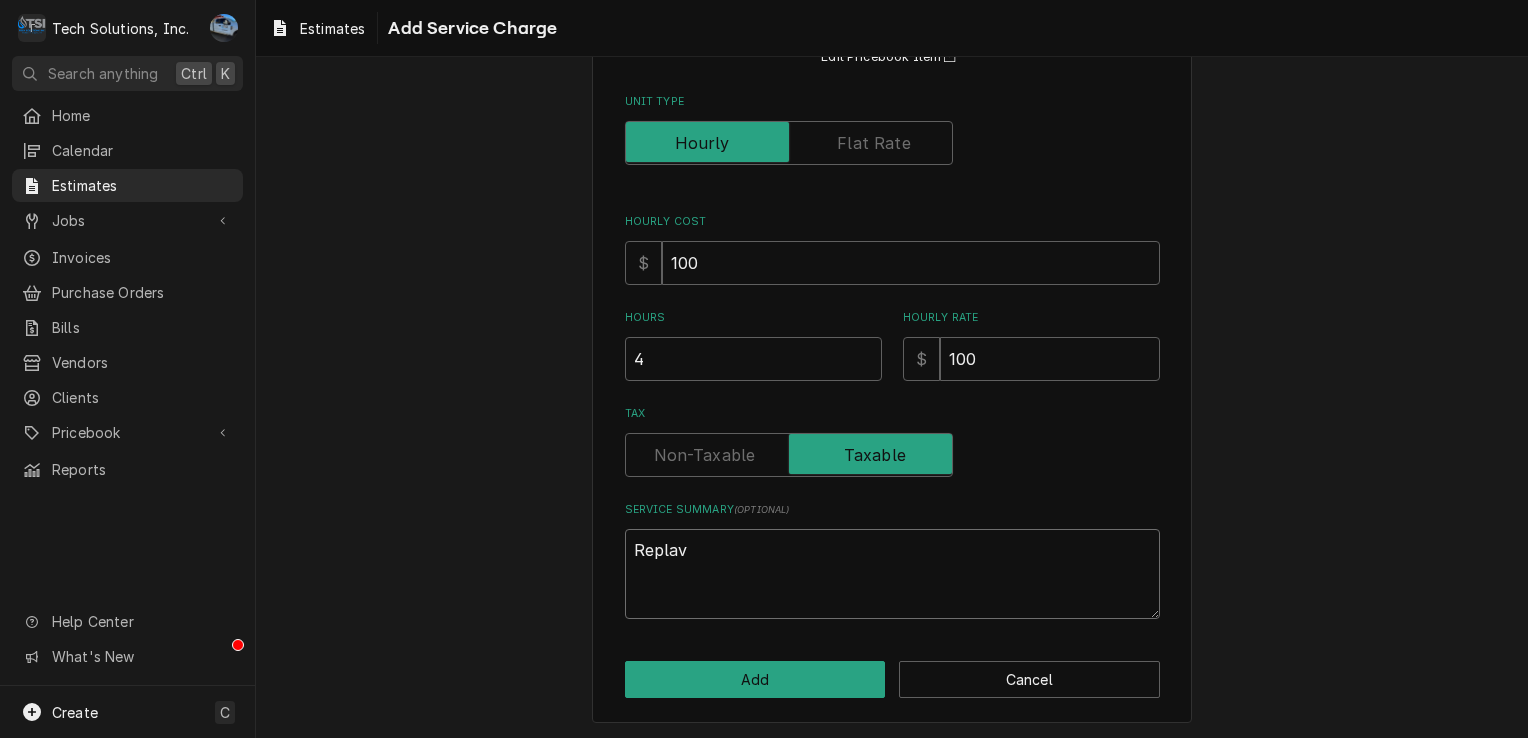 type on "x" 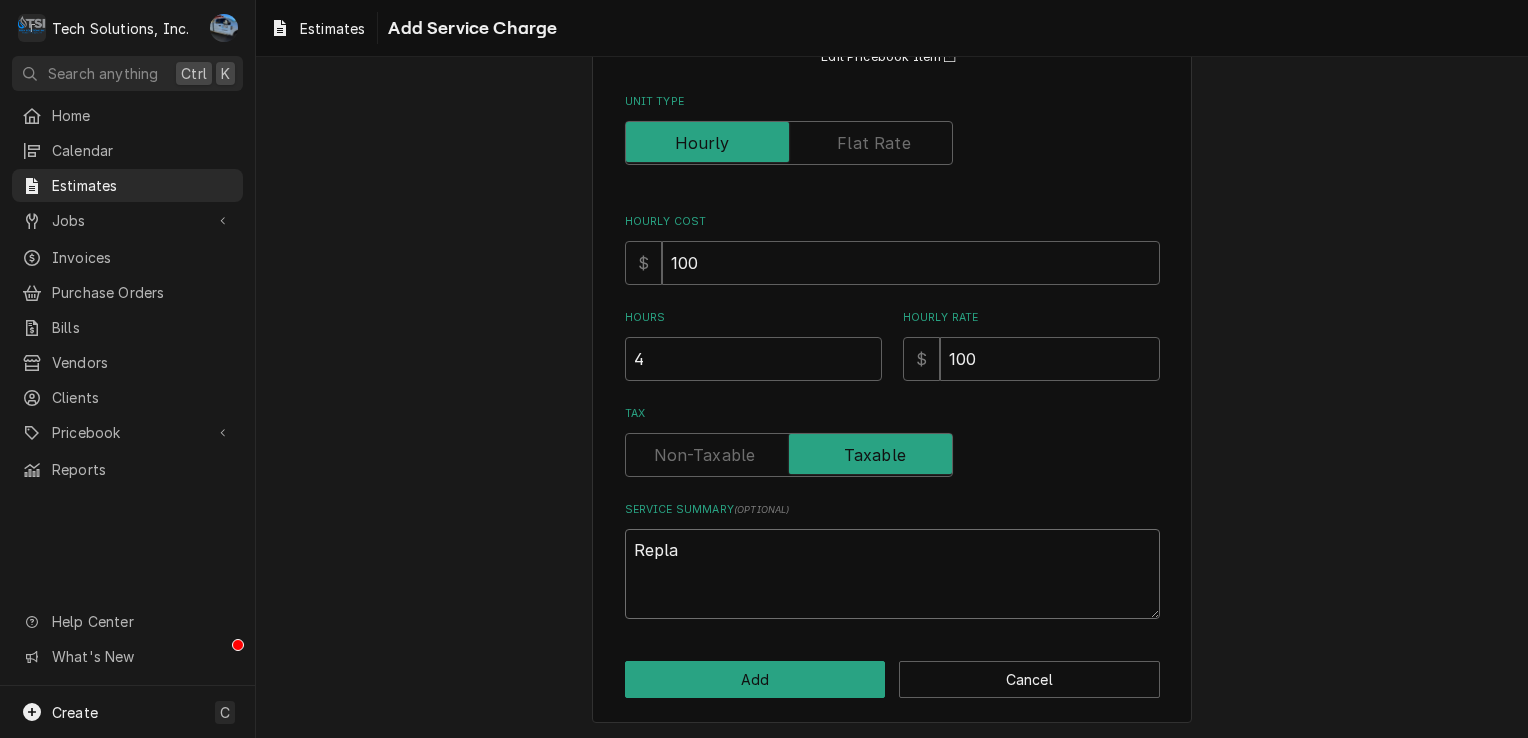 type on "x" 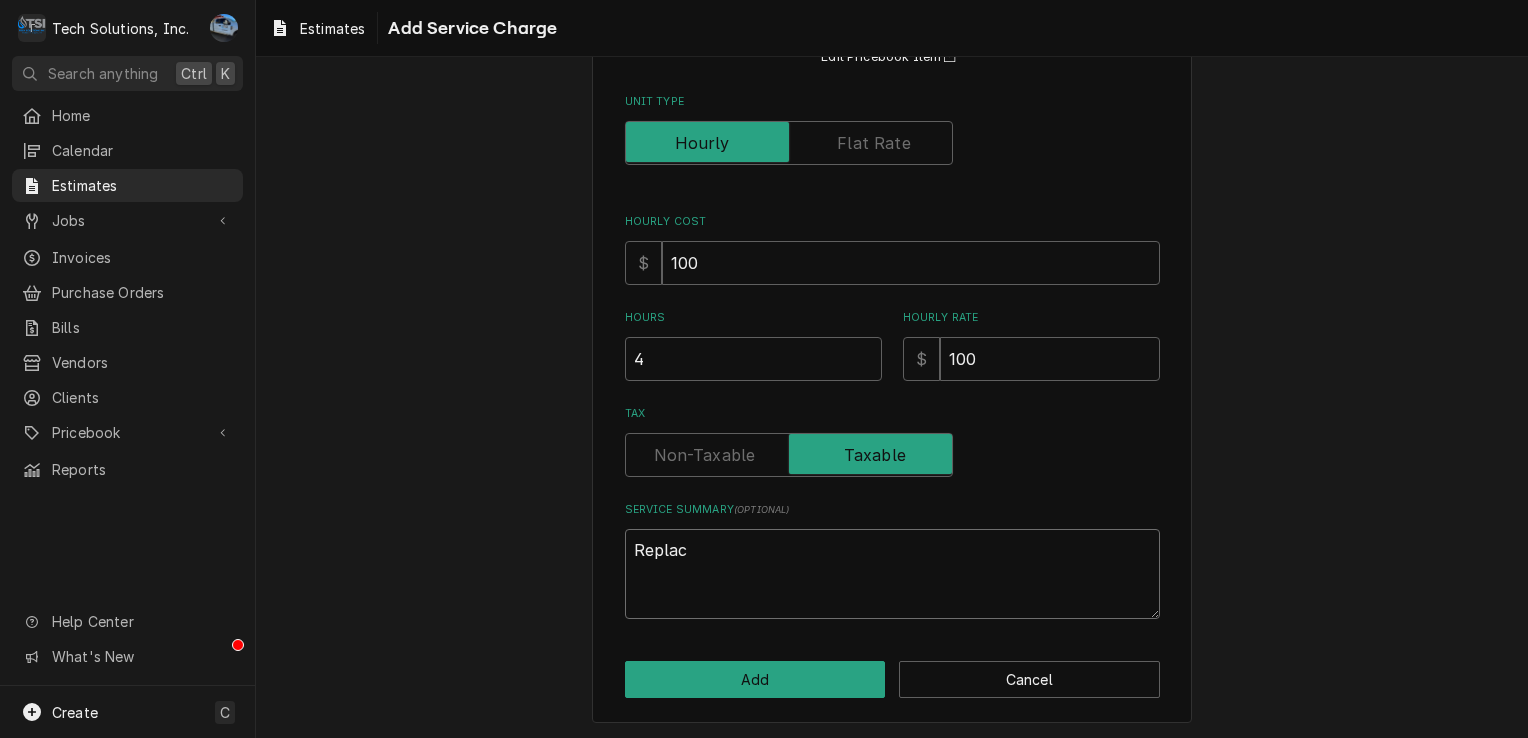 type on "x" 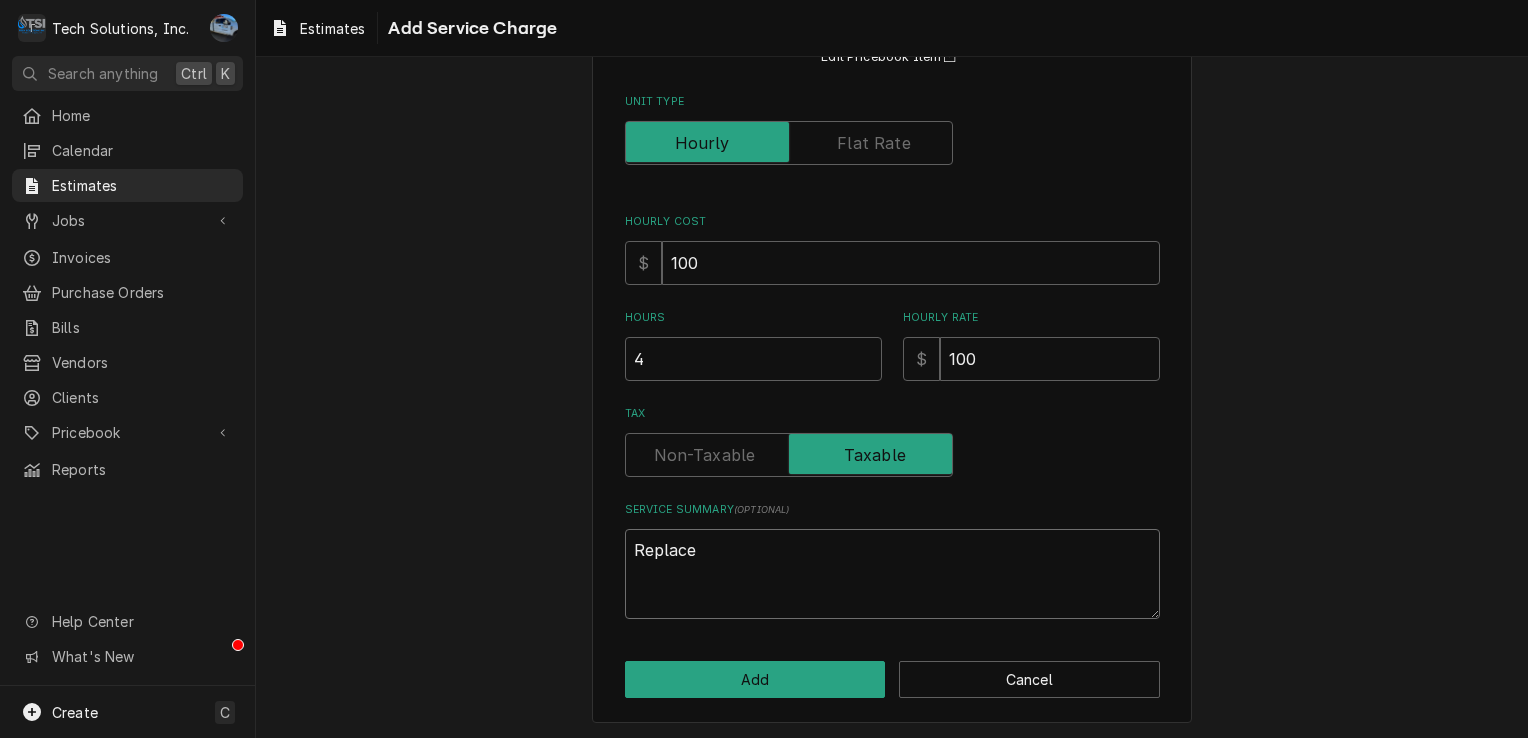 type on "x" 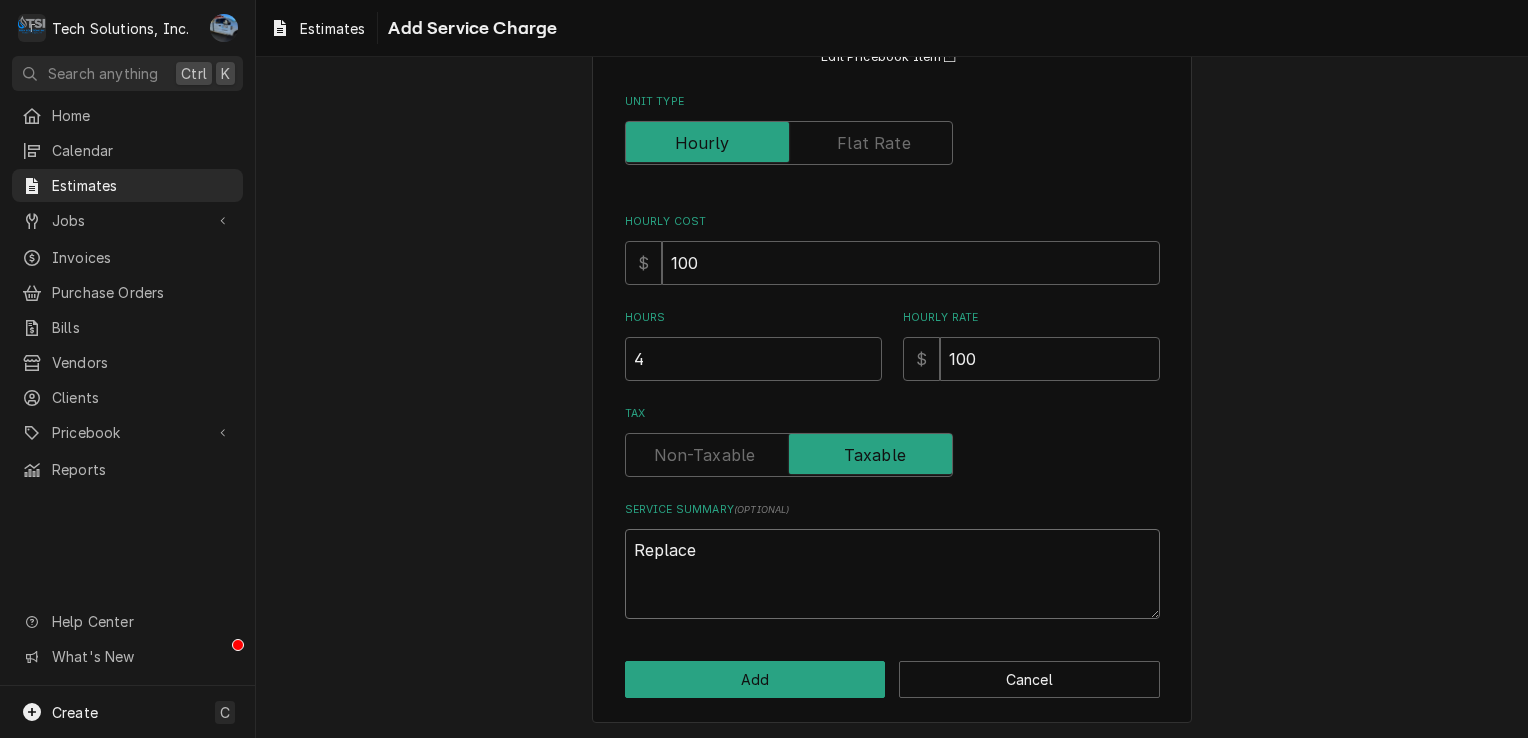 type on "x" 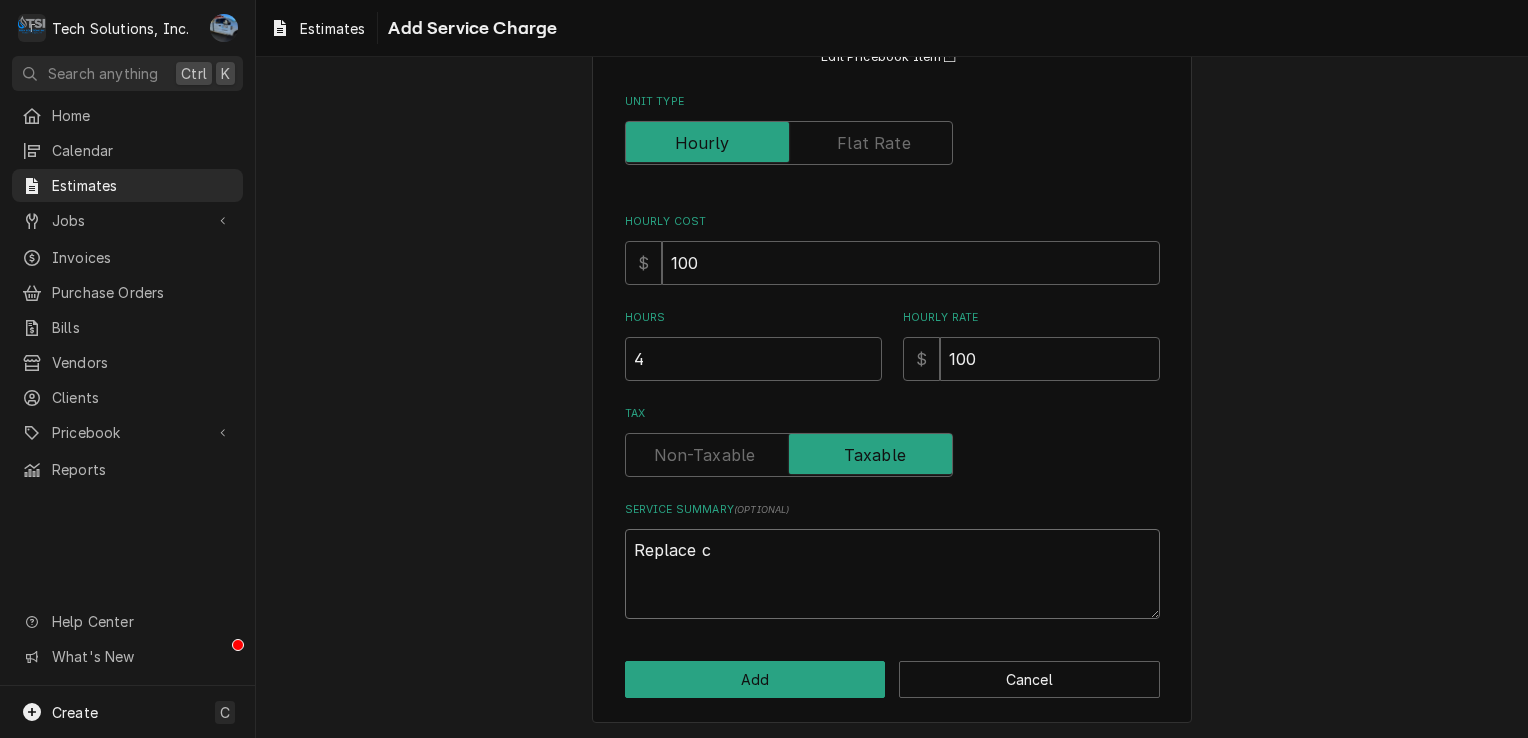 type on "x" 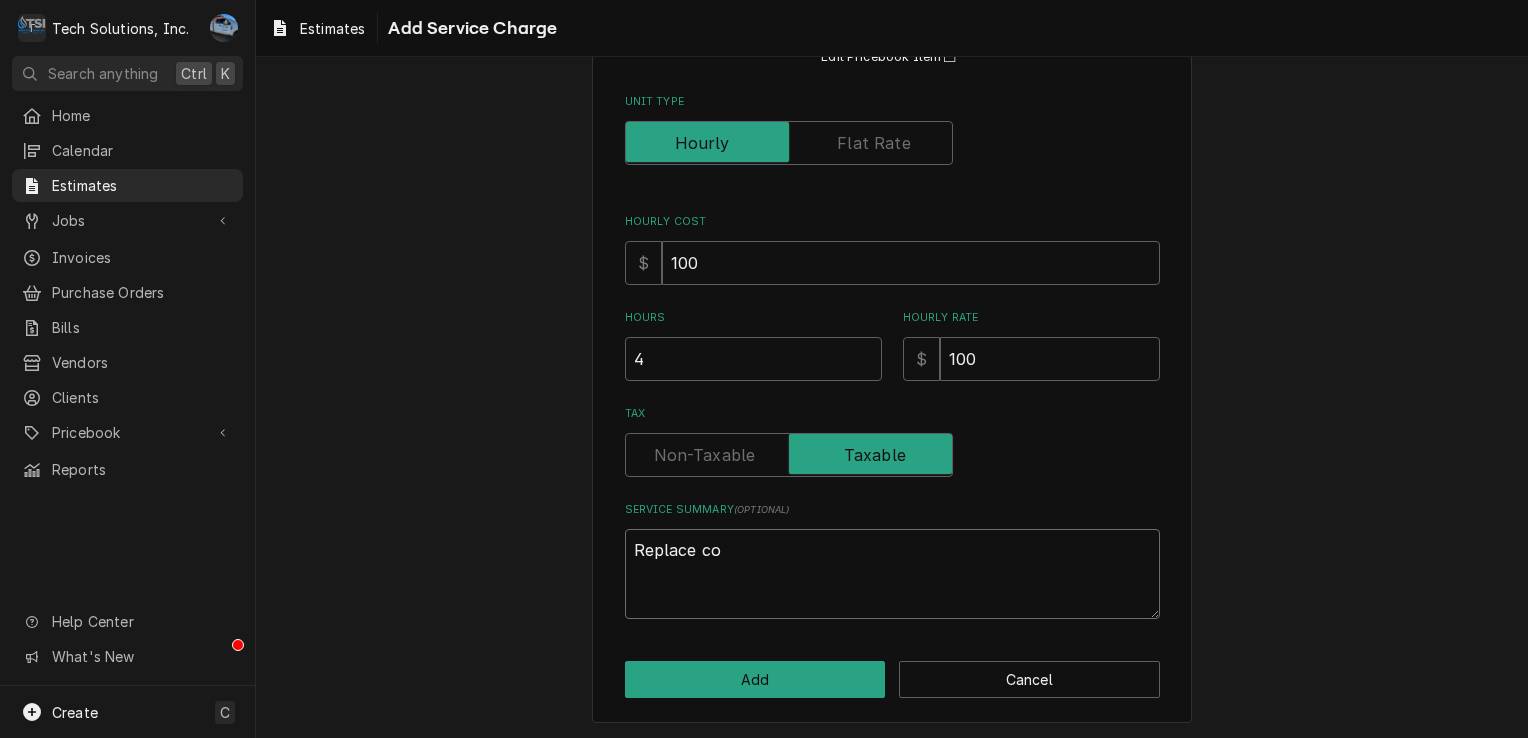 type on "x" 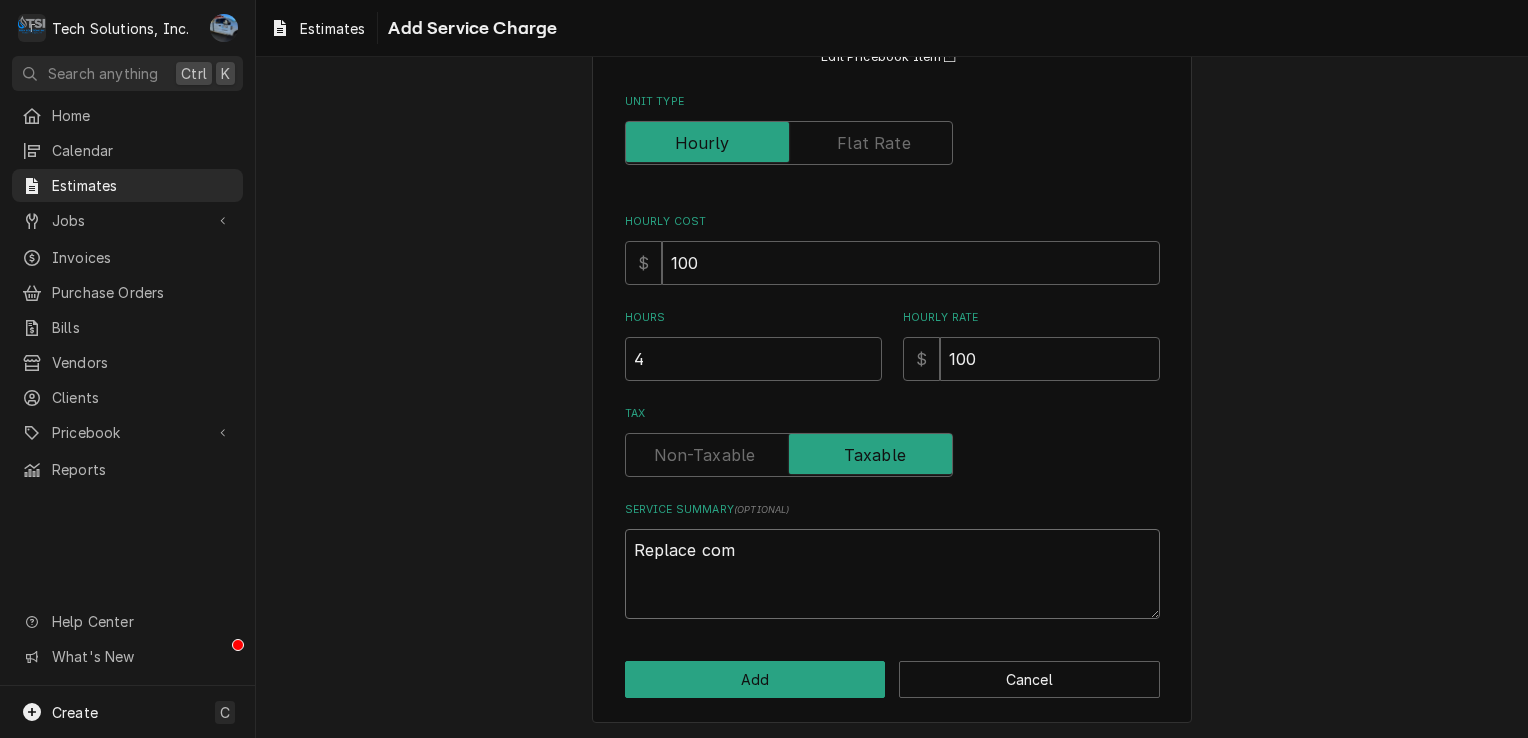 type on "x" 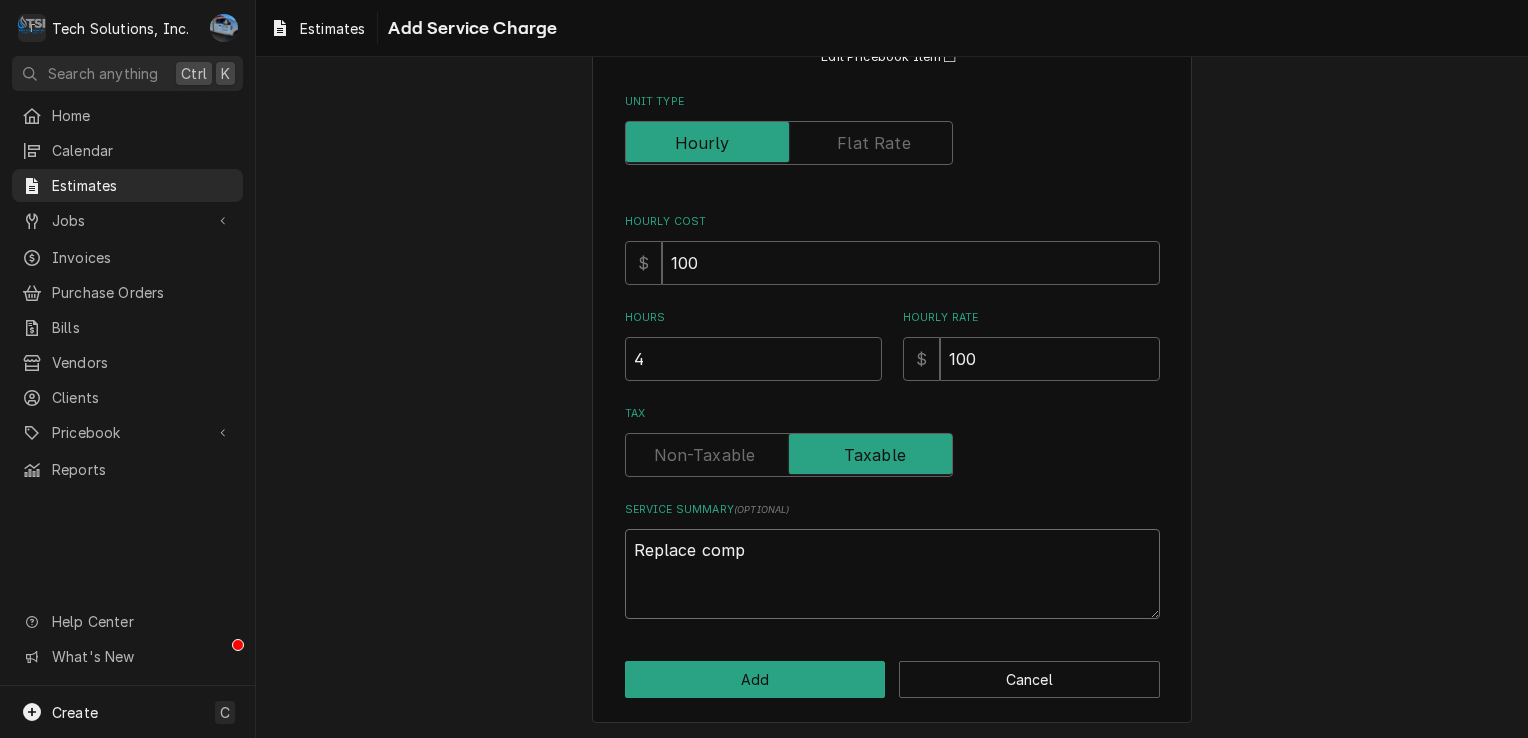 type on "x" 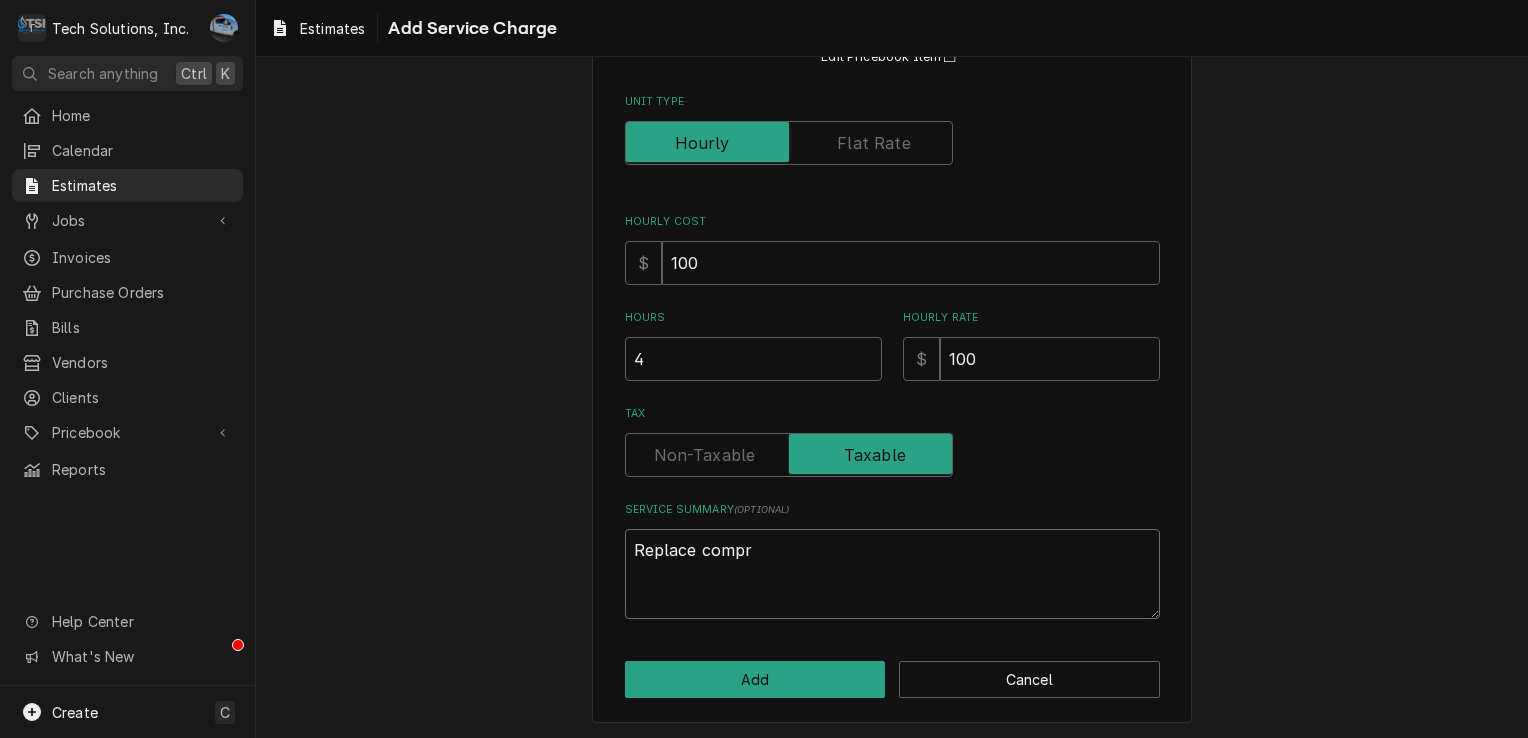 type on "x" 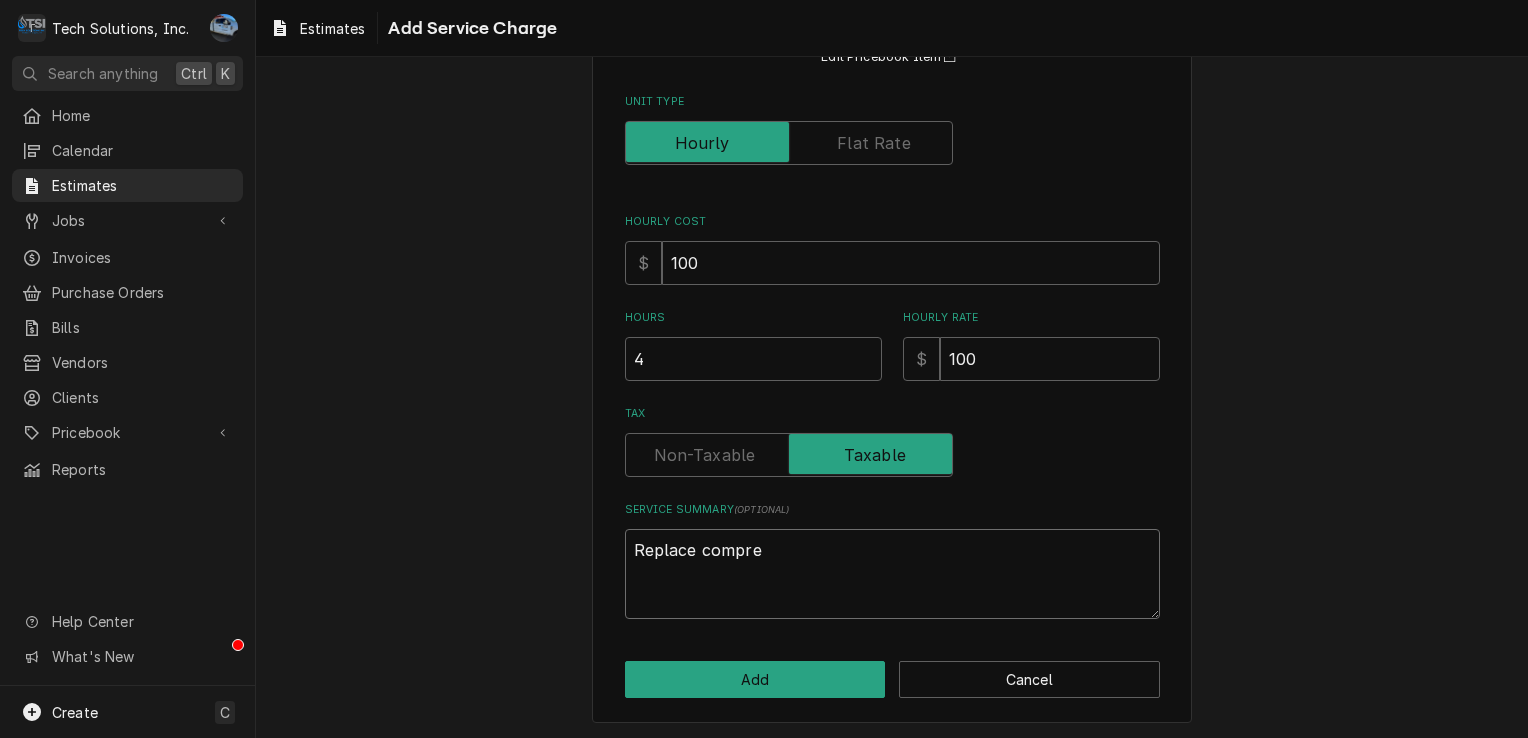 type on "x" 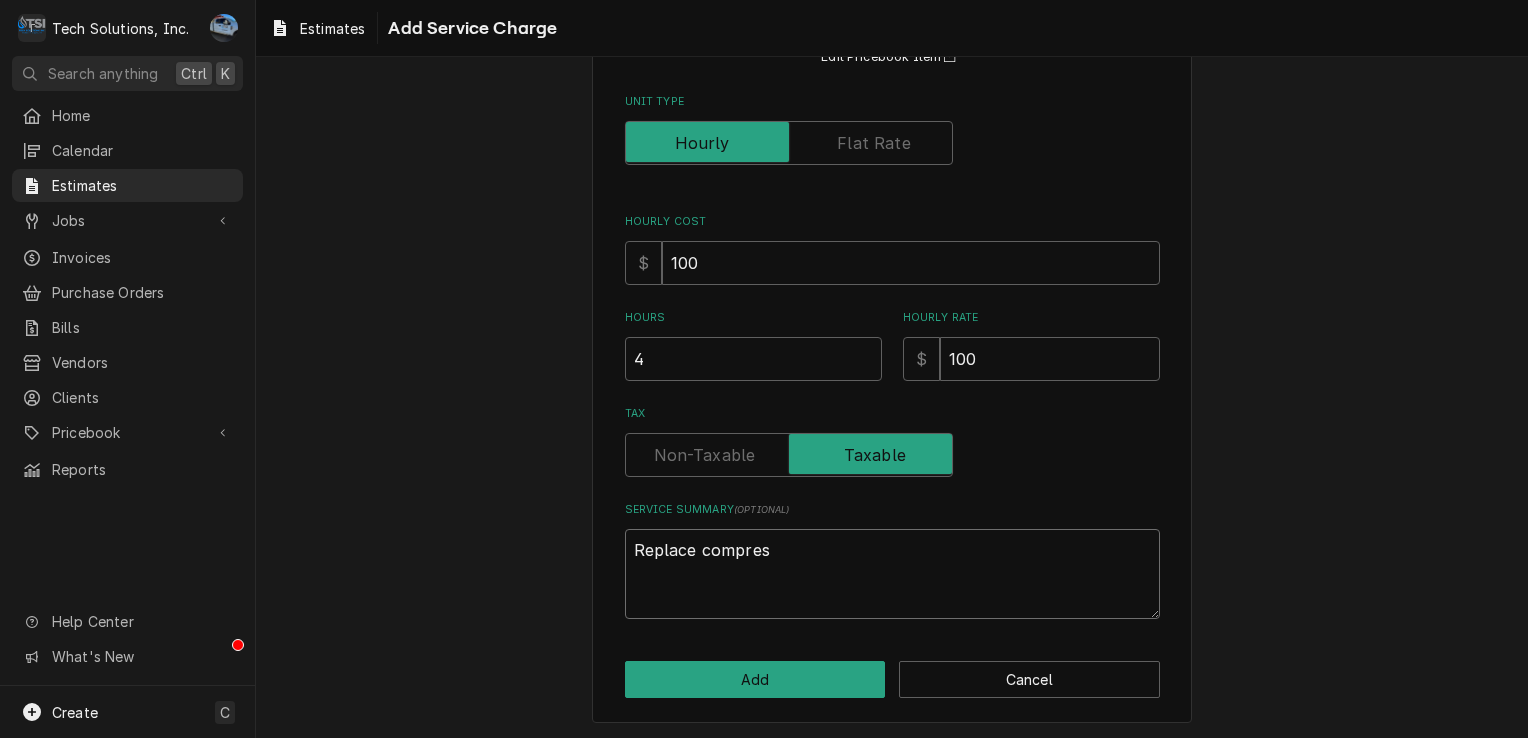 type on "x" 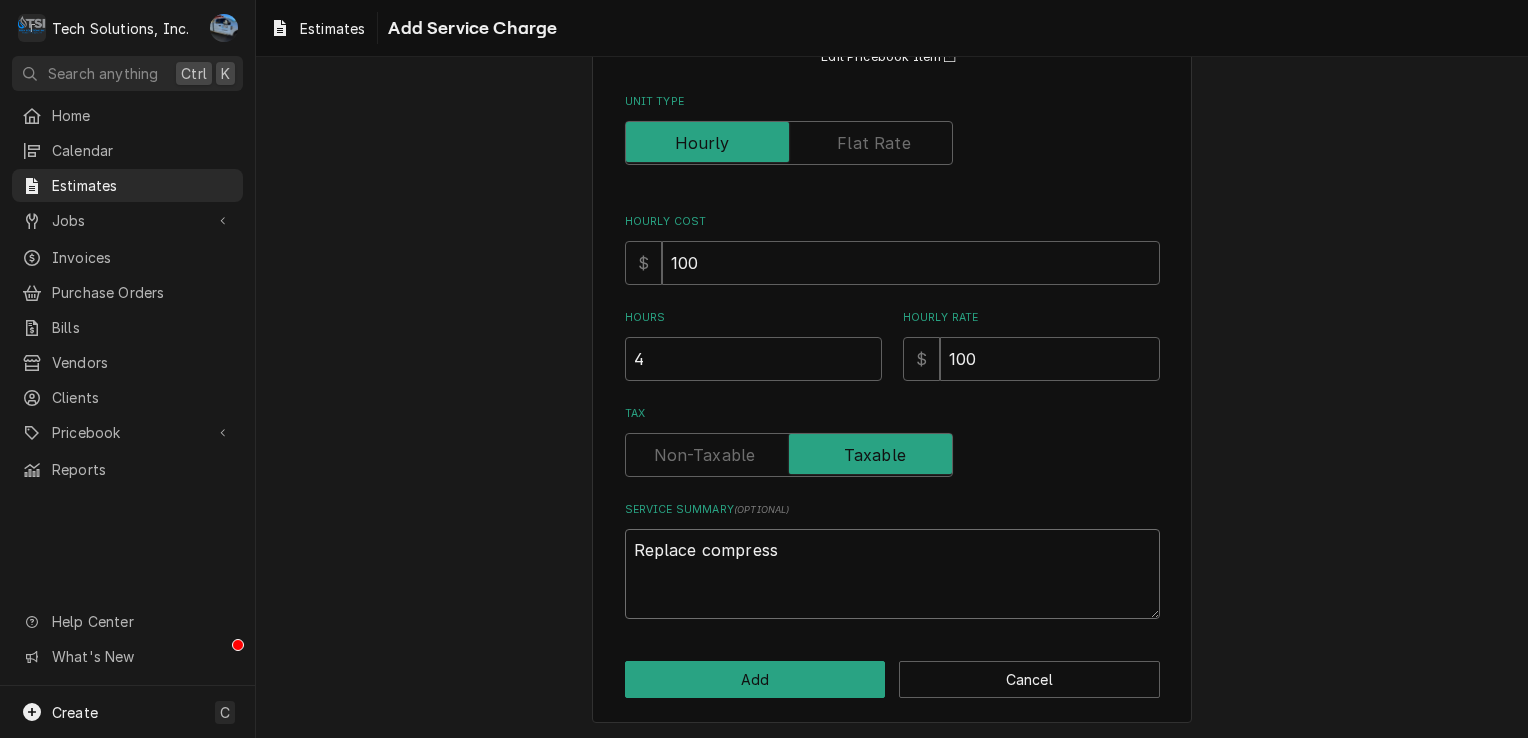 type on "x" 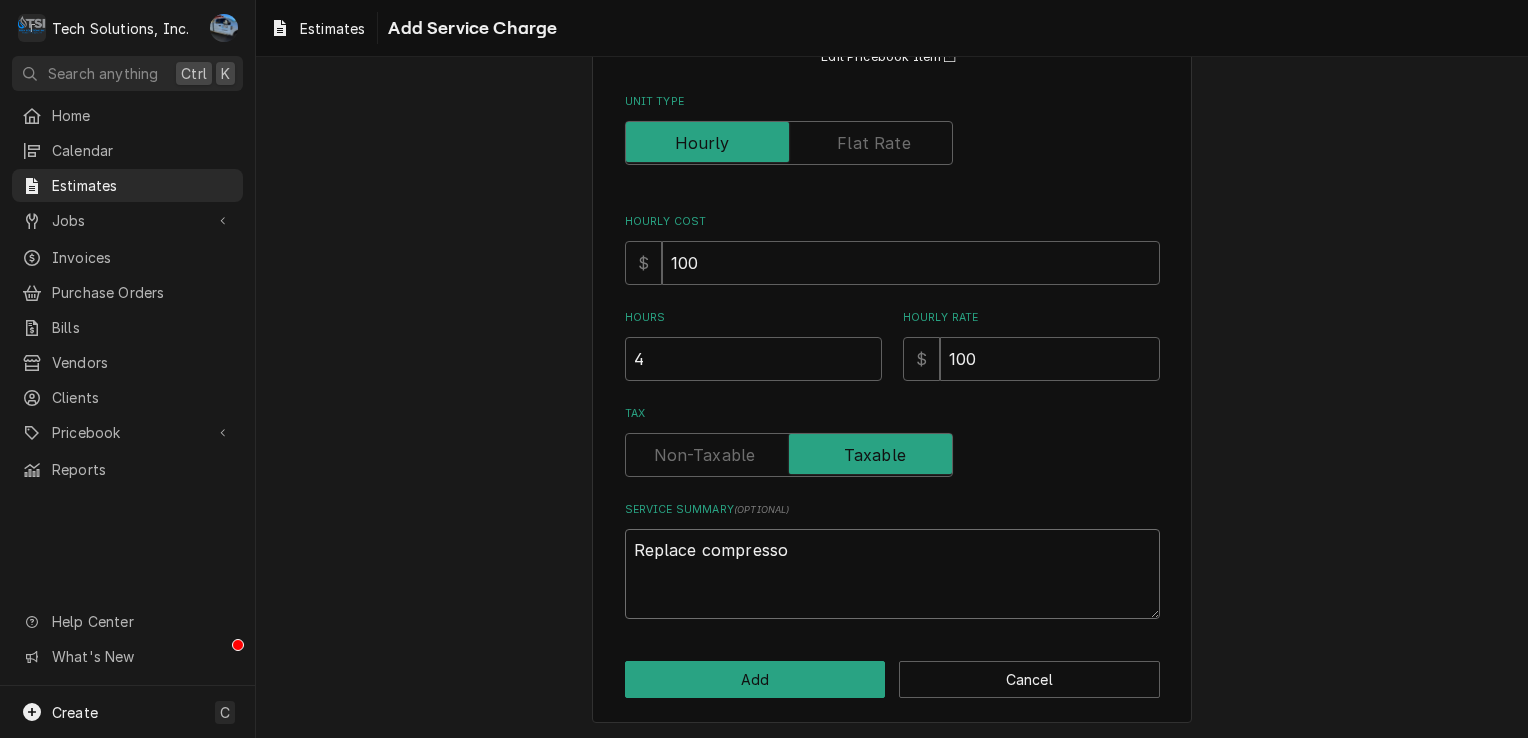 type on "x" 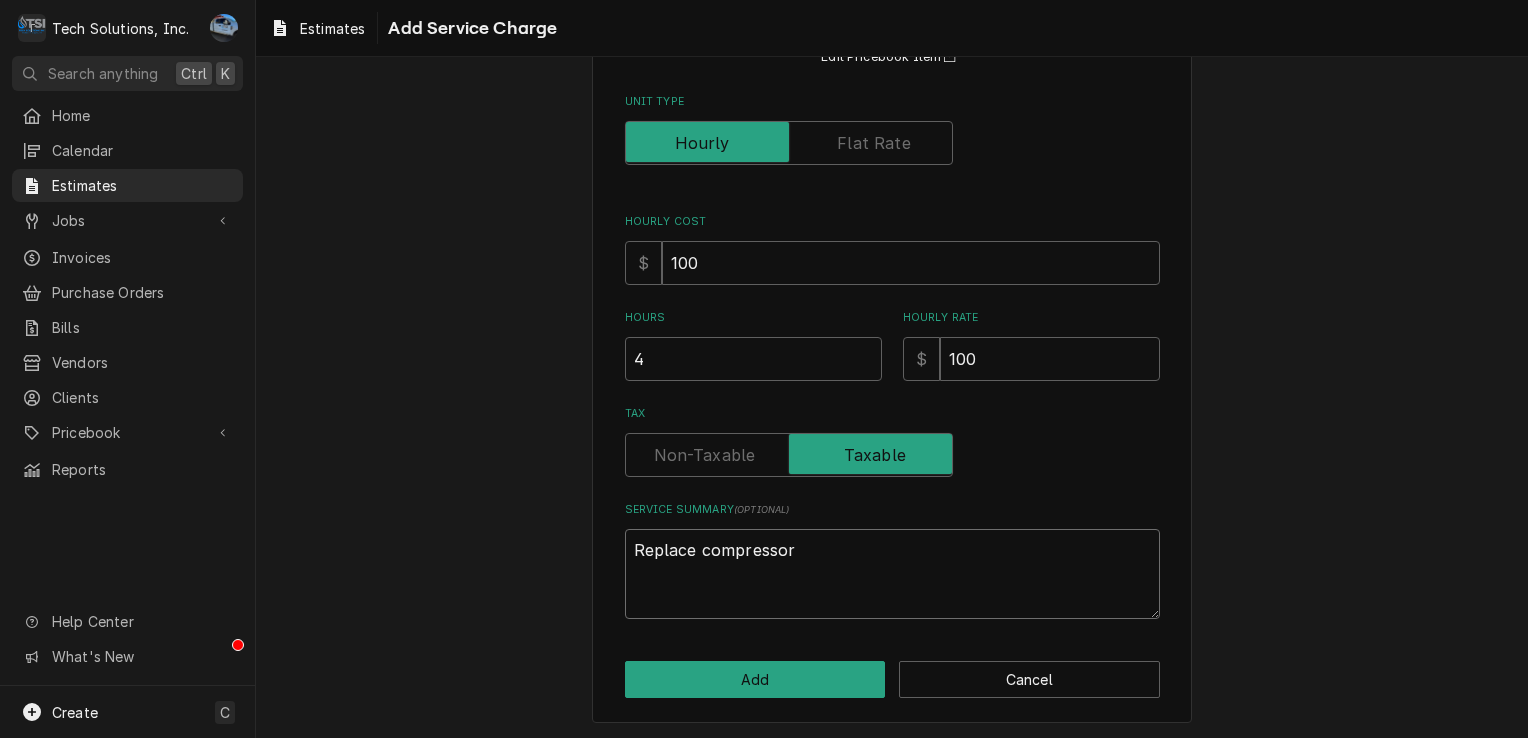 type on "x" 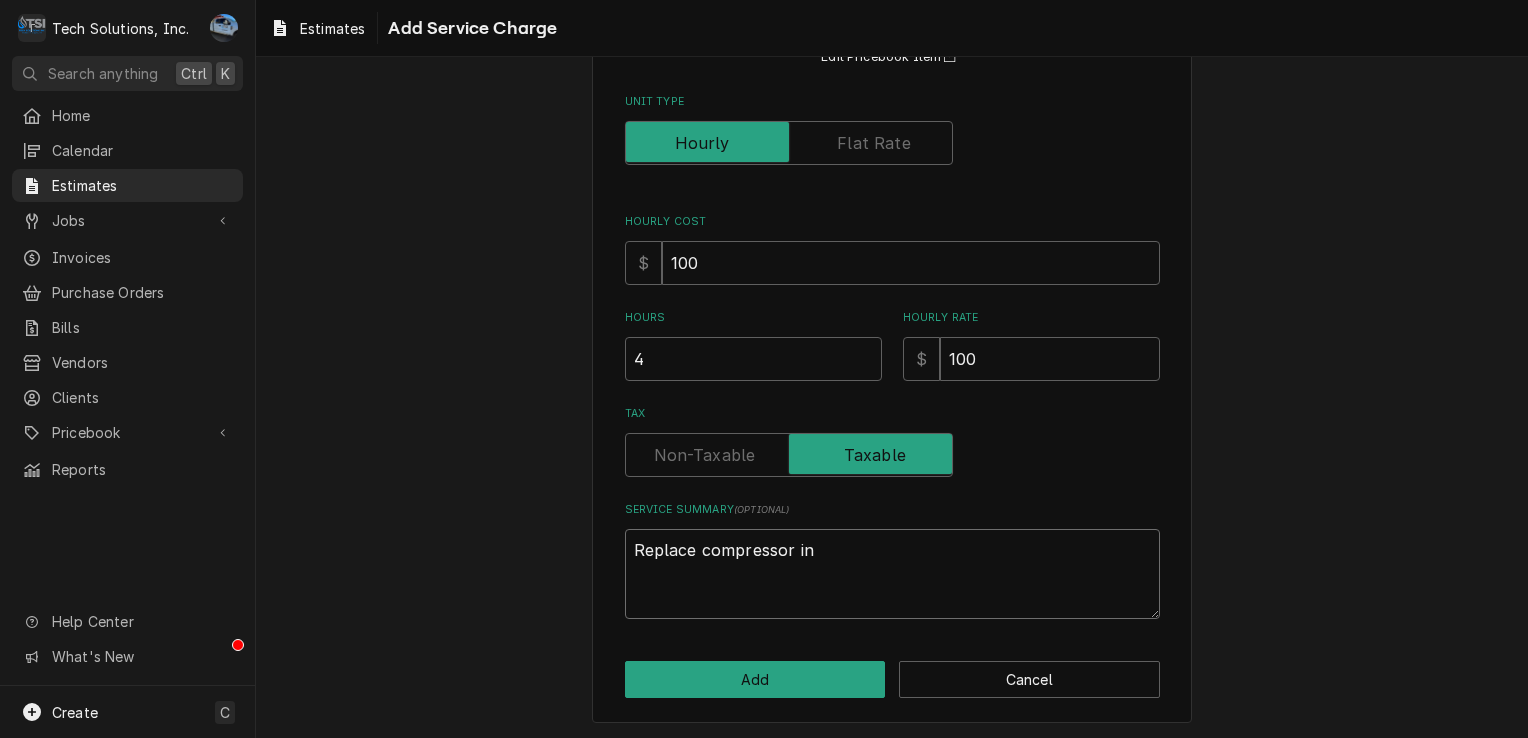 type on "x" 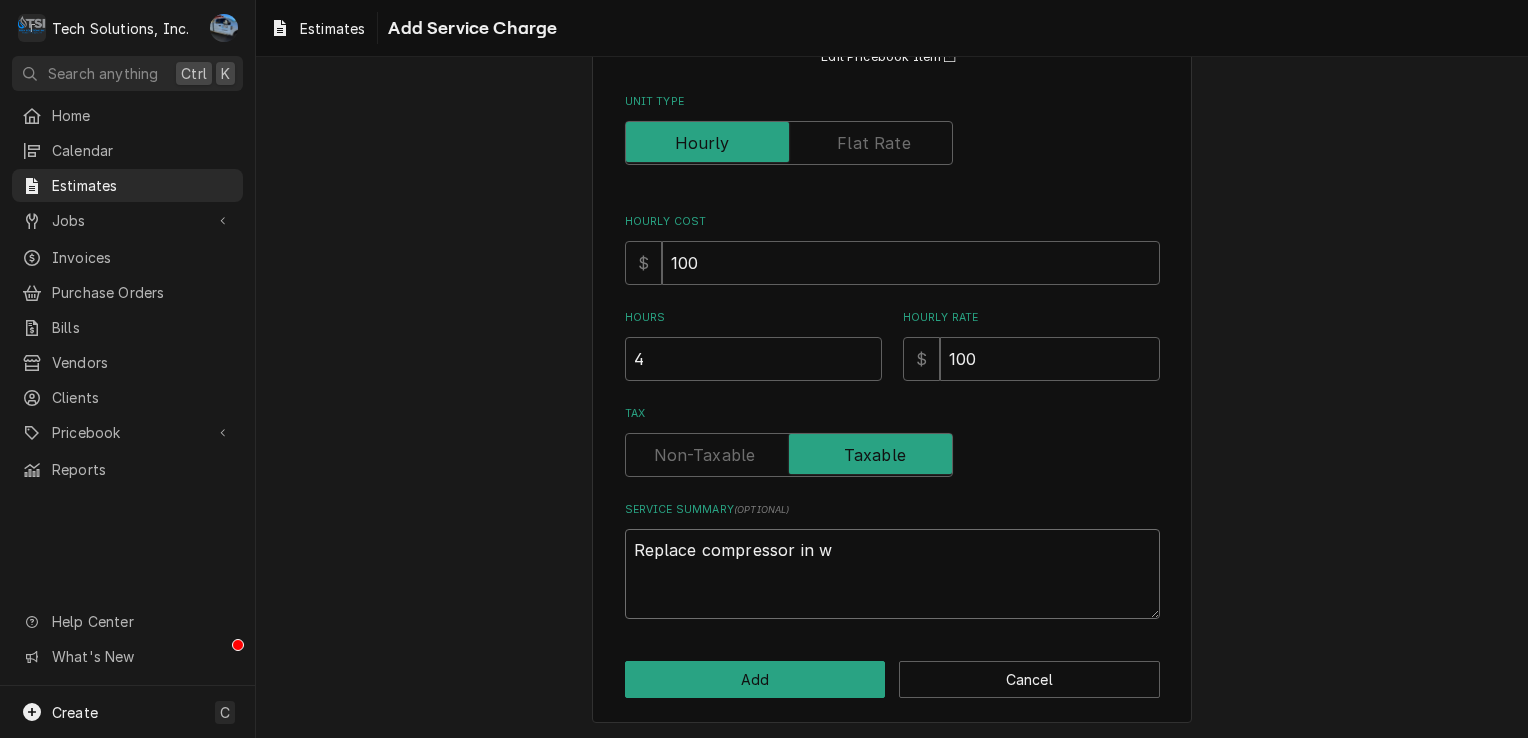 type on "x" 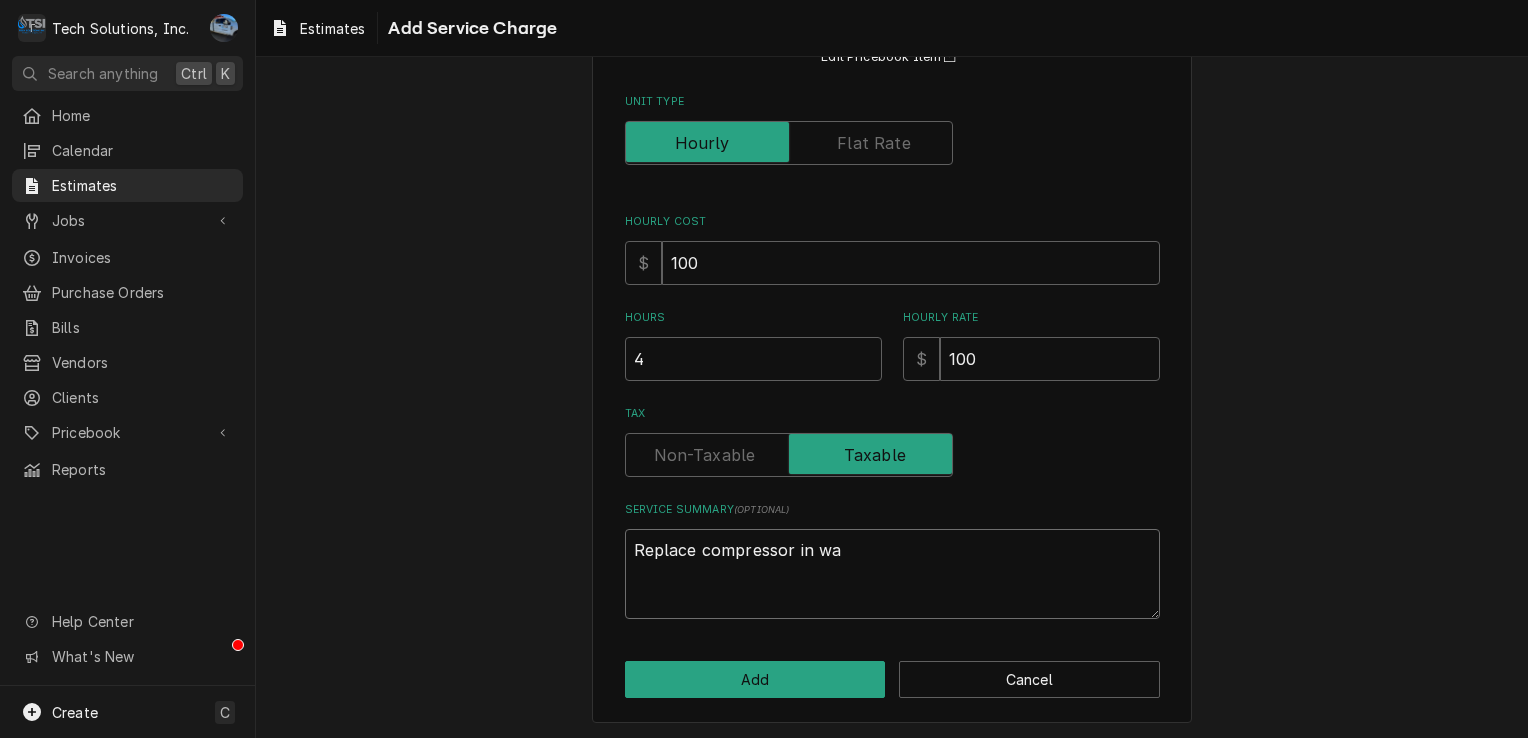 type on "x" 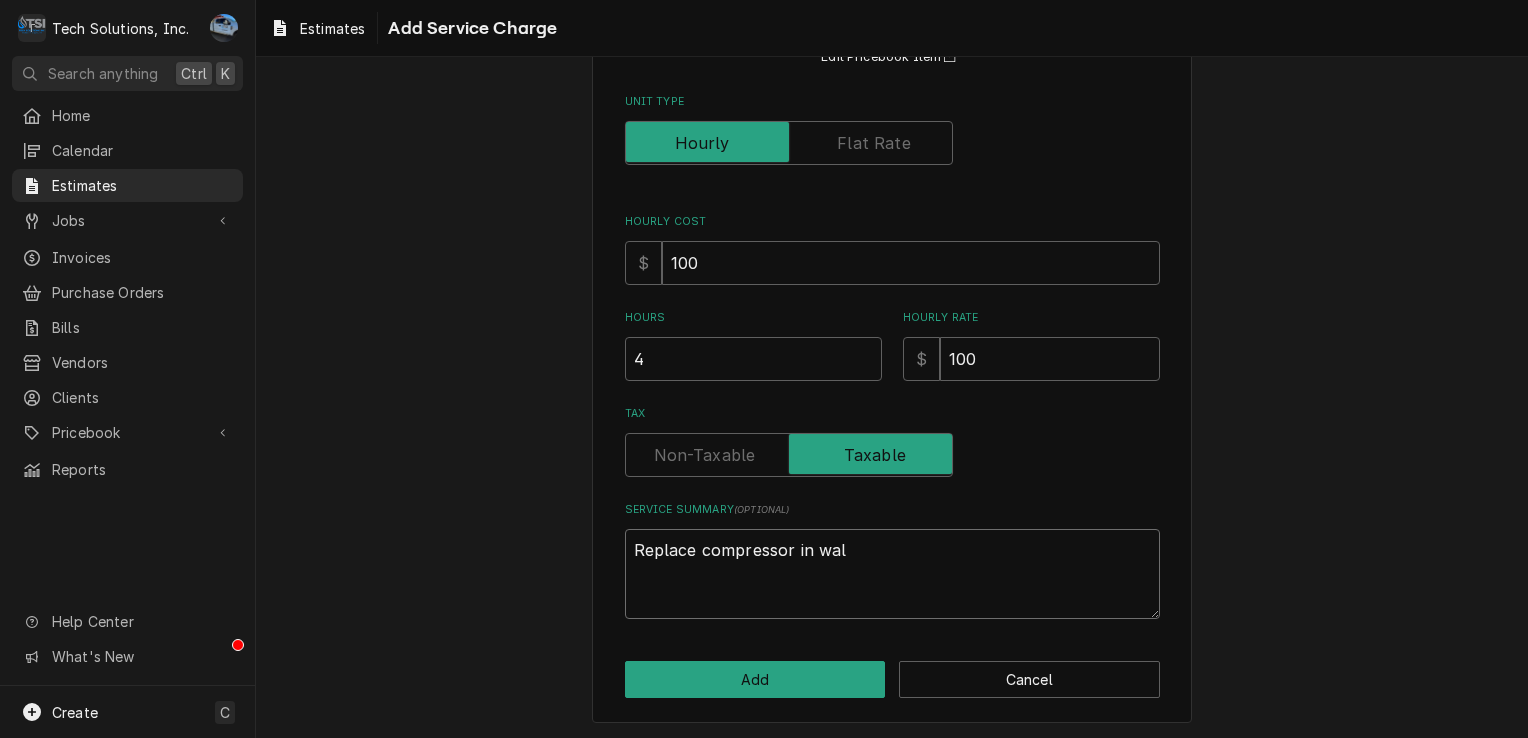 type on "x" 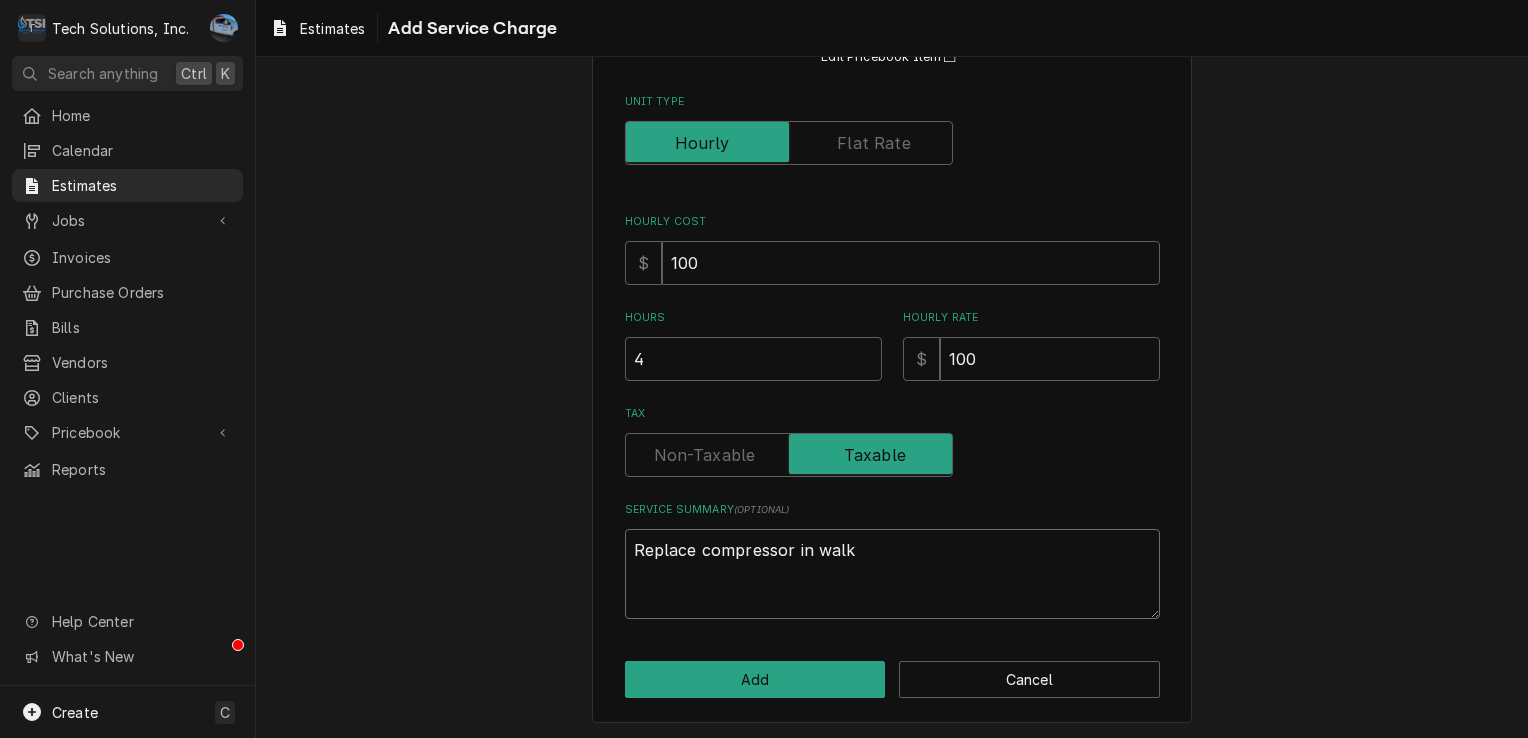 type on "x" 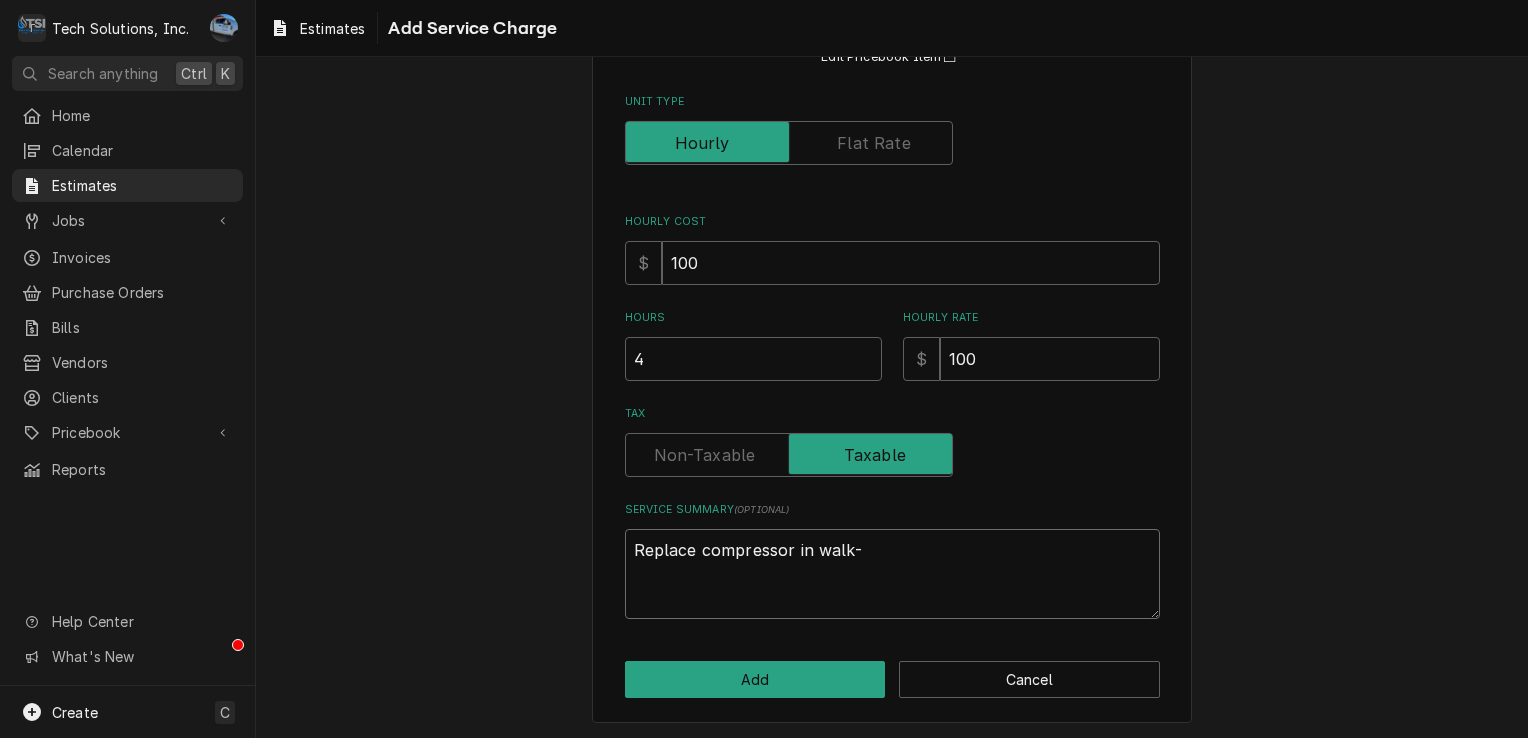 type on "x" 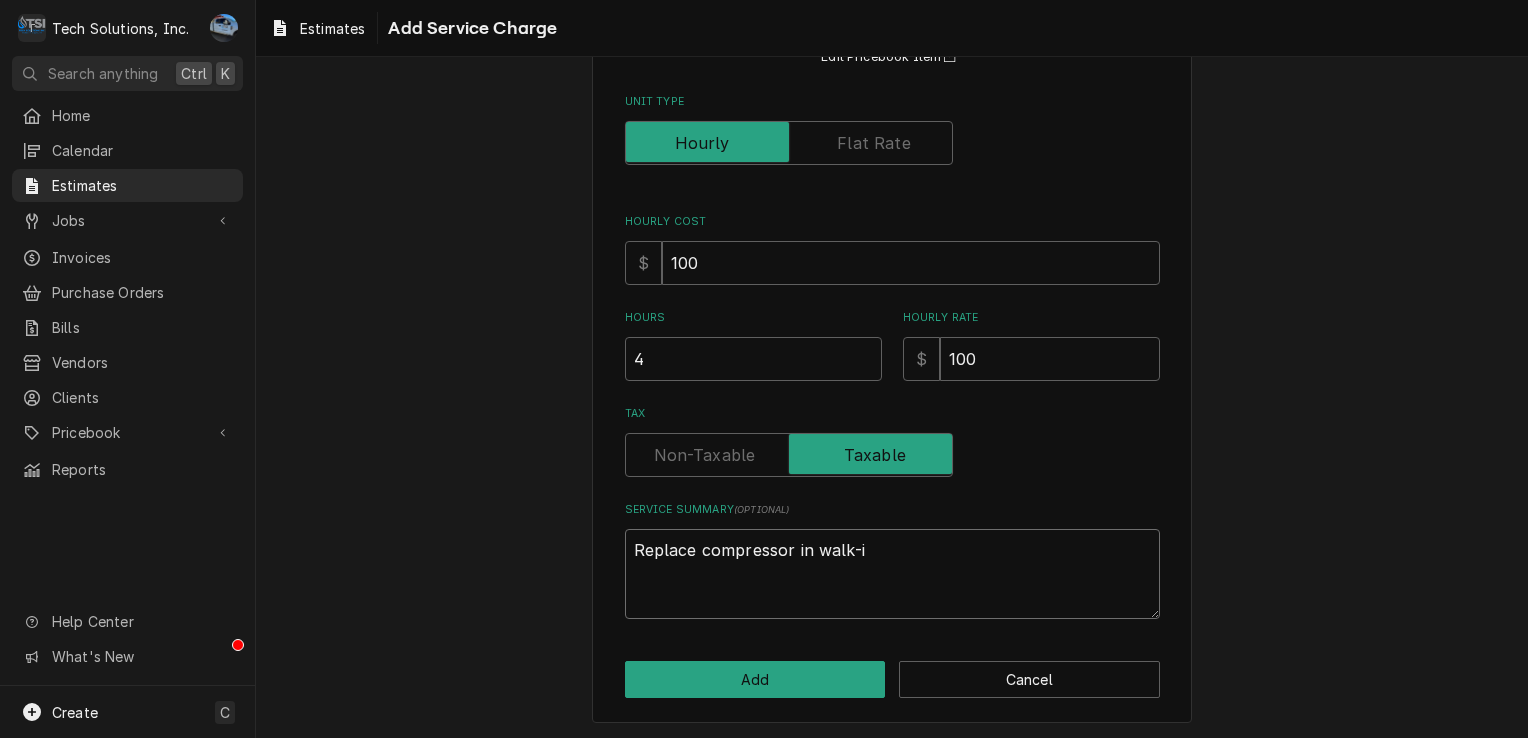 type on "x" 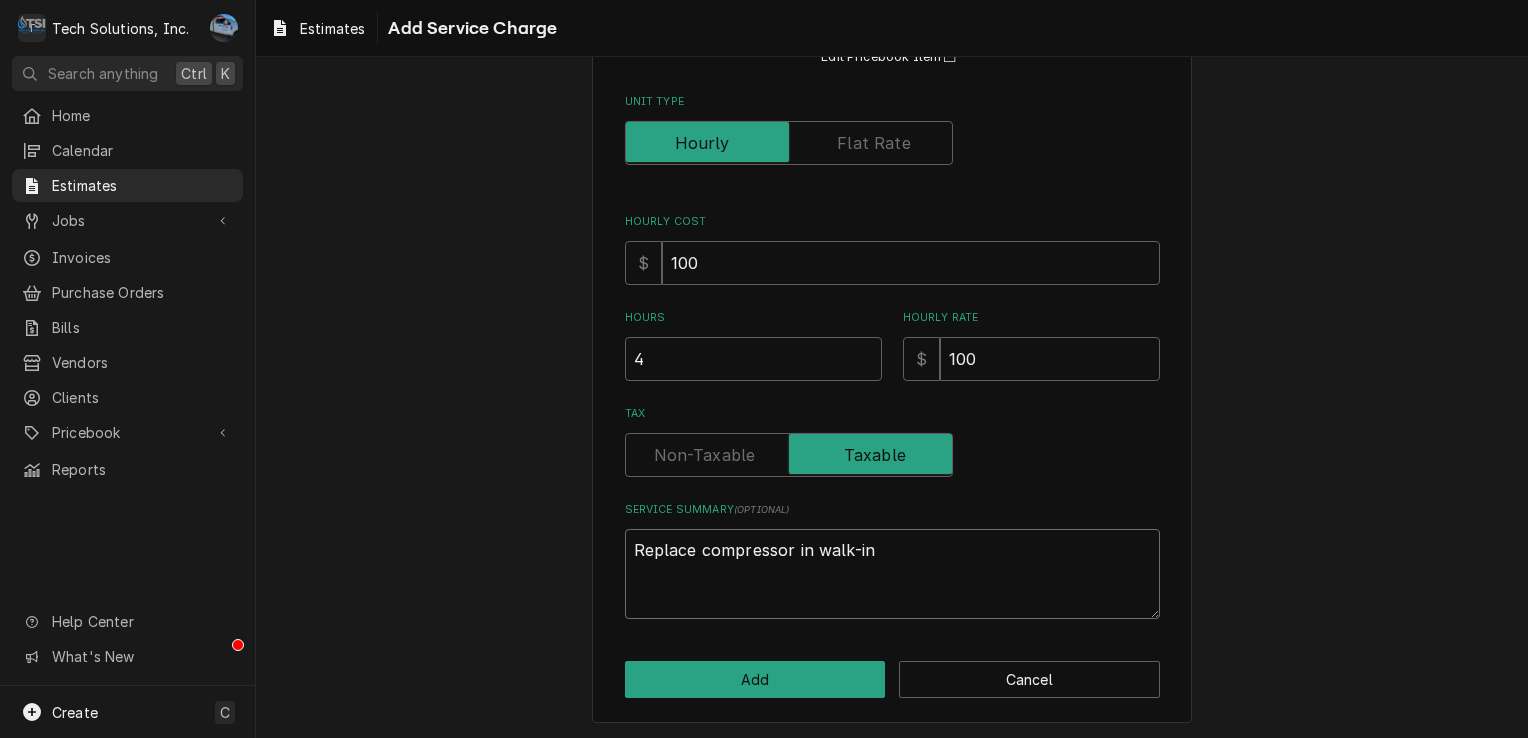 type on "x" 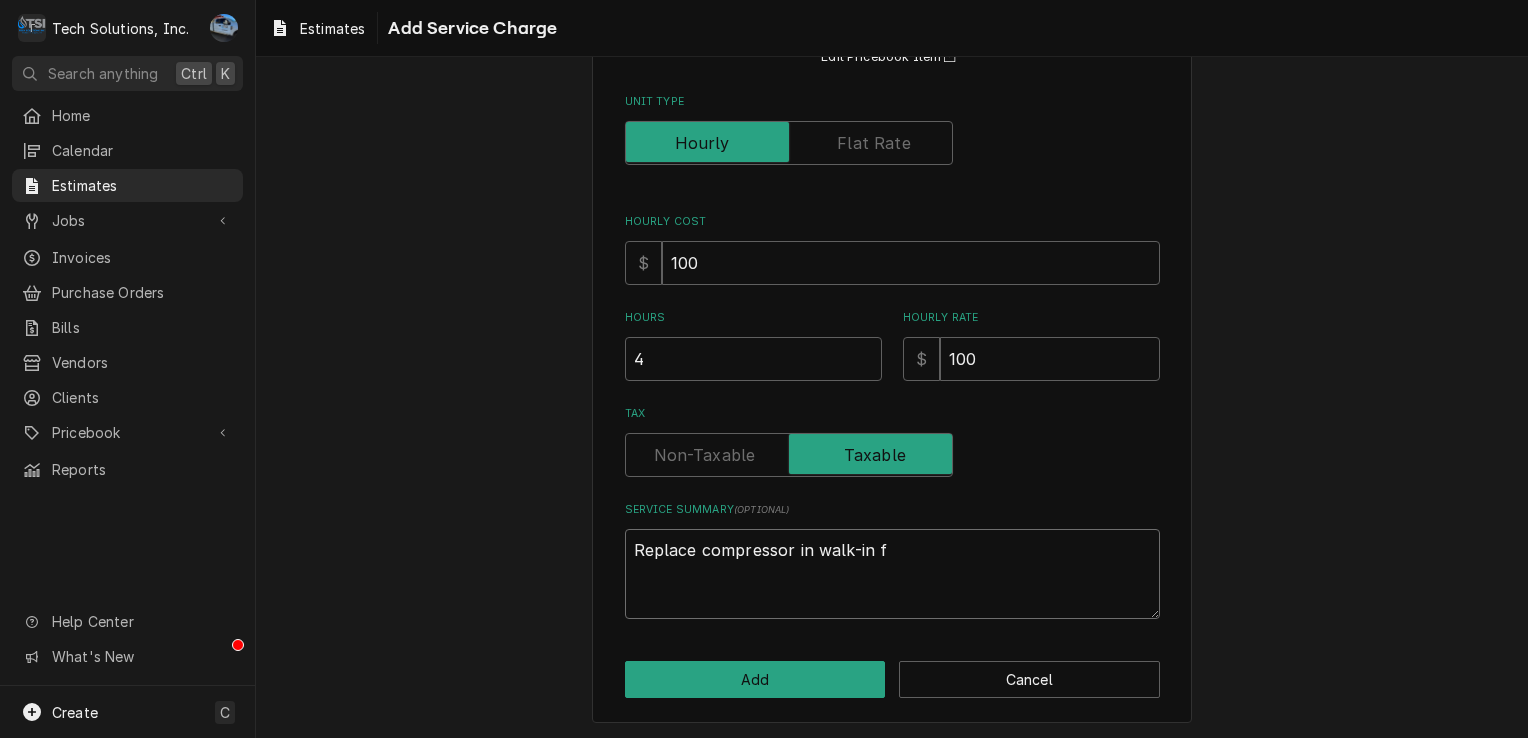 type on "x" 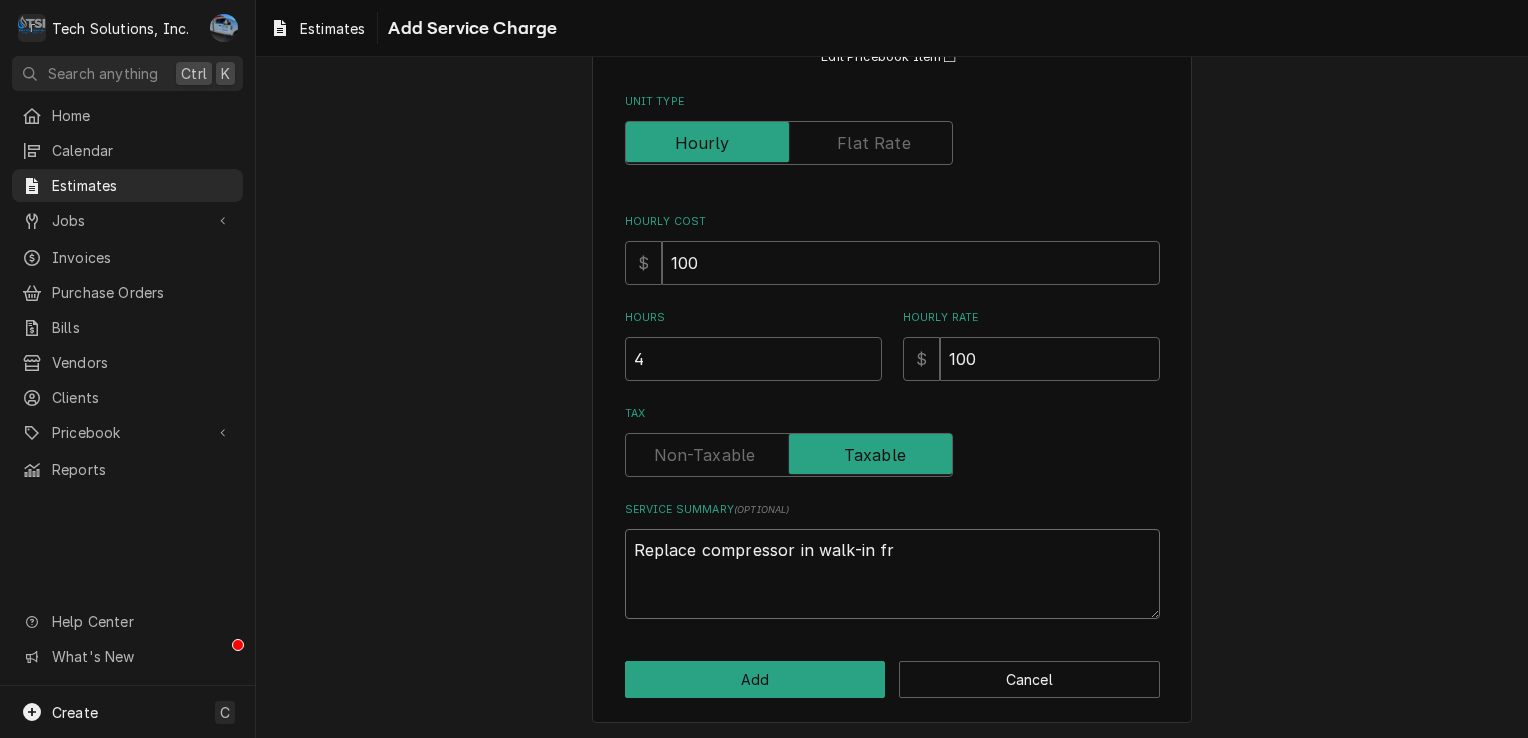 type on "x" 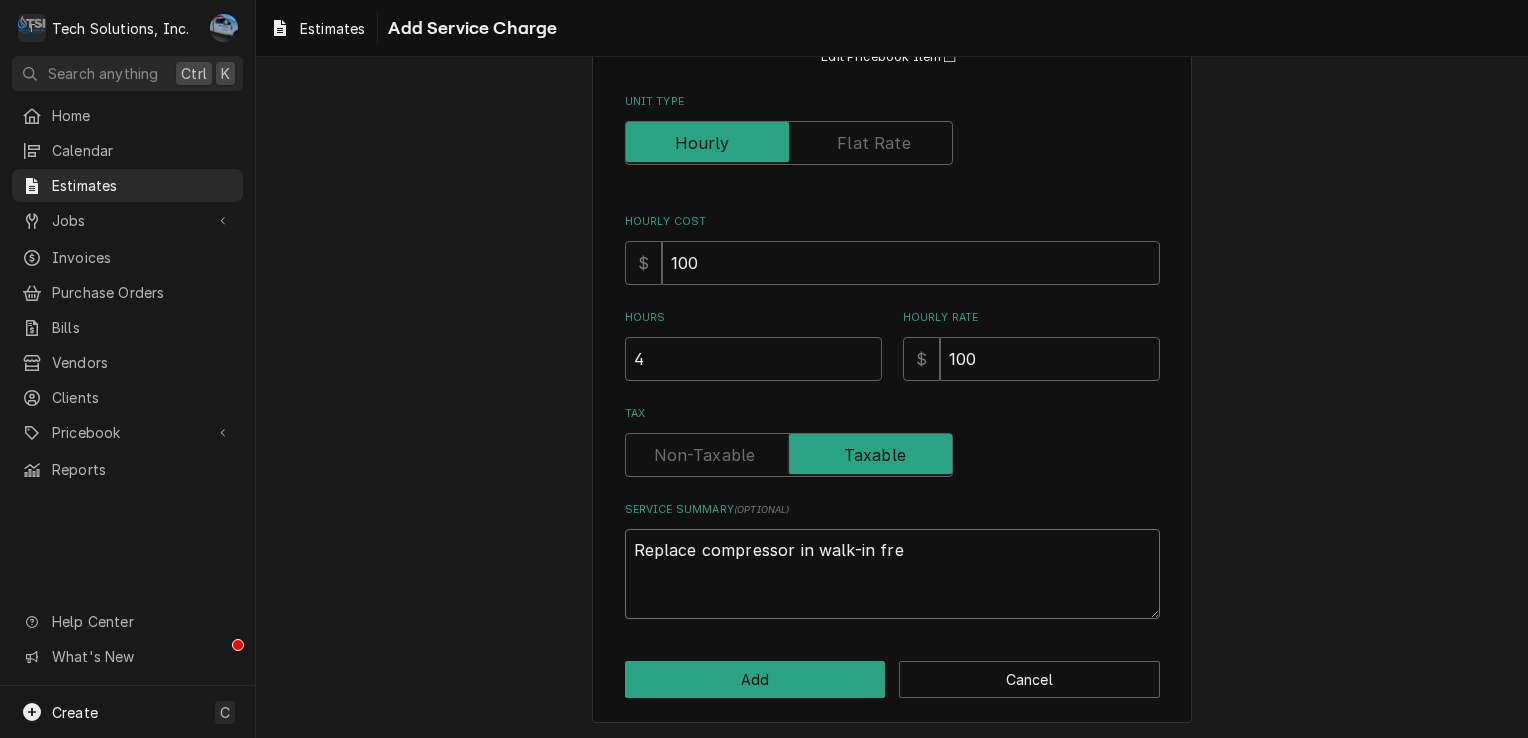type on "x" 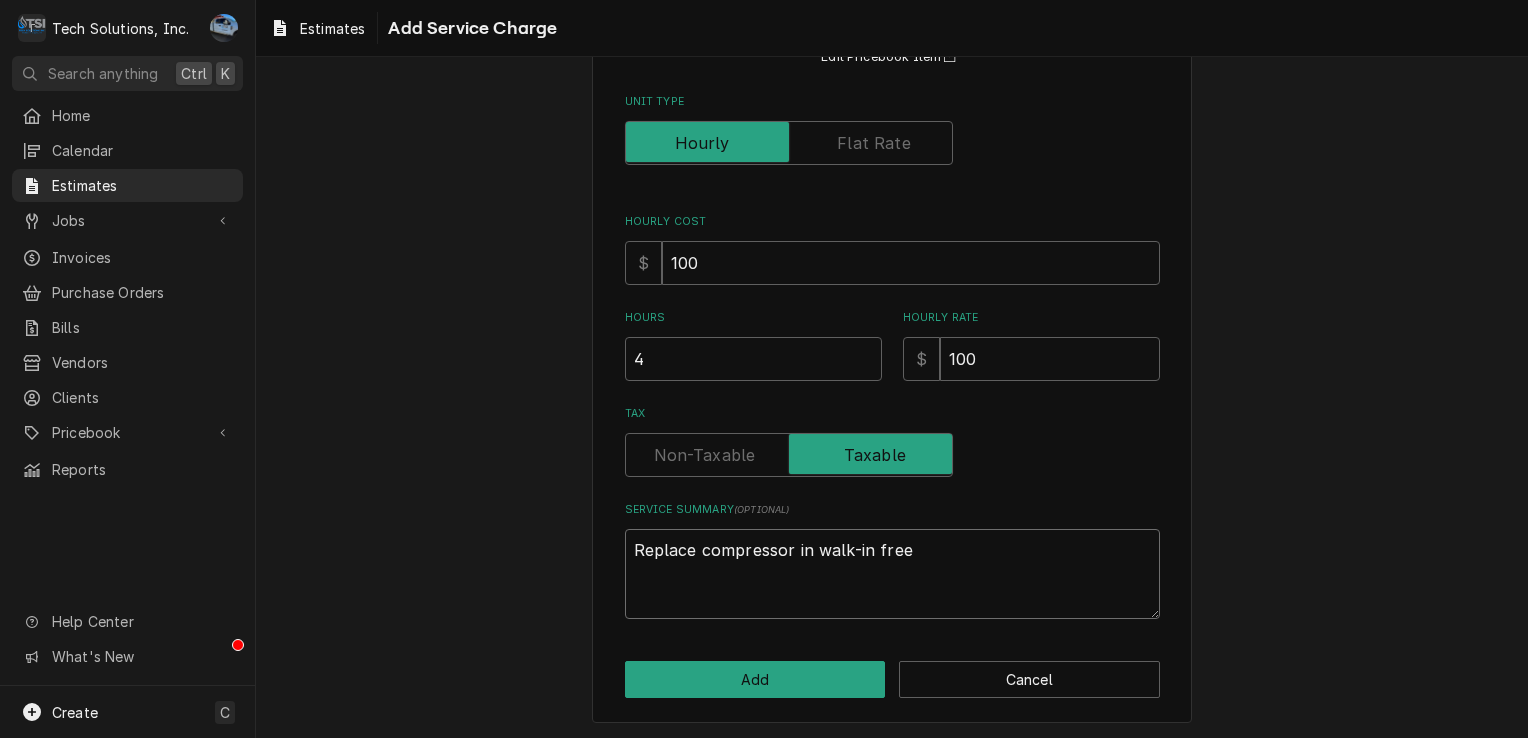 type on "x" 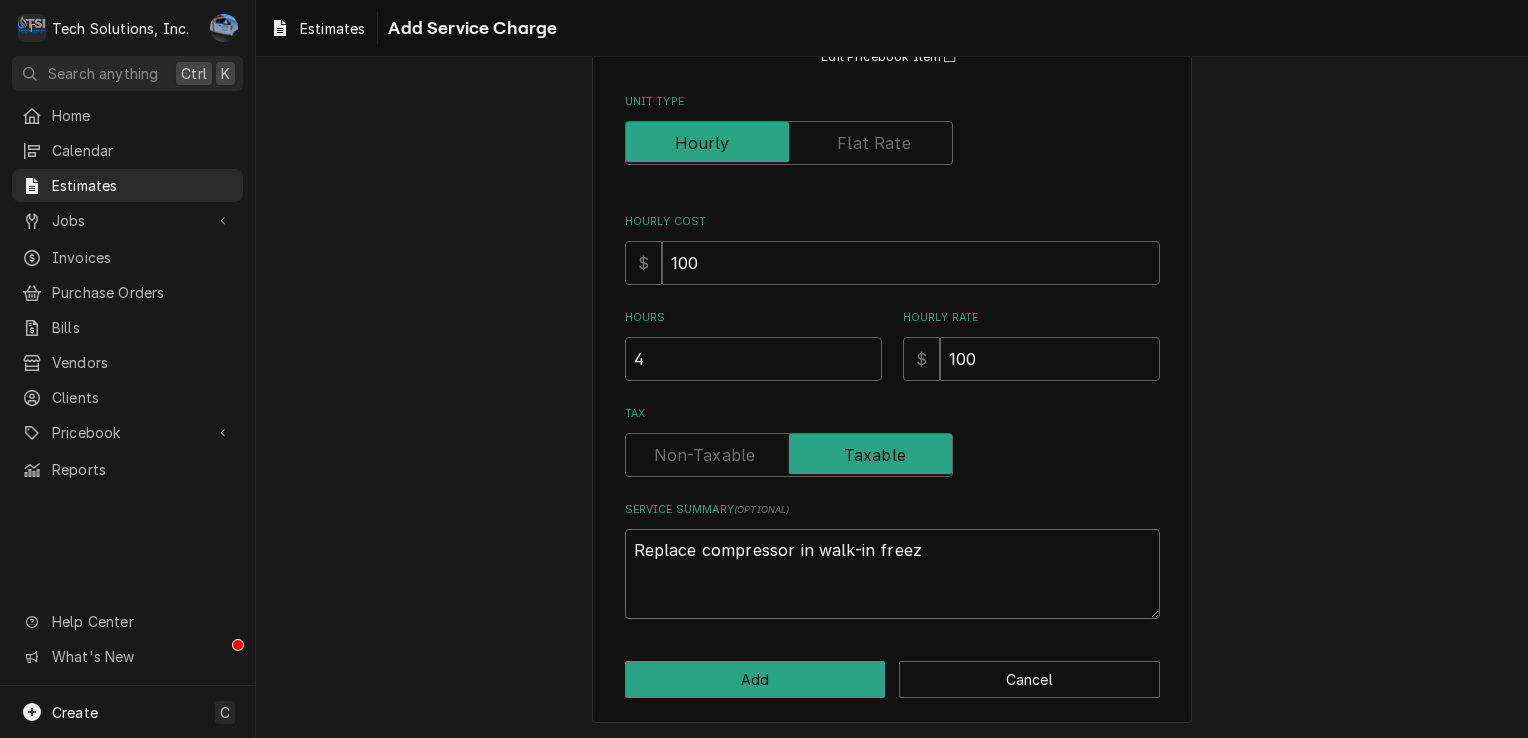 type on "x" 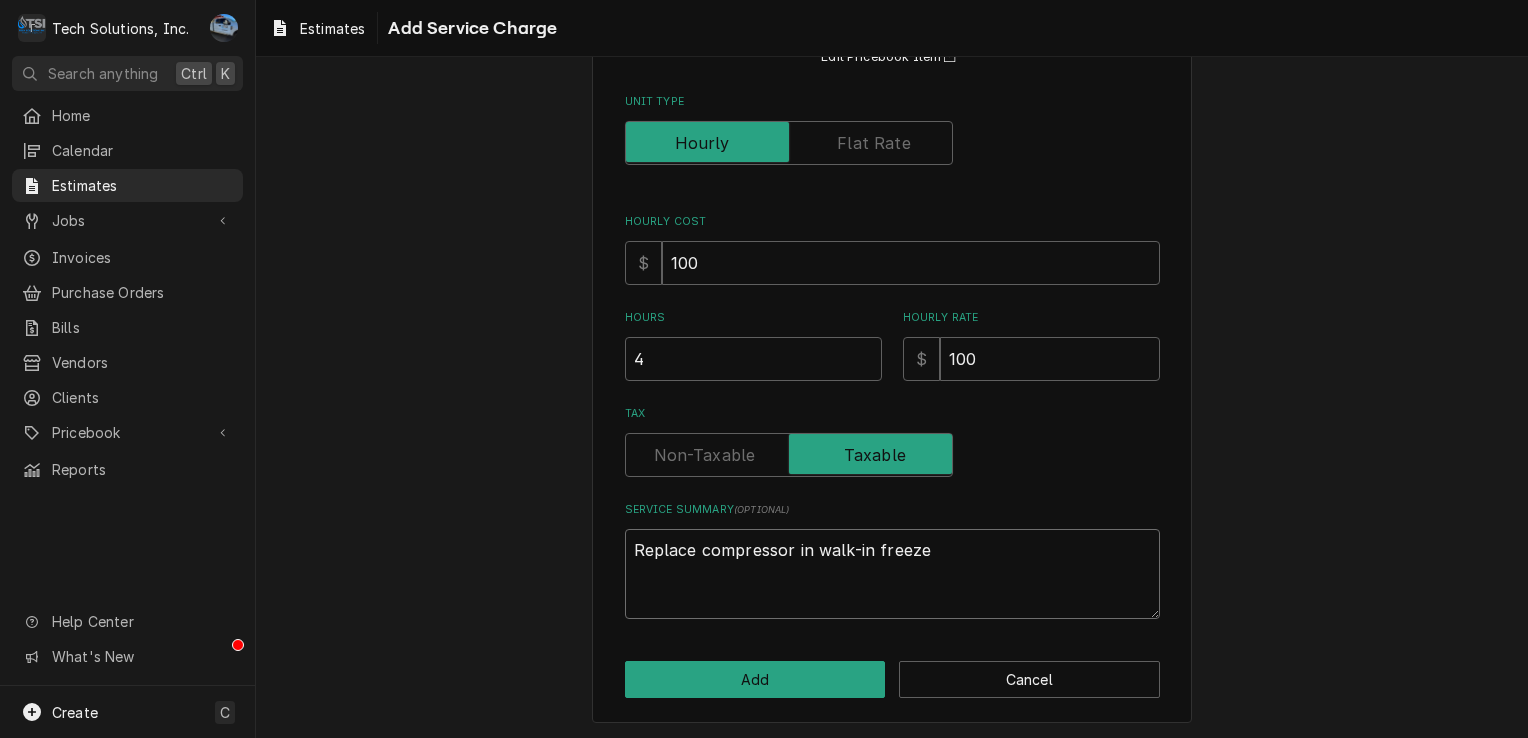 type on "x" 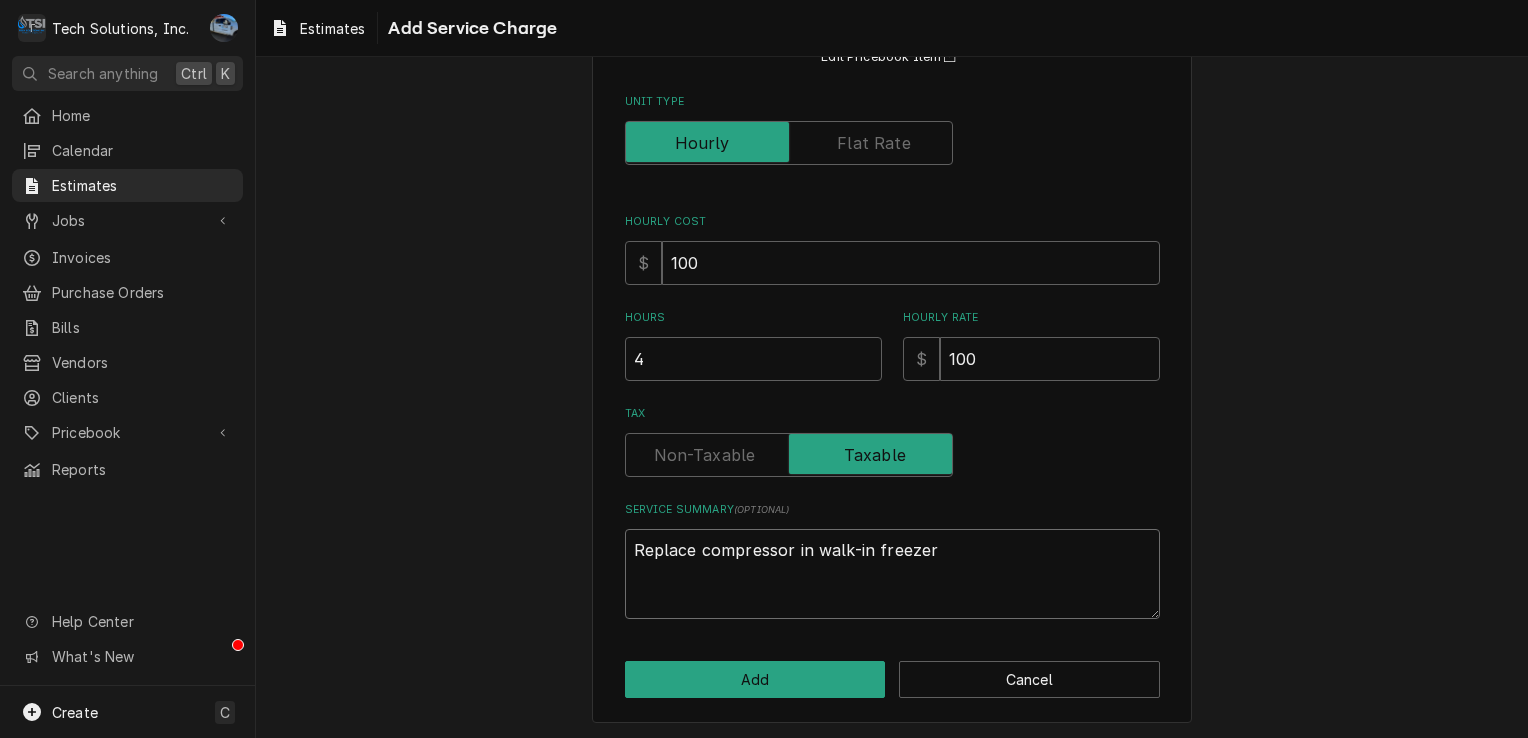 type on "x" 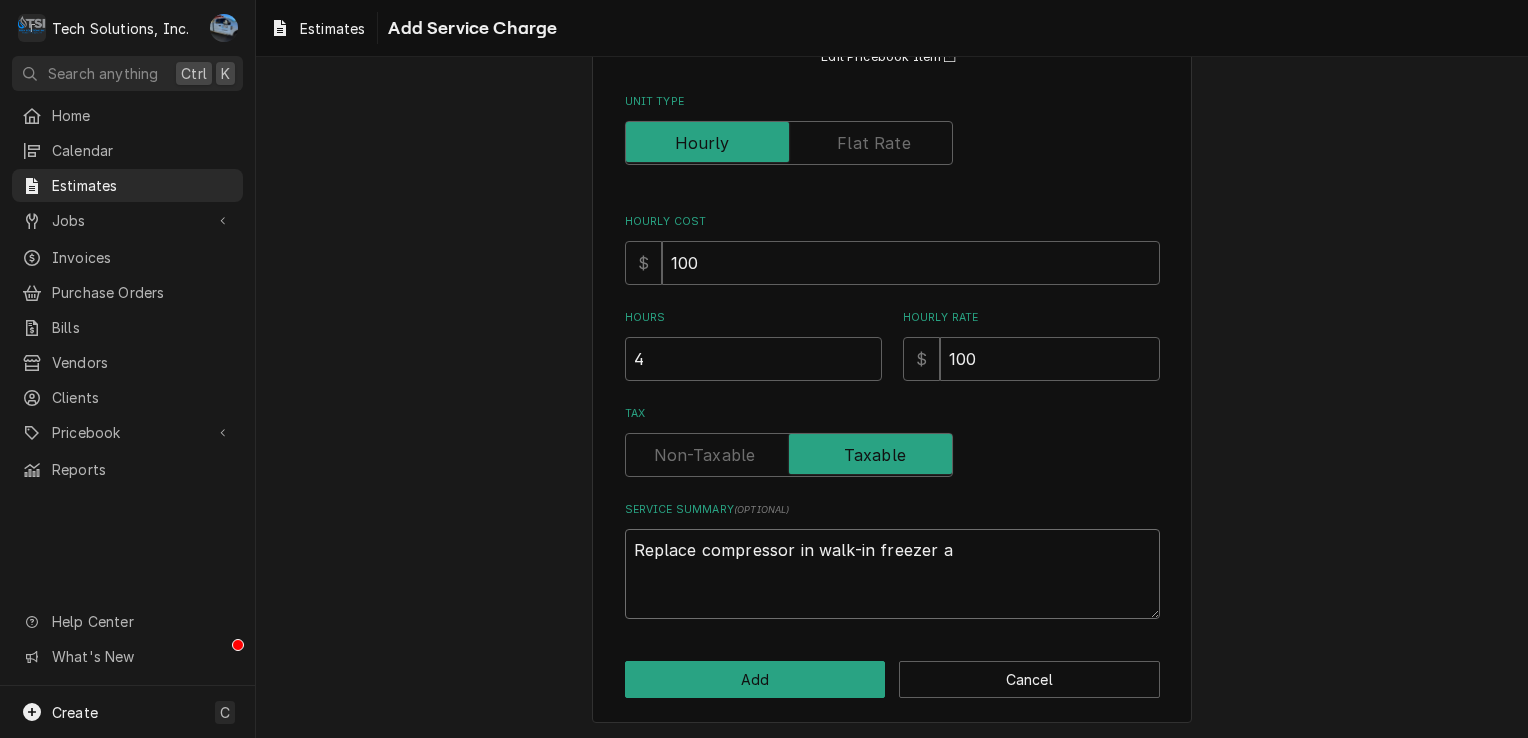type on "x" 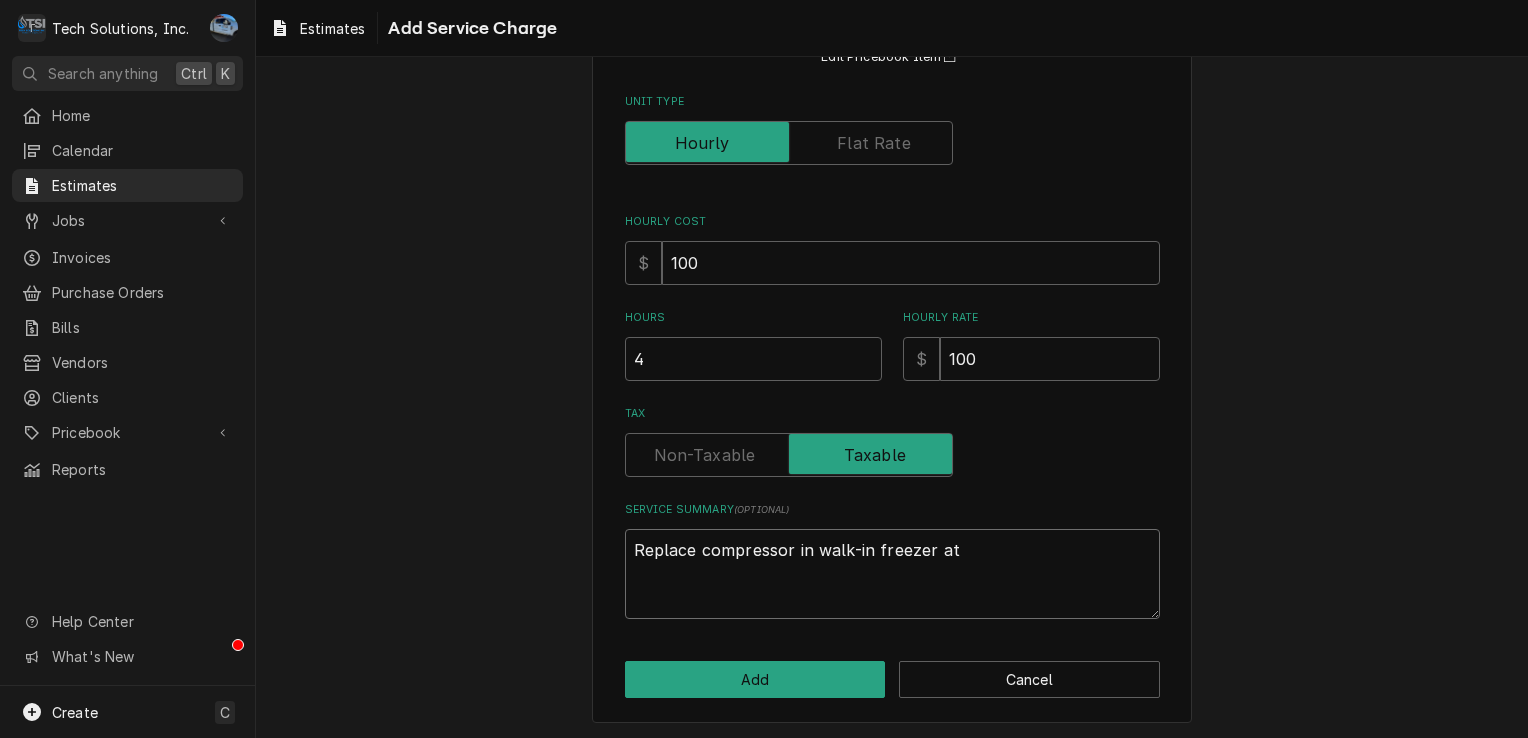 type on "x" 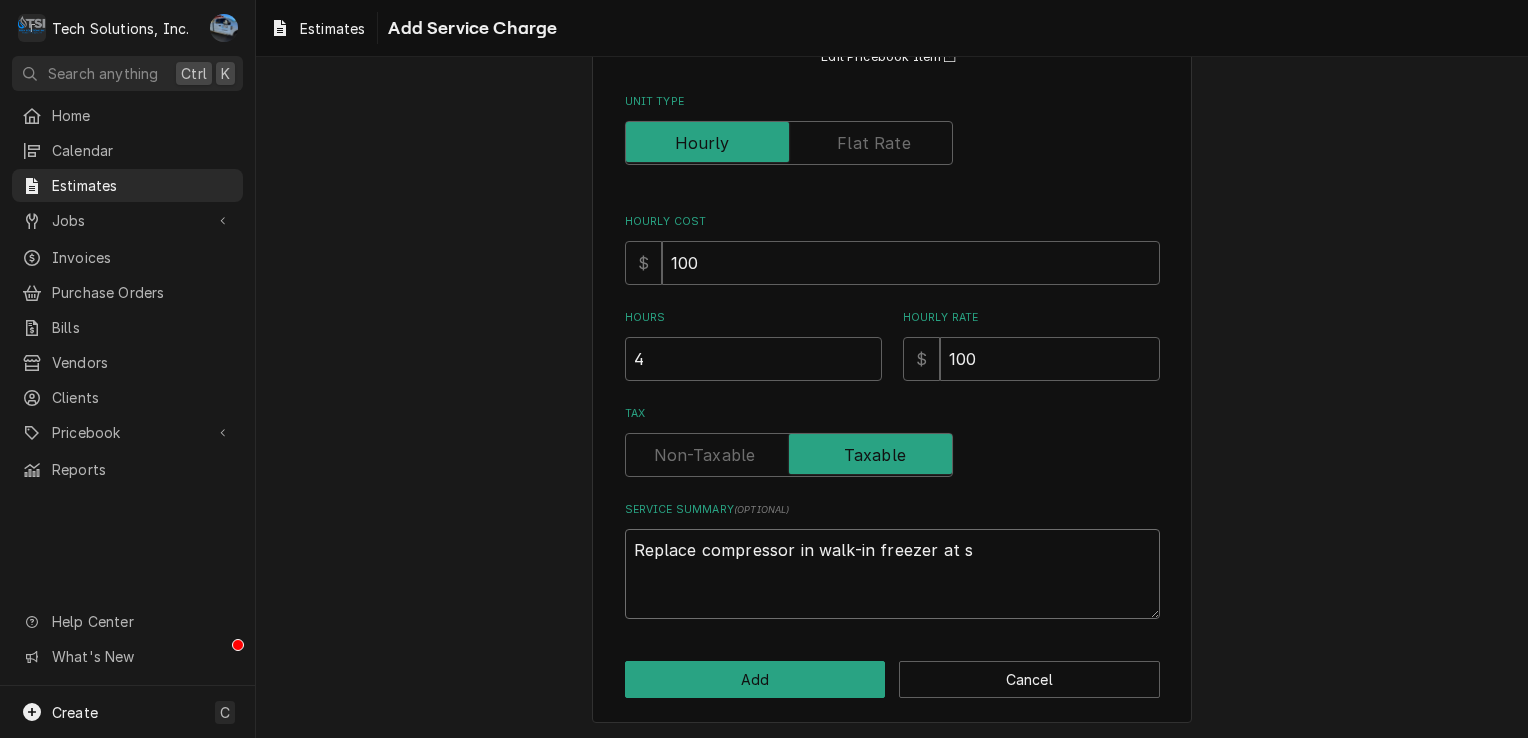 type on "x" 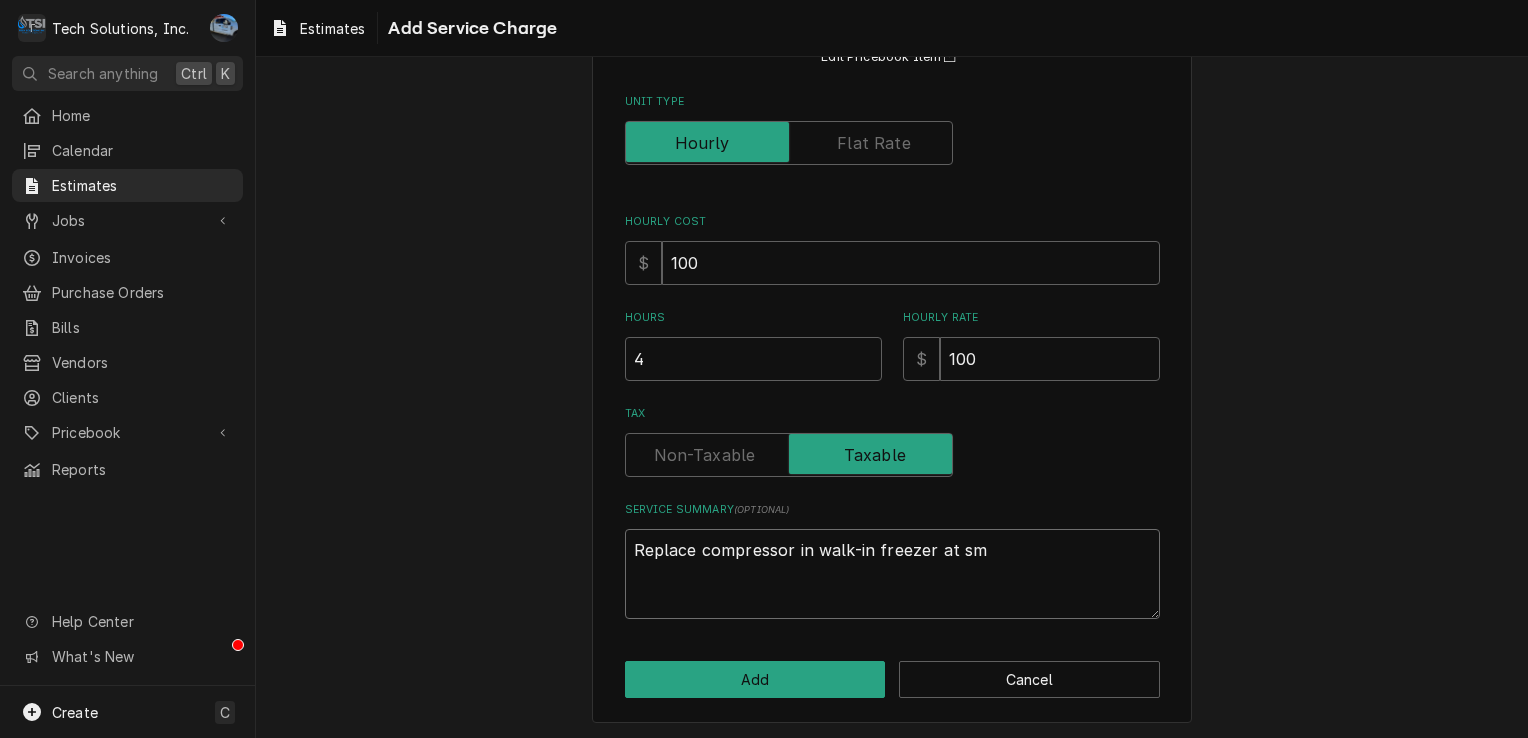 type on "x" 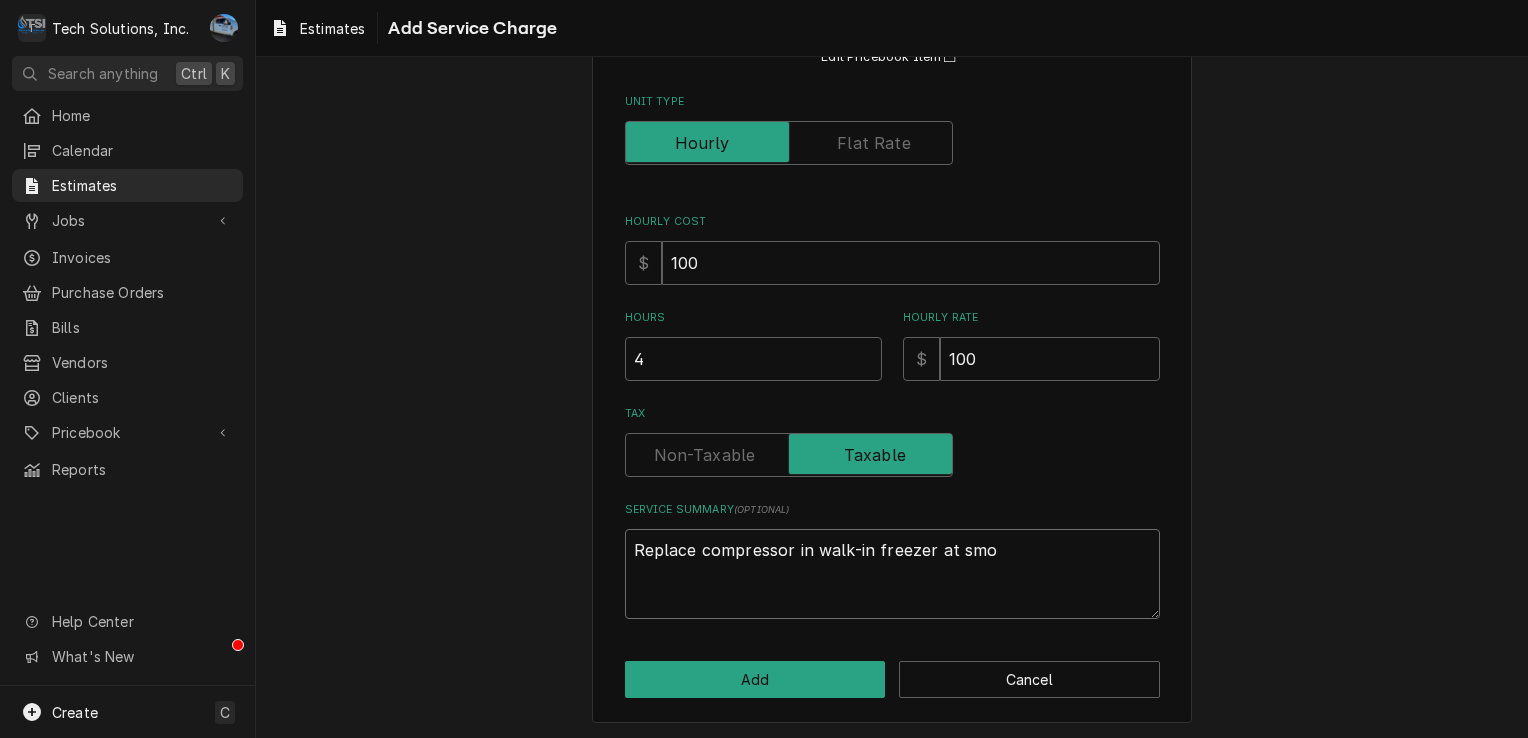 type on "x" 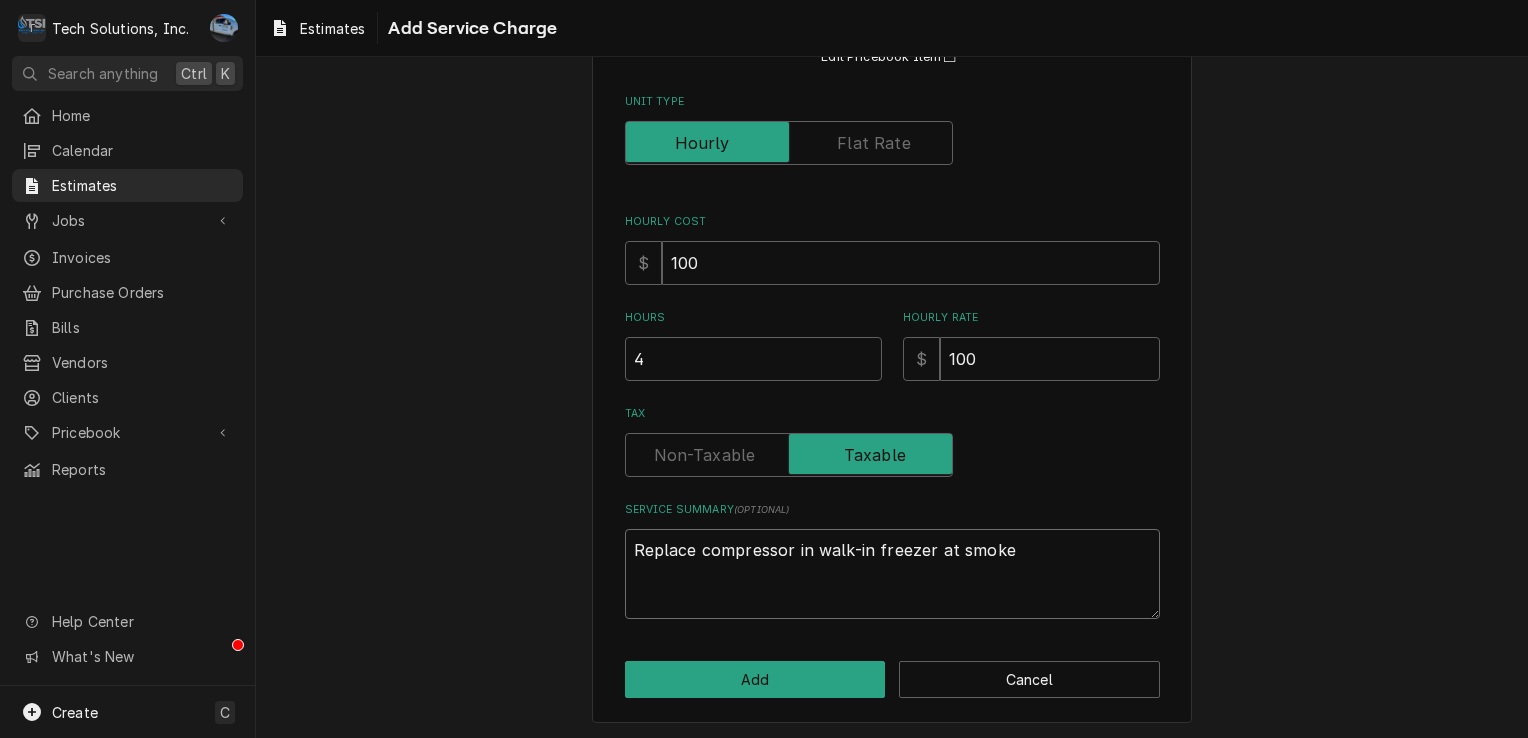 type on "x" 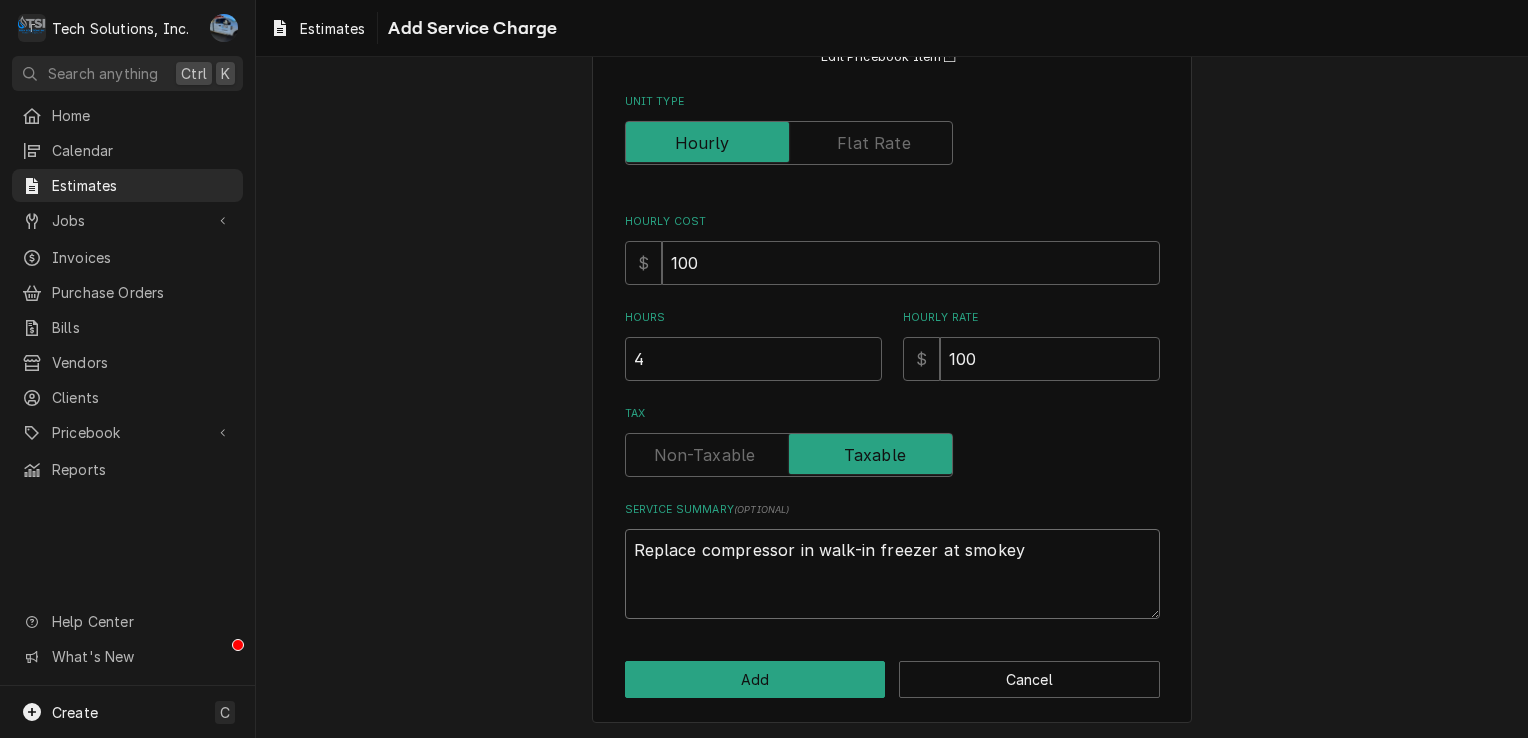 type on "x" 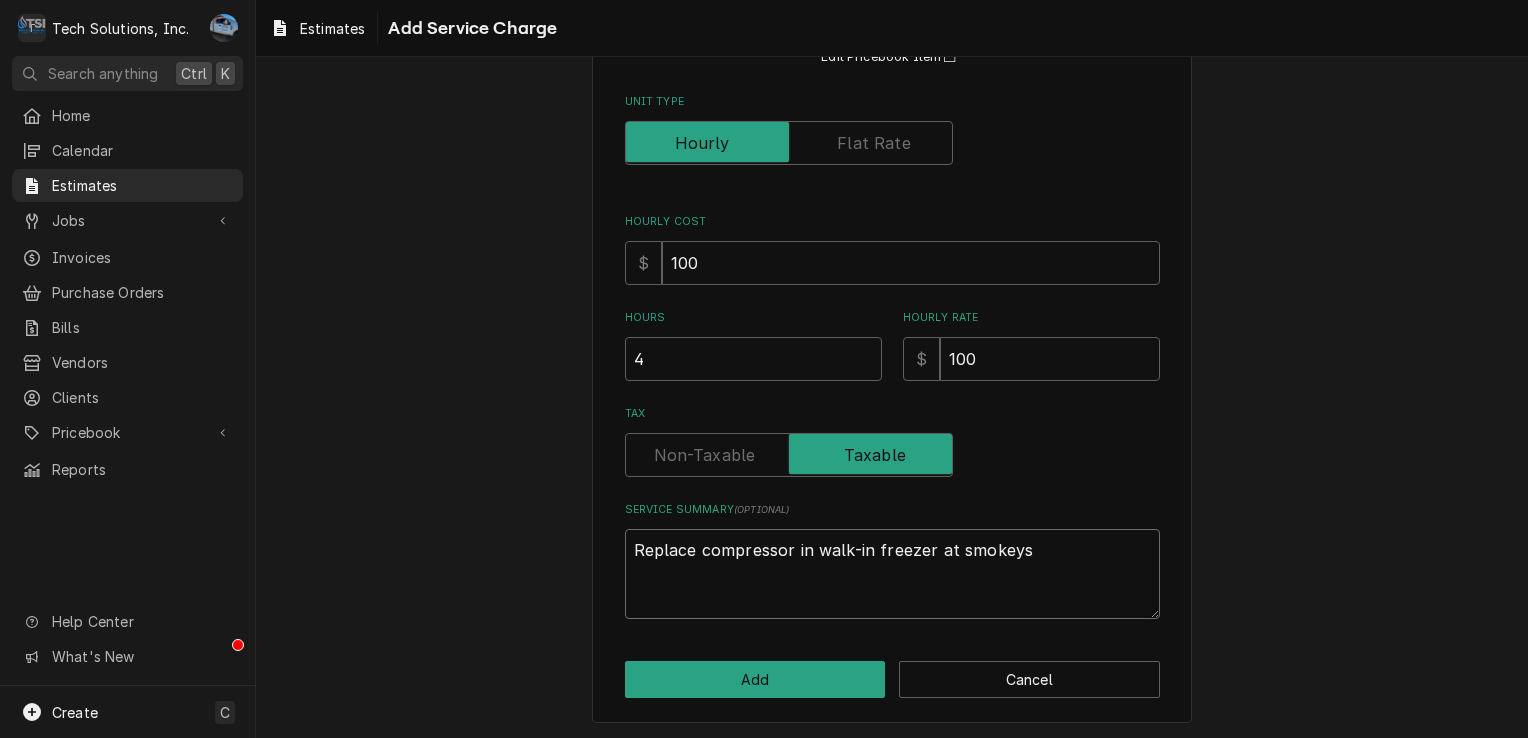type on "x" 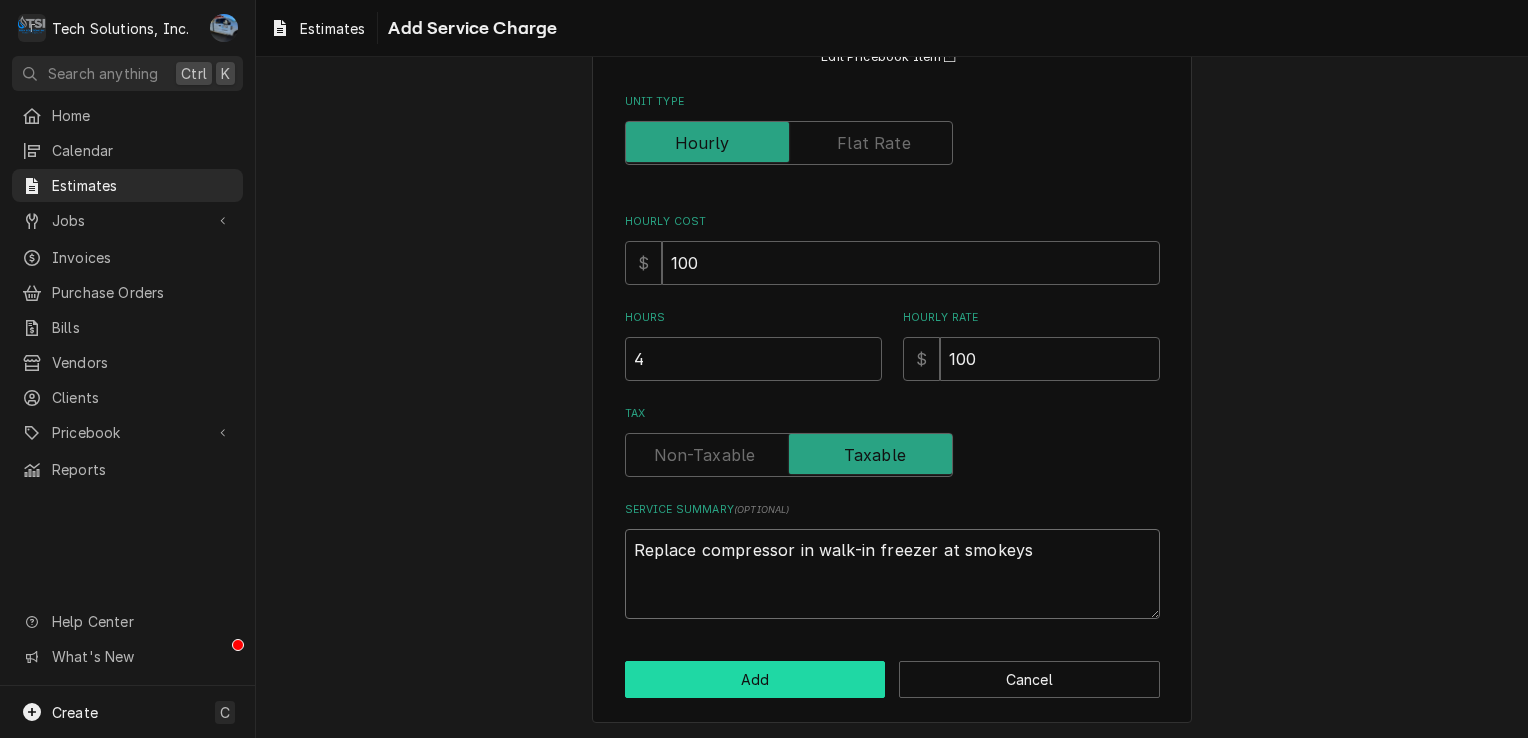 type on "Replace compressor in walk-in freezer at smokeys" 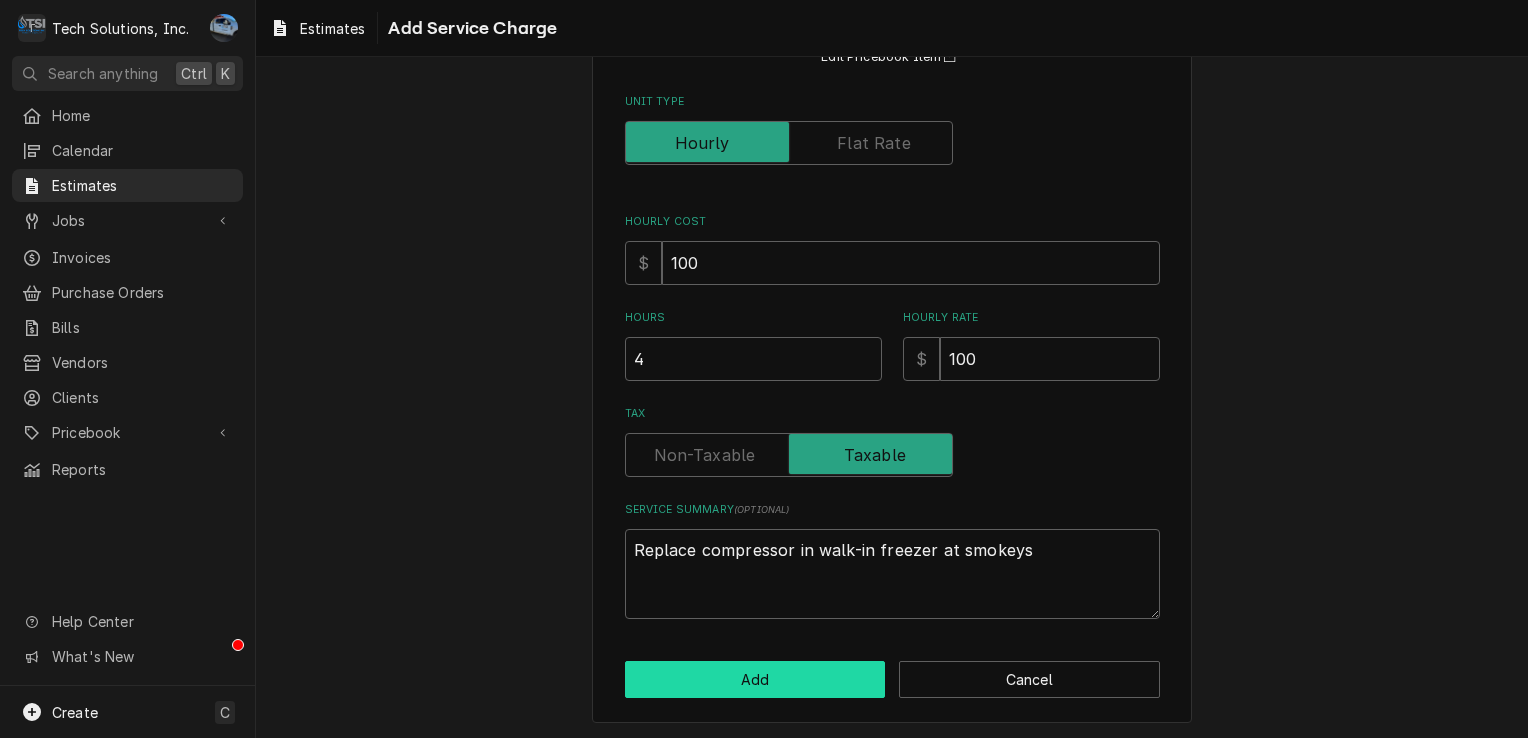 click on "Add" at bounding box center [755, 679] 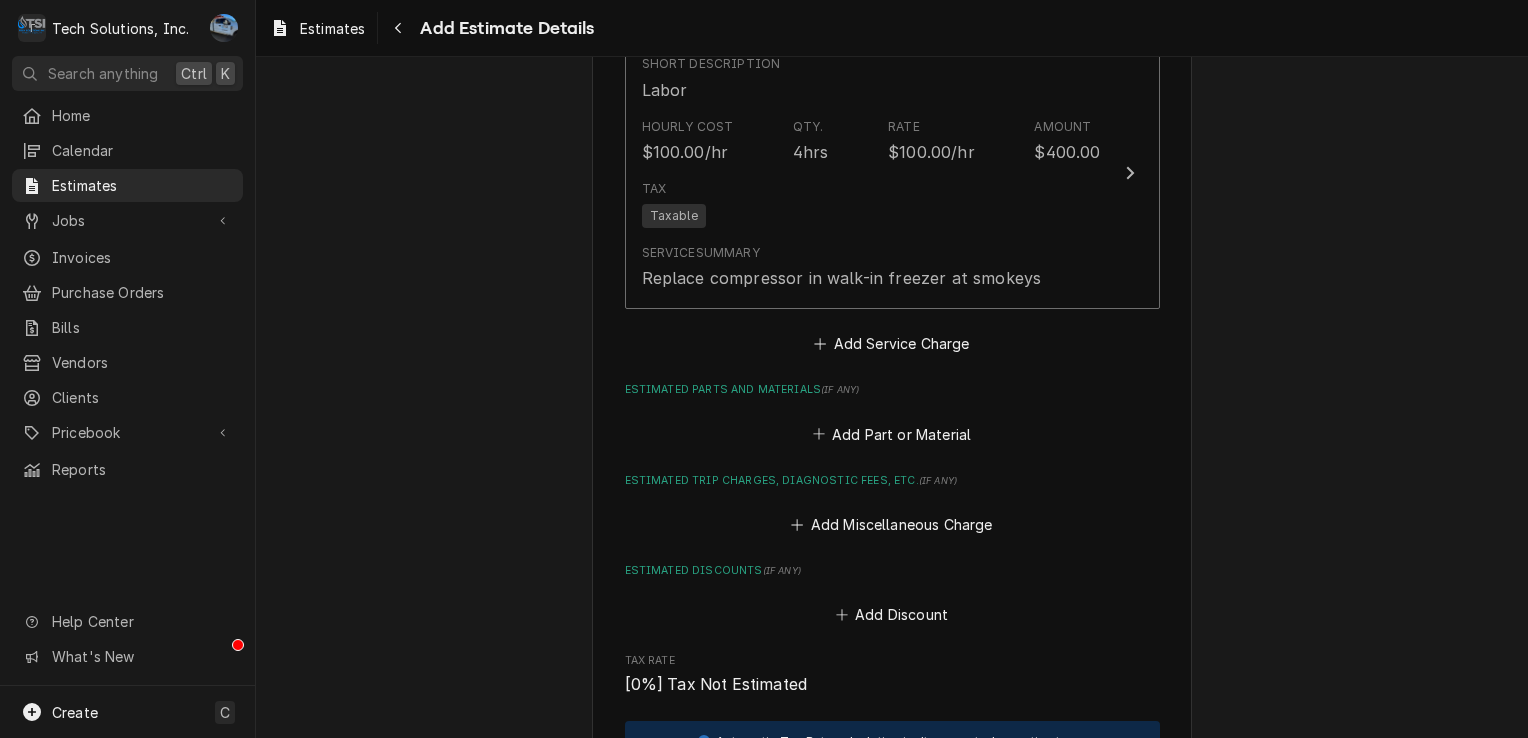 scroll, scrollTop: 2233, scrollLeft: 0, axis: vertical 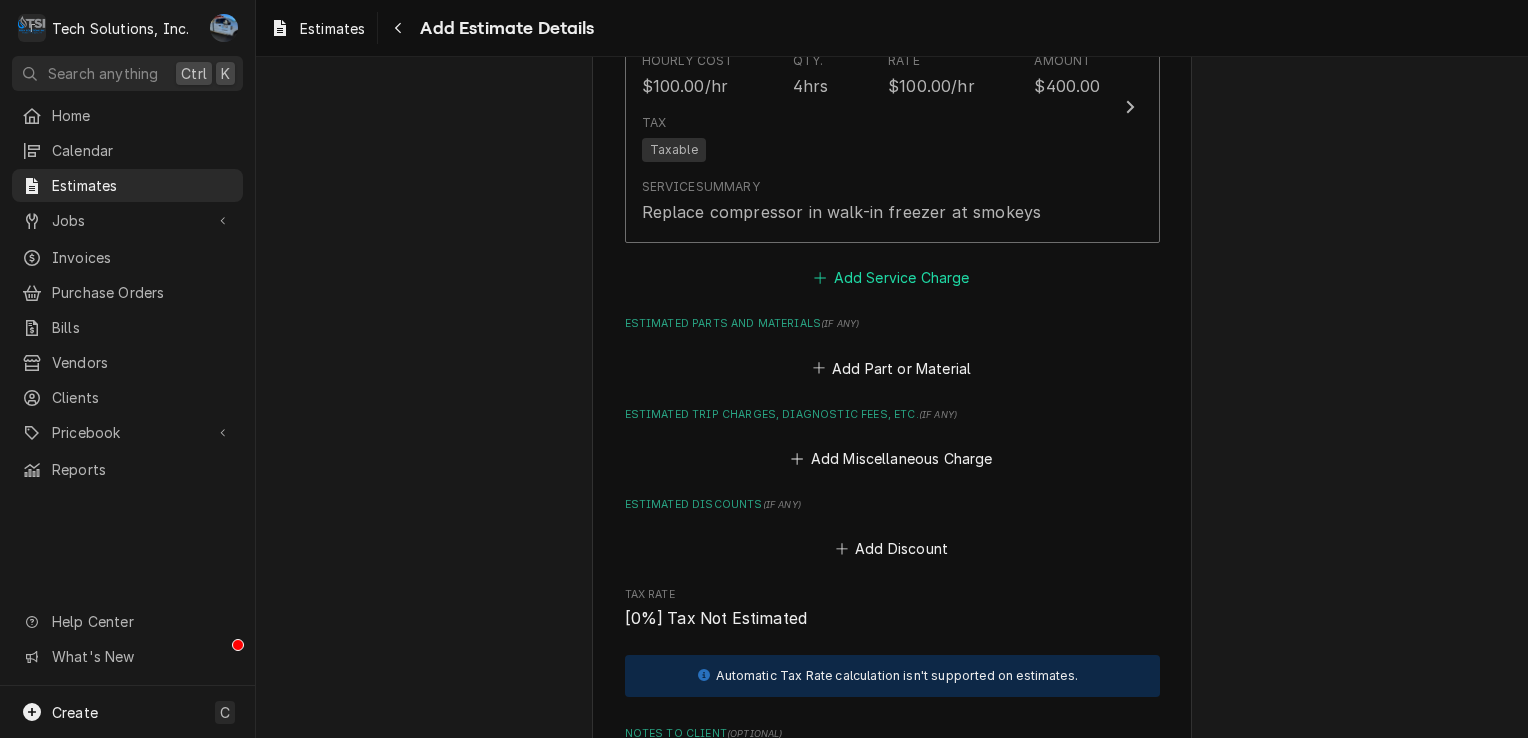 click on "Add Service Charge" at bounding box center [892, 278] 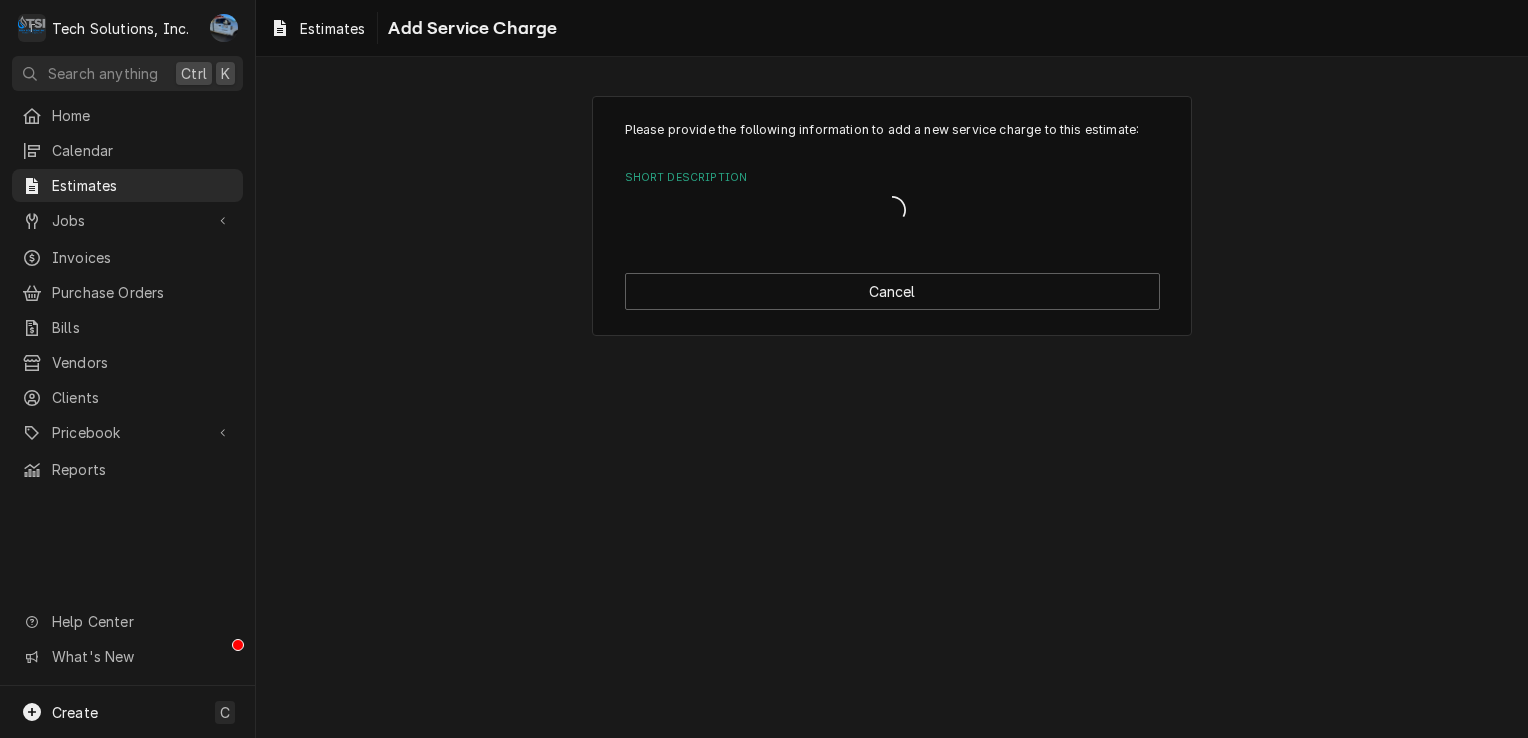 scroll, scrollTop: 0, scrollLeft: 0, axis: both 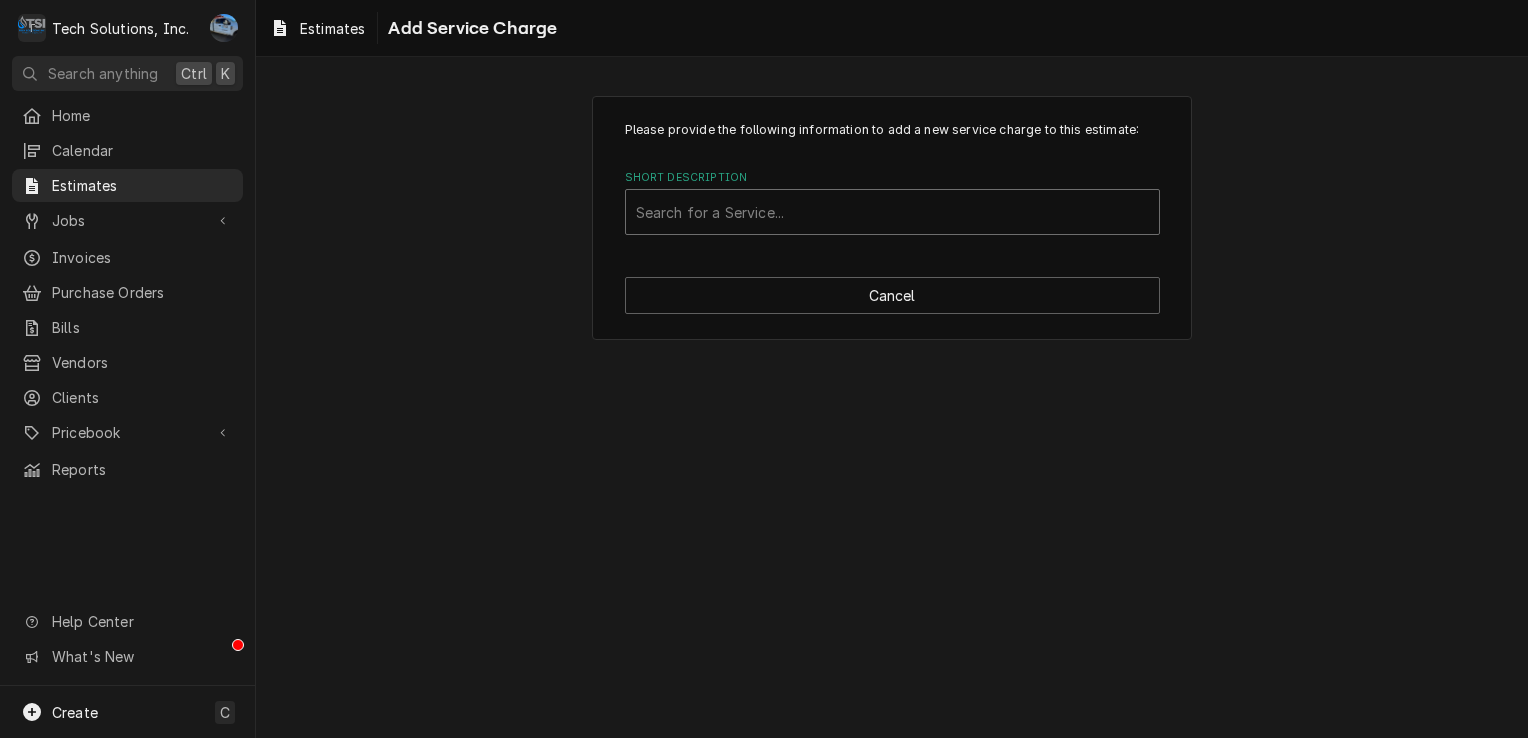 click at bounding box center (892, 212) 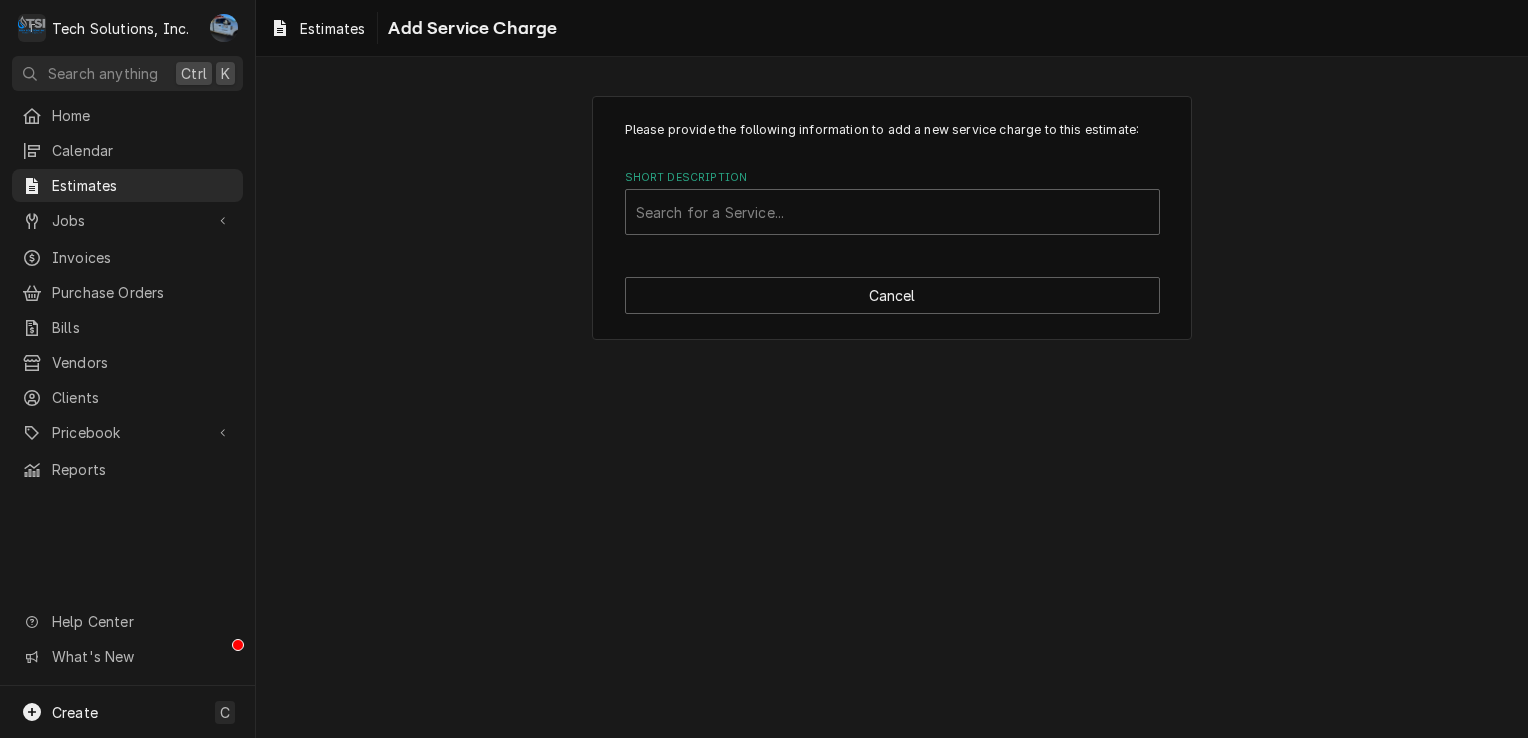 click on "Please provide the following information to add a new service charge to this estimate: Short Description Search for a Service... Cancel" at bounding box center [892, 217] 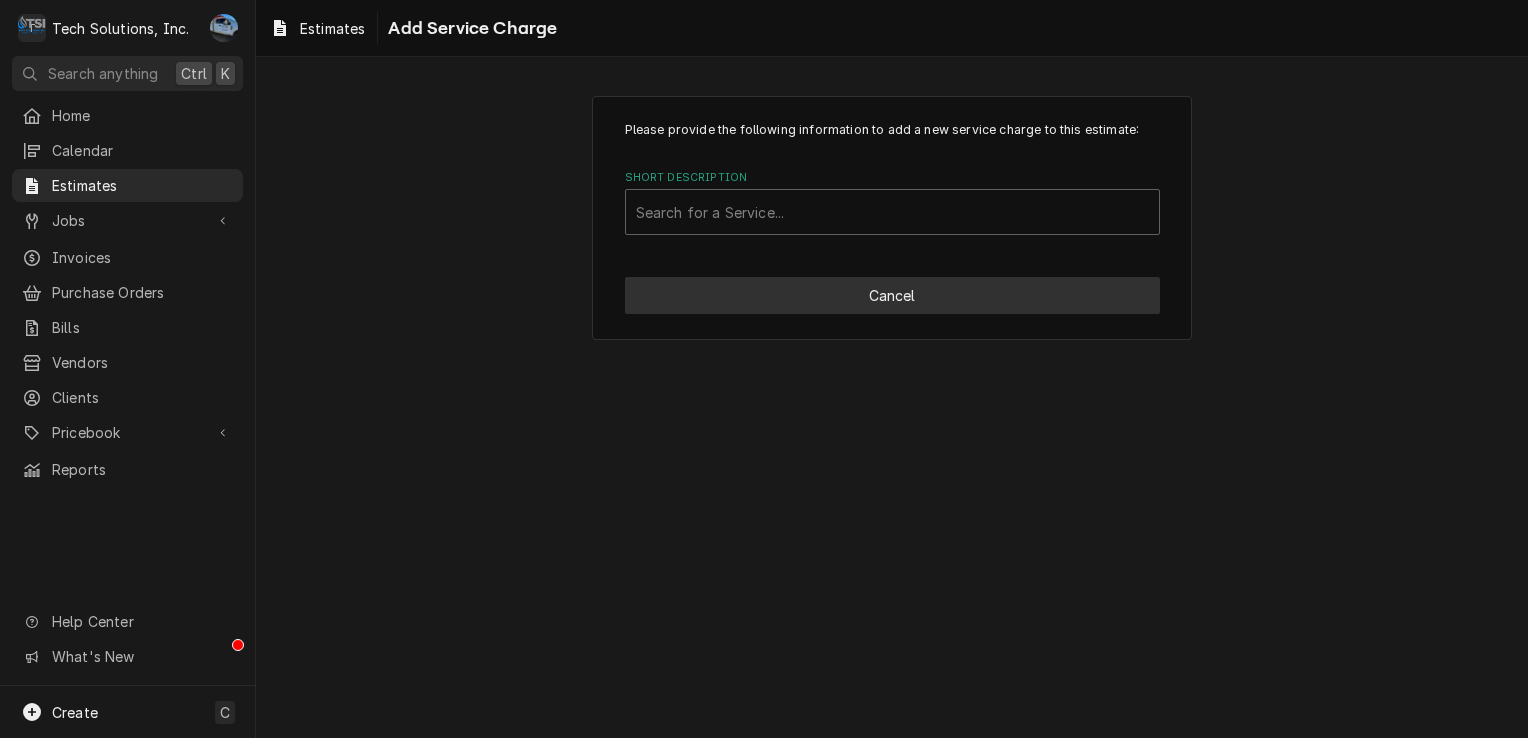 click on "Cancel" at bounding box center (892, 295) 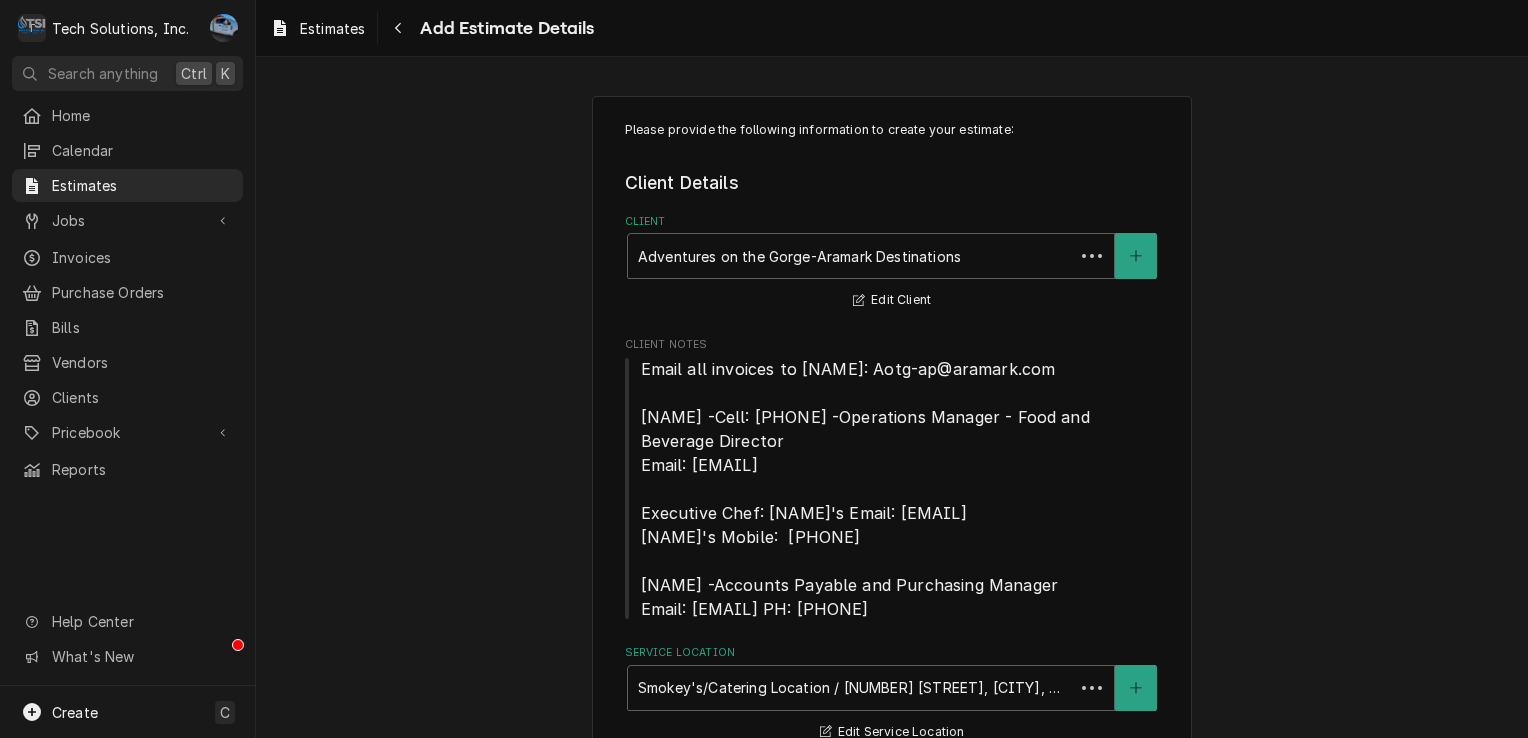 scroll, scrollTop: 2209, scrollLeft: 0, axis: vertical 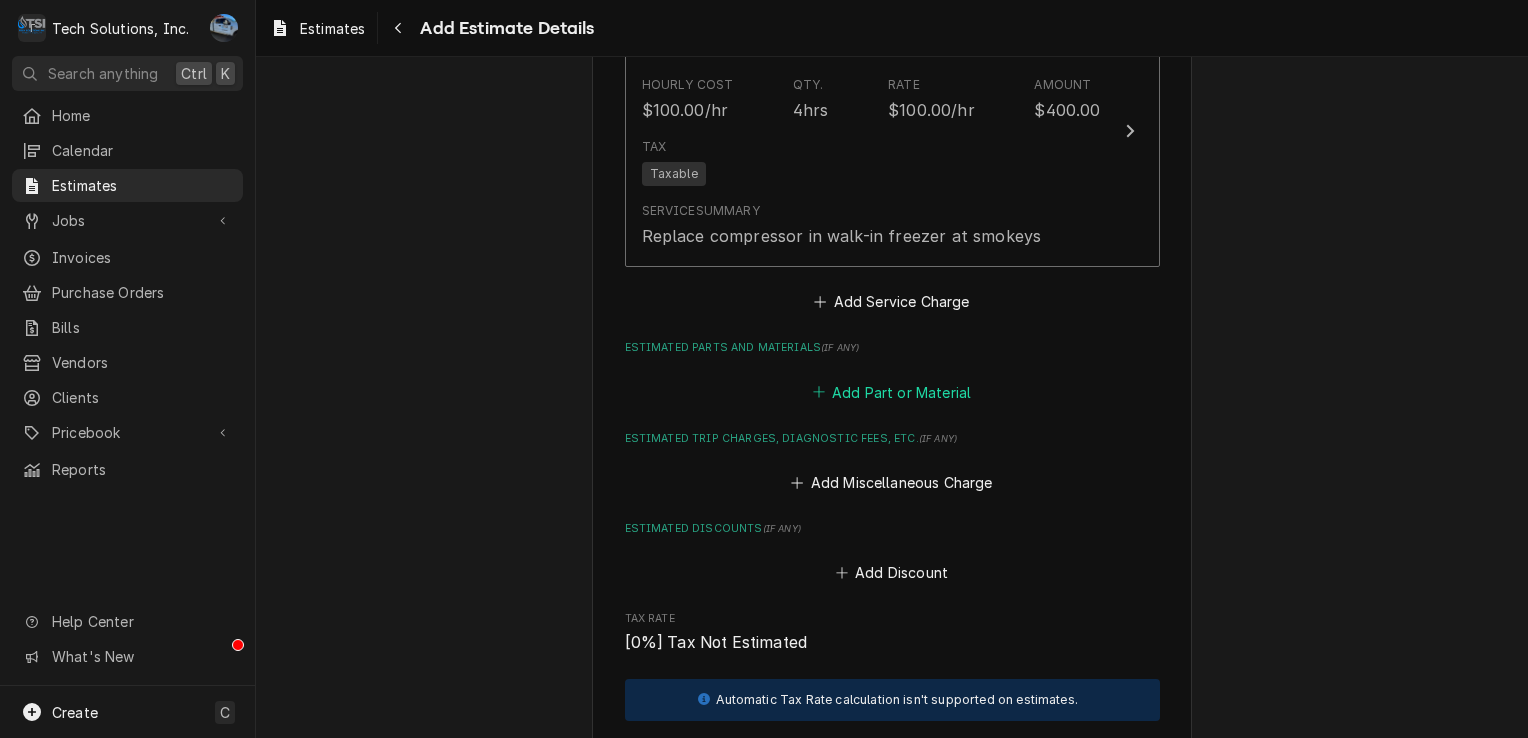 type on "x" 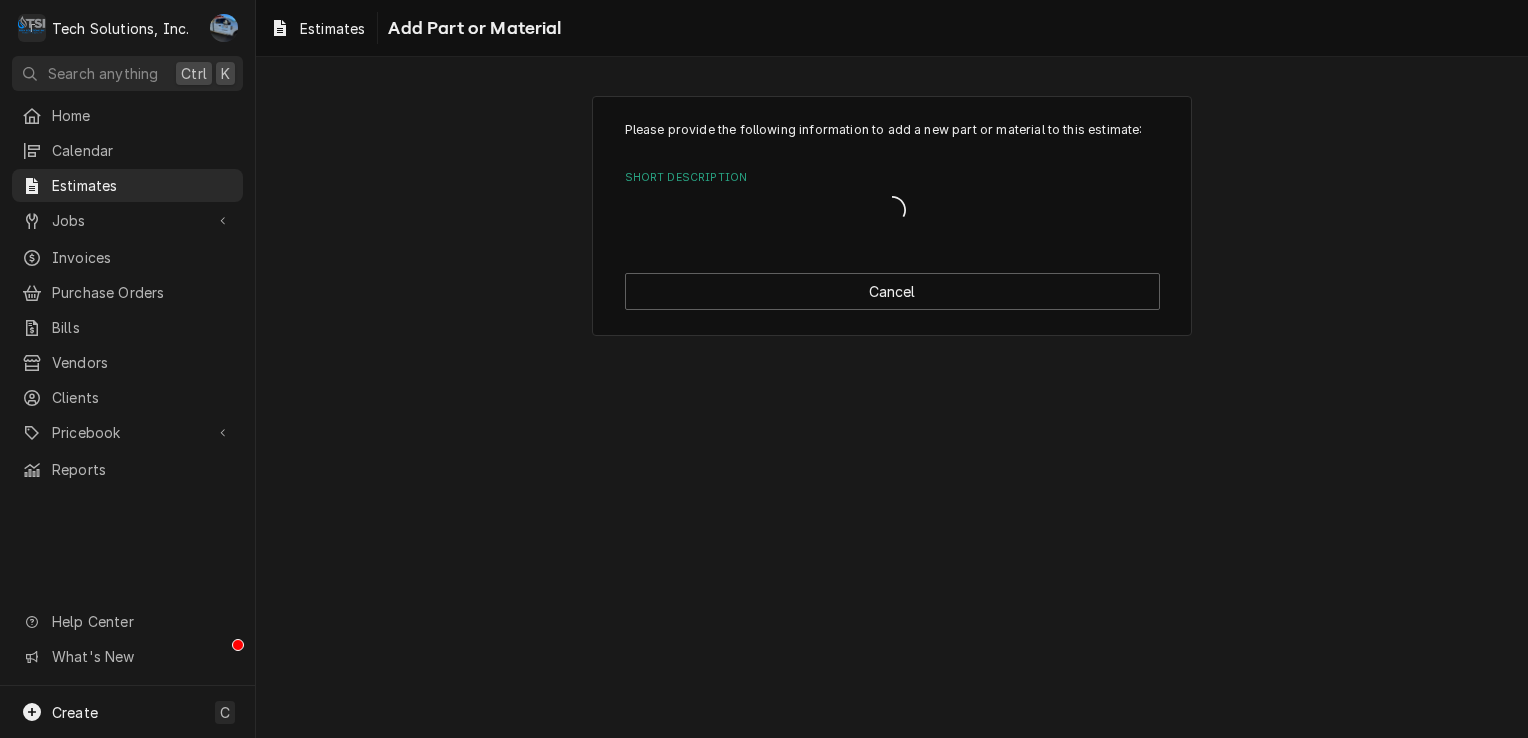 scroll, scrollTop: 0, scrollLeft: 0, axis: both 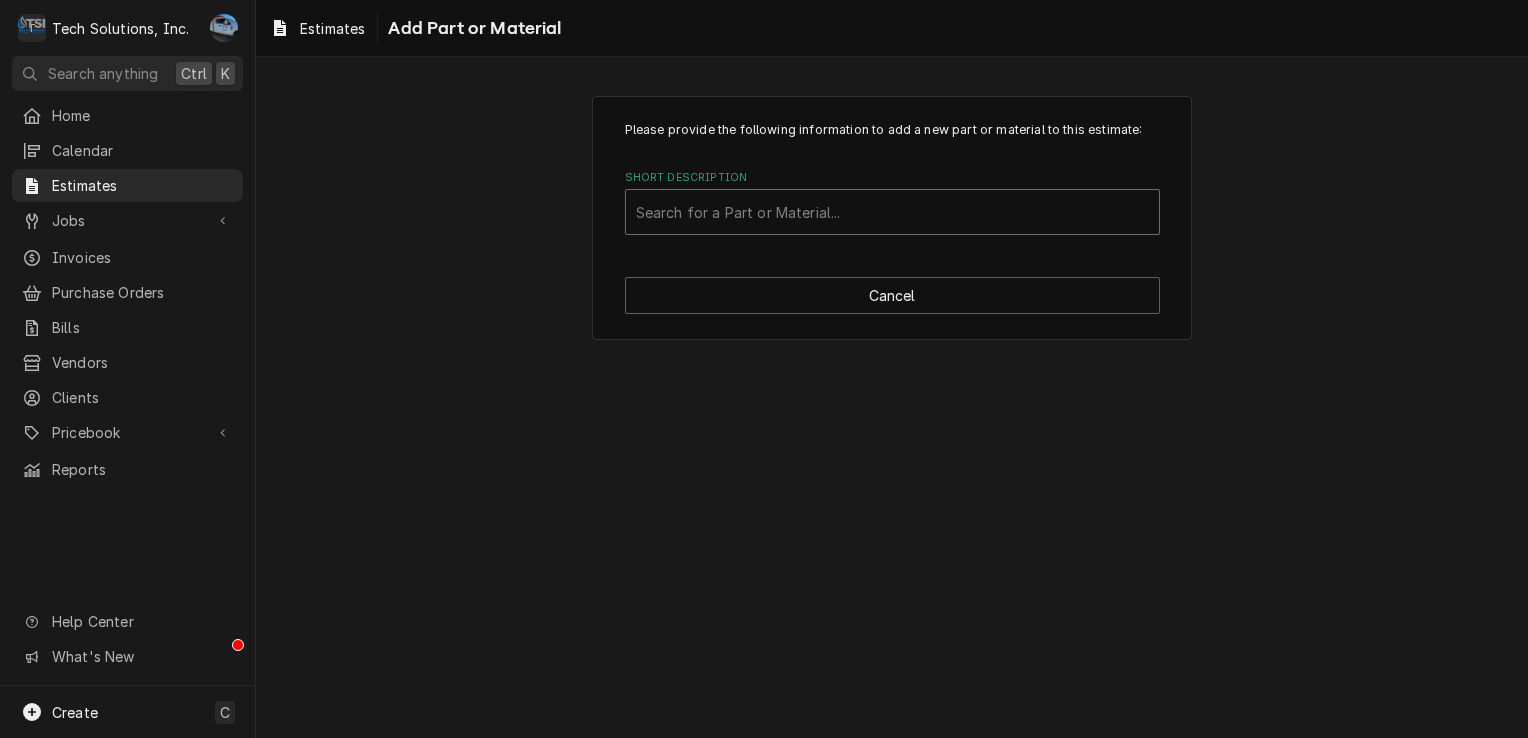 click at bounding box center [892, 212] 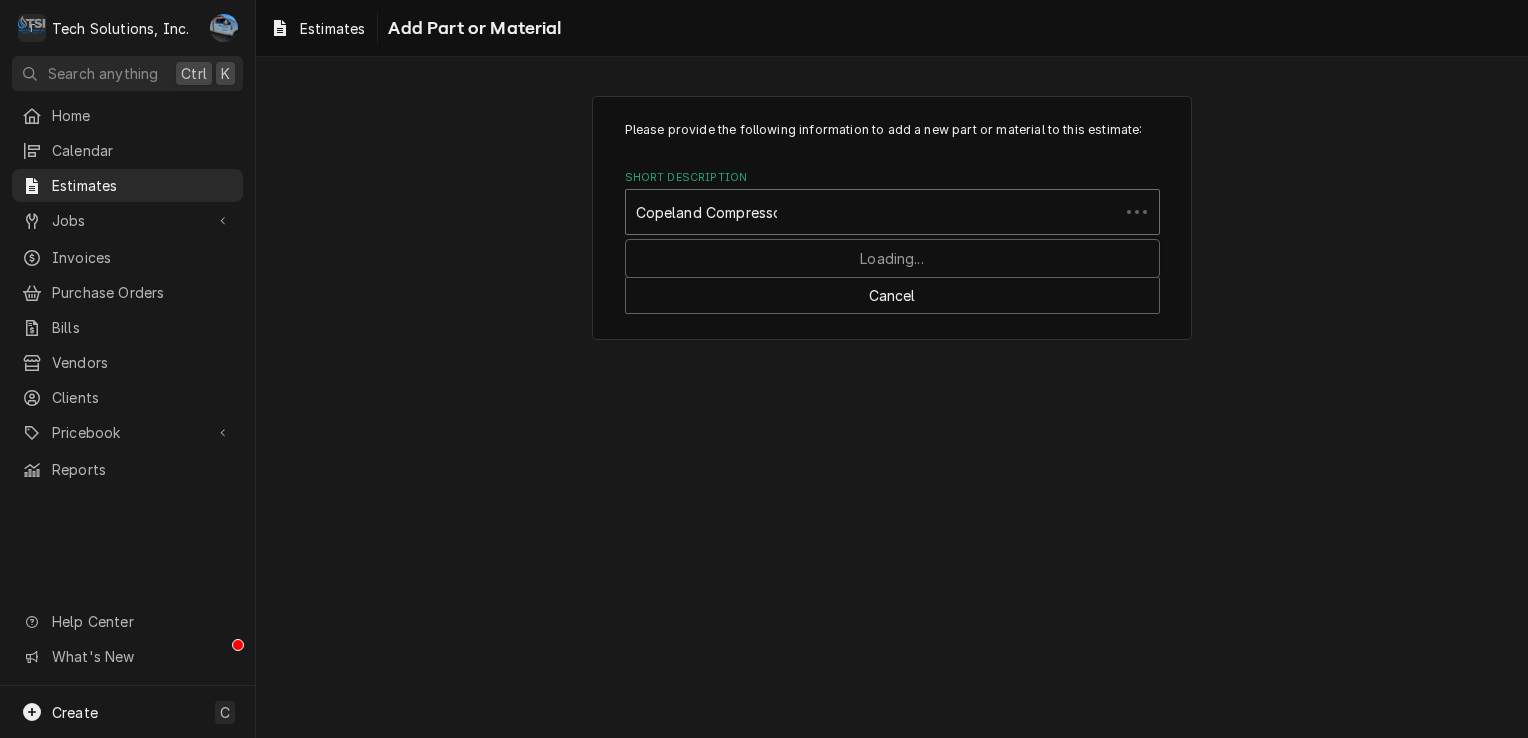 type on "Copeland Compressor" 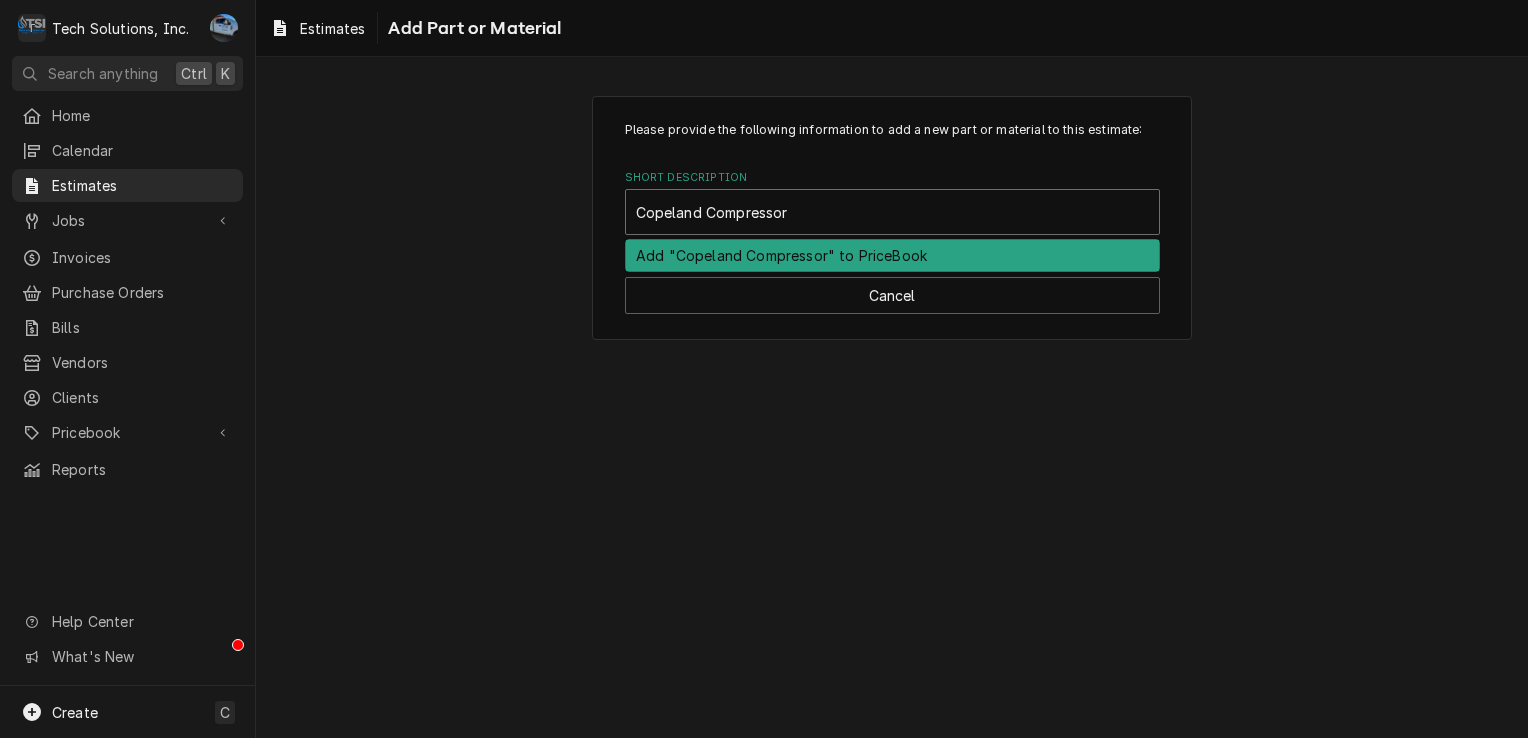 click on "Add "Copeland Compressor" to PriceBook" at bounding box center [892, 255] 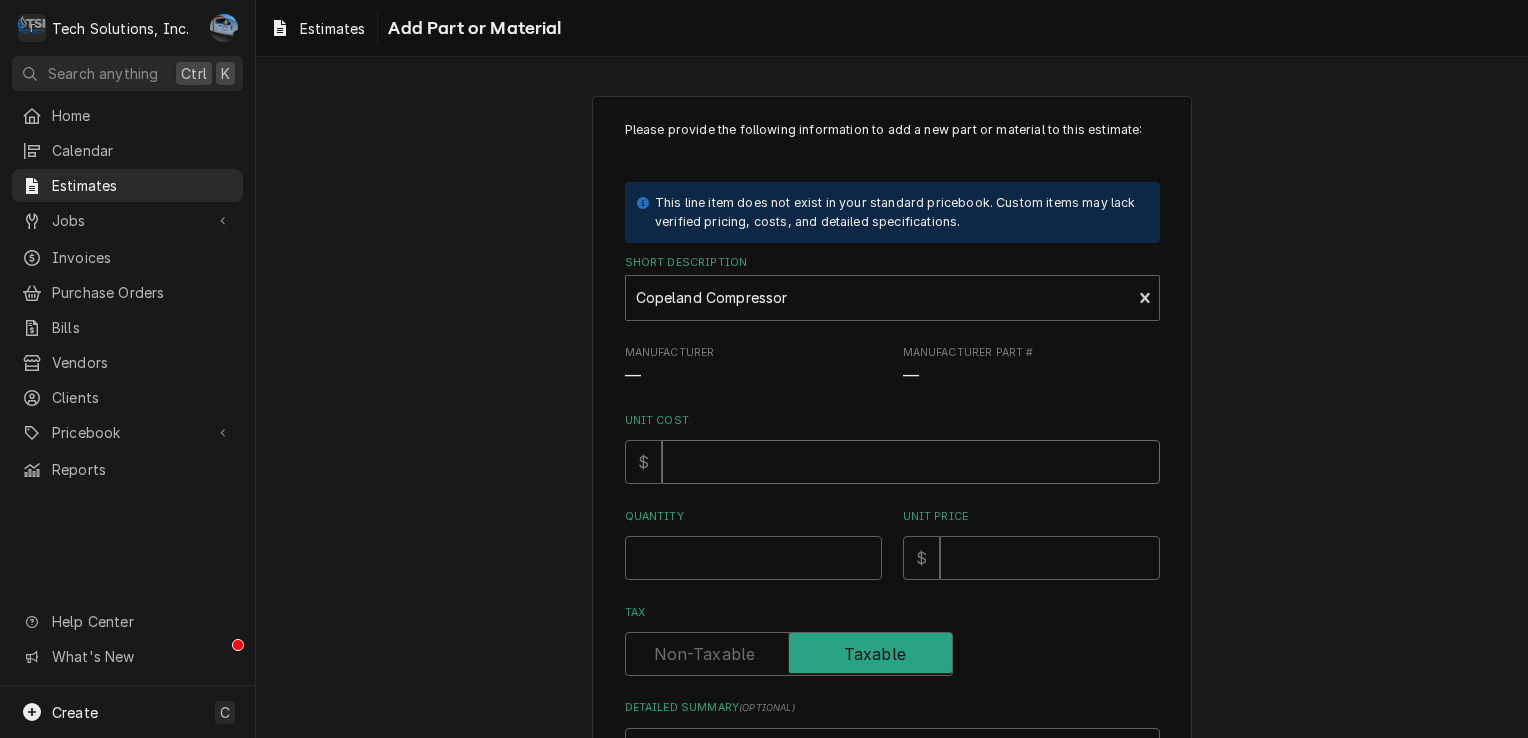 click on "Unit Cost" at bounding box center [911, 462] 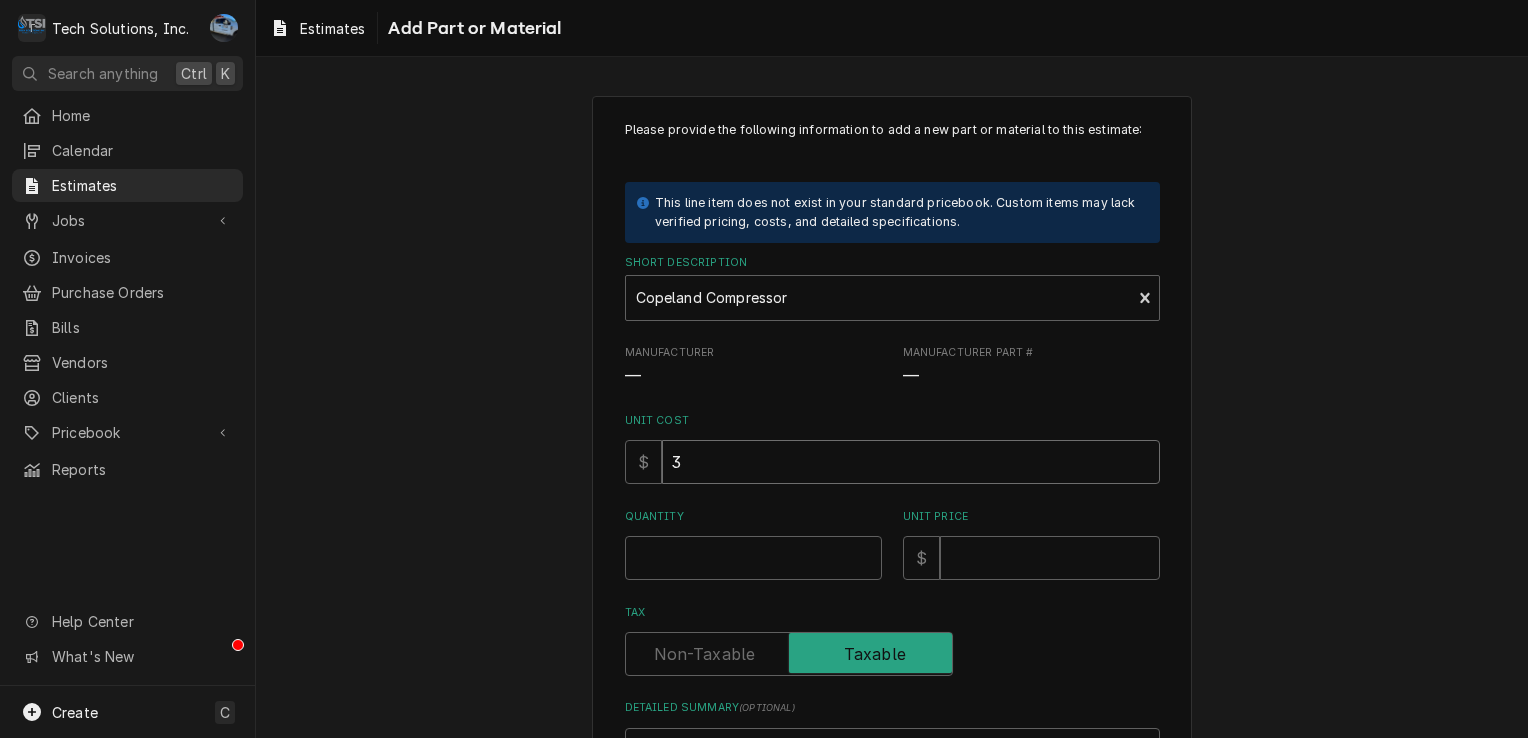 type on "x" 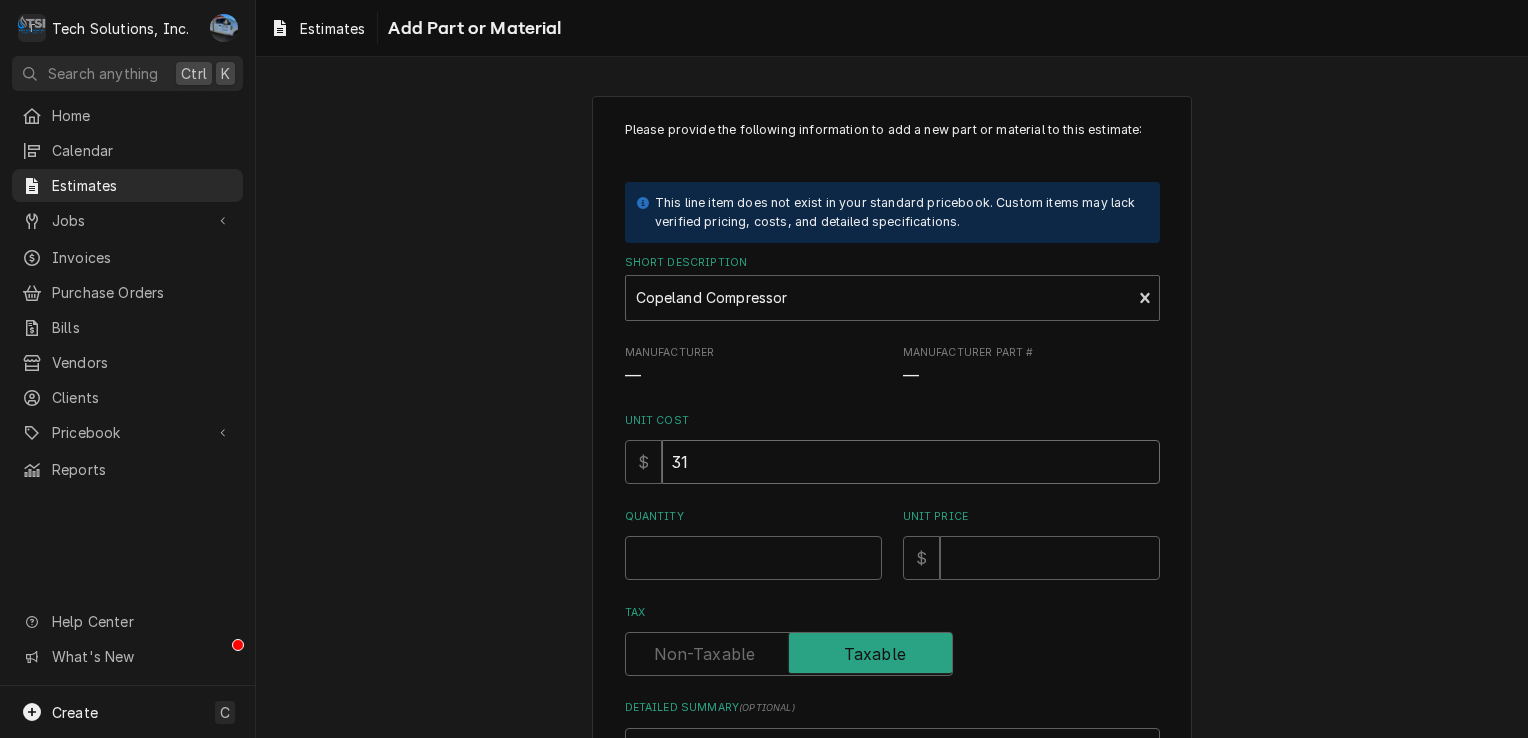 type on "x" 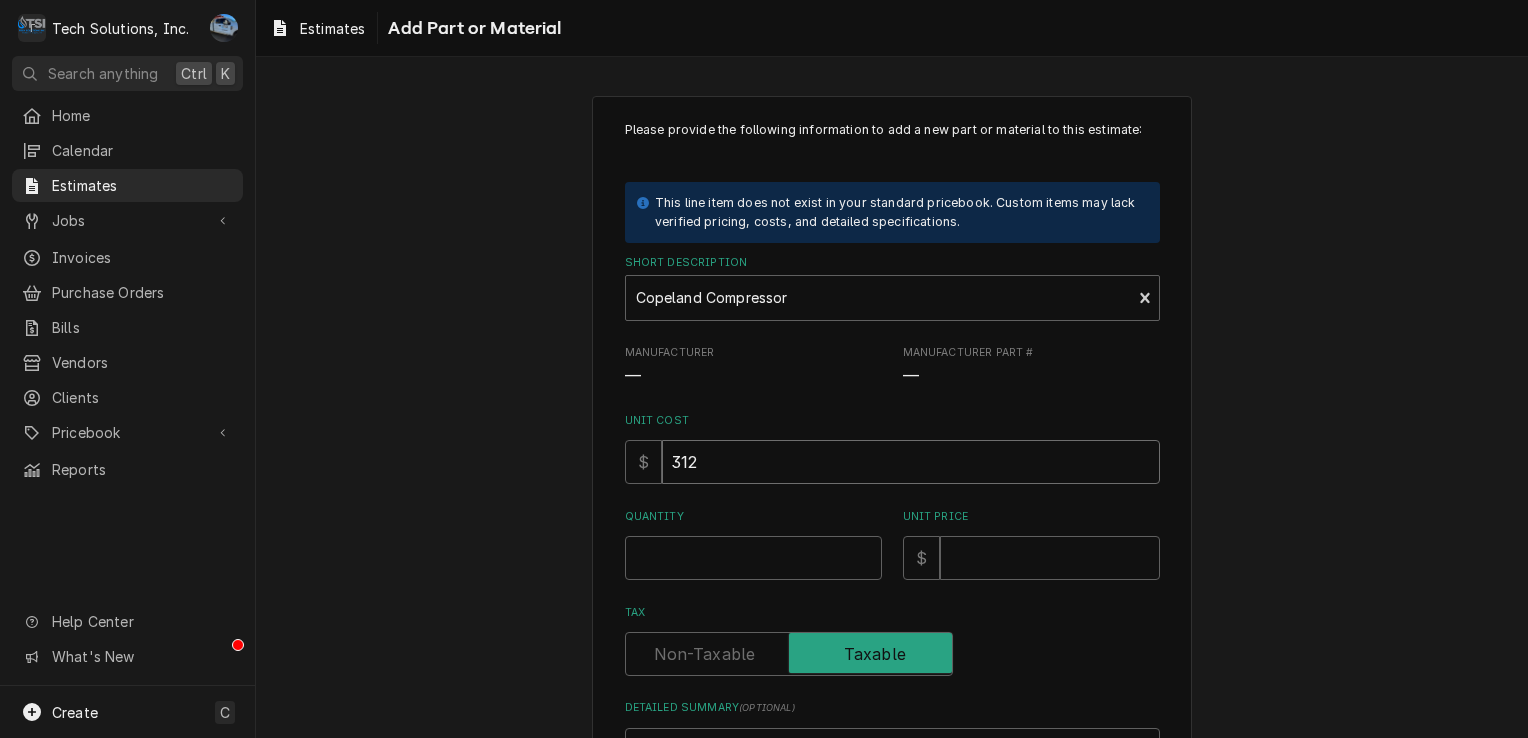 type on "x" 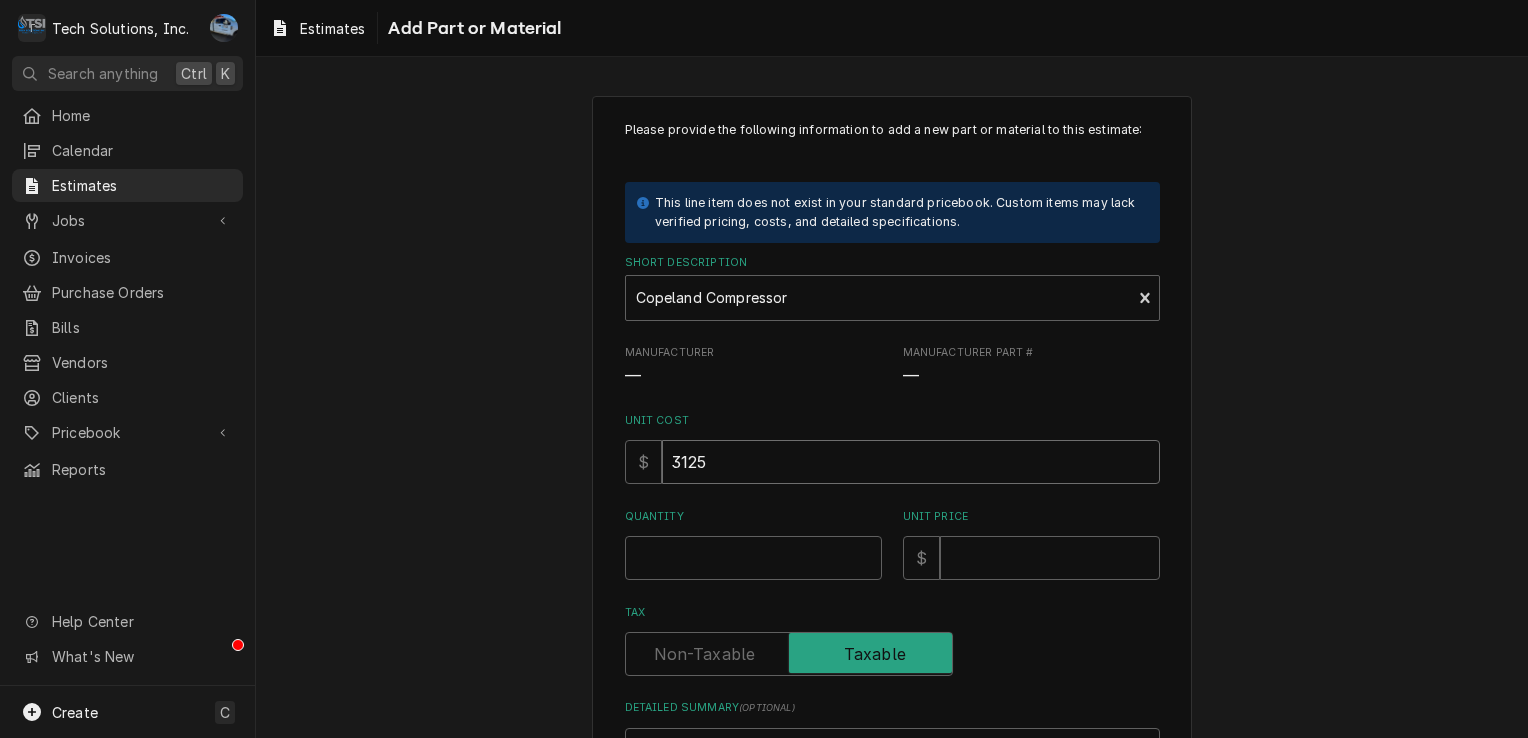 type on "x" 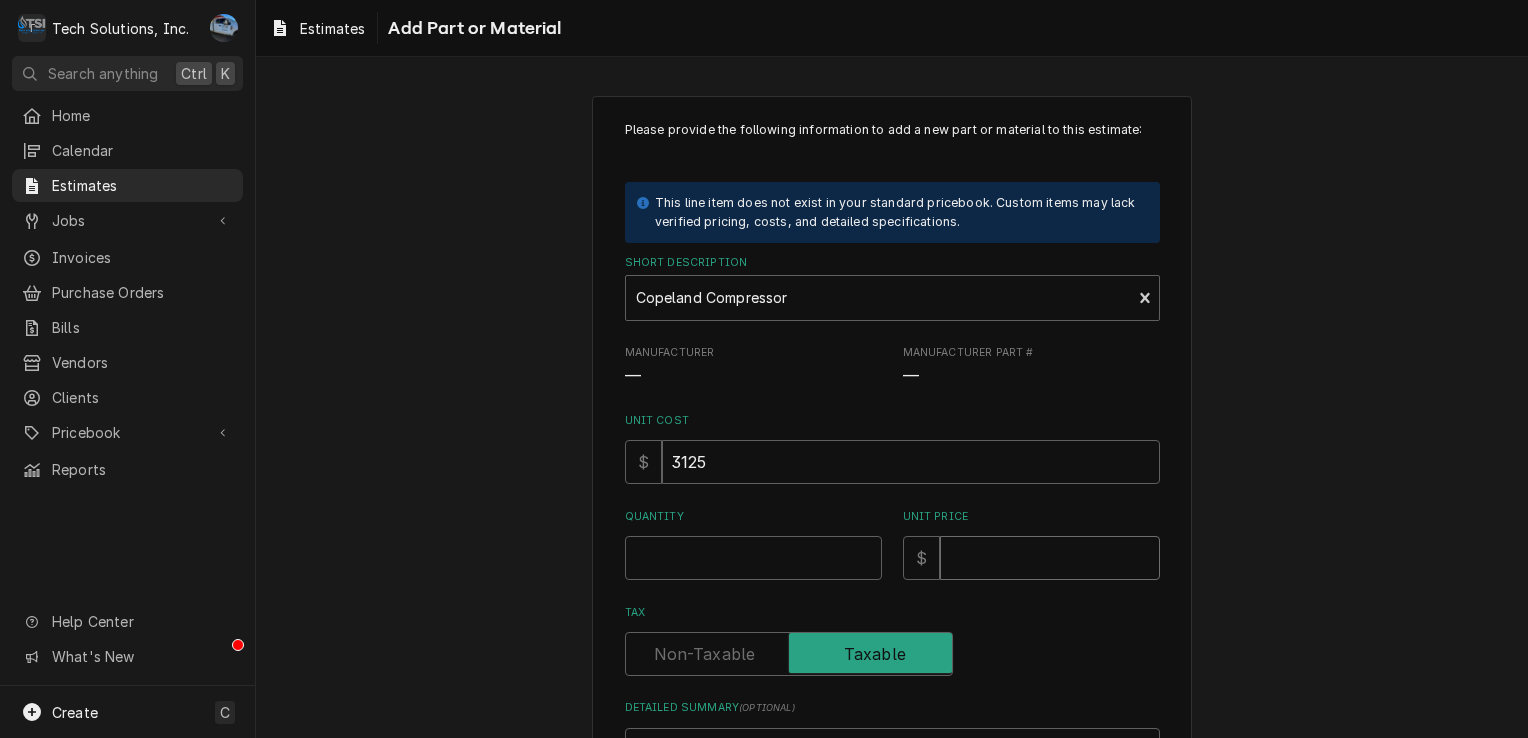 drag, startPoint x: 1009, startPoint y: 572, endPoint x: 1527, endPoint y: 490, distance: 524.4502 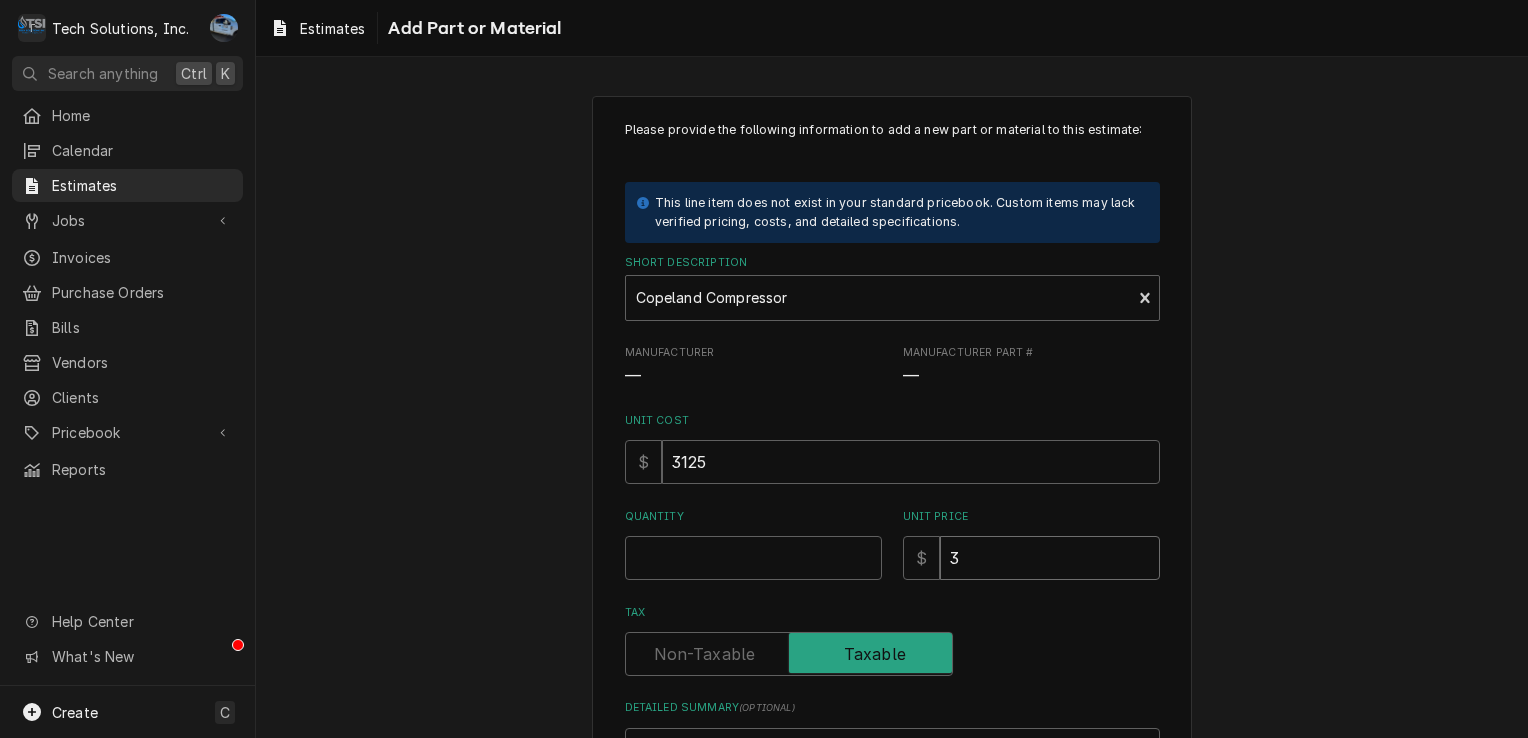 type on "x" 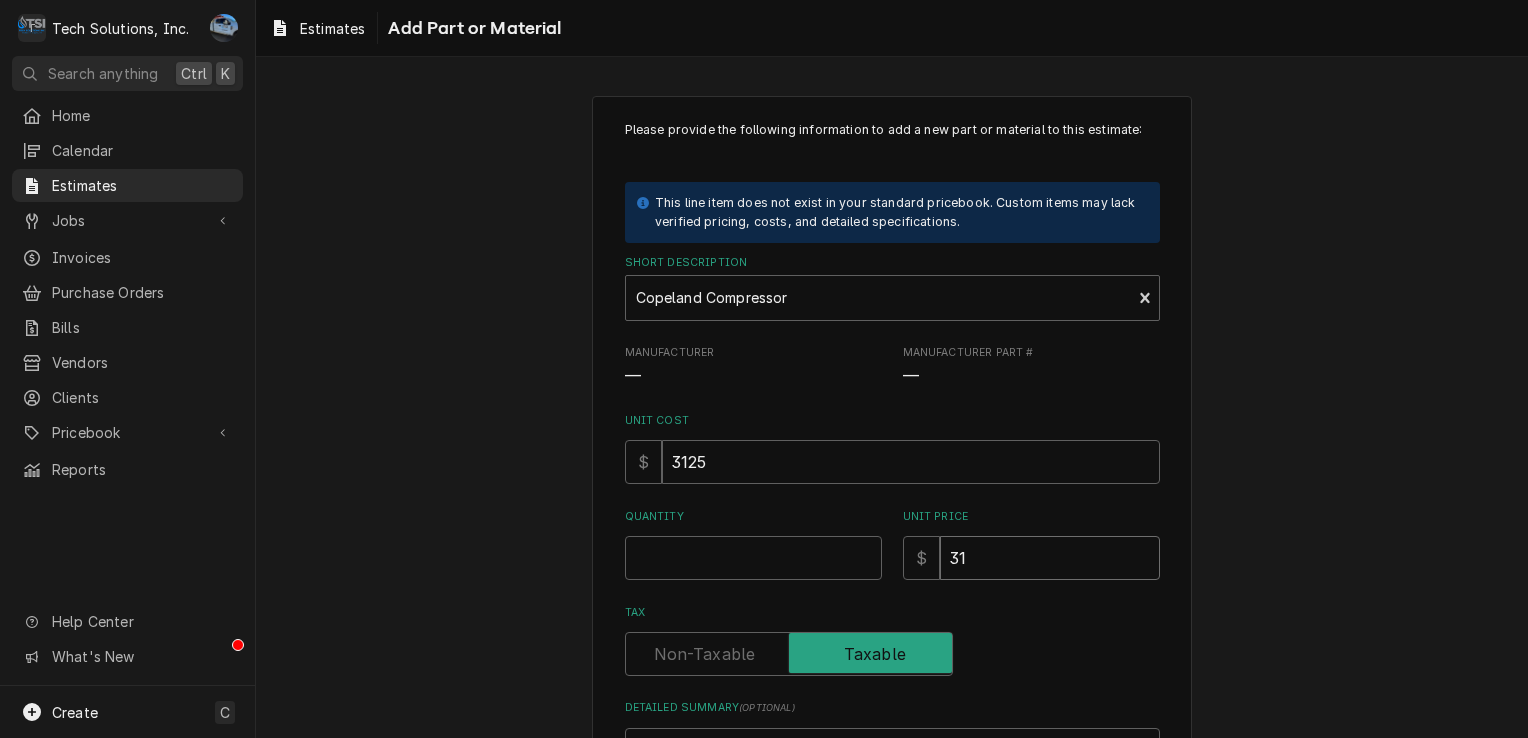 type on "x" 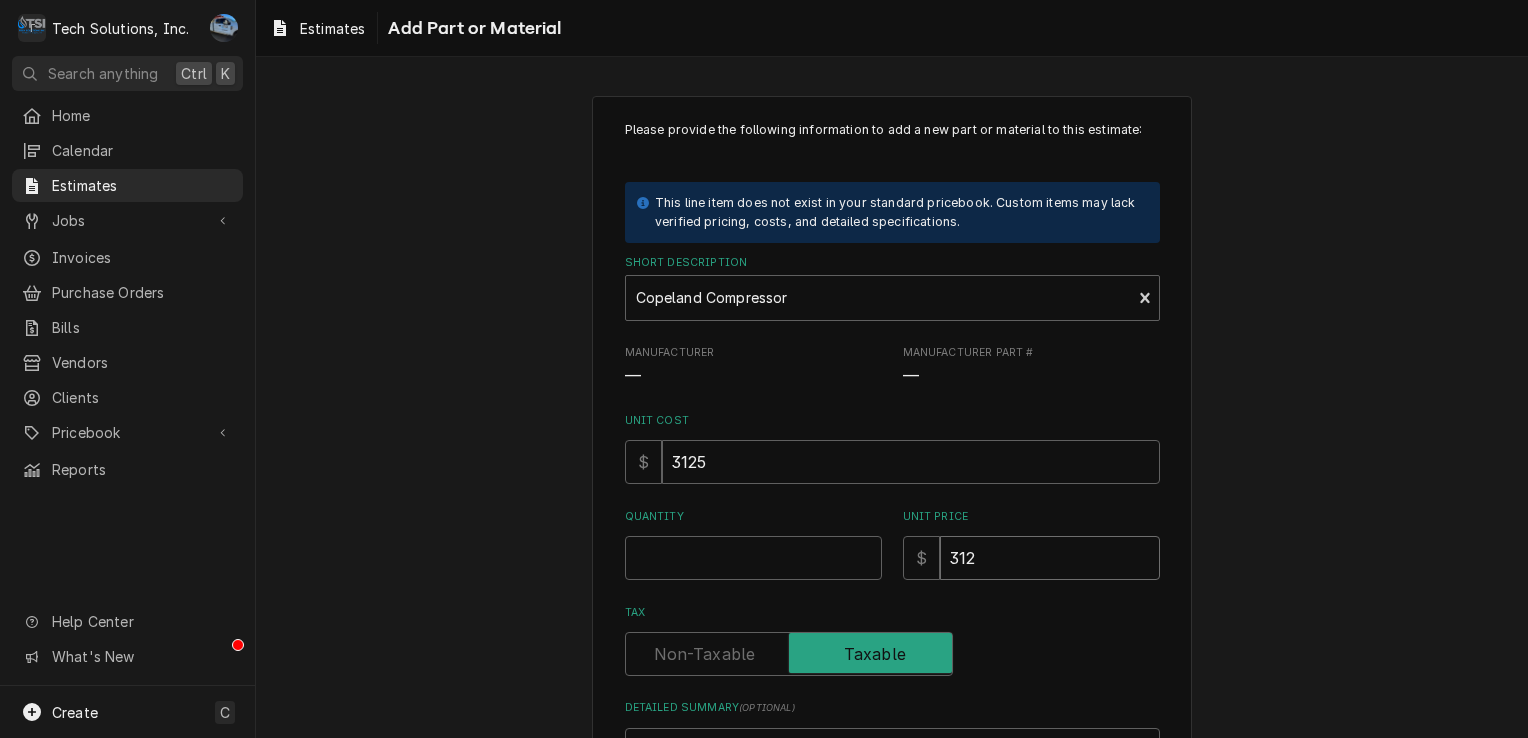 type on "x" 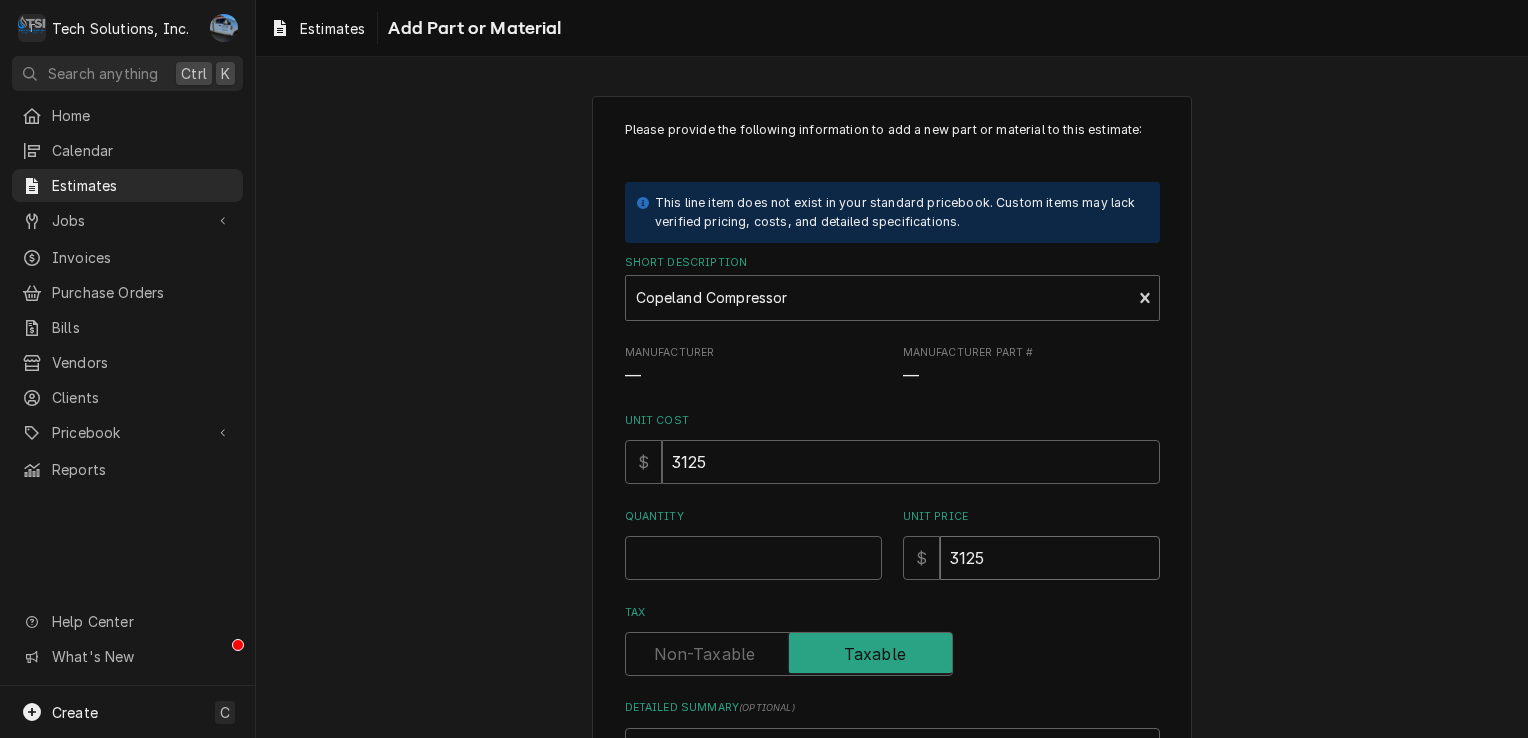 type on "x" 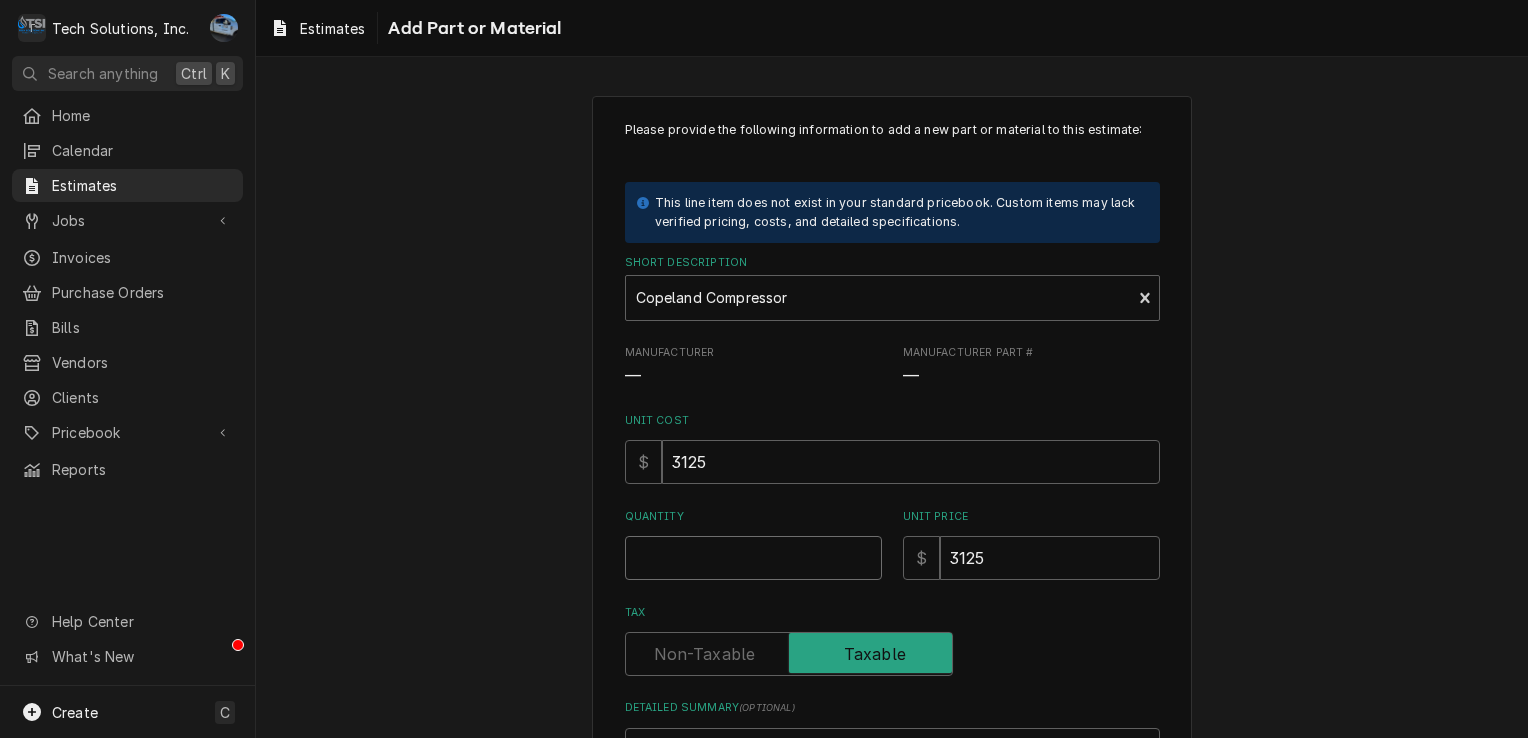 click on "Quantity" at bounding box center [753, 558] 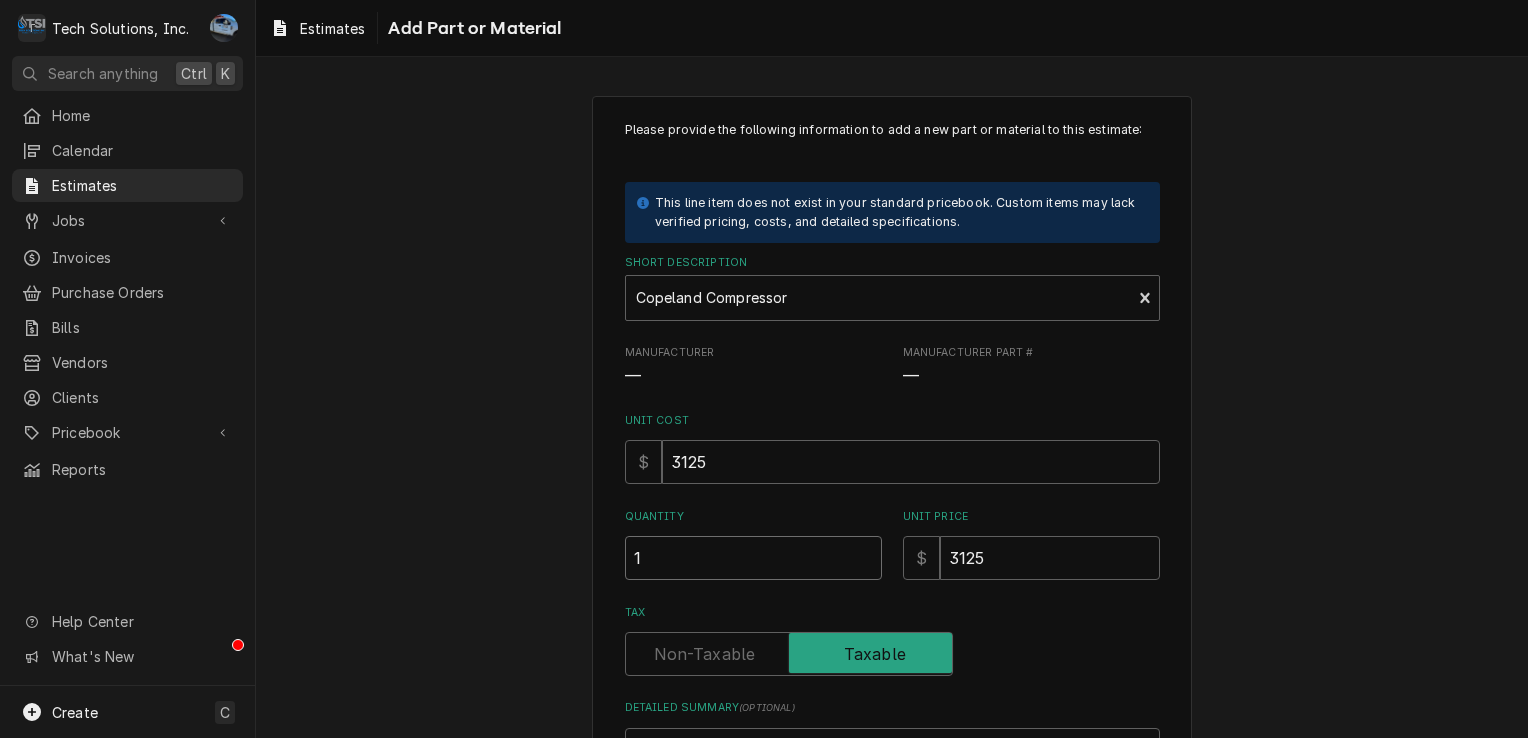 type on "x" 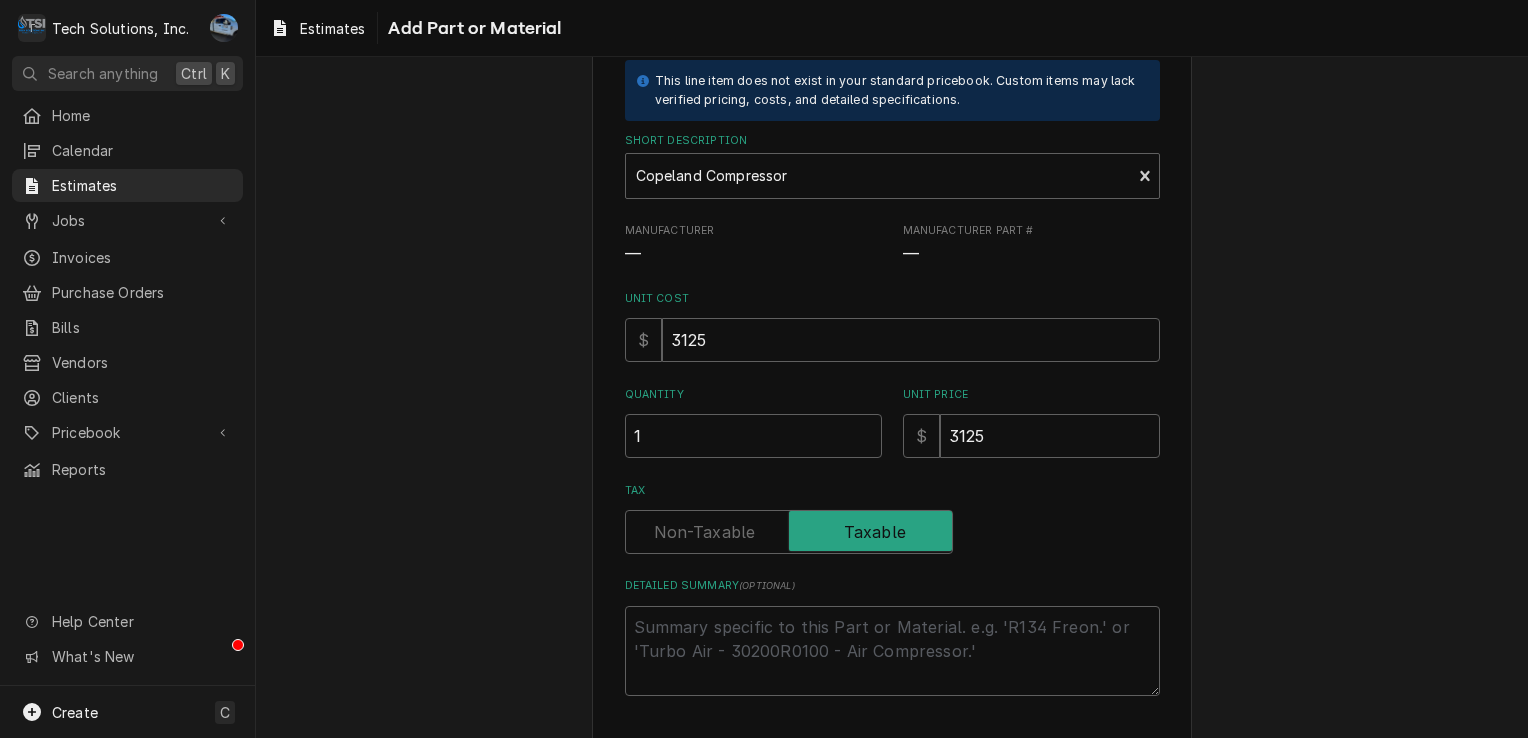 scroll, scrollTop: 200, scrollLeft: 0, axis: vertical 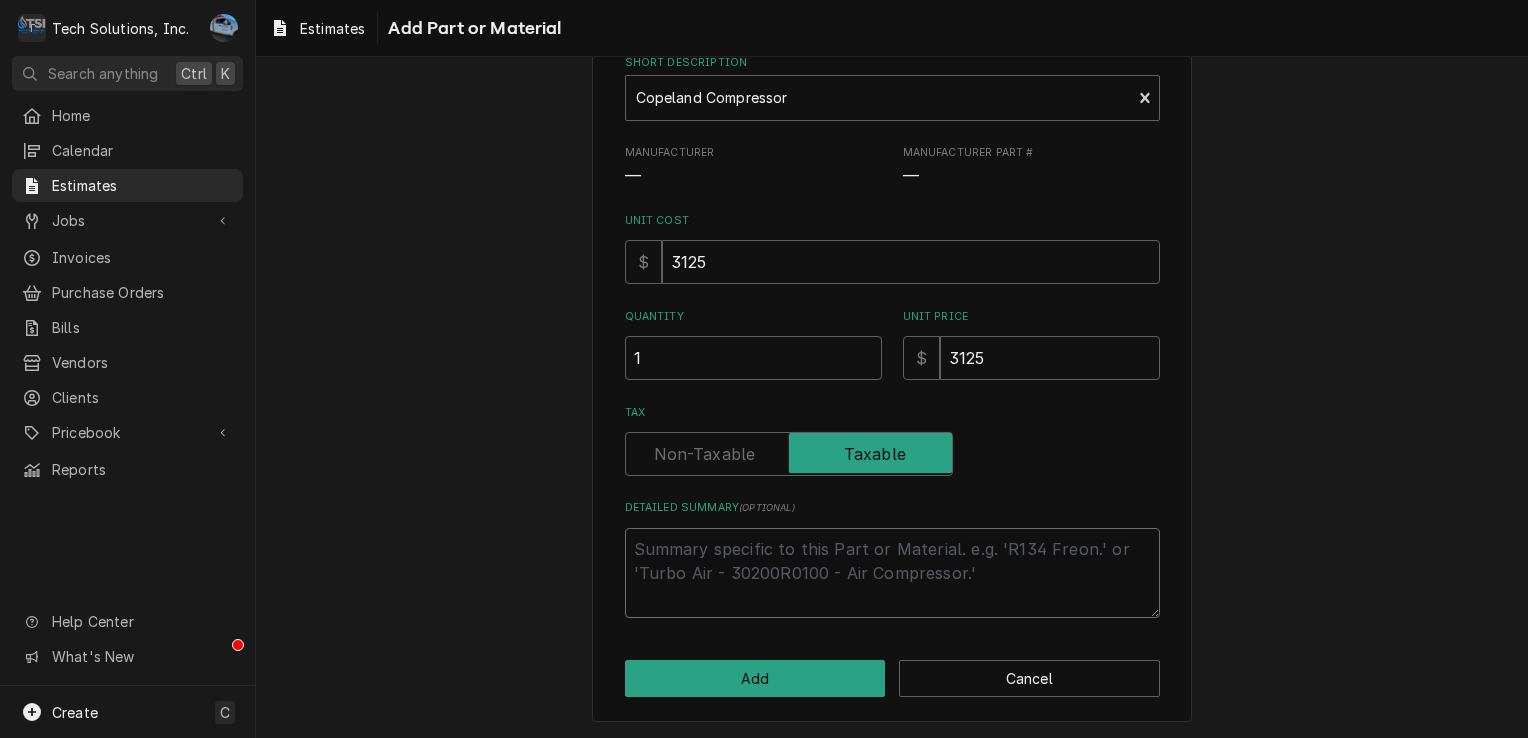 click on "Detailed Summary  ( optional )" at bounding box center [892, 573] 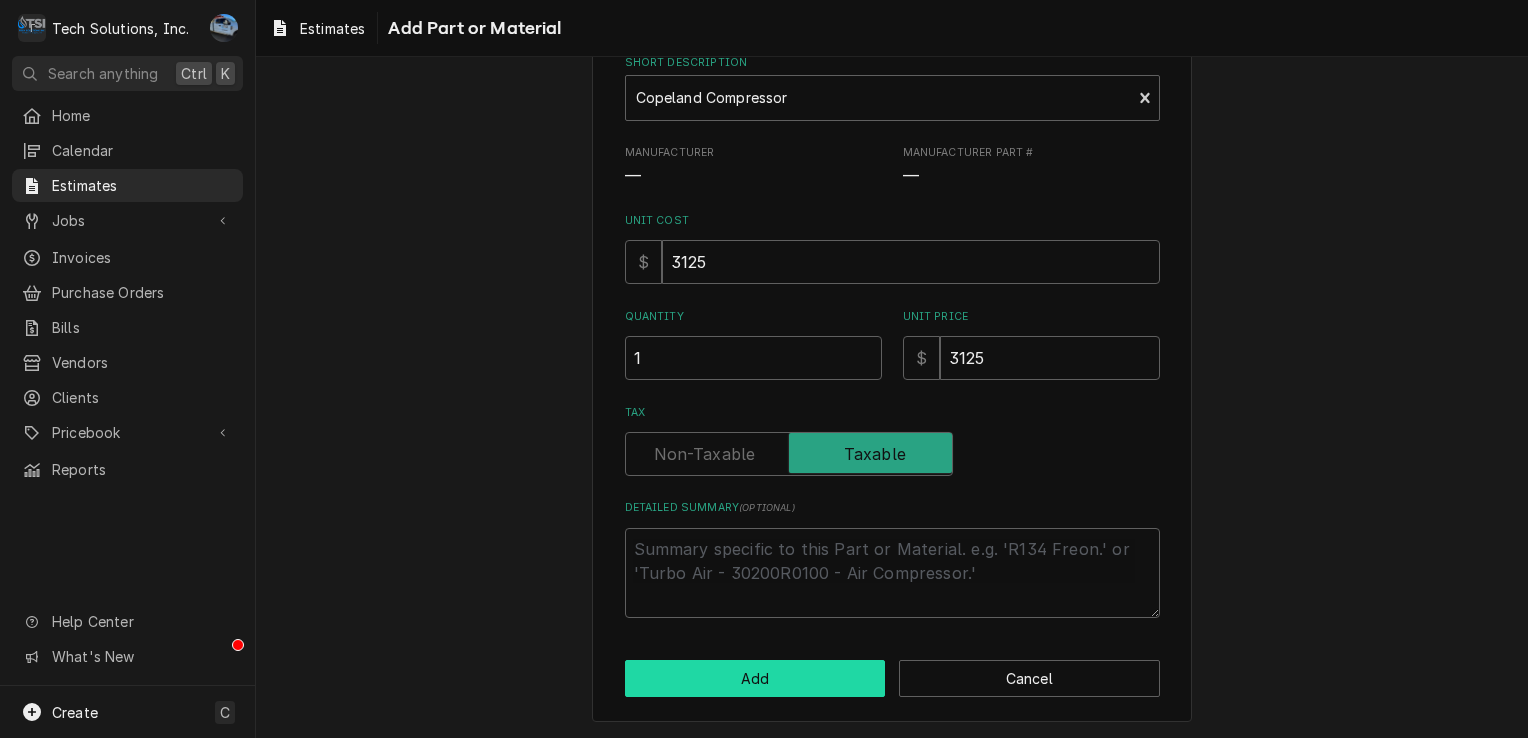 click on "Add" at bounding box center [755, 678] 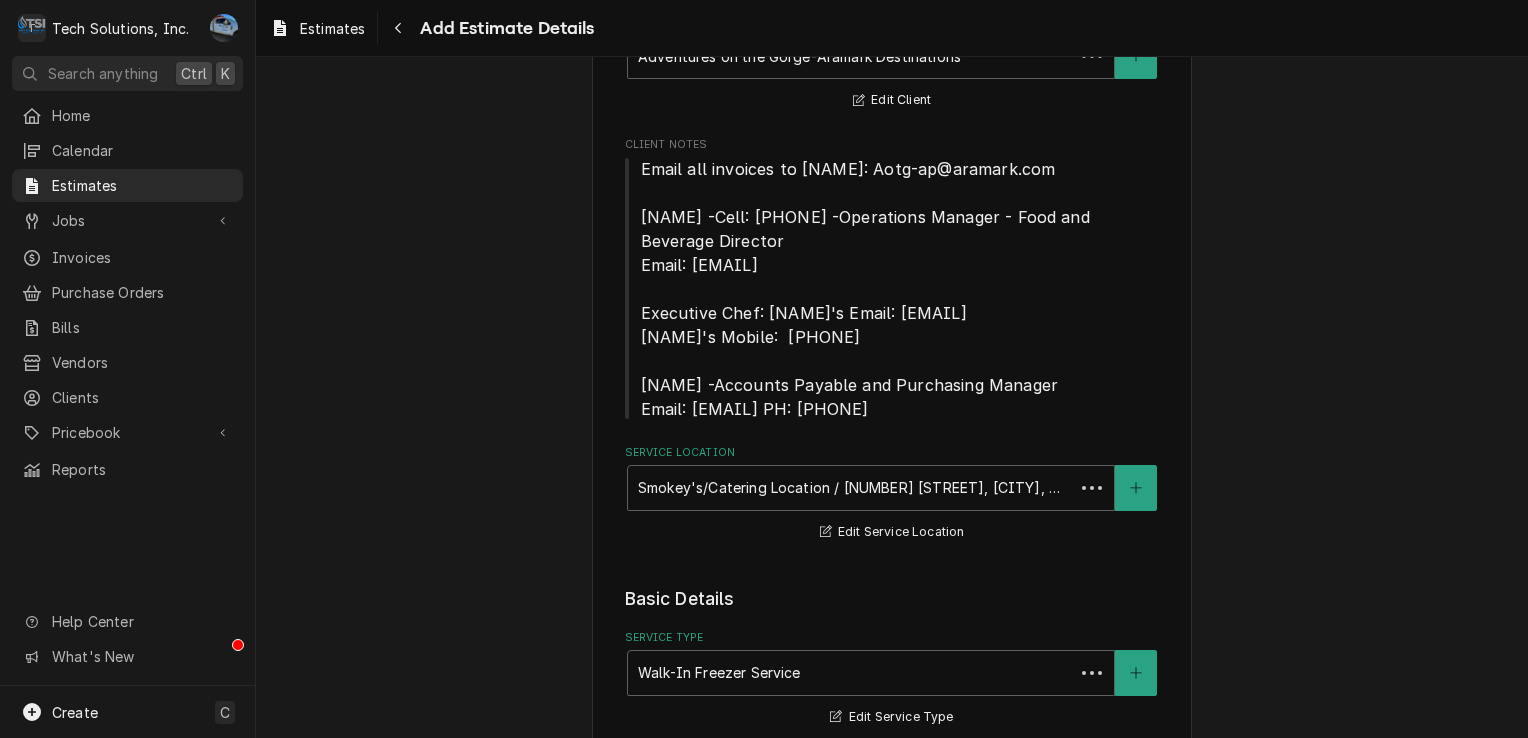 scroll, scrollTop: 2185, scrollLeft: 0, axis: vertical 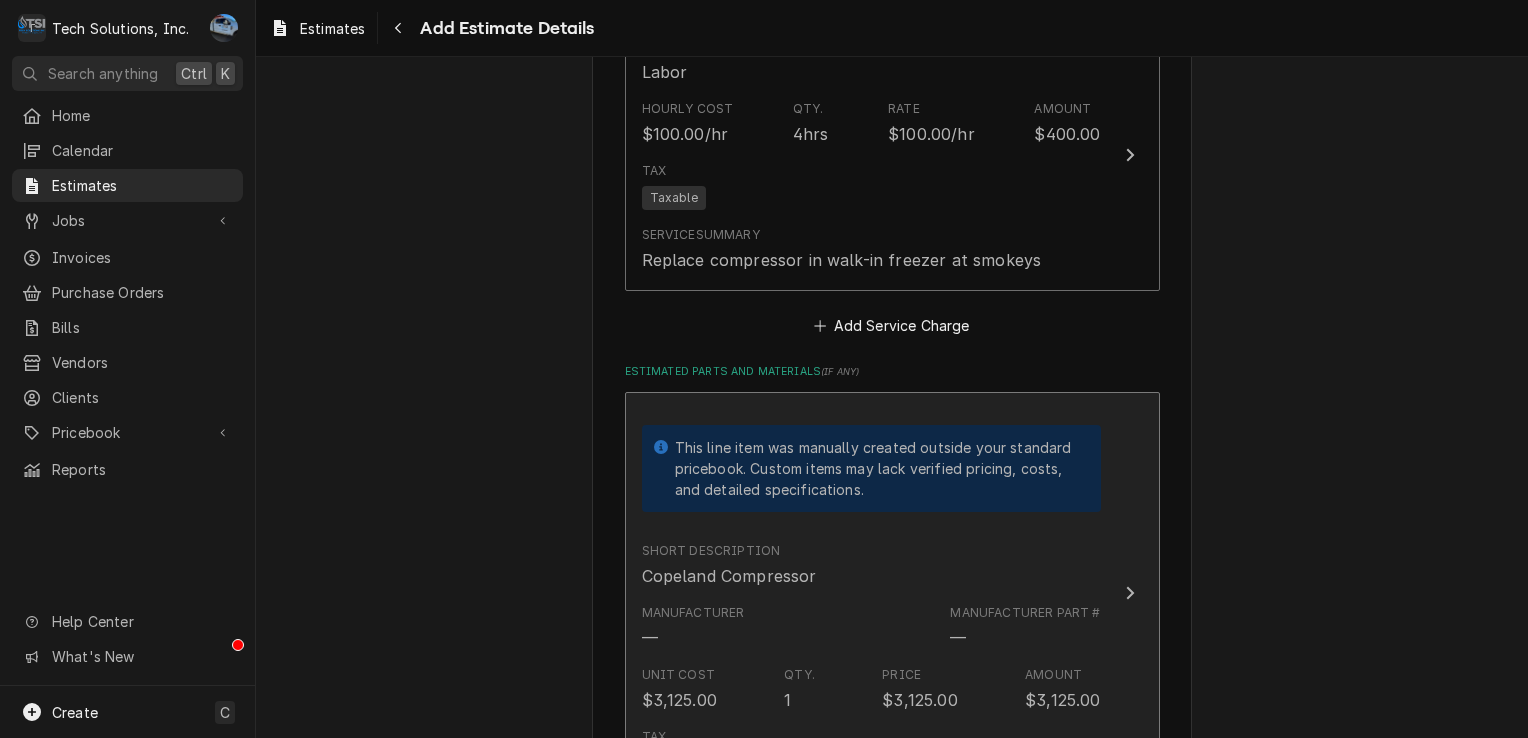 type on "x" 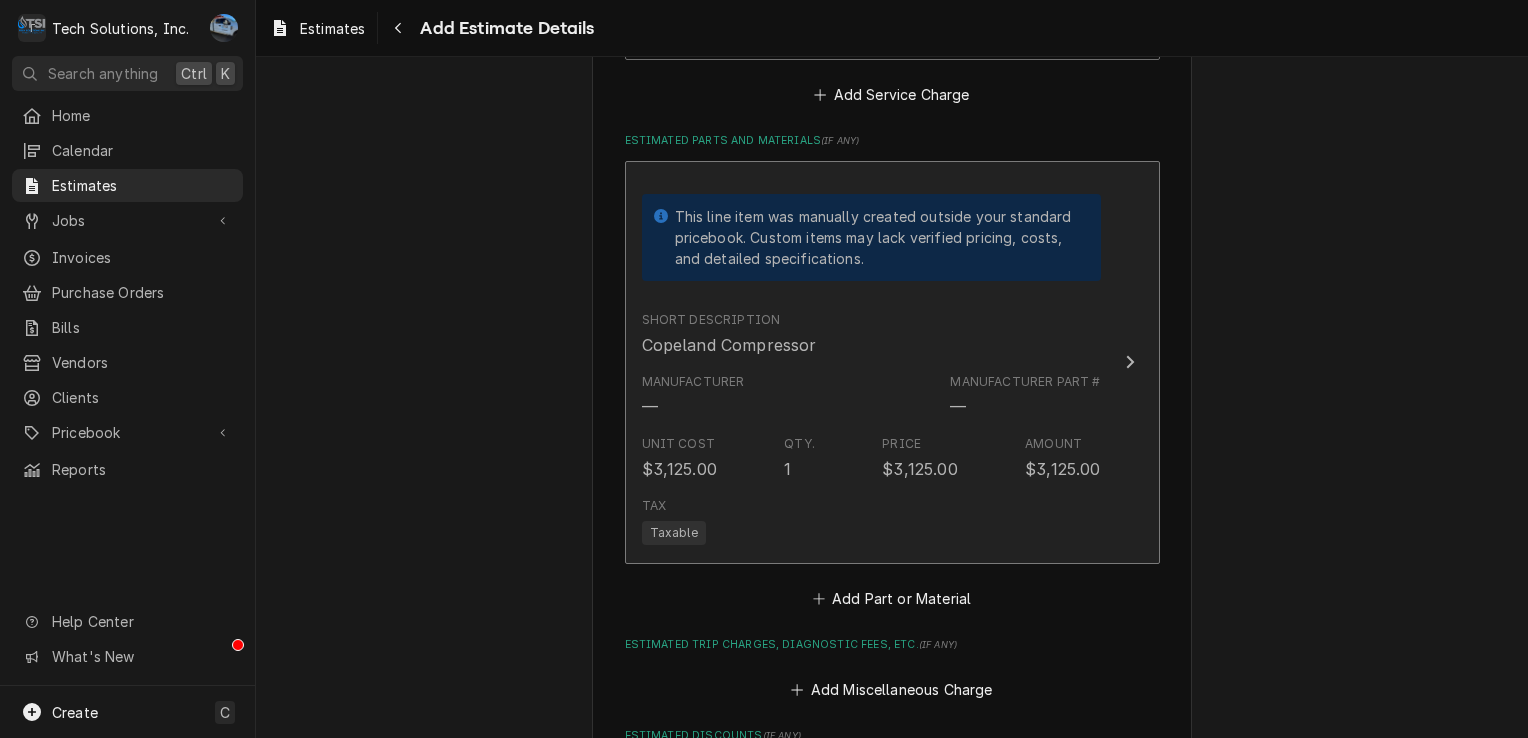 scroll, scrollTop: 2485, scrollLeft: 0, axis: vertical 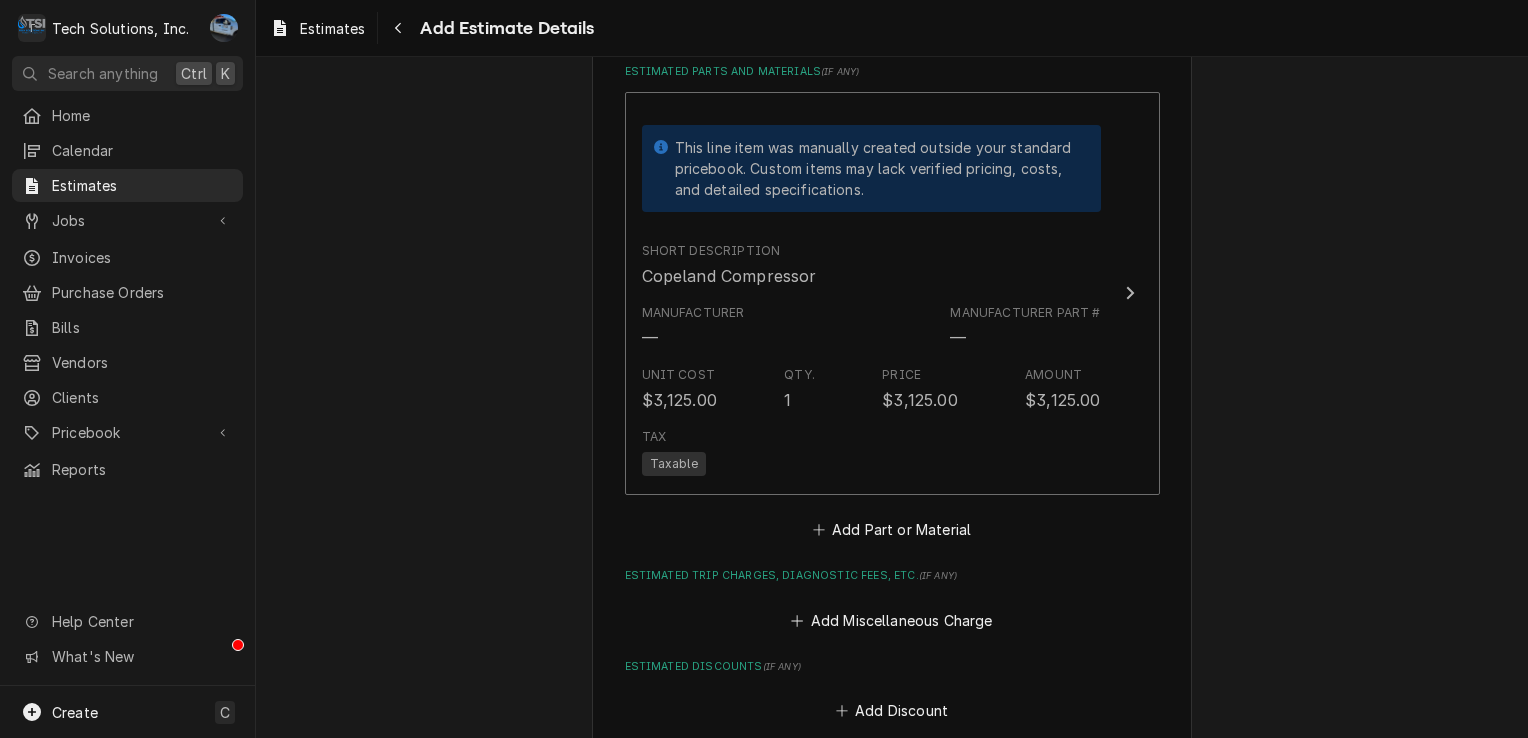 click on "Please provide the following information to create your estimate: Client Details Client Adventures on the Gorge-Aramark Destinations Estimate if over 750.00 Edit Client Client Notes Email all invoices to Jillianna Hughes: Aotg-ap@aramark.com
Brian Campbell -Cell: 304-640-7082 -Operations Manager - Food and Beverage Director
Email: Campbell-brian1@aramark.com
Executive Chef: Eric Brownlee's Email: brownlee-eric1@aramark.com
Eric Brownlee's Mobile:  843-860-8320
Jillianna Hughes -Accounts Payable and Purchasing Manager
Email: hughes-jillianna@aramark.com PH: 304-574-4446 Service Location Smokey's/Catering Location / 96 Canyon Rim Campus Road, Lansing, WV 25862 Edit Service Location Basic Details Service Type Walk-In Freezer Service Edit Service Type Reason For Call Replace compressor Equipment  ( optional ) Search for Equipment... View/Edit Logged Equipment    Labels  ( optional ) Add Labels... Billing Address Same as service location Recipient, Attention To, etc.  ( if different ) Street Address City WV  (" at bounding box center [892, -412] 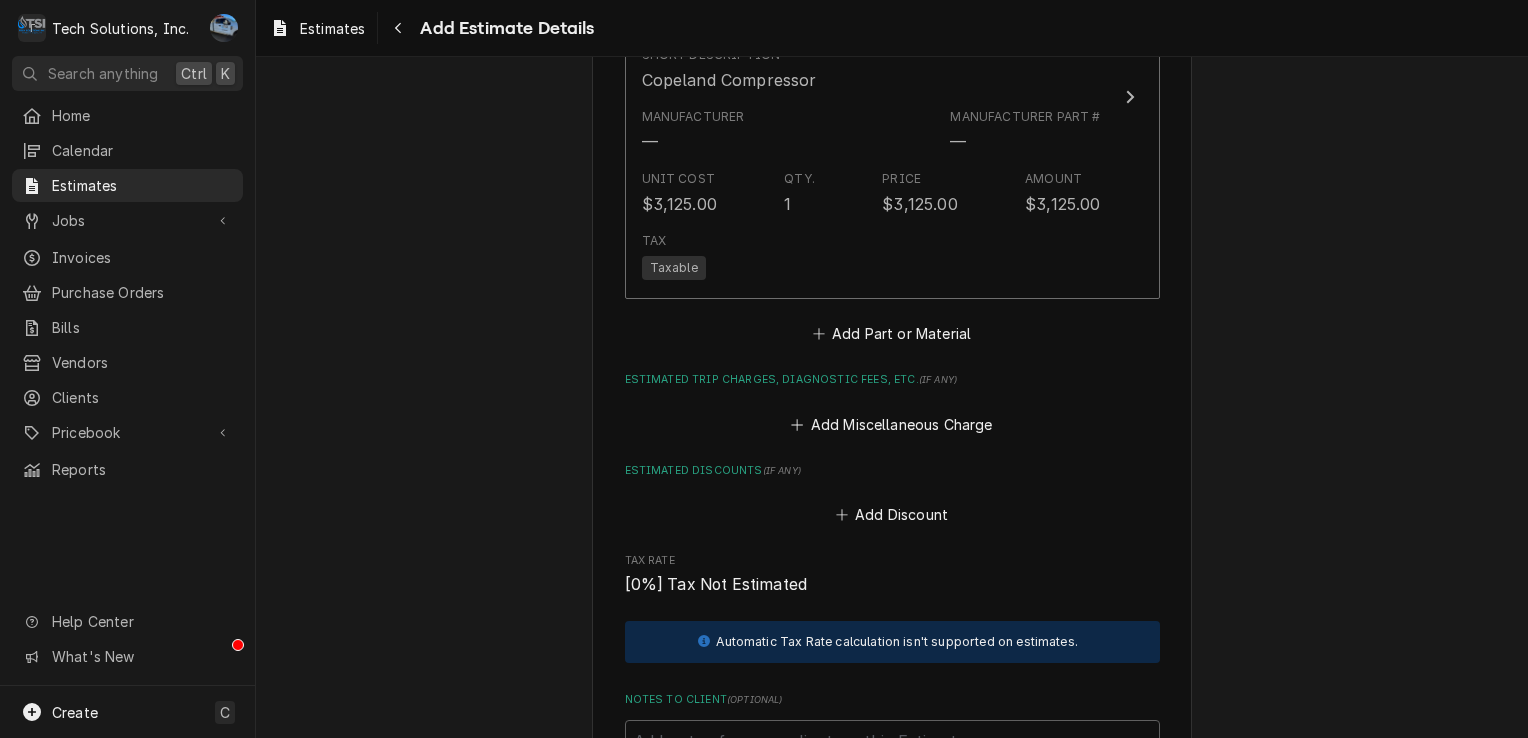 scroll, scrollTop: 2685, scrollLeft: 0, axis: vertical 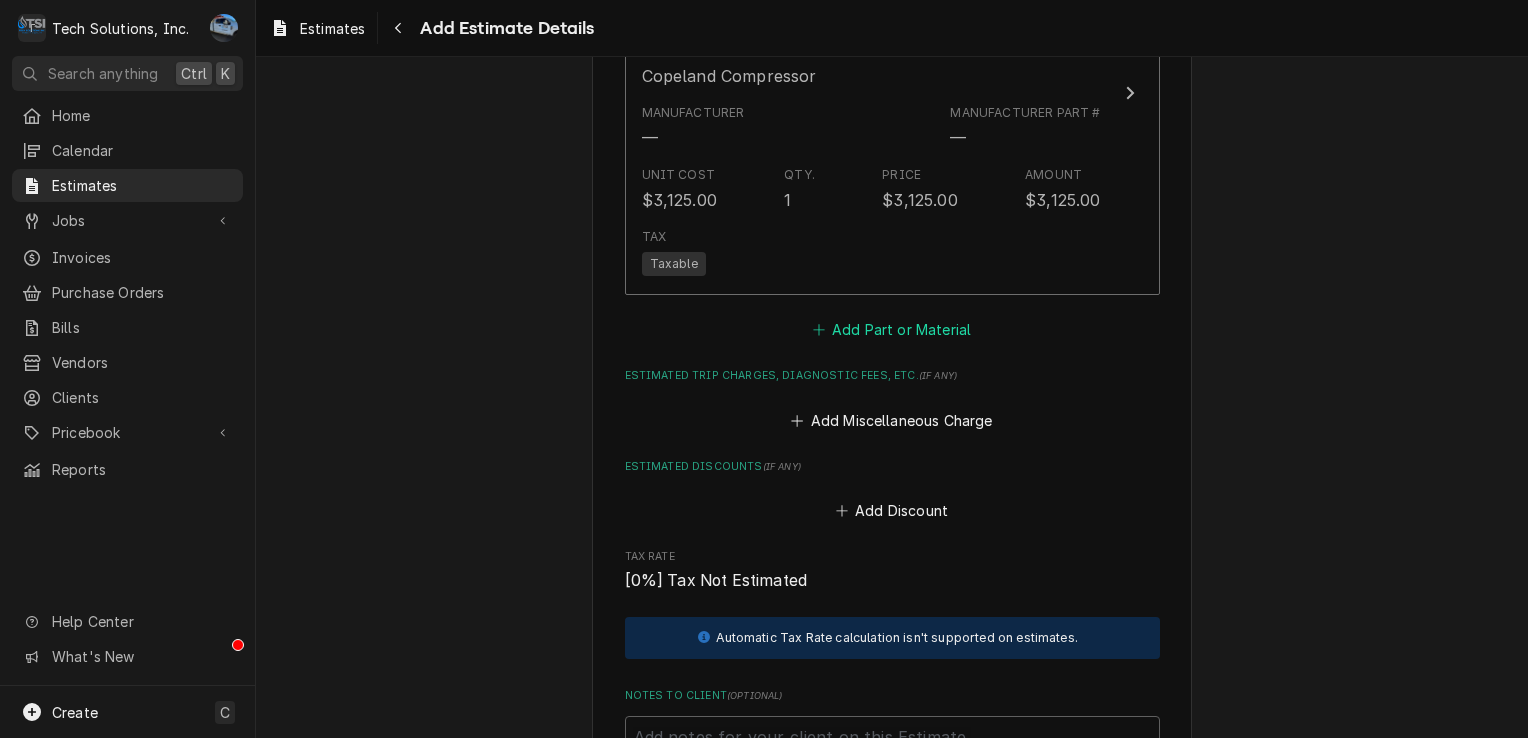 click on "Add Part or Material" at bounding box center [891, 330] 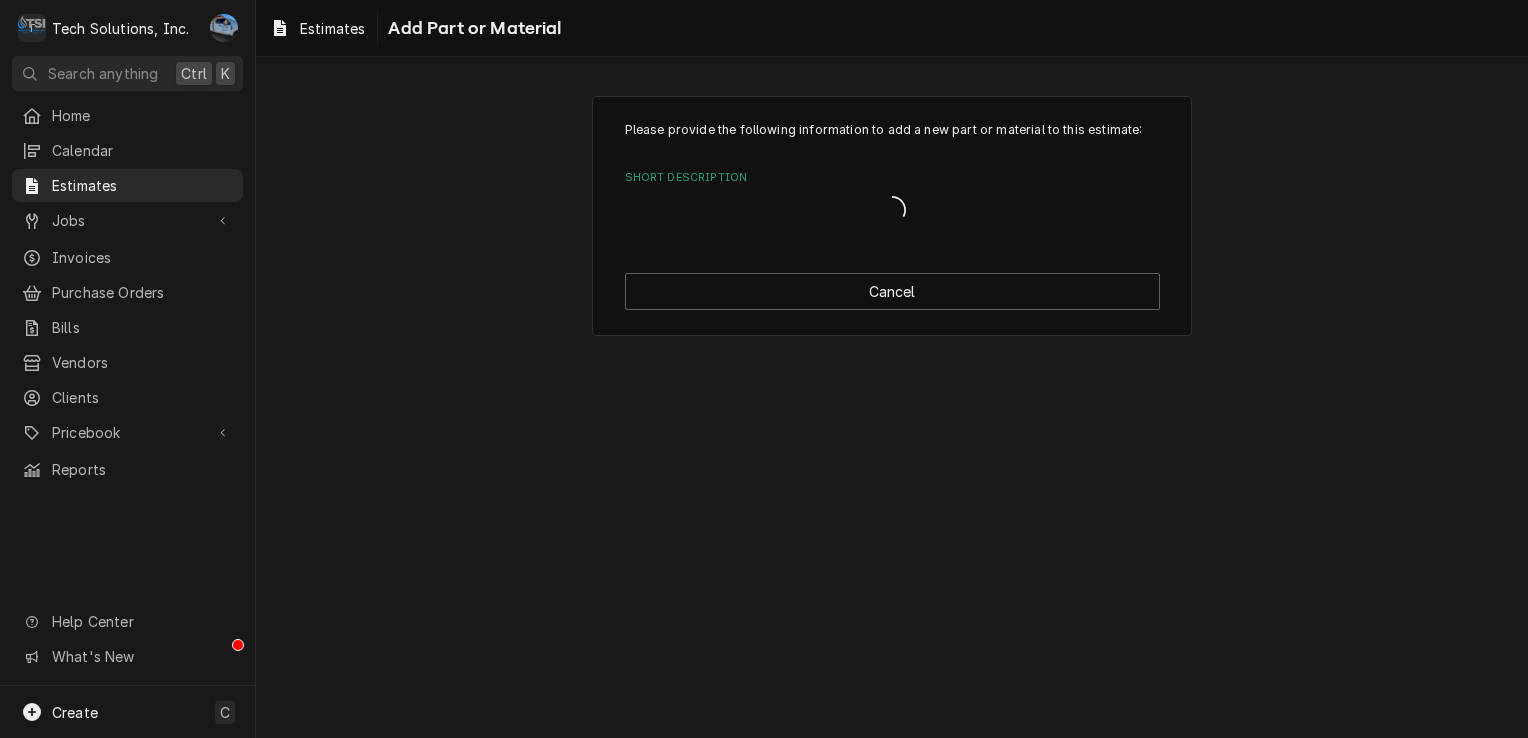 scroll, scrollTop: 0, scrollLeft: 0, axis: both 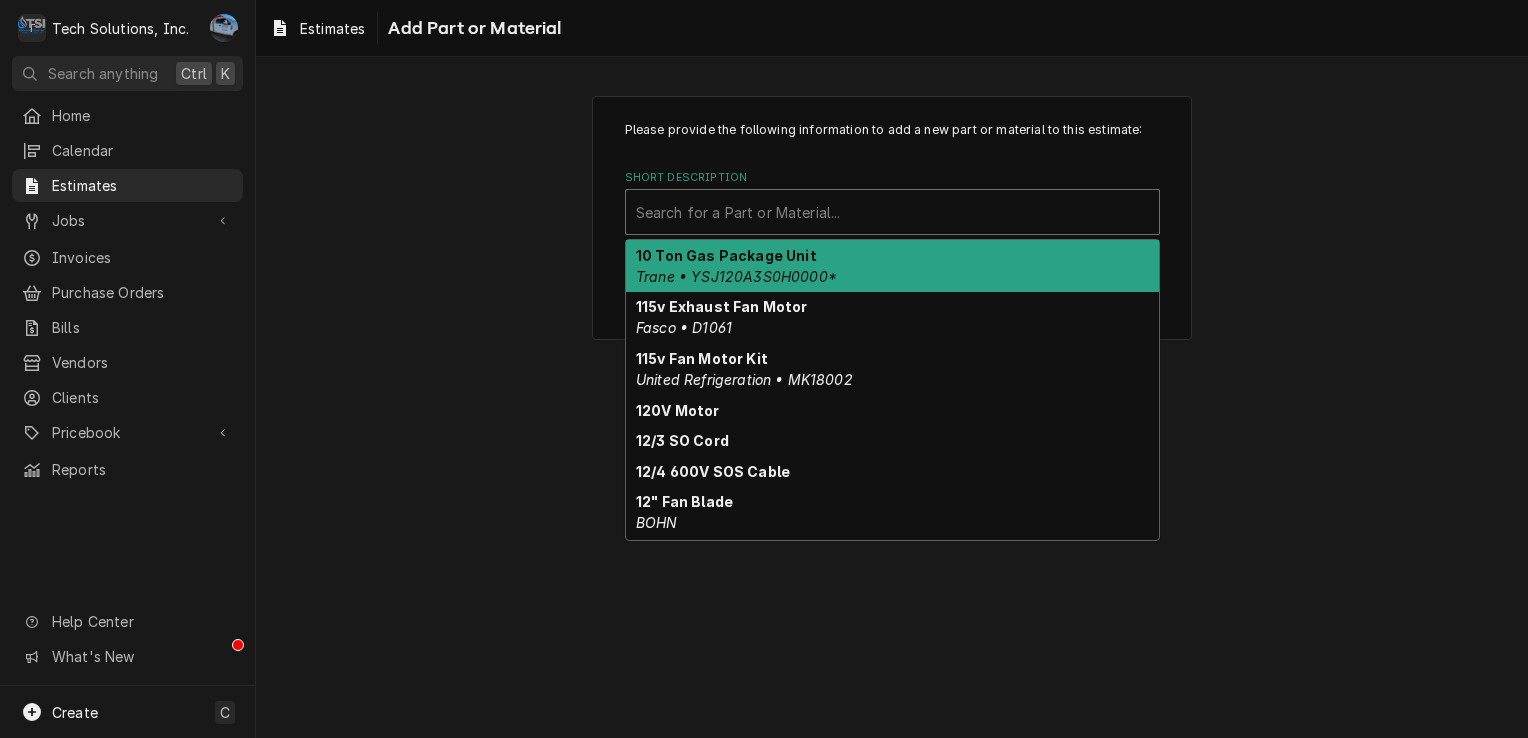 click at bounding box center [892, 212] 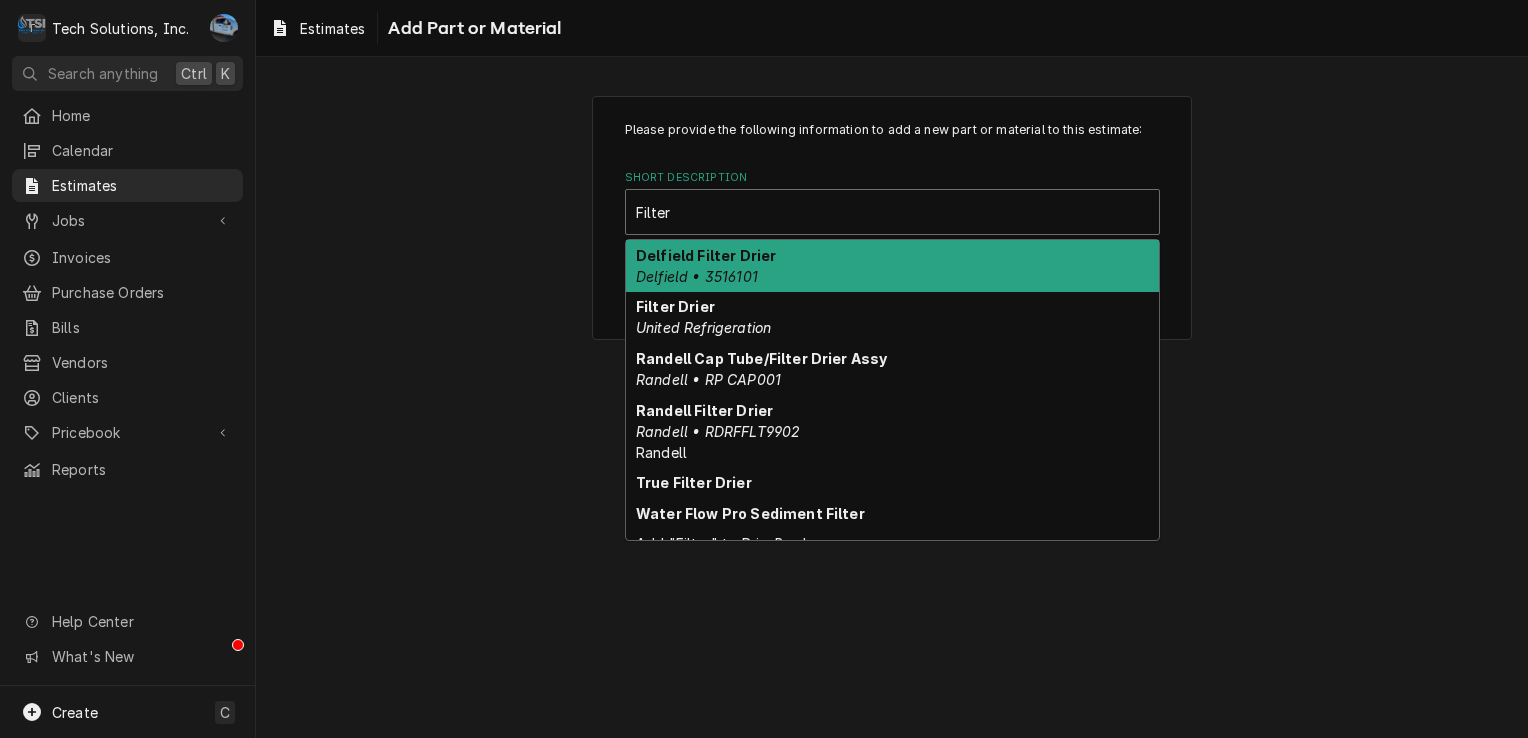 type on "Filter" 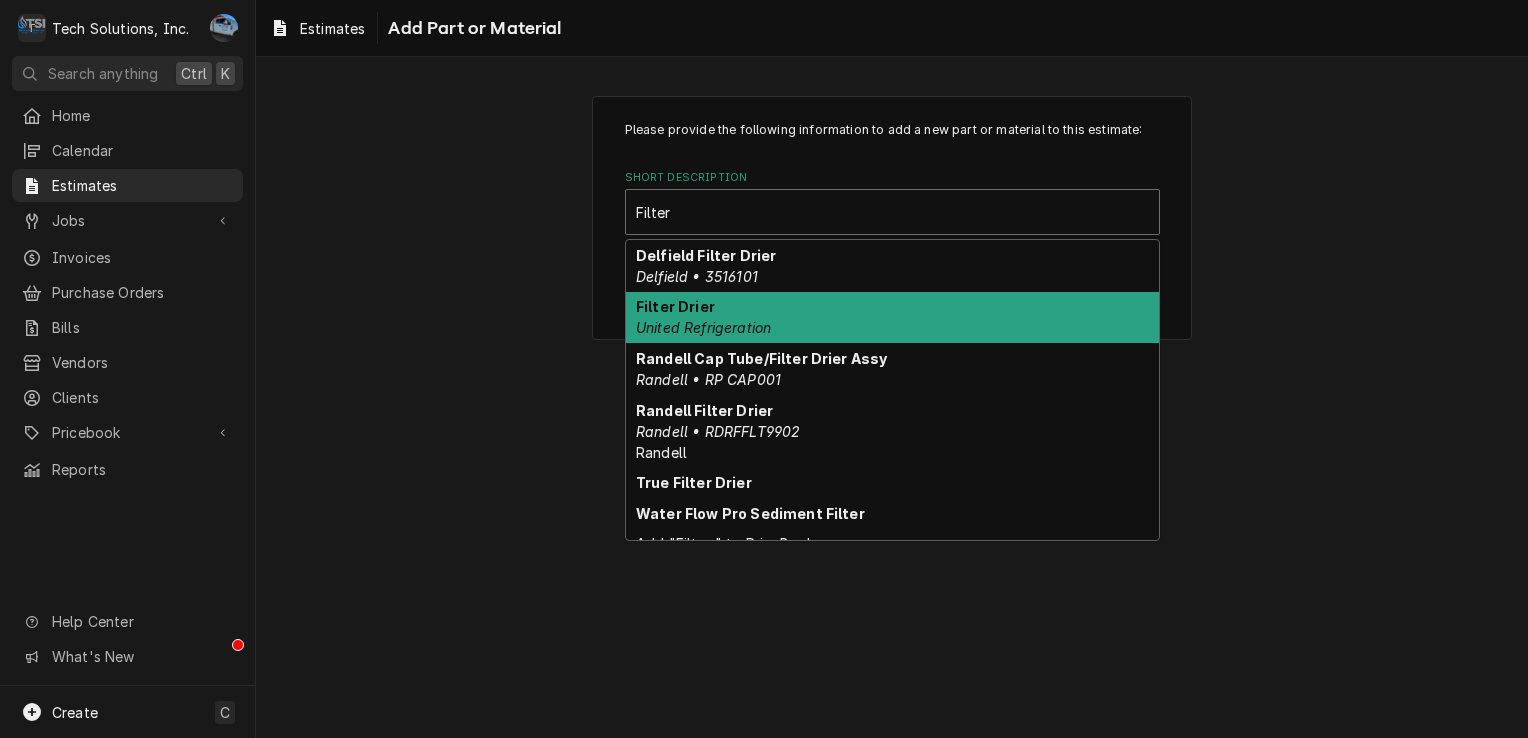 click on "Filter Drier United Refrigeration" at bounding box center (892, 318) 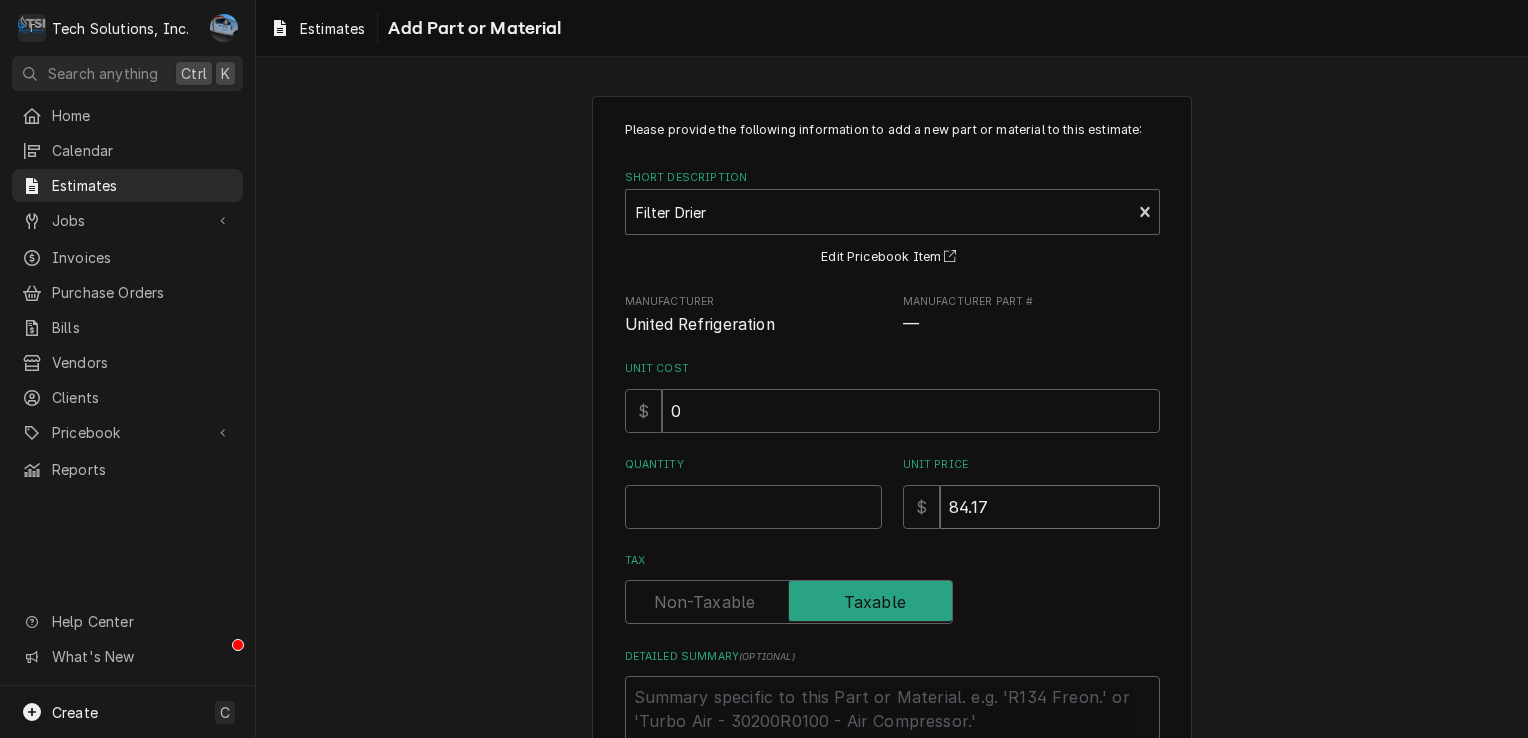 click on "84.17" at bounding box center [1050, 507] 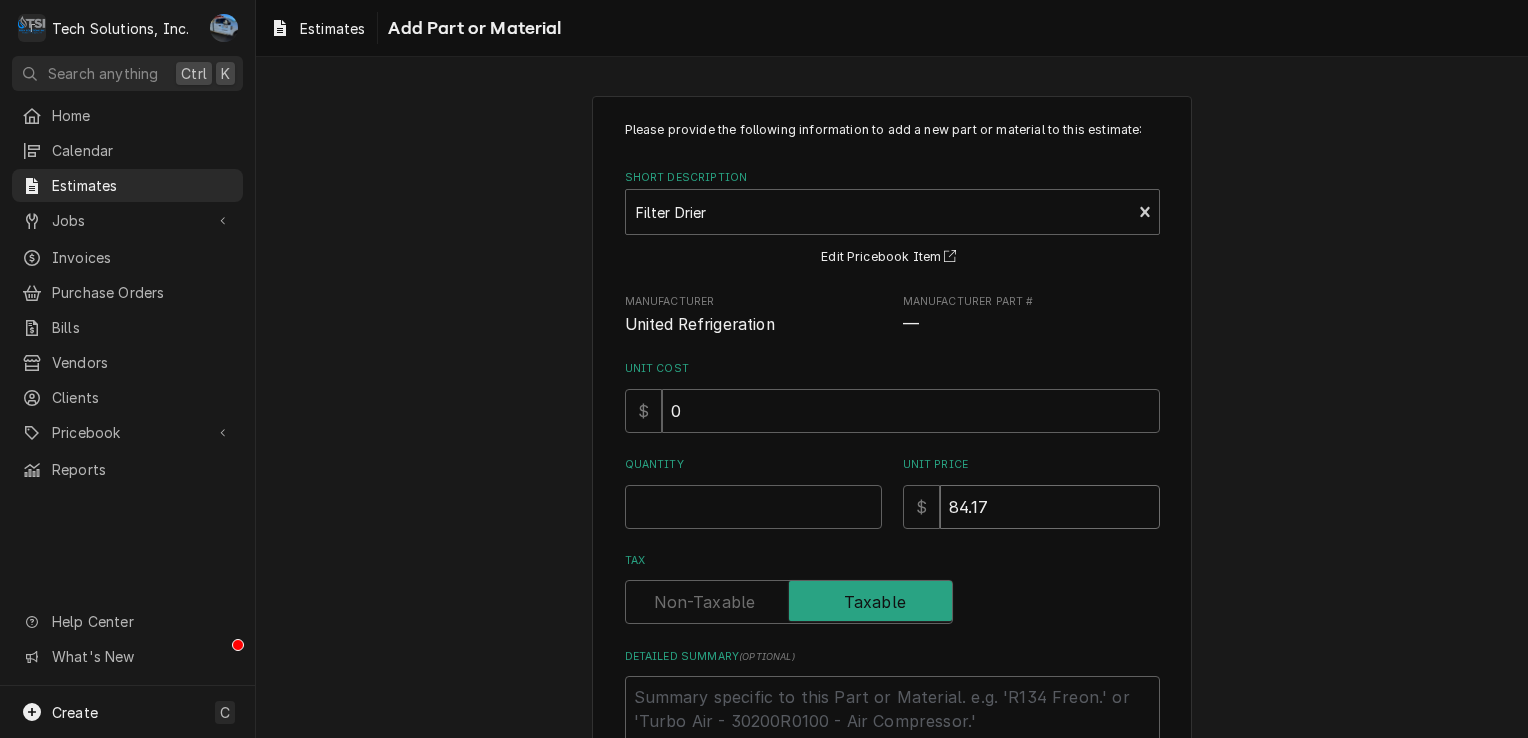 type on "x" 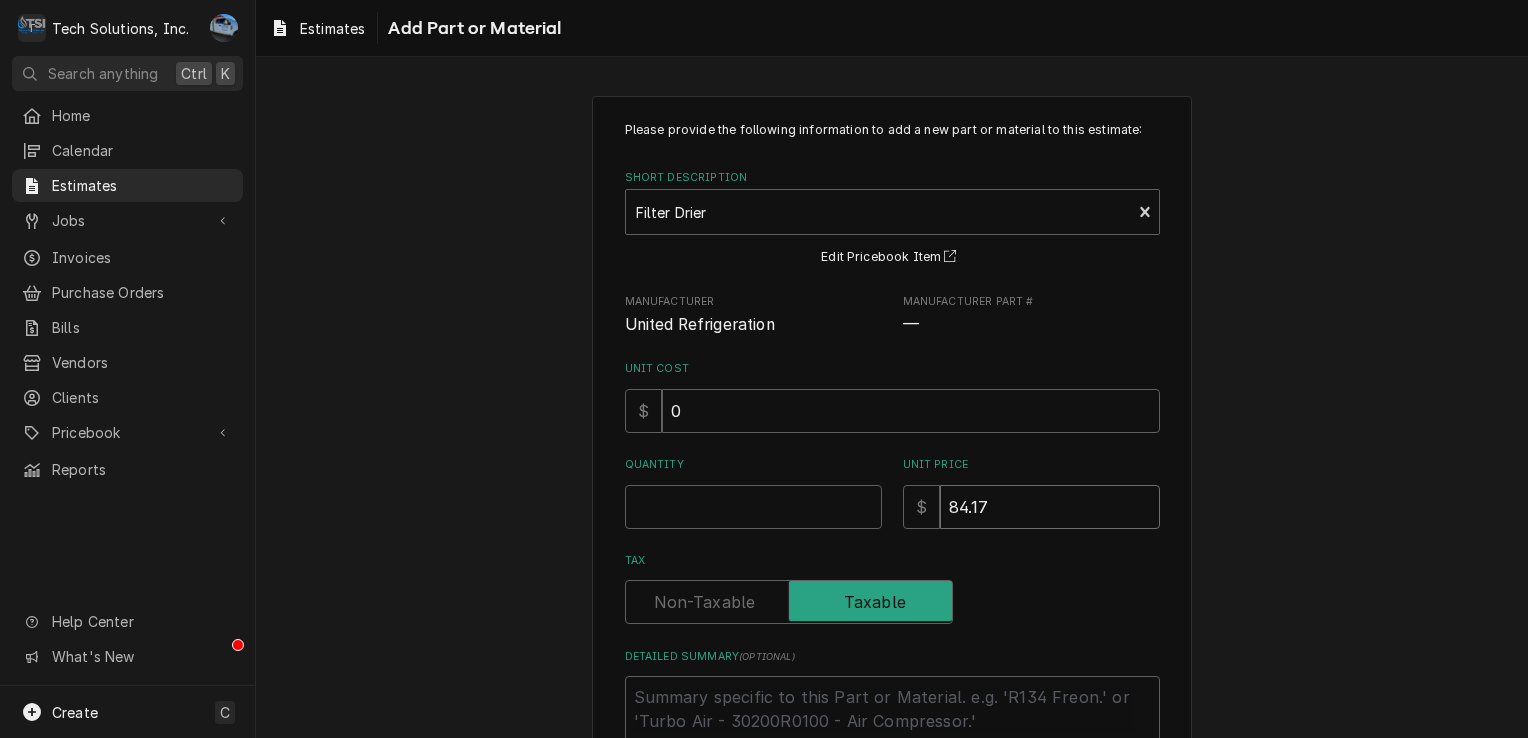 type 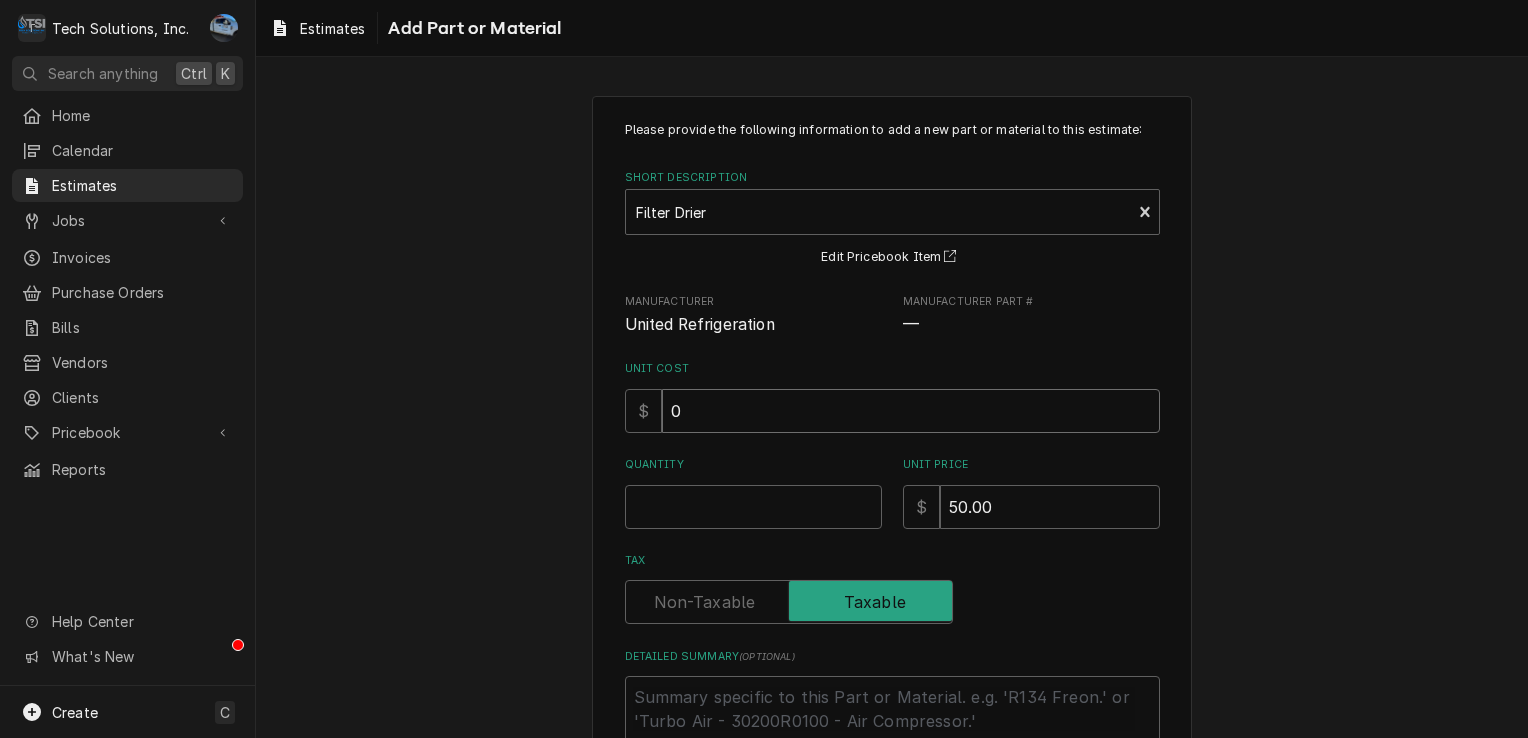 click on "0" at bounding box center [911, 411] 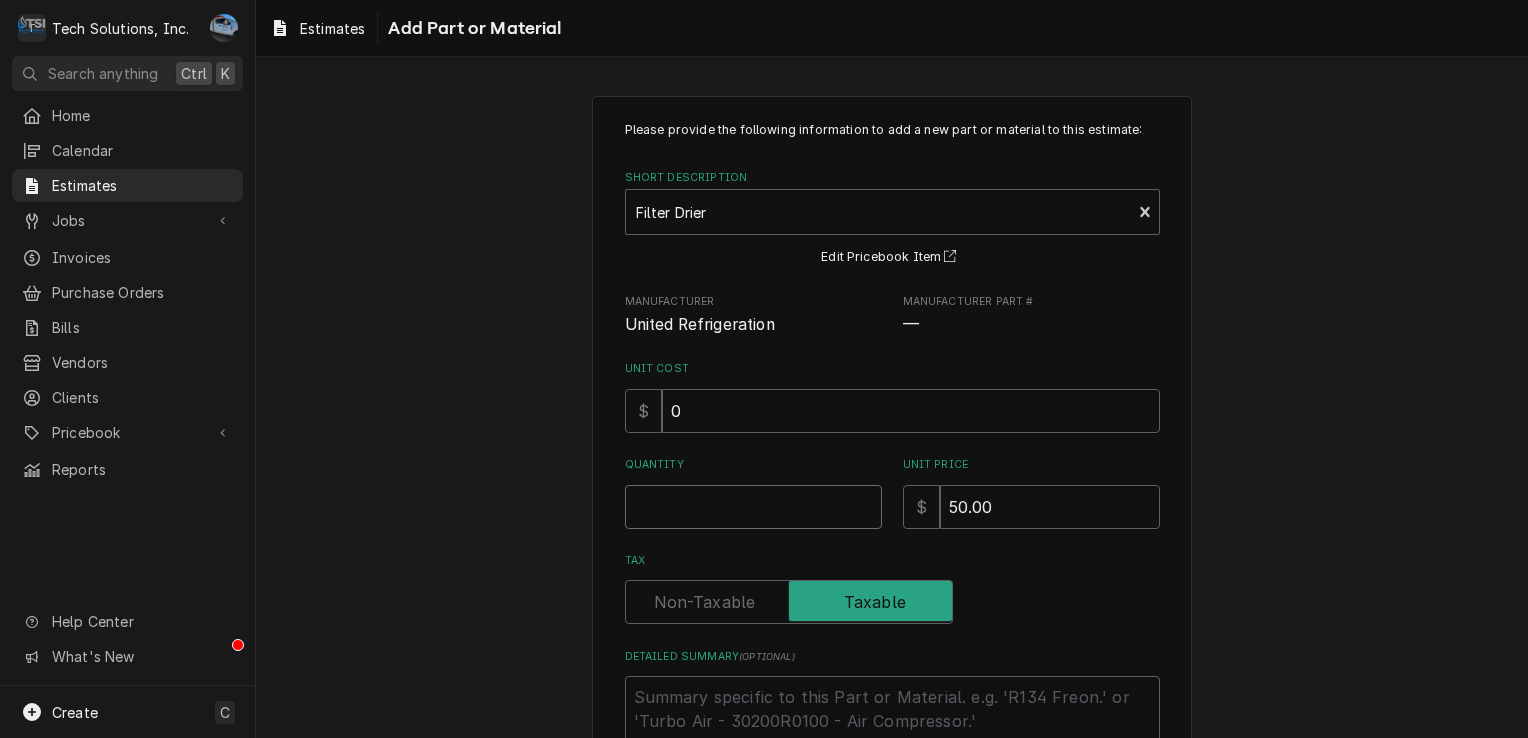 click on "Quantity" at bounding box center [753, 507] 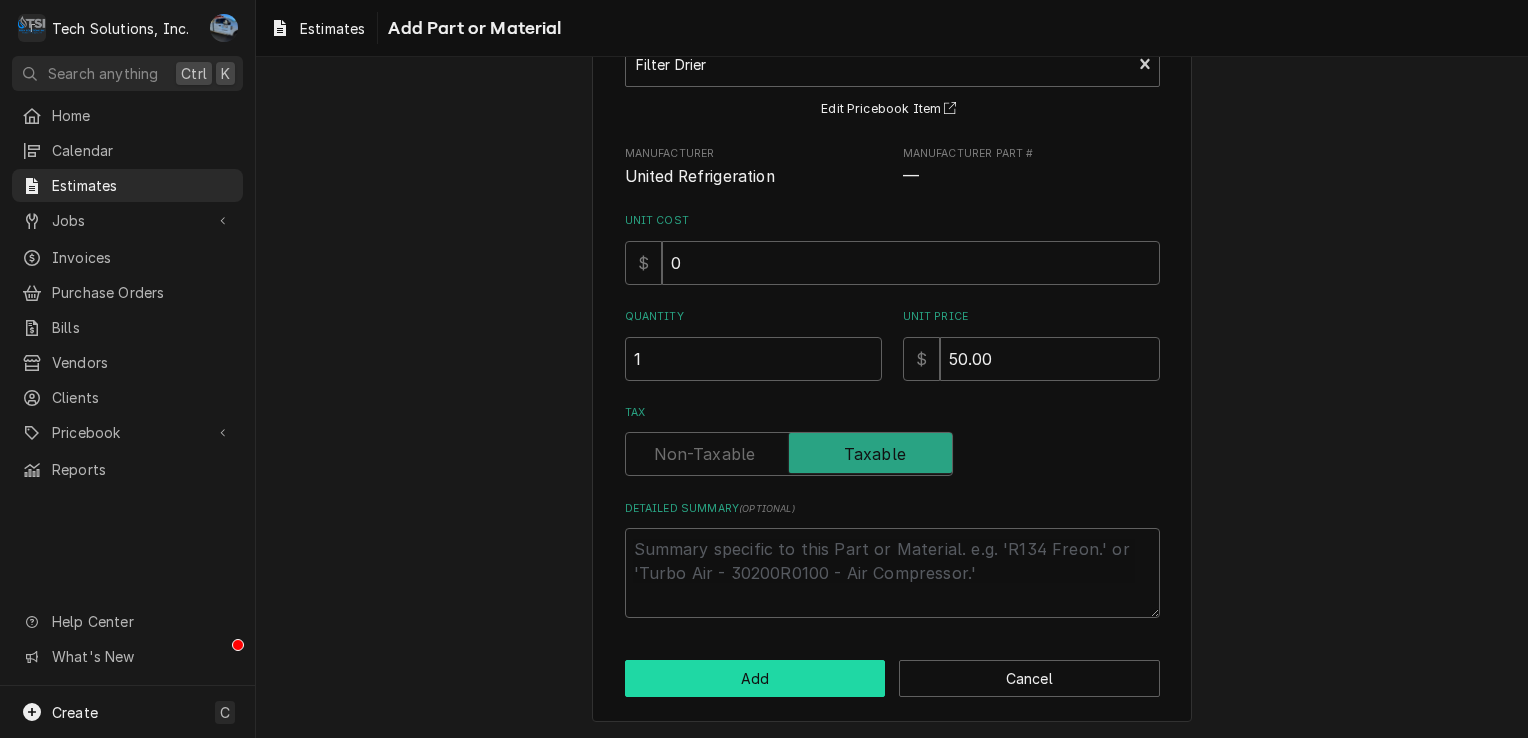 click on "Add" at bounding box center [755, 678] 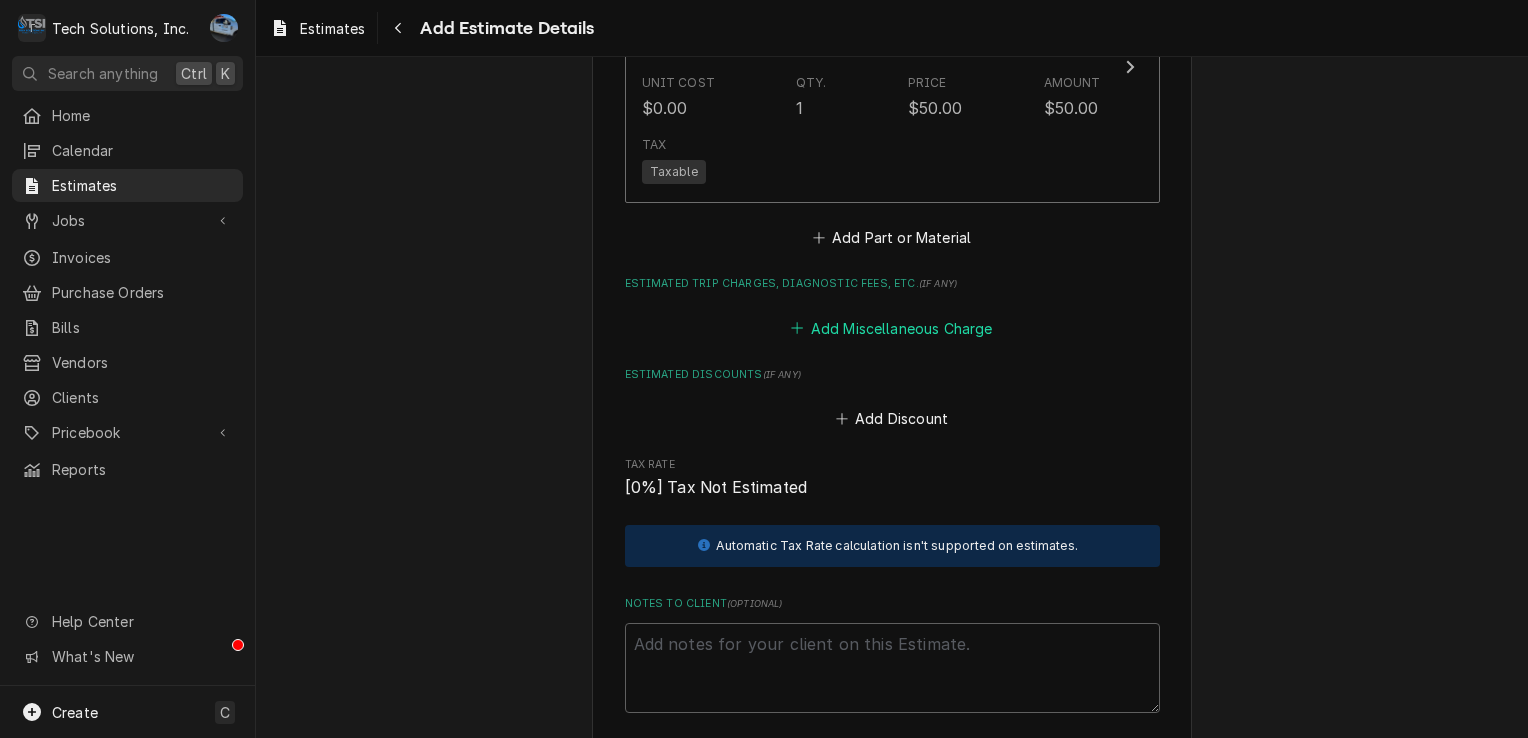 scroll, scrollTop: 3061, scrollLeft: 0, axis: vertical 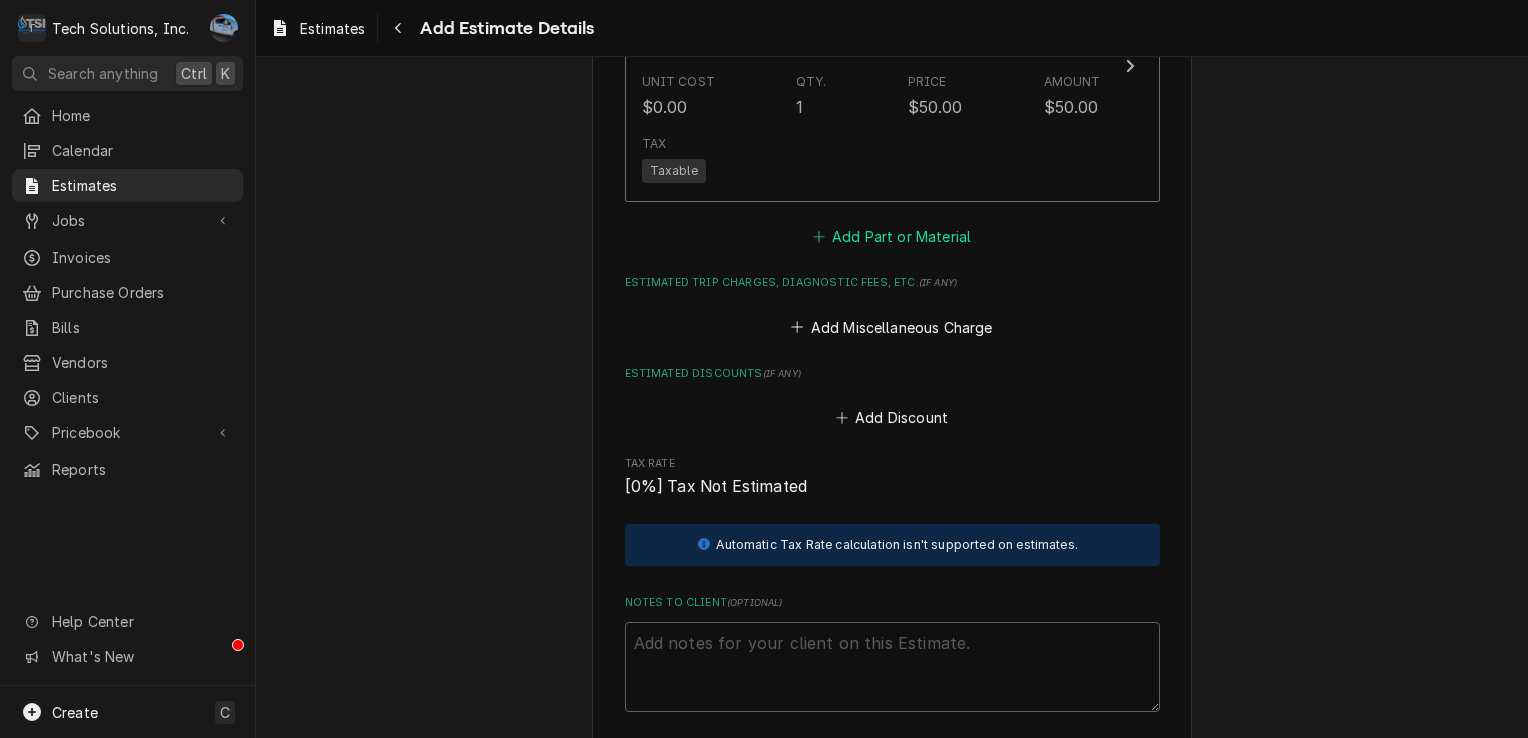 click on "Add Part or Material" at bounding box center (891, 237) 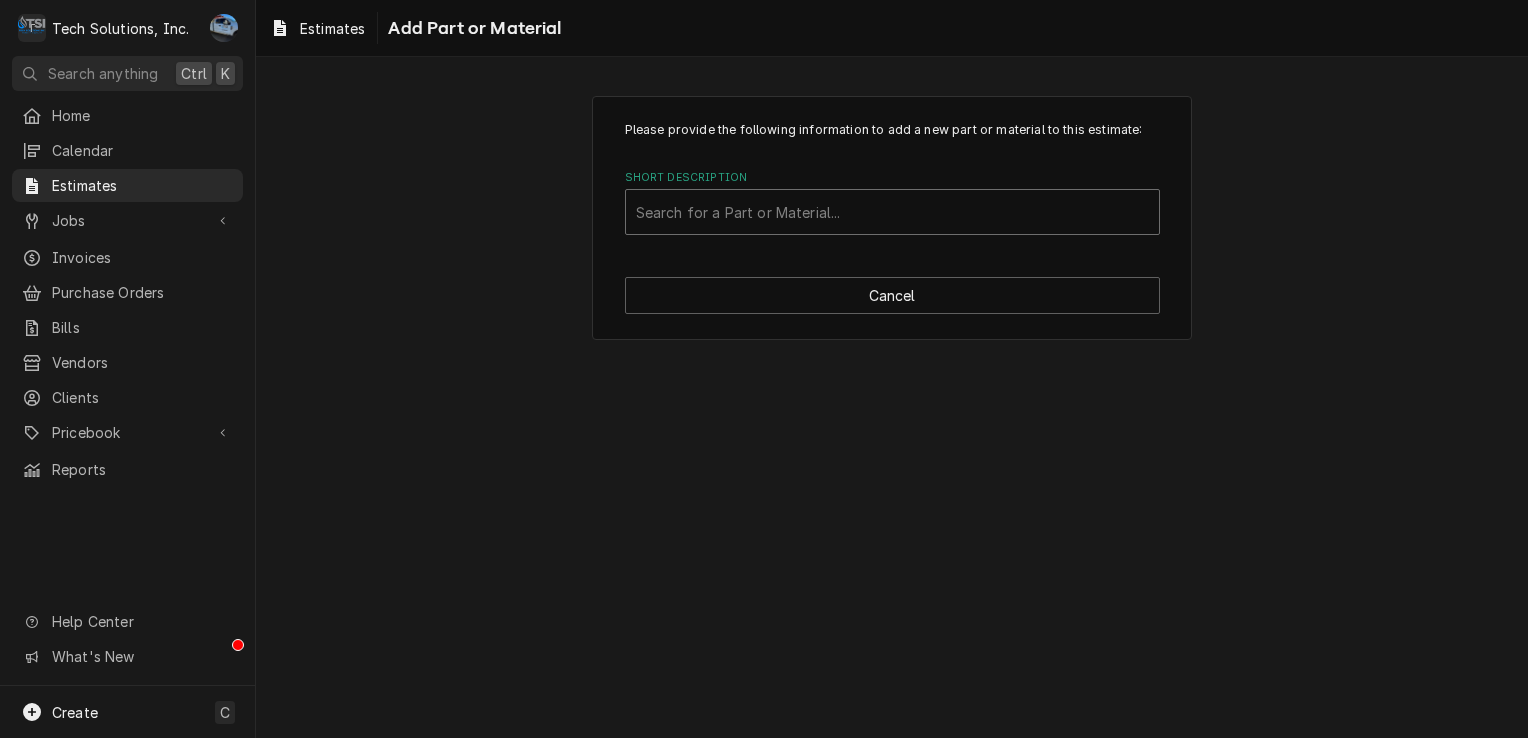 click at bounding box center [892, 212] 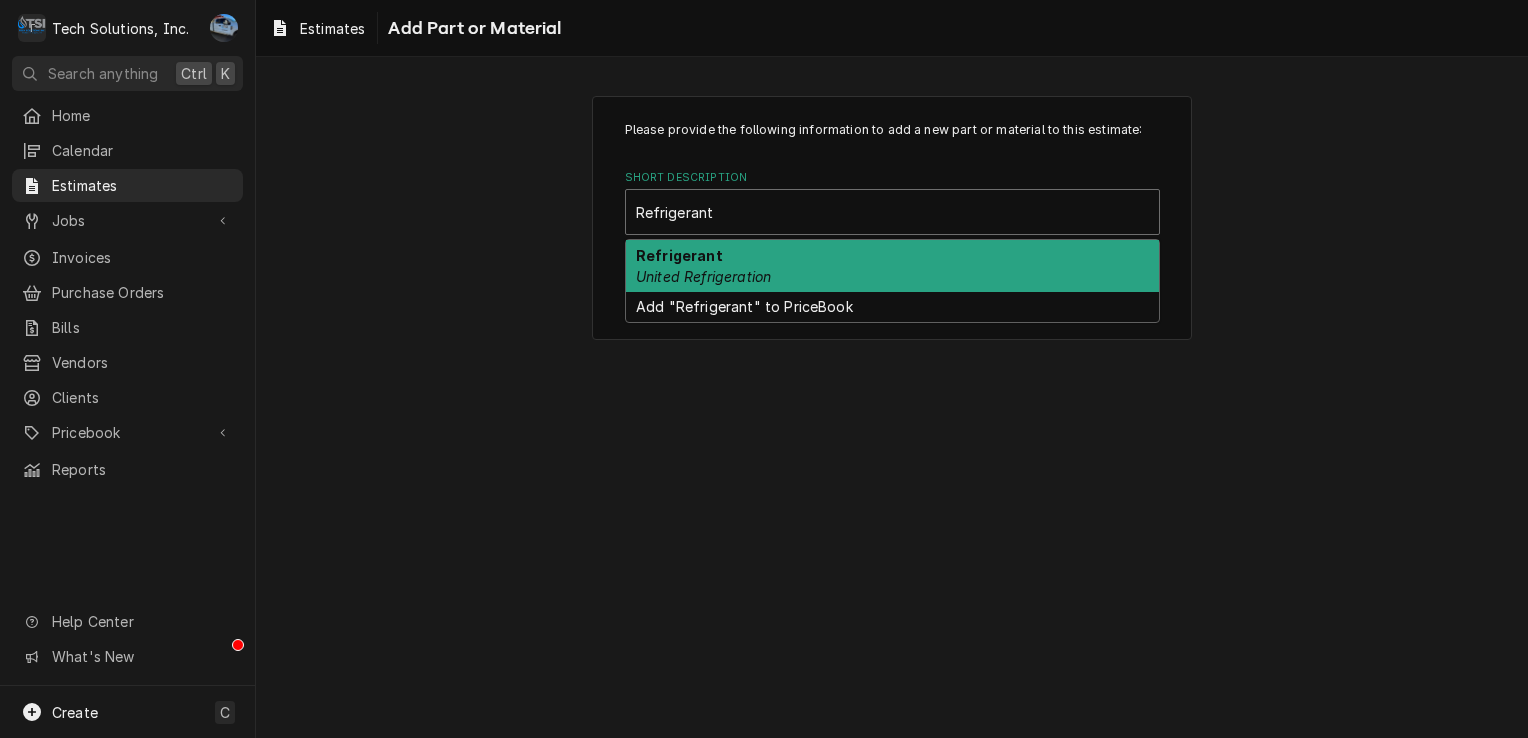 click on "Refrigerant United Refrigeration" at bounding box center [892, 266] 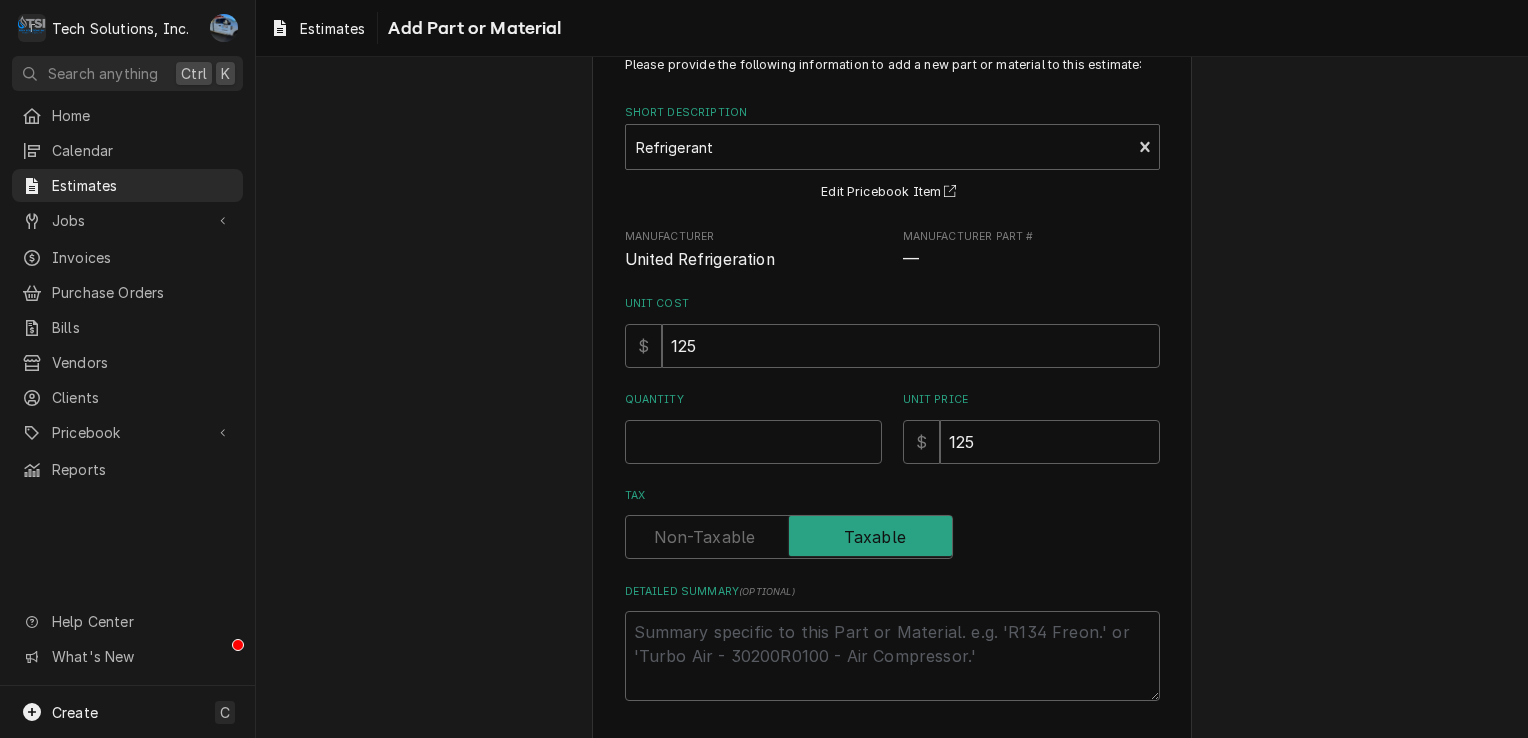 scroll, scrollTop: 100, scrollLeft: 0, axis: vertical 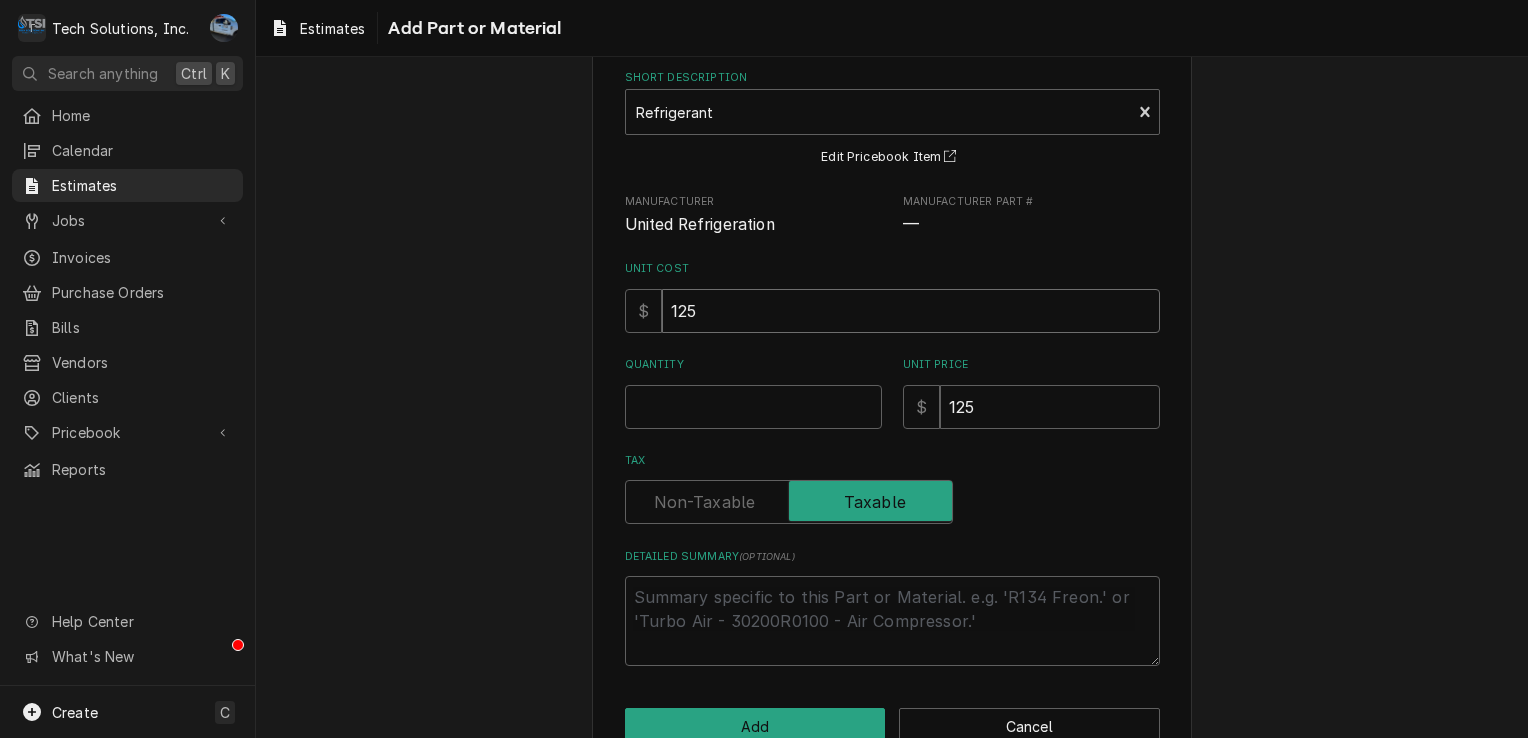click on "125" at bounding box center (911, 311) 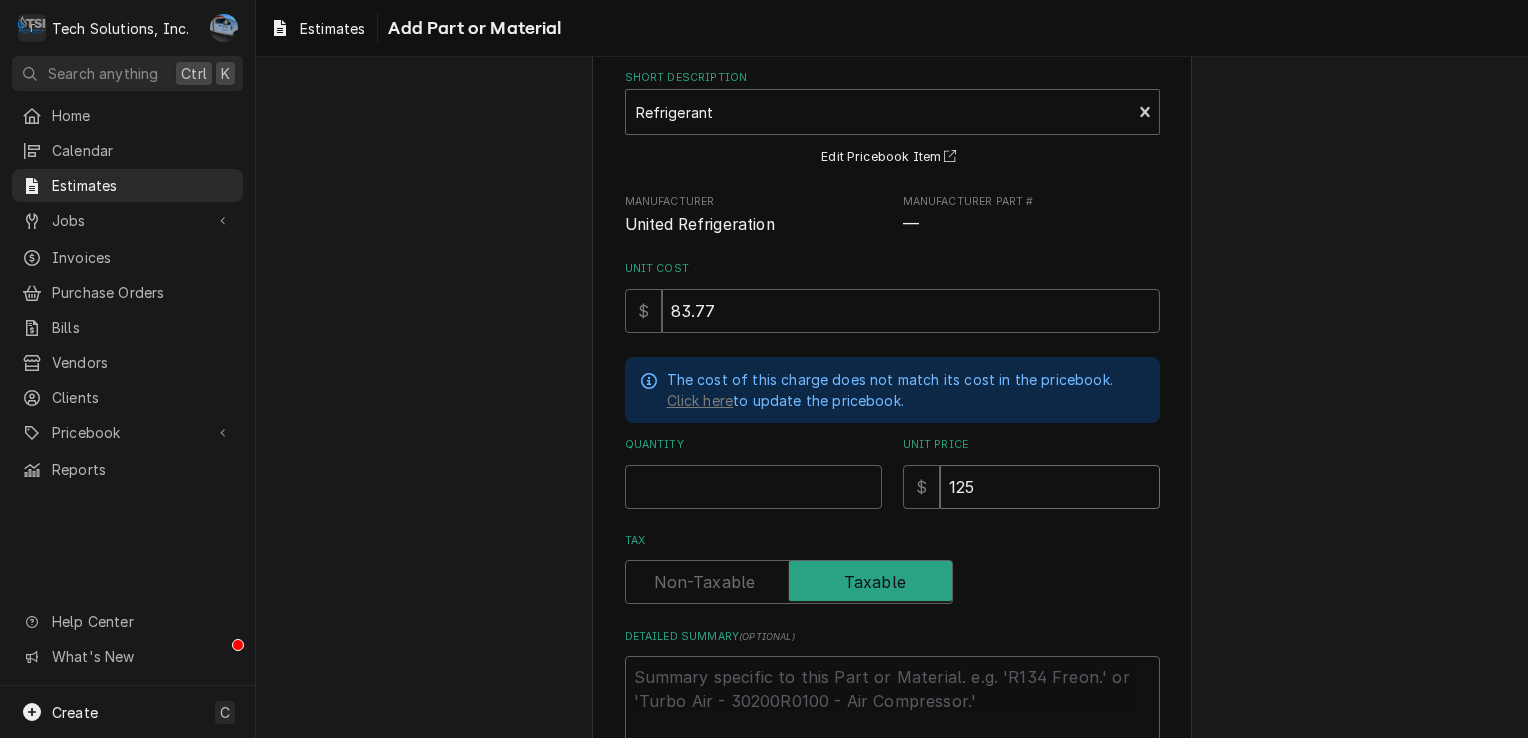 click on "125" at bounding box center [1050, 487] 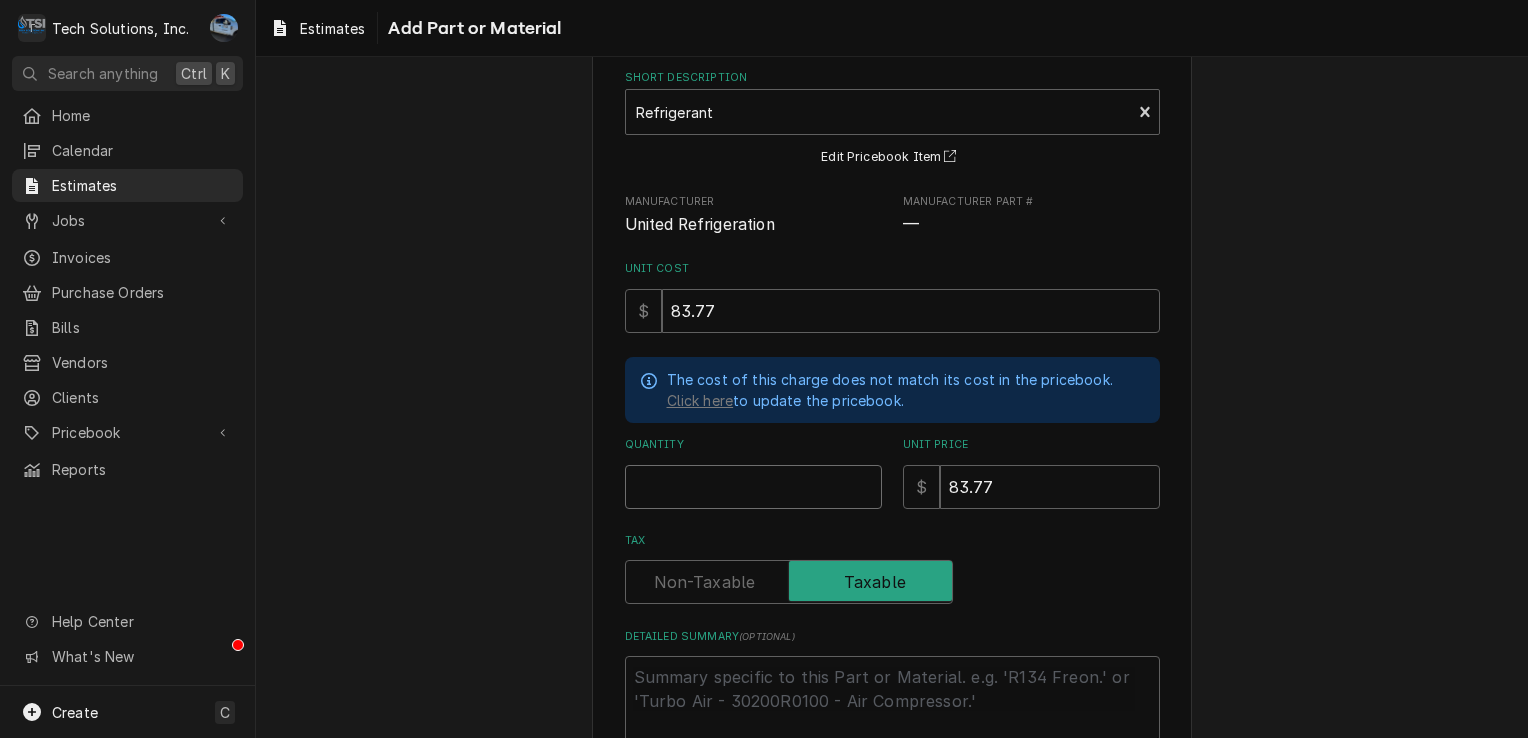 click on "Quantity" at bounding box center (753, 487) 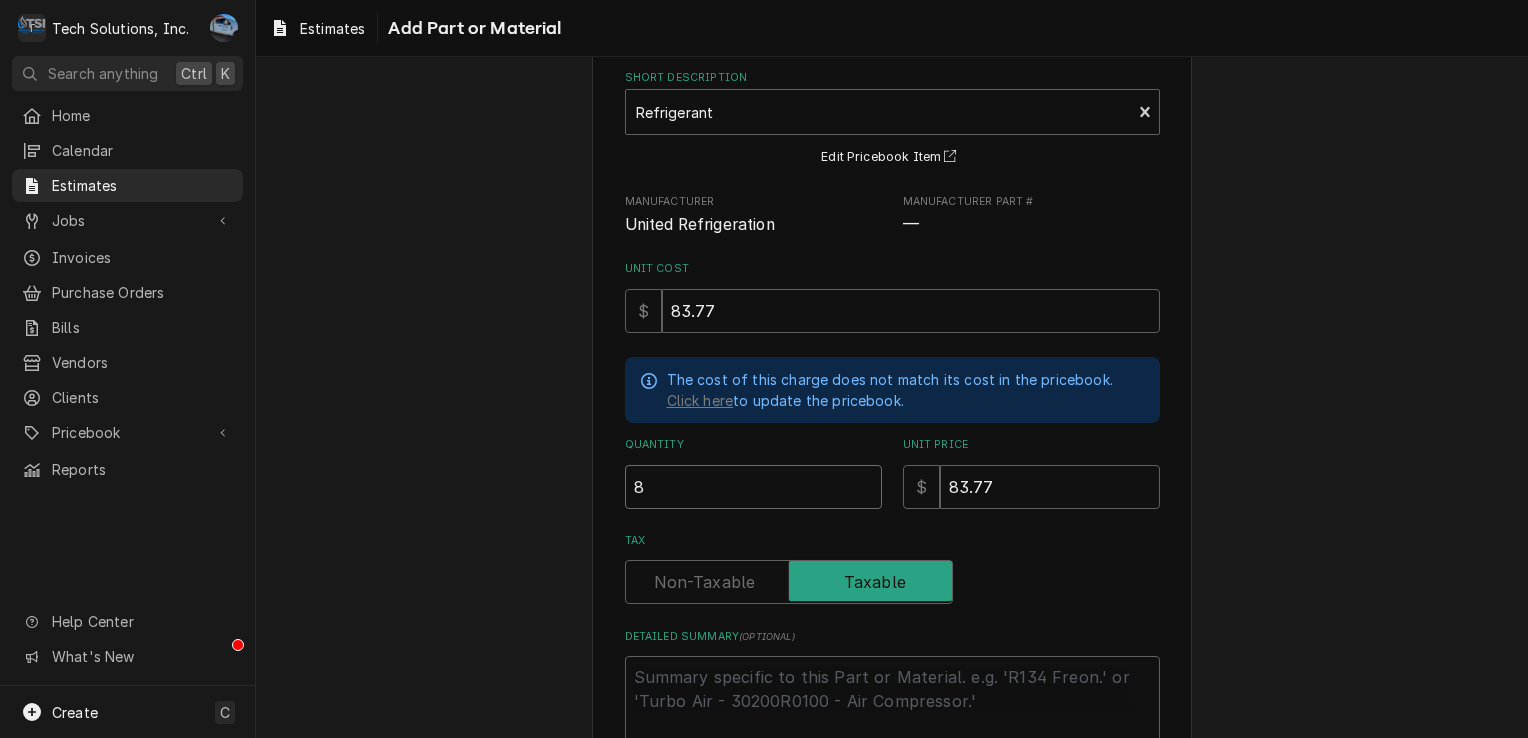 click on "8" at bounding box center (753, 487) 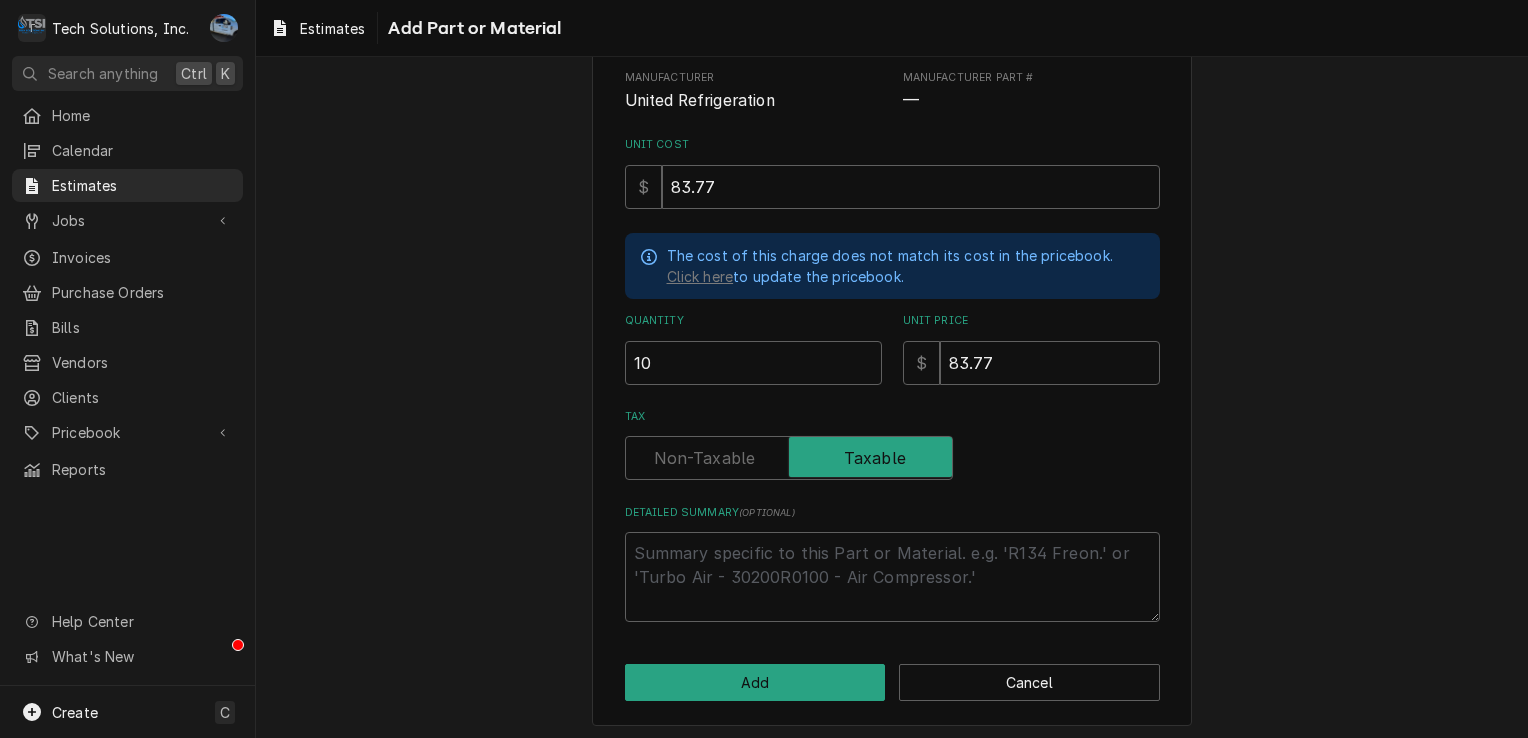 scroll, scrollTop: 226, scrollLeft: 0, axis: vertical 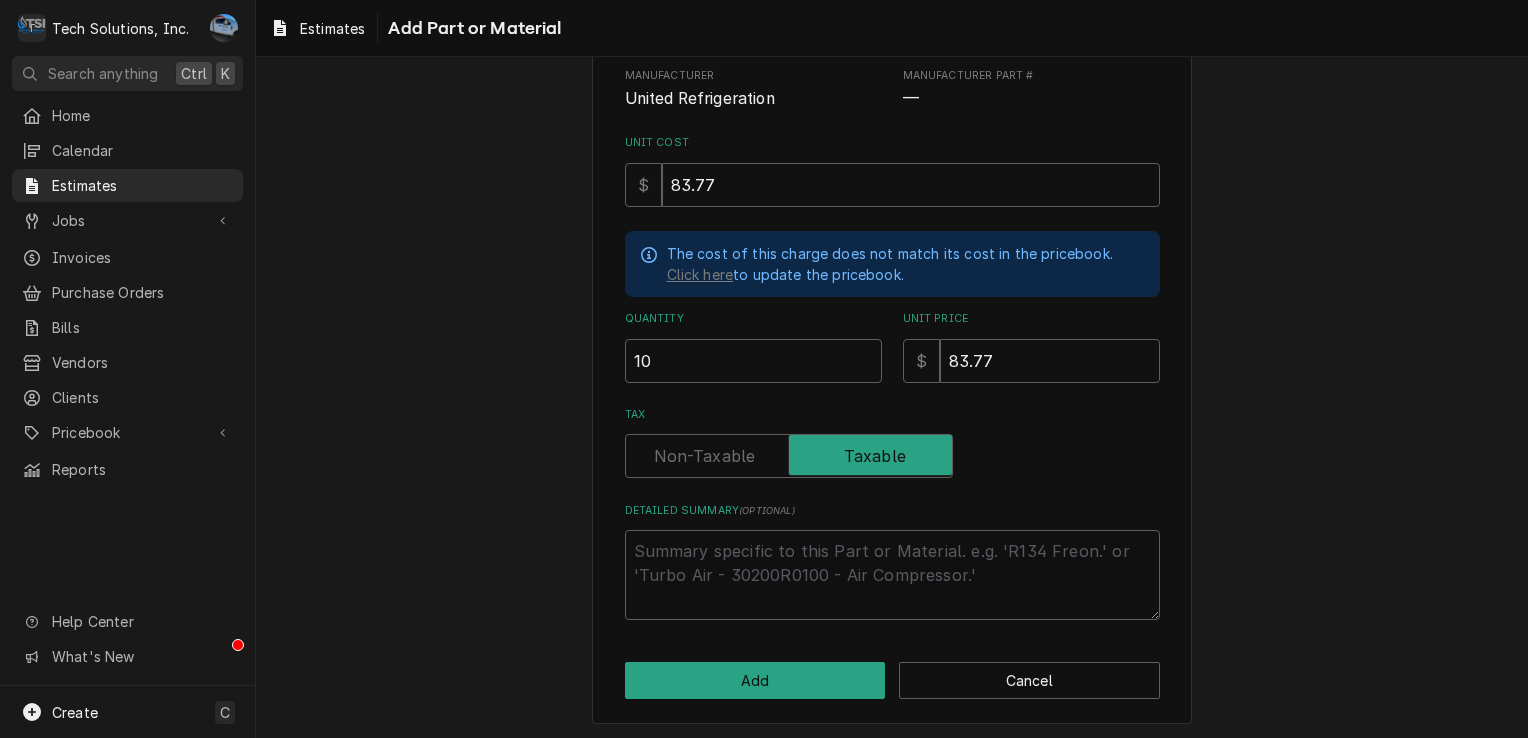 click on "Please provide the following information to add a new part or material to this estimate: Short Description Refrigerant United Refrigeration Edit Pricebook Item    Manufacturer United Refrigeration Manufacturer Part # — Unit Cost $ 83.77 The cost of this charge does not match its cost in the pricebook. Click here  to update the pricebook. Quantity 10 Unit Price $ 83.77 Tax Detailed Summary  ( optional ) Add Cancel" at bounding box center (892, 297) 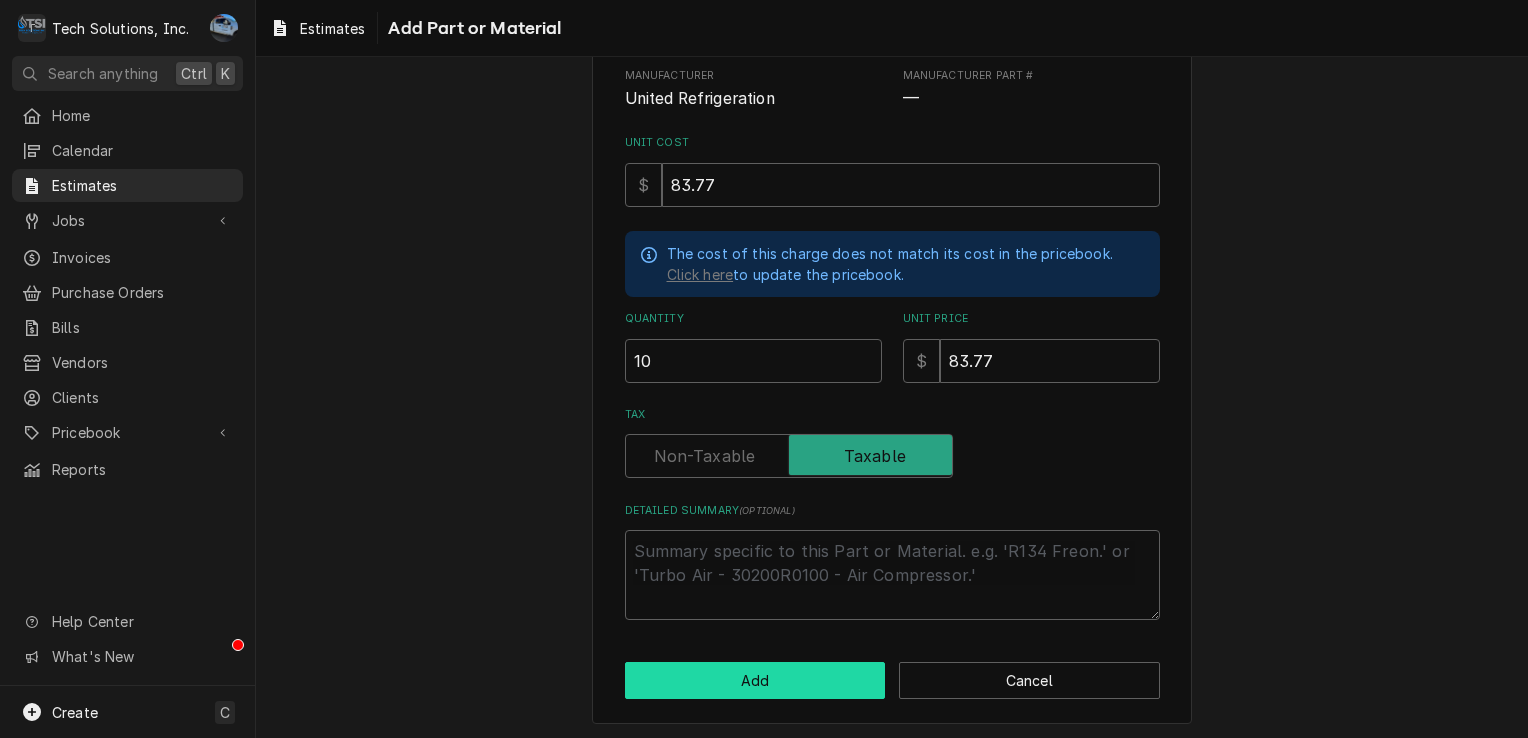 click on "Add" at bounding box center [755, 680] 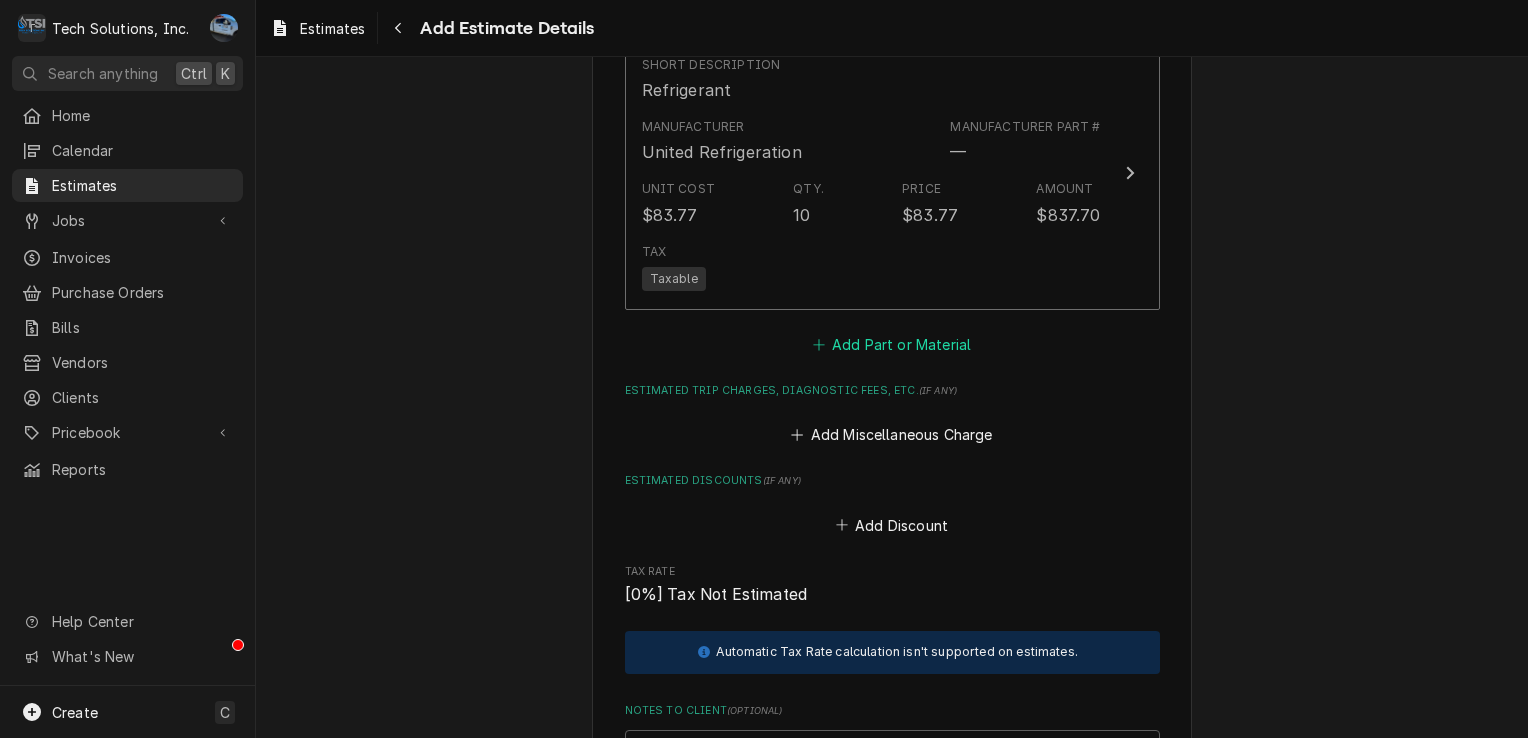 scroll, scrollTop: 3113, scrollLeft: 0, axis: vertical 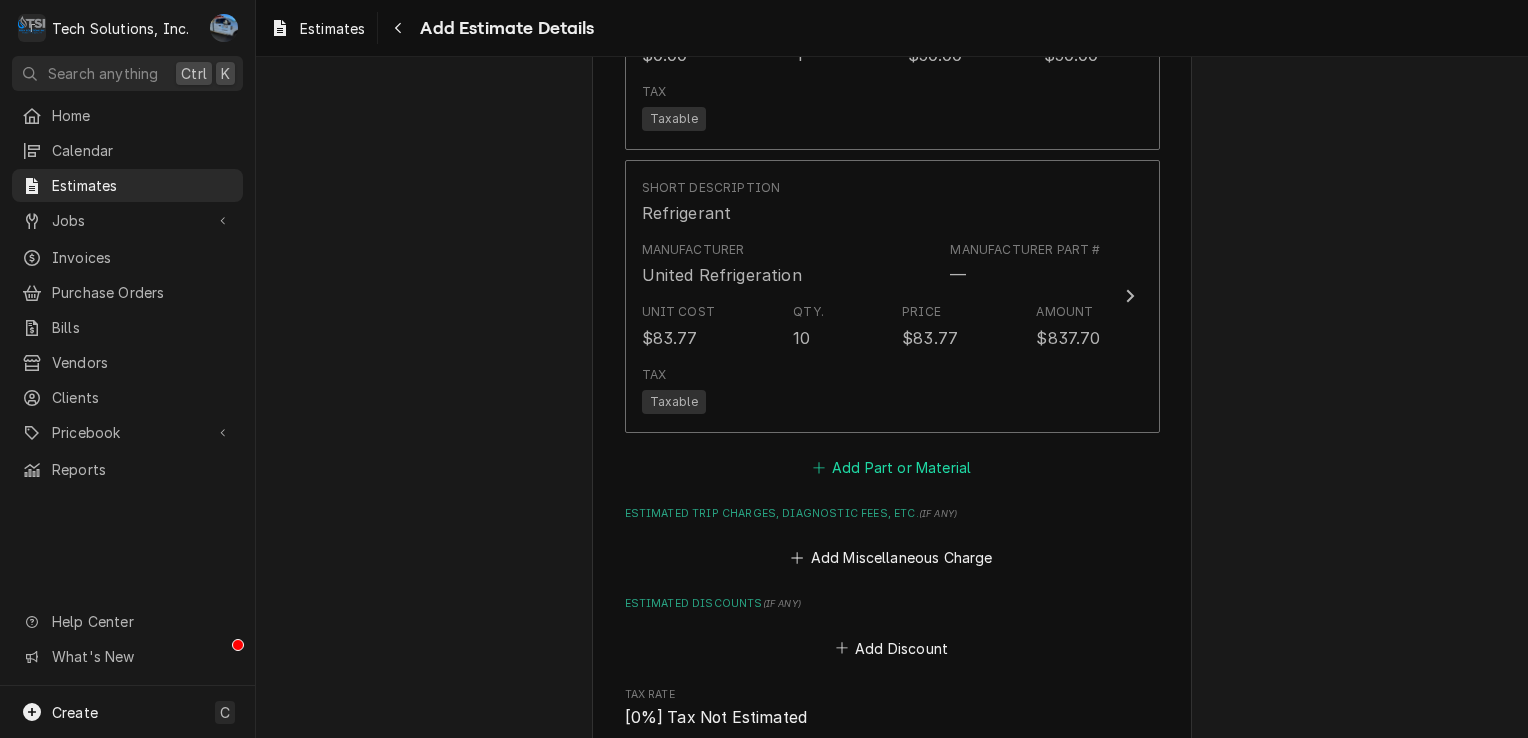 click on "Add Part or Material" at bounding box center (891, 467) 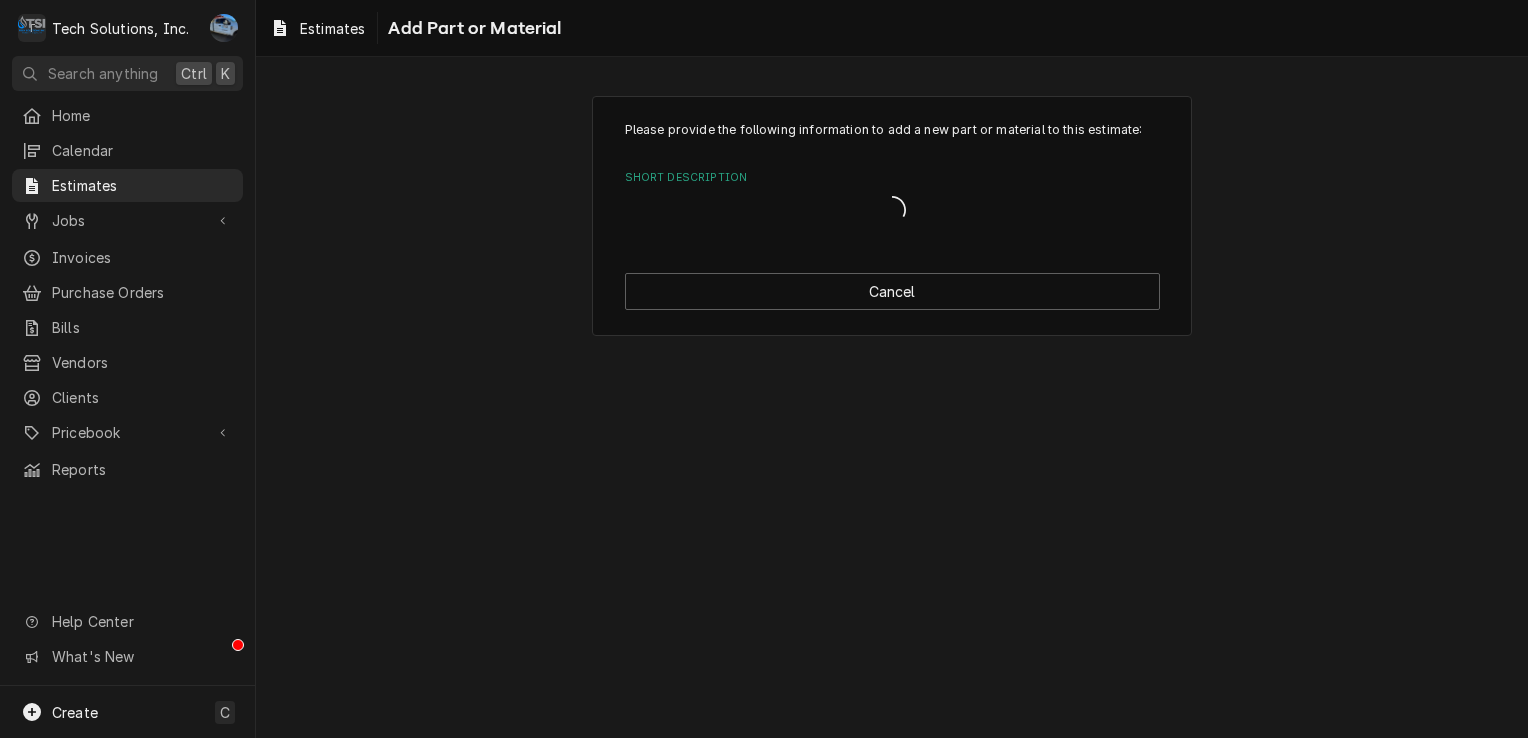 scroll, scrollTop: 0, scrollLeft: 0, axis: both 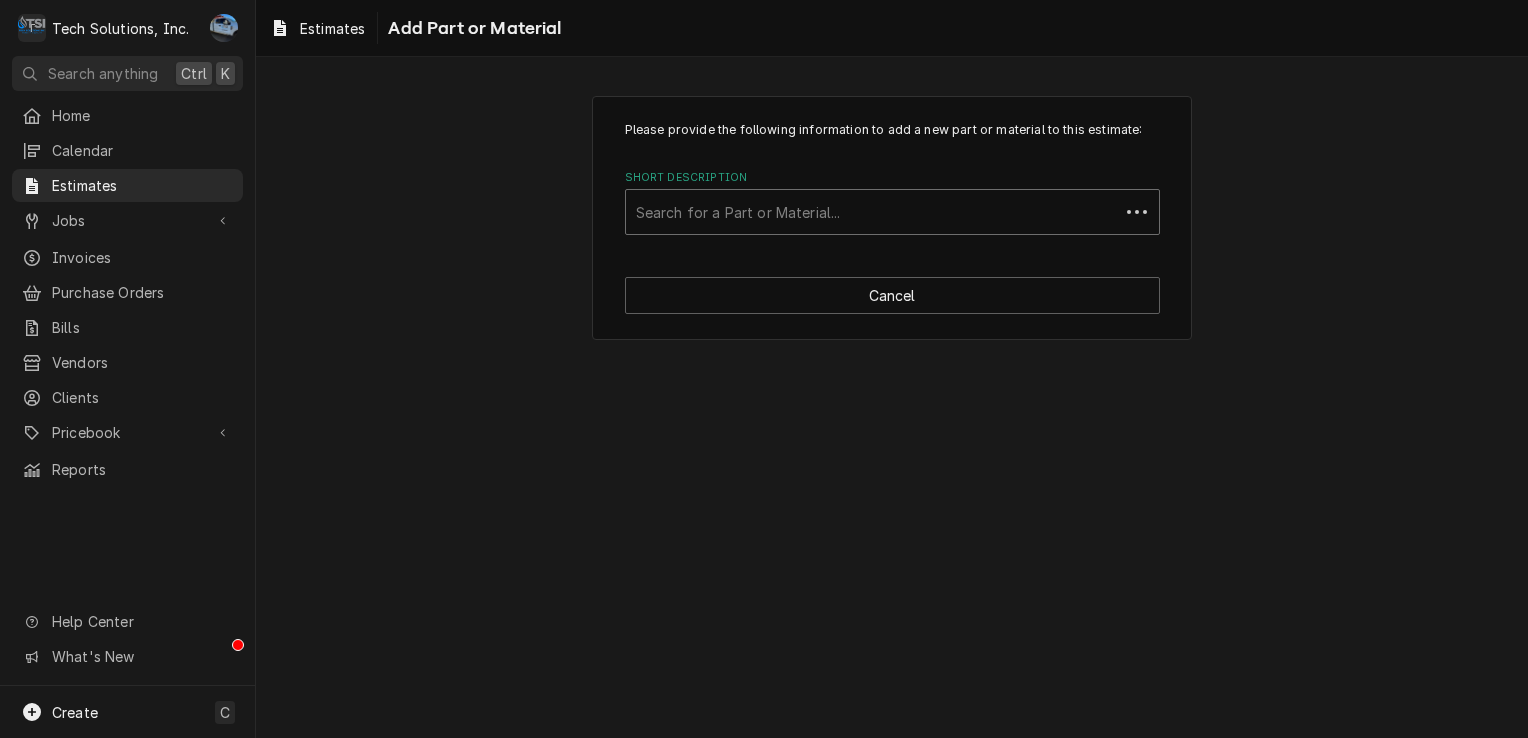 click at bounding box center (872, 212) 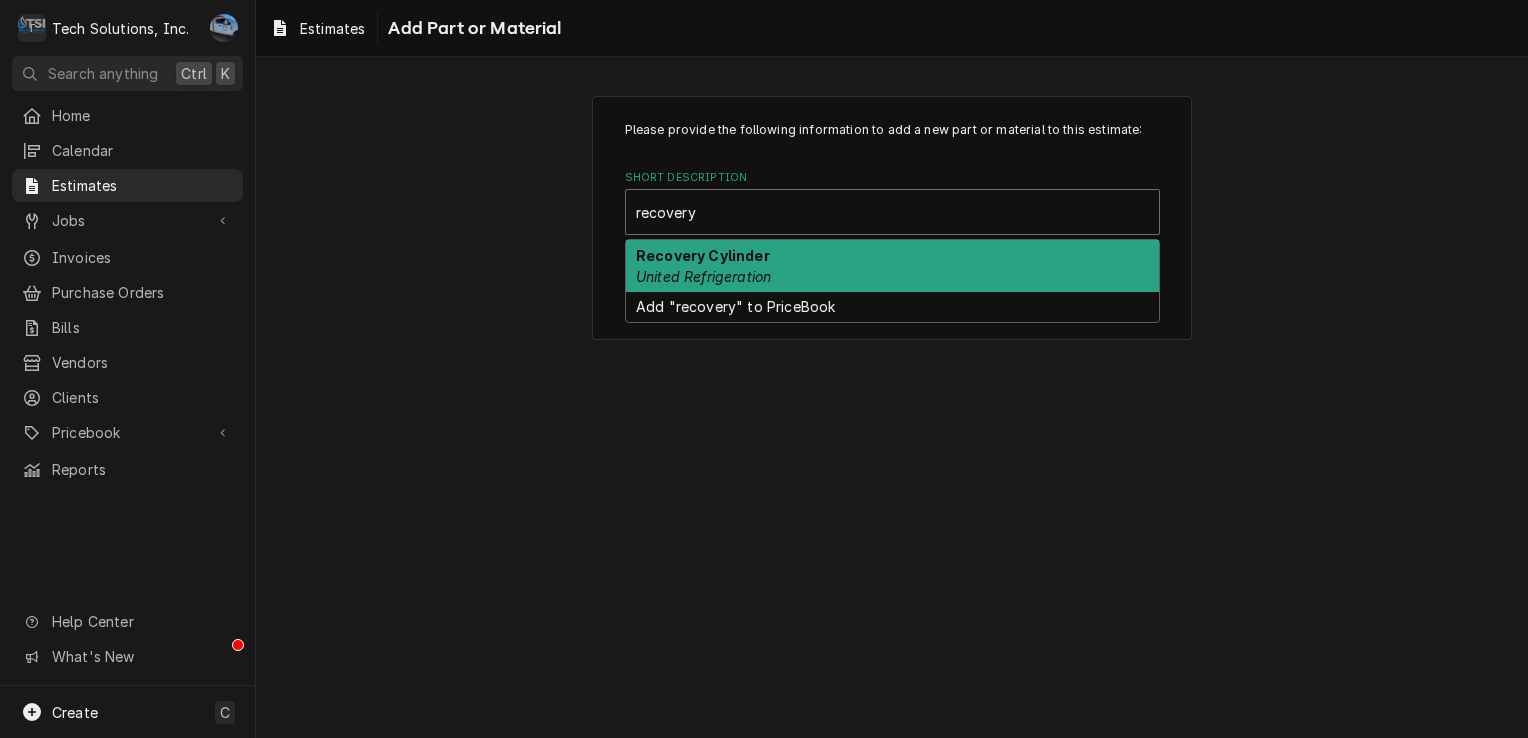 click on "Recovery Cylinder United Refrigeration" at bounding box center (892, 266) 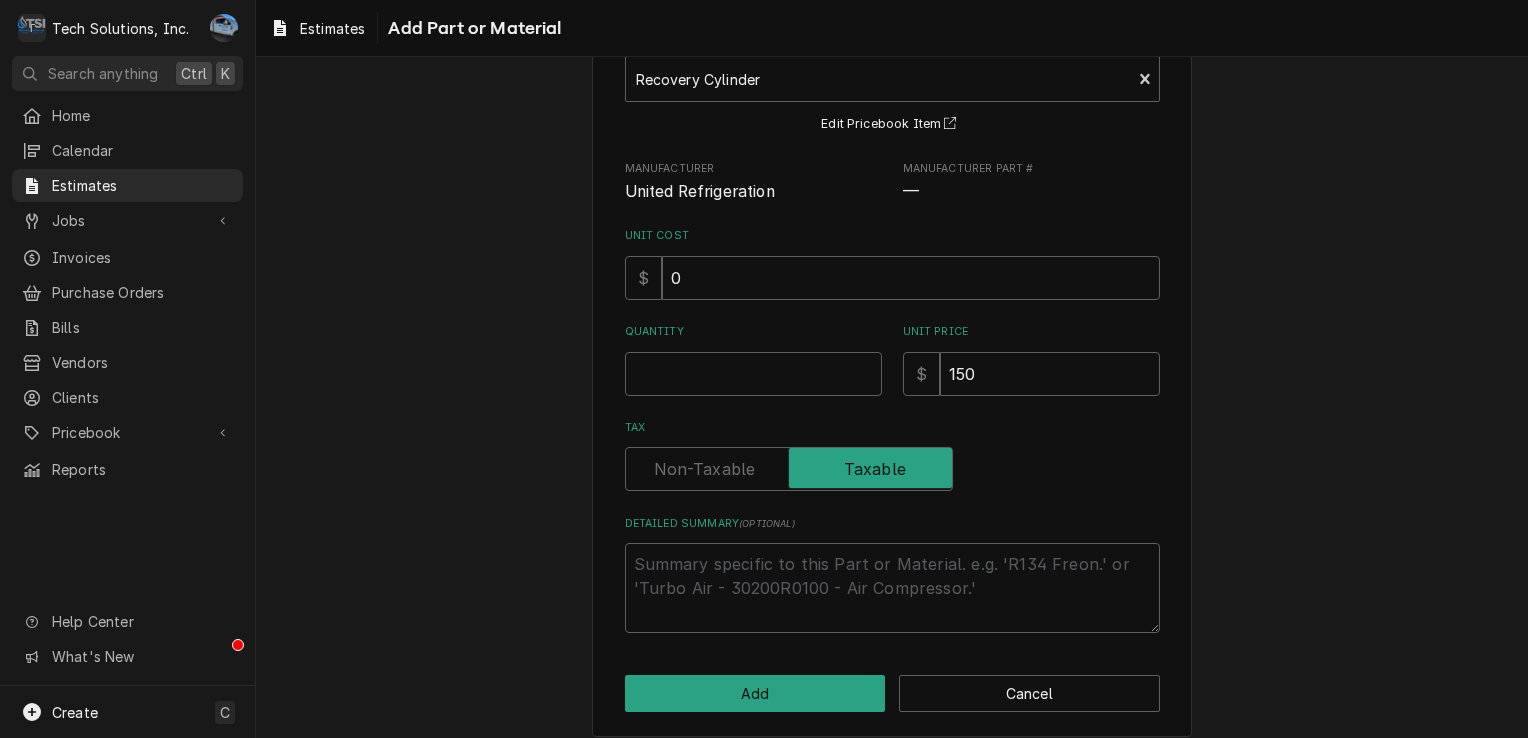 scroll, scrollTop: 148, scrollLeft: 0, axis: vertical 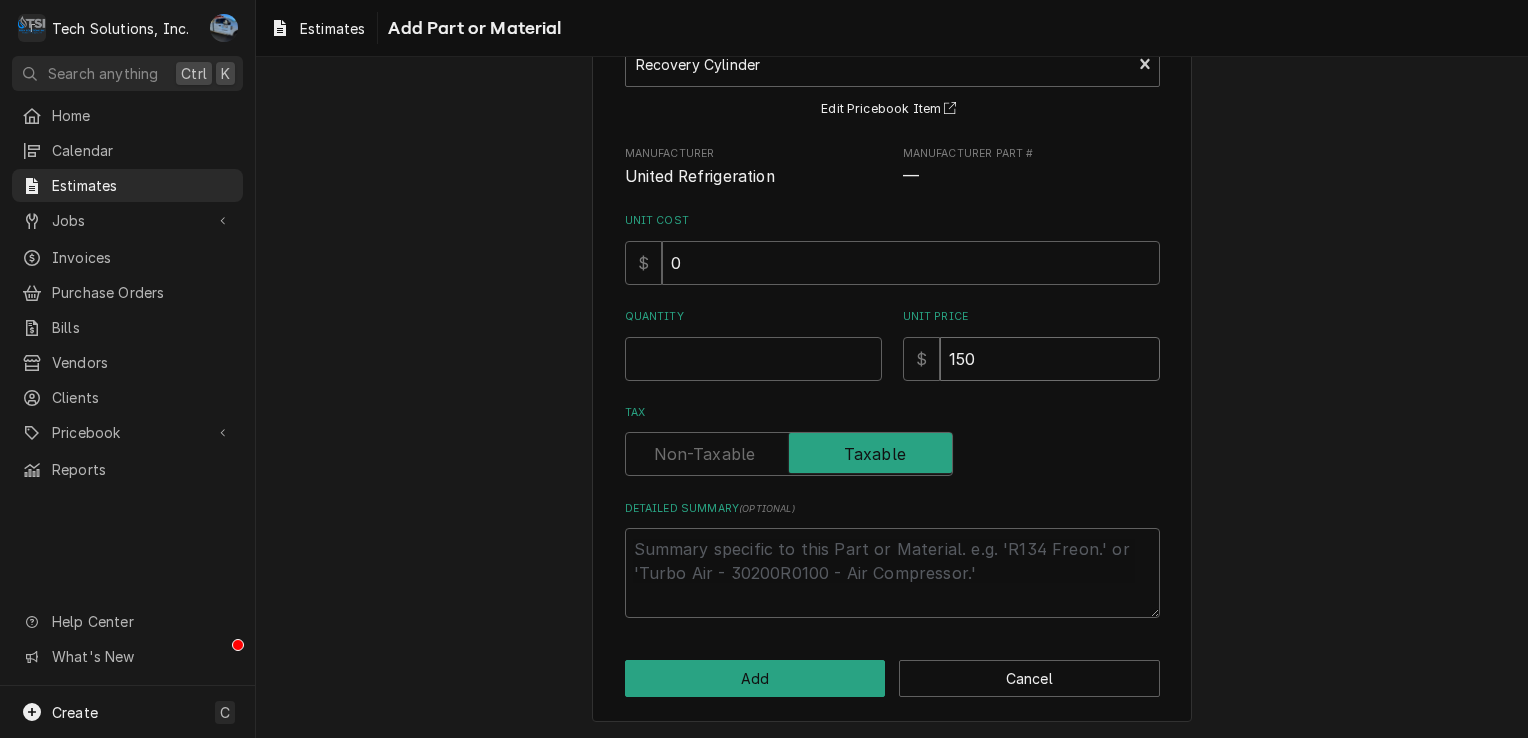 click on "150" at bounding box center (1050, 359) 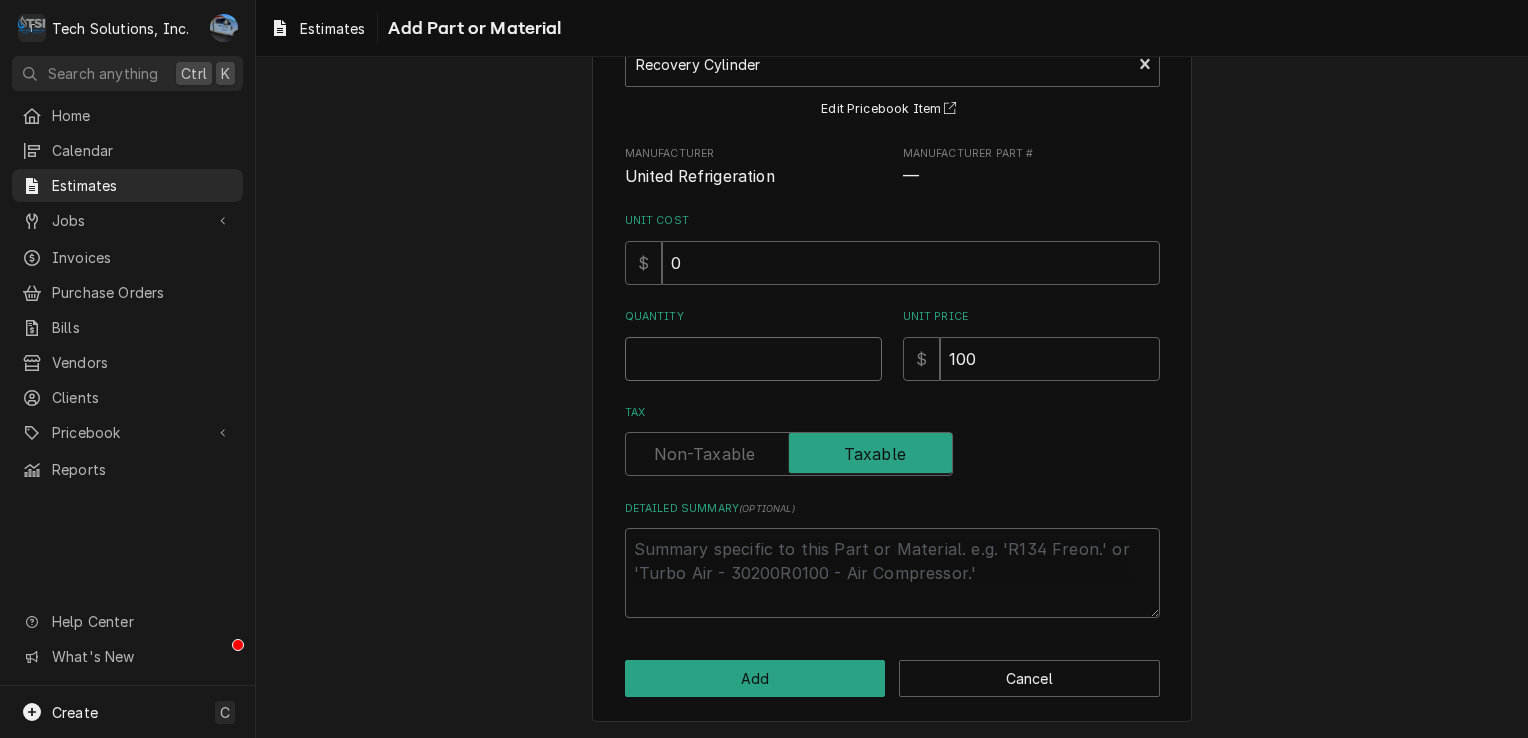 click on "Quantity" at bounding box center (753, 359) 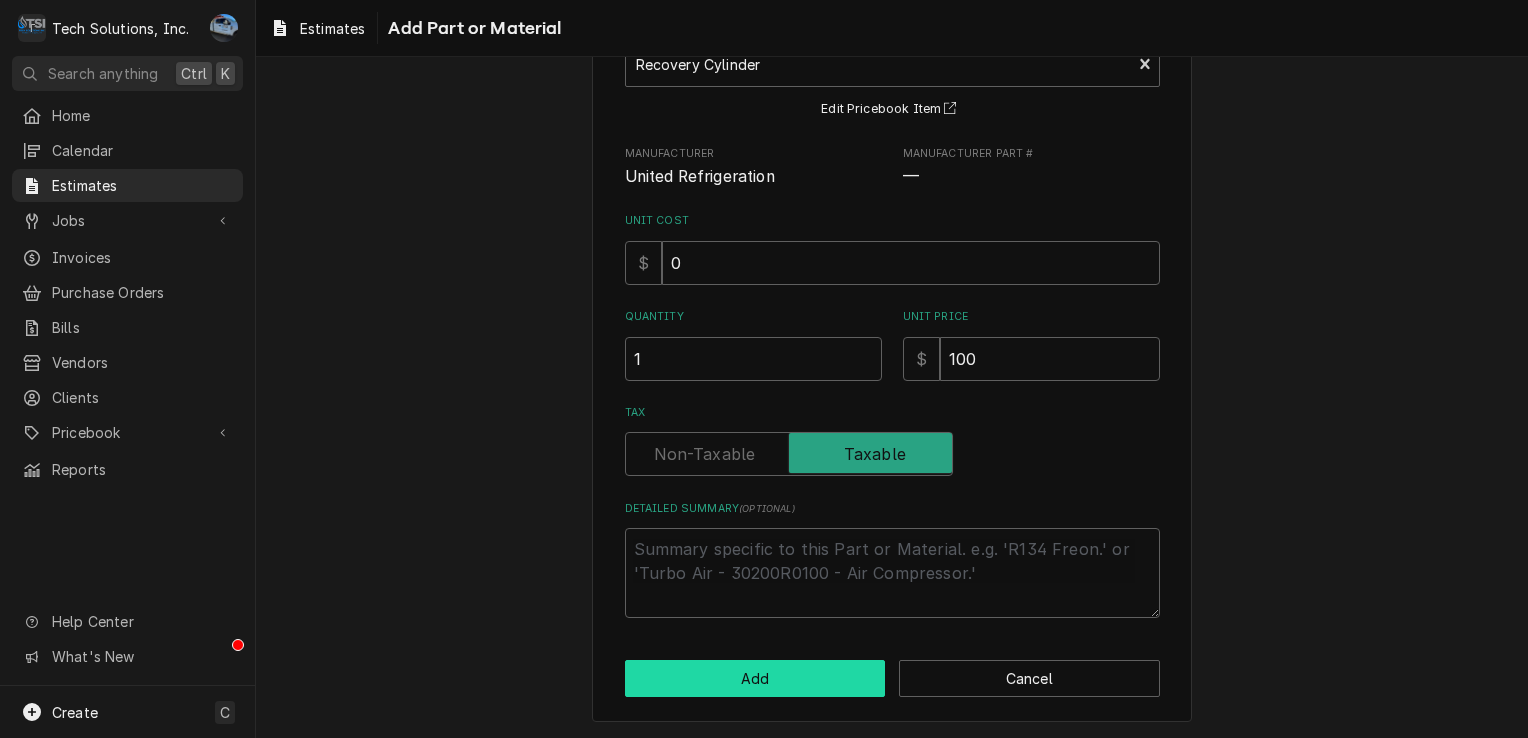 click on "Add" at bounding box center (755, 678) 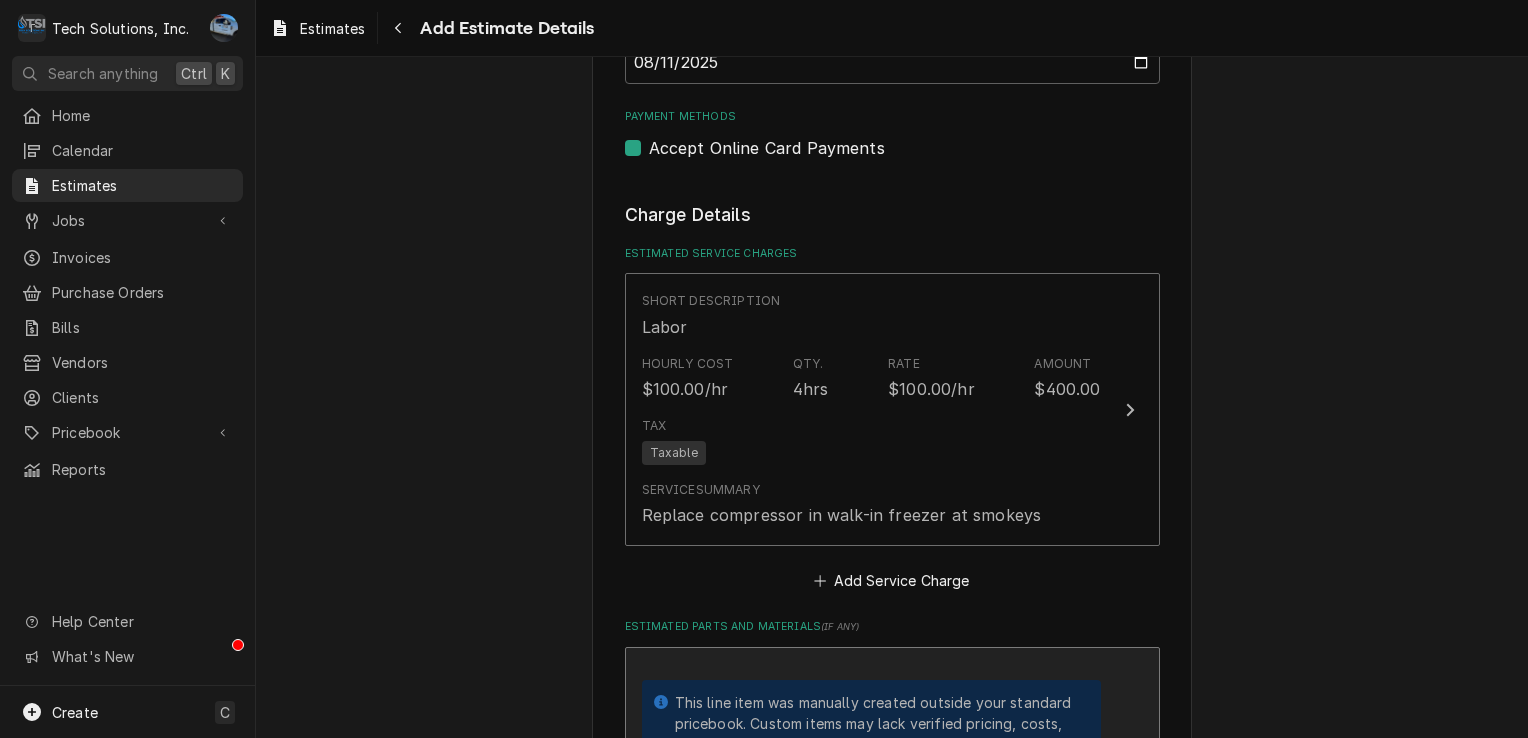 scroll, scrollTop: 1895, scrollLeft: 0, axis: vertical 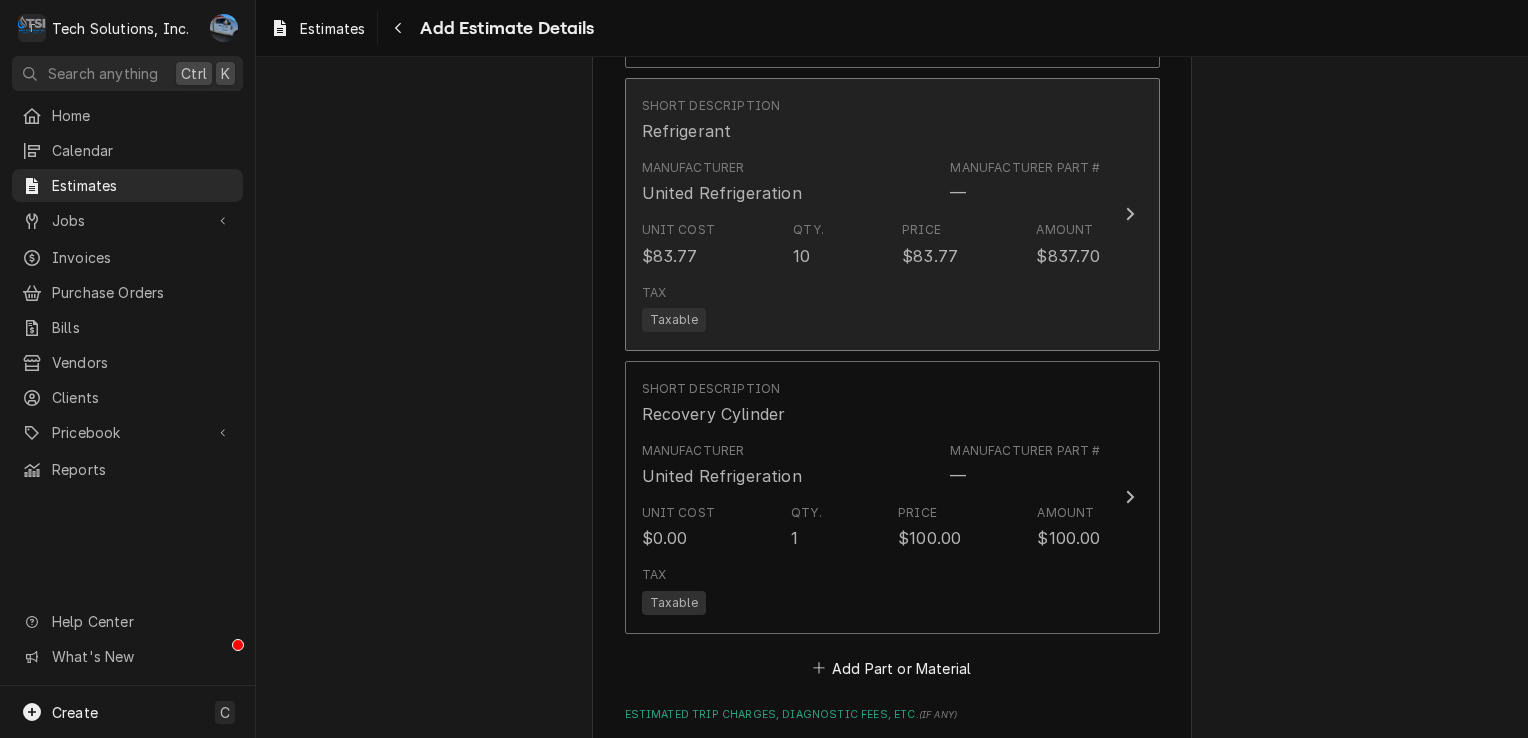 click on "Tax Taxable" at bounding box center [871, 308] 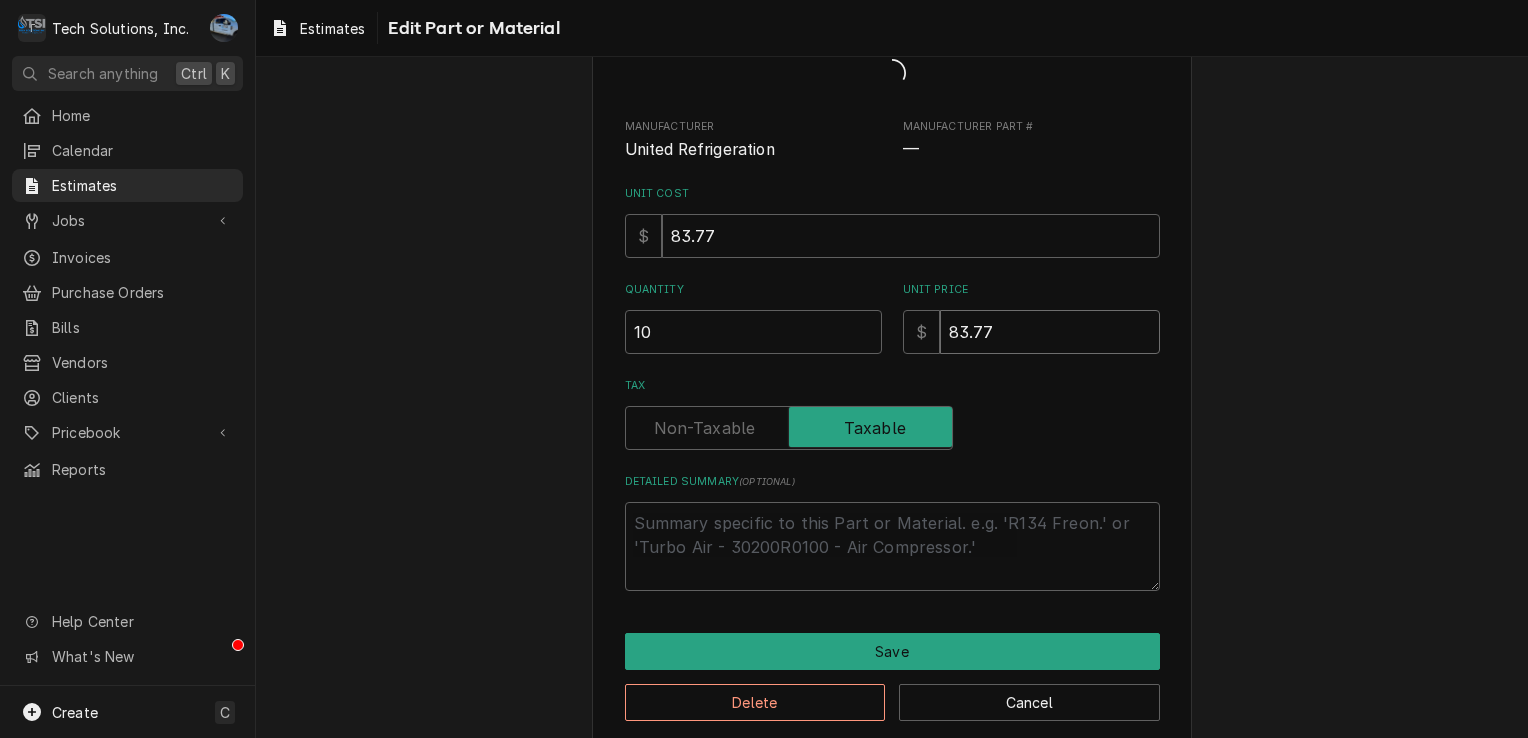 click on "83.77" at bounding box center [1050, 332] 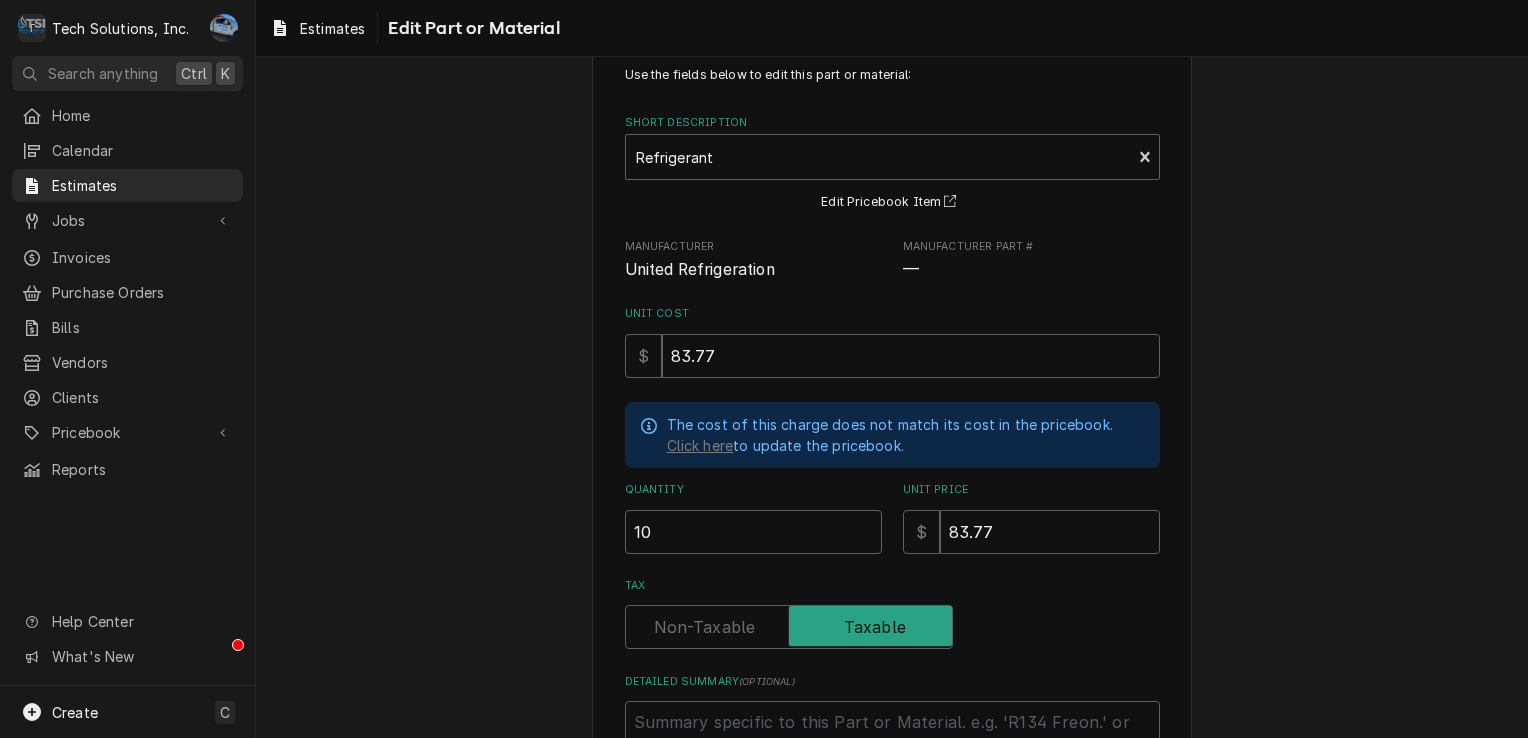 scroll, scrollTop: 100, scrollLeft: 0, axis: vertical 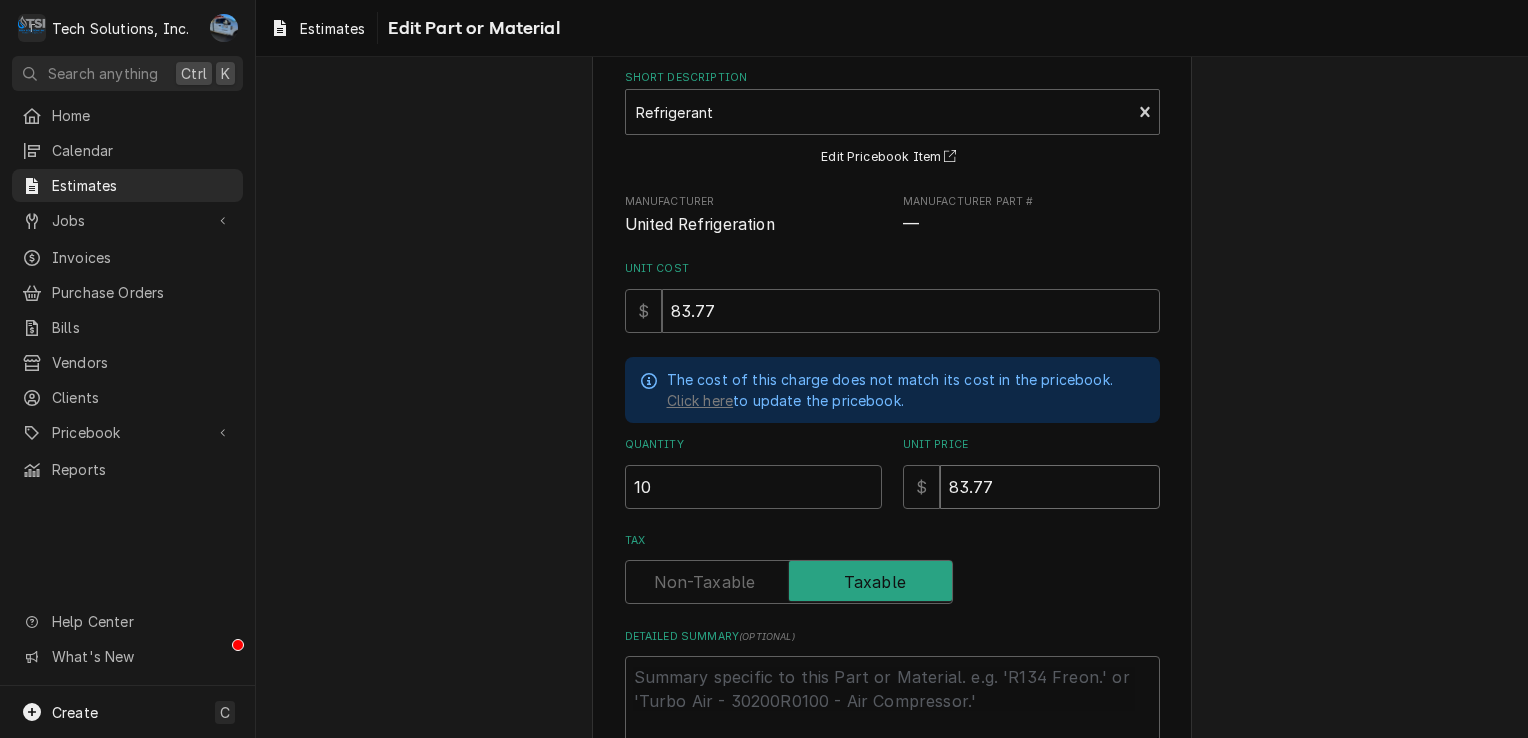 click on "83.77" at bounding box center (1050, 487) 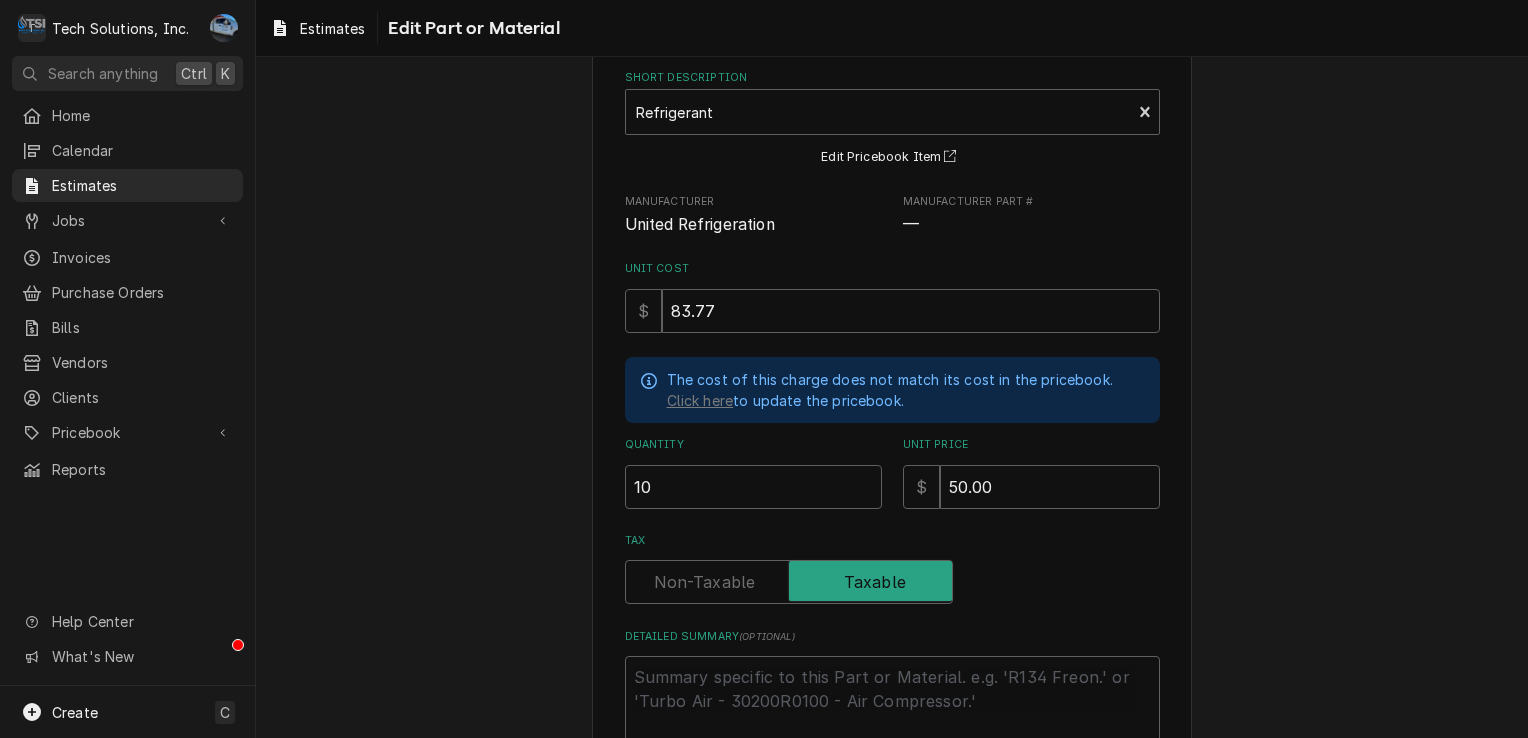 click on "Use the fields below to edit this part or material: Short Description Refrigerant United Refrigeration Edit Pricebook Item    Manufacturer United Refrigeration Manufacturer Part # — Unit Cost $ 83.77 The cost of this charge does not match its cost in the pricebook. Click here  to update the pricebook. Quantity 10 Unit Price $ 50.00 Tax Detailed Summary  ( optional ) Save Delete Cancel" at bounding box center (892, 448) 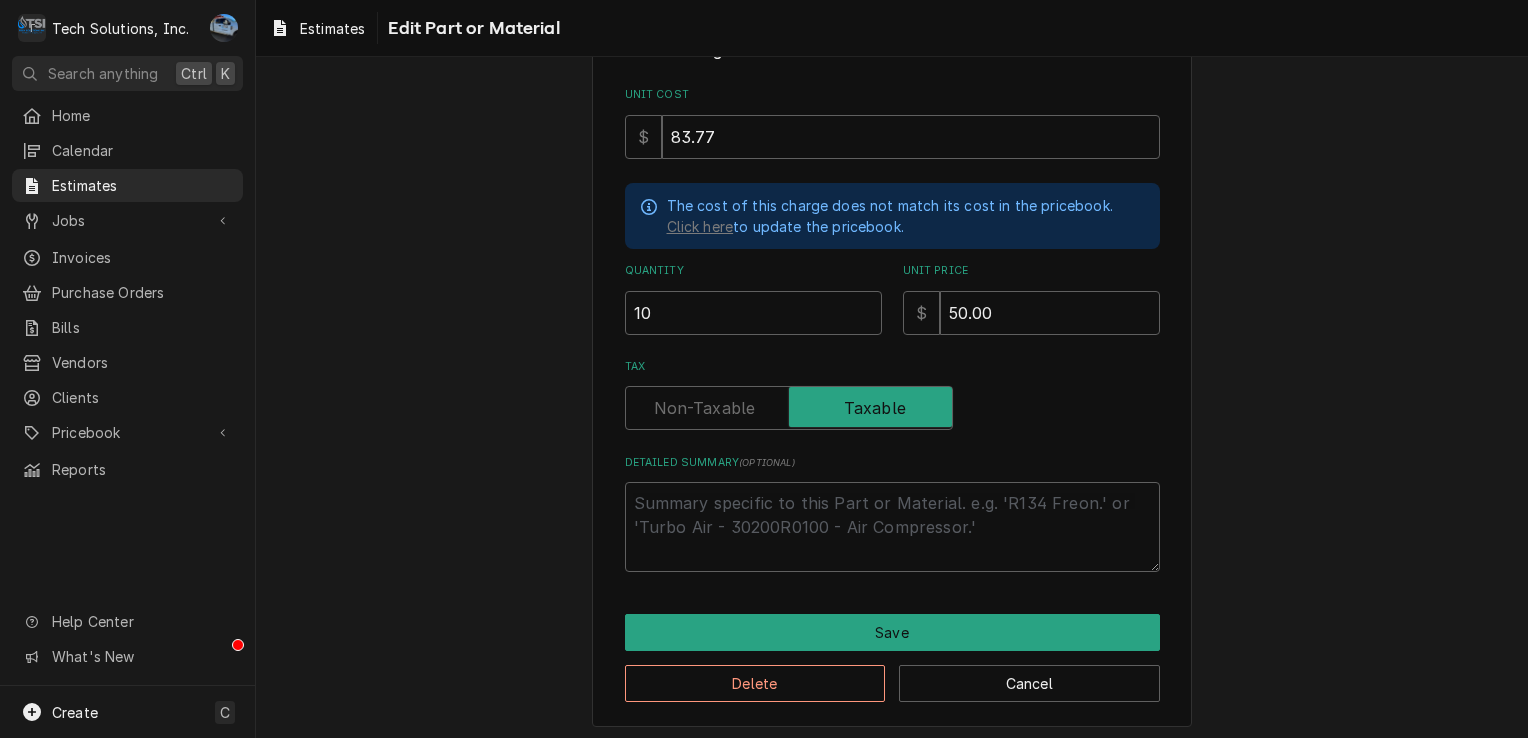 scroll, scrollTop: 276, scrollLeft: 0, axis: vertical 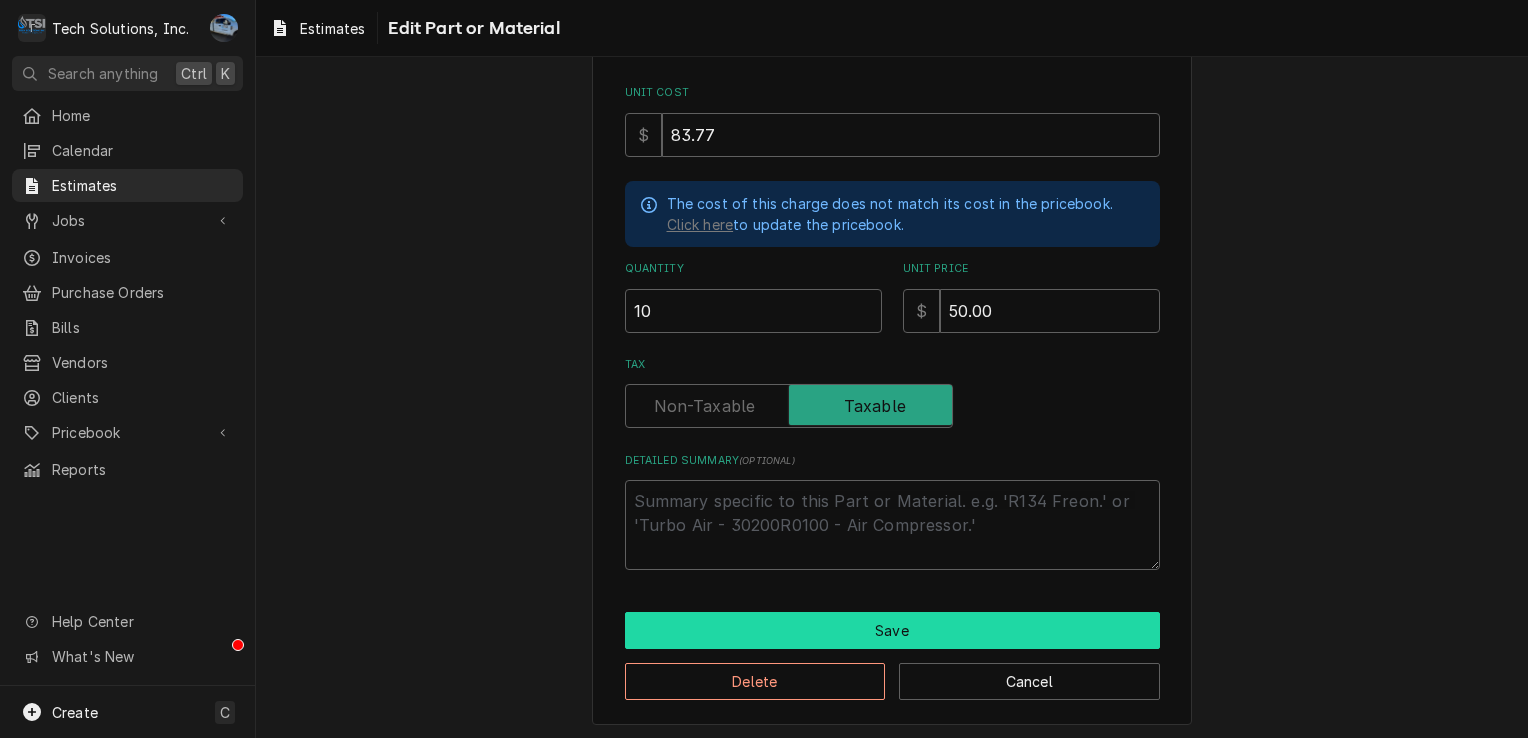 click on "Save" at bounding box center (892, 630) 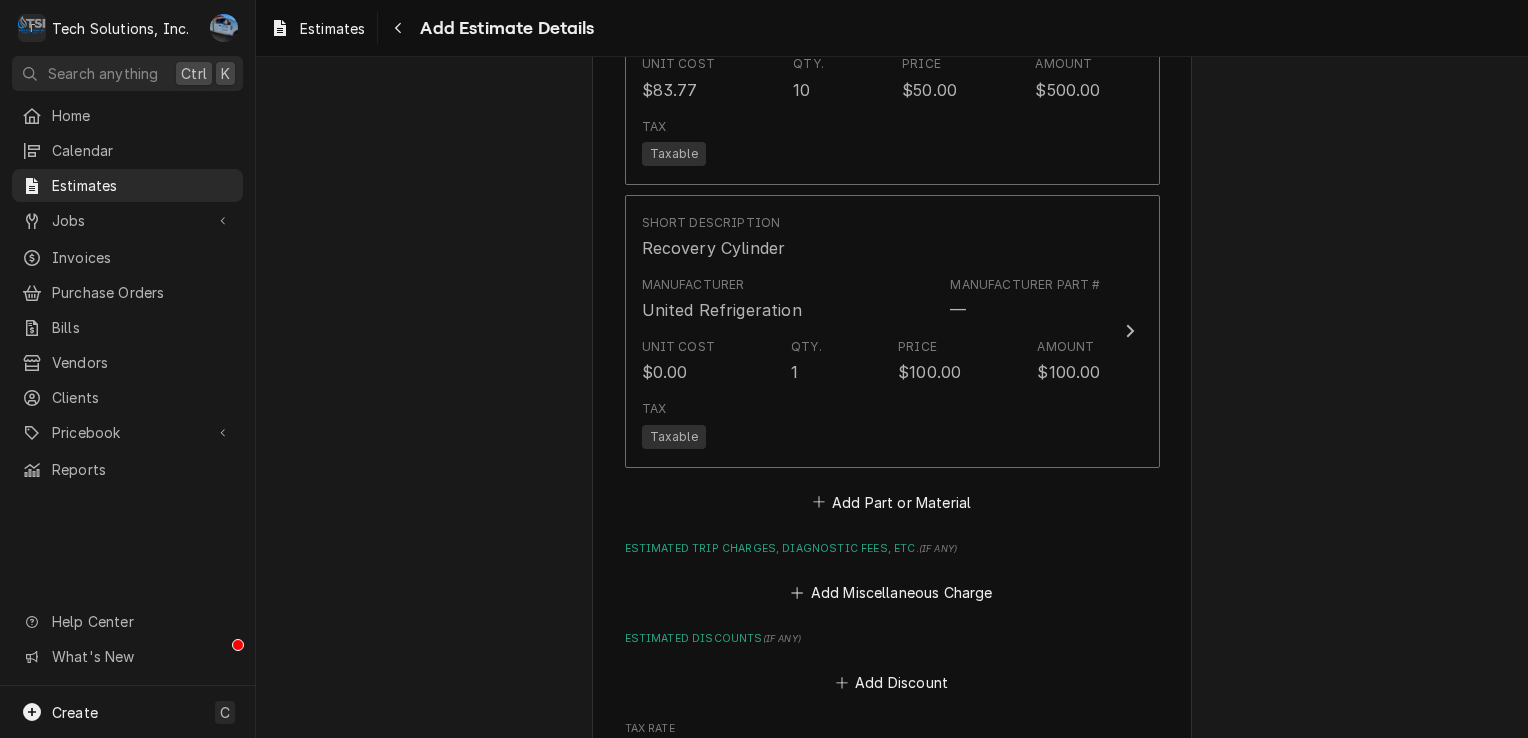 scroll, scrollTop: 3395, scrollLeft: 0, axis: vertical 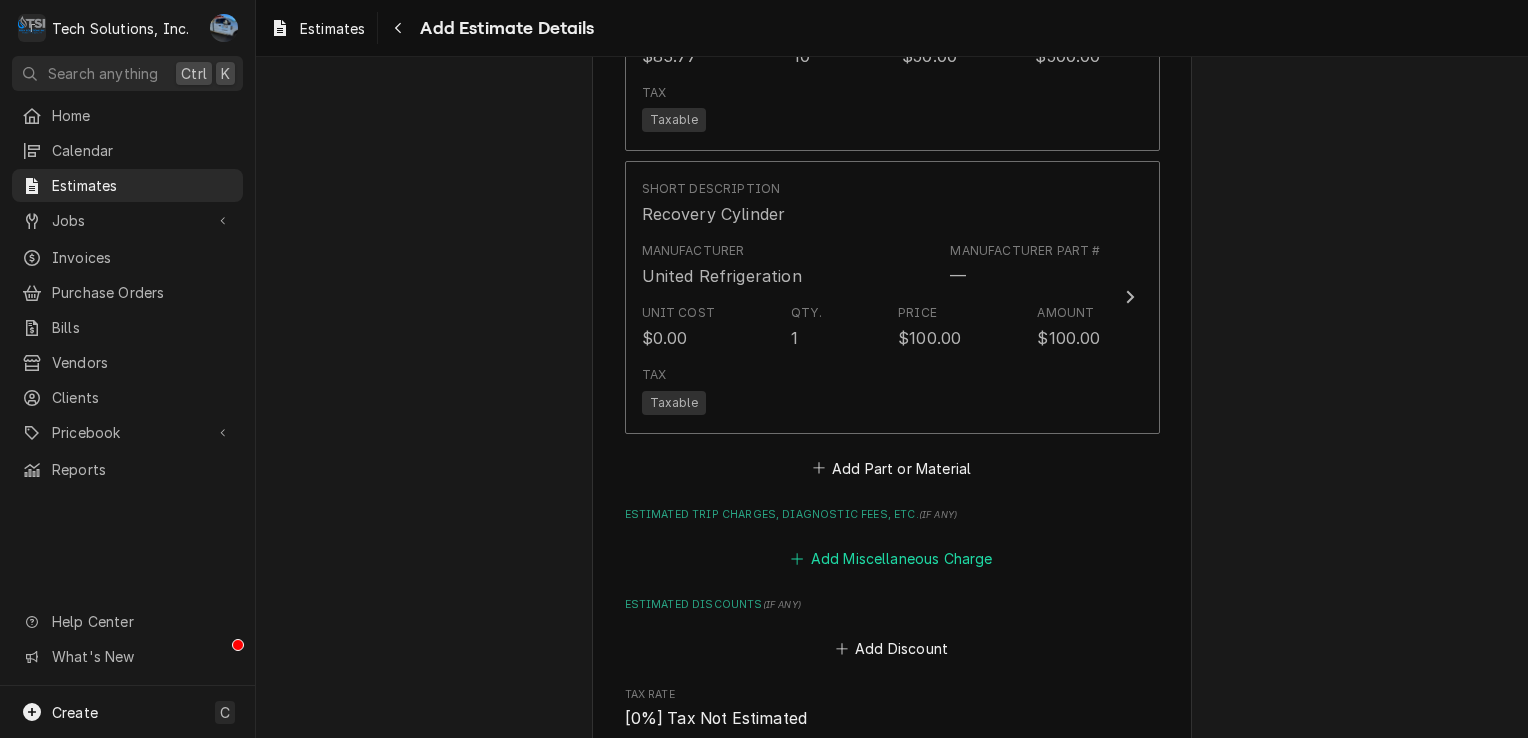 click on "Add Miscellaneous Charge" at bounding box center (892, 559) 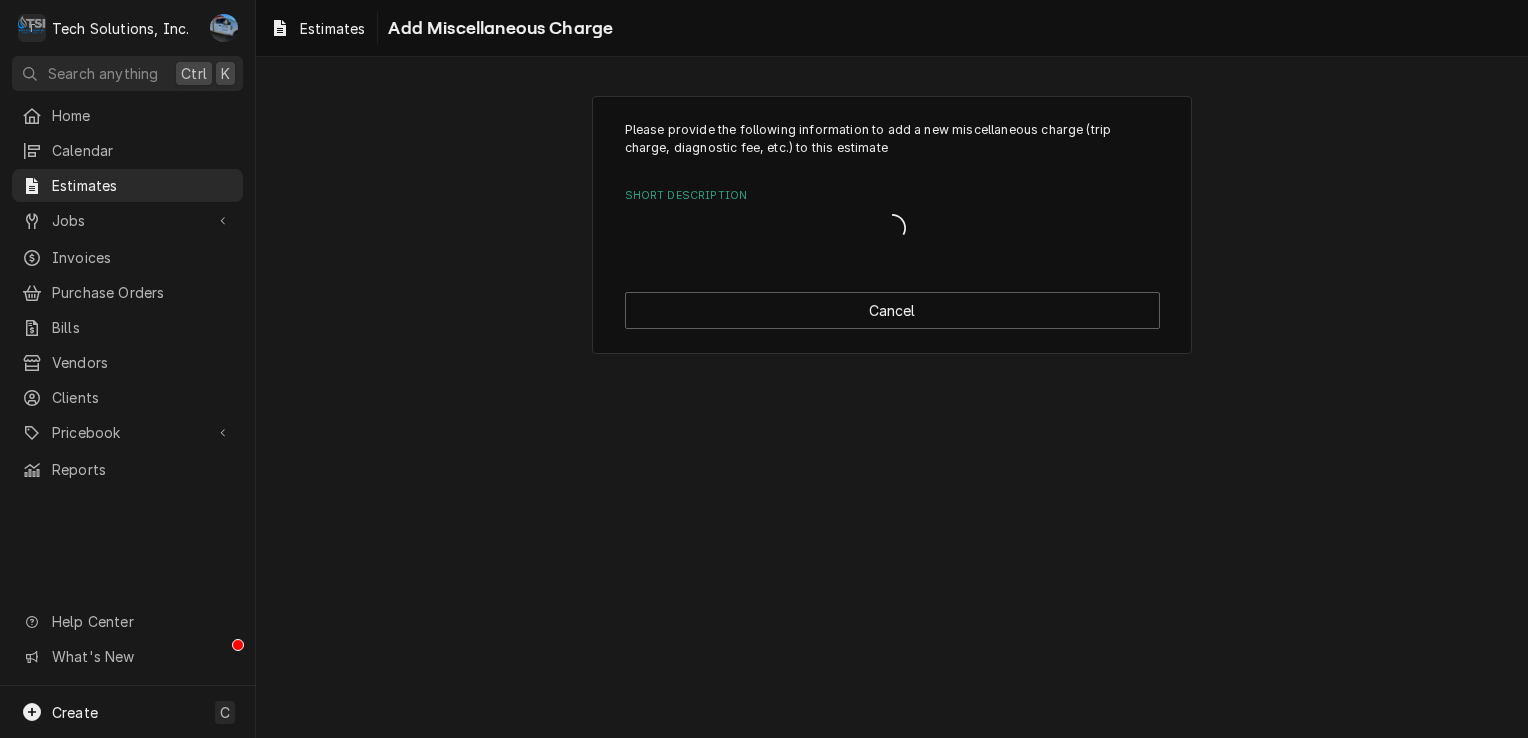 scroll, scrollTop: 0, scrollLeft: 0, axis: both 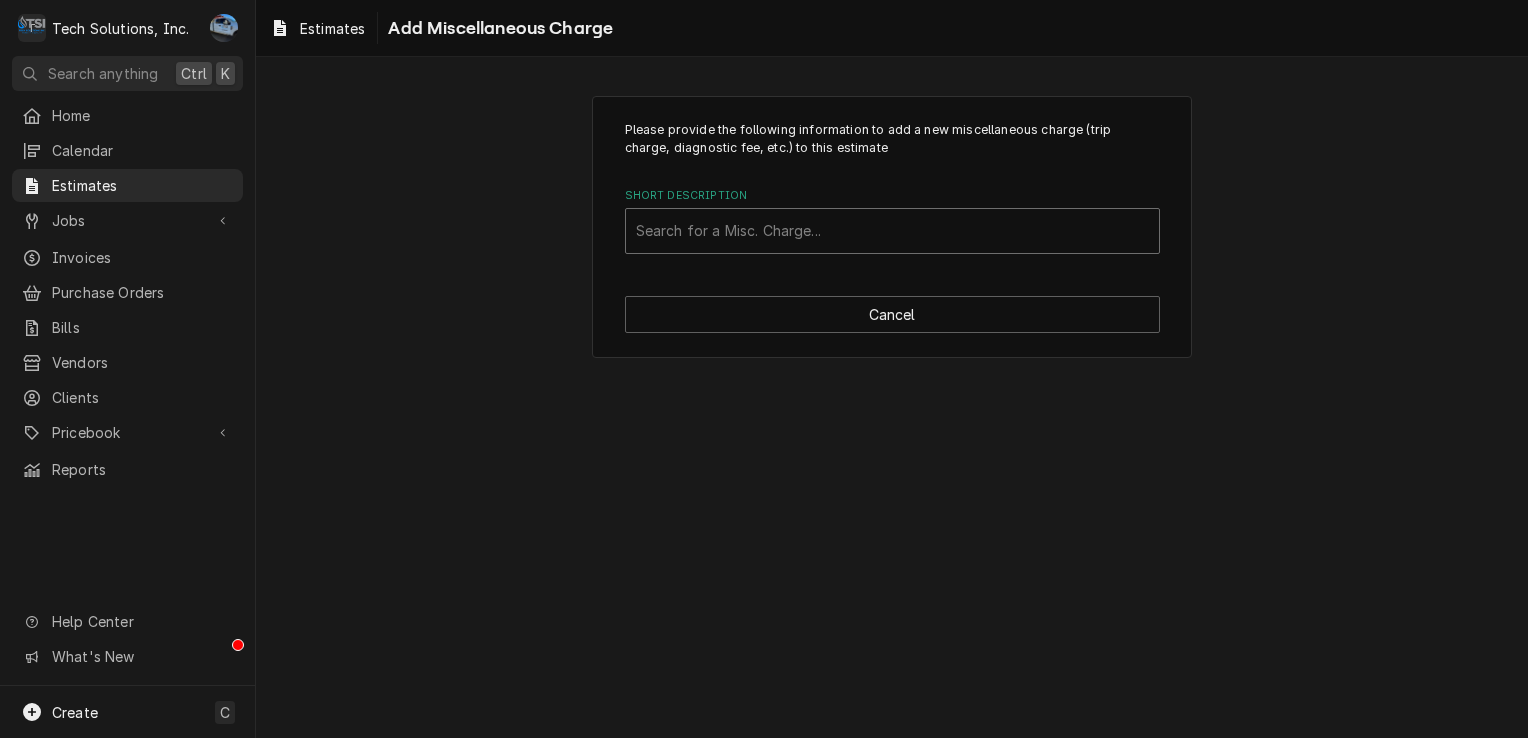 click at bounding box center [892, 231] 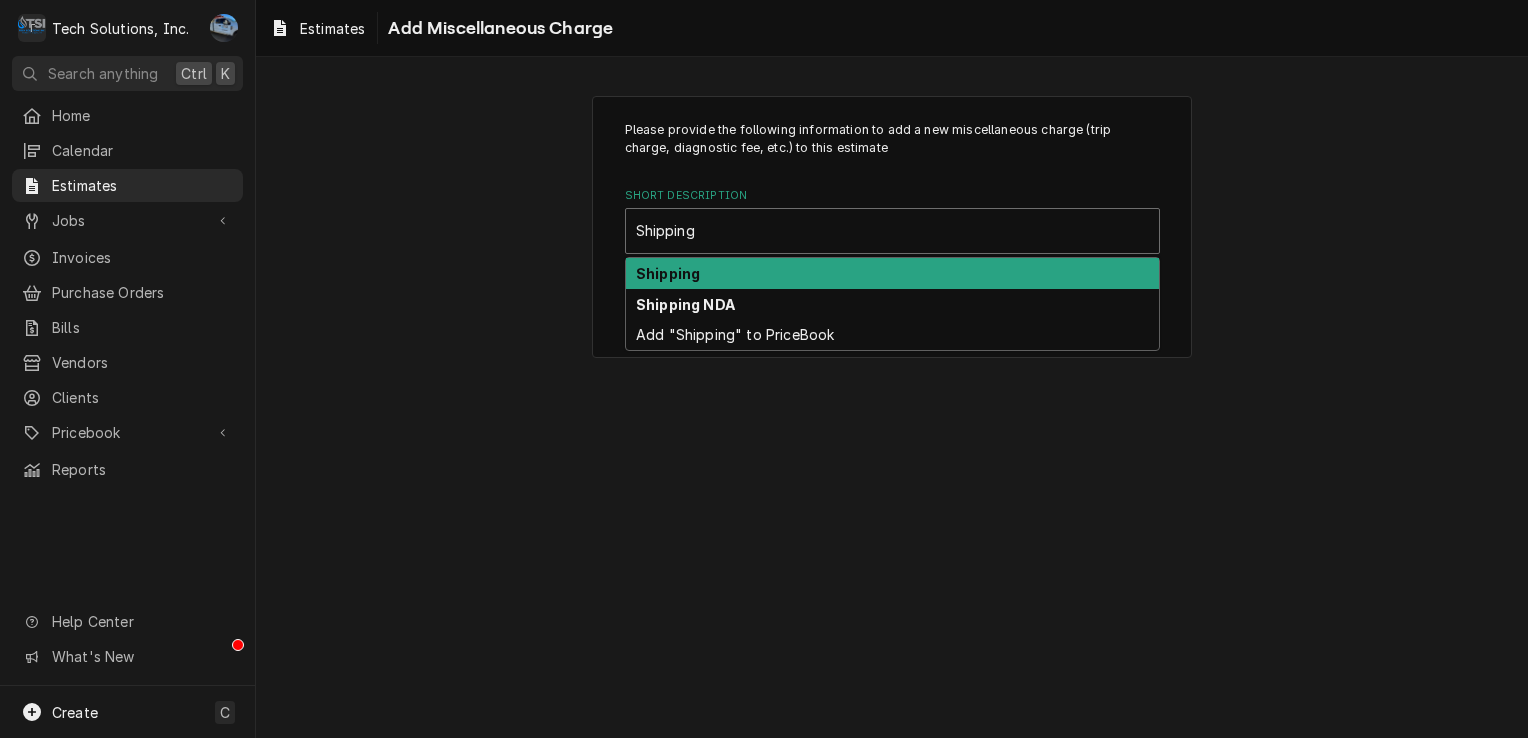 click on "Shipping" at bounding box center (892, 273) 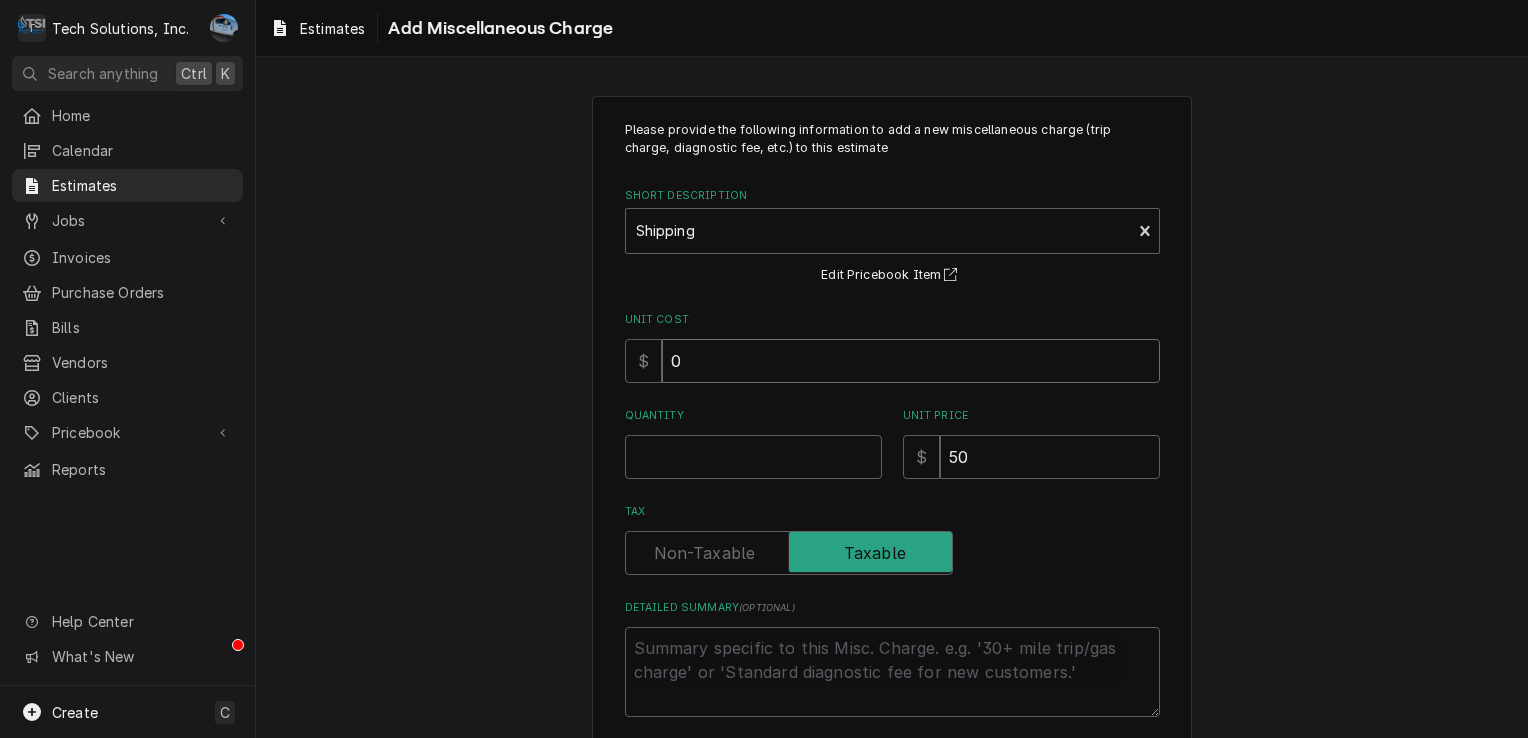click on "0" at bounding box center [911, 361] 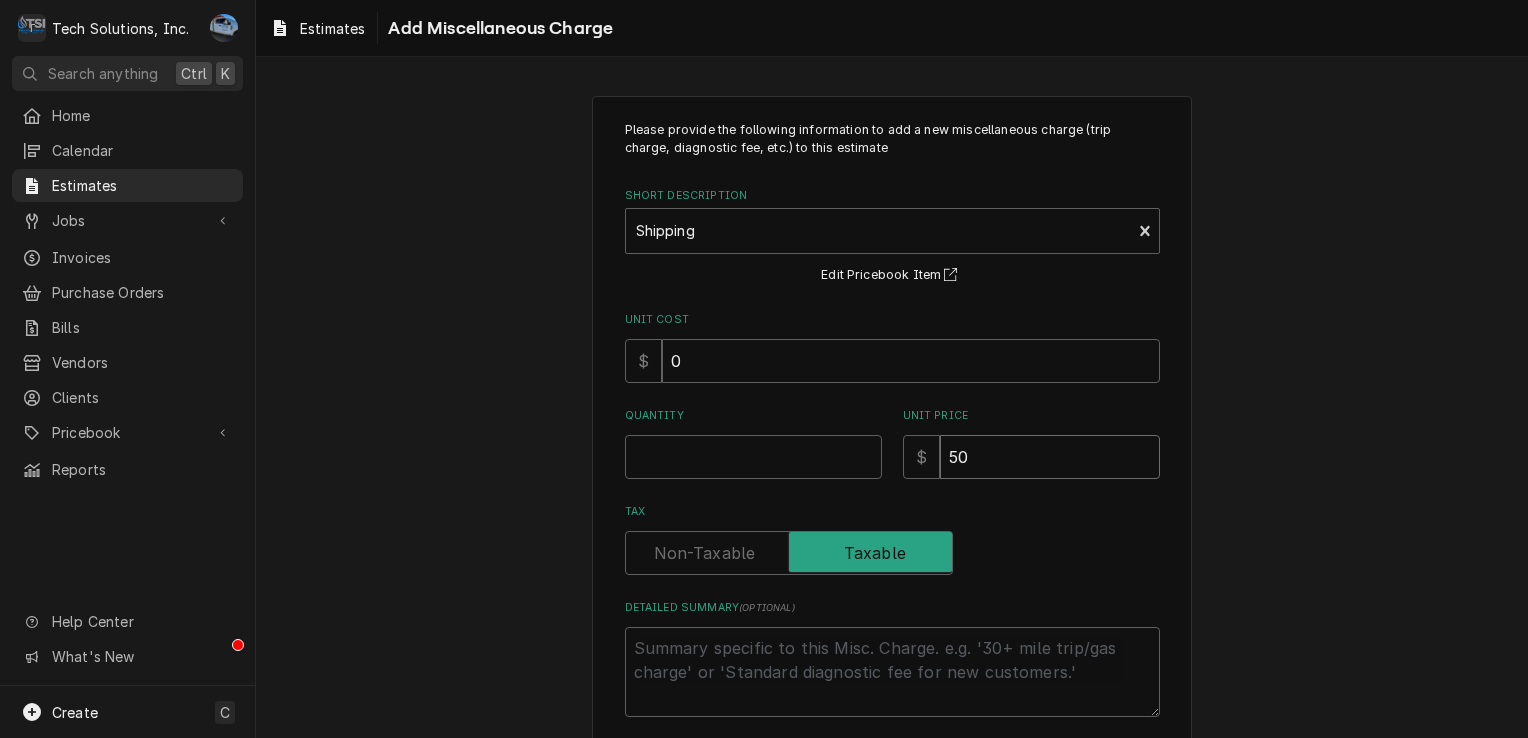 click on "50" at bounding box center (1050, 457) 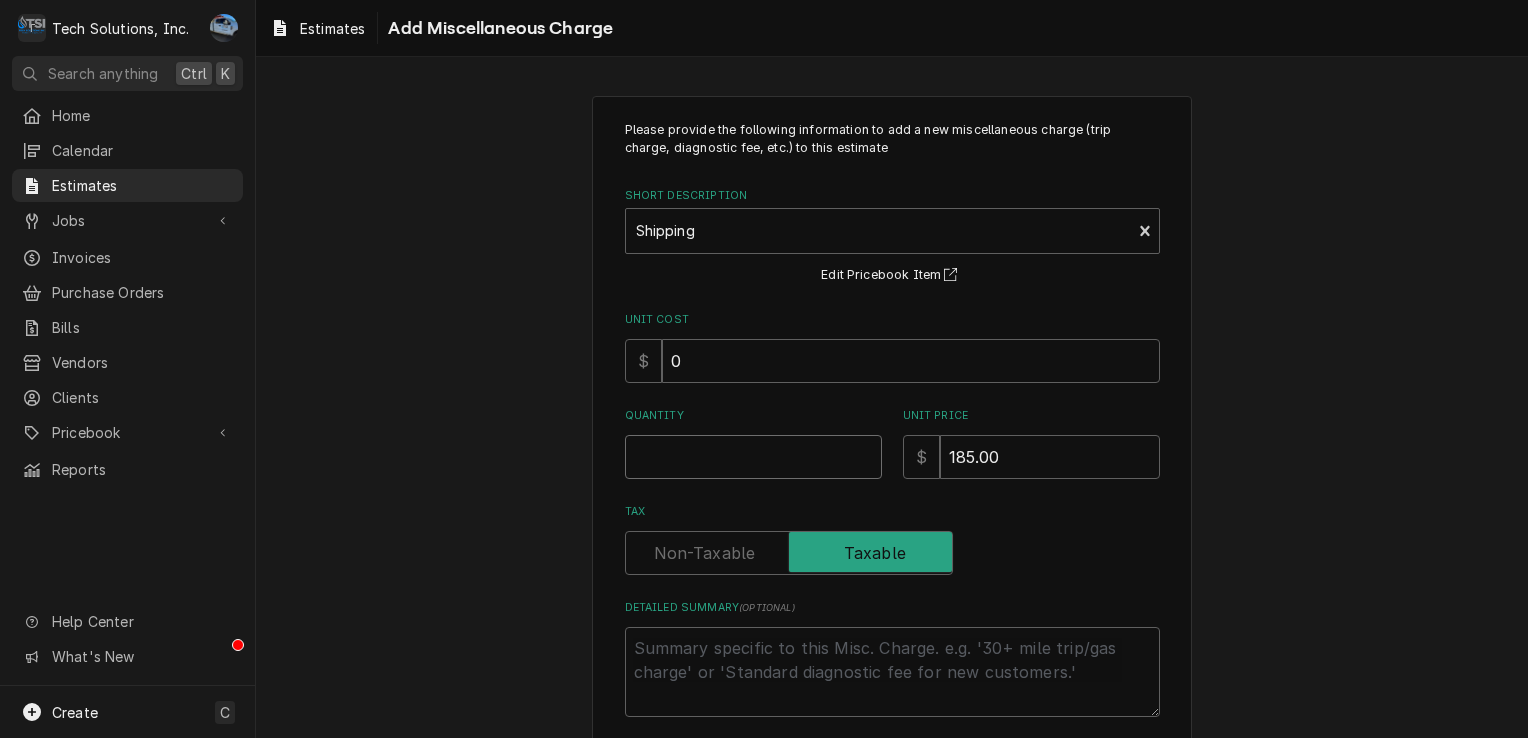 click on "Quantity" at bounding box center (753, 457) 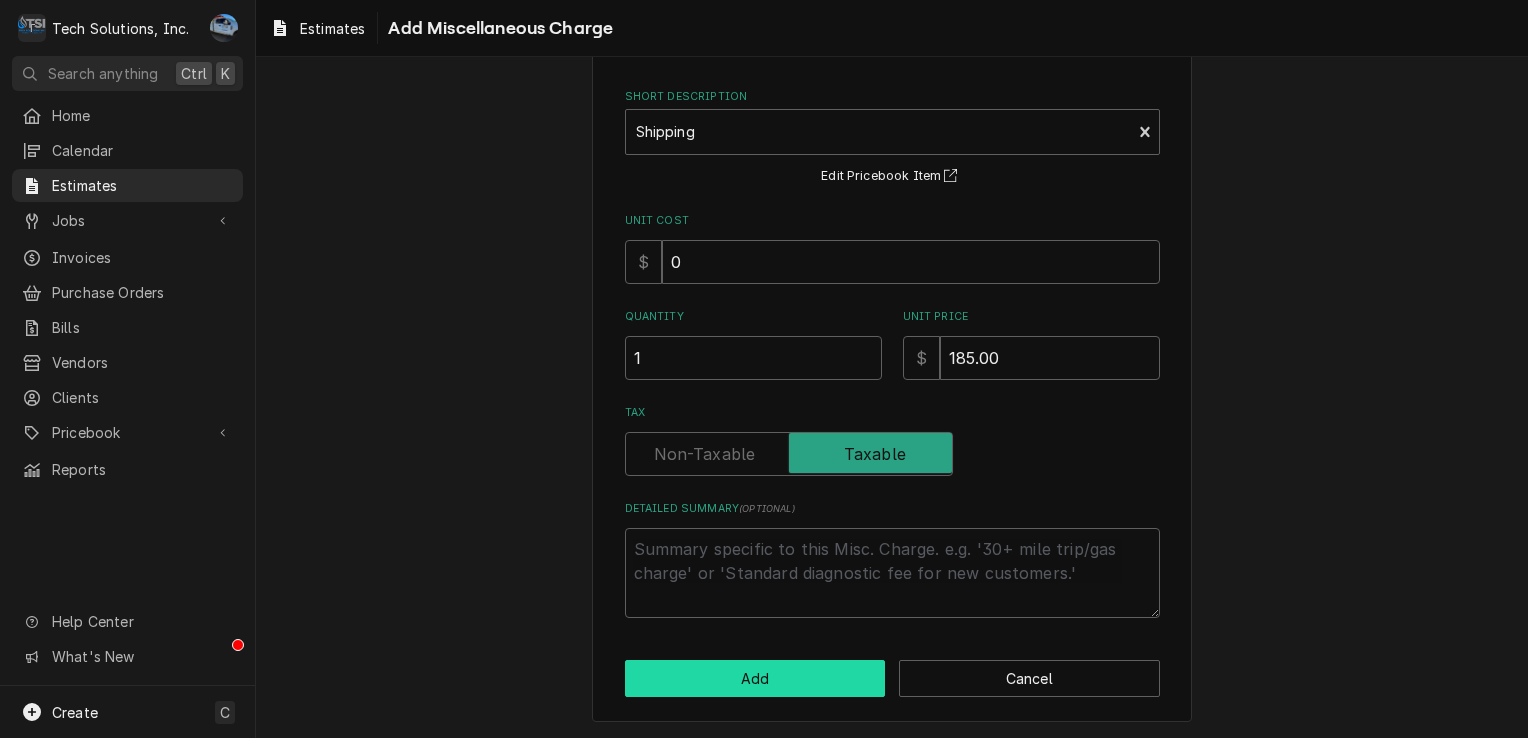 click on "Add" at bounding box center [755, 678] 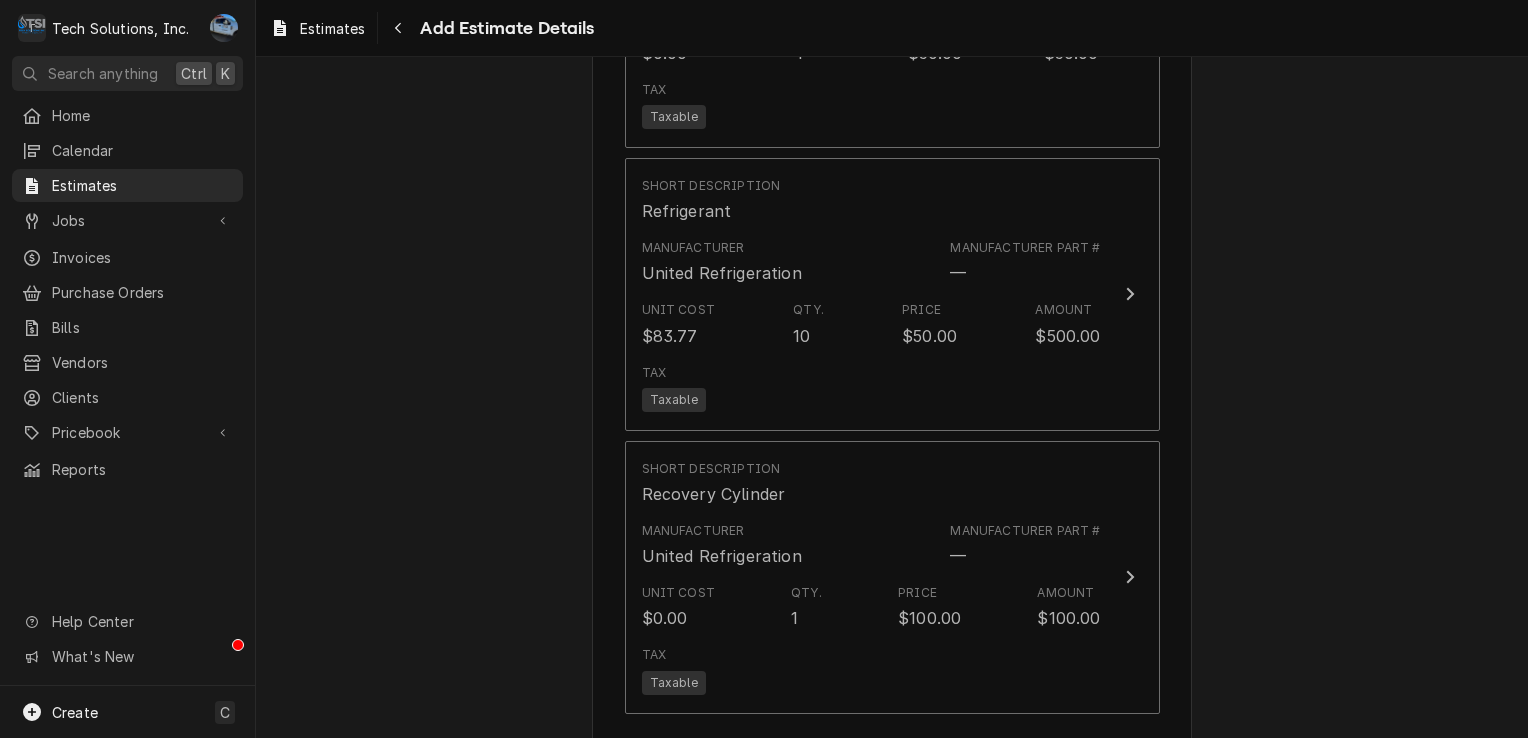 scroll, scrollTop: 2915, scrollLeft: 0, axis: vertical 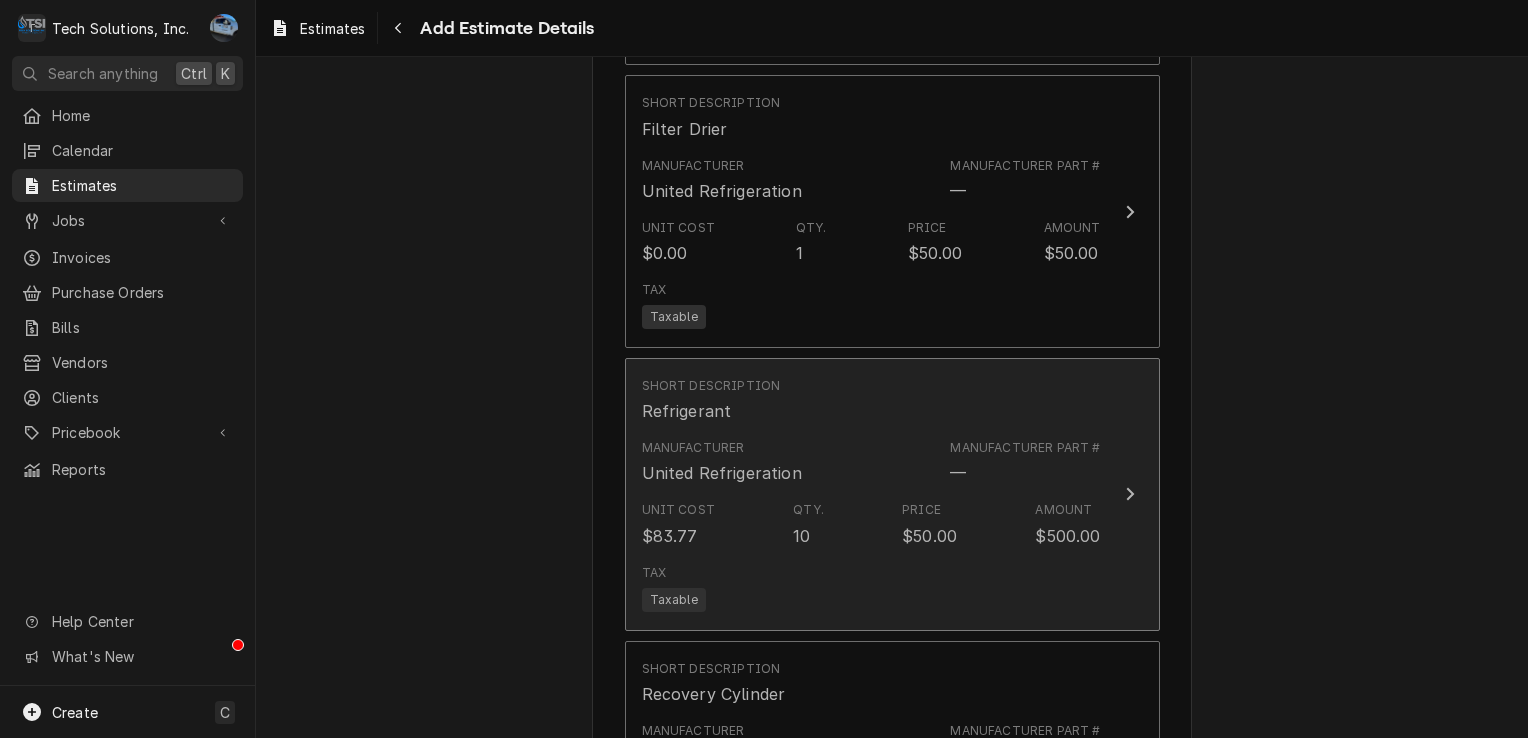 click on "Unit Cost $83.77 Qty. 10 Price $50.00 Amount $500.00" at bounding box center [871, 524] 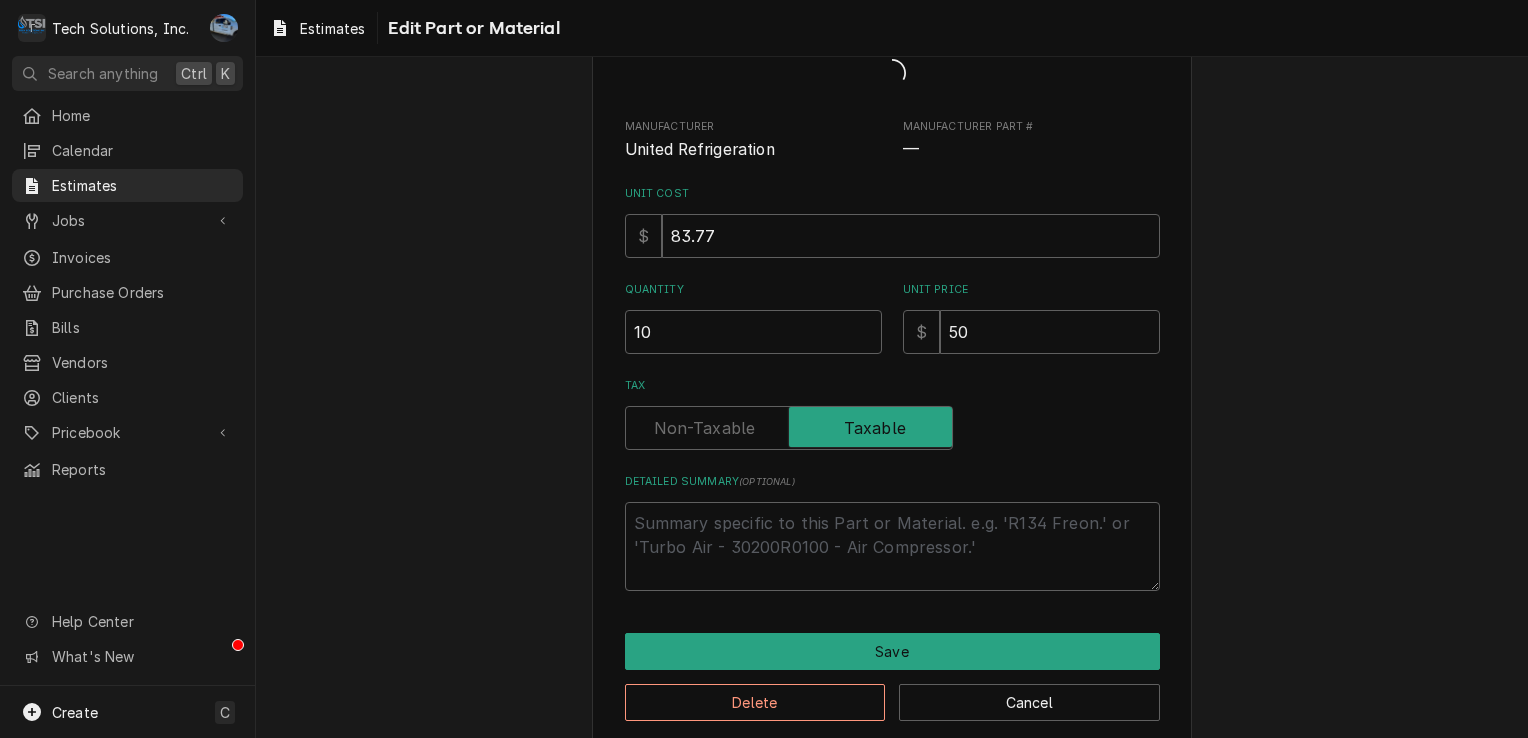 scroll, scrollTop: 0, scrollLeft: 0, axis: both 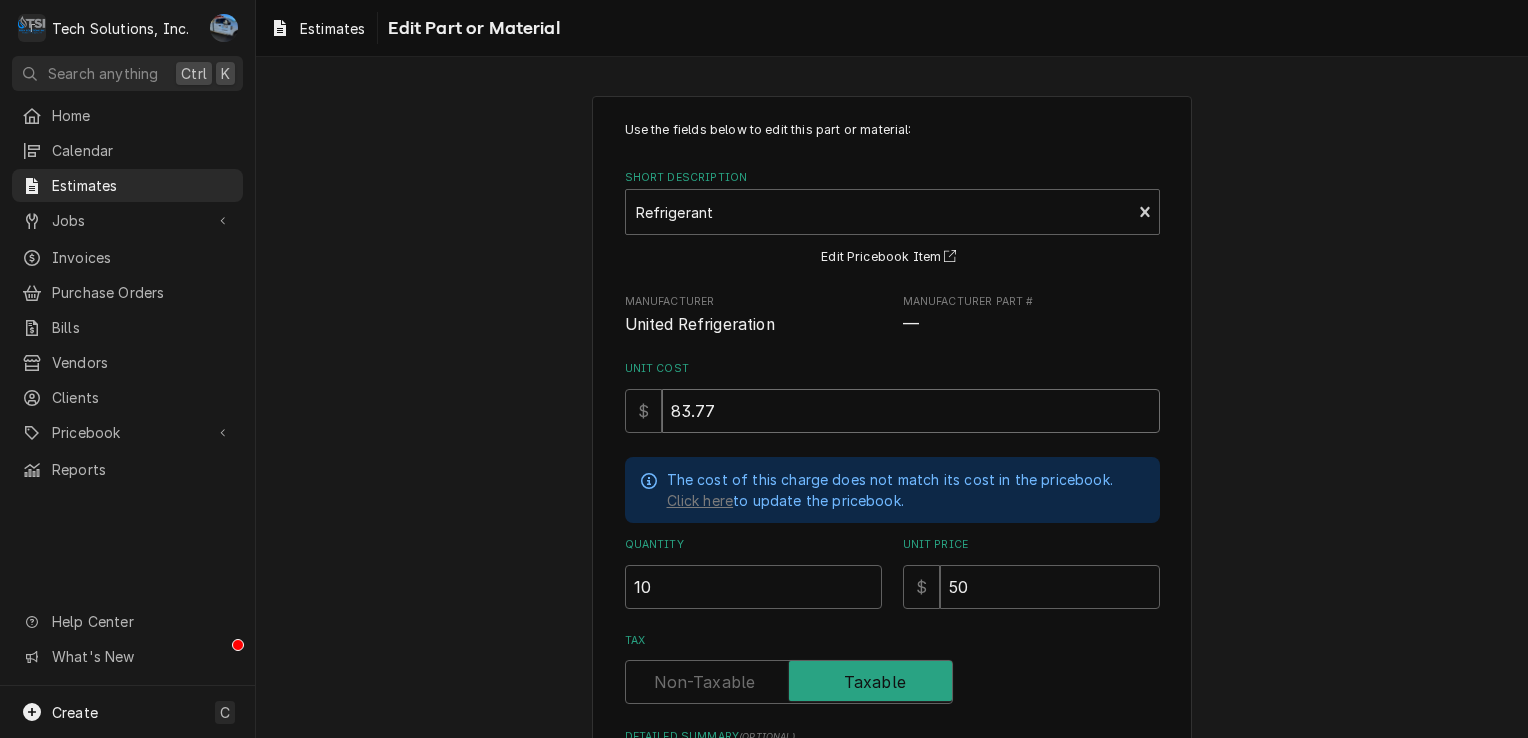 click on "83.77" at bounding box center (911, 411) 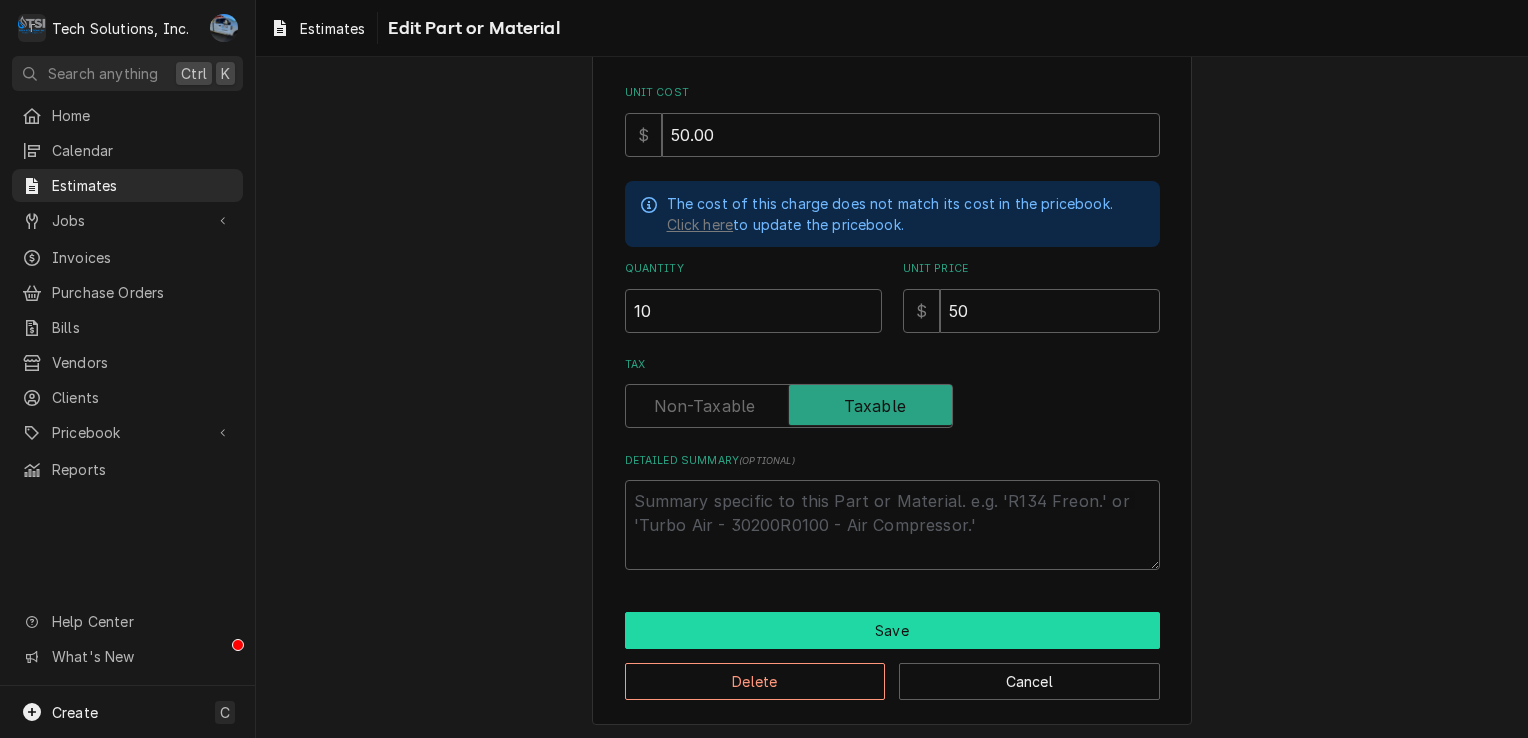 click on "Save" at bounding box center (892, 630) 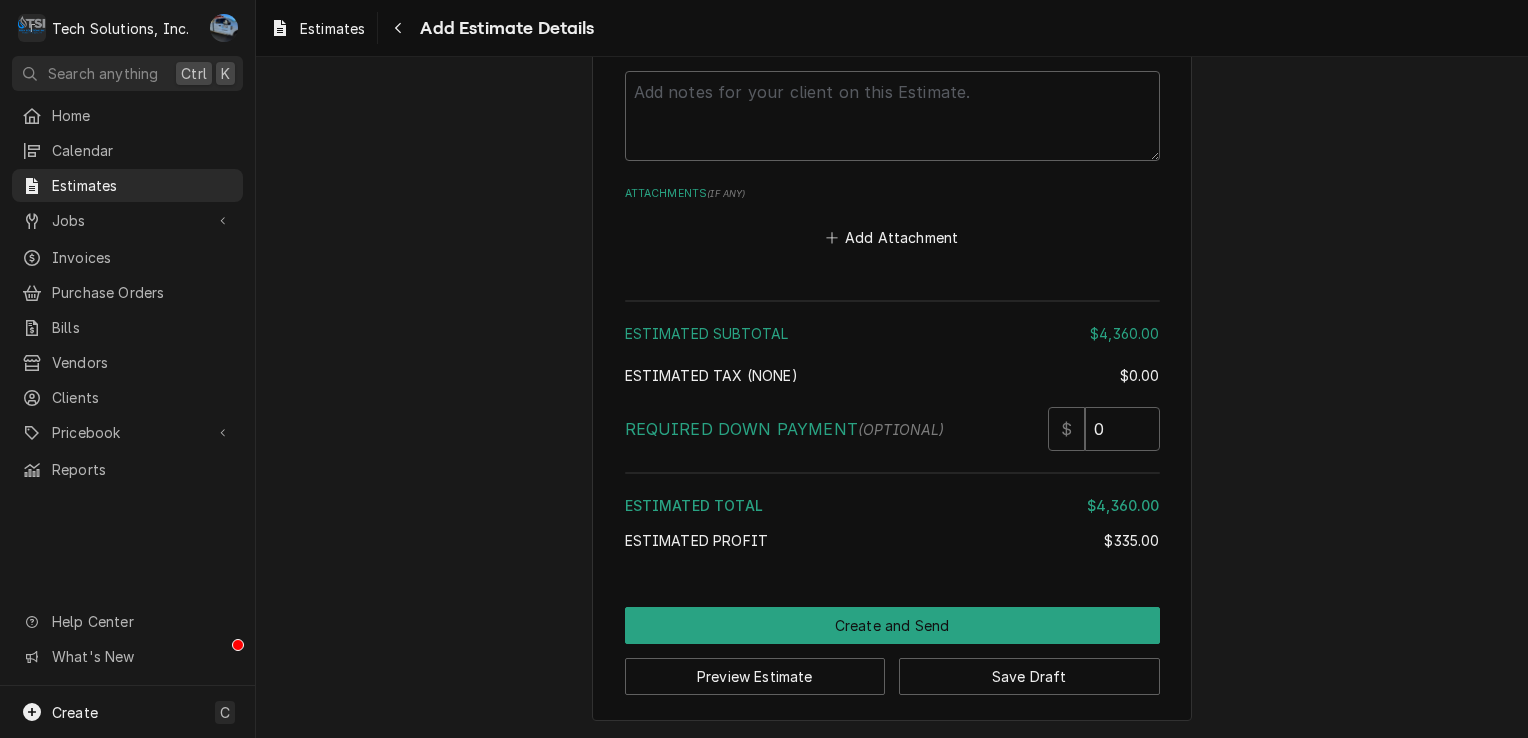 scroll, scrollTop: 4415, scrollLeft: 0, axis: vertical 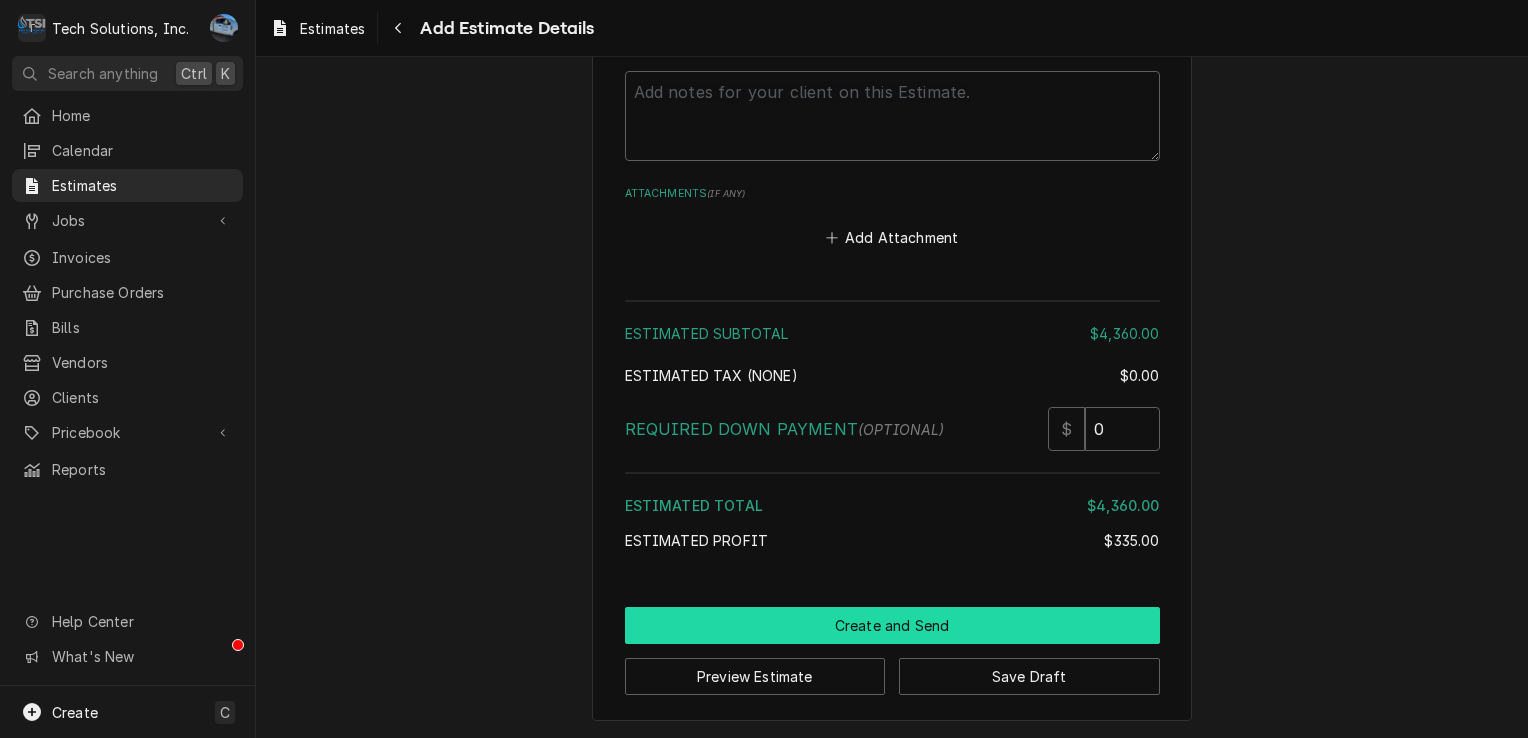 click on "Create and Send" at bounding box center (892, 625) 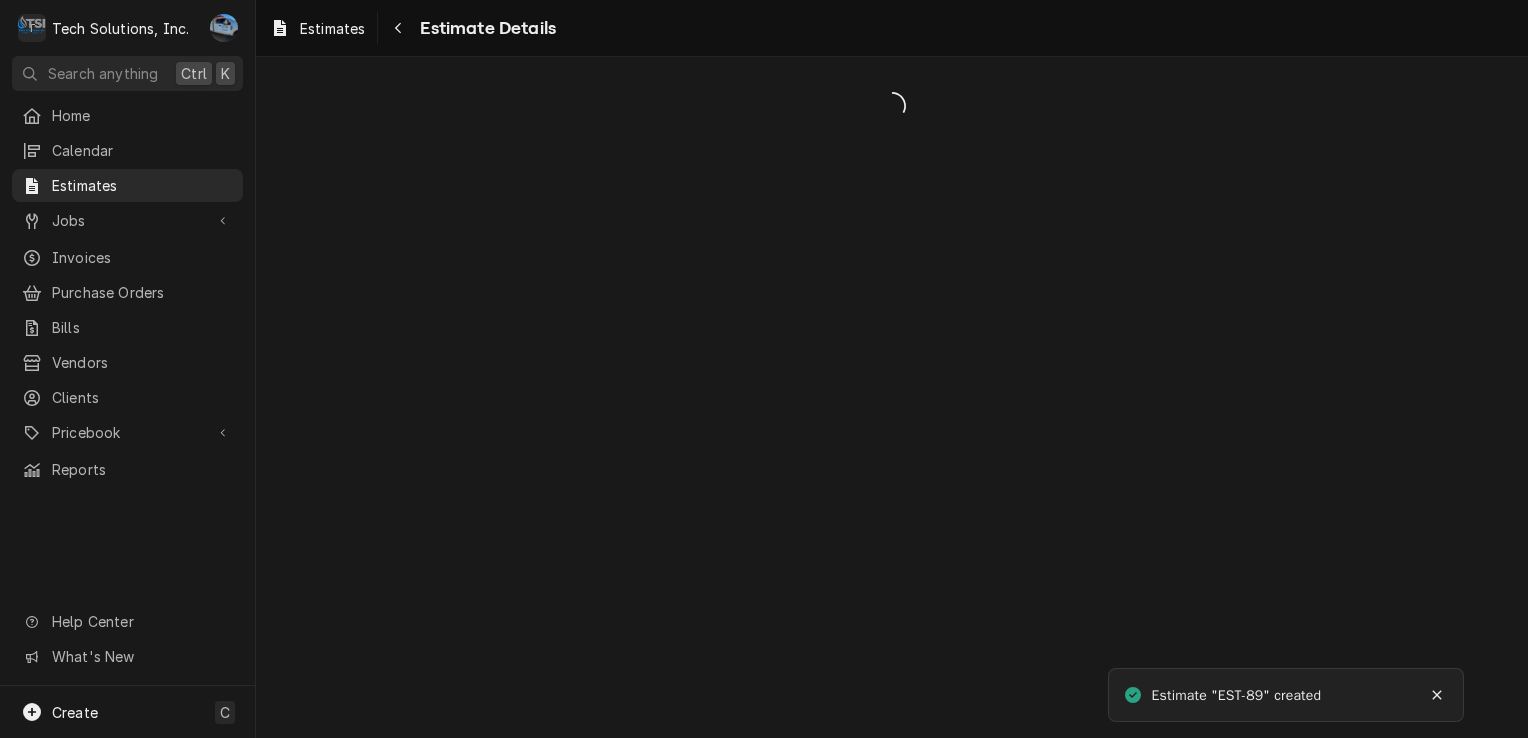 scroll, scrollTop: 0, scrollLeft: 0, axis: both 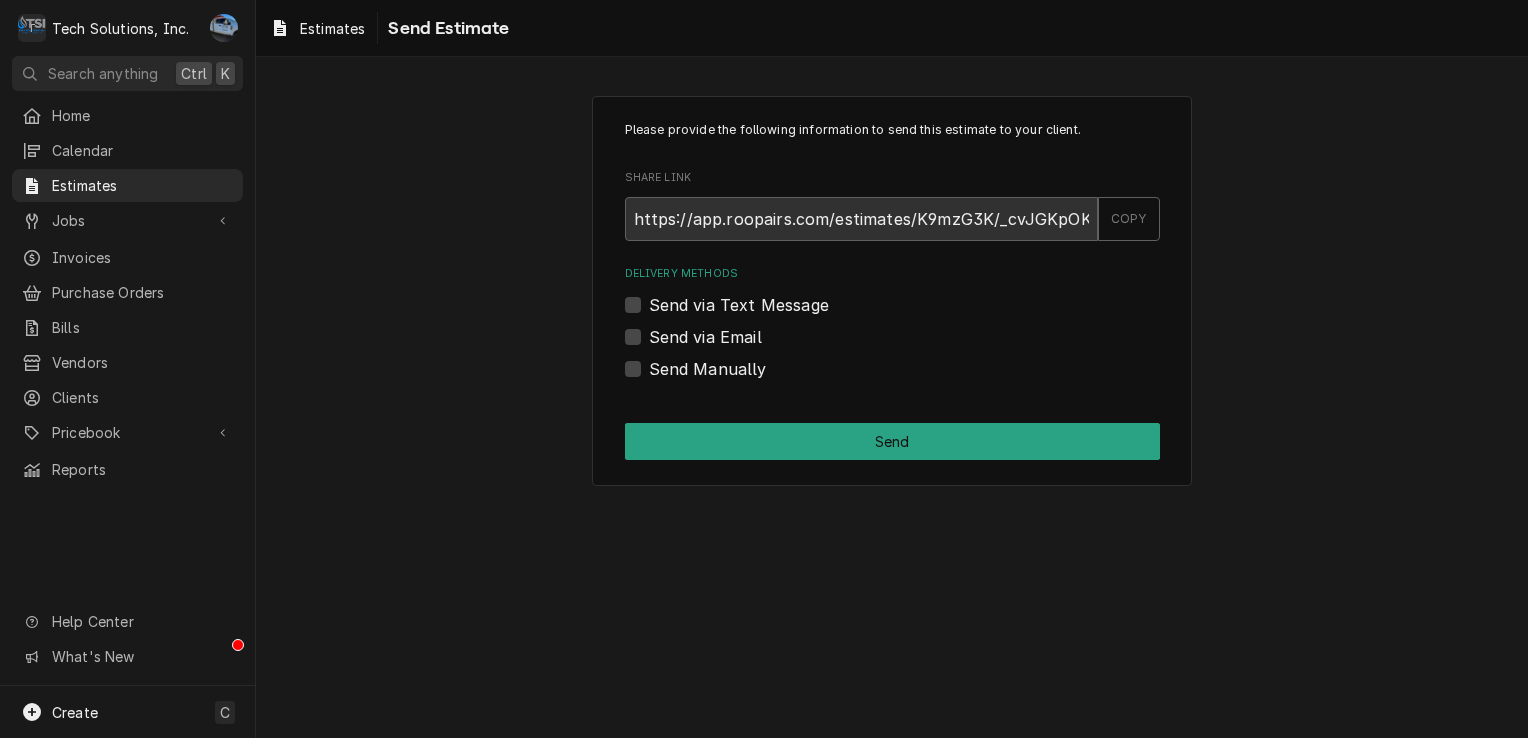 click on "Delivery Methods Send via Text Message Send via Email Send Manually" at bounding box center (892, 323) 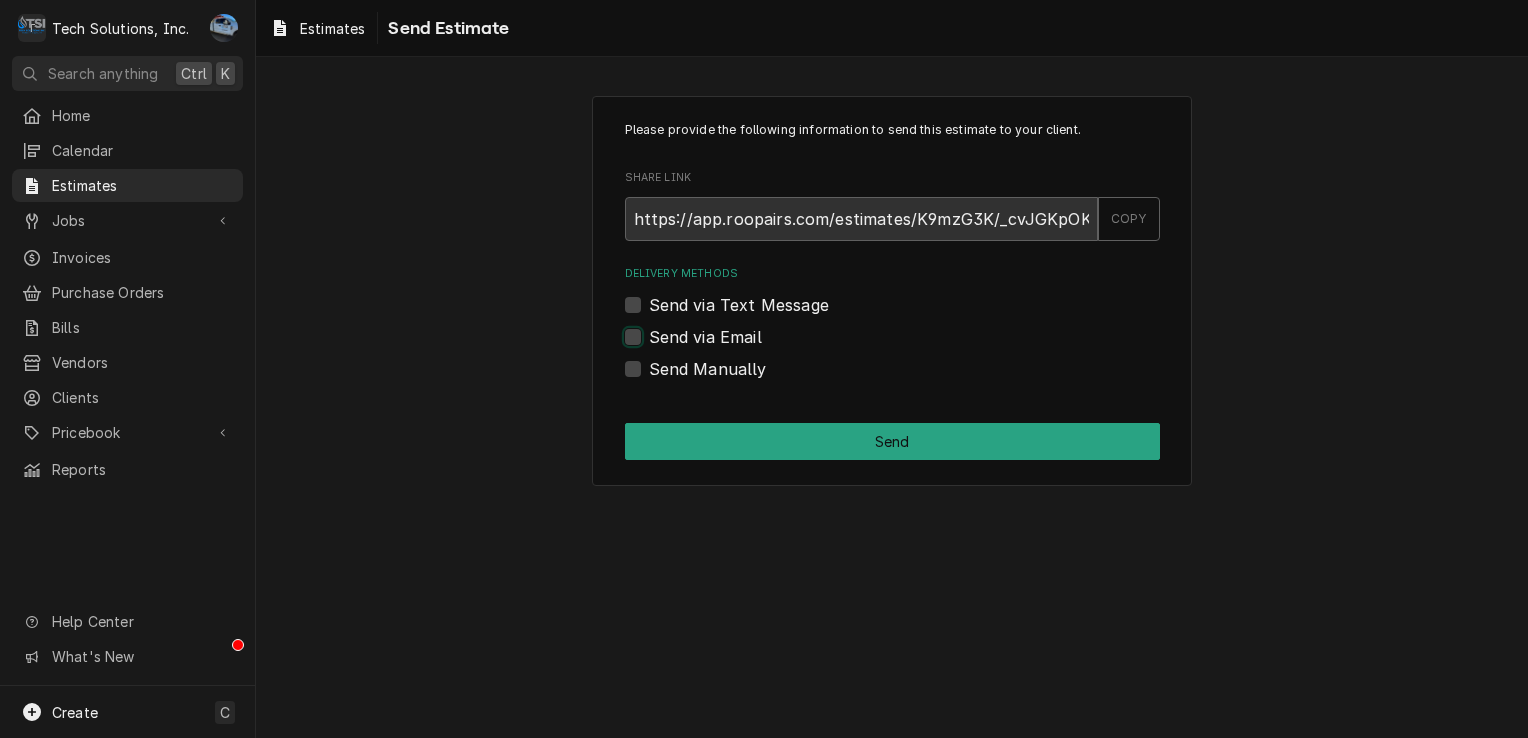 click on "Send via Email" at bounding box center (916, 347) 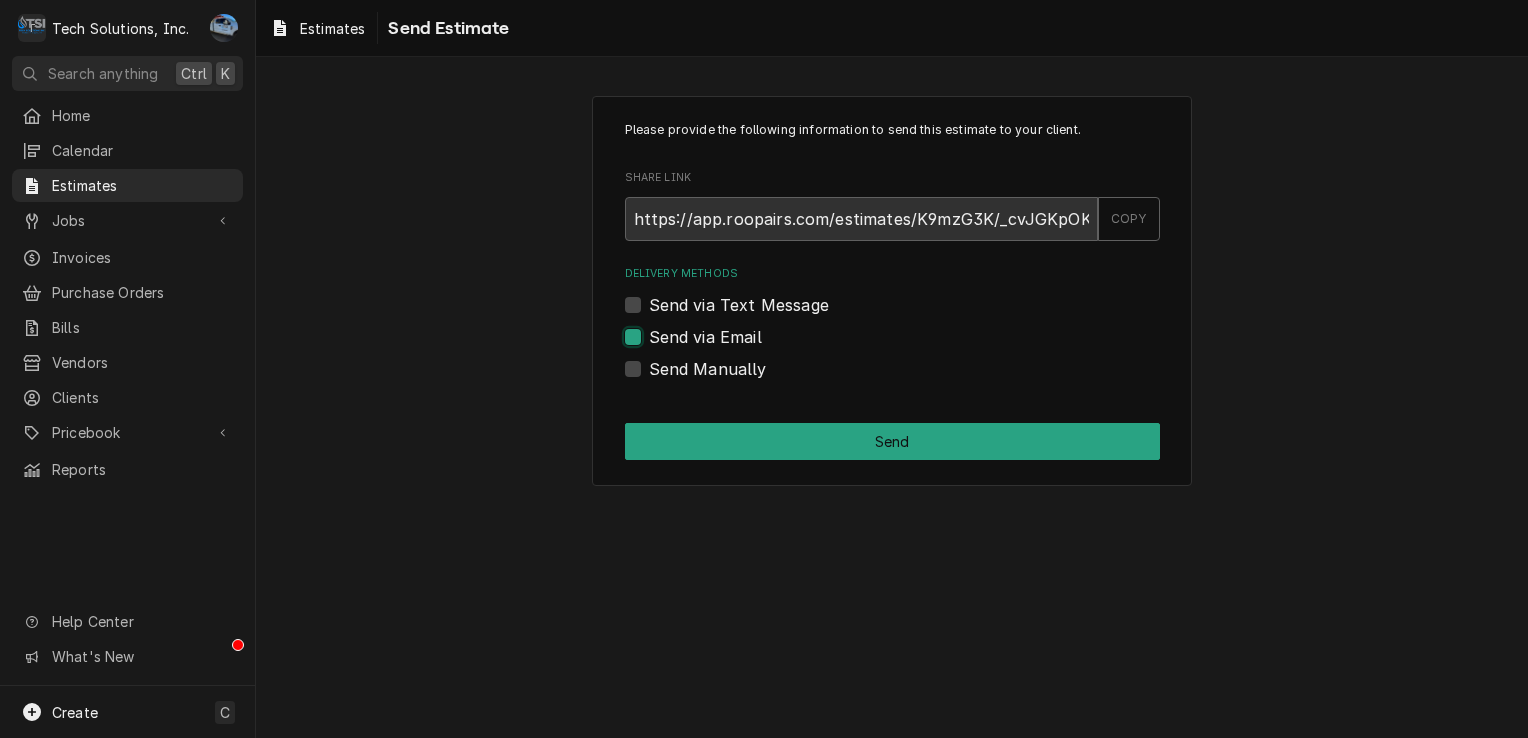 checkbox on "true" 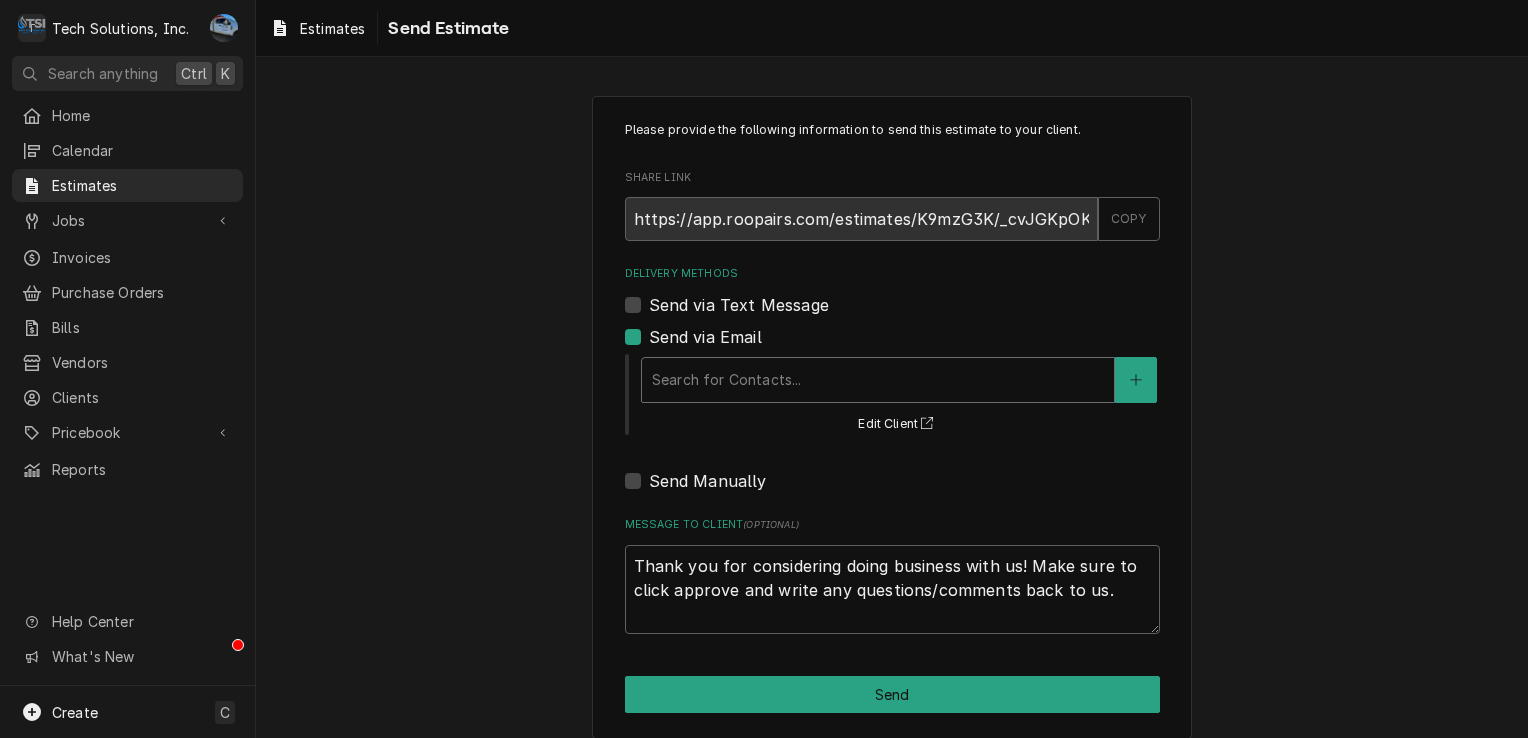 click at bounding box center (878, 380) 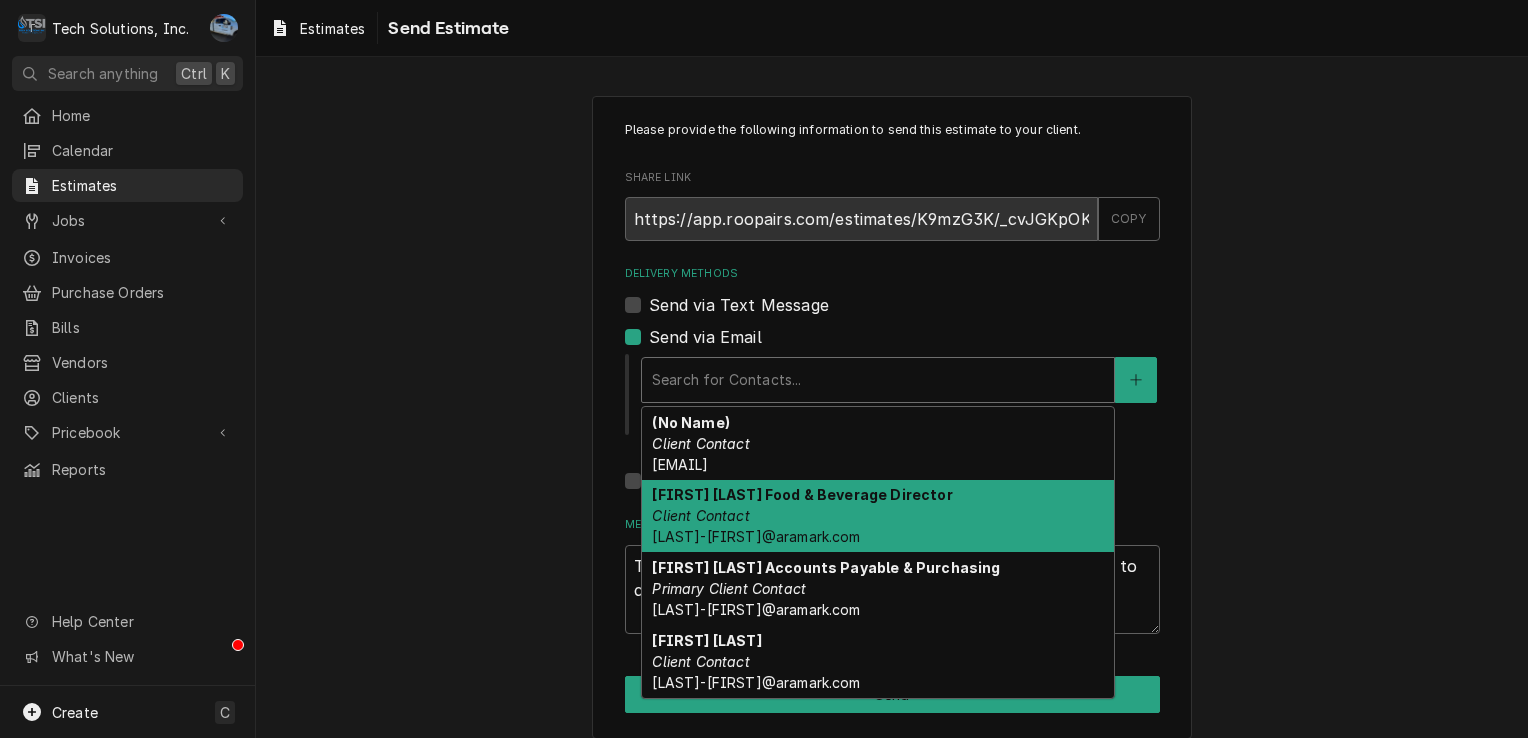 click on "Client Contact" at bounding box center [700, 515] 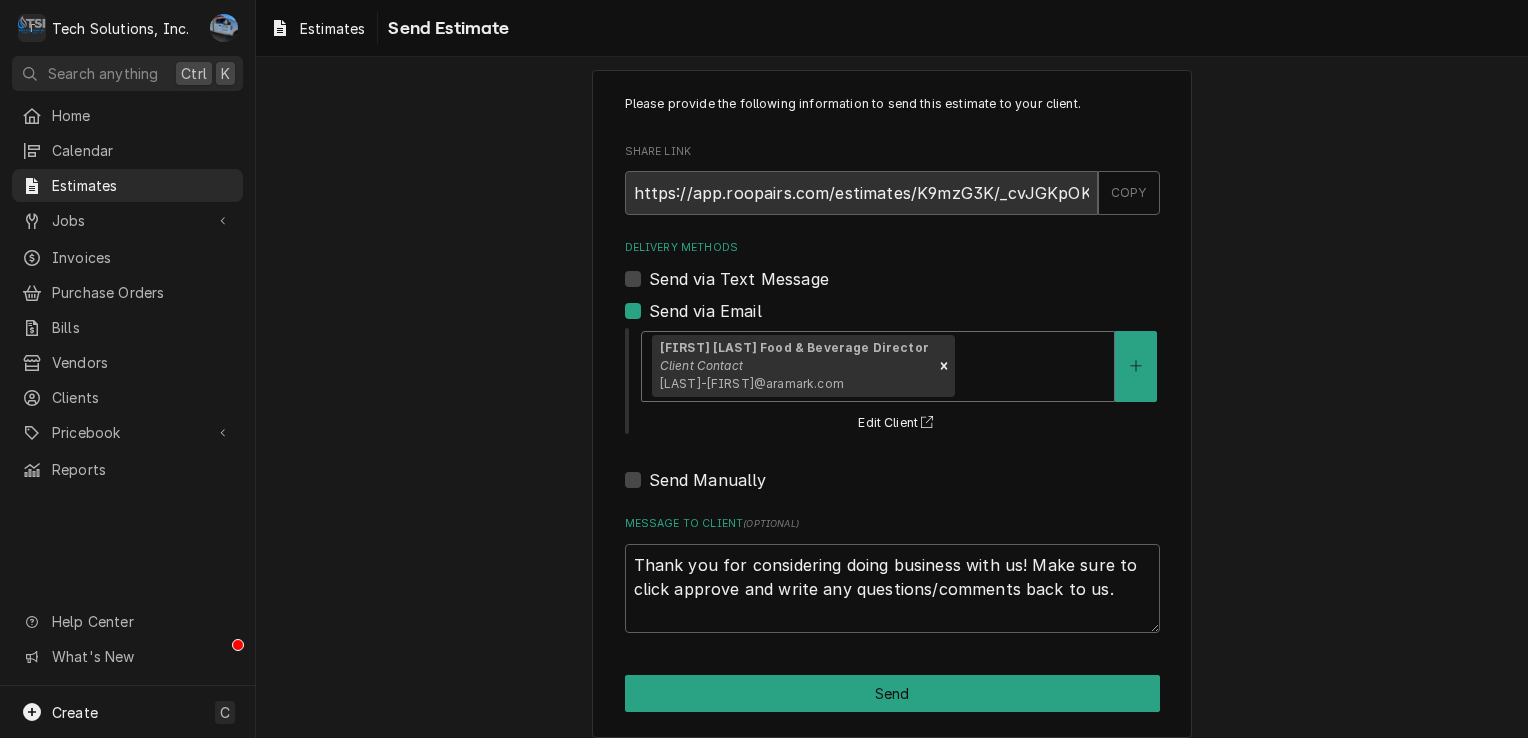 scroll, scrollTop: 41, scrollLeft: 0, axis: vertical 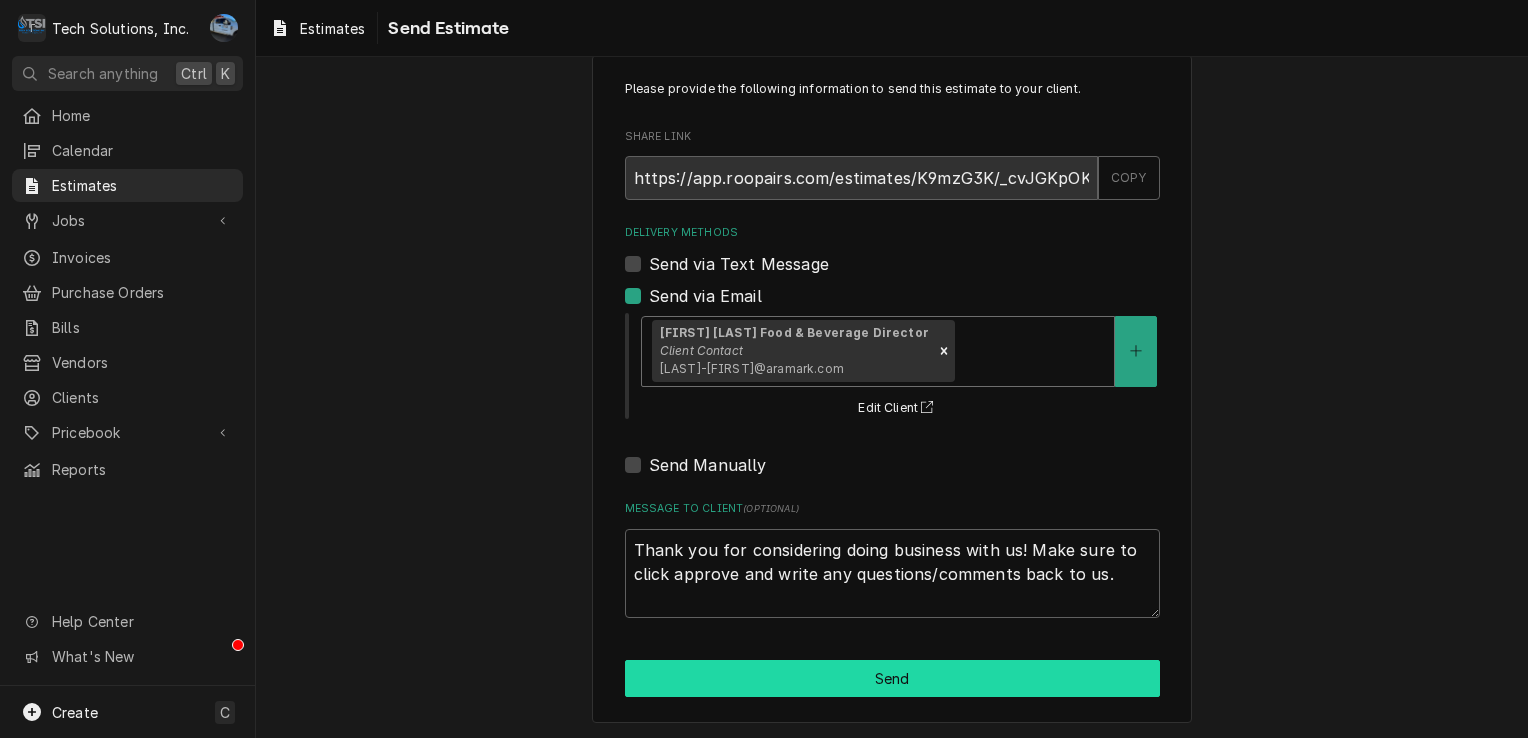 click on "Send" at bounding box center (892, 678) 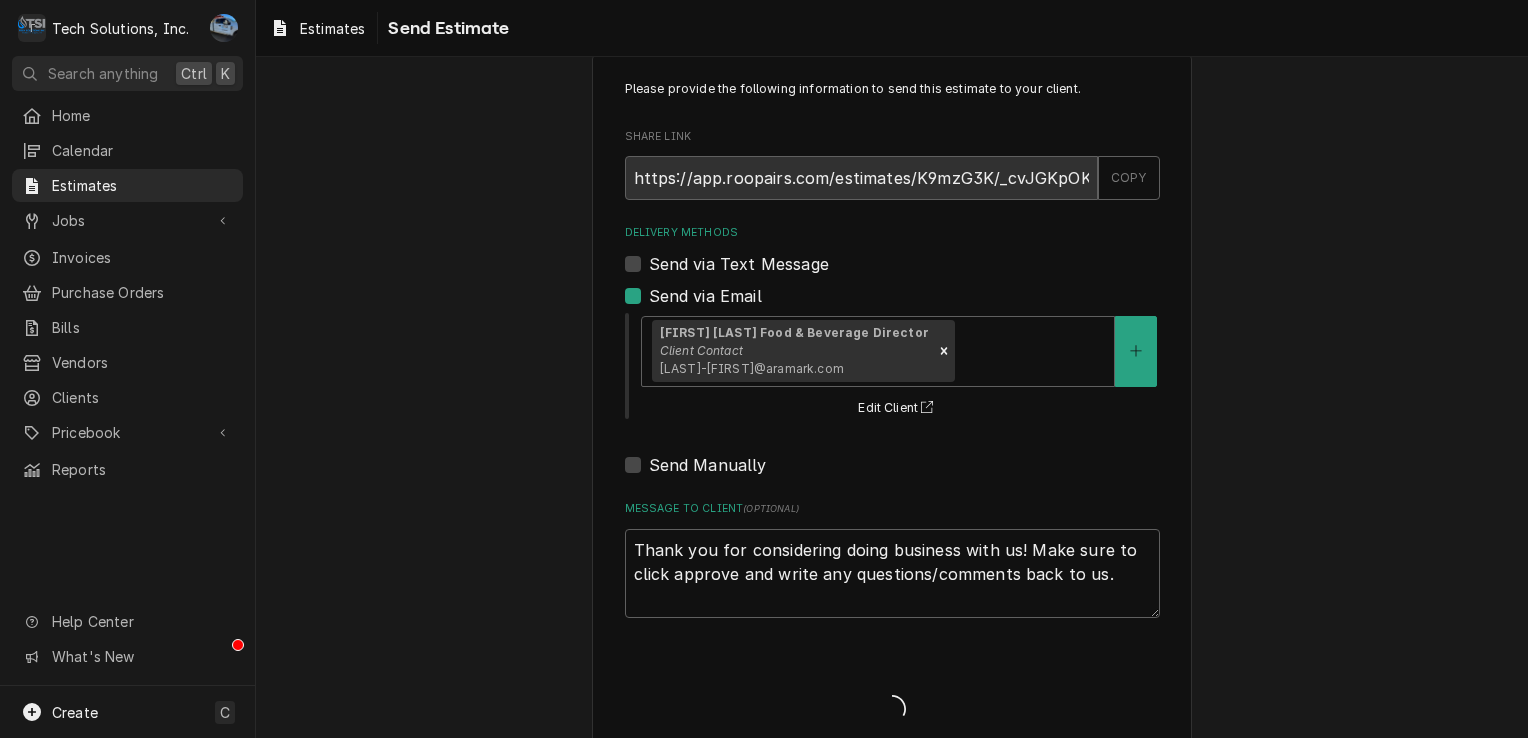 type on "x" 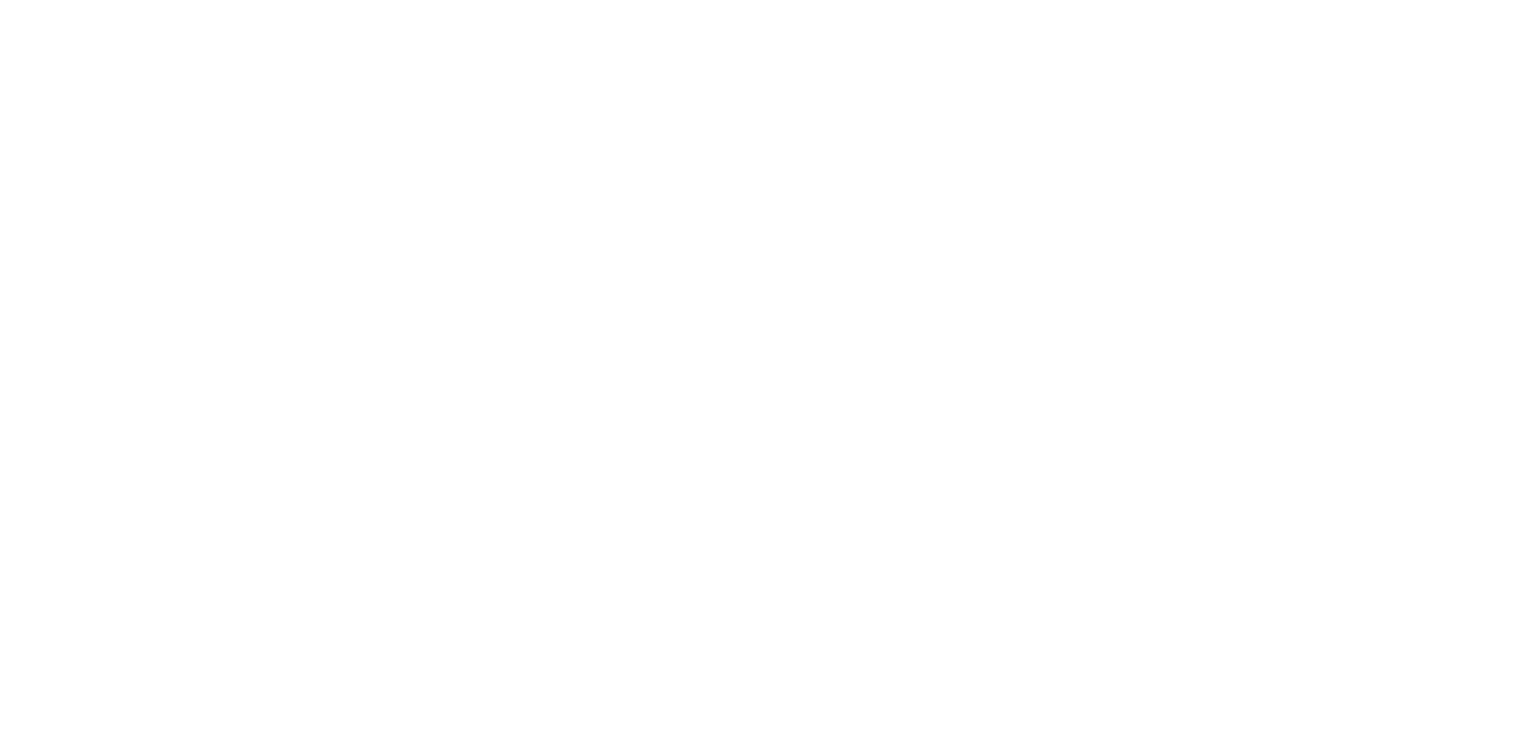 scroll, scrollTop: 0, scrollLeft: 0, axis: both 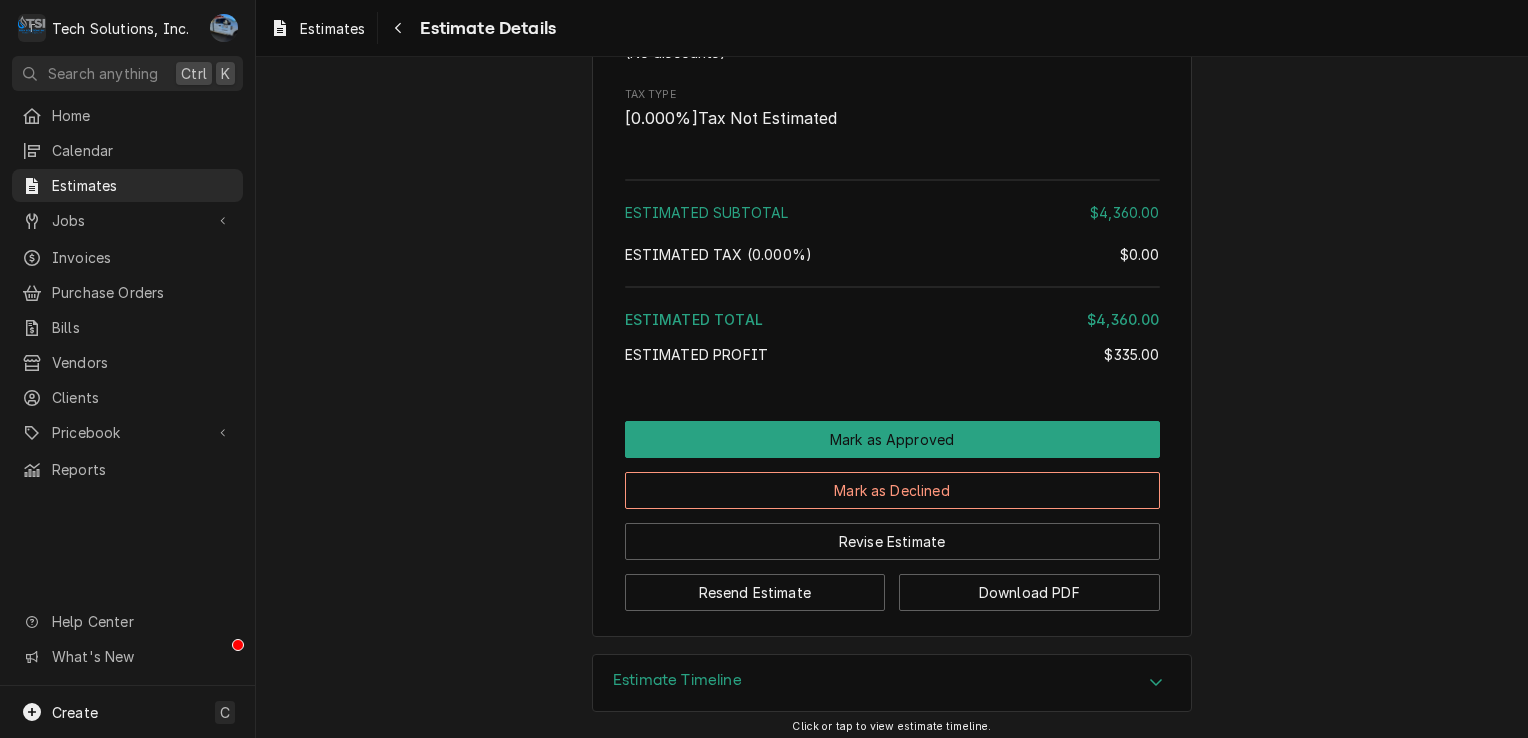 click on "Awaiting Approval Sender [COMPANY_NAME], Inc. [NUMBER] [STREET]
[CITY], [STATE] [POSTAL_CODE] ([AREA_CODE]) [PREFIX]-[LINE_NUMBER] [EMAIL]@[DOMAIN] Recipient (Bill To) [COMPANY_NAME]-[DEPARTMENT] [NUMBER] [STREET]
[CITY], [STATE] [POSTAL_CODE] Service Location [COMPANY_NAME]/[DEPARTMENT] Location
[NUMBER] [STREET] [ROAD]
[CITY], [STATE] [POSTAL_CODE] [SERVICE_NAME] Estimate ID EST-89 Service Type Walk-In Freezer Service Date Issued [MONTH] [DAY], [YEAR] Expires On [MONTH] [DAY], [YEAR] Sent On [DAY_OF_WEEK], [MONTH] [DAY]th, [YEAR] - [TIME] [AMPM] Last Modified [DAY_OF_WEEK], [MONTH] [DAY]th, [YEAR] - [TIME] [AMPM] Reason for Call Replace compressor Estimated Service Charges Short Description Labor Hourly Cost $[PRICE]/hr Qty. [NUMBER] Rate $[PRICE]/hr Amount $[PRICE] Tax Taxable Service  Summary Replace compressor in walk-in freezer at [PLACE] Estimated Parts and Materials This line item was manually created outside your standard pricebook. Custom items may lack verified pricing, costs, and detailed specifications. Short Description Copeland Compressor Manufacturer — Manufacturer Part # — Unit Cost $[PRICE] Qty. [NUMBER] Tax" at bounding box center (892, -1027) 